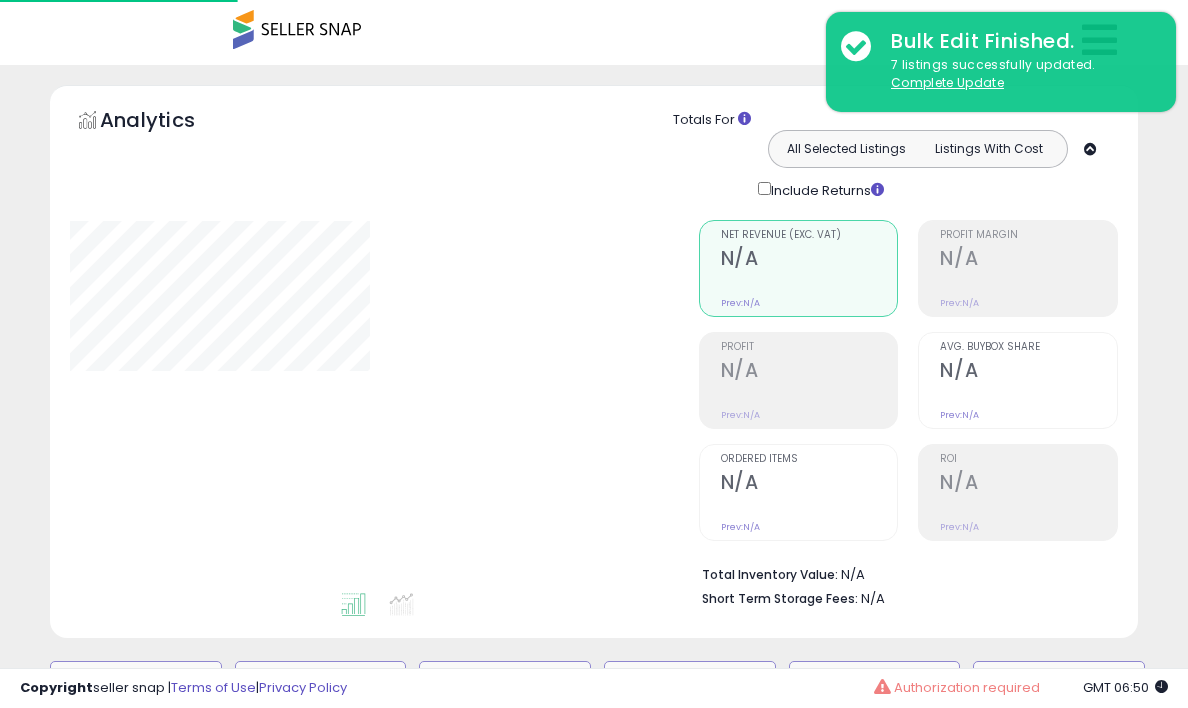 type on "**********" 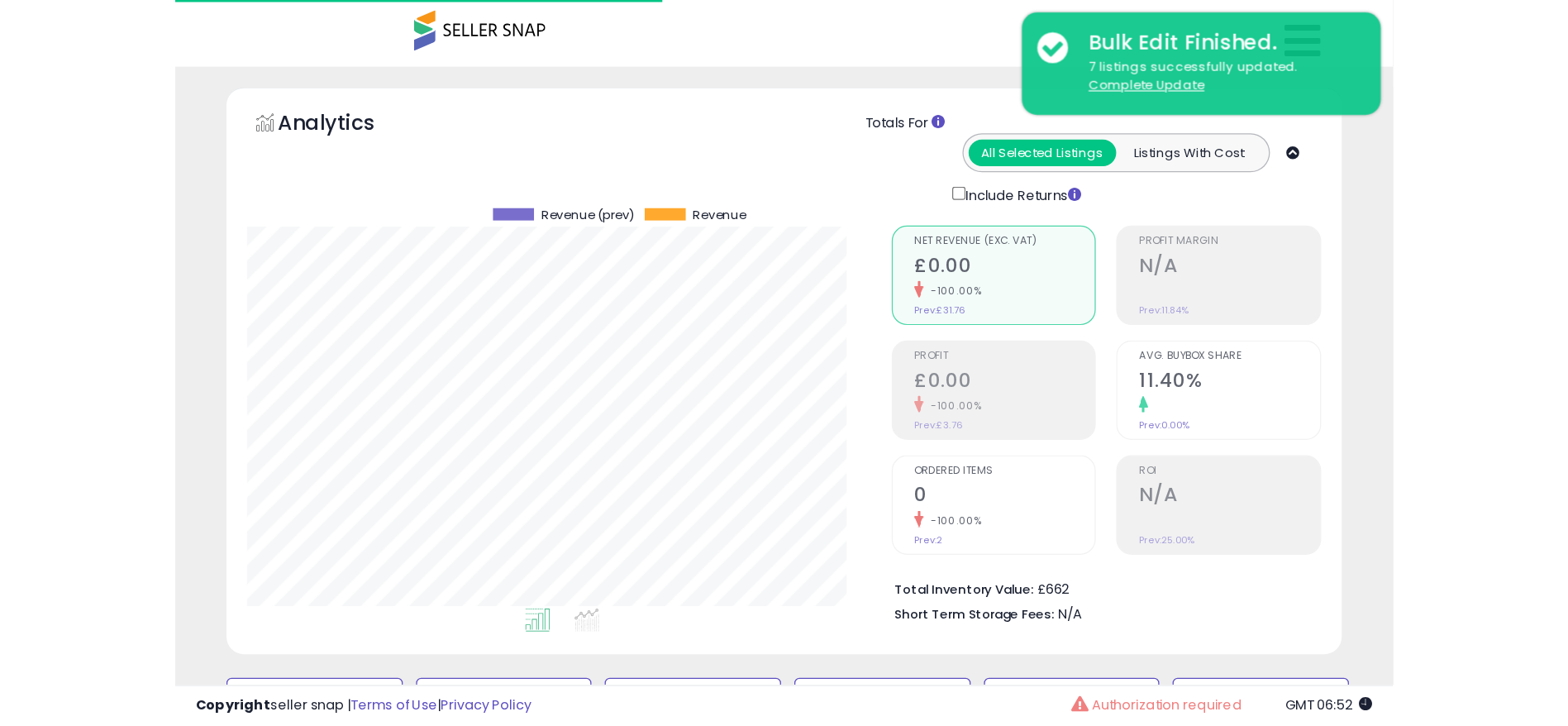 scroll, scrollTop: 0, scrollLeft: 0, axis: both 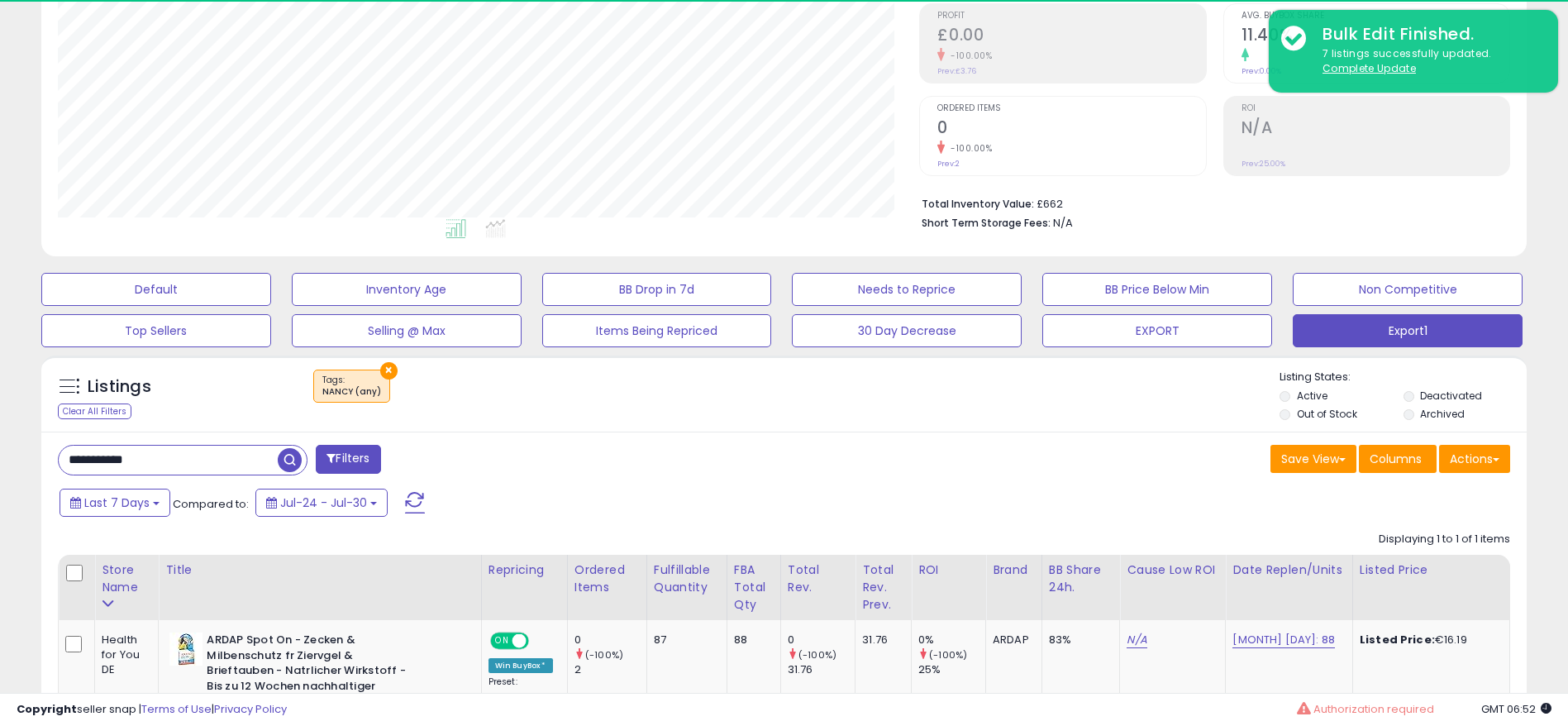 click on "**********" at bounding box center [168, 460] 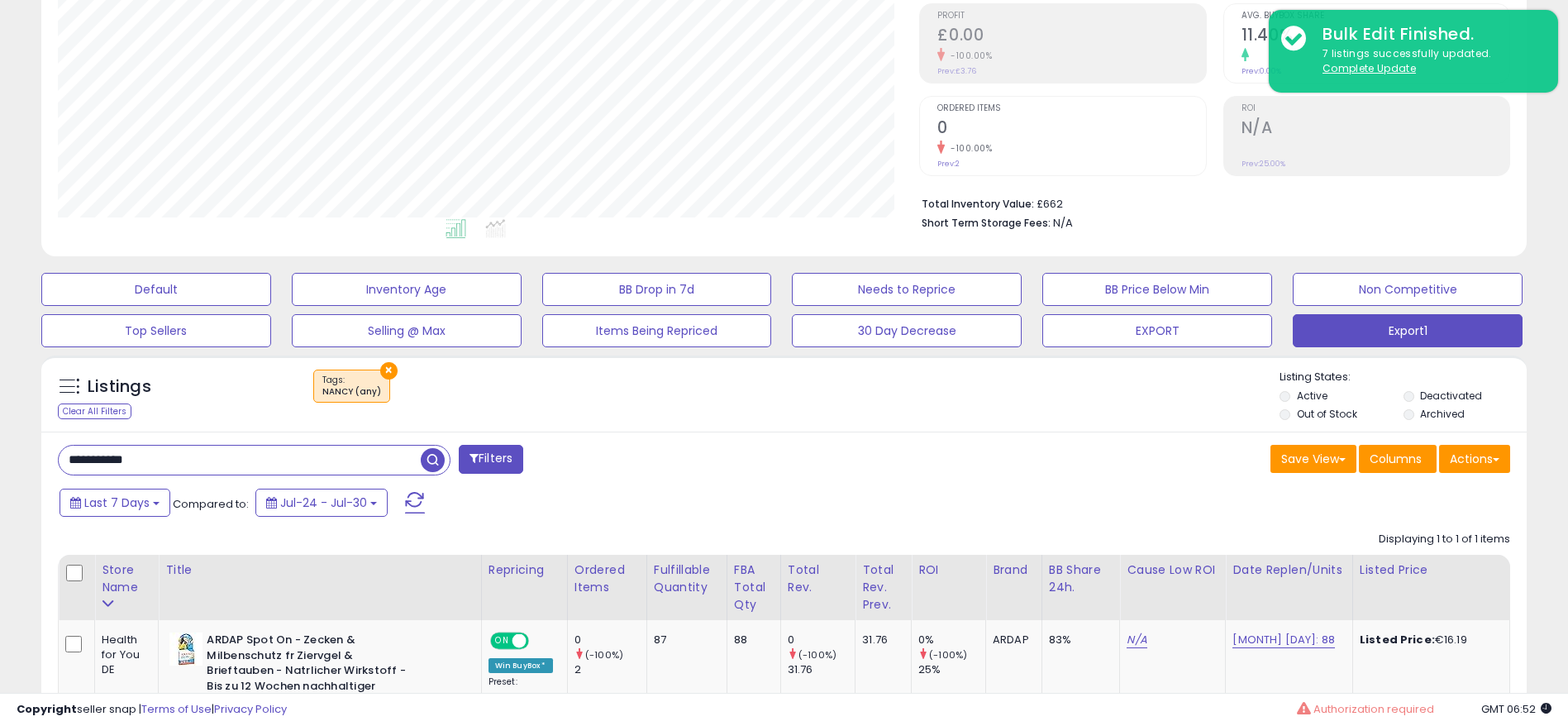 click on "**********" at bounding box center [240, 460] 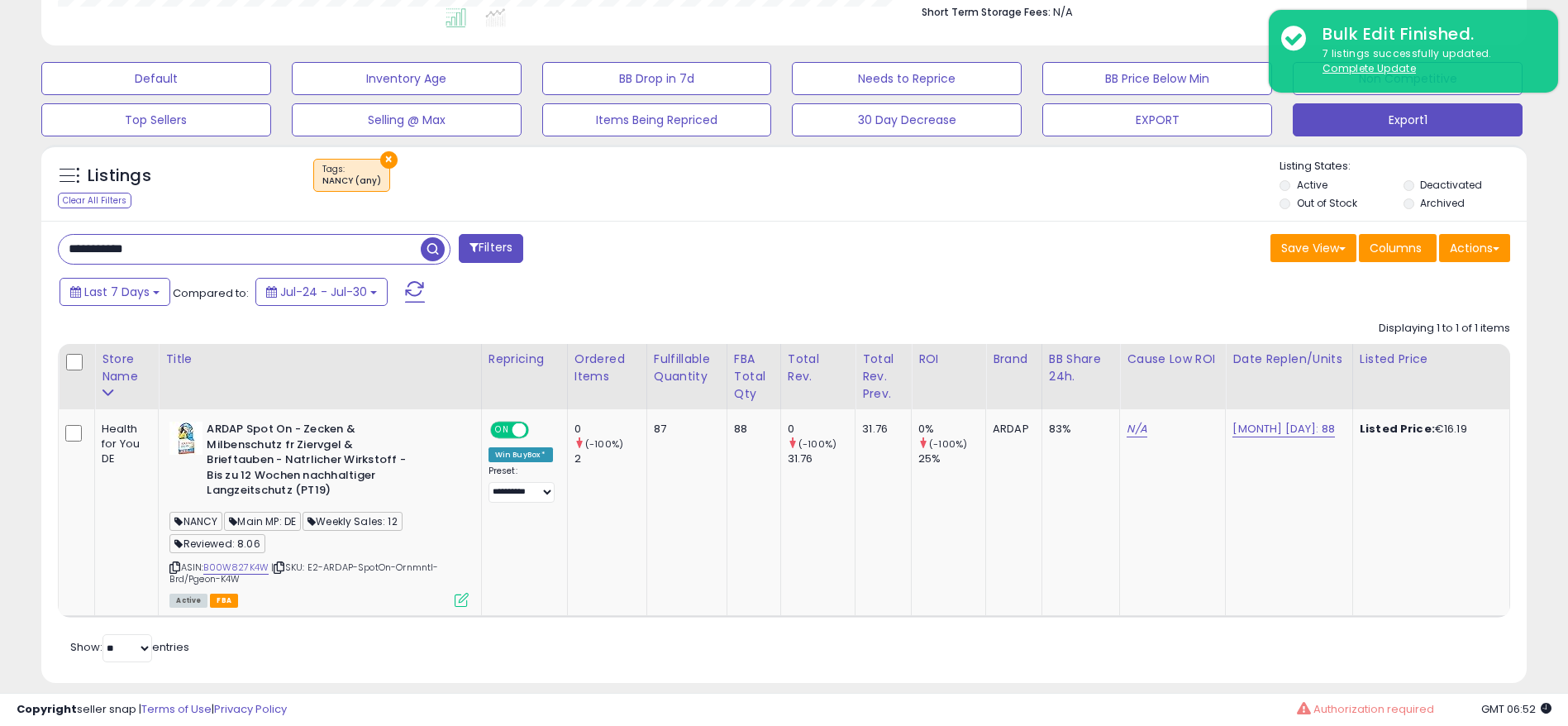 scroll, scrollTop: 478, scrollLeft: 0, axis: vertical 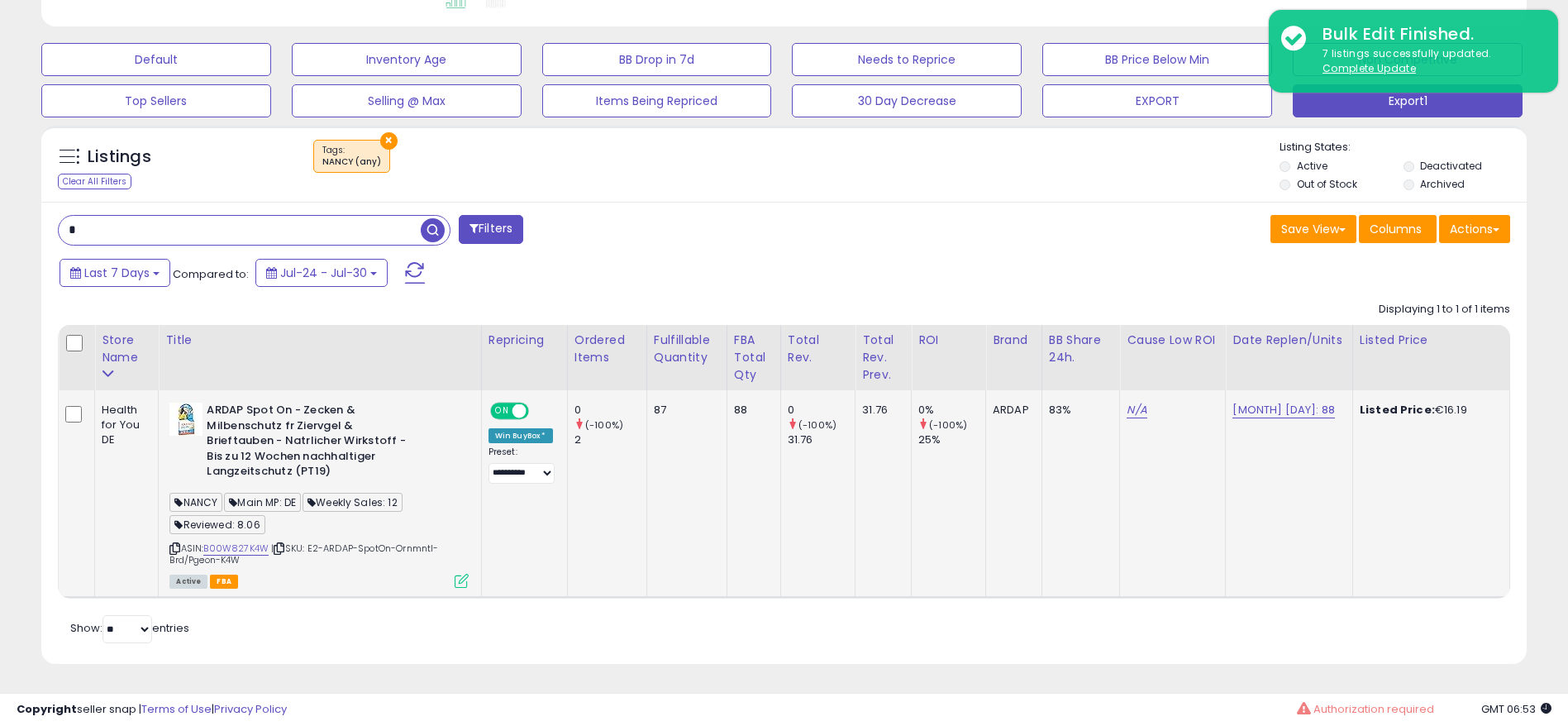 type 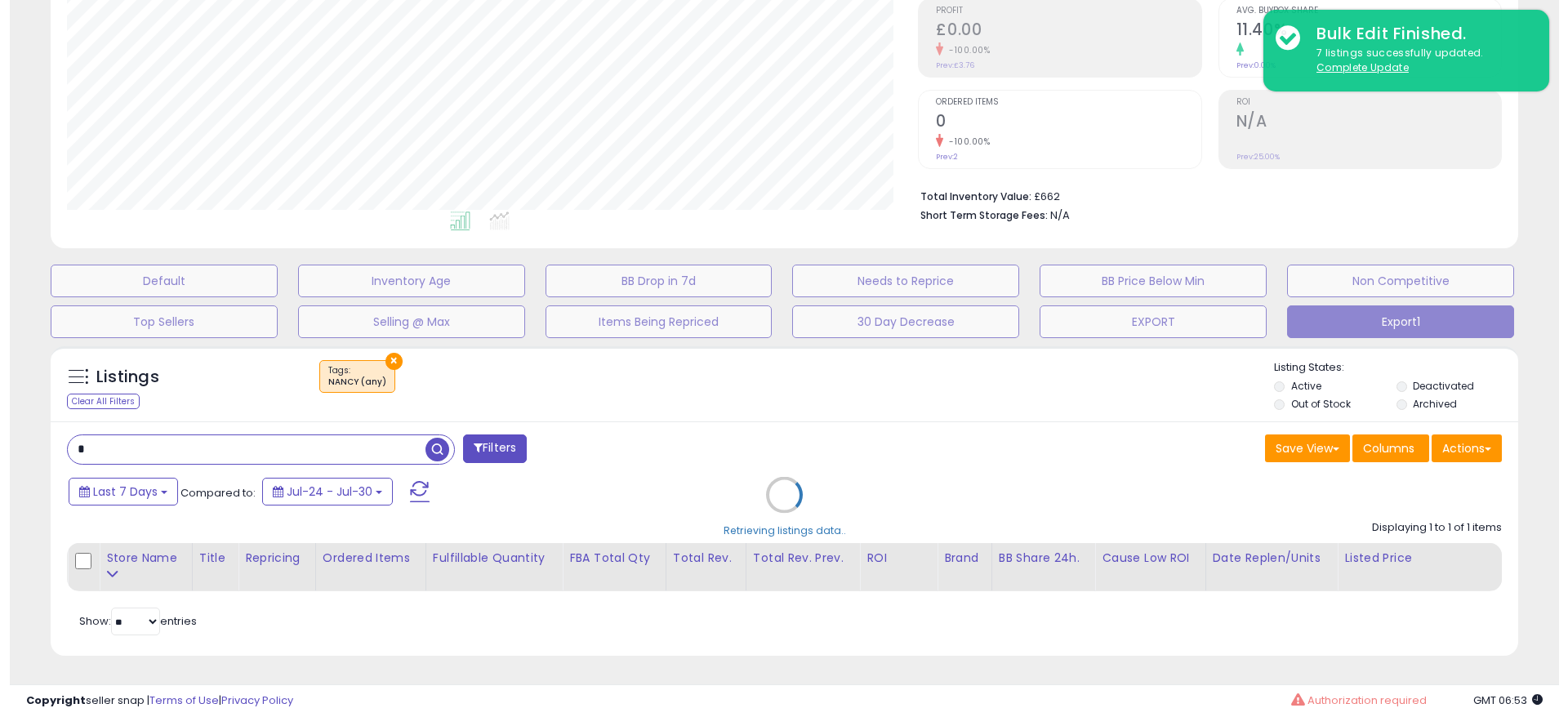 scroll, scrollTop: 250, scrollLeft: 0, axis: vertical 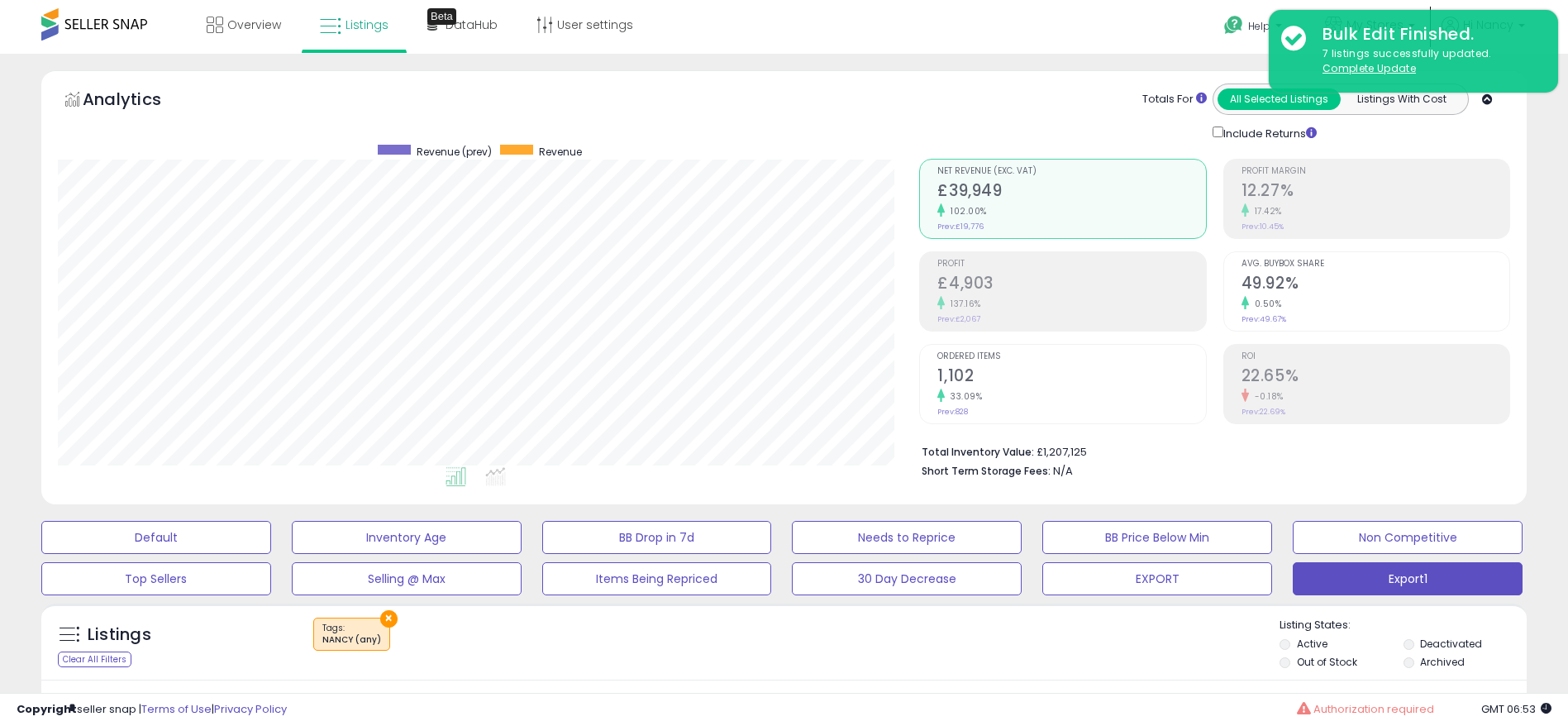 click on "Ordered Items
1,102
33.09%
Prev:  828" at bounding box center [1071, 382] 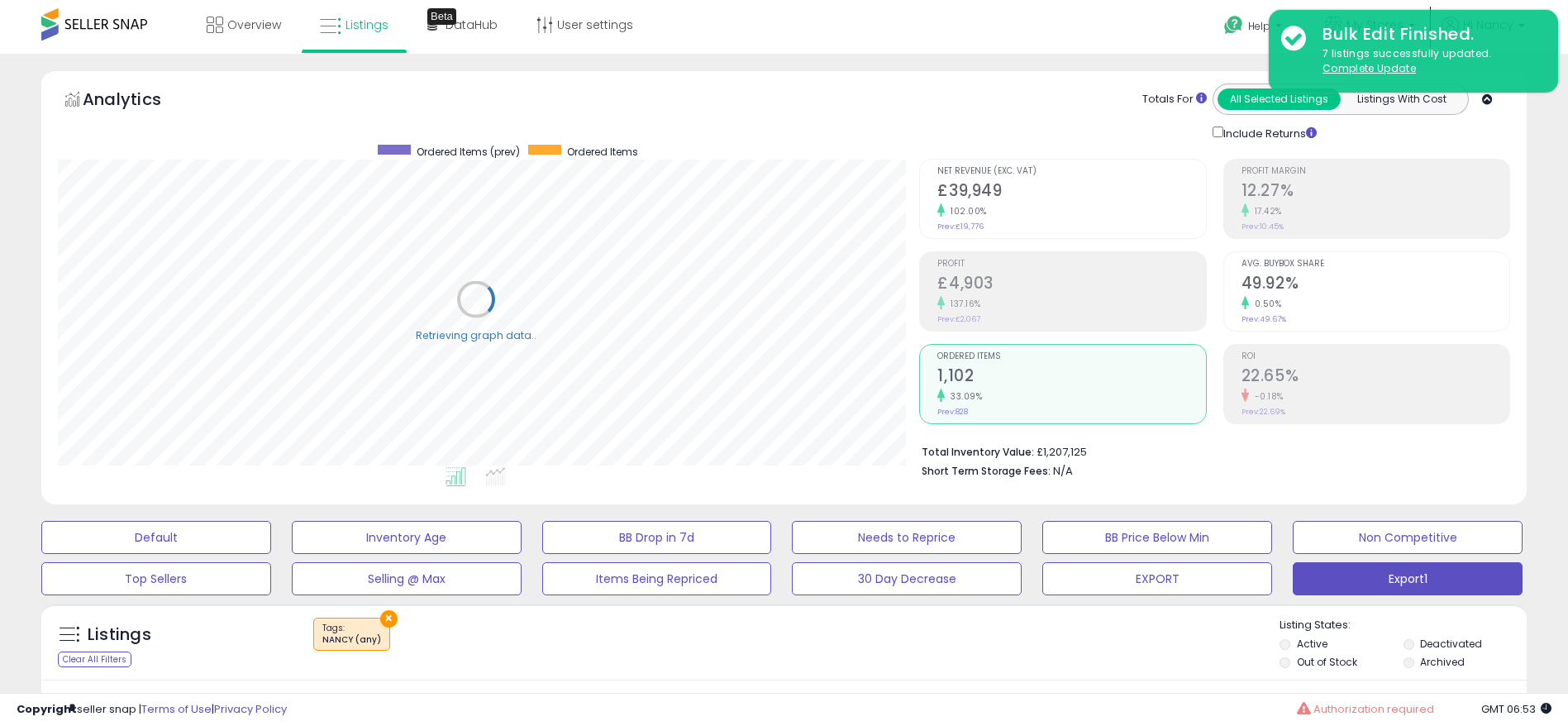 scroll, scrollTop: 826540, scrollLeft: 825707, axis: both 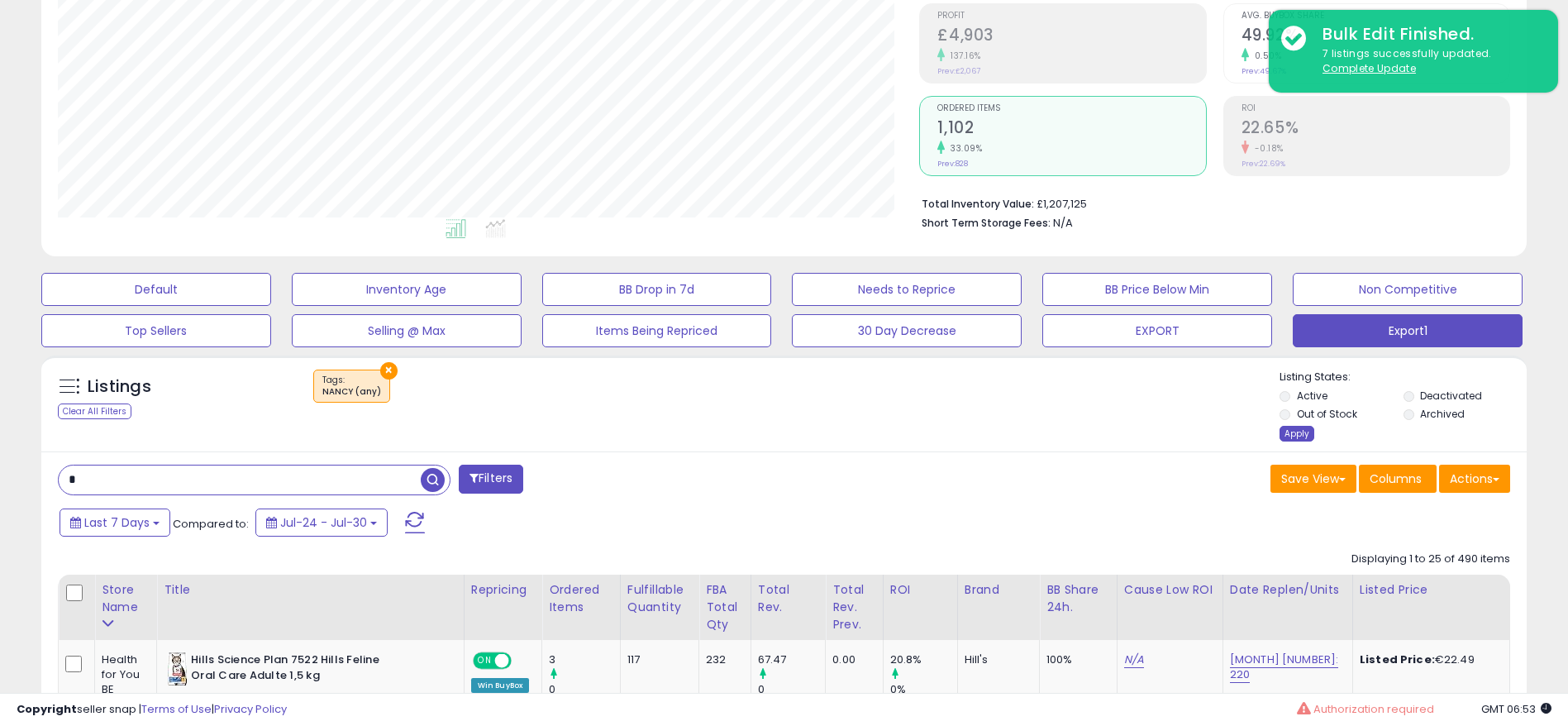 click on "Apply" at bounding box center (1297, 433) 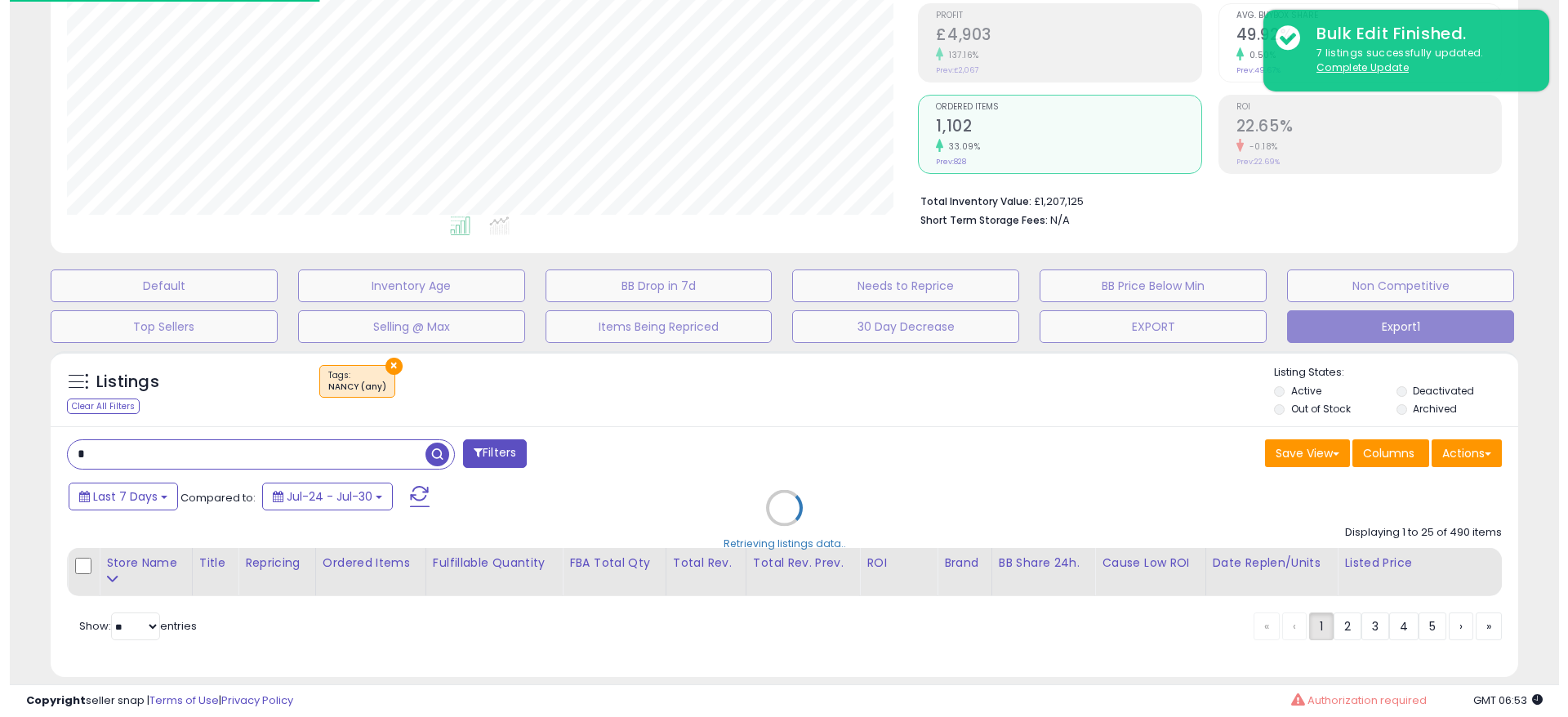 scroll, scrollTop: 816294, scrollLeft: 815804, axis: both 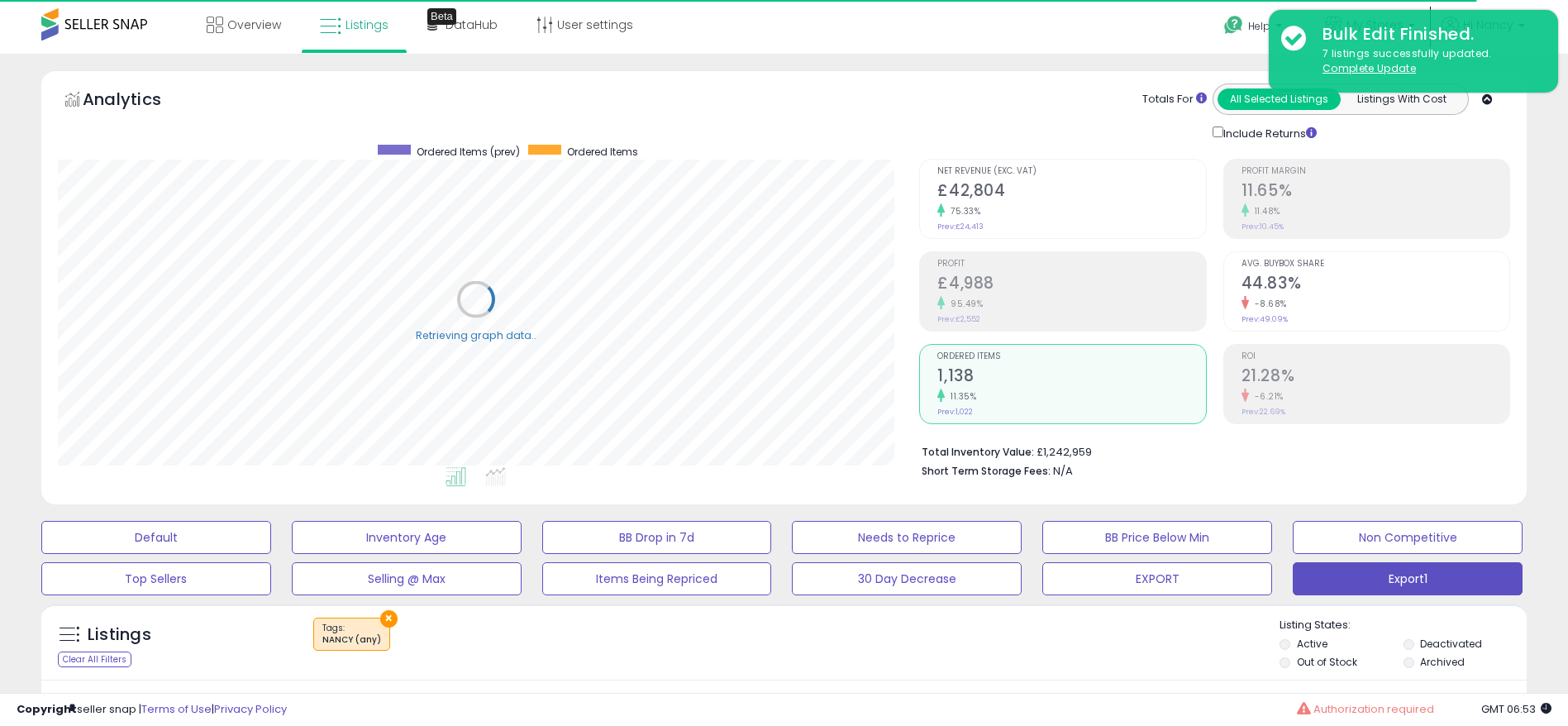 click on "75.33%" 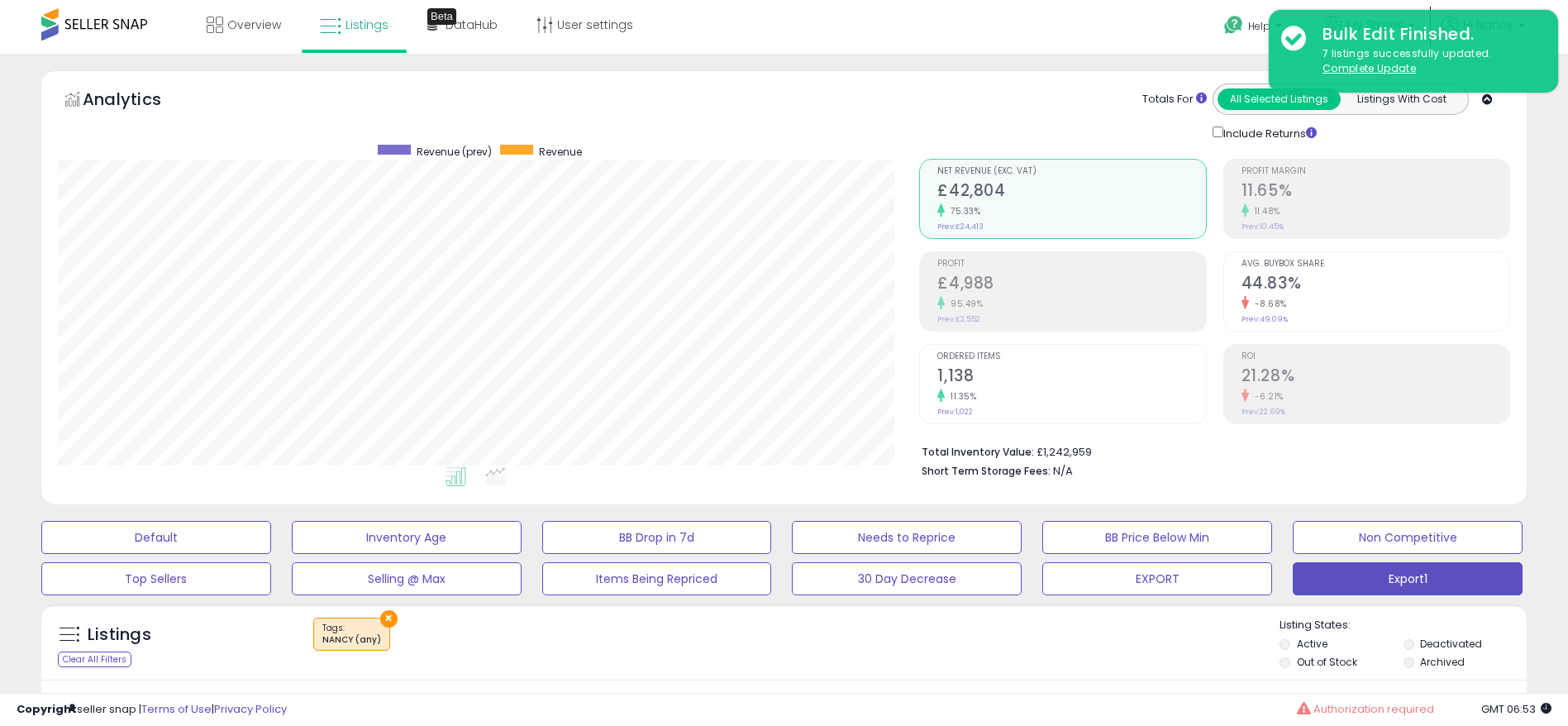 scroll, scrollTop: 339, scrollLeft: 862, axis: both 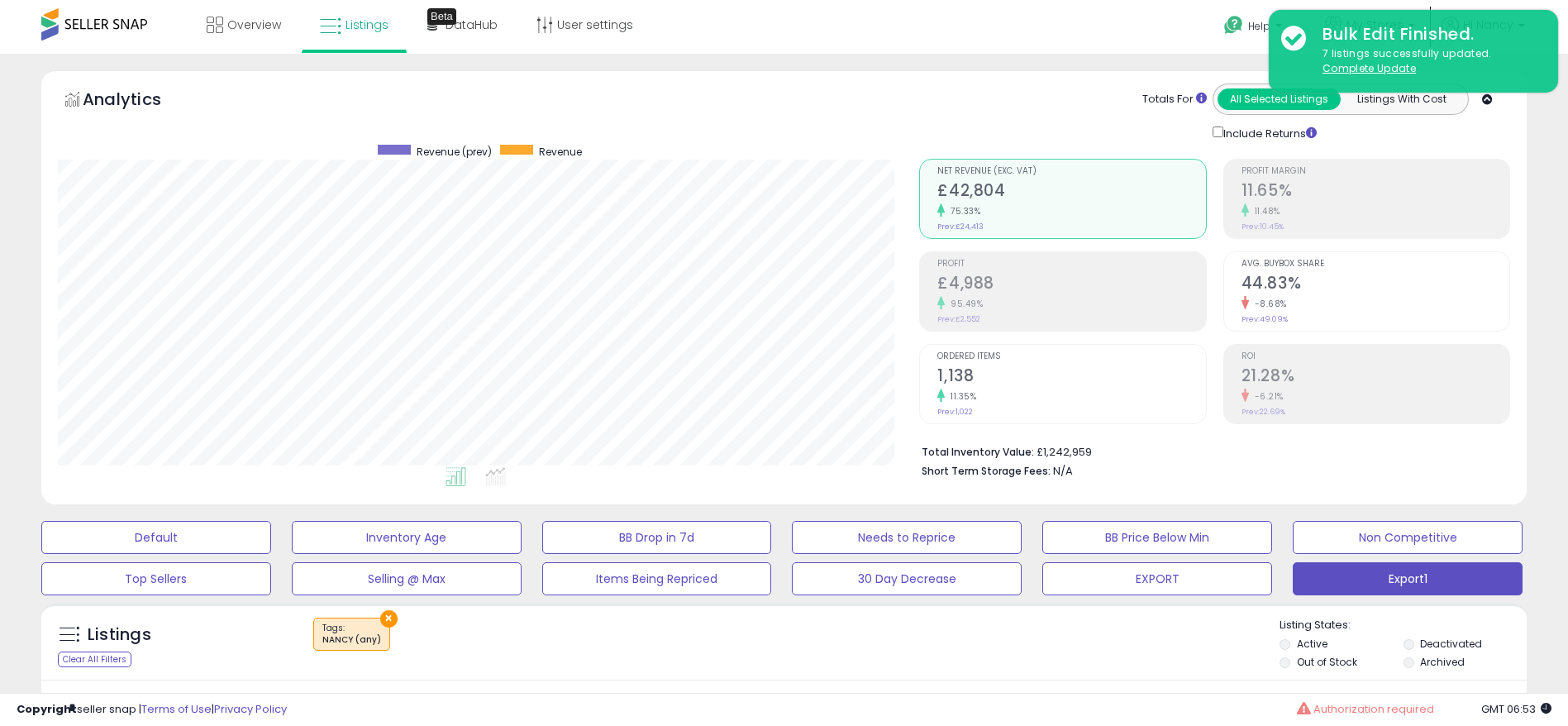 click on "-6.21%" at bounding box center [1375, 396] 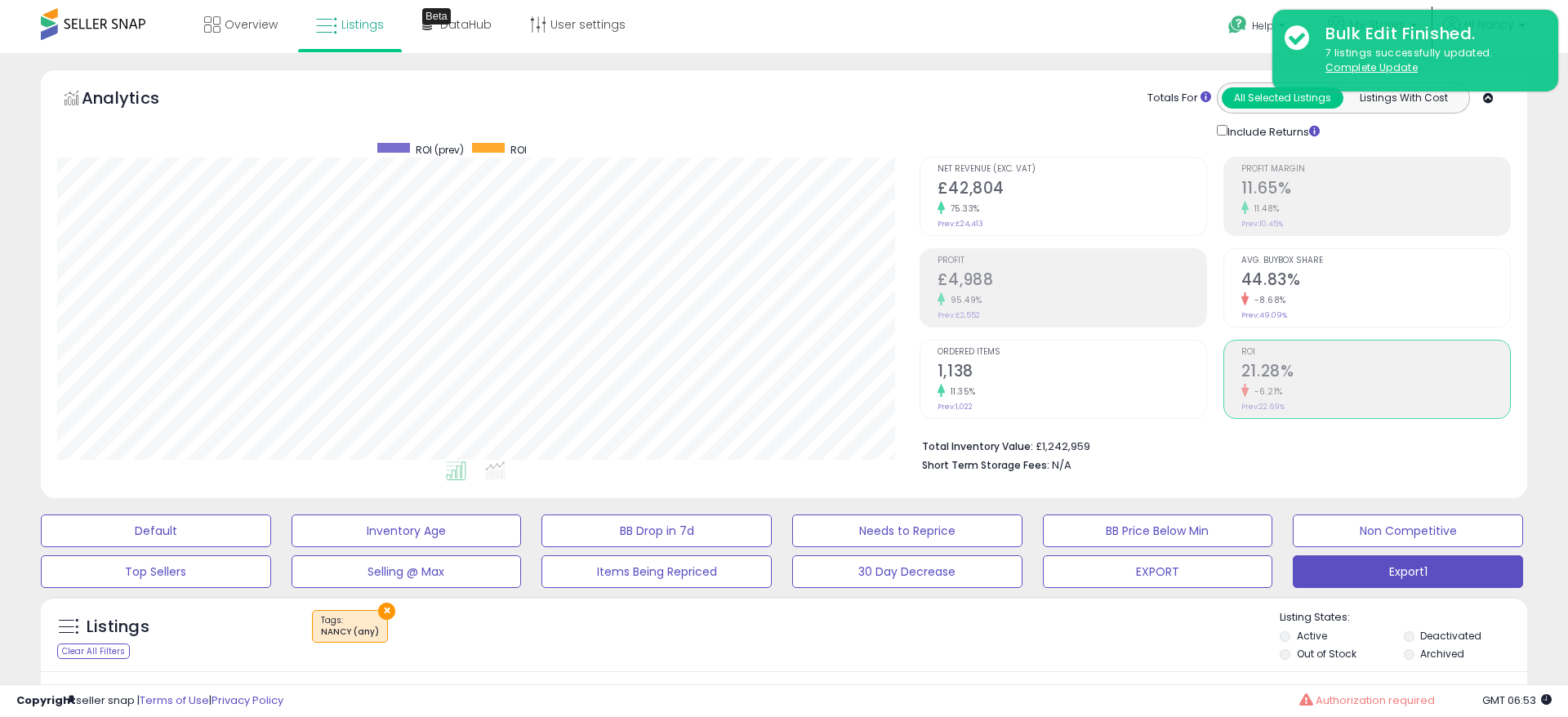 click on "1,138" at bounding box center [1071, 372] 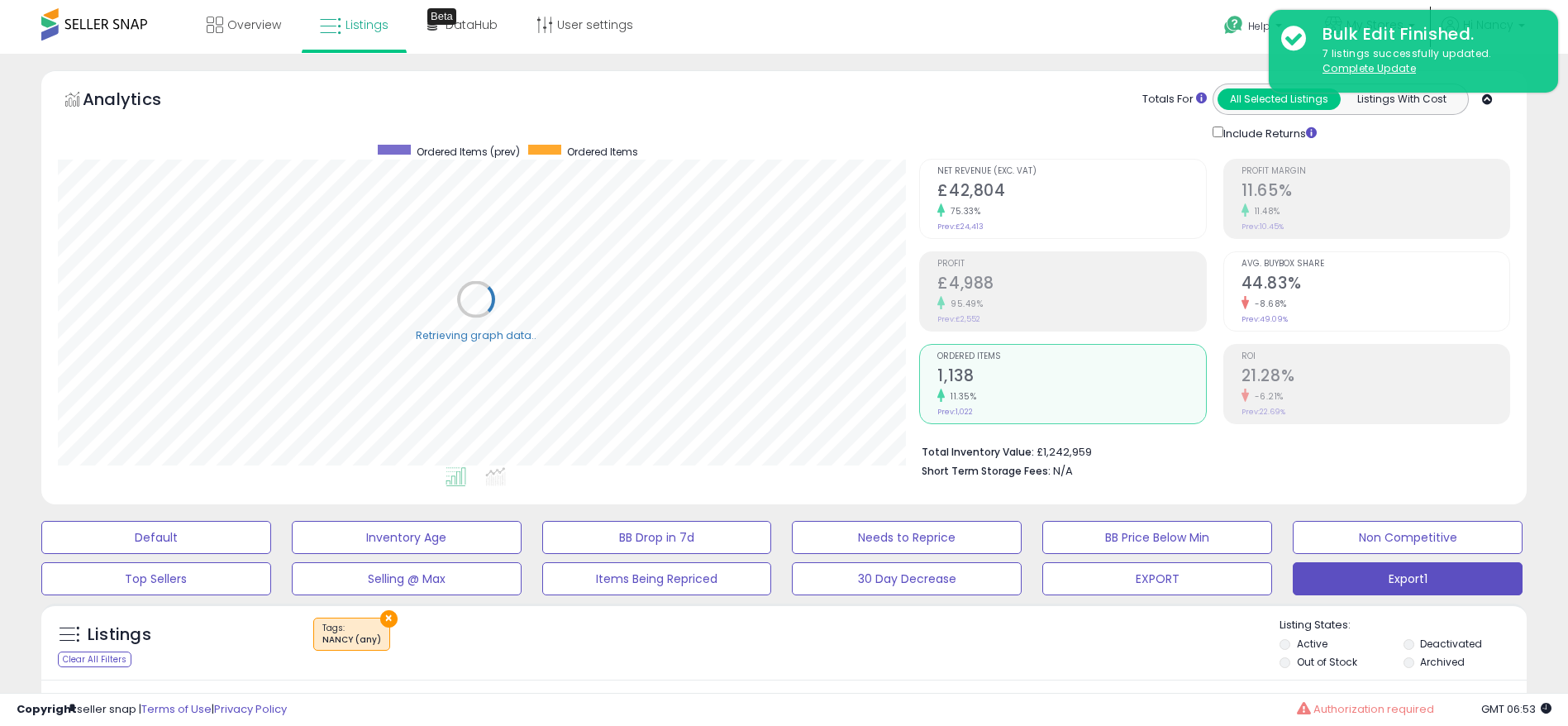 scroll, scrollTop: 826540, scrollLeft: 825707, axis: both 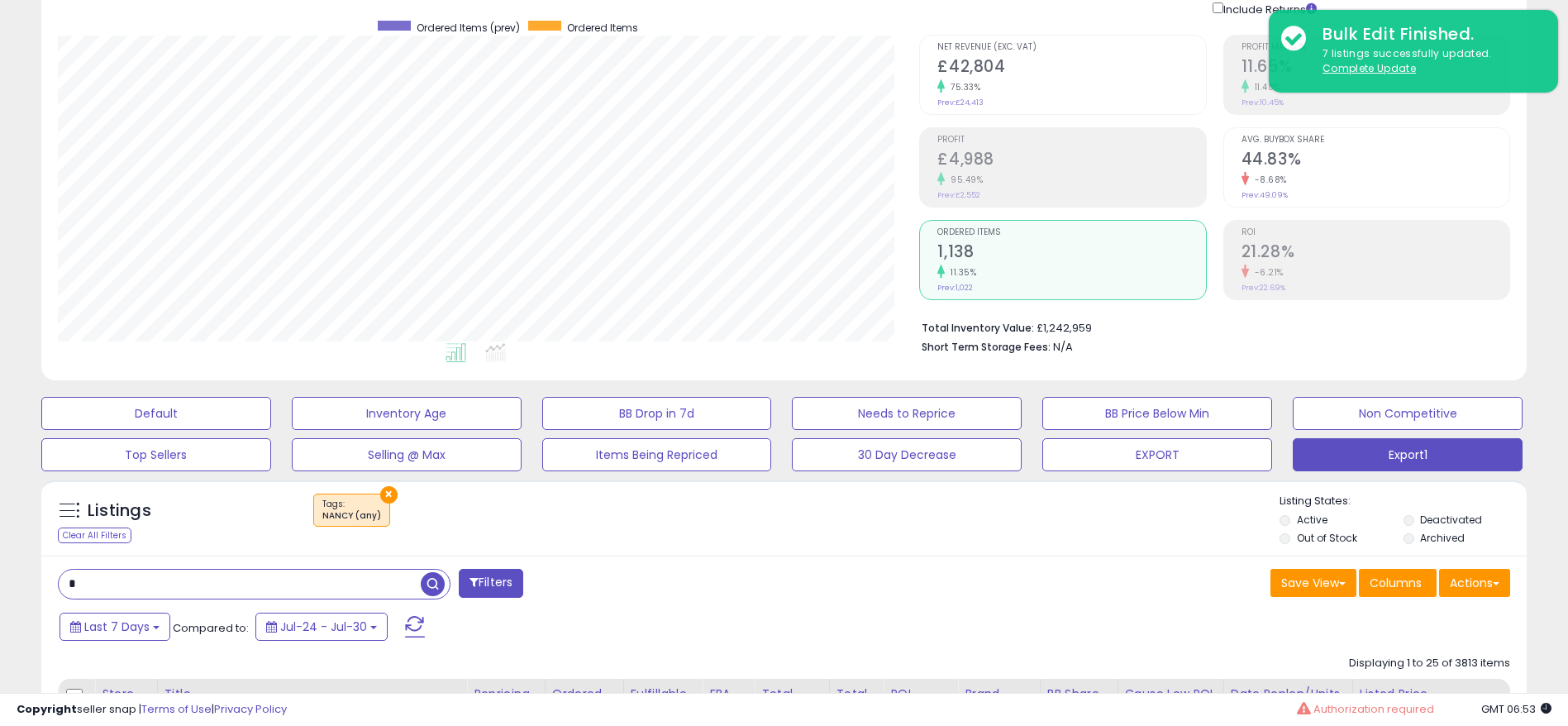 click on "-8.68%" at bounding box center [1375, 179] 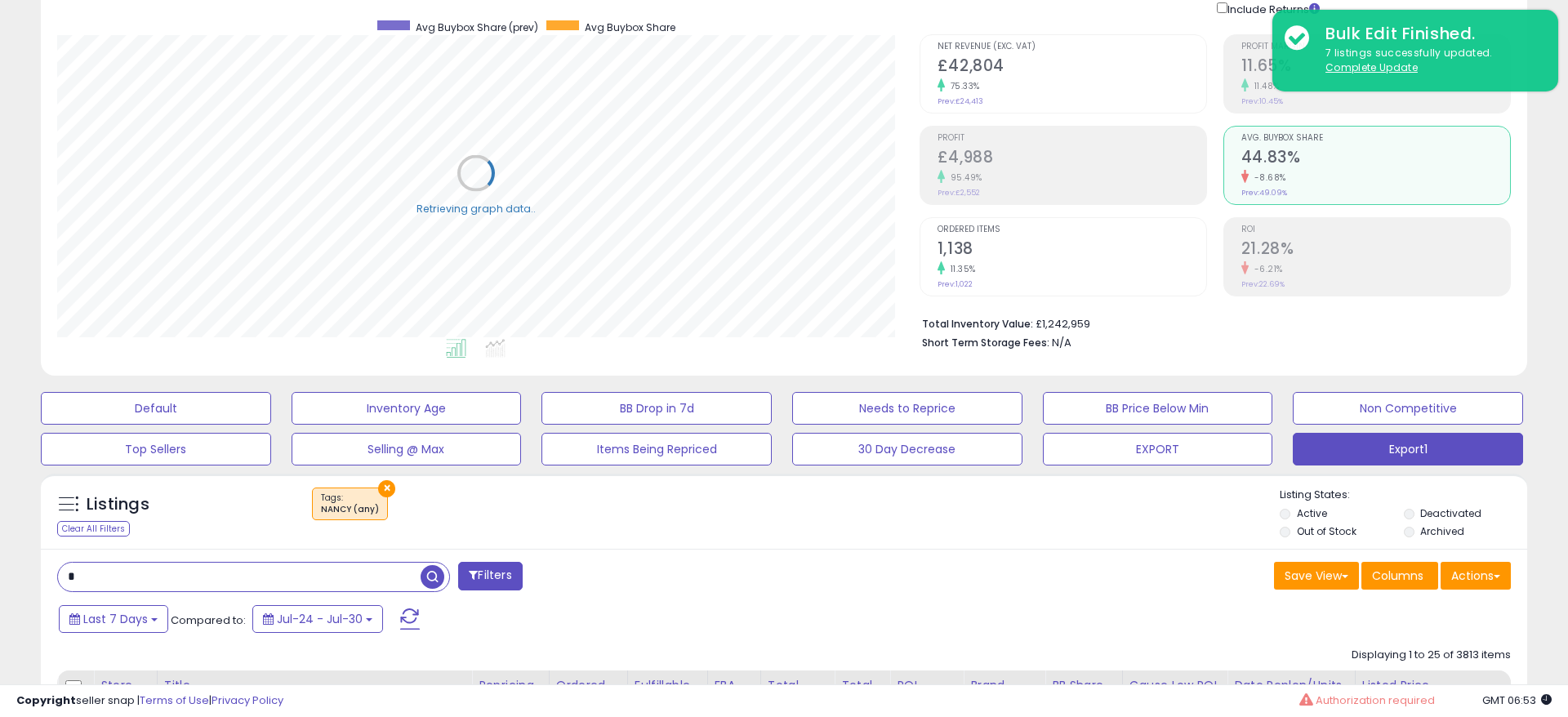scroll 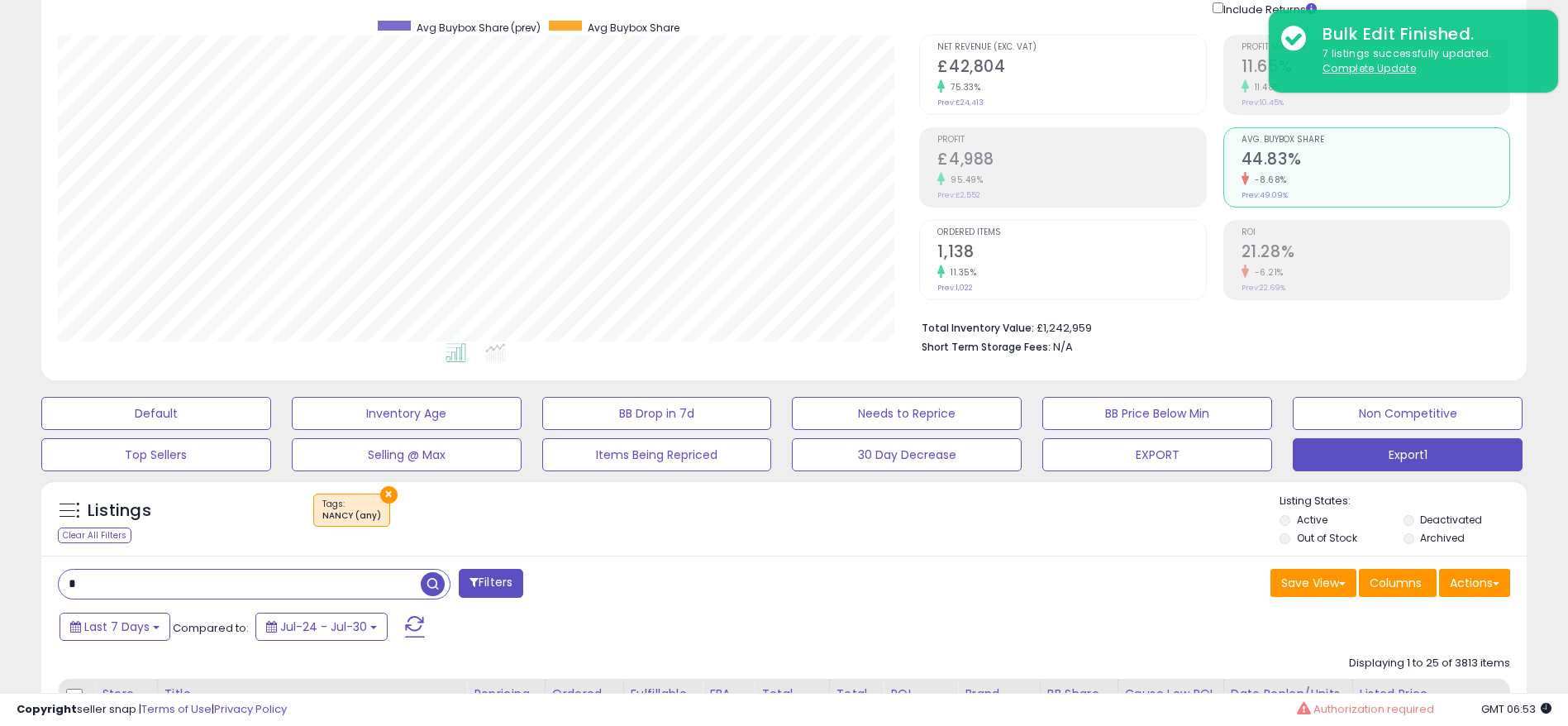click on "-6.21%" at bounding box center (1375, 272) 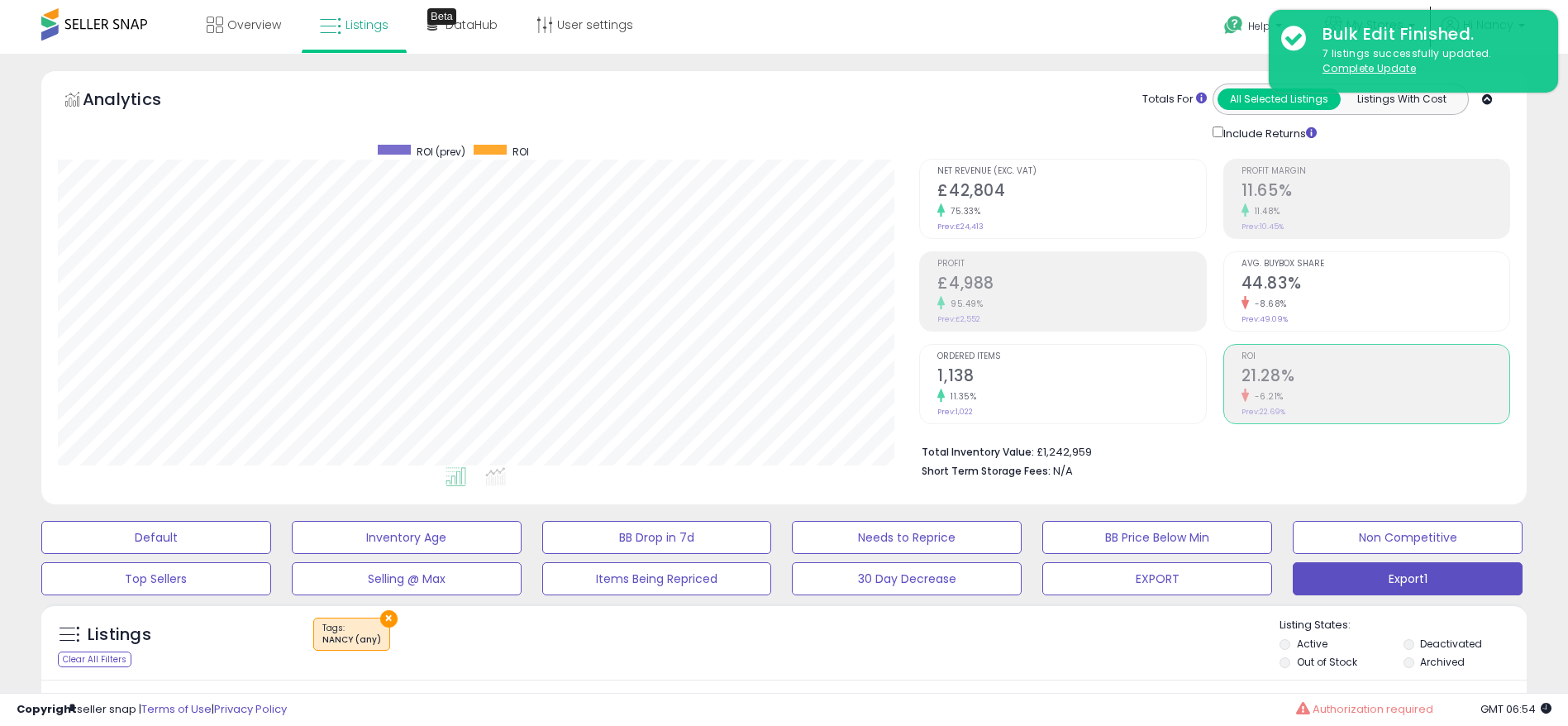click on "11.48%" 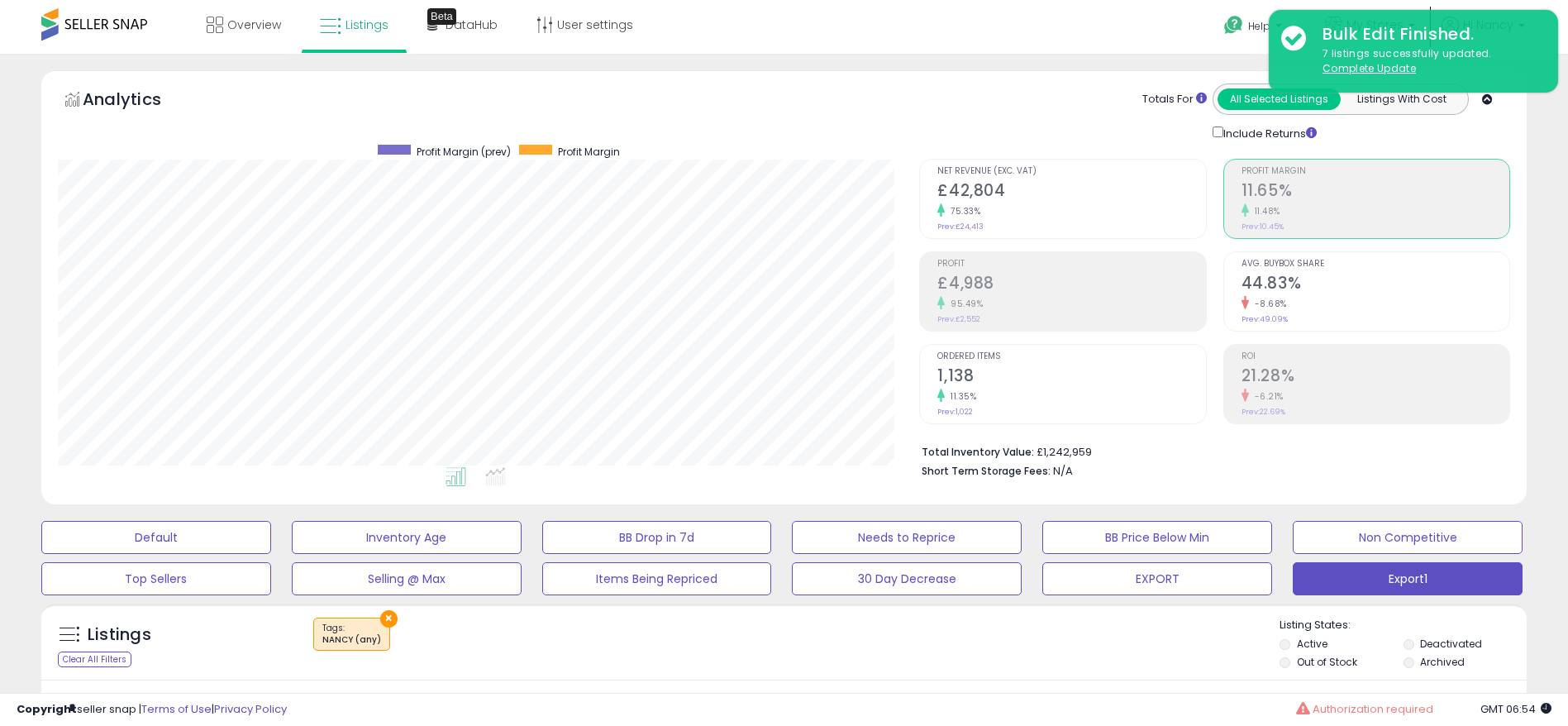 click on "44.83%" at bounding box center [1375, 284] 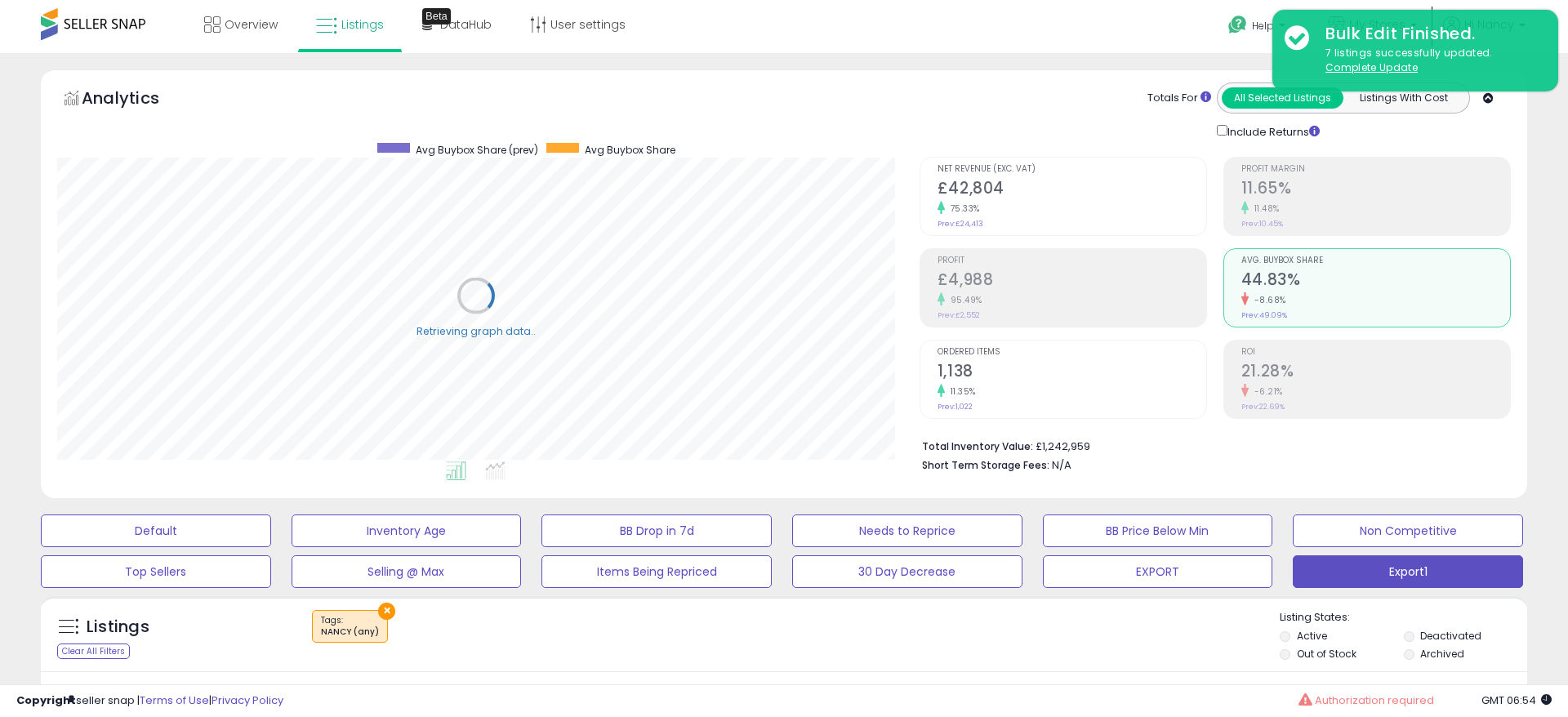scroll, scrollTop: 816294, scrollLeft: 815804, axis: both 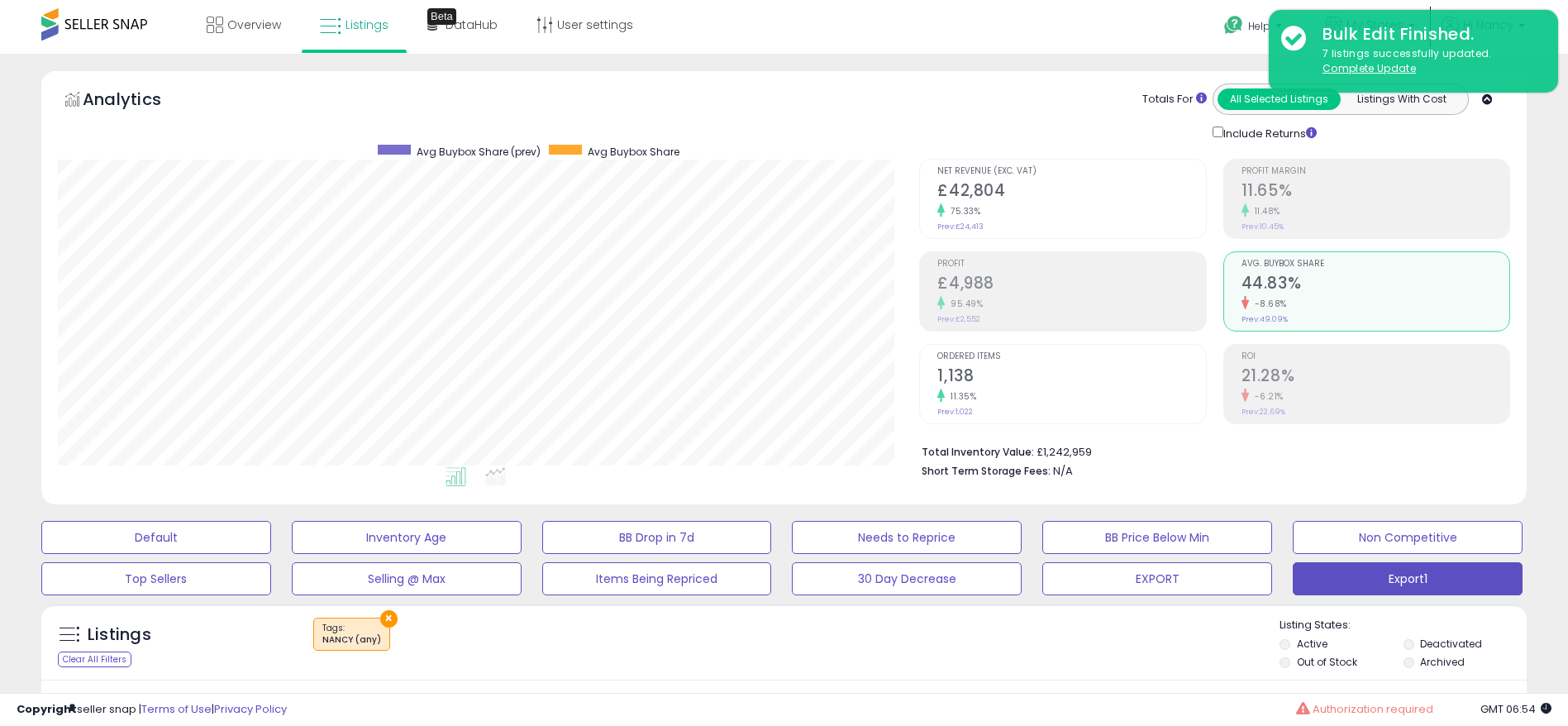 click on "11.35%" at bounding box center [1071, 396] 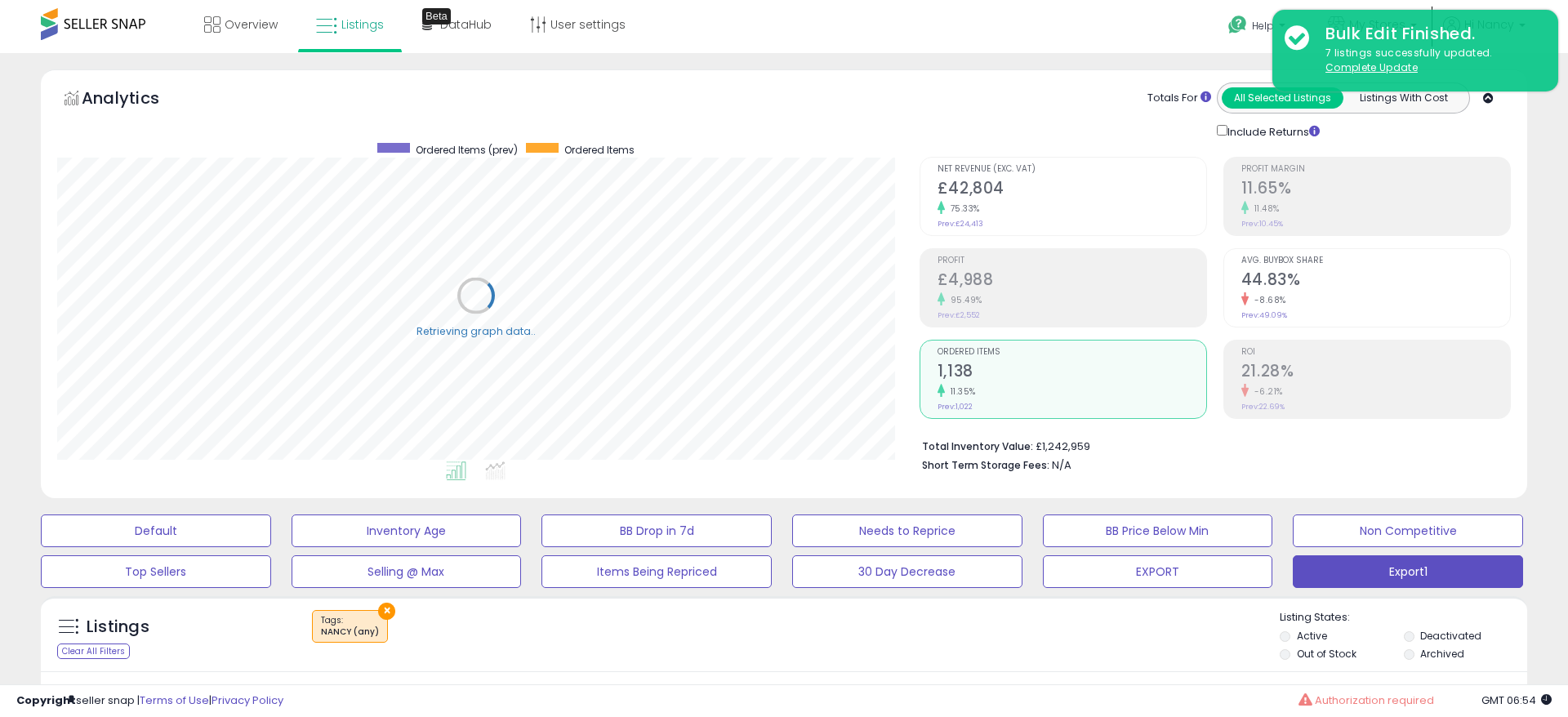 scroll, scrollTop: 816294, scrollLeft: 815804, axis: both 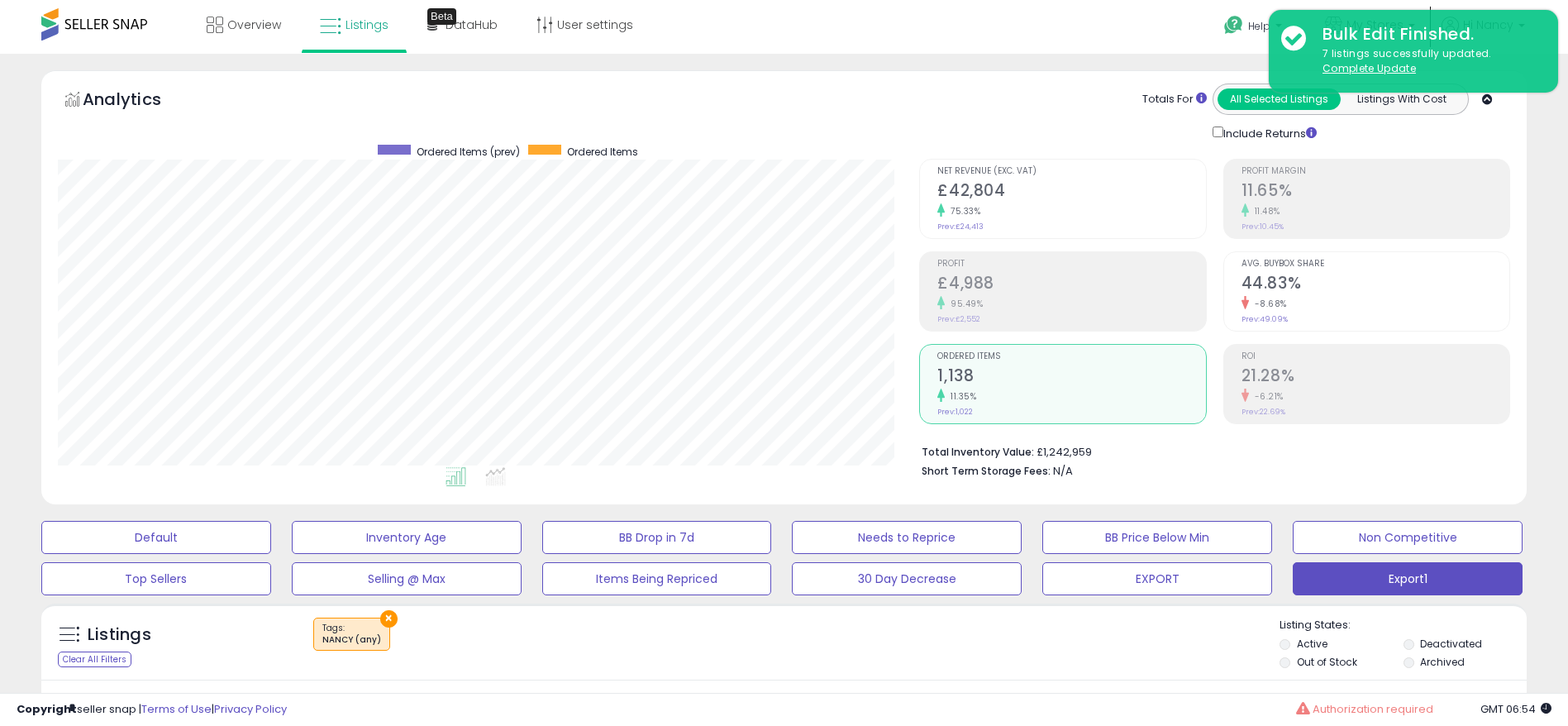 click on "Net Revenue (Exc. VAT)
£42,804
75.33%
Prev:  £24,413" at bounding box center [1071, 197] 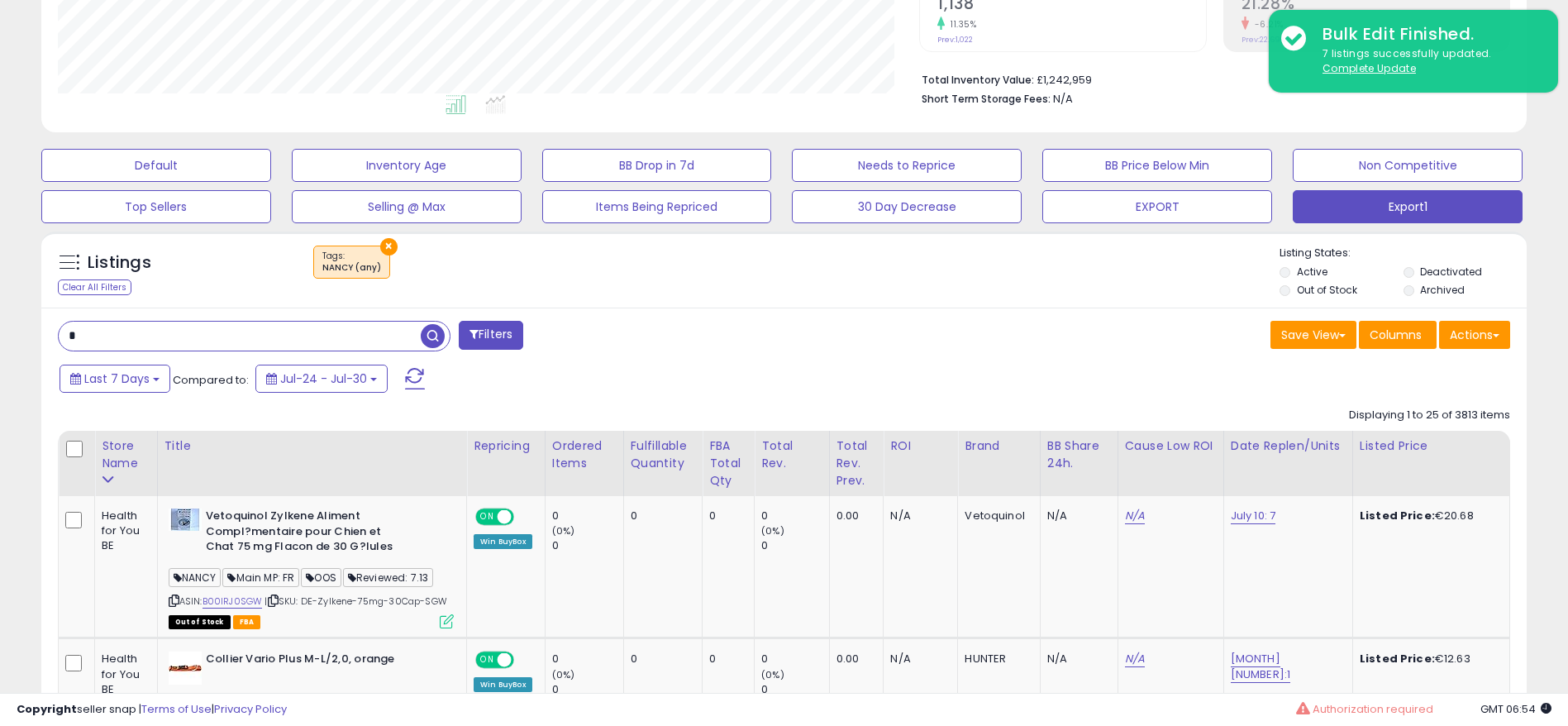 click on "× Tags" at bounding box center [786, 269] 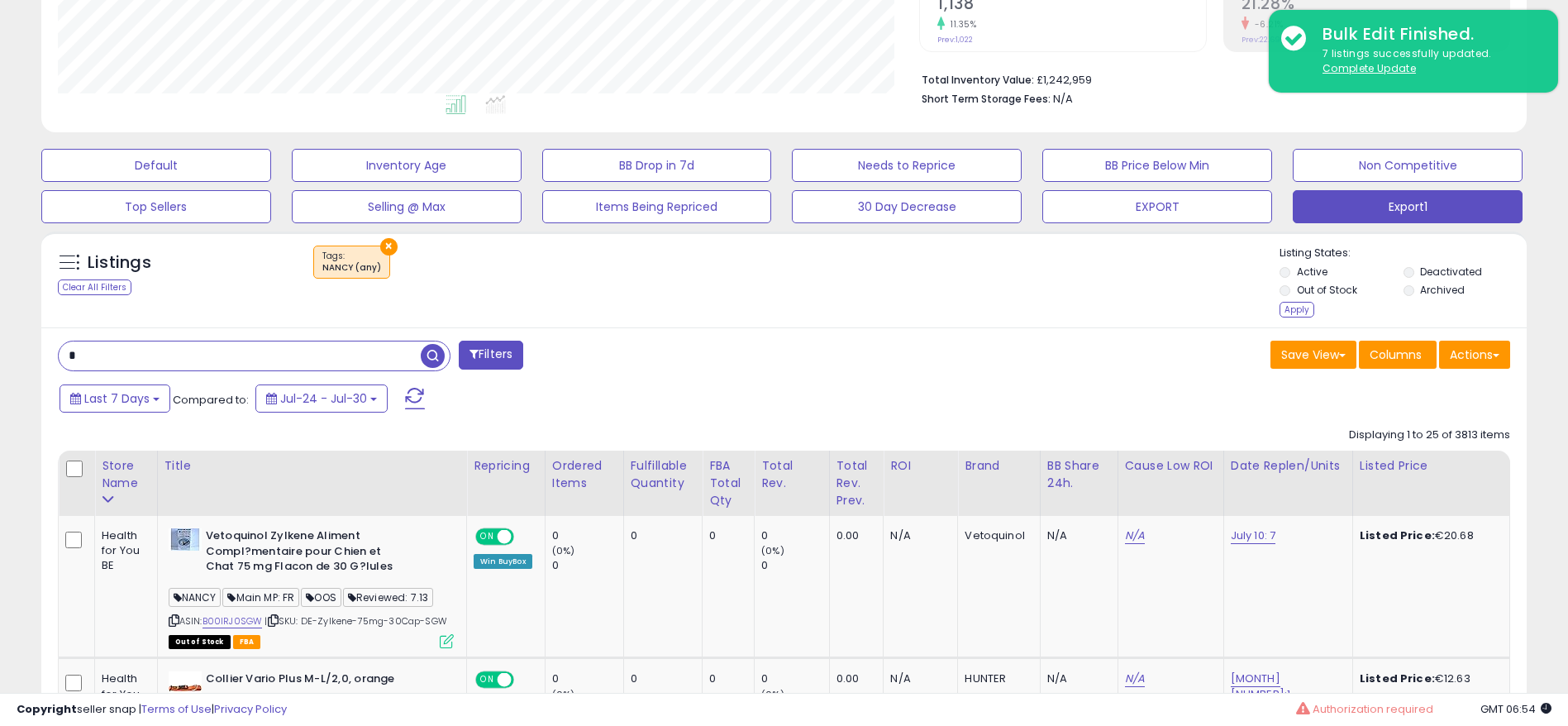 click on "Apply" at bounding box center [1297, 309] 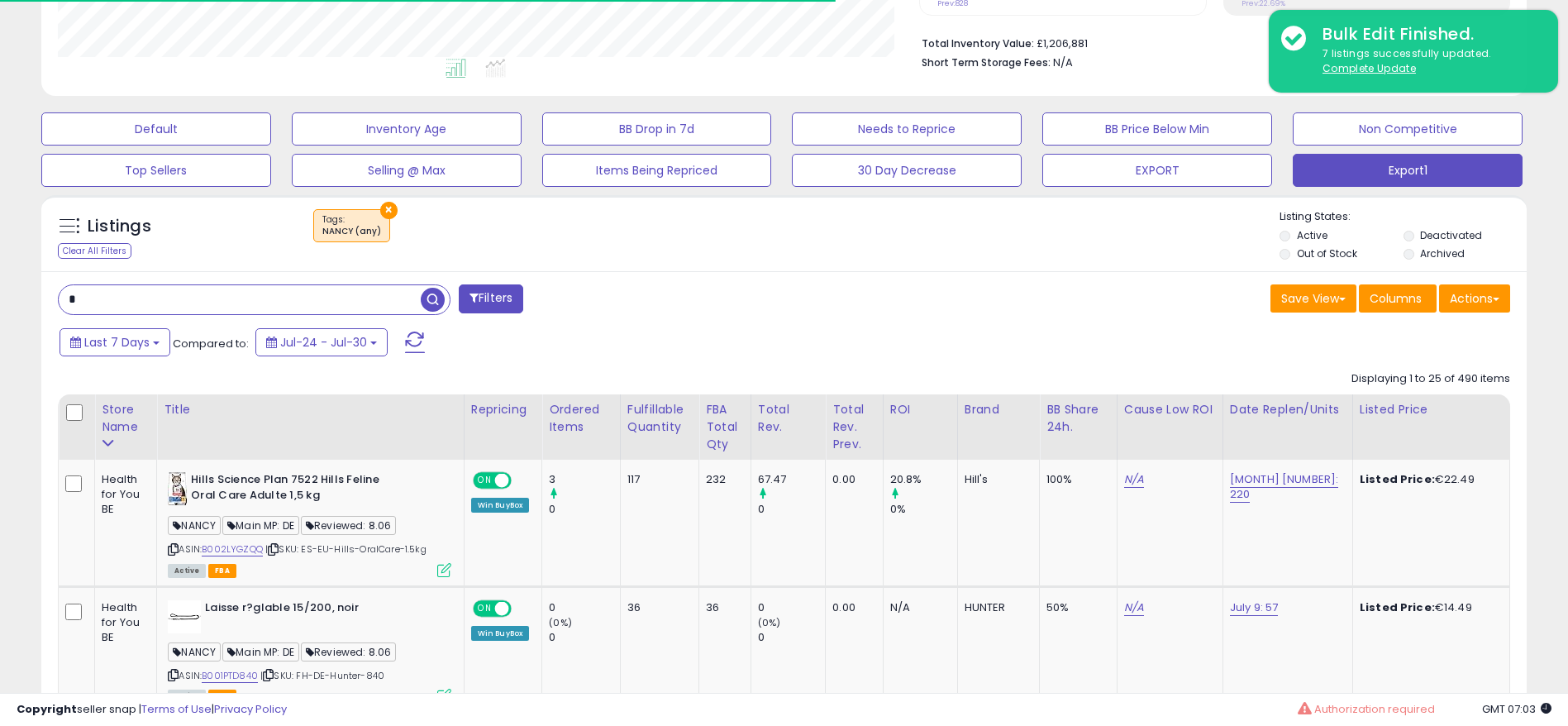scroll, scrollTop: 146, scrollLeft: 0, axis: vertical 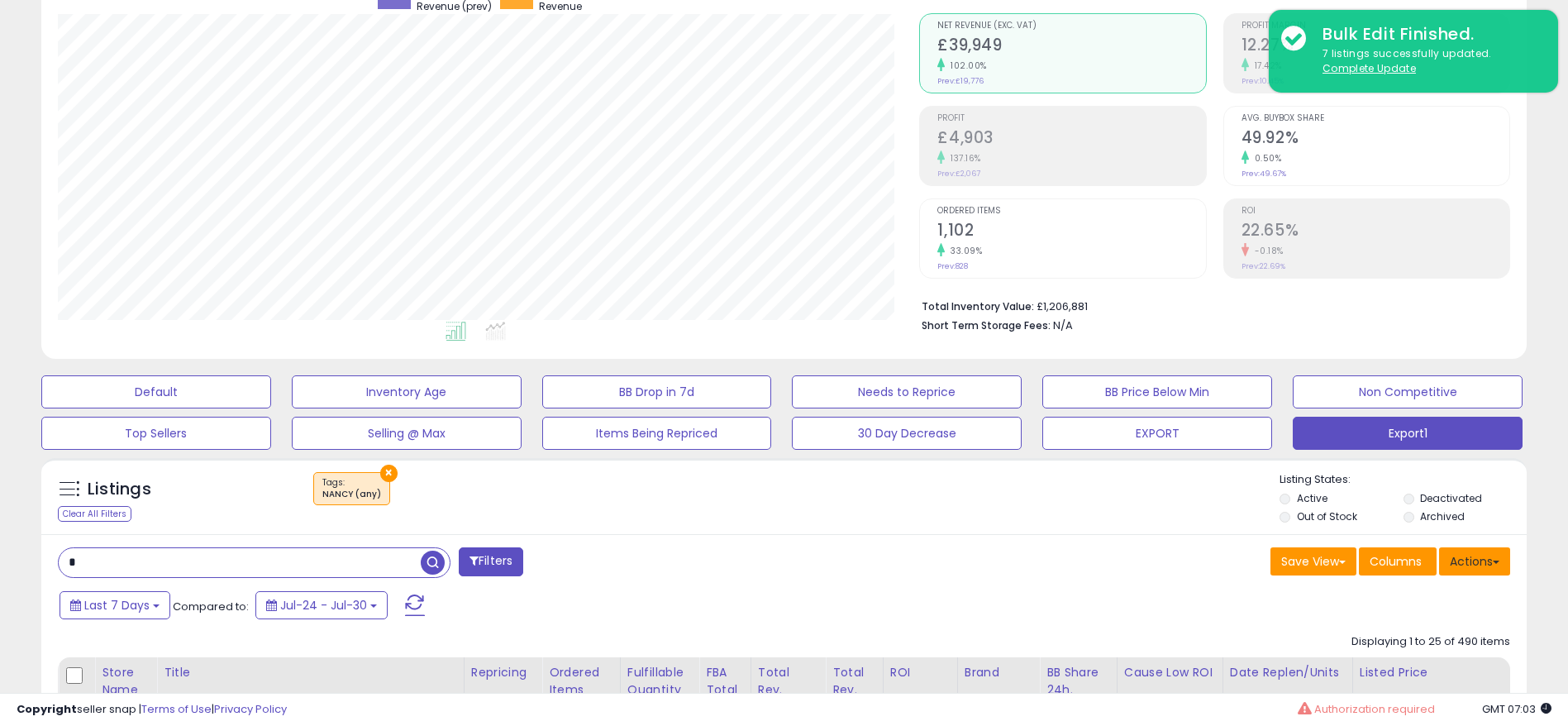 click on "Actions" at bounding box center [1475, 561] 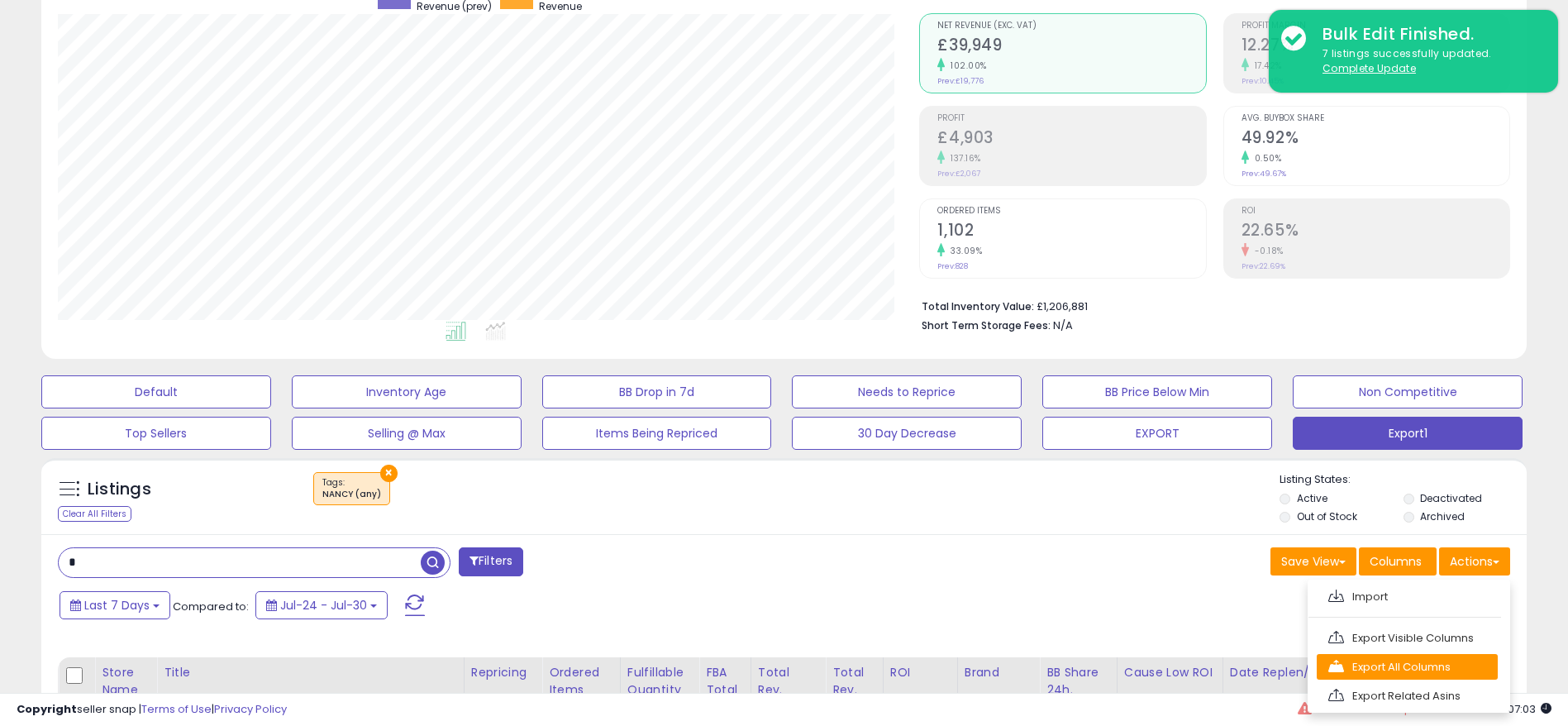 click on "Export All Columns" at bounding box center [1407, 666] 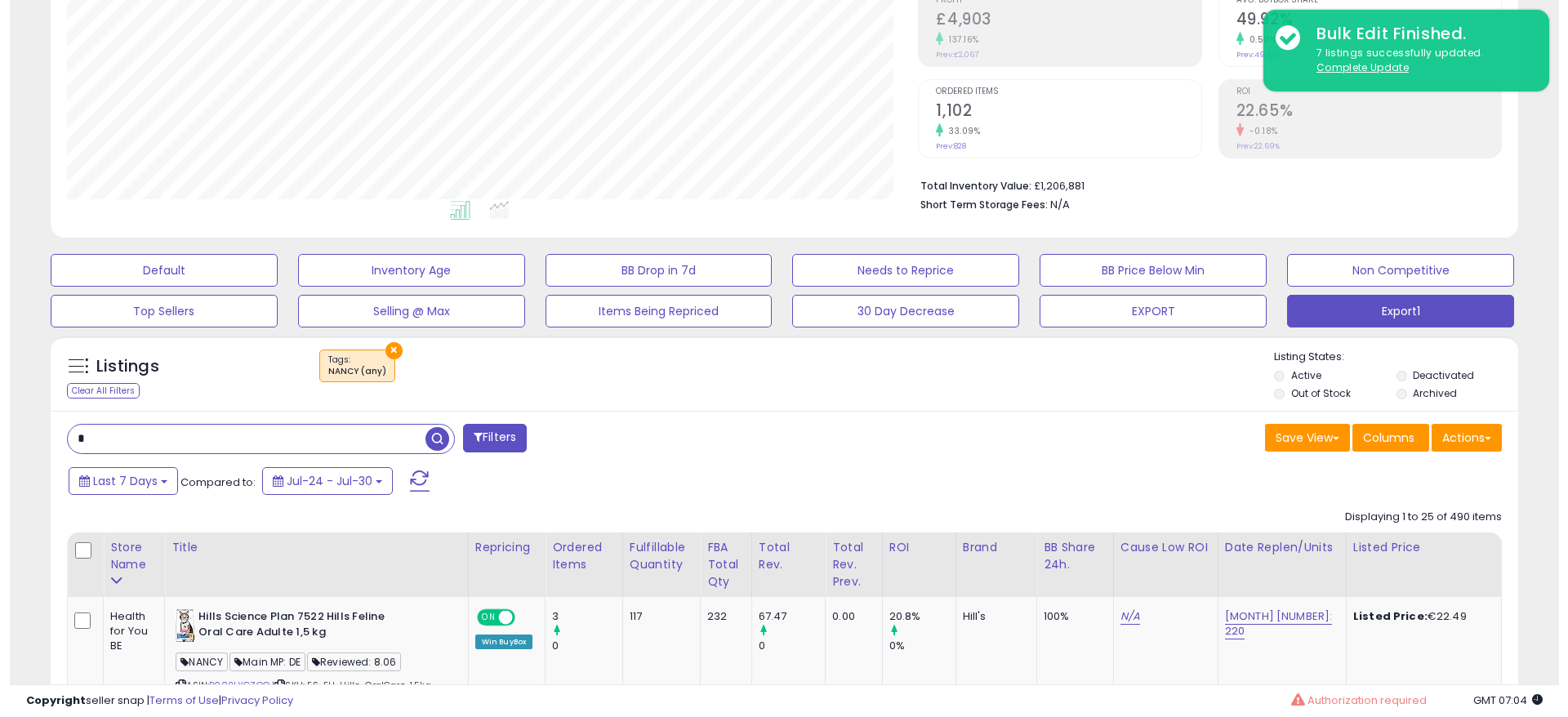 scroll, scrollTop: 266, scrollLeft: 0, axis: vertical 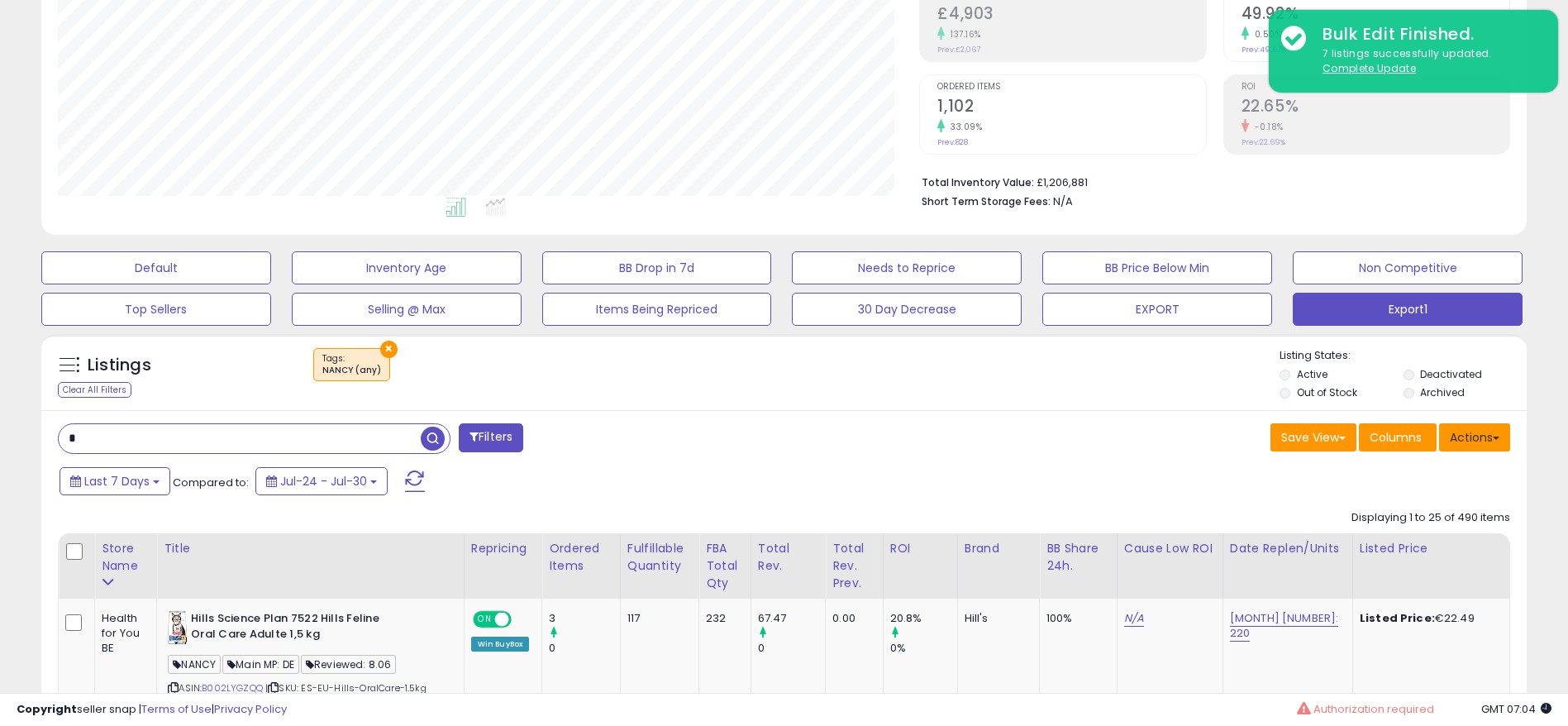 click on "Actions" at bounding box center [1475, 437] 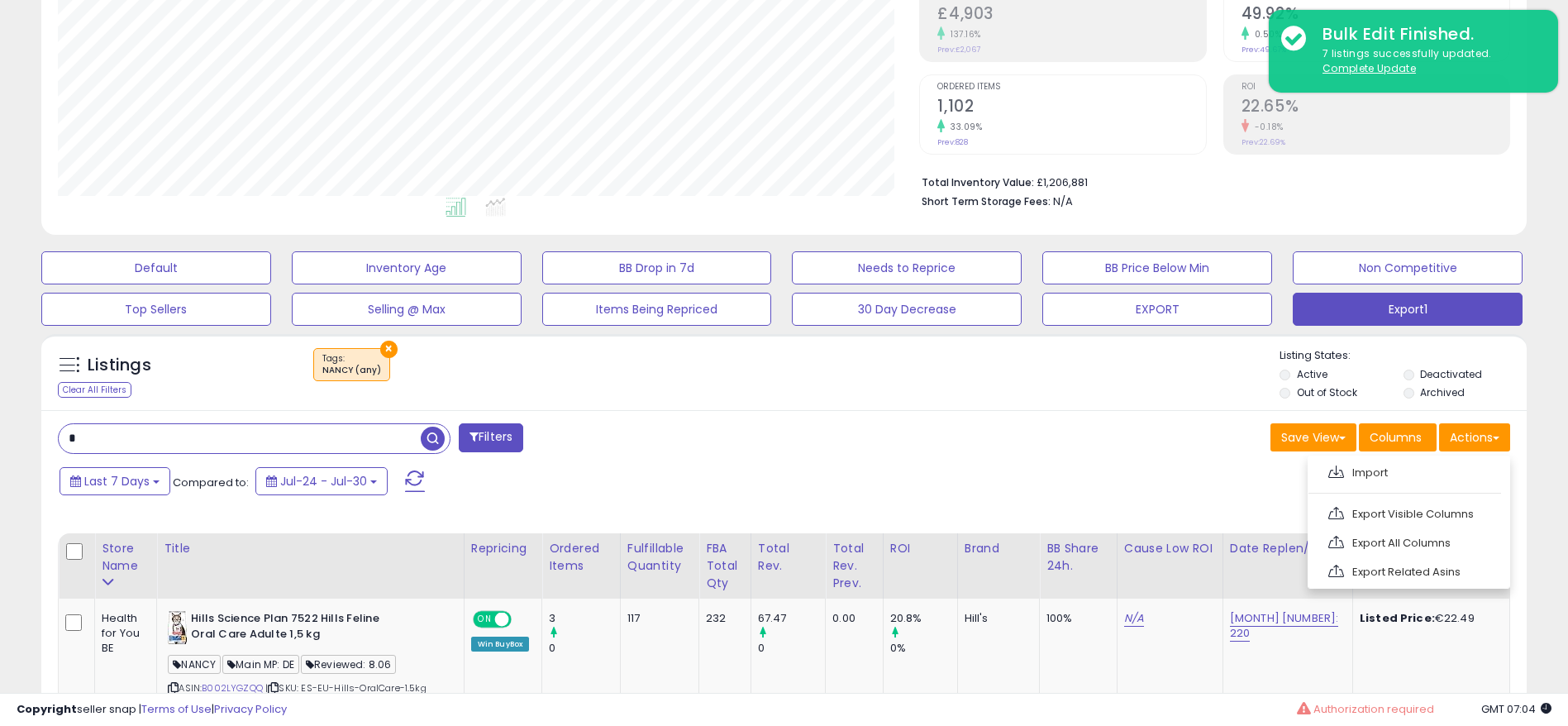 click on "Last 7 Days
Compared to:
Jul-24 - Jul-30" at bounding box center [600, 483] 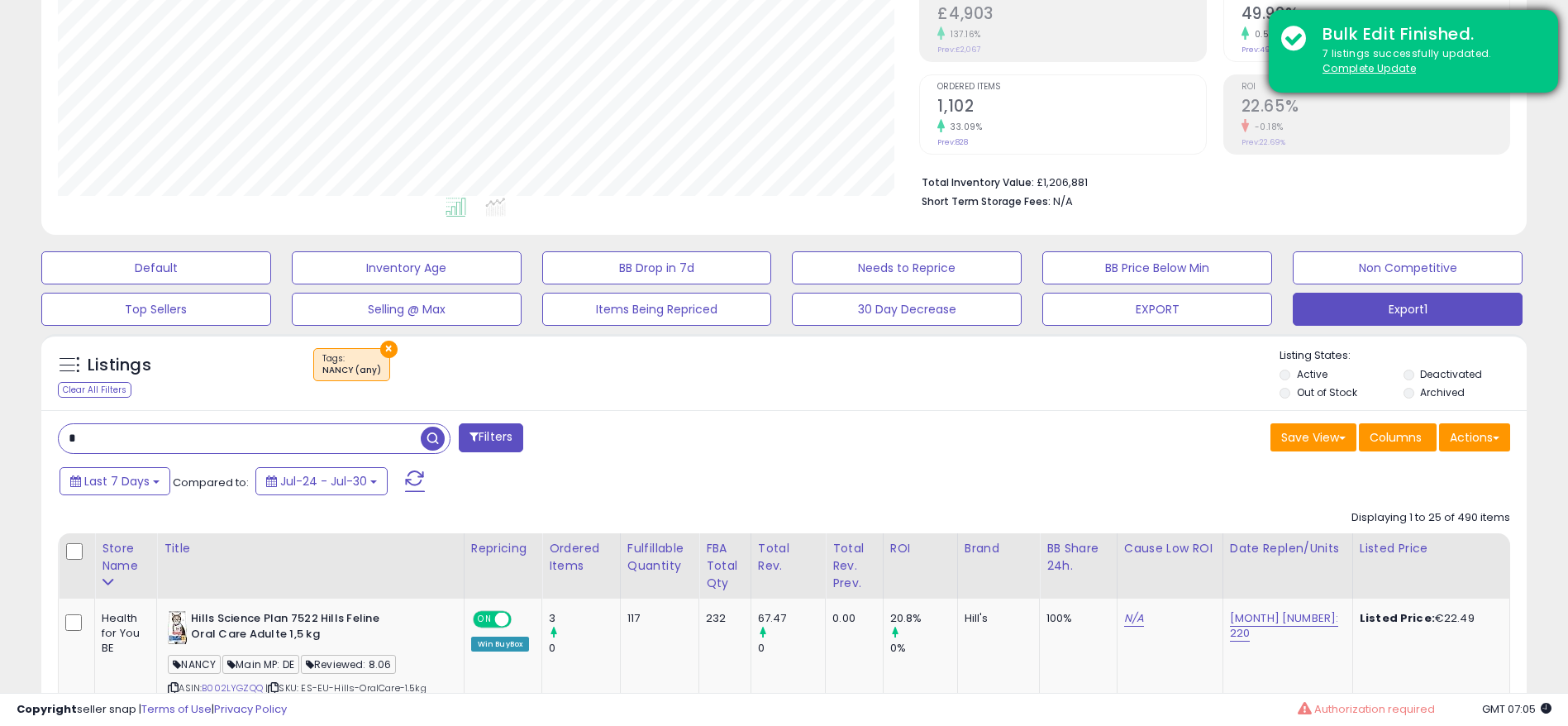 click on "Bulk Edit Finished." at bounding box center (1427, 34) 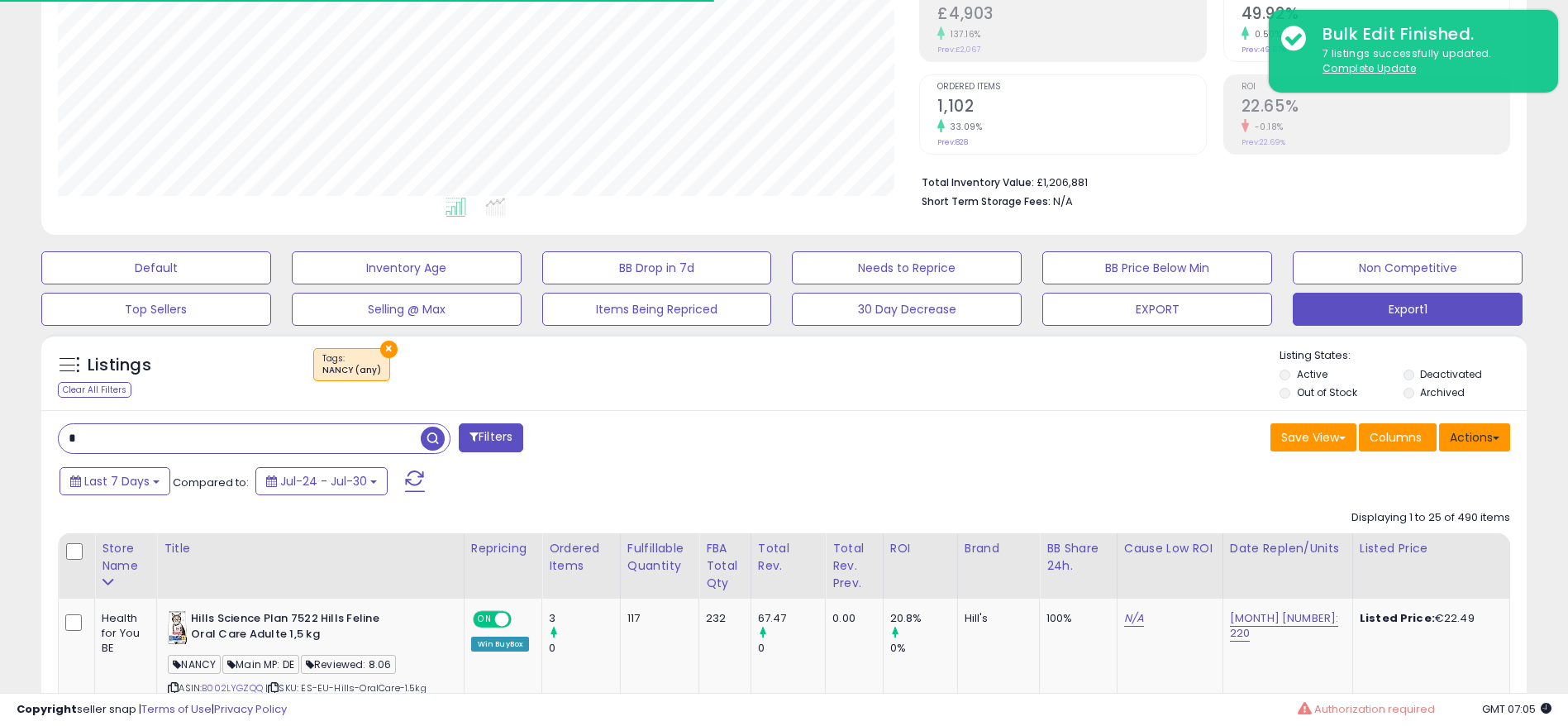 click on "Actions" at bounding box center (1475, 437) 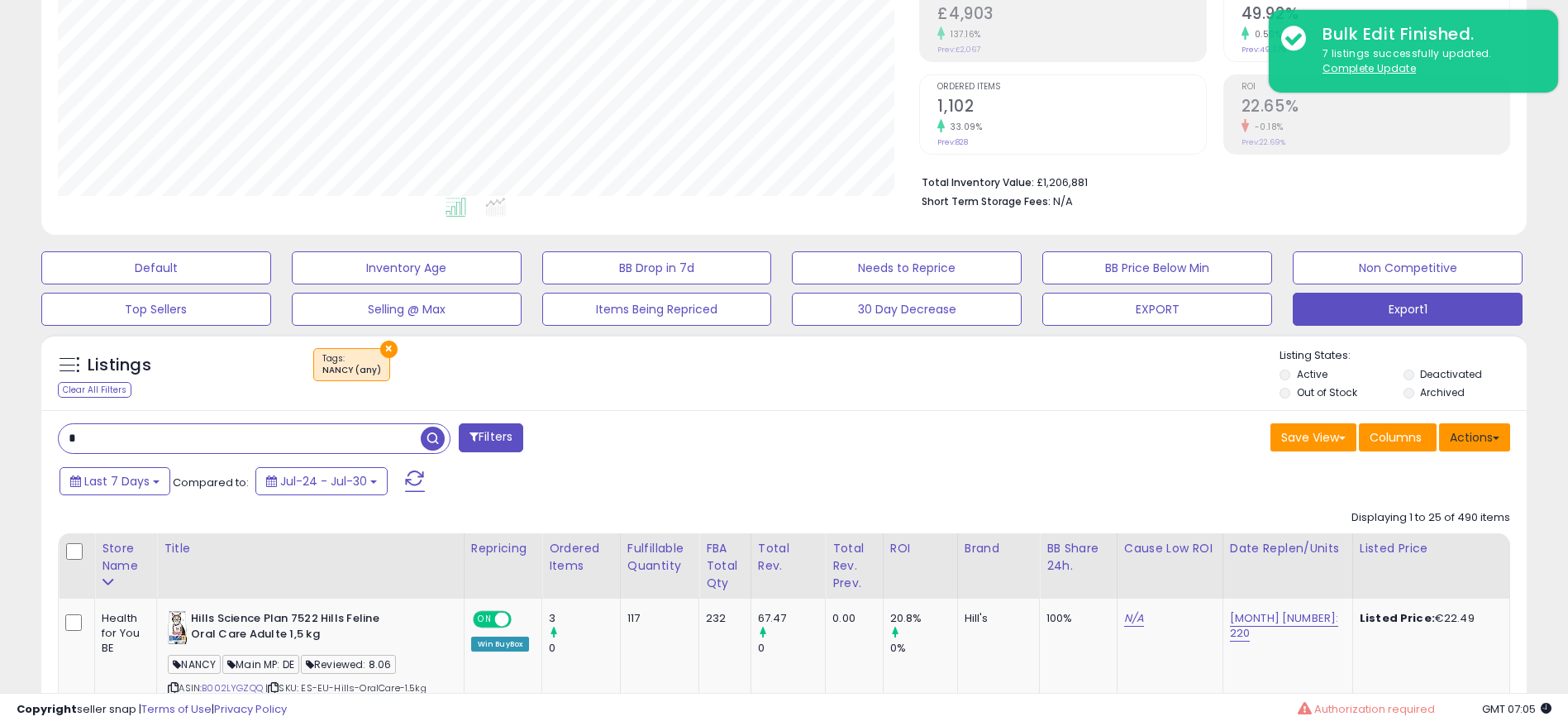 click on "Actions" at bounding box center (1475, 437) 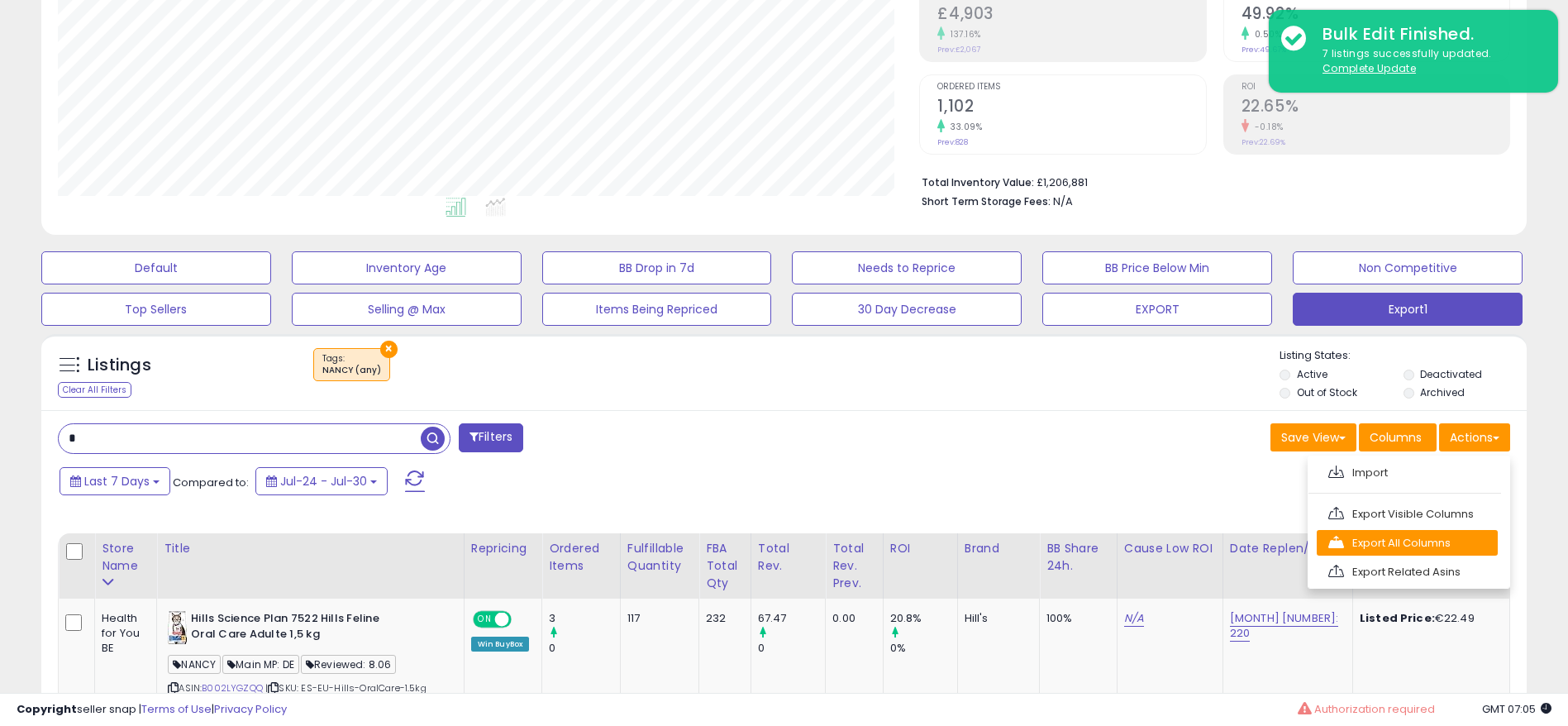 click on "Export All Columns" at bounding box center [1407, 542] 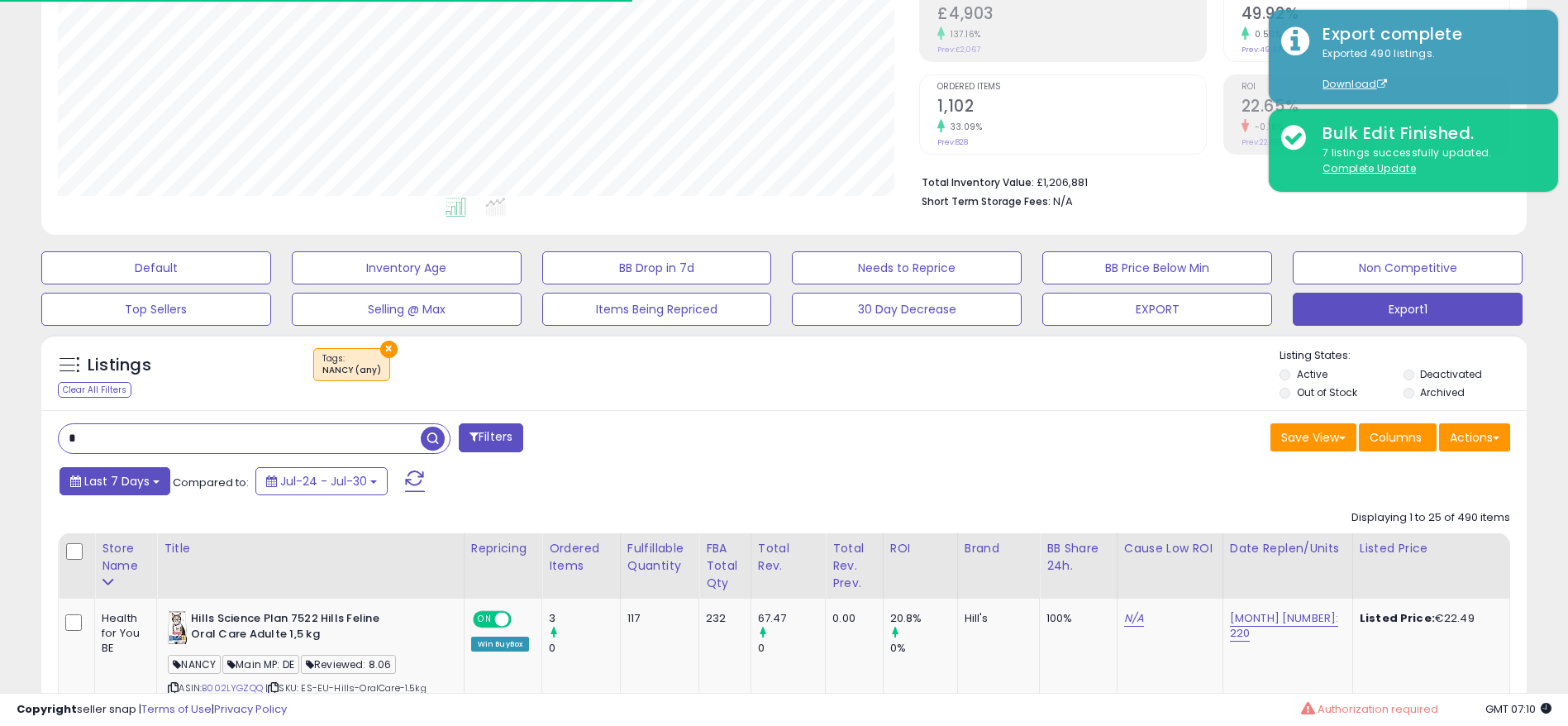 click on "Last 7 Days" at bounding box center (117, 481) 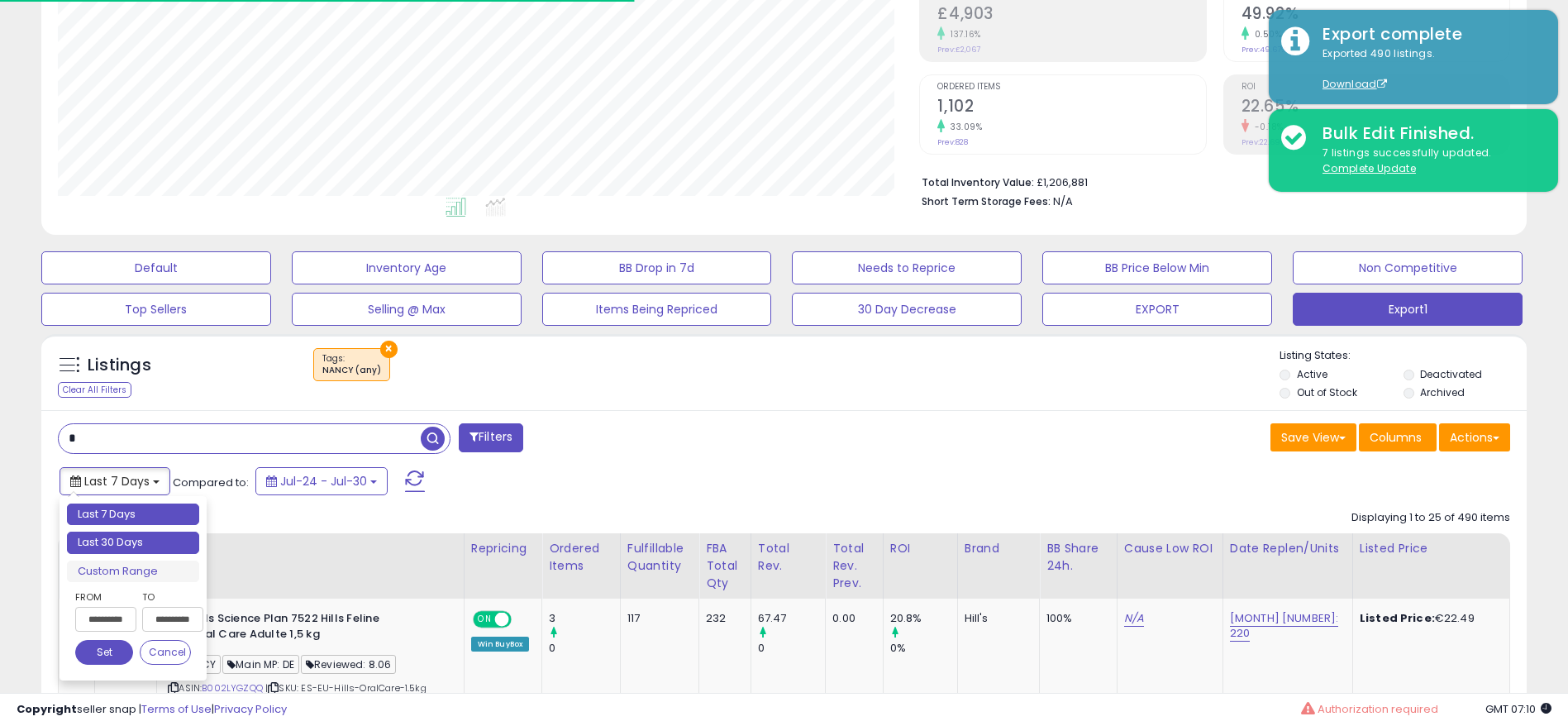 type on "**********" 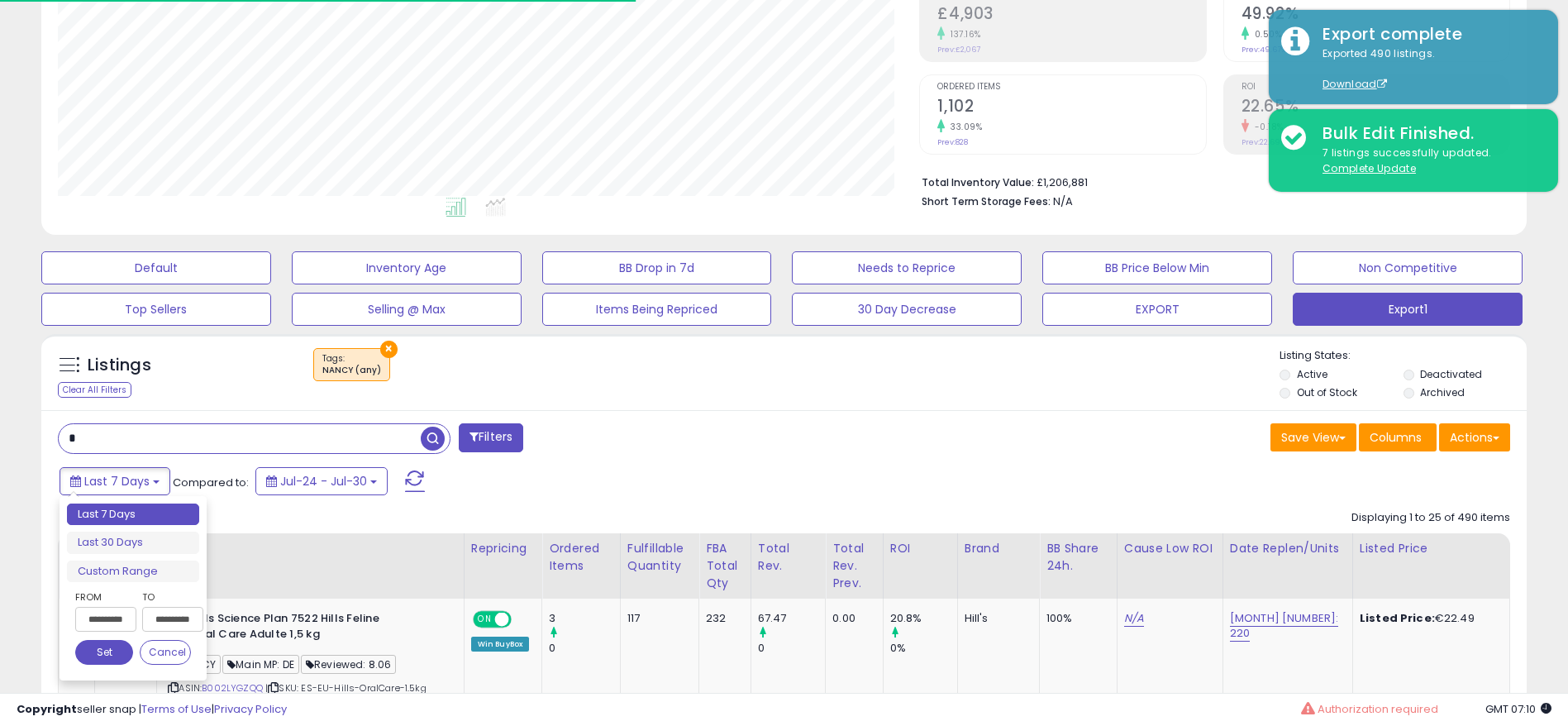 drag, startPoint x: 145, startPoint y: 547, endPoint x: 255, endPoint y: 547, distance: 110 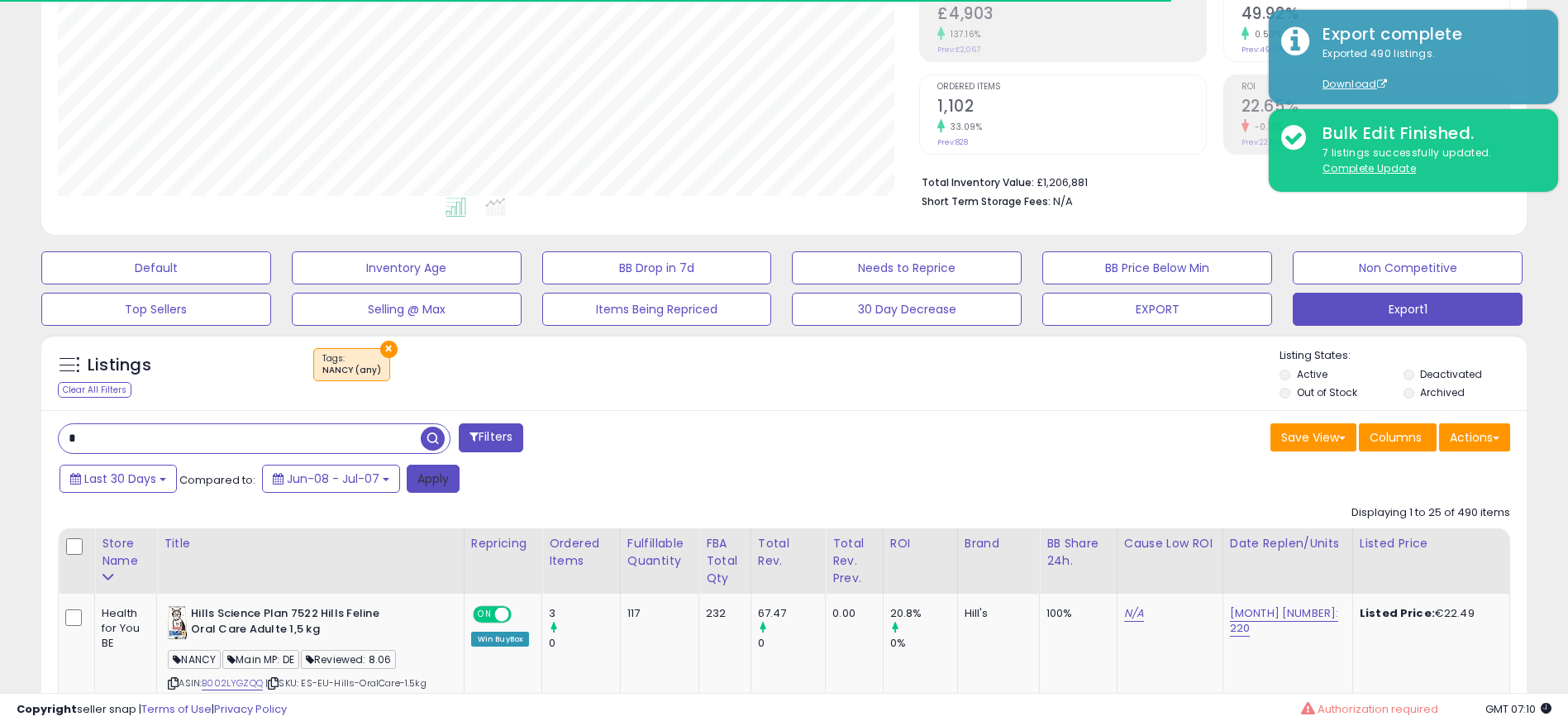 click on "Apply" at bounding box center (433, 479) 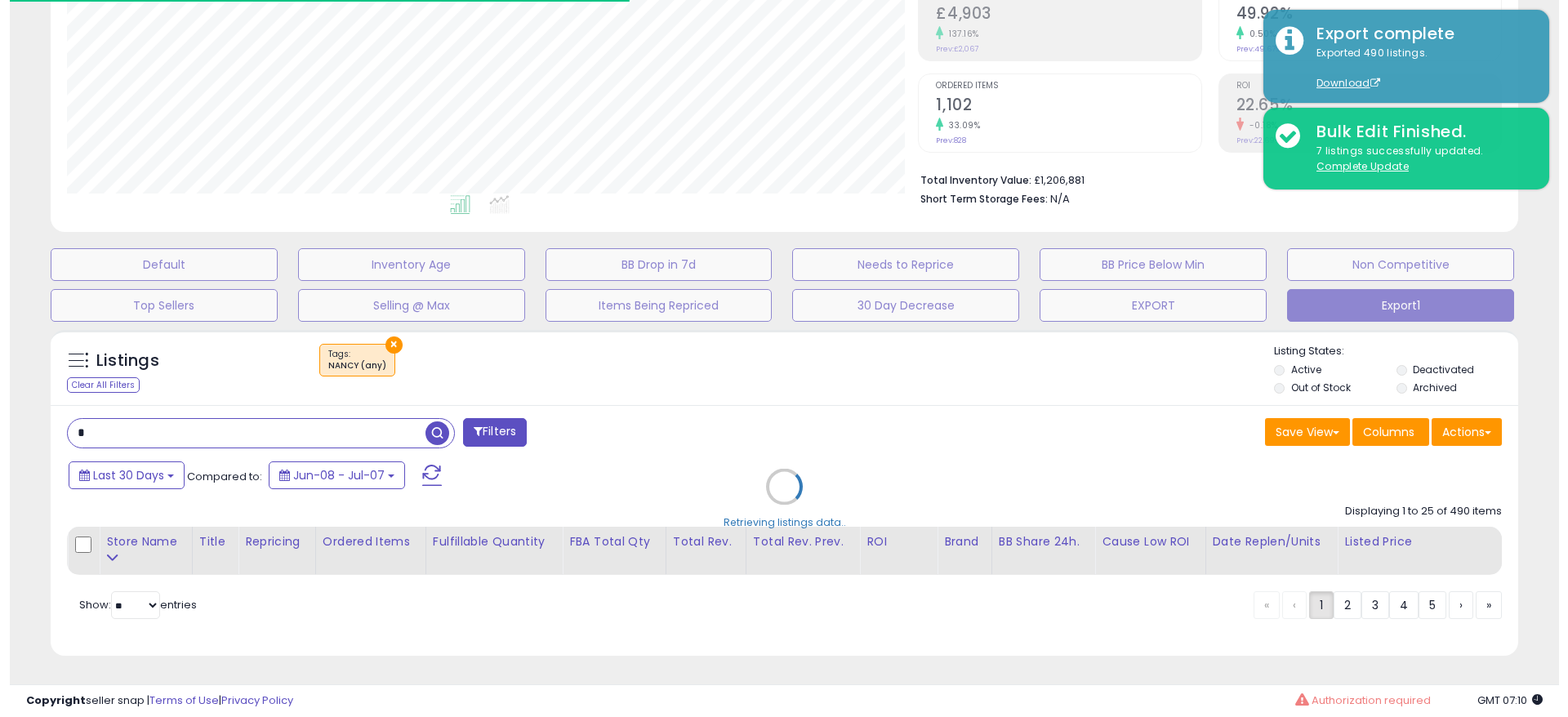 scroll, scrollTop: 816294, scrollLeft: 815804, axis: both 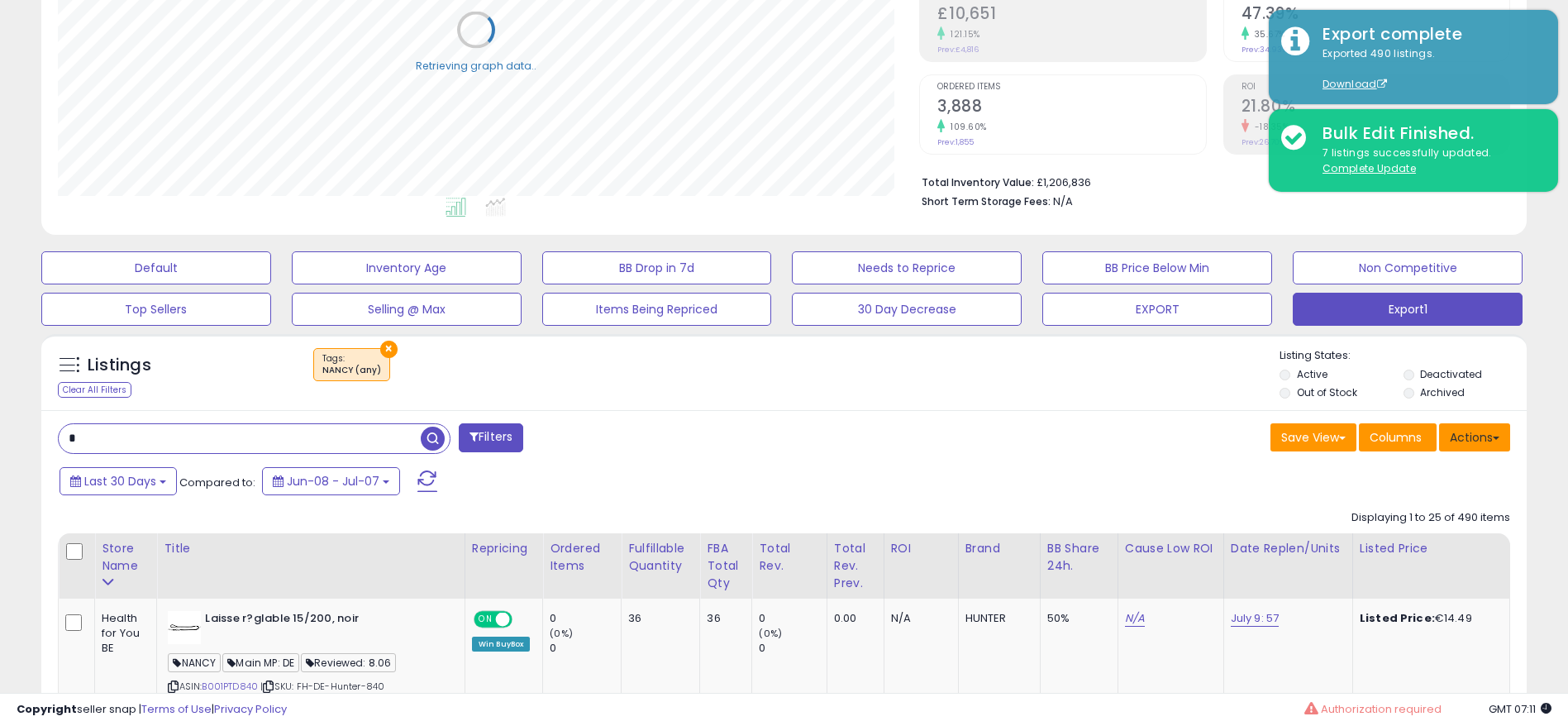 click on "Actions" at bounding box center (1475, 437) 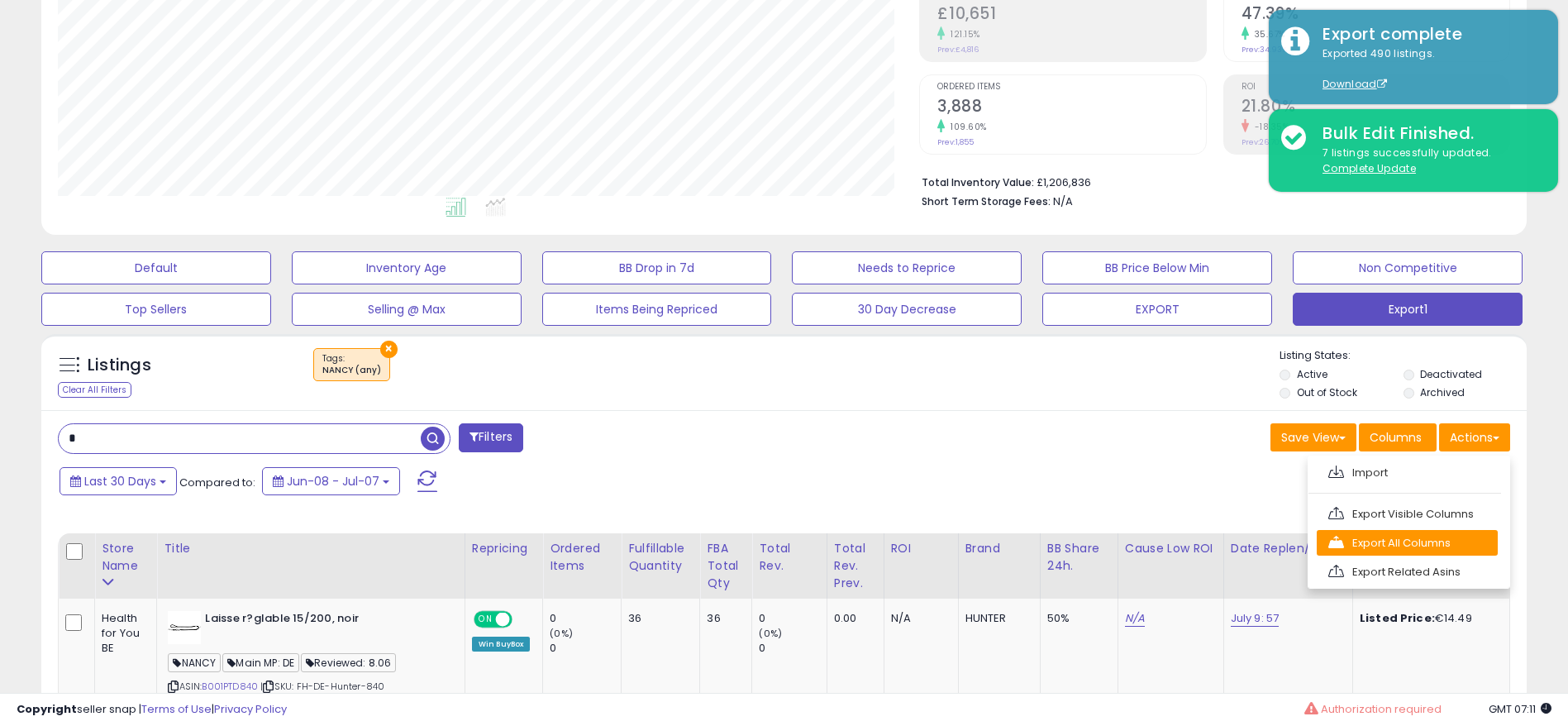 click on "Export All Columns" at bounding box center (1407, 542) 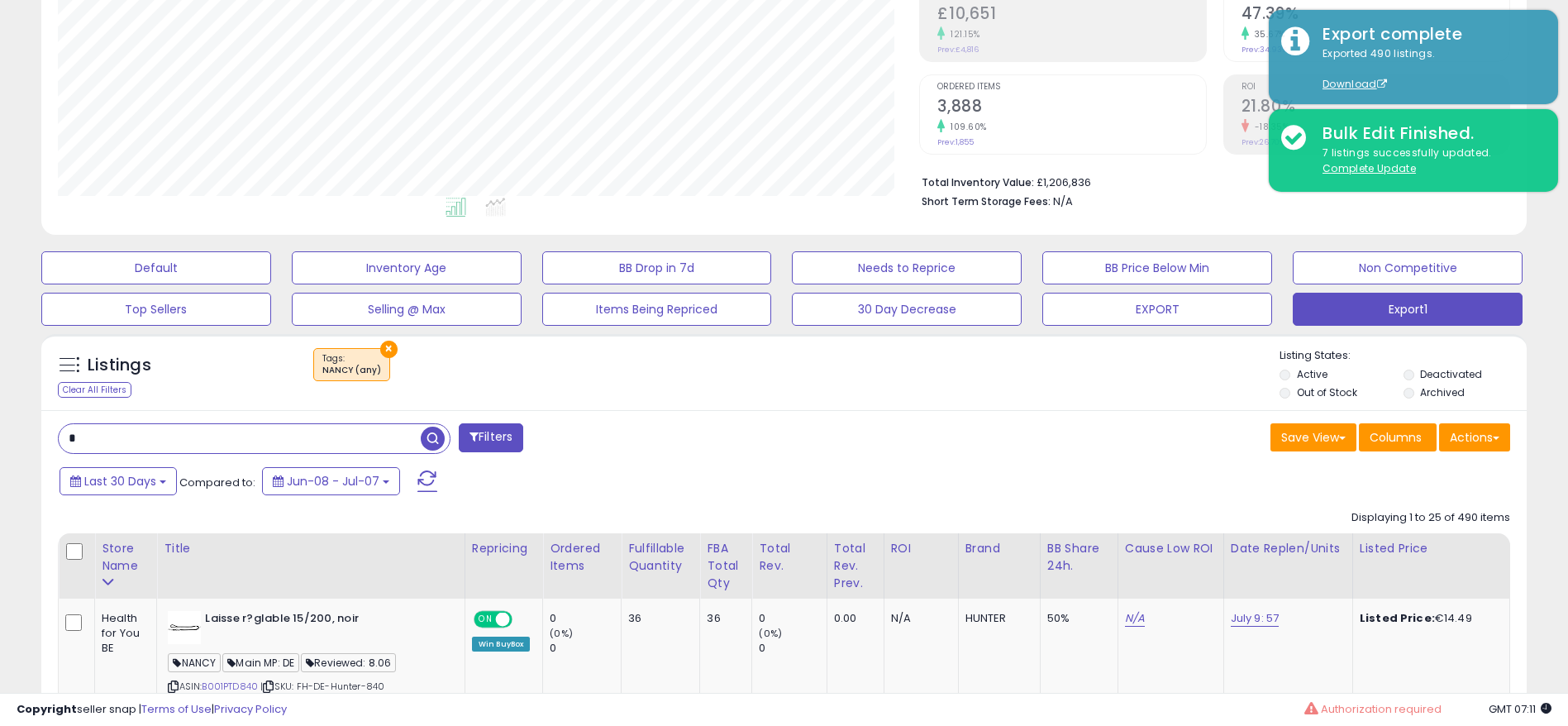 scroll, scrollTop: 826540, scrollLeft: 825707, axis: both 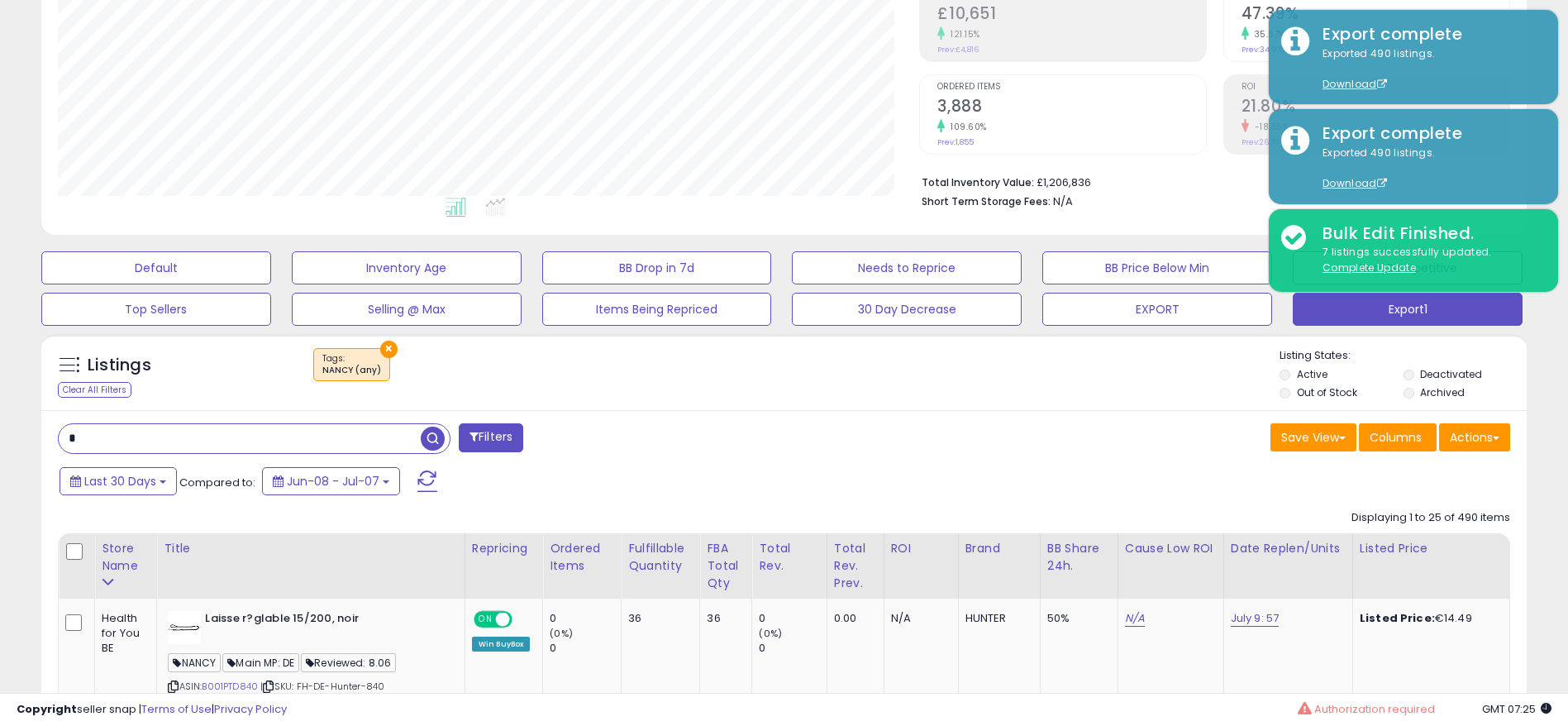 click at bounding box center (240, 438) 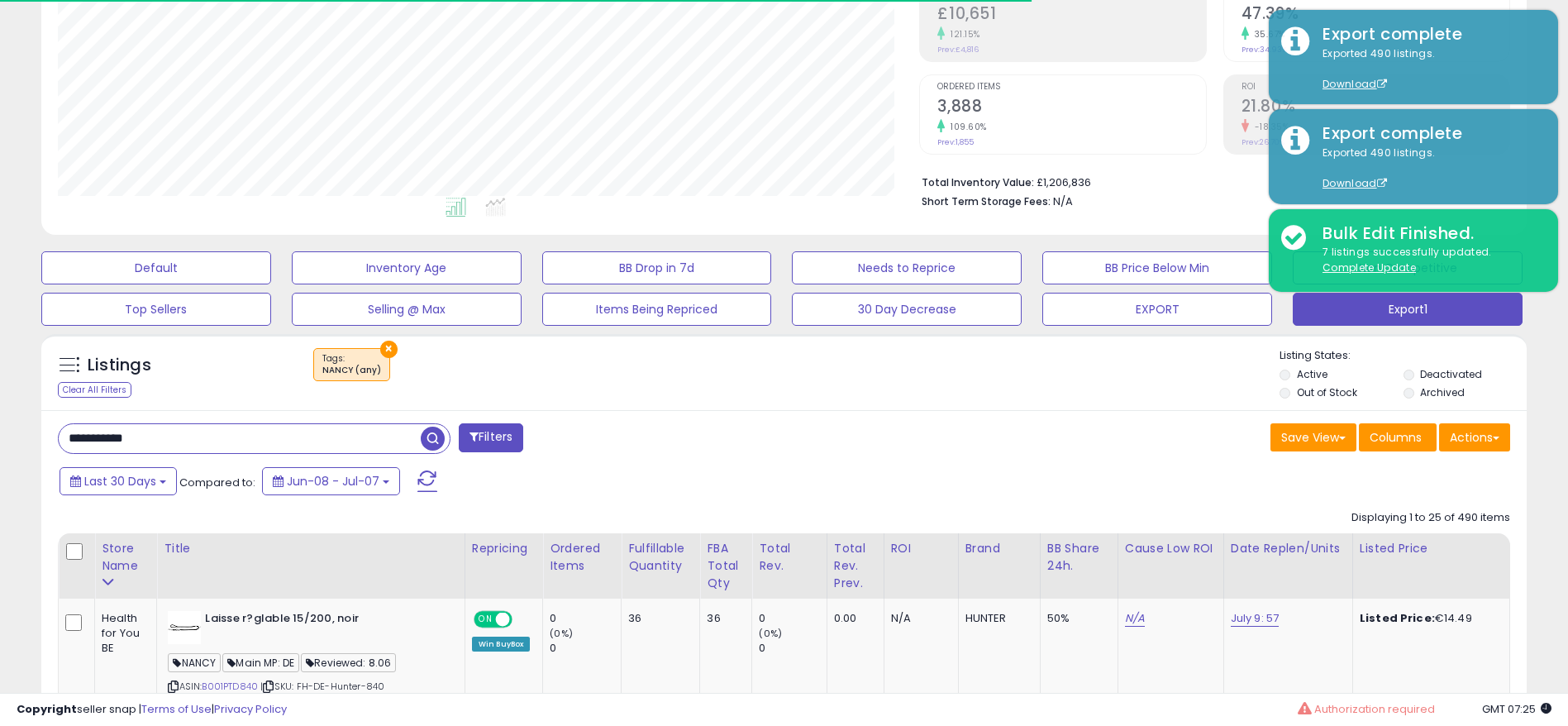 type on "**********" 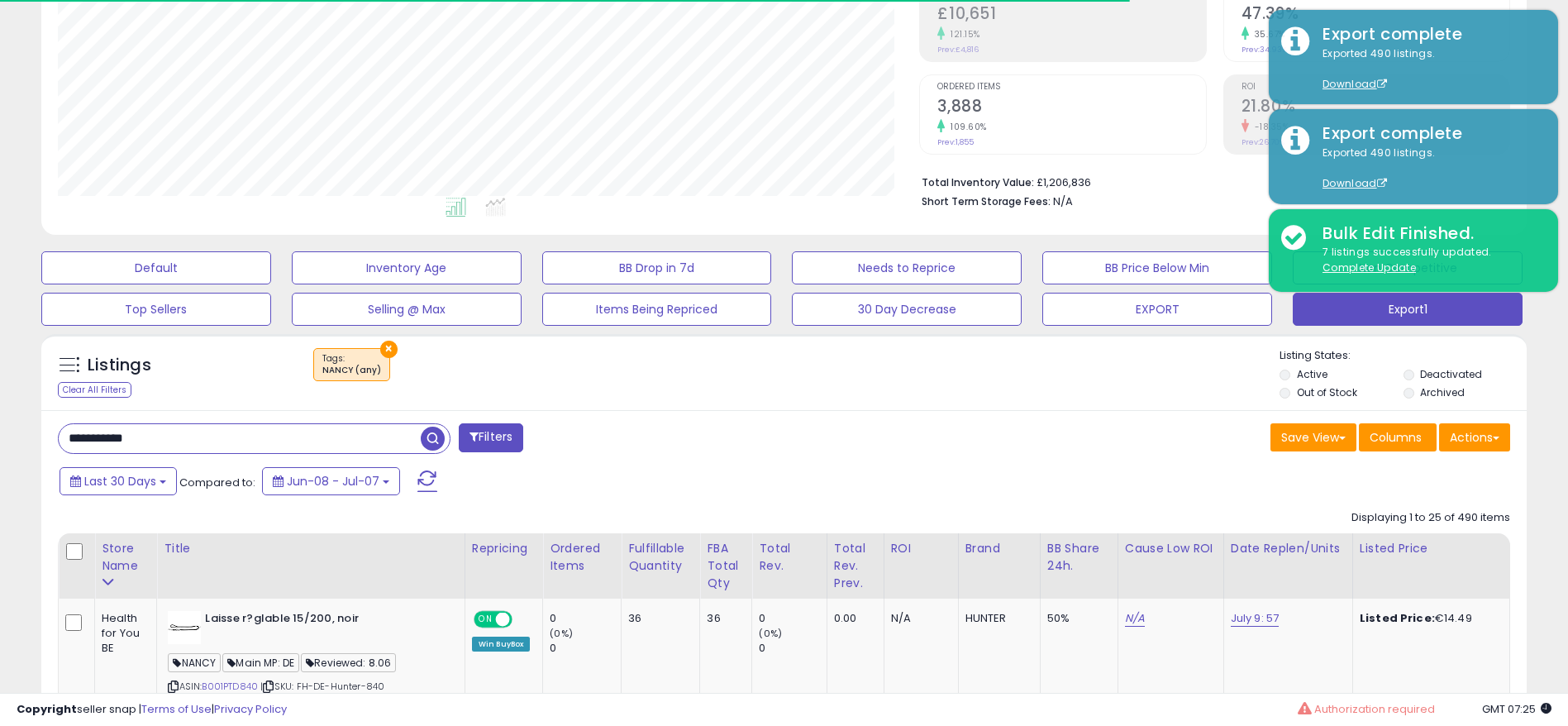 click at bounding box center (432, 438) 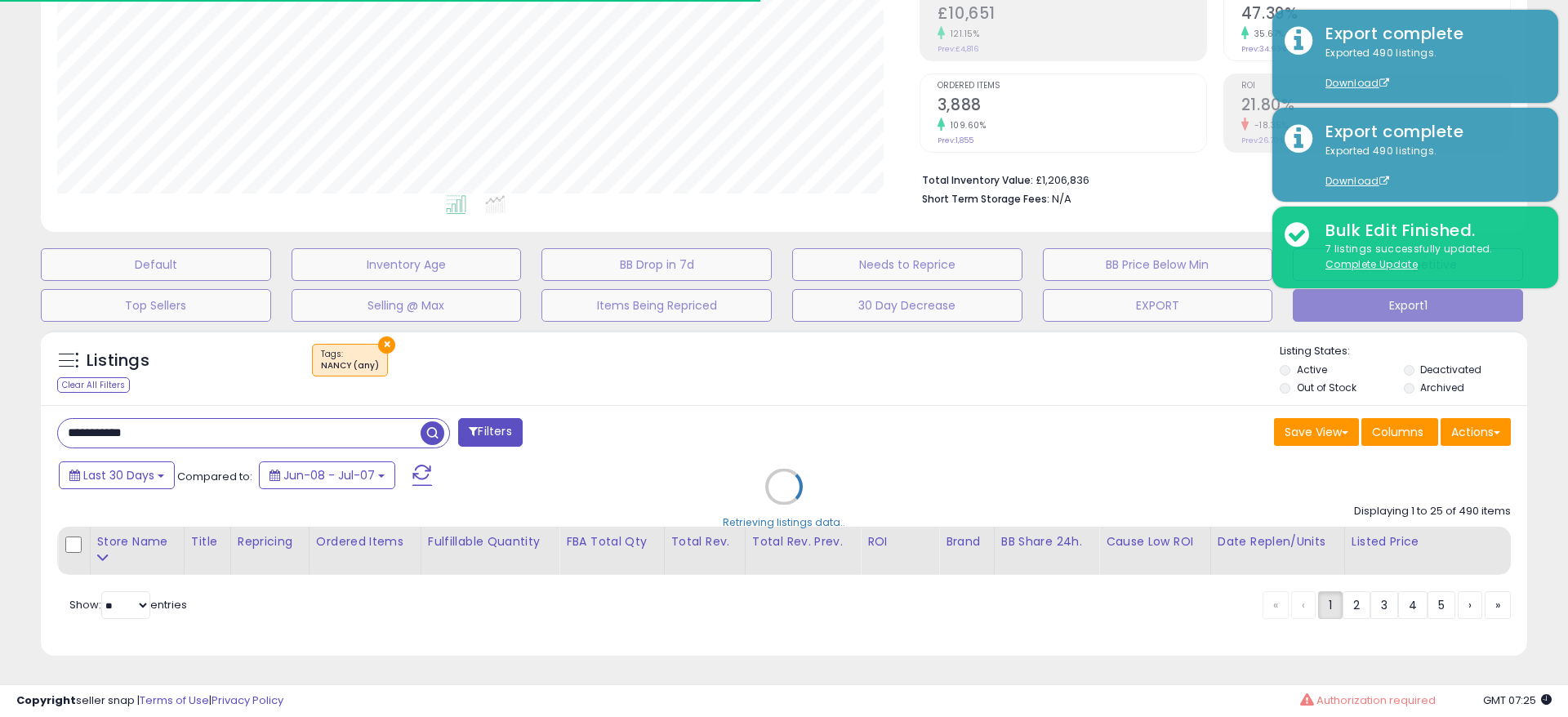 scroll, scrollTop: 816294, scrollLeft: 815804, axis: both 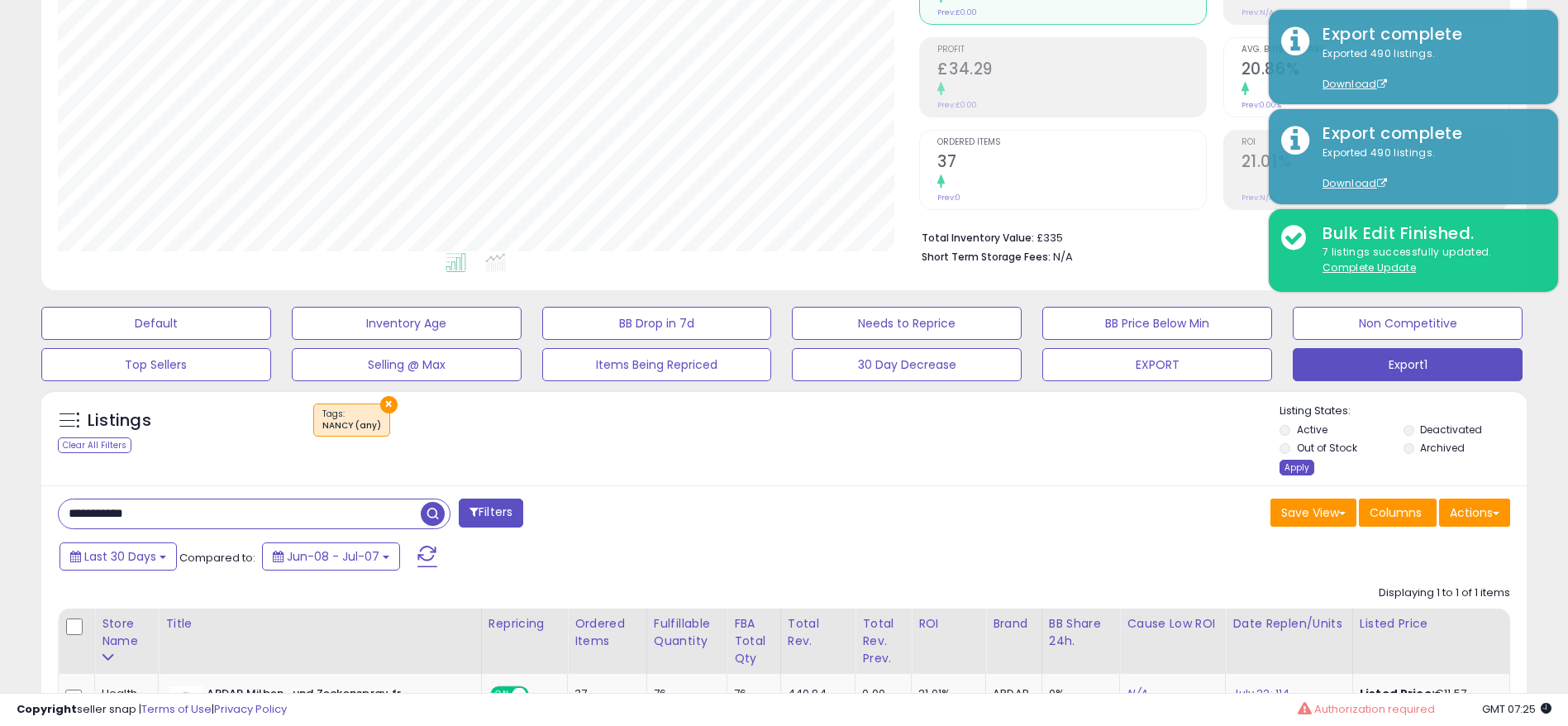 click on "Apply" at bounding box center (1297, 467) 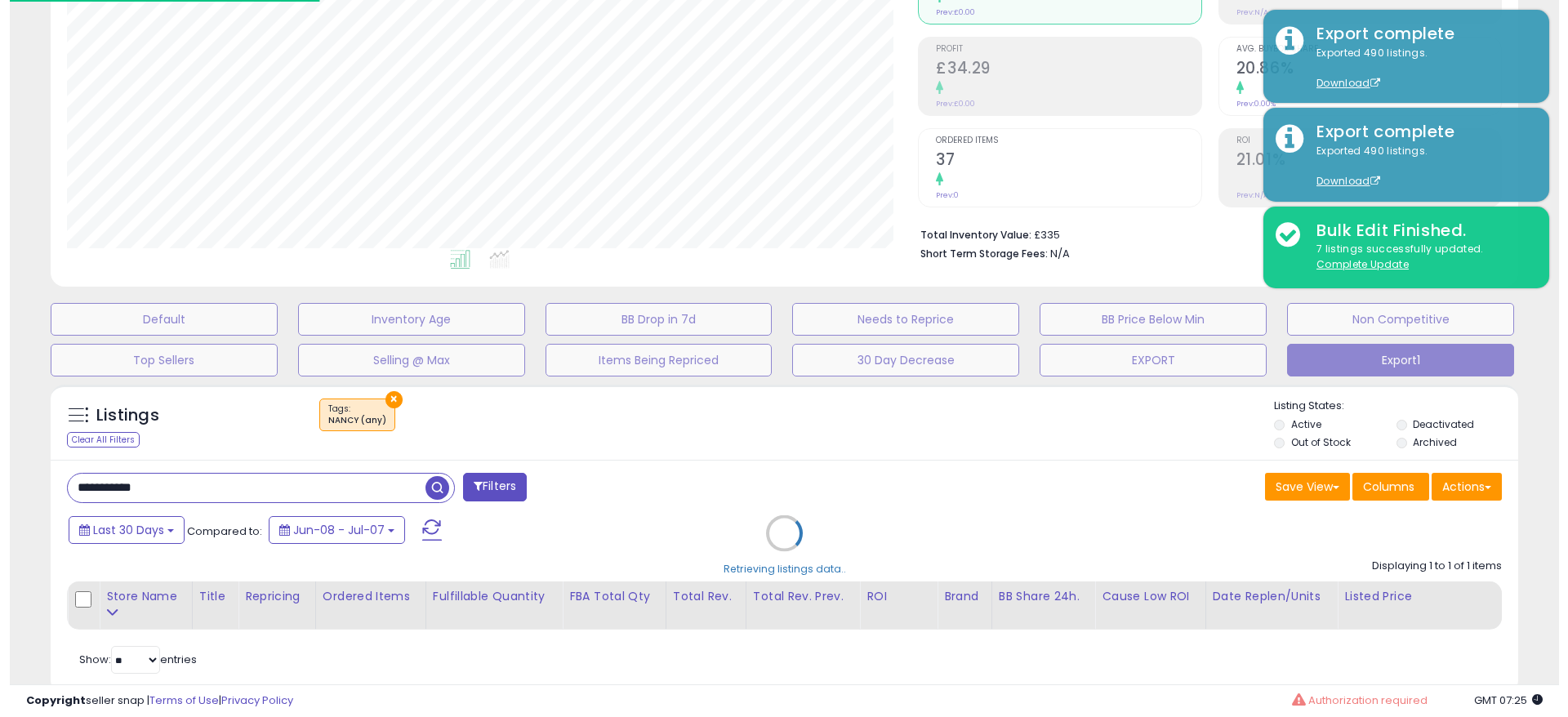 scroll, scrollTop: 816294, scrollLeft: 815804, axis: both 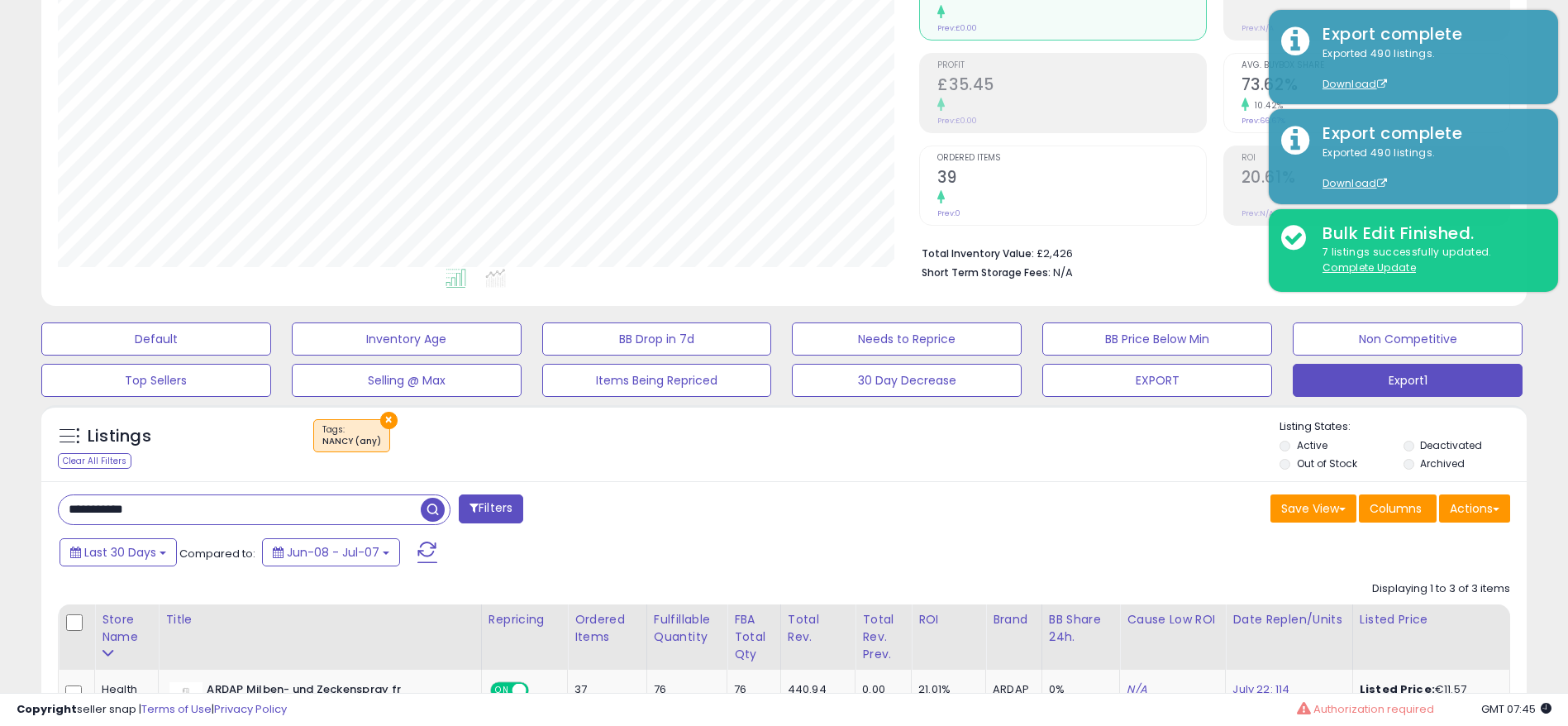 click on "**********" at bounding box center (240, 509) 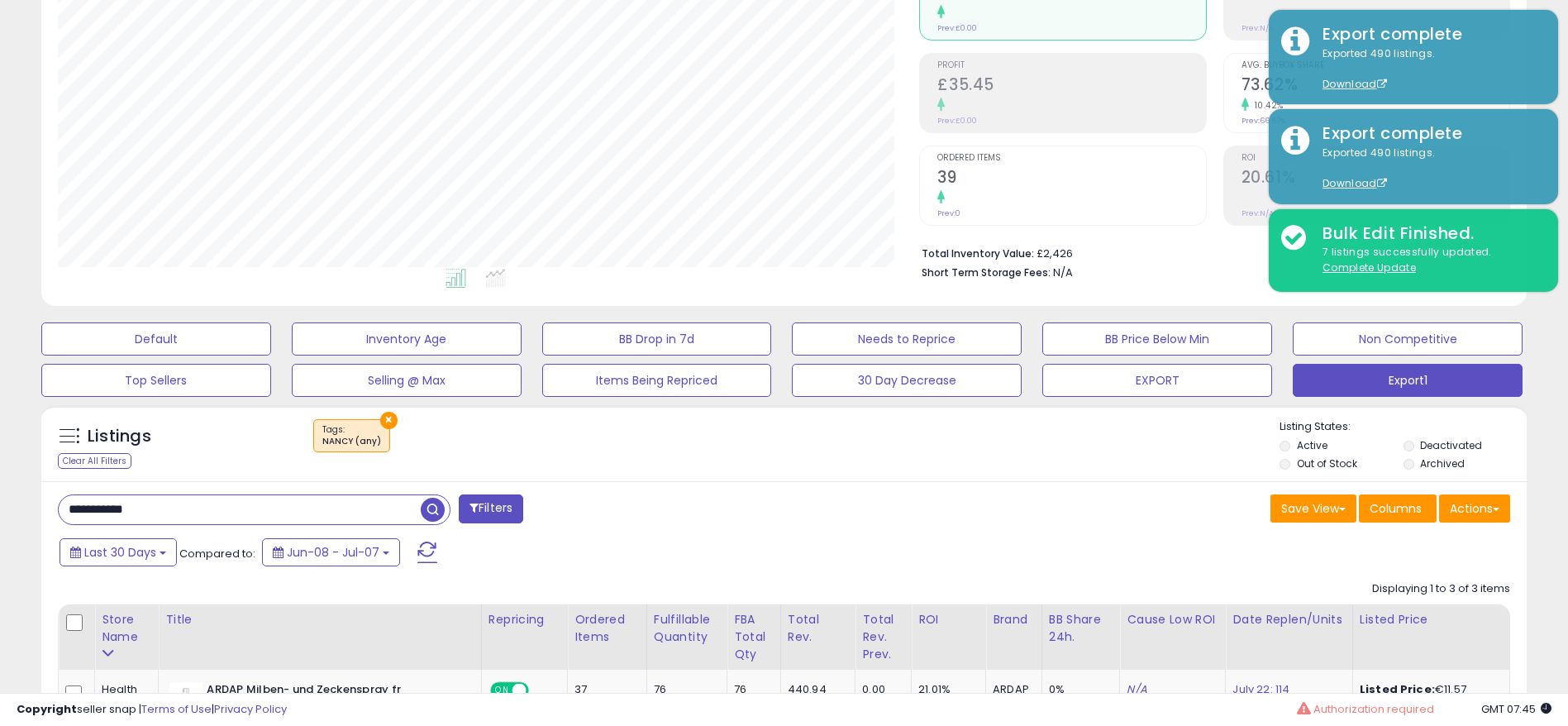 click on "**********" at bounding box center (240, 509) 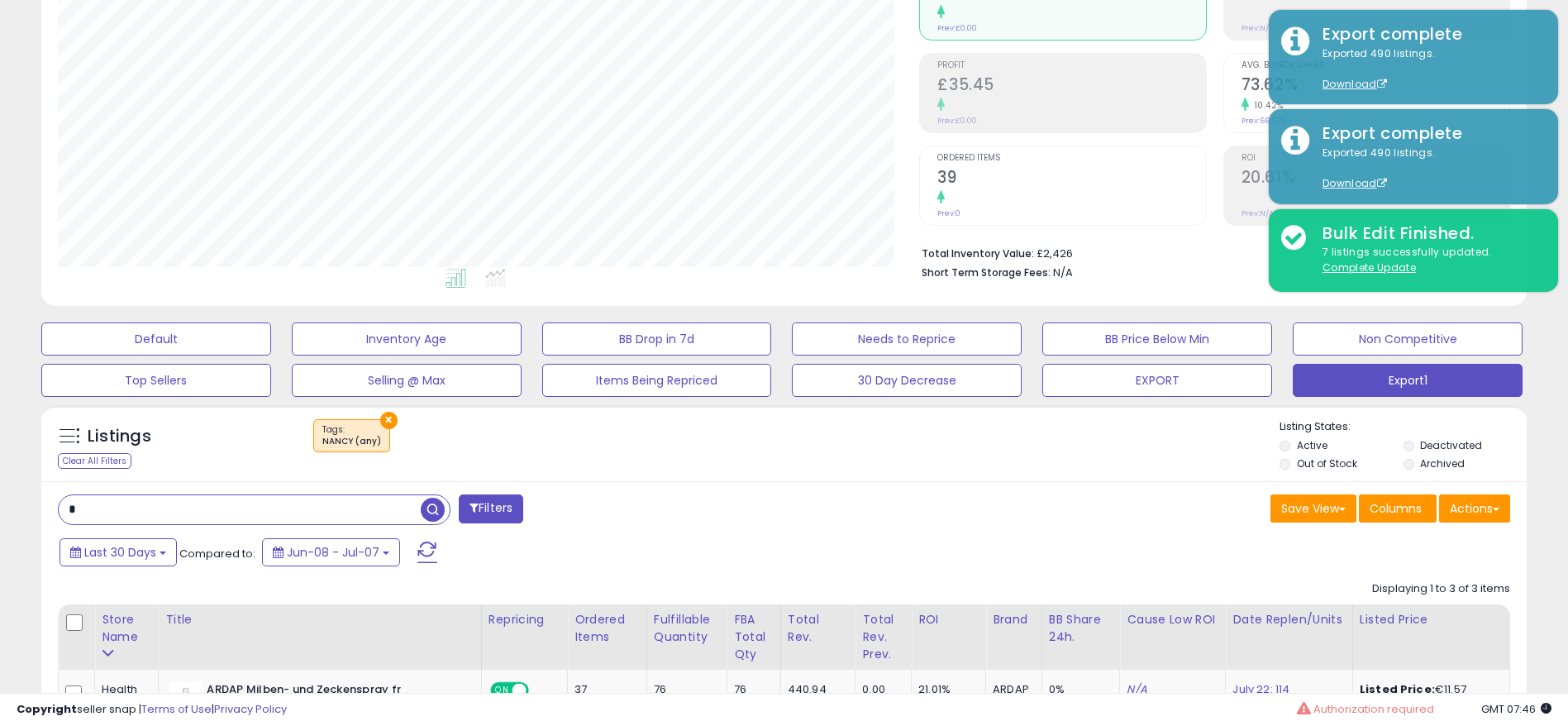 type 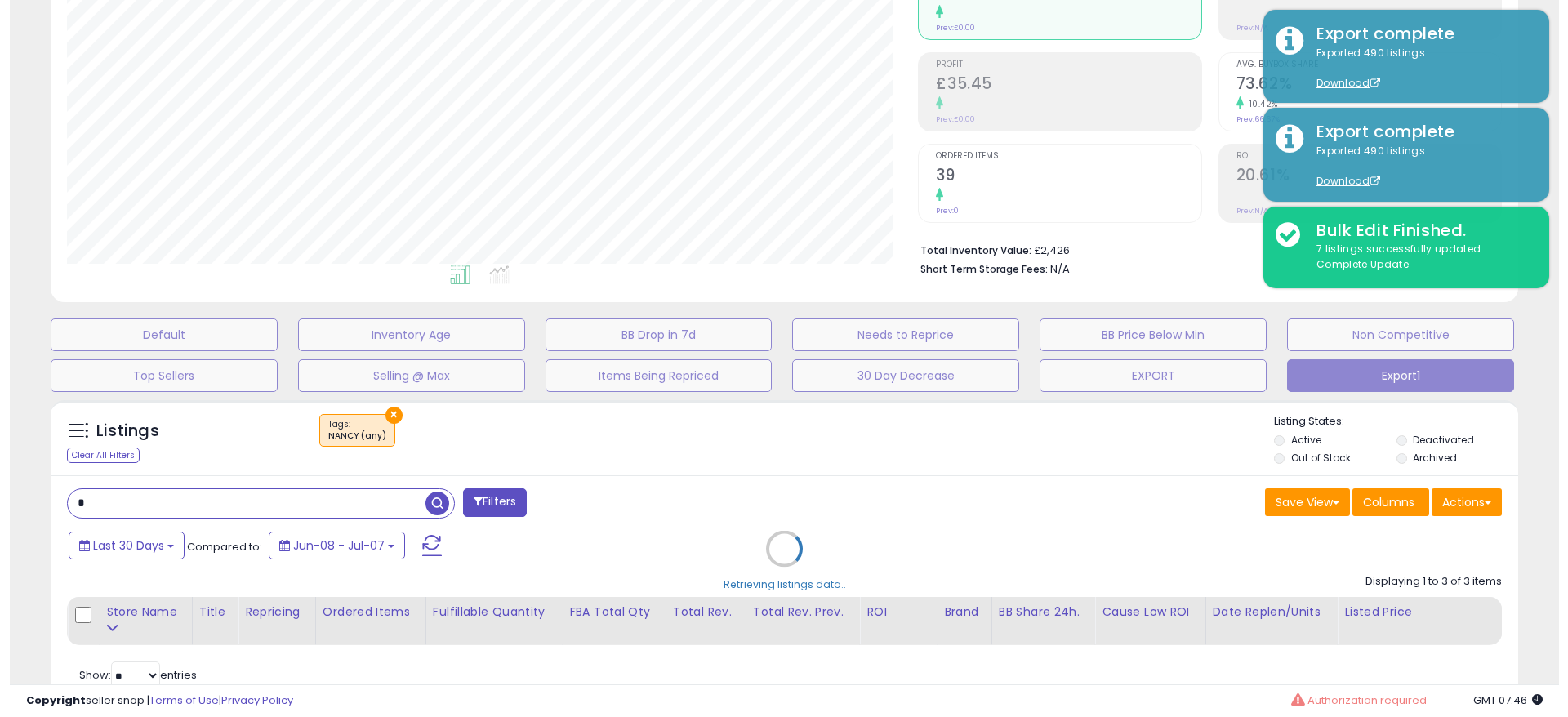 scroll, scrollTop: 816294, scrollLeft: 815804, axis: both 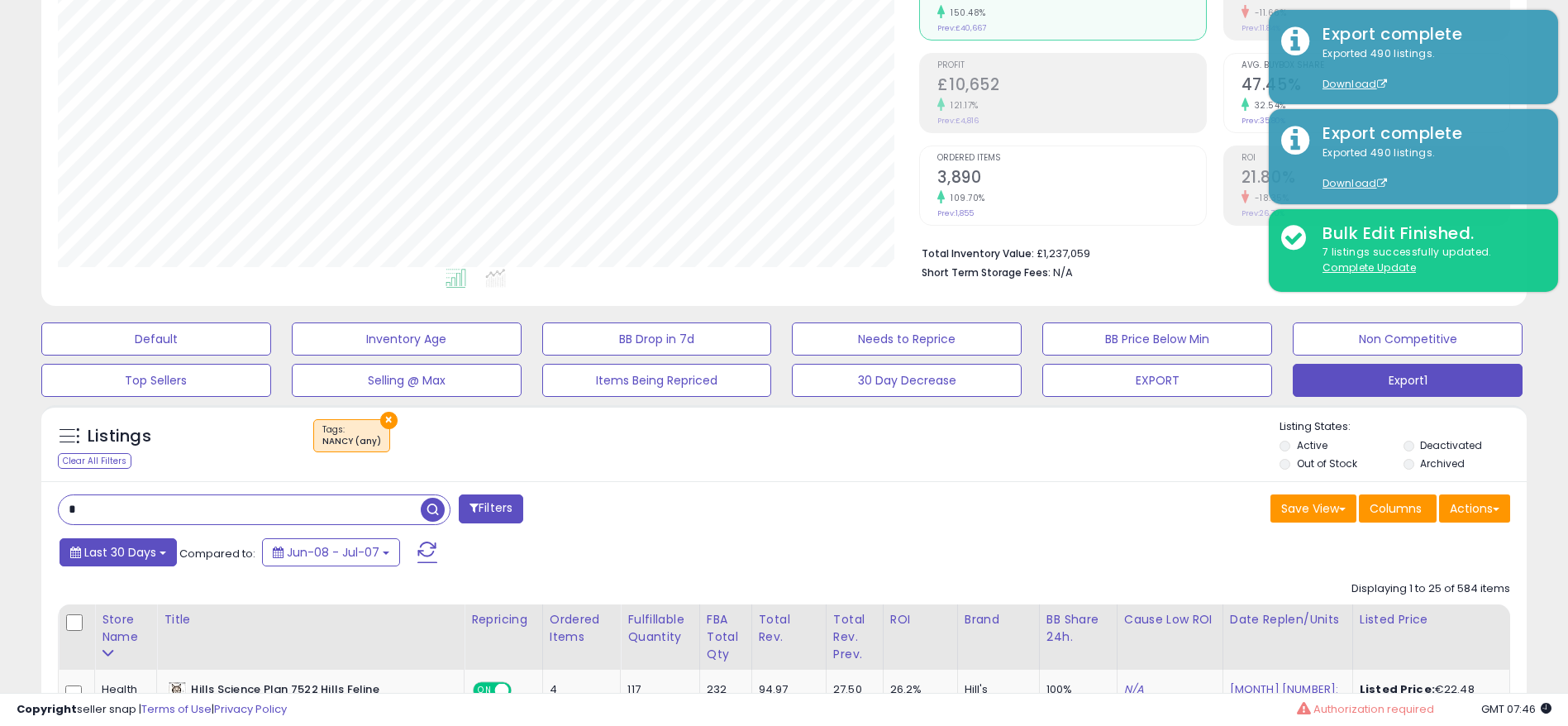 click on "Last 30 Days" at bounding box center [120, 552] 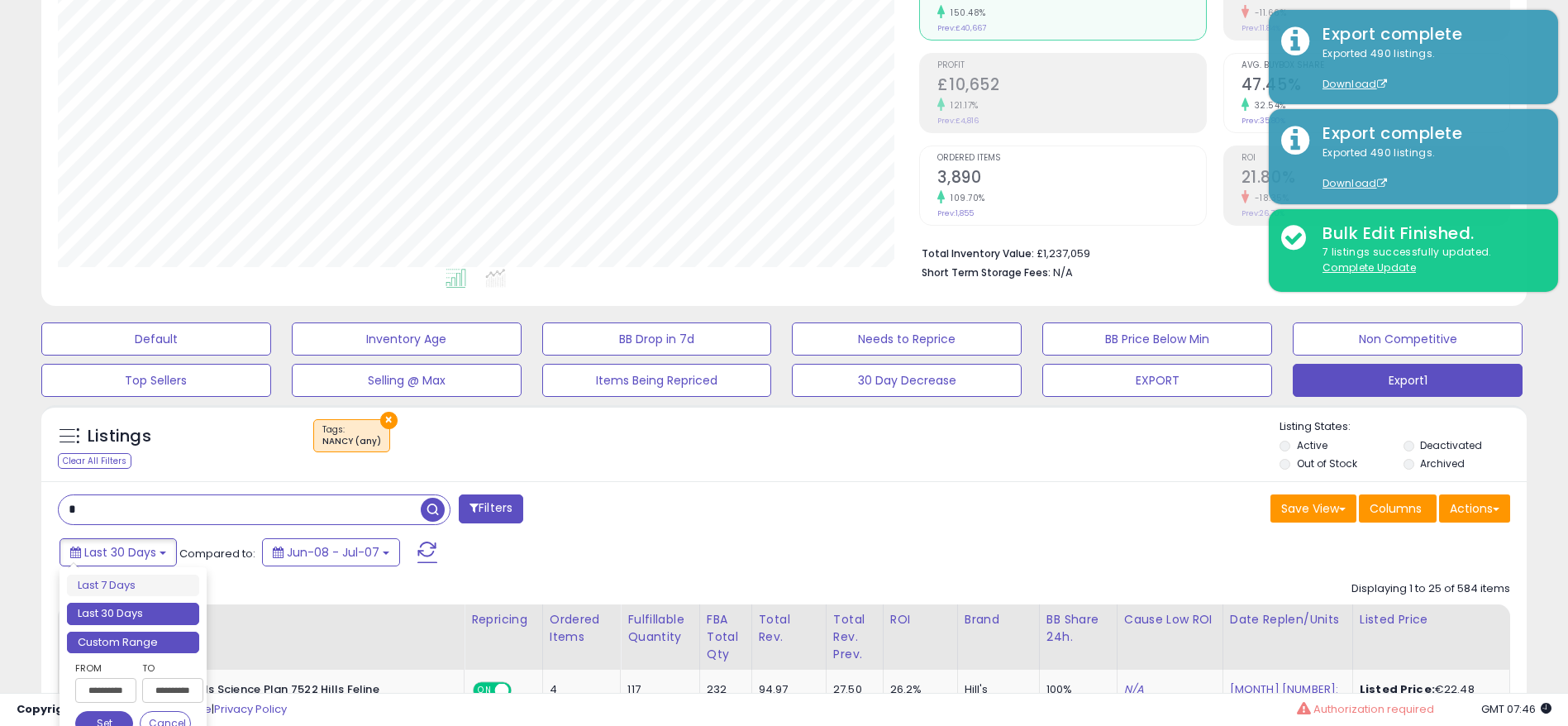 click on "Custom Range" at bounding box center (133, 642) 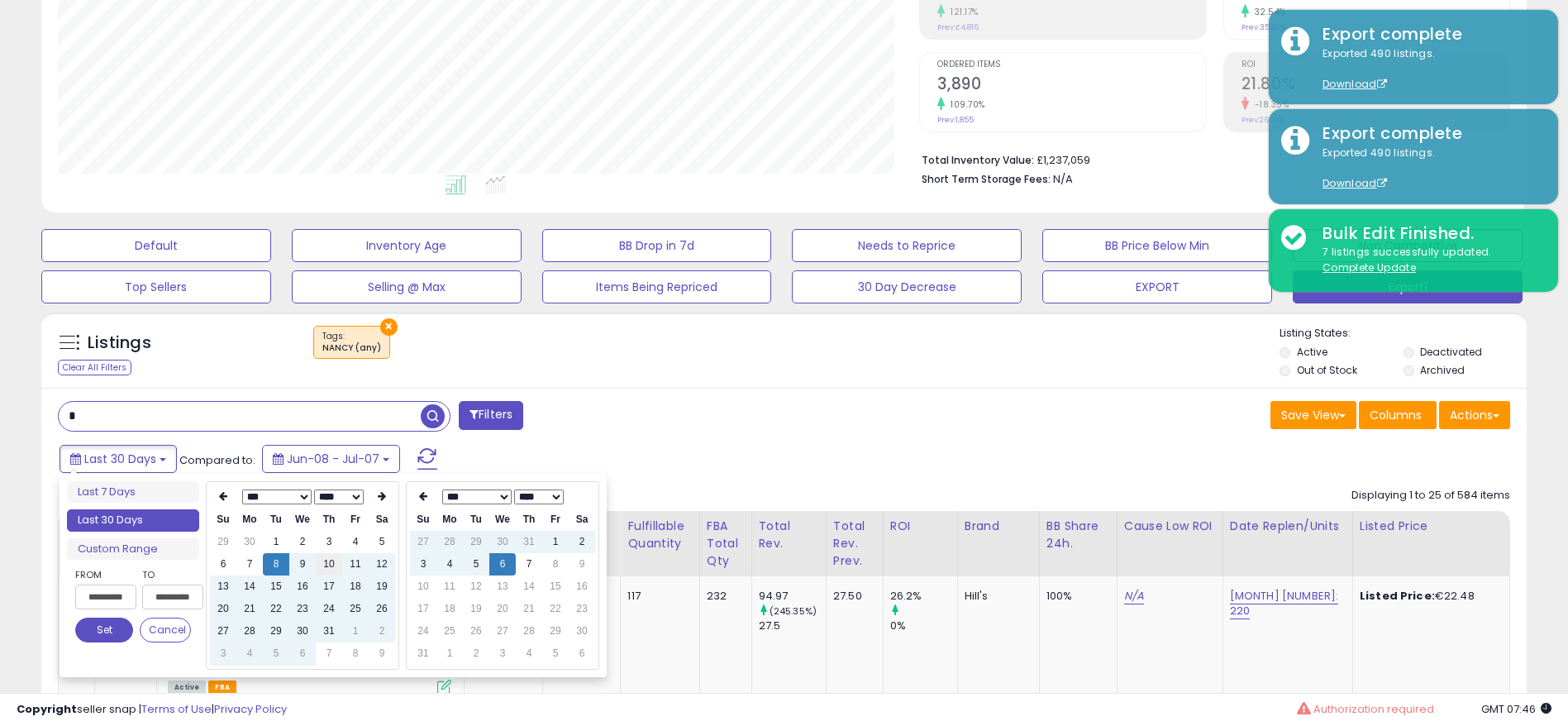 scroll, scrollTop: 322, scrollLeft: 0, axis: vertical 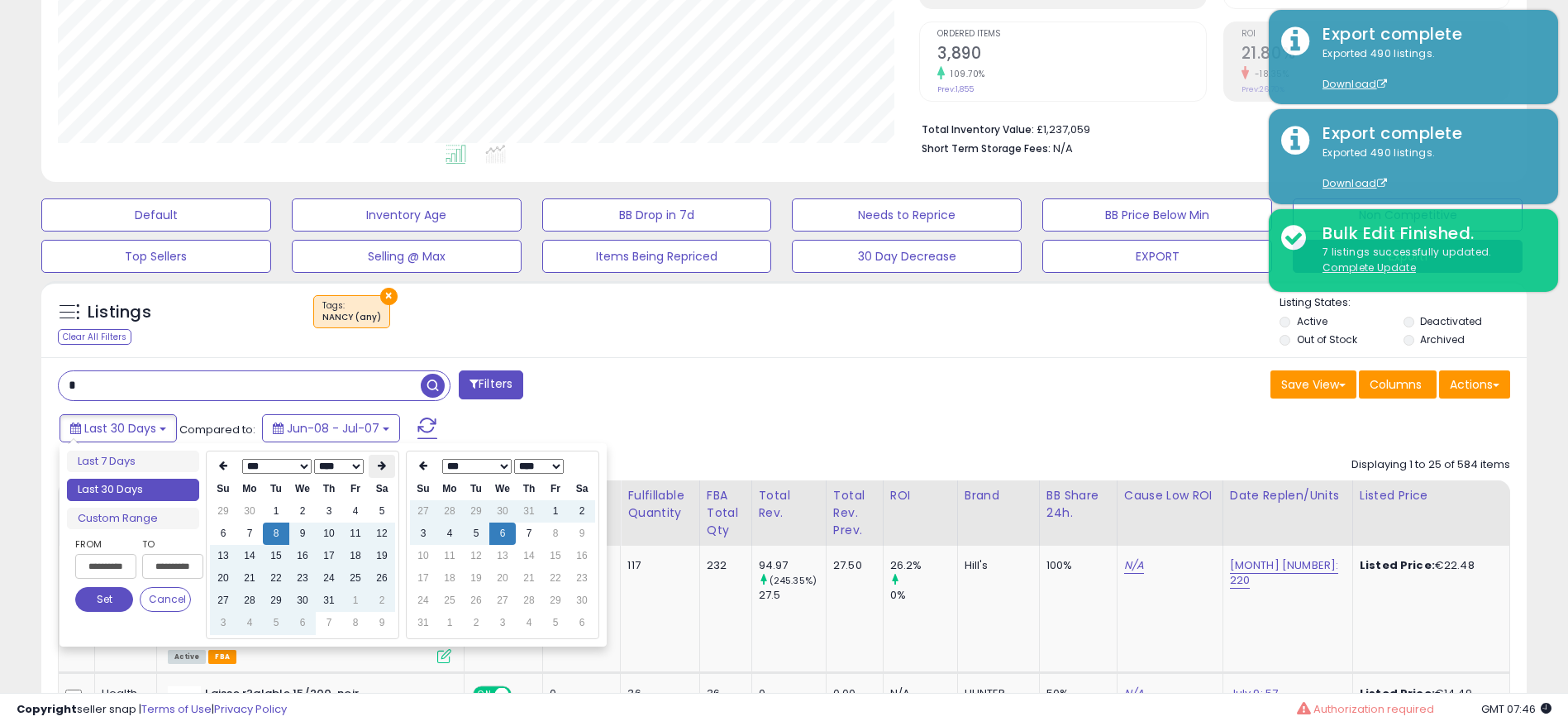 click at bounding box center [382, 466] 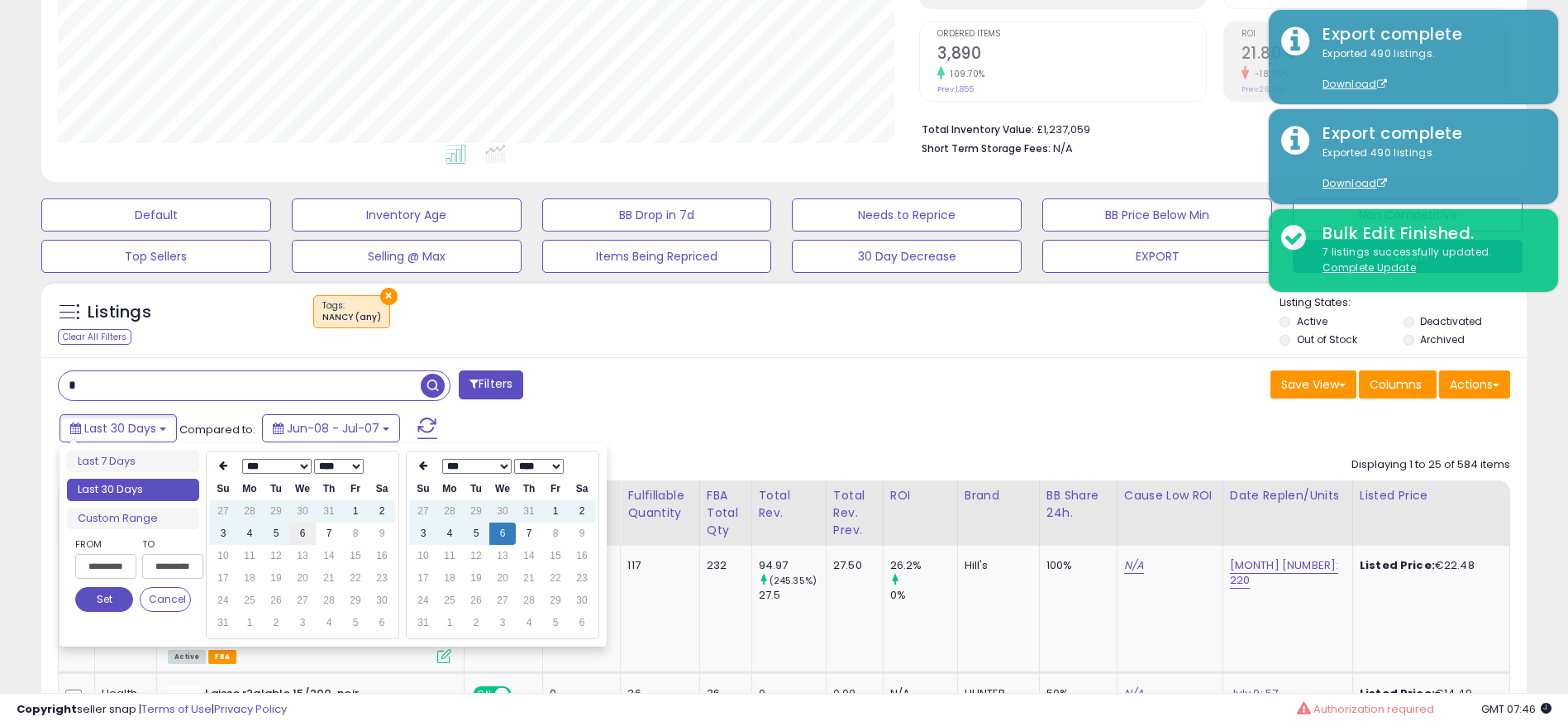 click on "6" at bounding box center (303, 533) 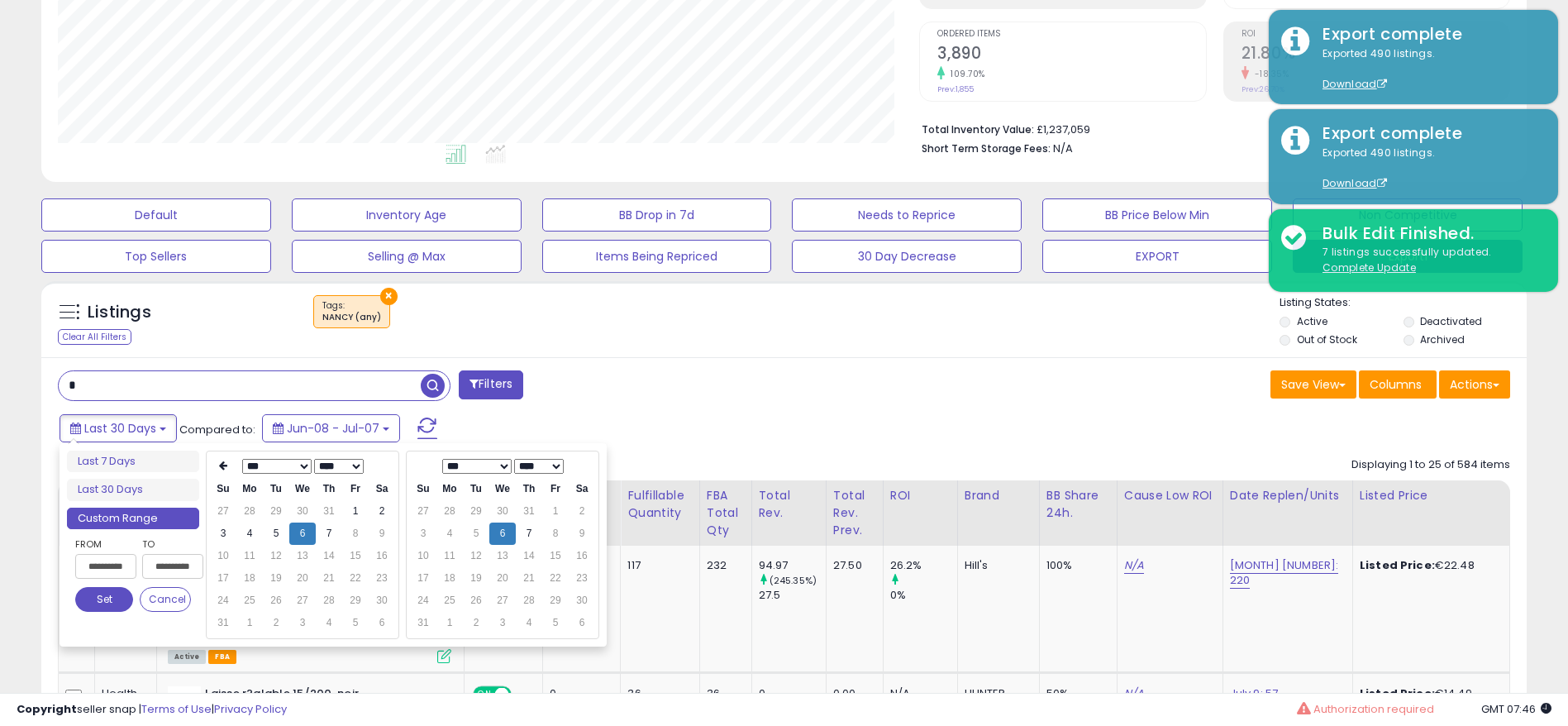 type on "**********" 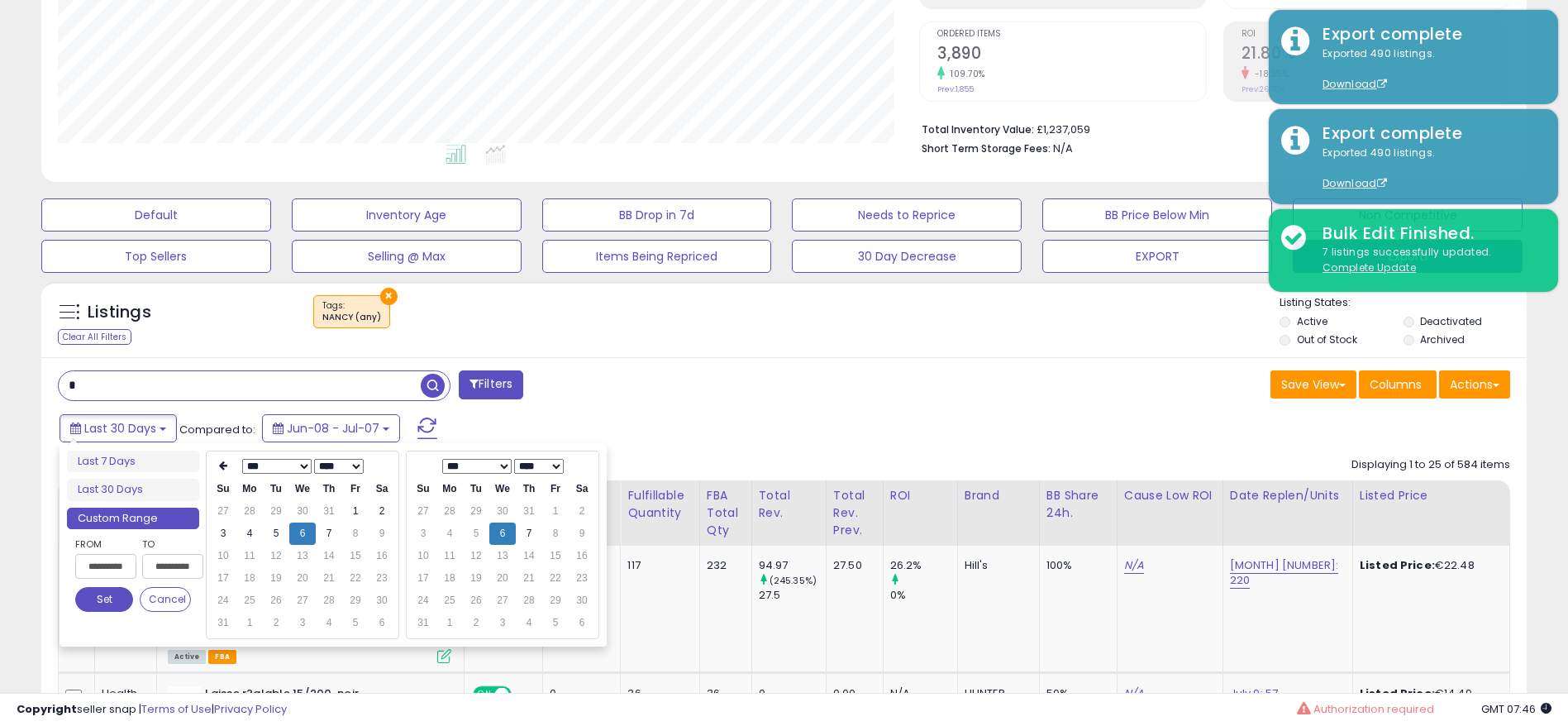 click on "Set" at bounding box center (104, 599) 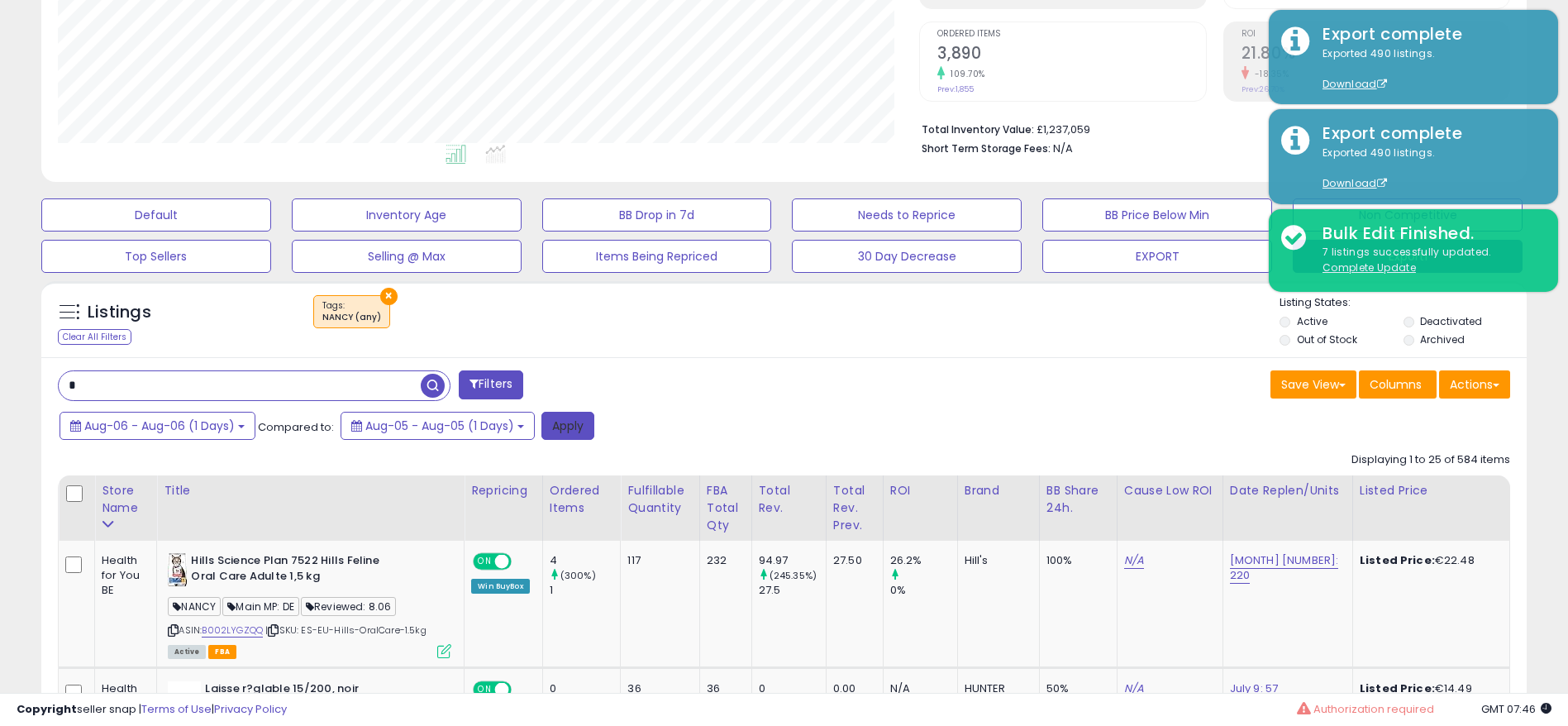click on "Apply" at bounding box center (568, 426) 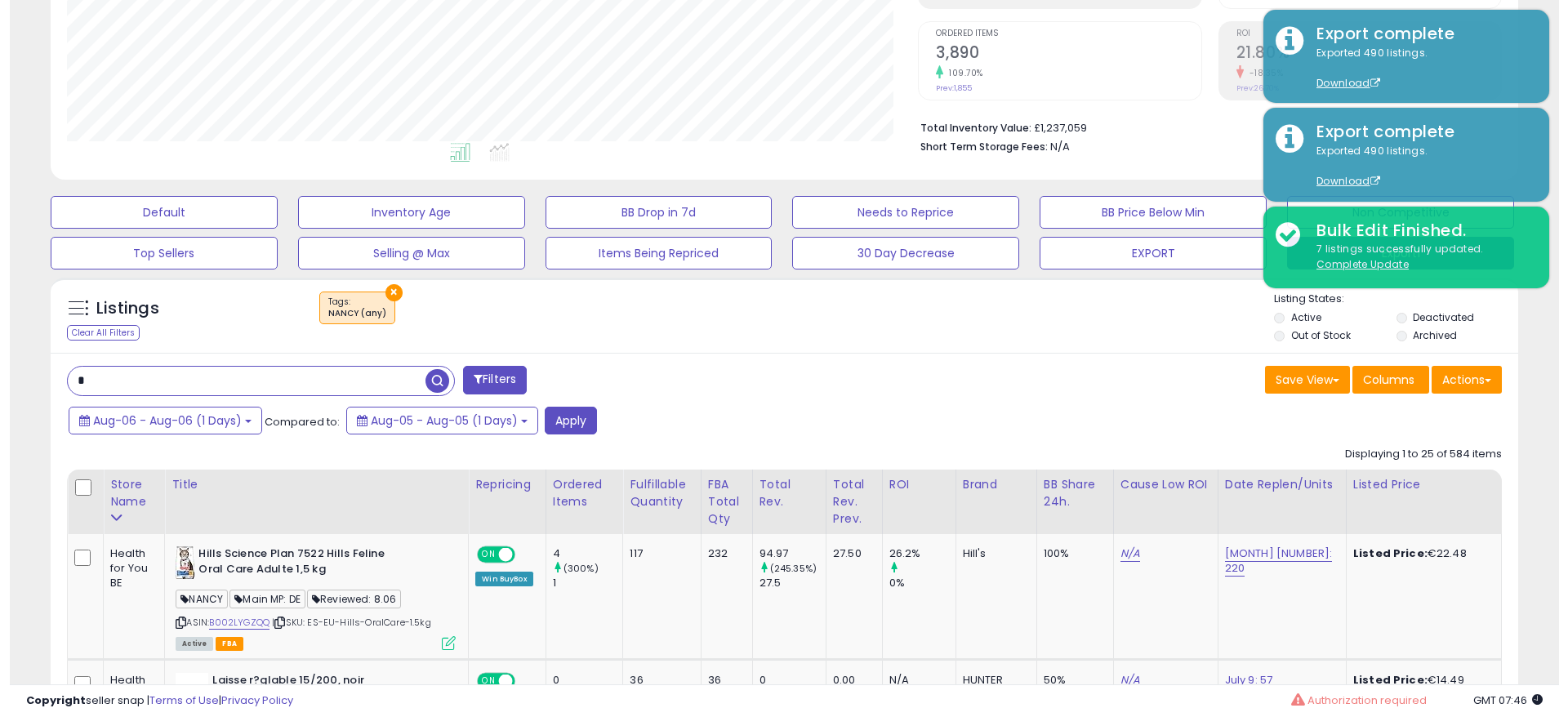 scroll, scrollTop: 266, scrollLeft: 0, axis: vertical 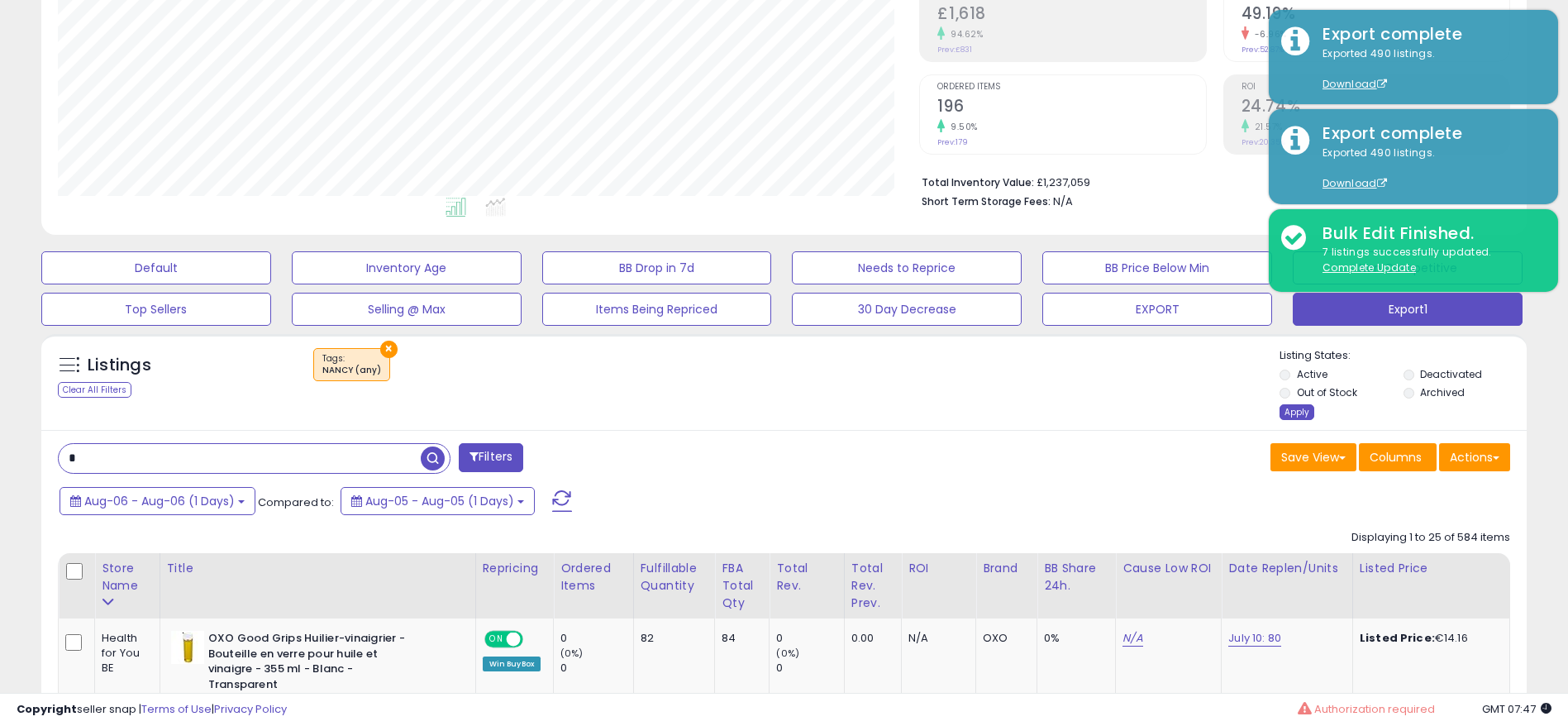 click on "Apply" at bounding box center (1297, 412) 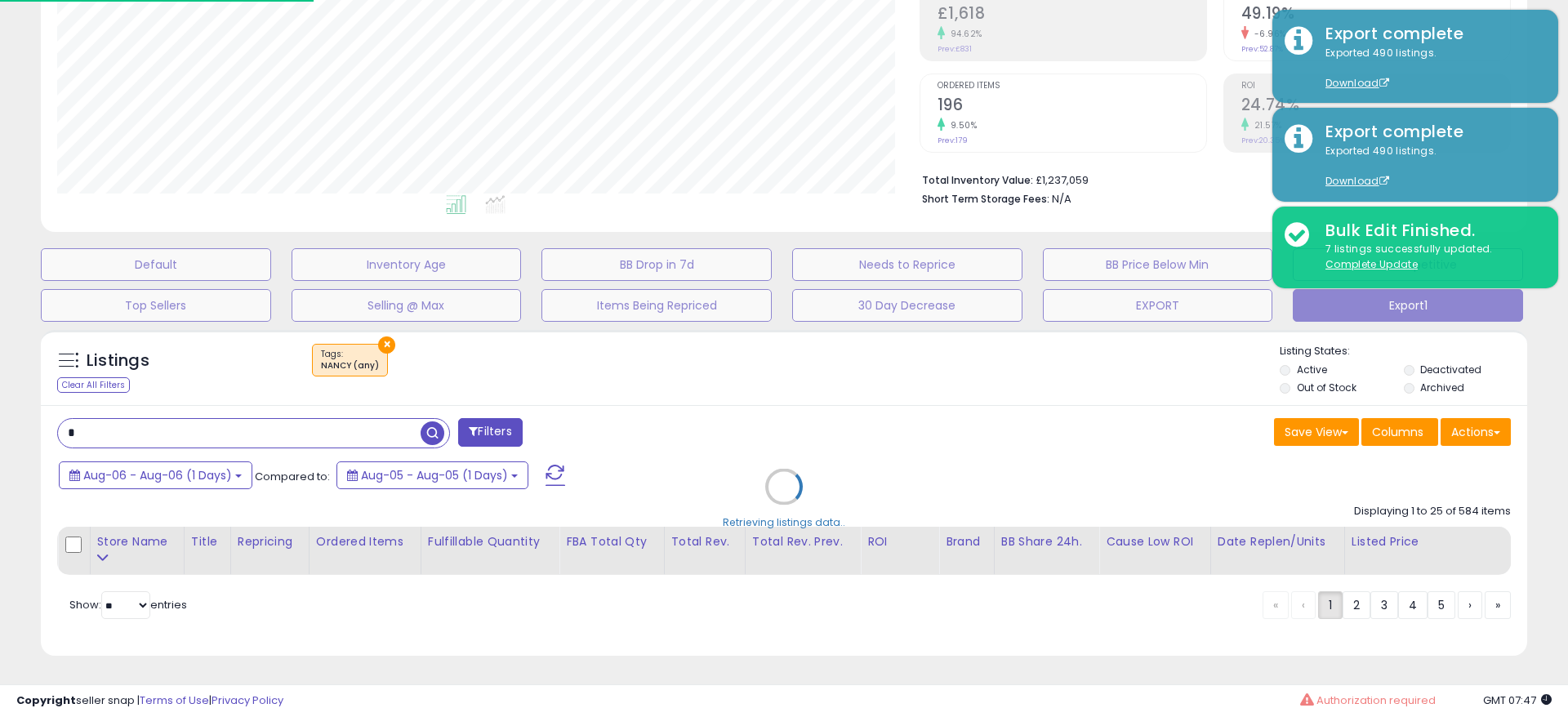 scroll, scrollTop: 816294, scrollLeft: 815804, axis: both 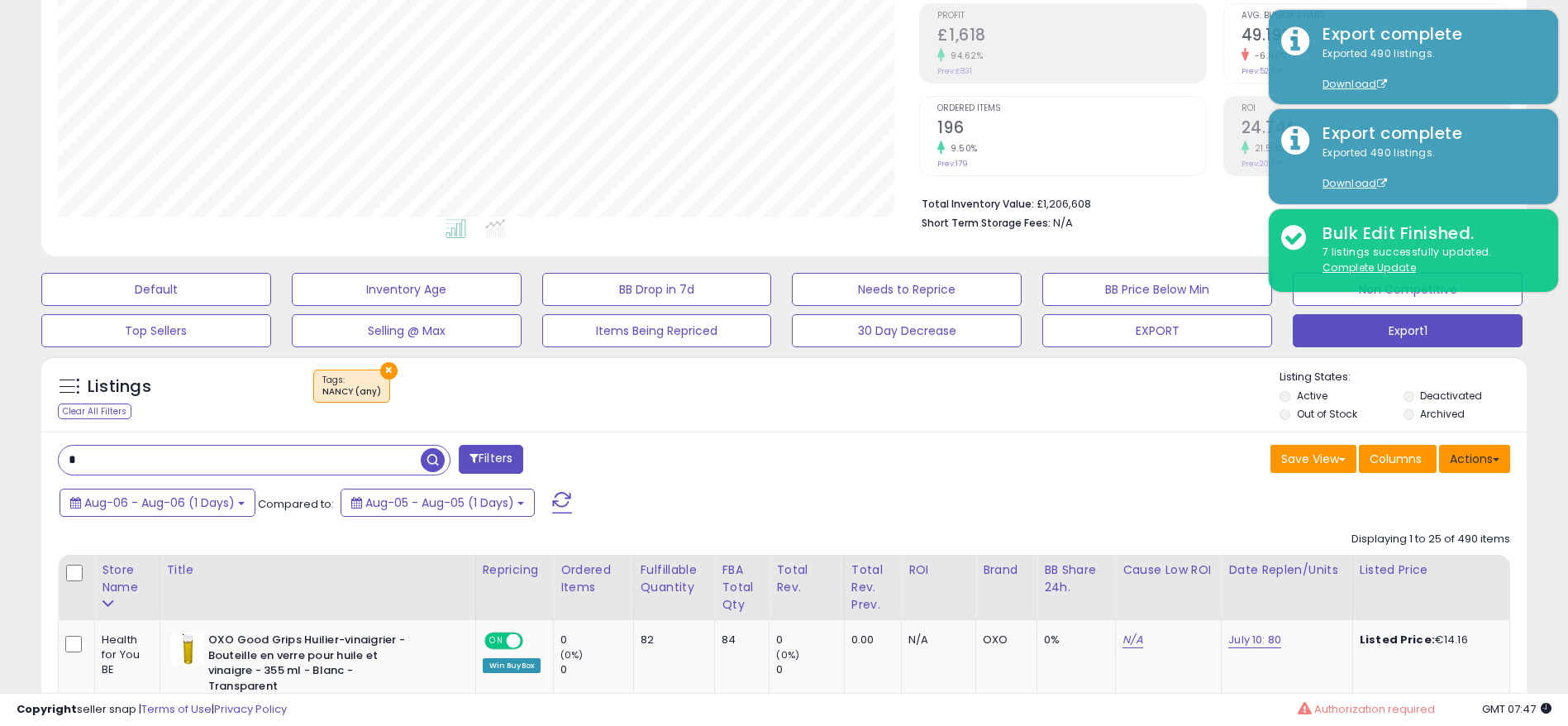 click on "Actions" at bounding box center (1475, 459) 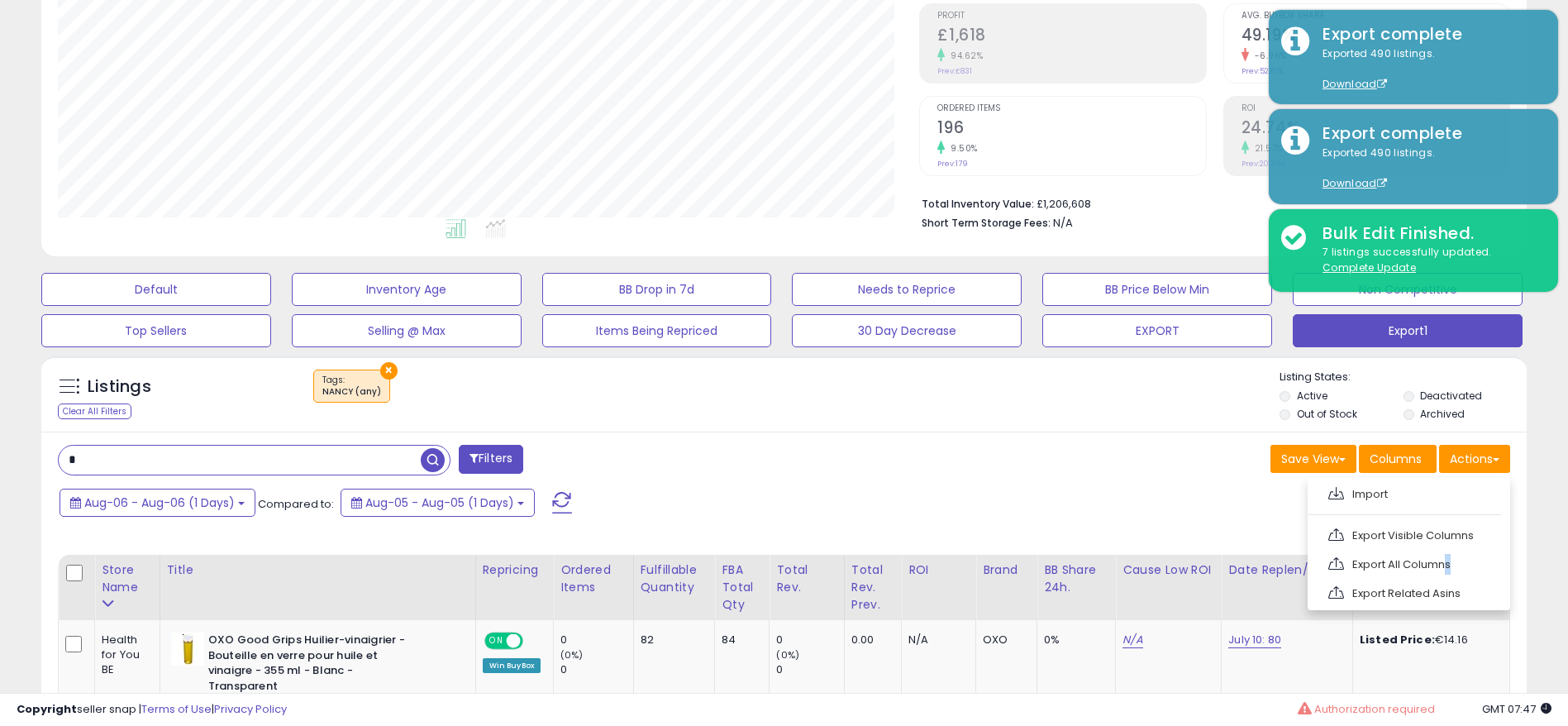 click on "Export All Columns" at bounding box center (1407, 564) 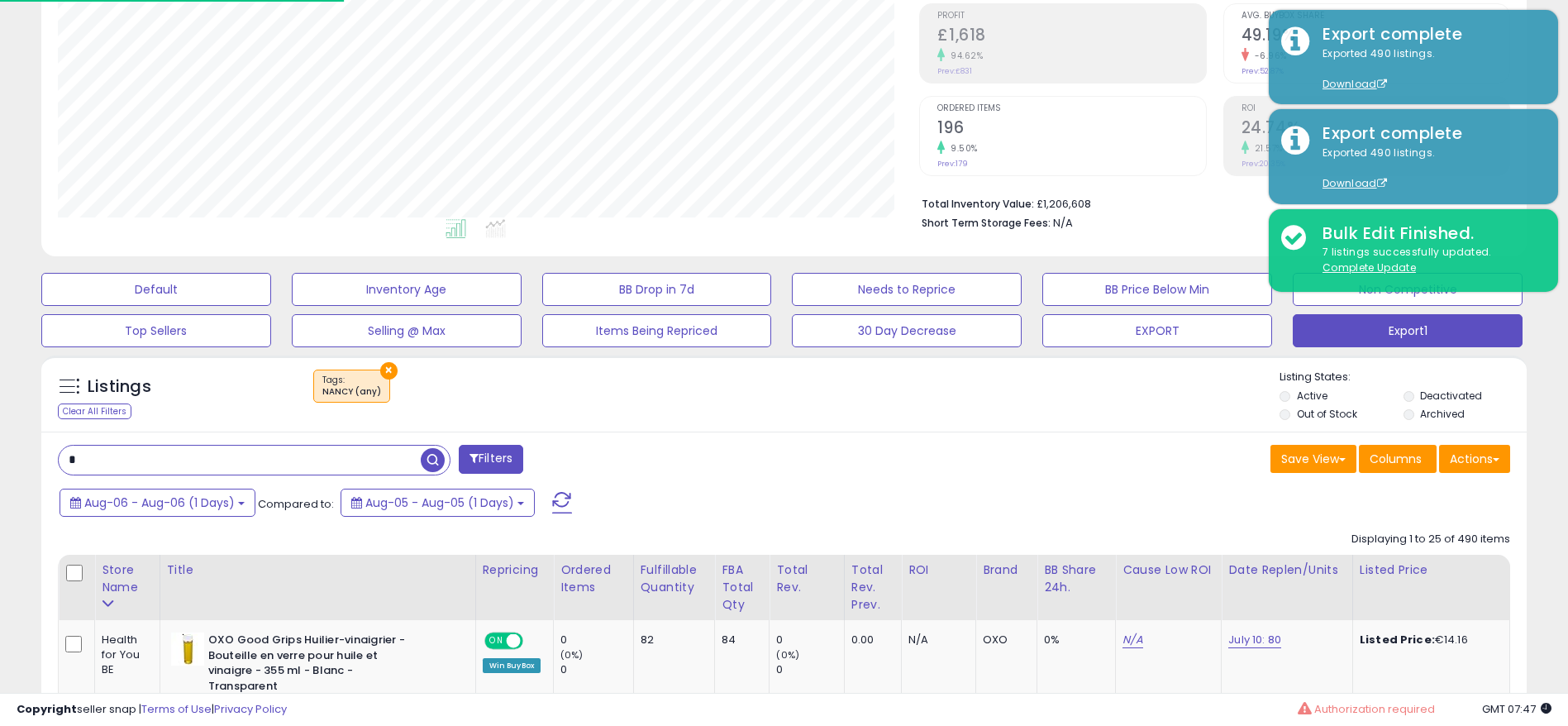 scroll, scrollTop: 0, scrollLeft: 0, axis: both 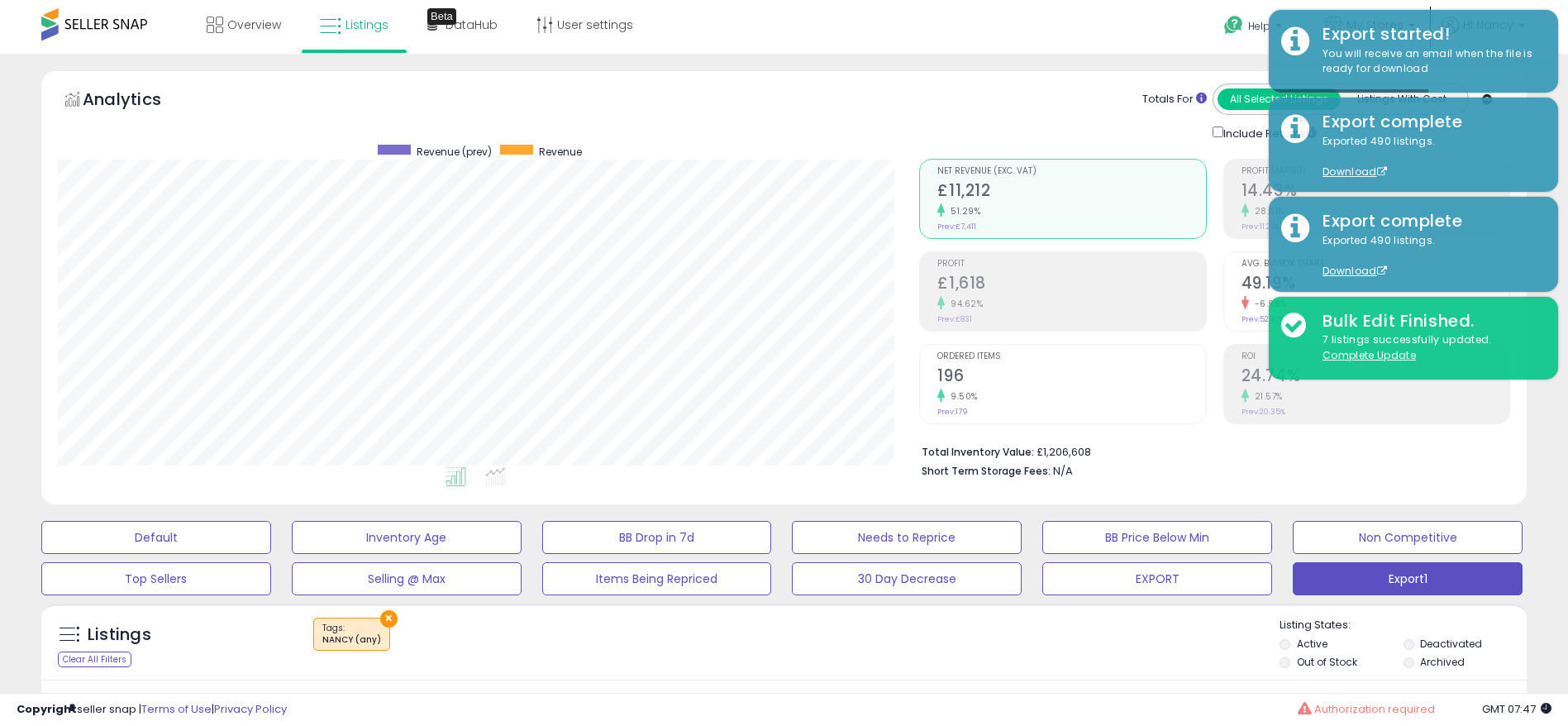 click on "196" at bounding box center (1071, 377) 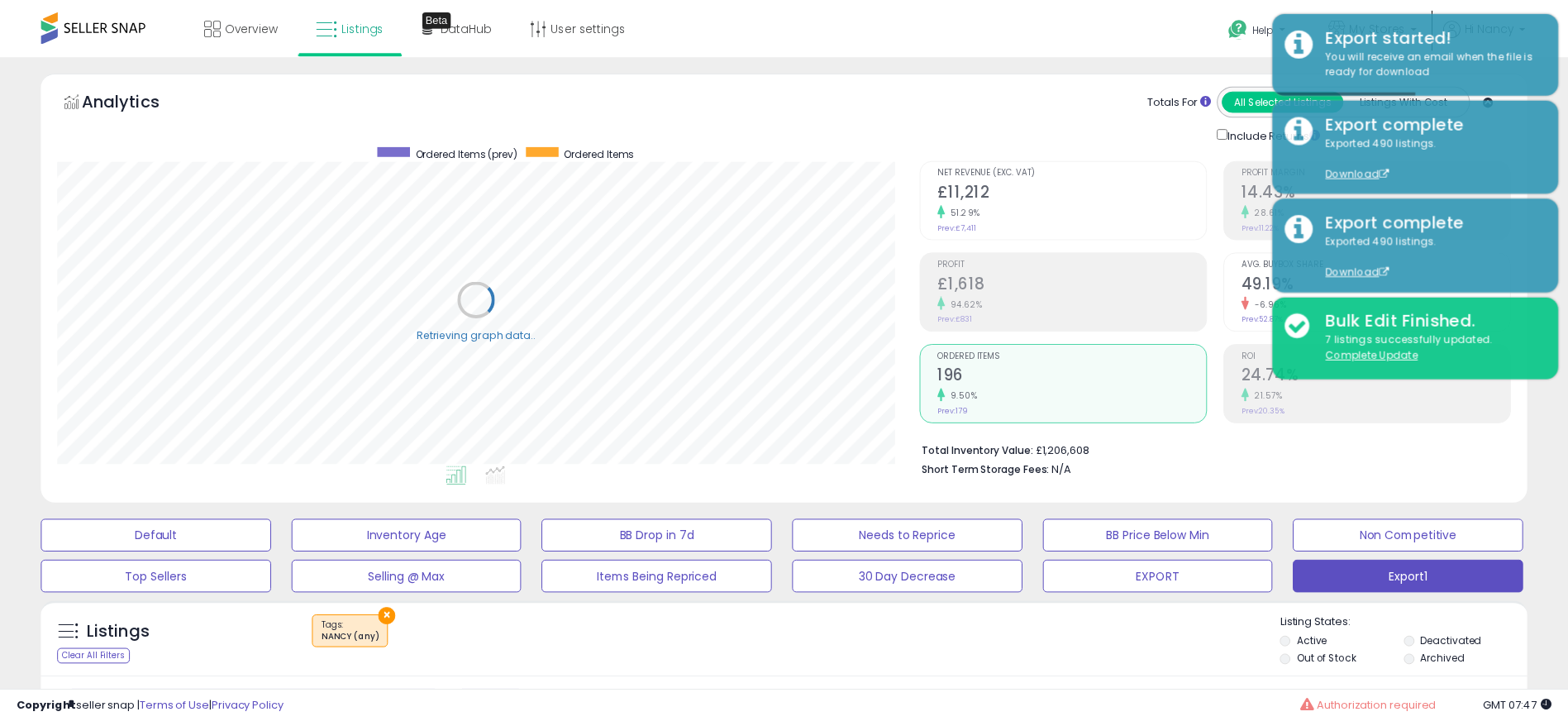 scroll, scrollTop: 826540, scrollLeft: 825707, axis: both 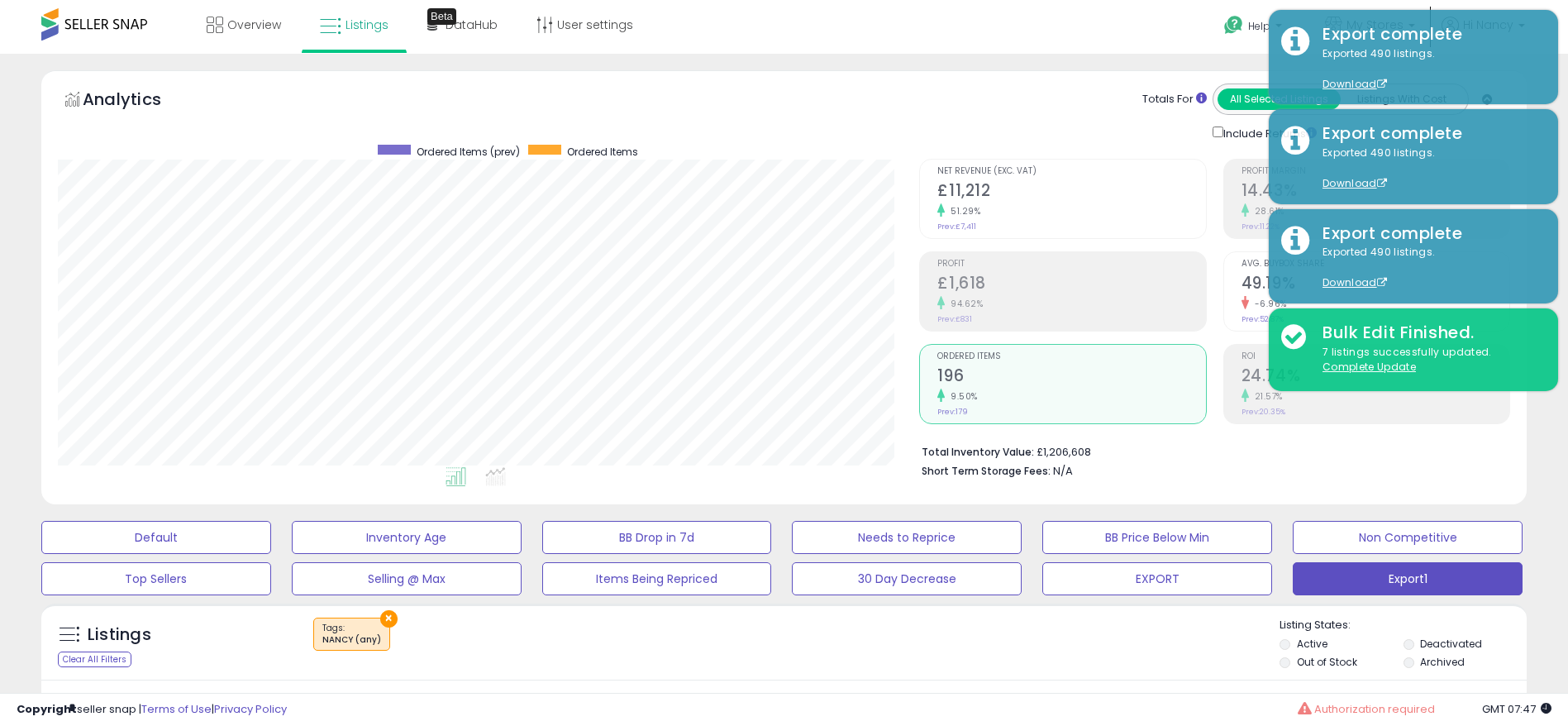click on "× Tags" at bounding box center (786, 641) 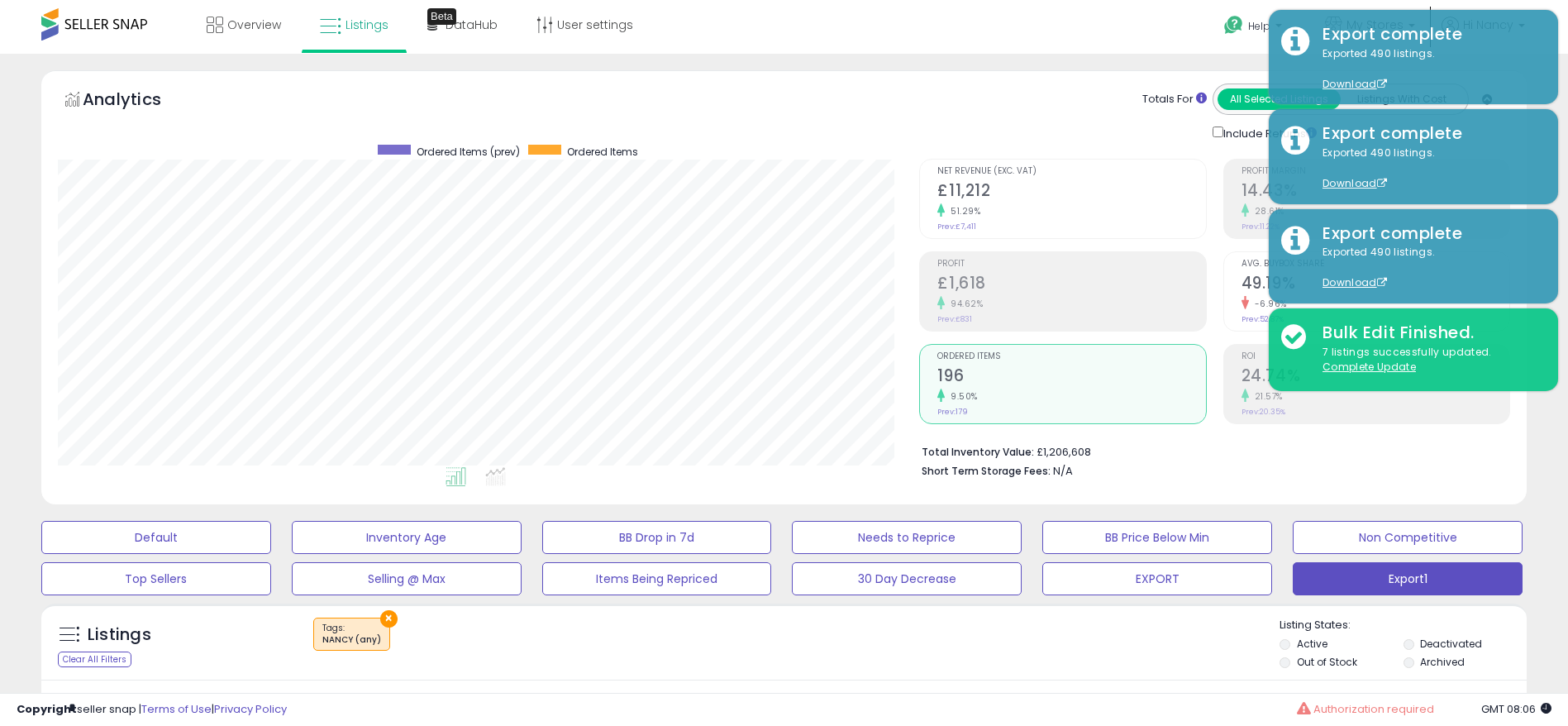 scroll, scrollTop: 372, scrollLeft: 0, axis: vertical 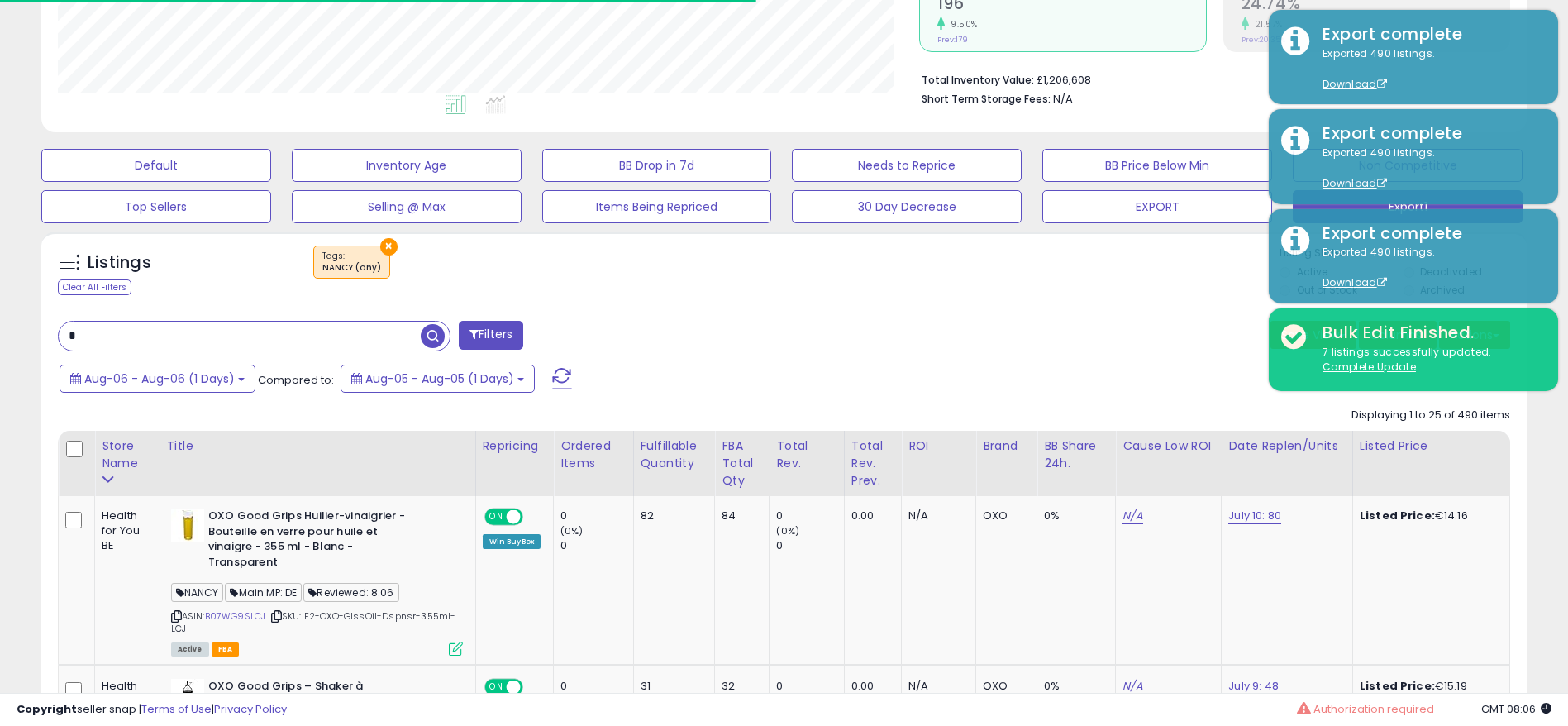 click at bounding box center (240, 336) 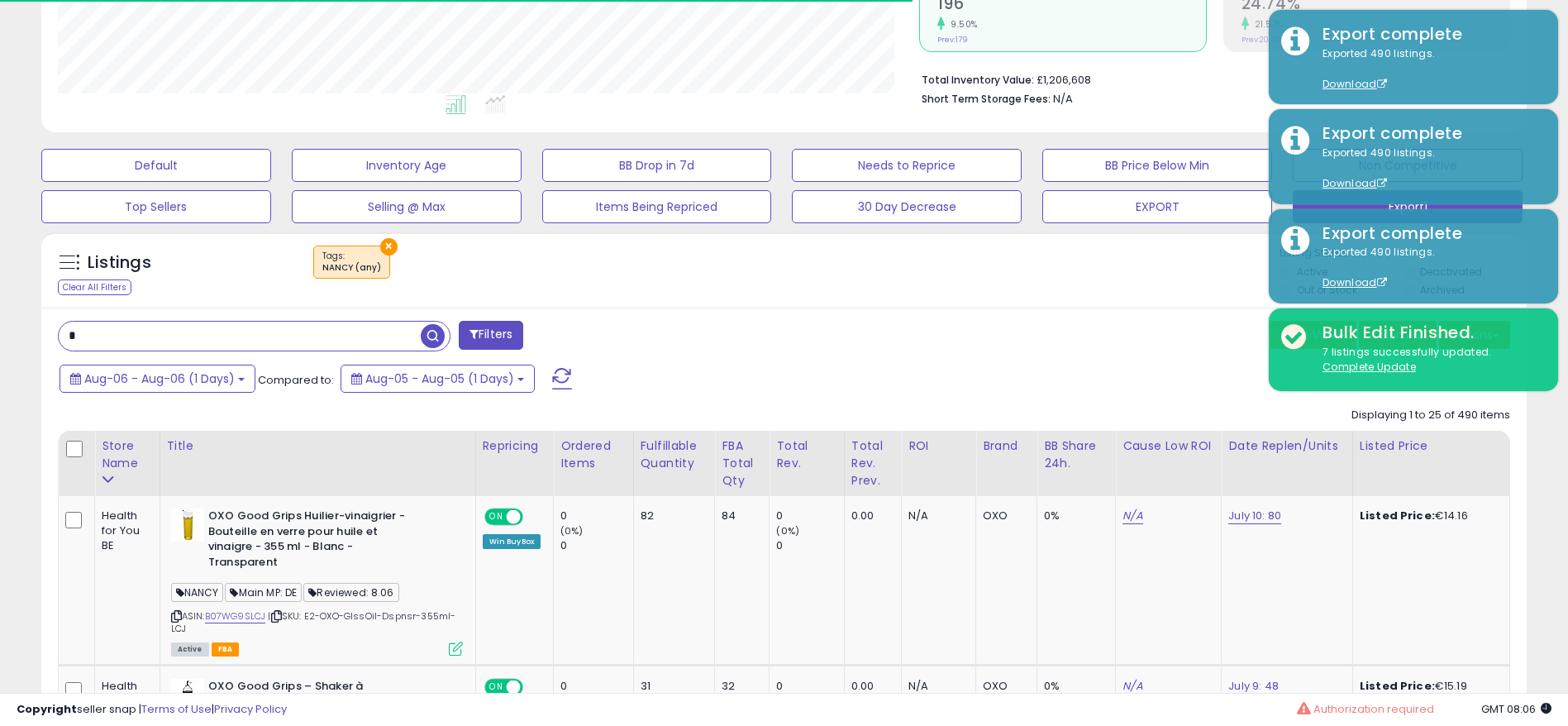 paste on "**********" 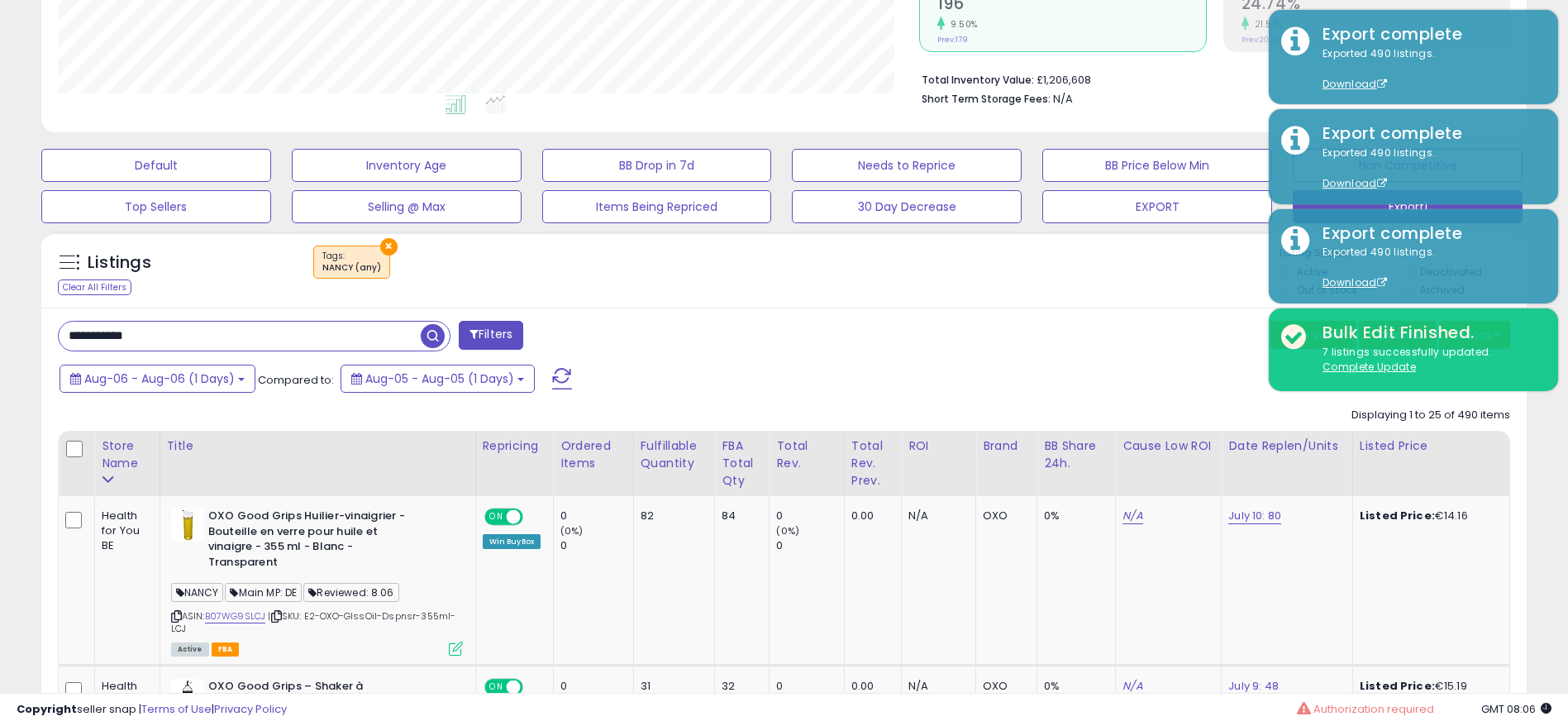 type on "**********" 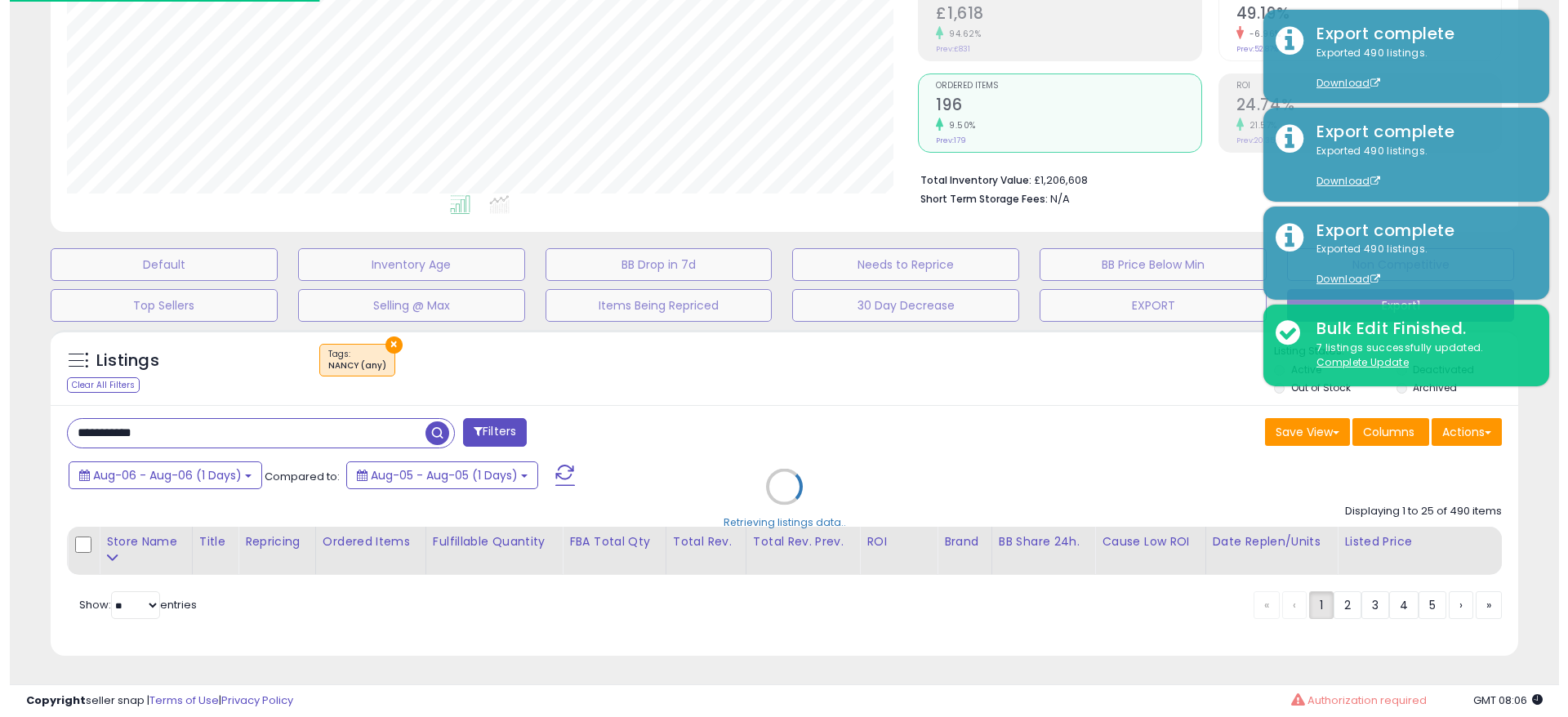 scroll, scrollTop: 266, scrollLeft: 0, axis: vertical 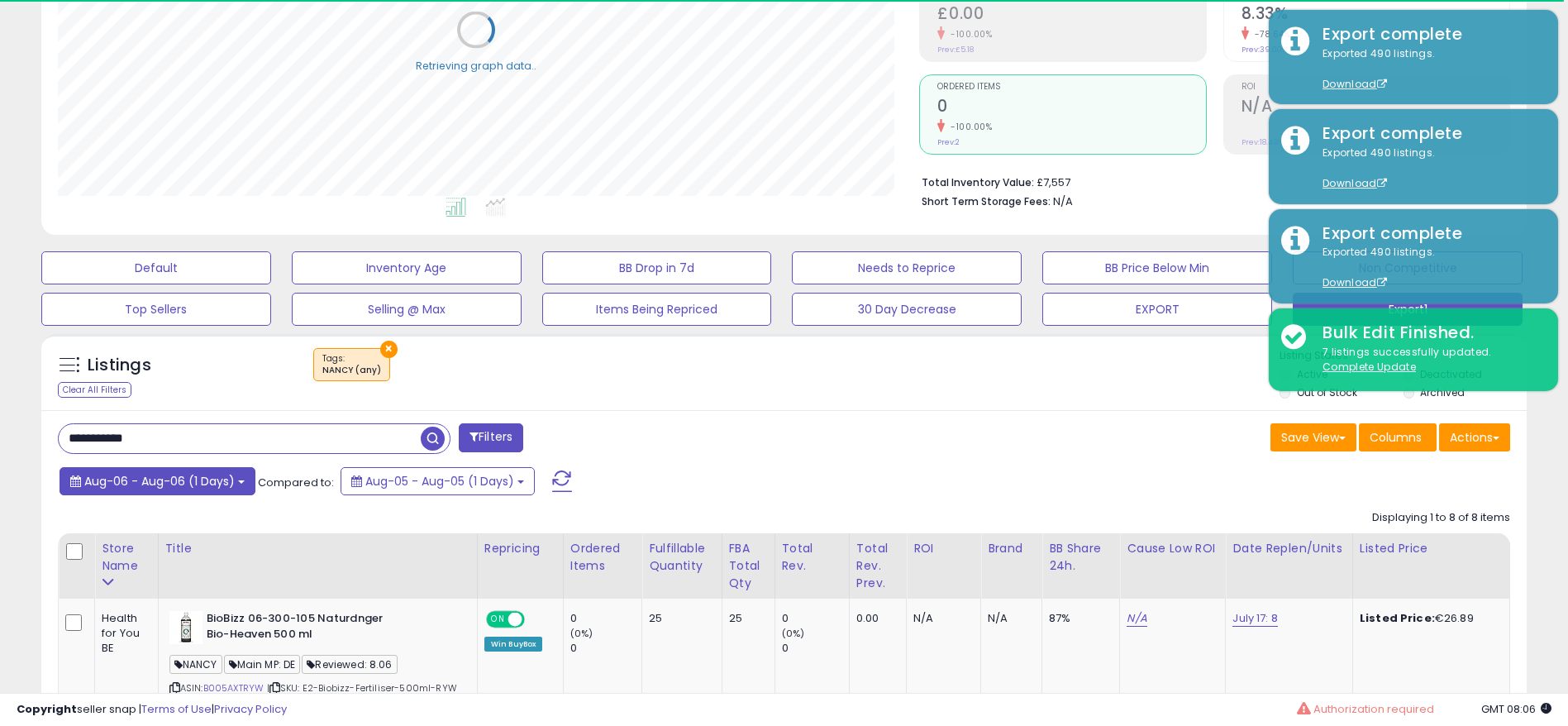 click on "Aug-06 - Aug-06 (1 Days)" at bounding box center [160, 481] 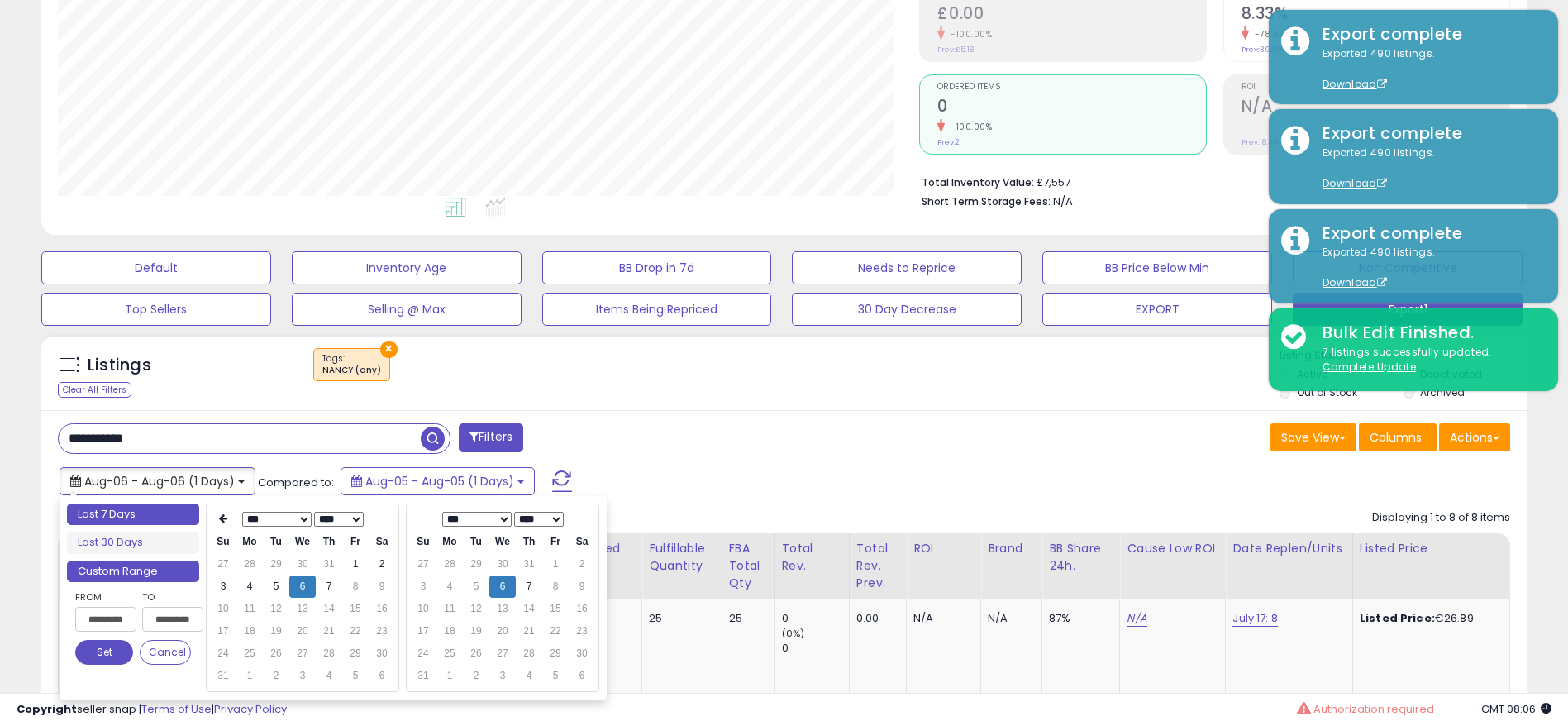 scroll, scrollTop: 826540, scrollLeft: 825707, axis: both 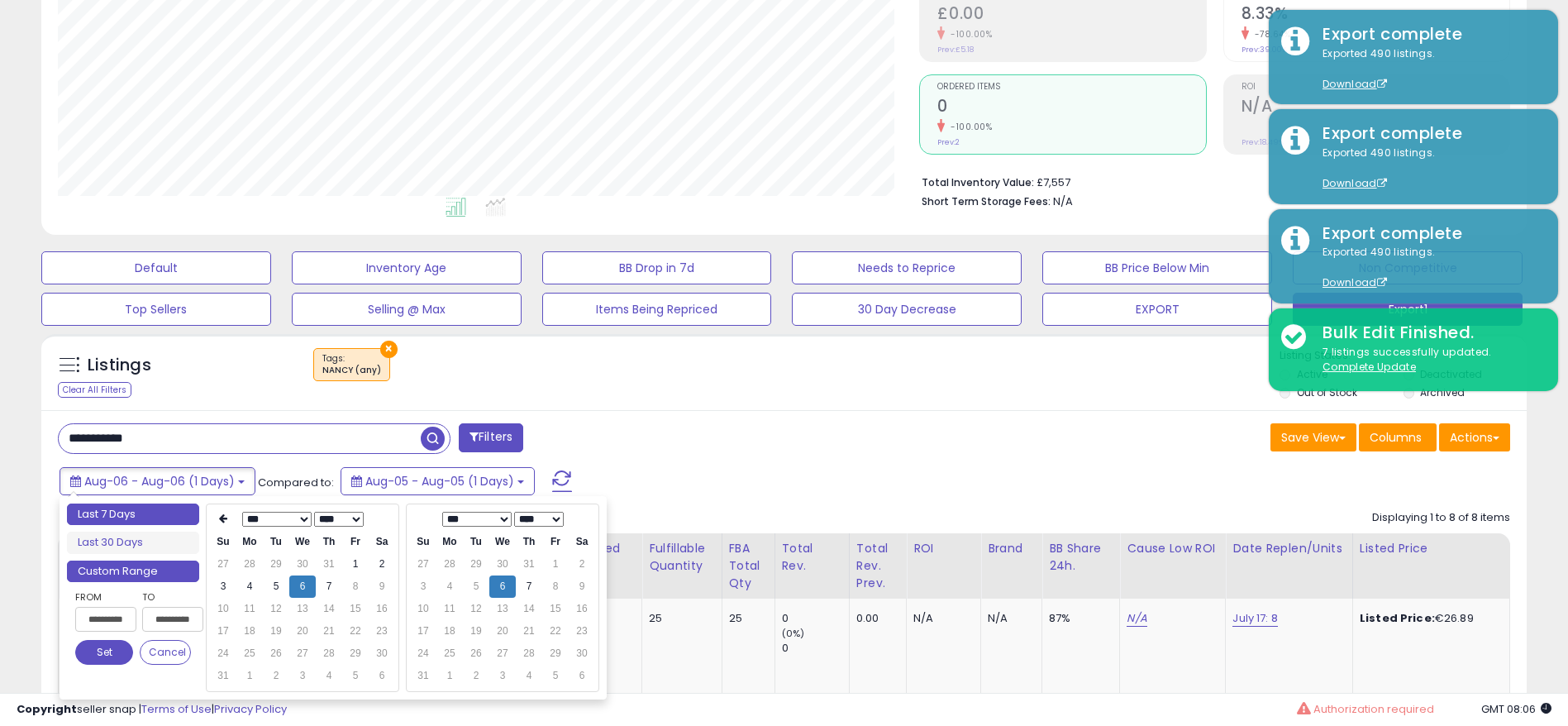 click on "Last 7 Days" at bounding box center [133, 514] 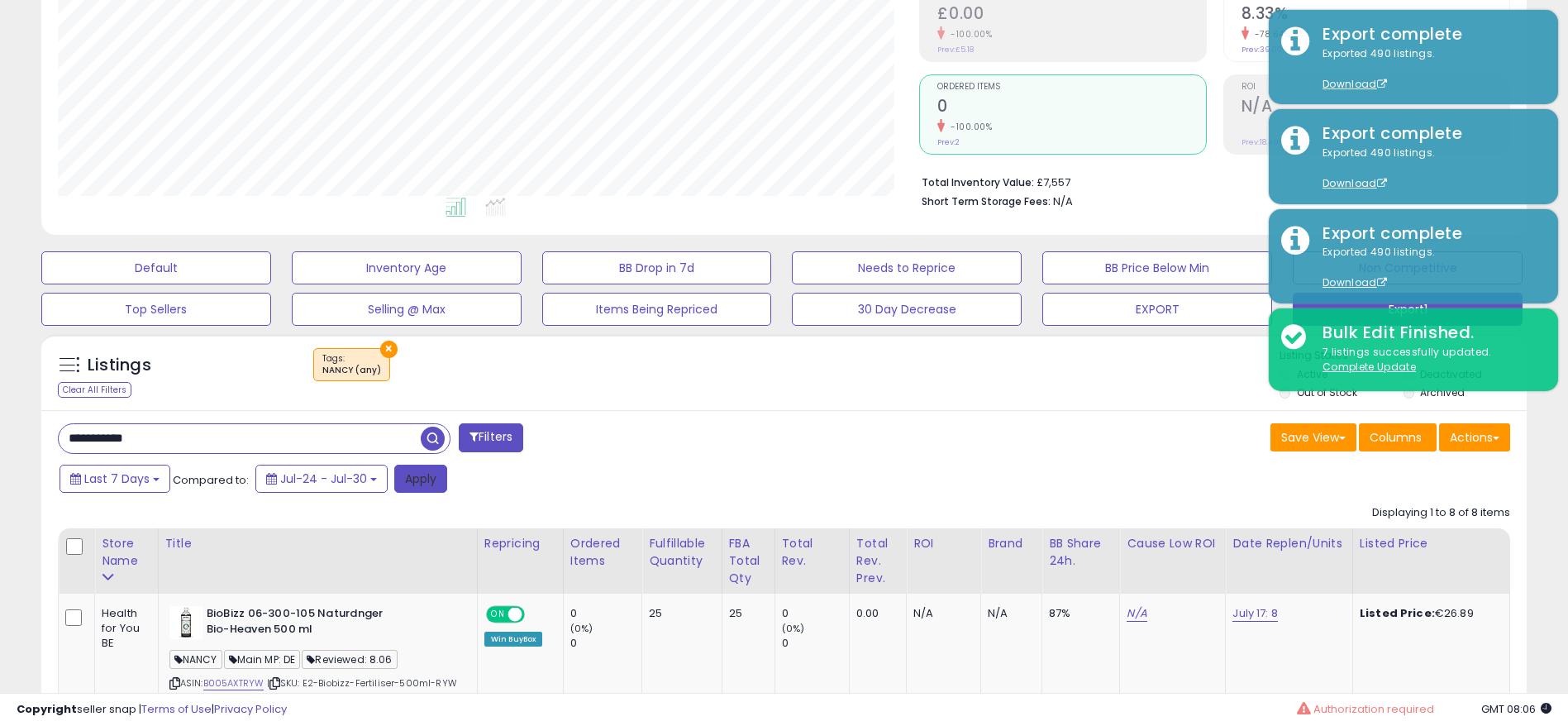 click on "Apply" at bounding box center (421, 479) 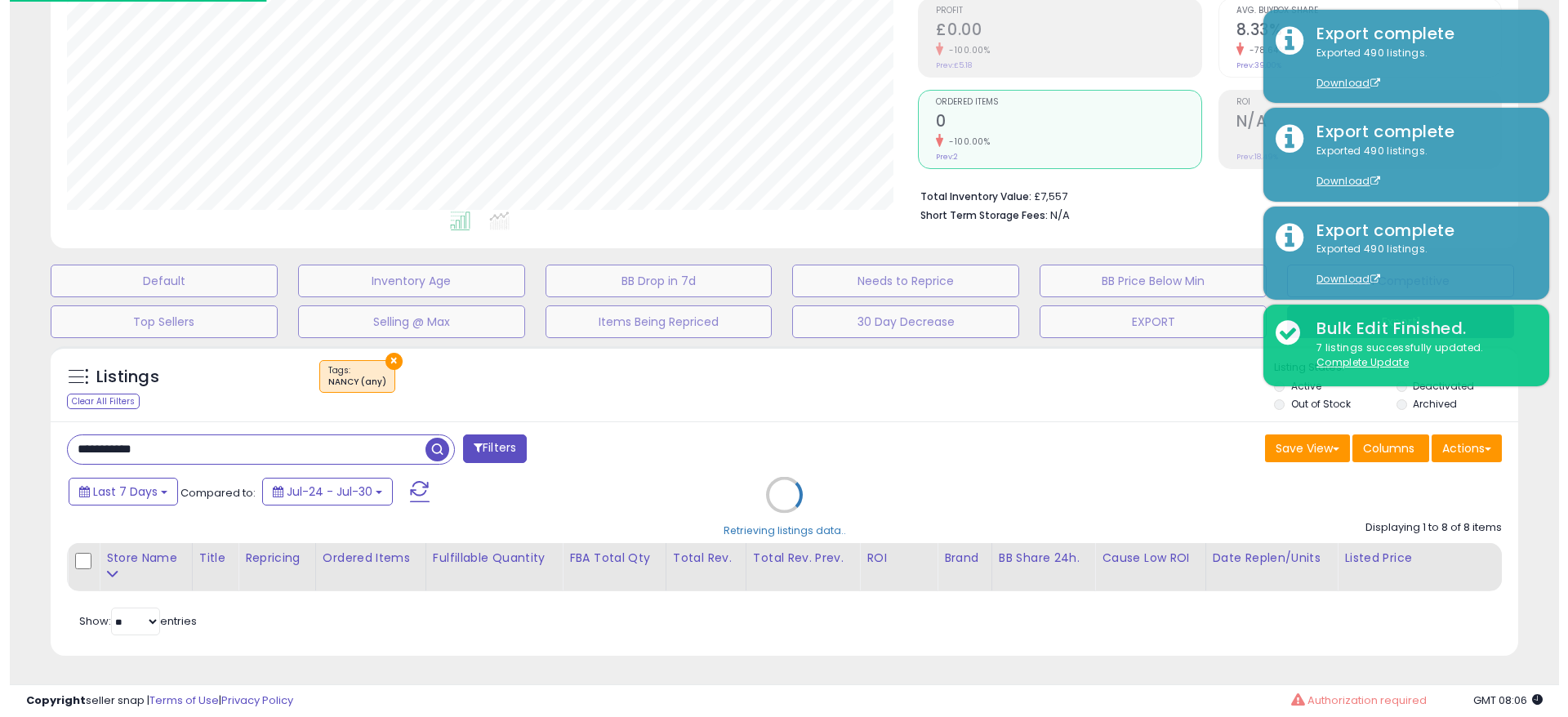 scroll, scrollTop: 250, scrollLeft: 0, axis: vertical 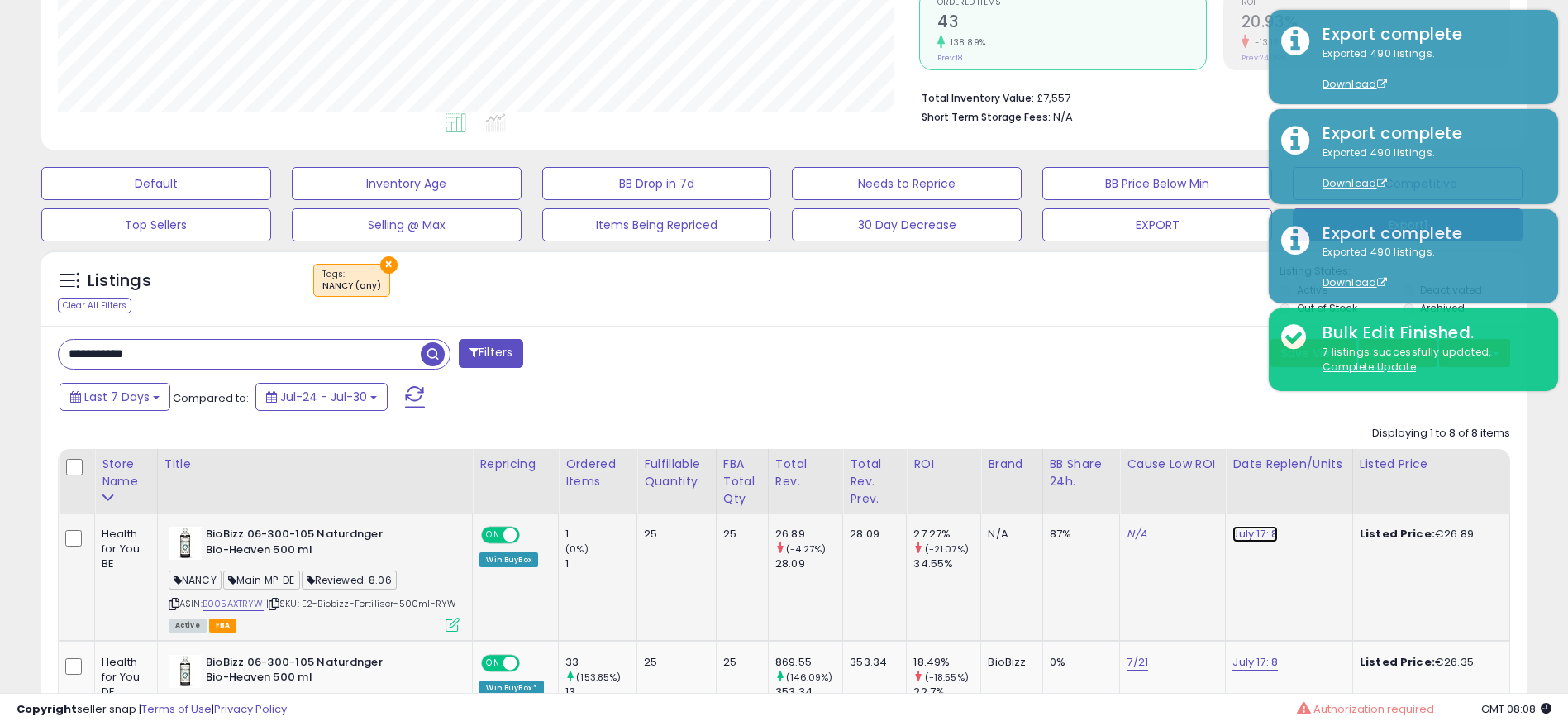 click on "July 17: 8" at bounding box center (1255, 534) 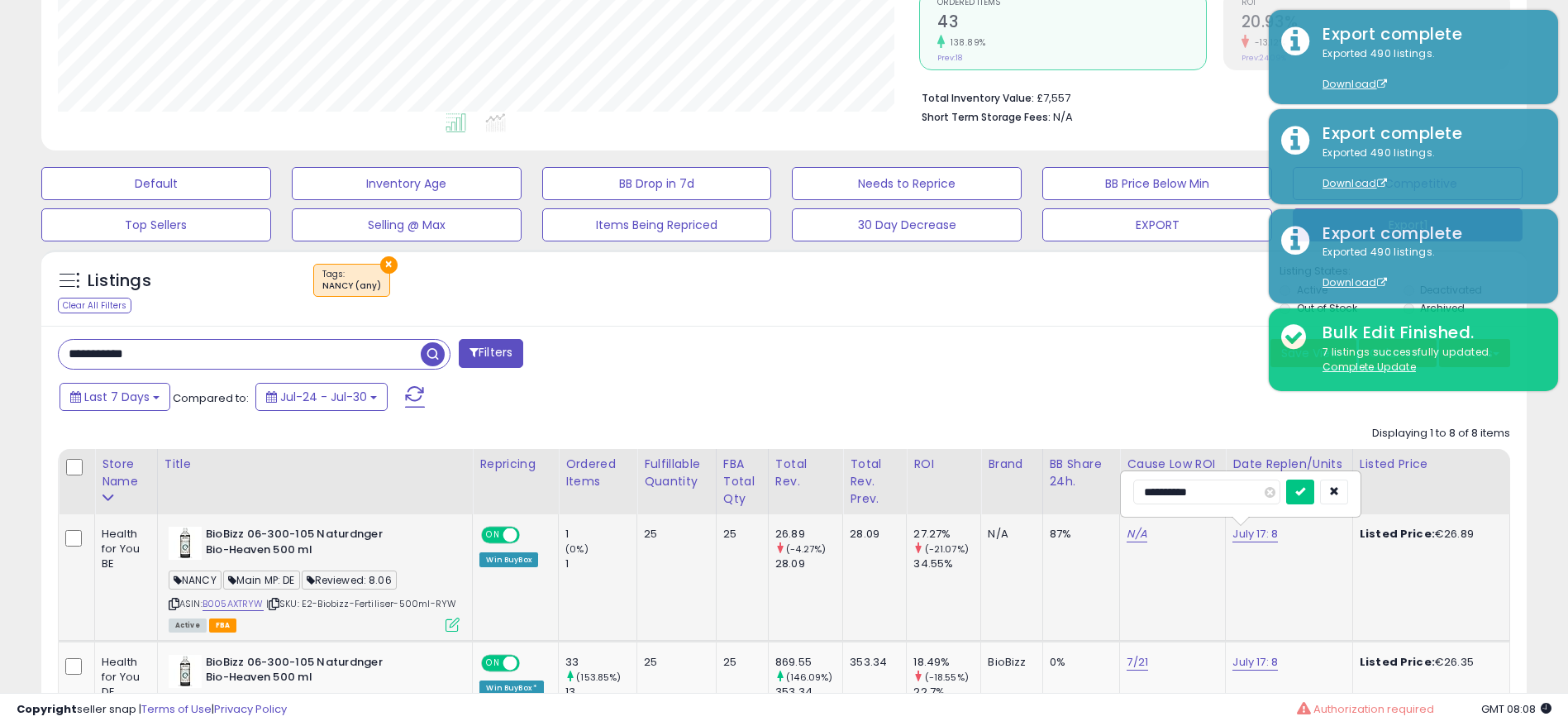 click on "**********" at bounding box center (1207, 492) 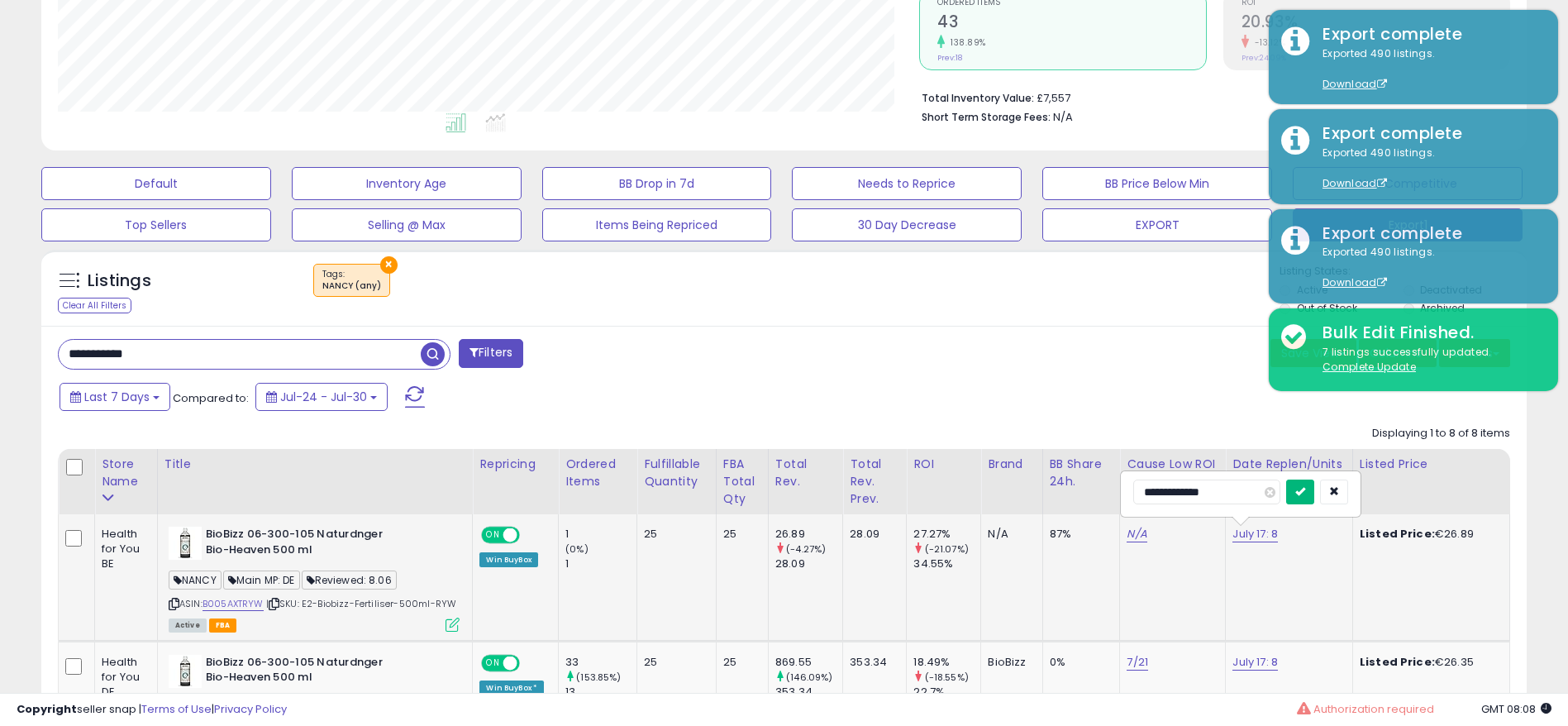 type on "**********" 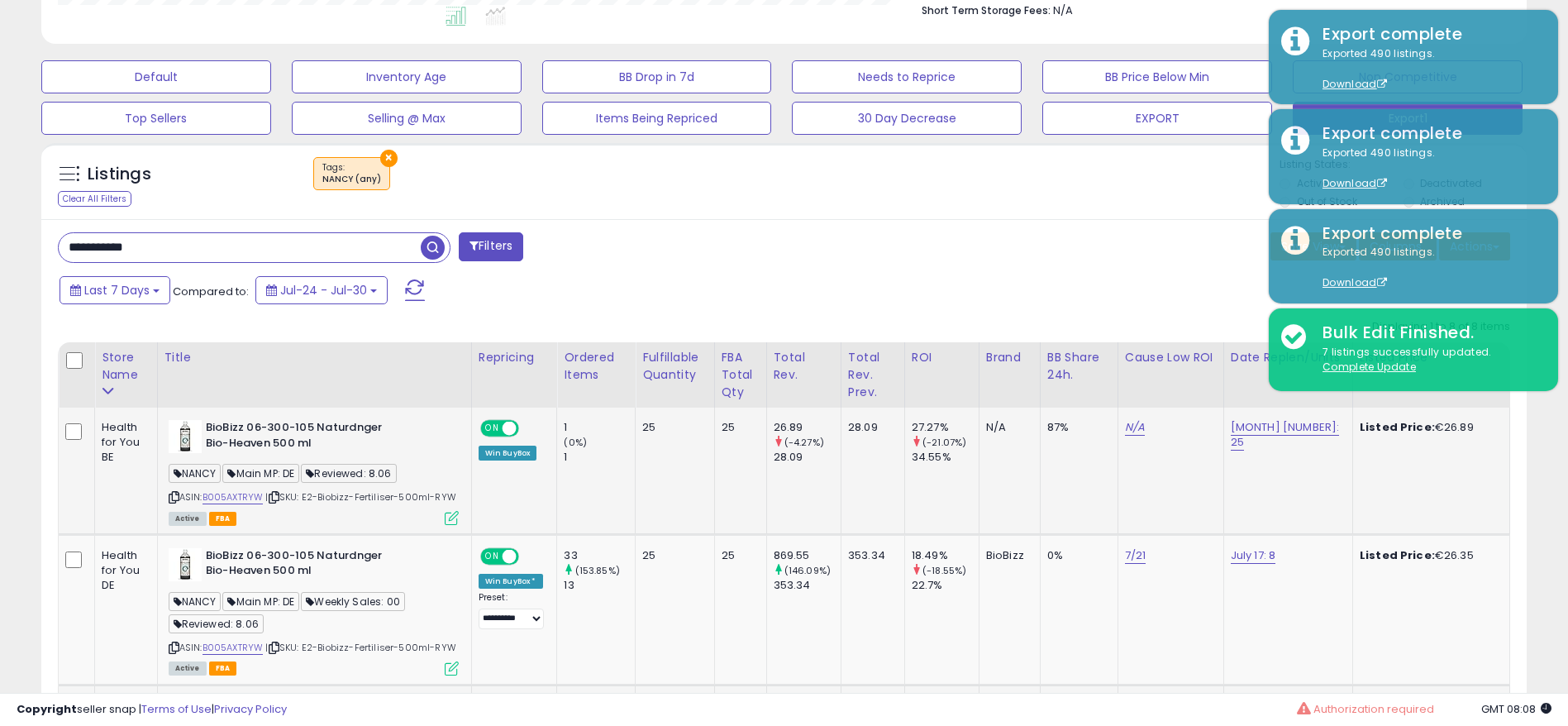 scroll, scrollTop: 602, scrollLeft: 0, axis: vertical 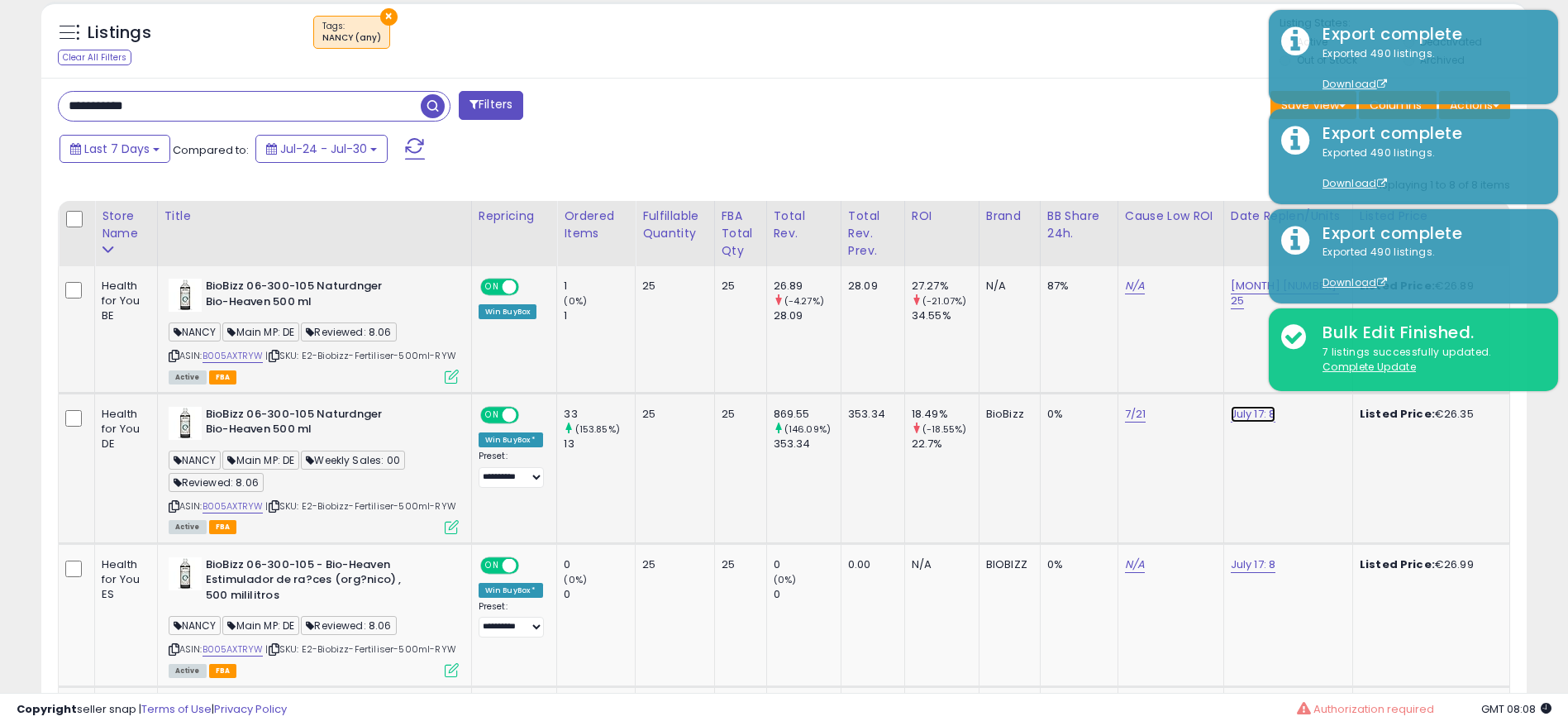 click on "July 17: 8" at bounding box center [1285, 294] 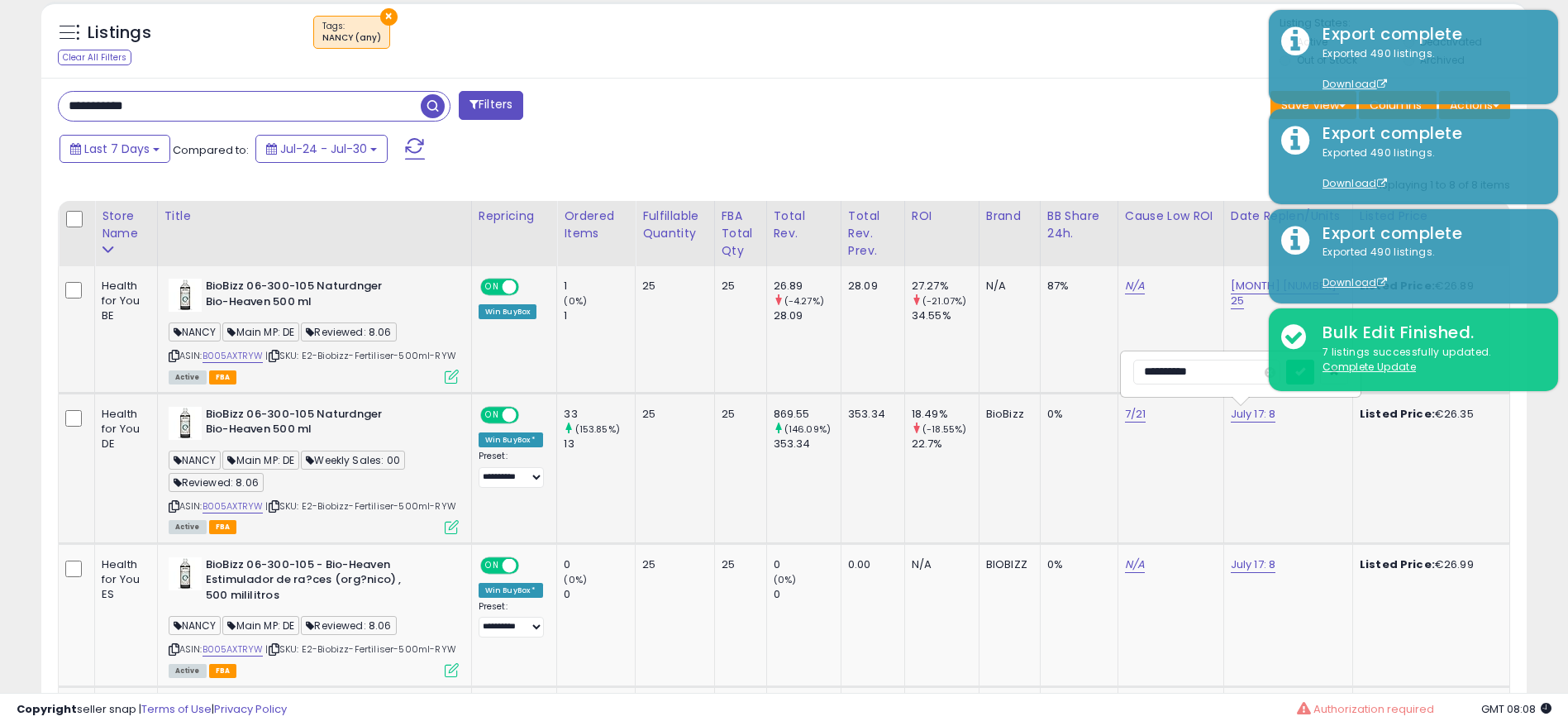 click on "**********" at bounding box center [1207, 372] 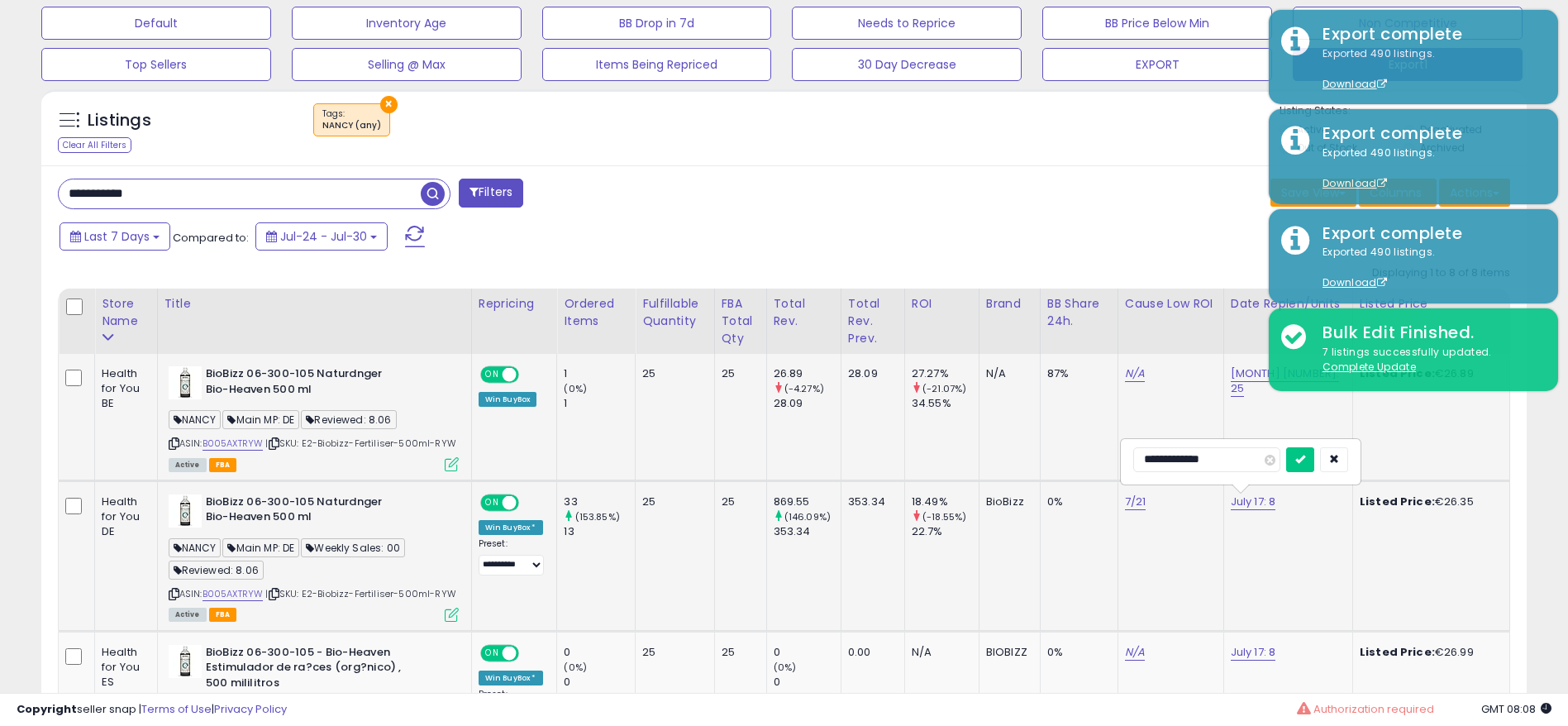 scroll, scrollTop: 478, scrollLeft: 0, axis: vertical 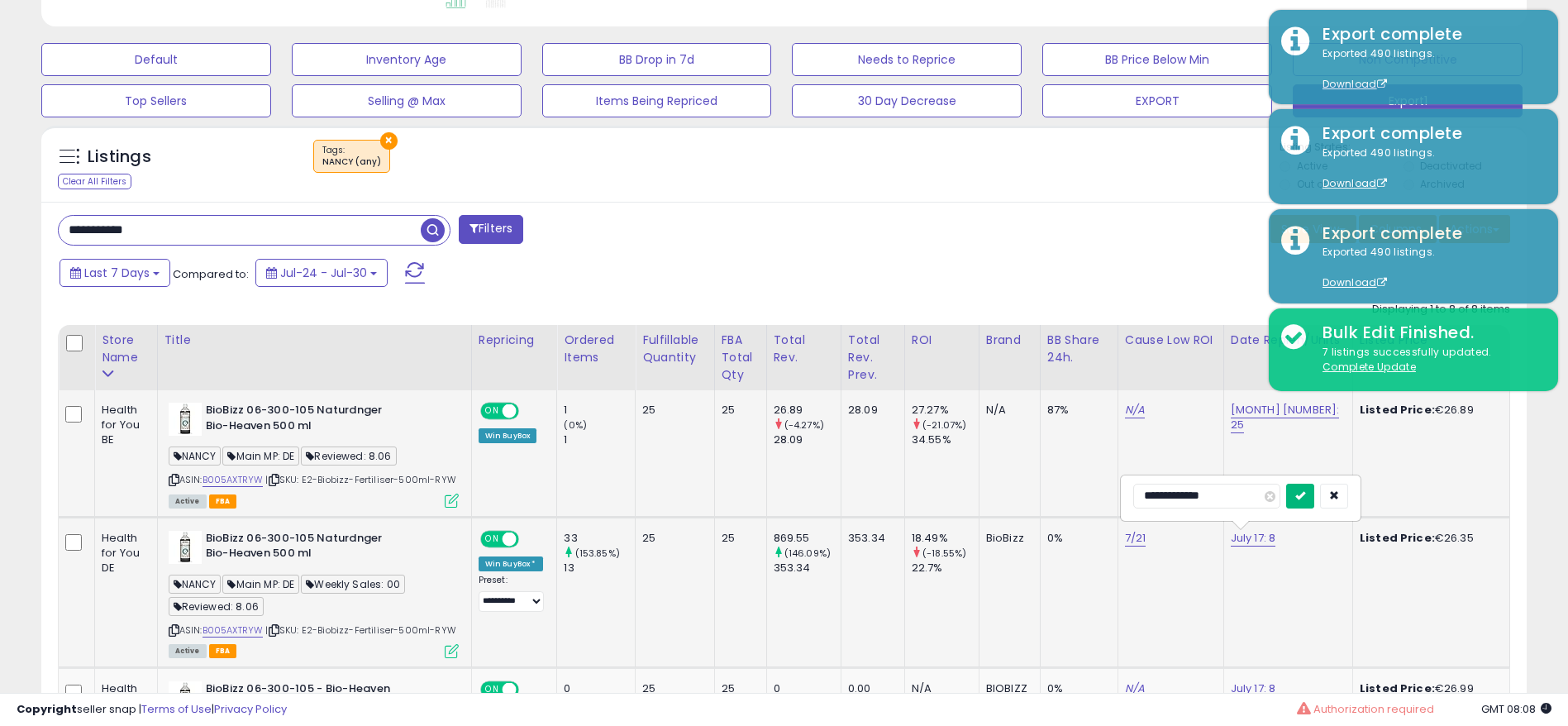 type on "**********" 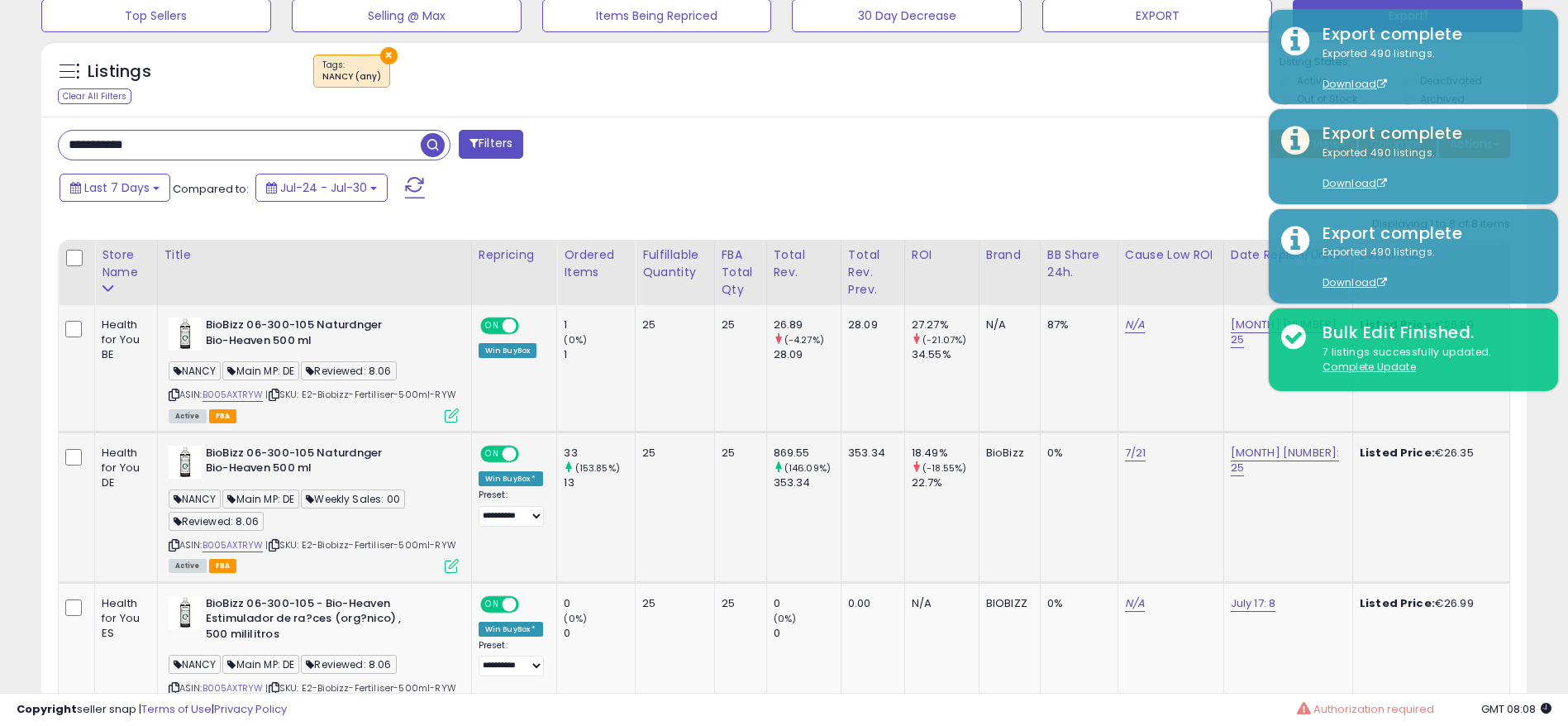 scroll, scrollTop: 602, scrollLeft: 0, axis: vertical 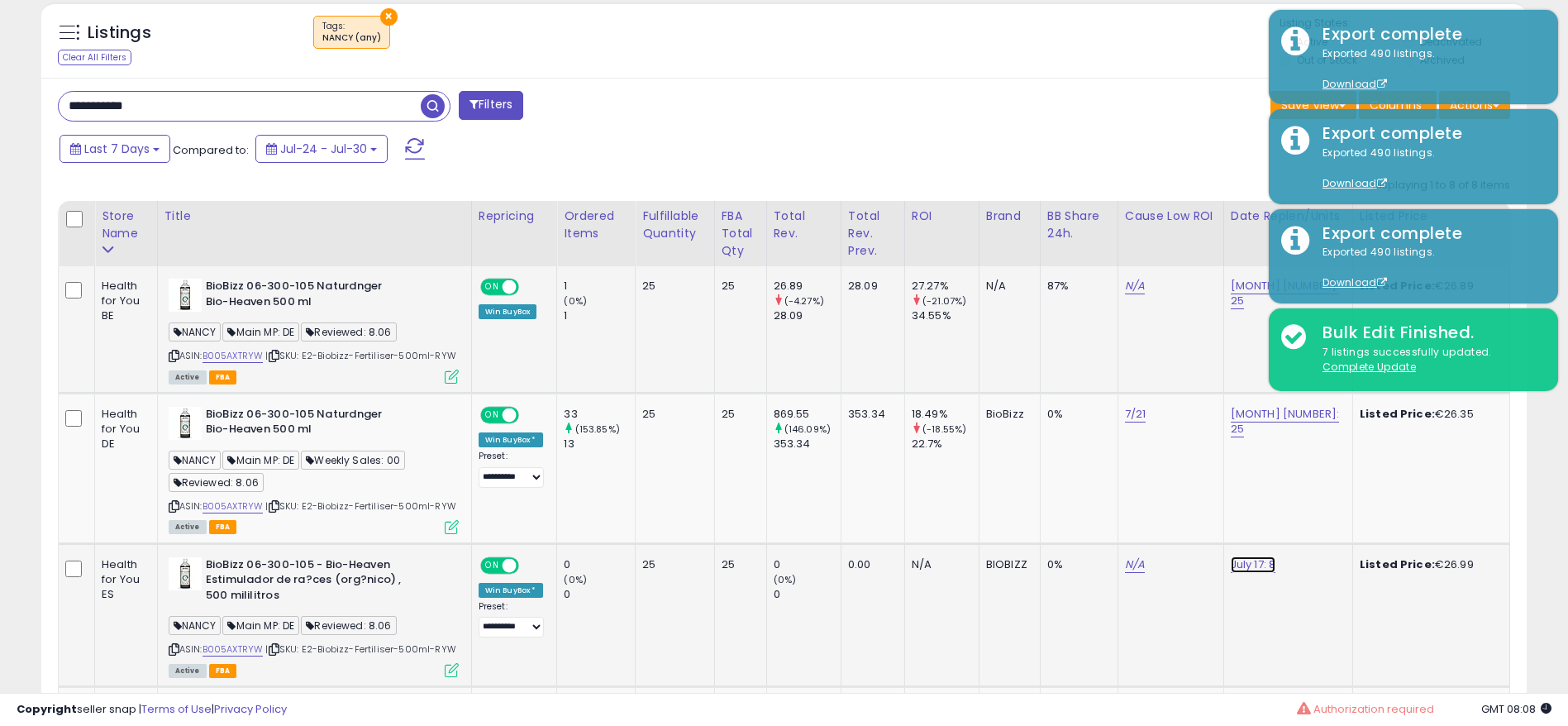 click on "July 17: 8" at bounding box center [1285, 294] 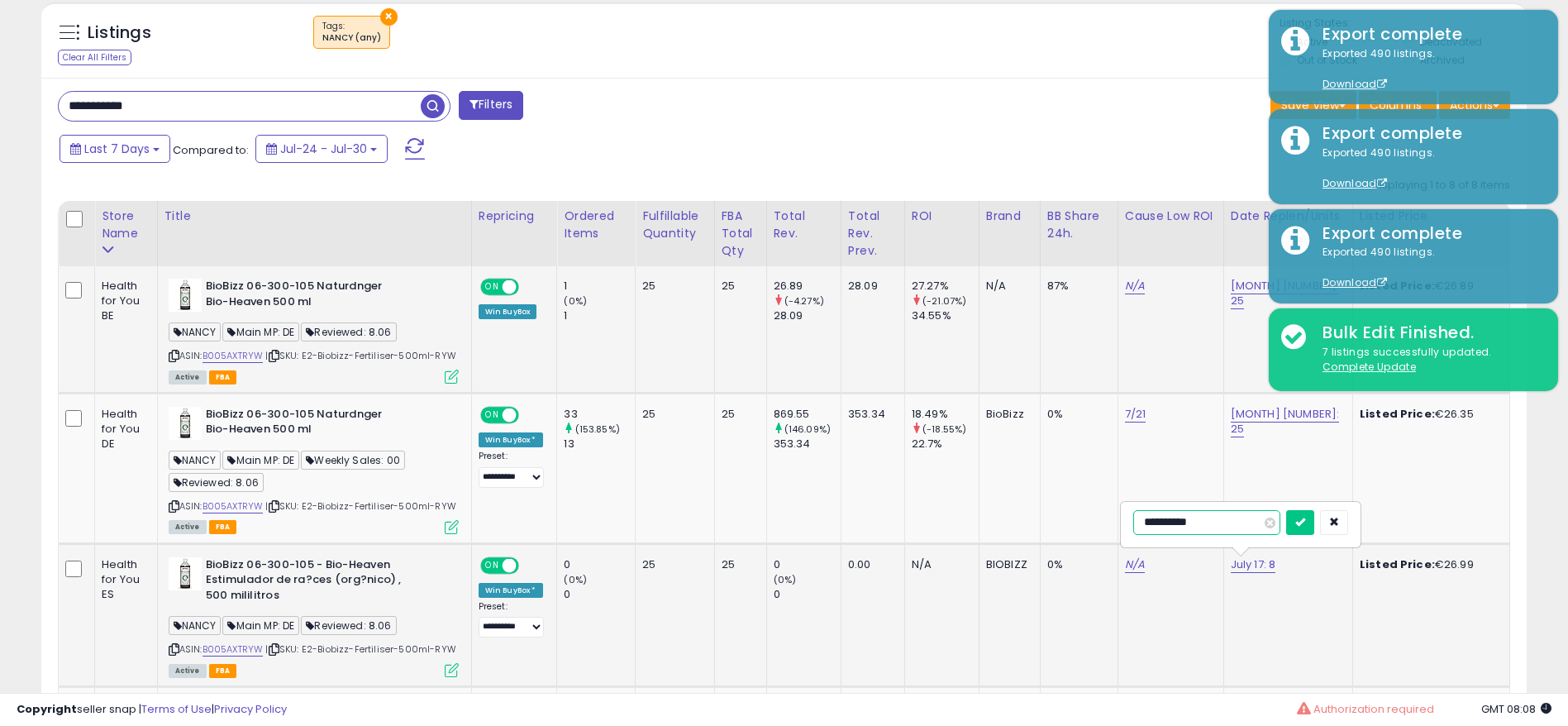 click on "**********" at bounding box center (1207, 523) 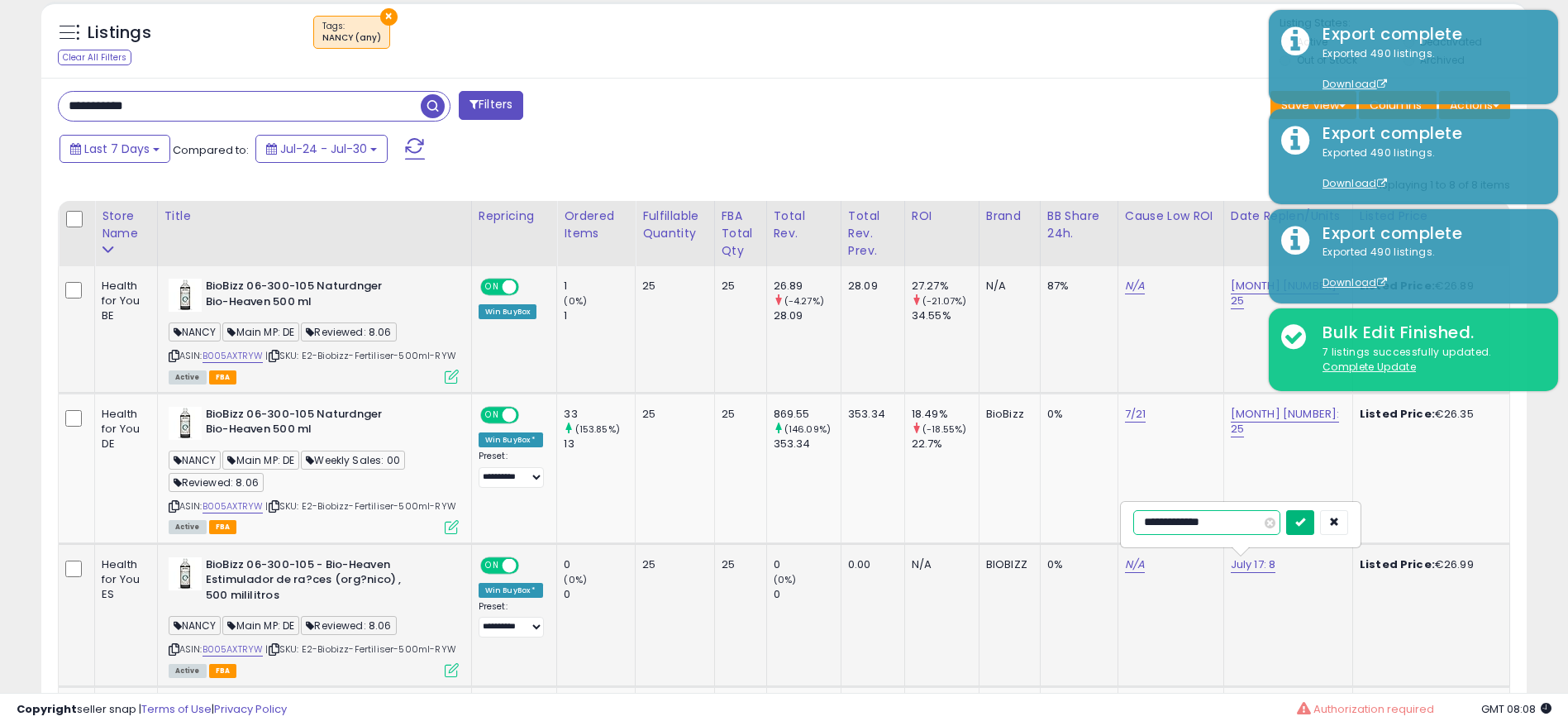 type on "**********" 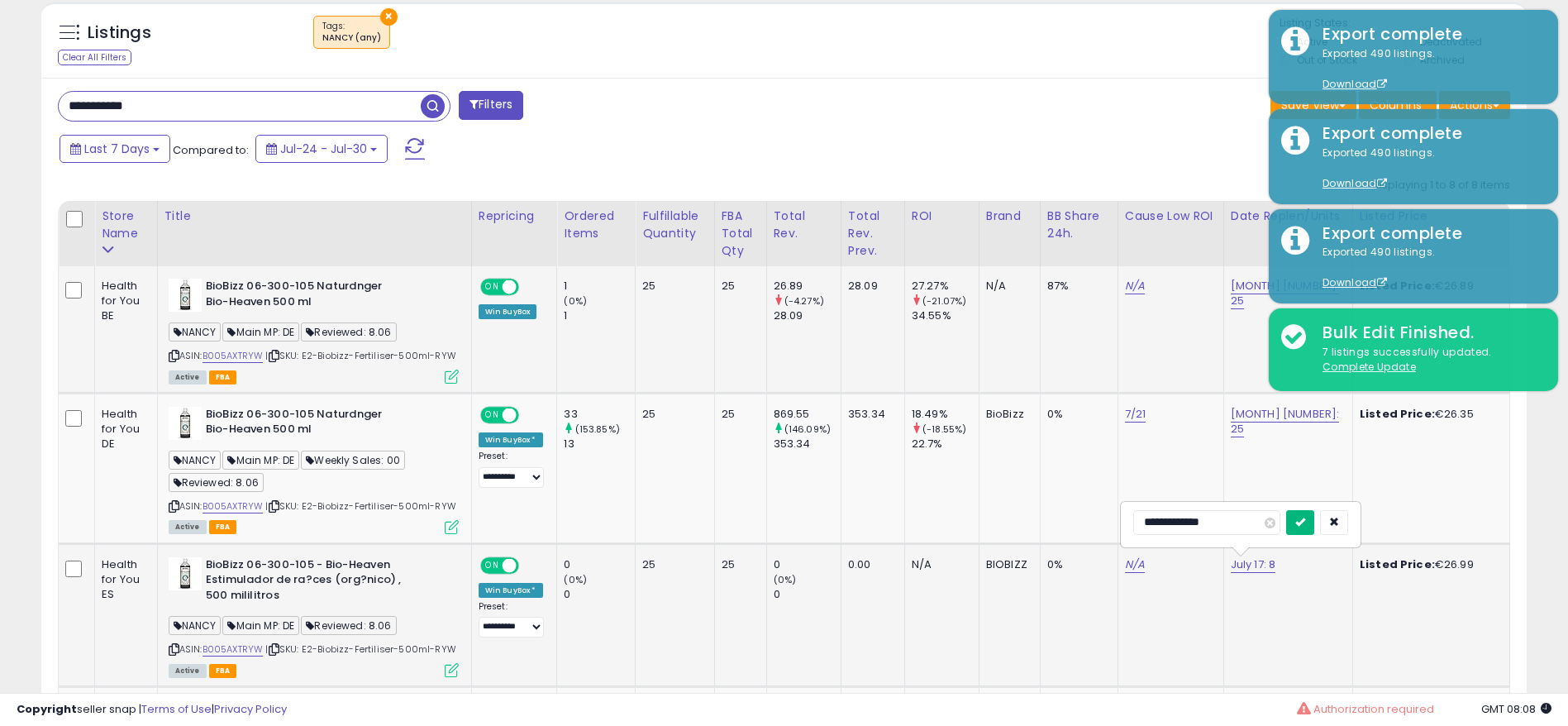 click at bounding box center [1300, 523] 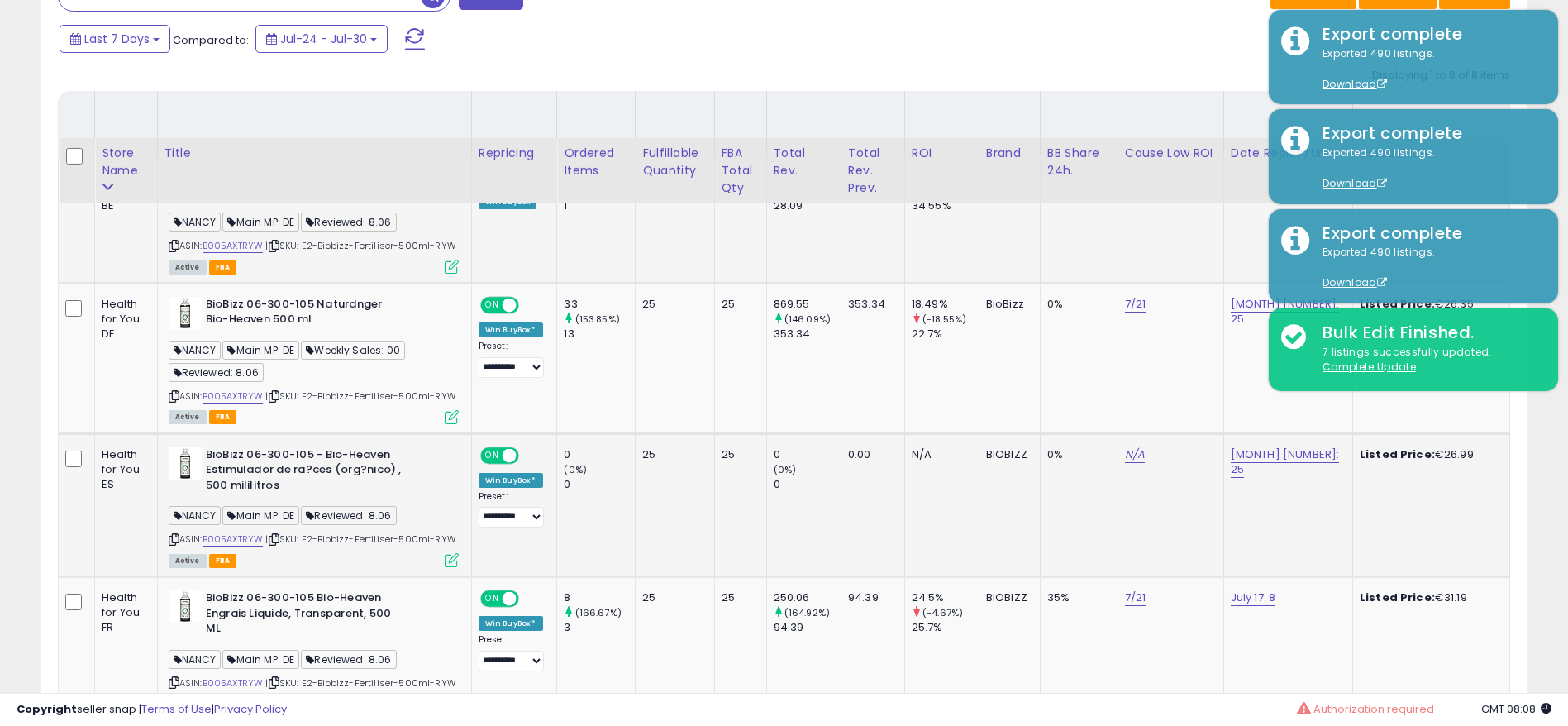 scroll, scrollTop: 850, scrollLeft: 0, axis: vertical 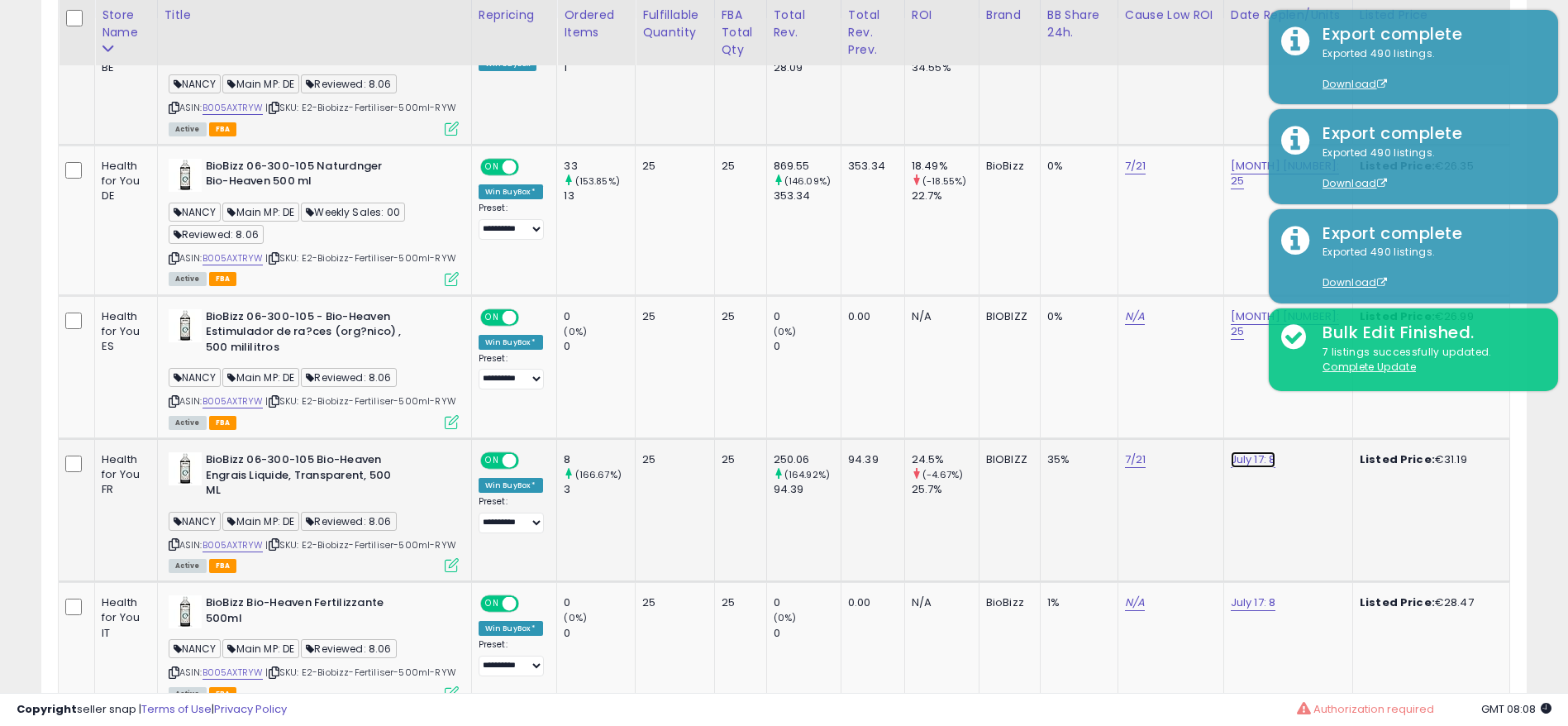 click on "July 17: 8" at bounding box center [1285, 45] 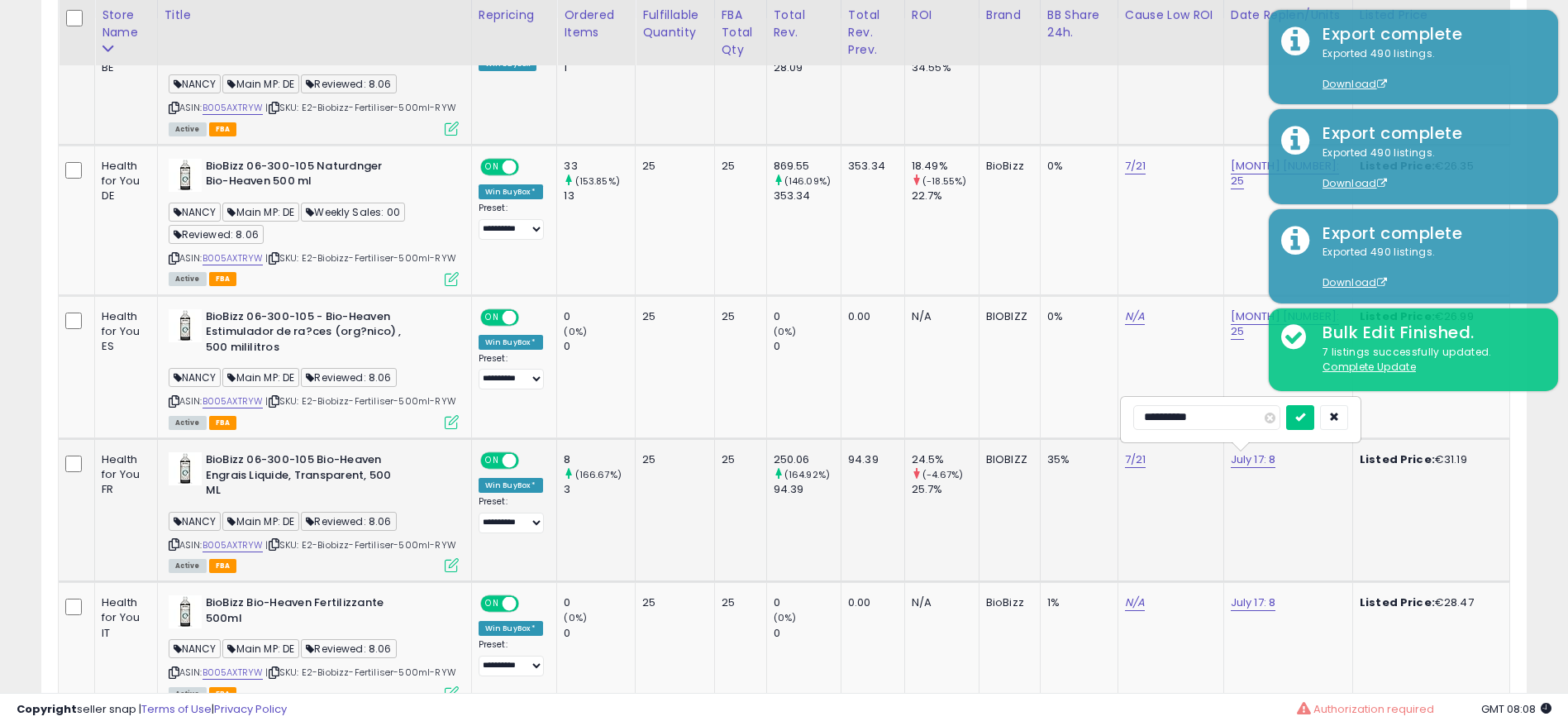 click on "**********" at bounding box center (1207, 418) 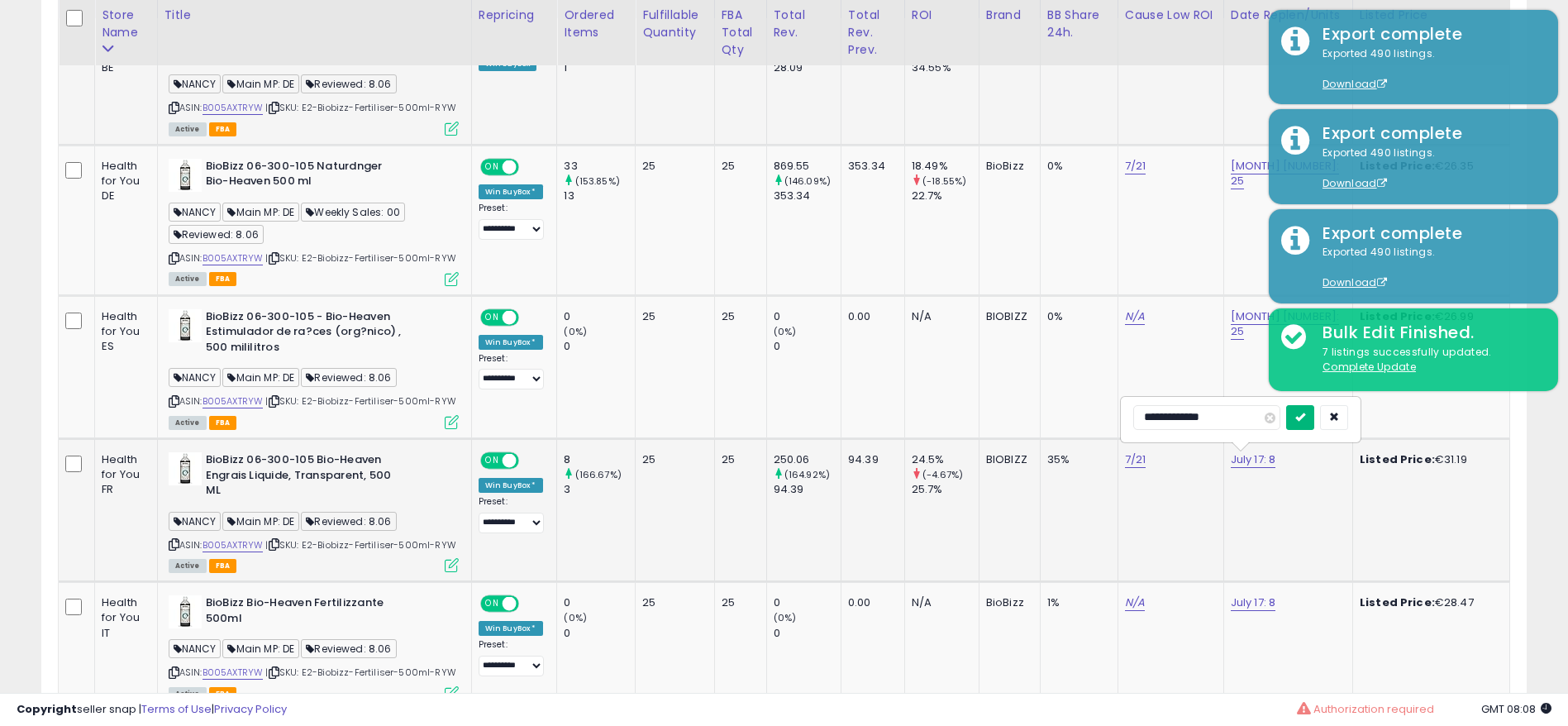 type on "**********" 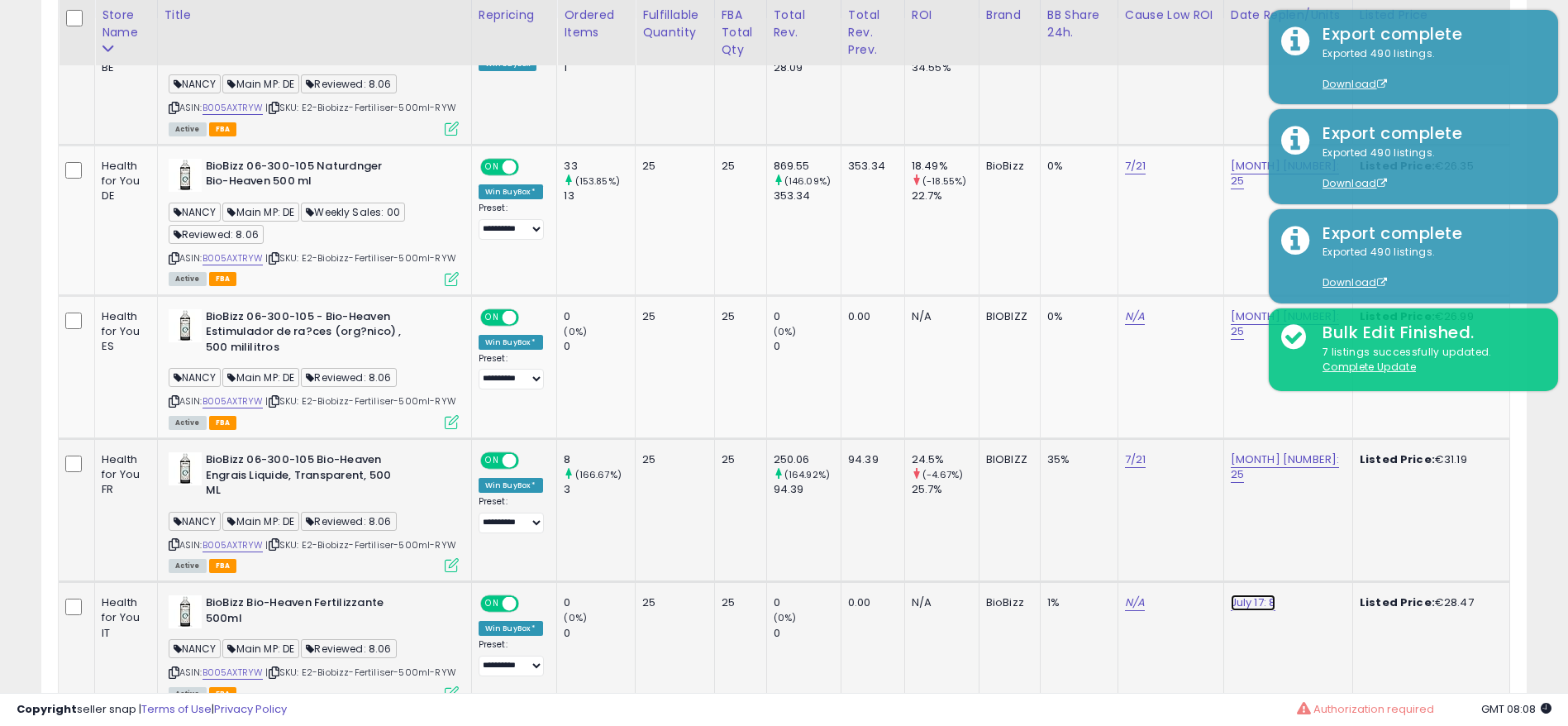 click on "July 17: 8" at bounding box center [1285, 45] 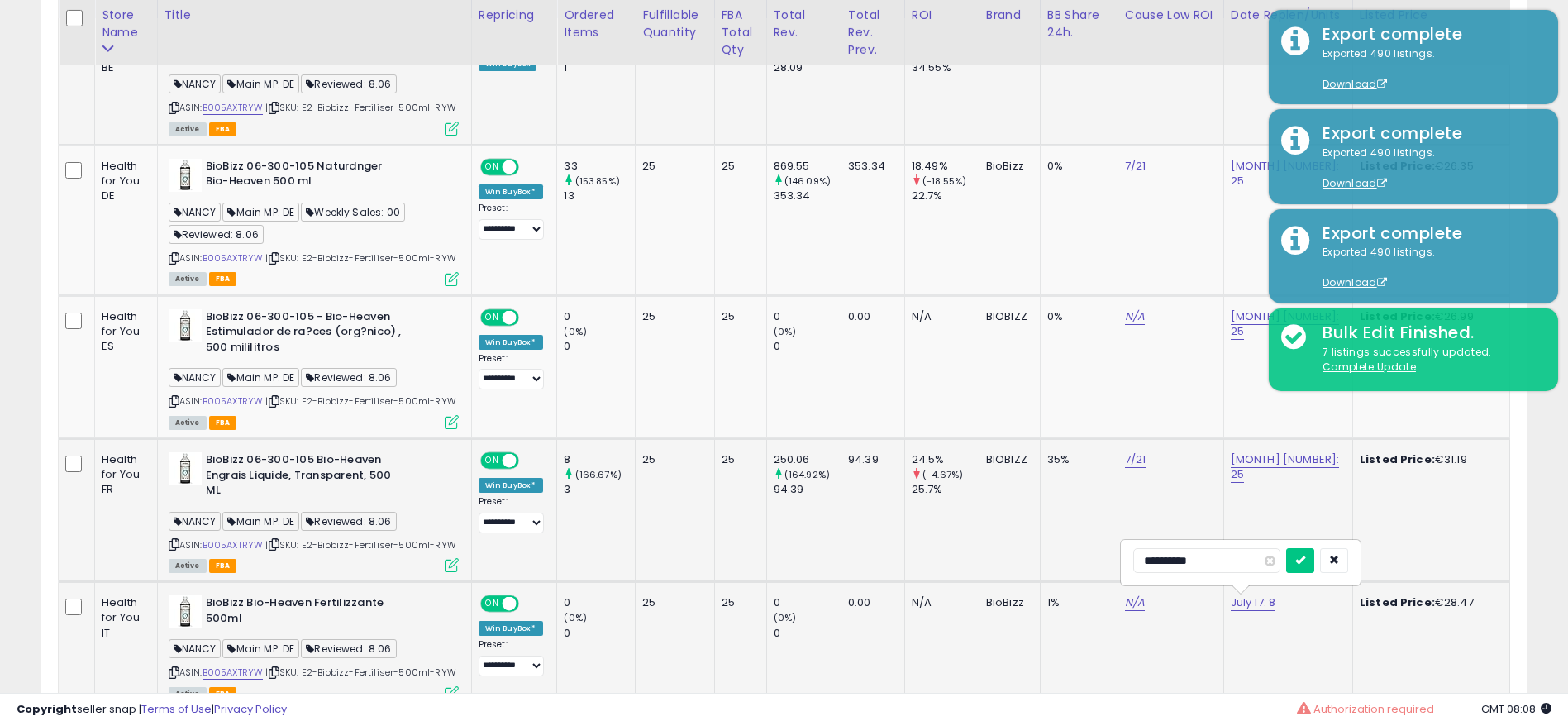 click on "**********" at bounding box center (1207, 561) 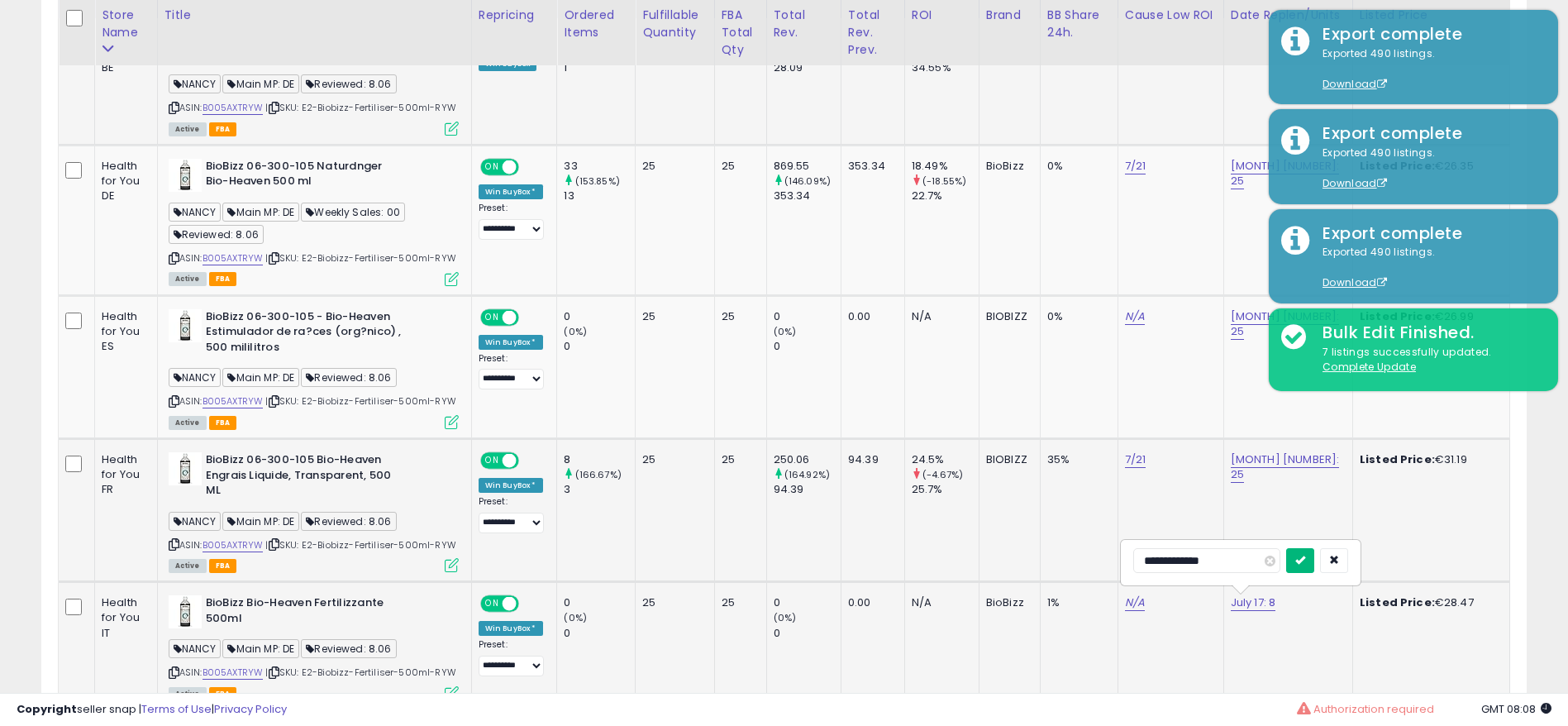 type on "**********" 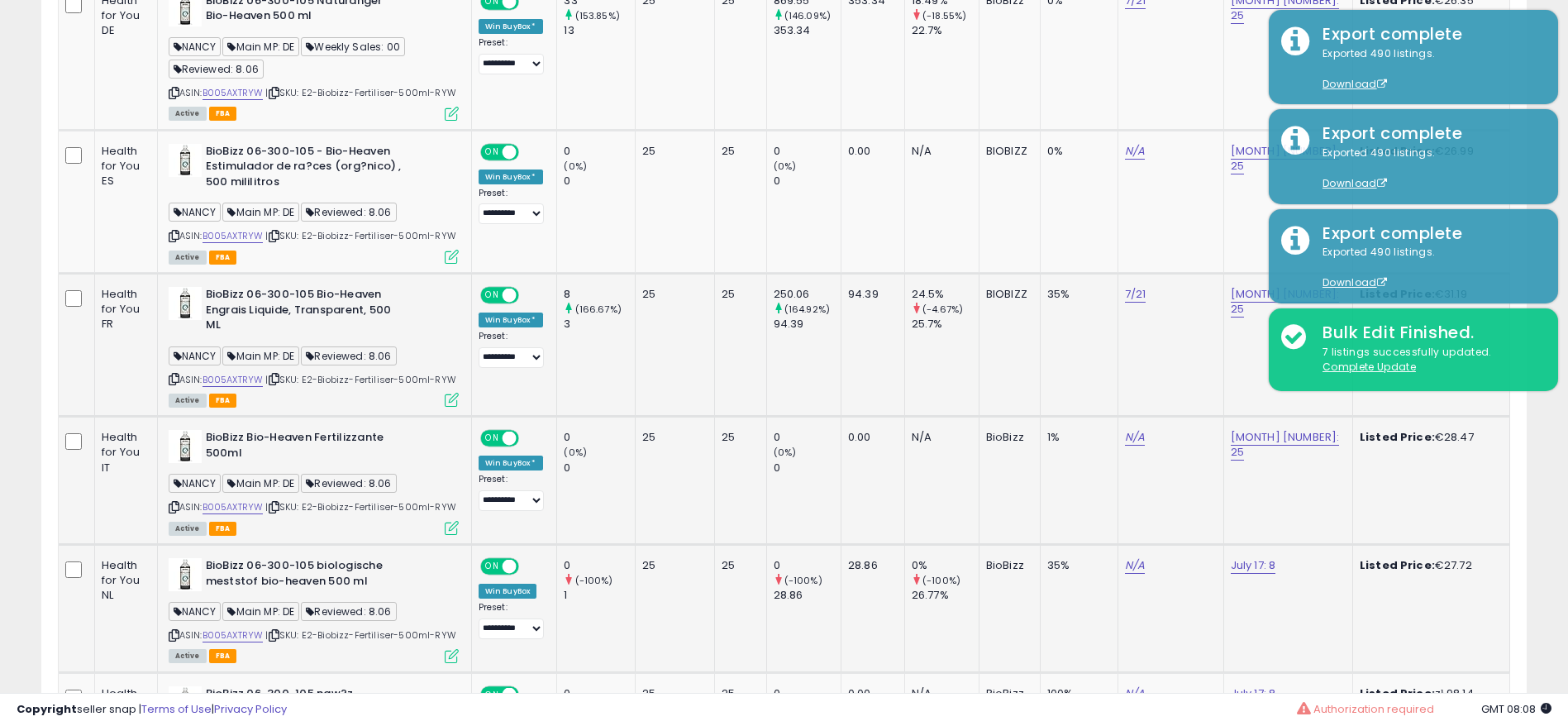 scroll, scrollTop: 1098, scrollLeft: 0, axis: vertical 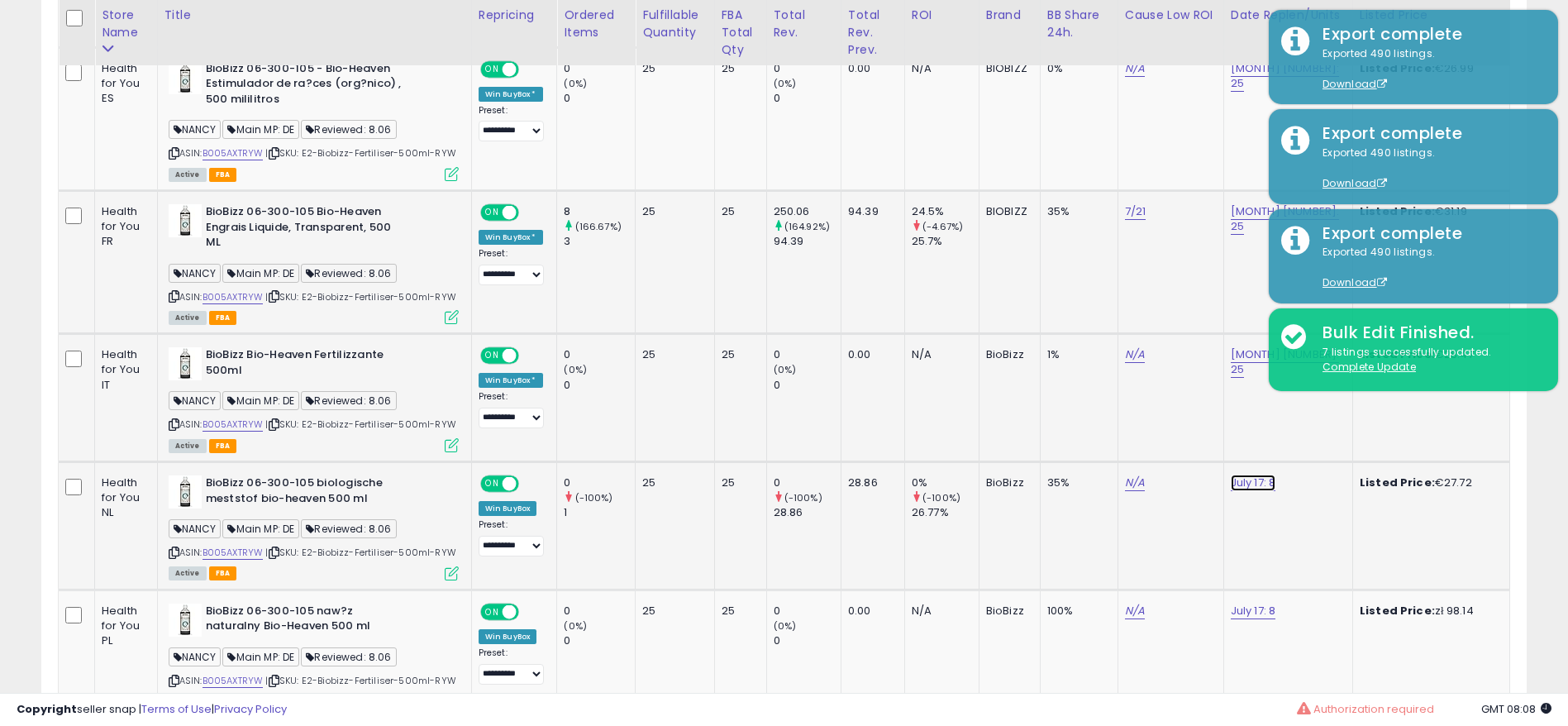click on "July 17: 8" at bounding box center [1285, -203] 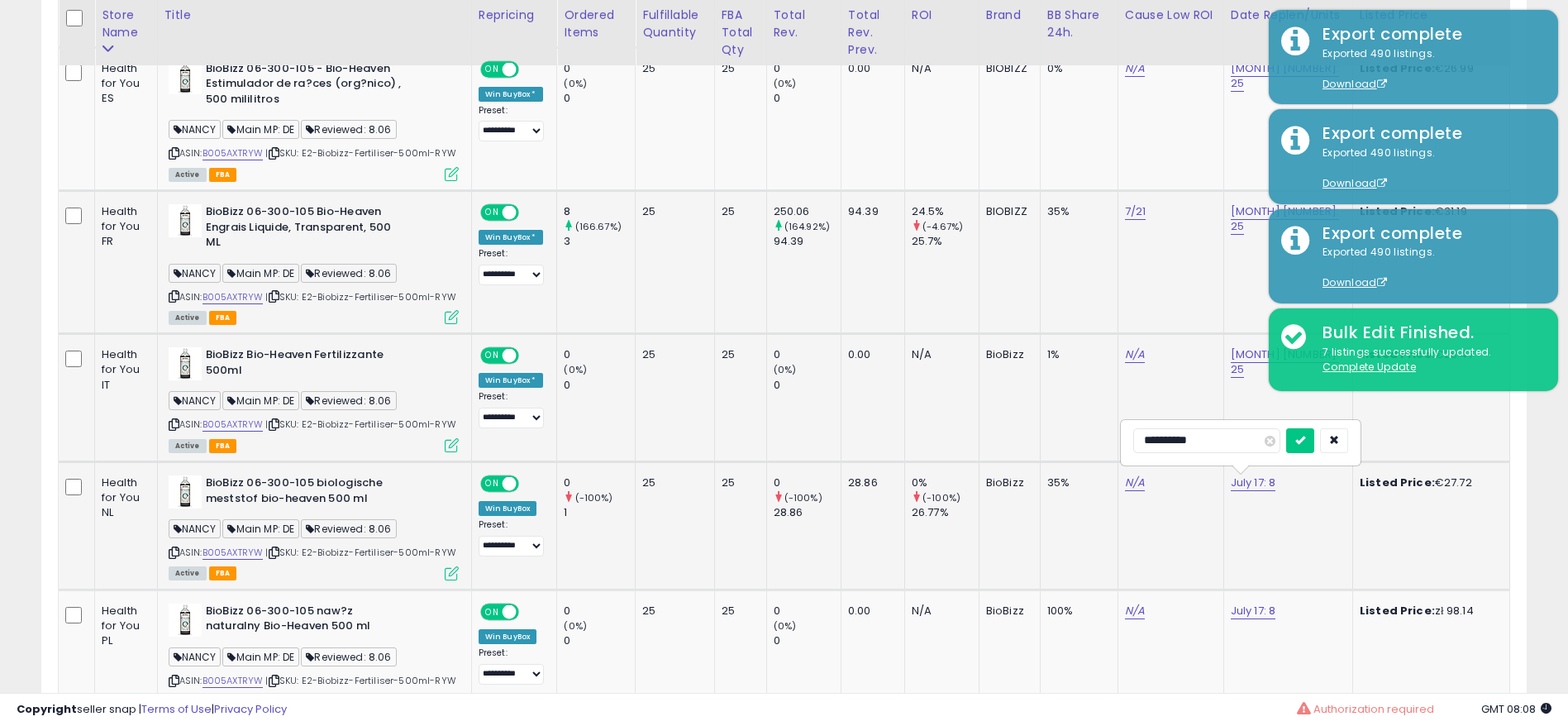 click on "**********" at bounding box center (1207, 441) 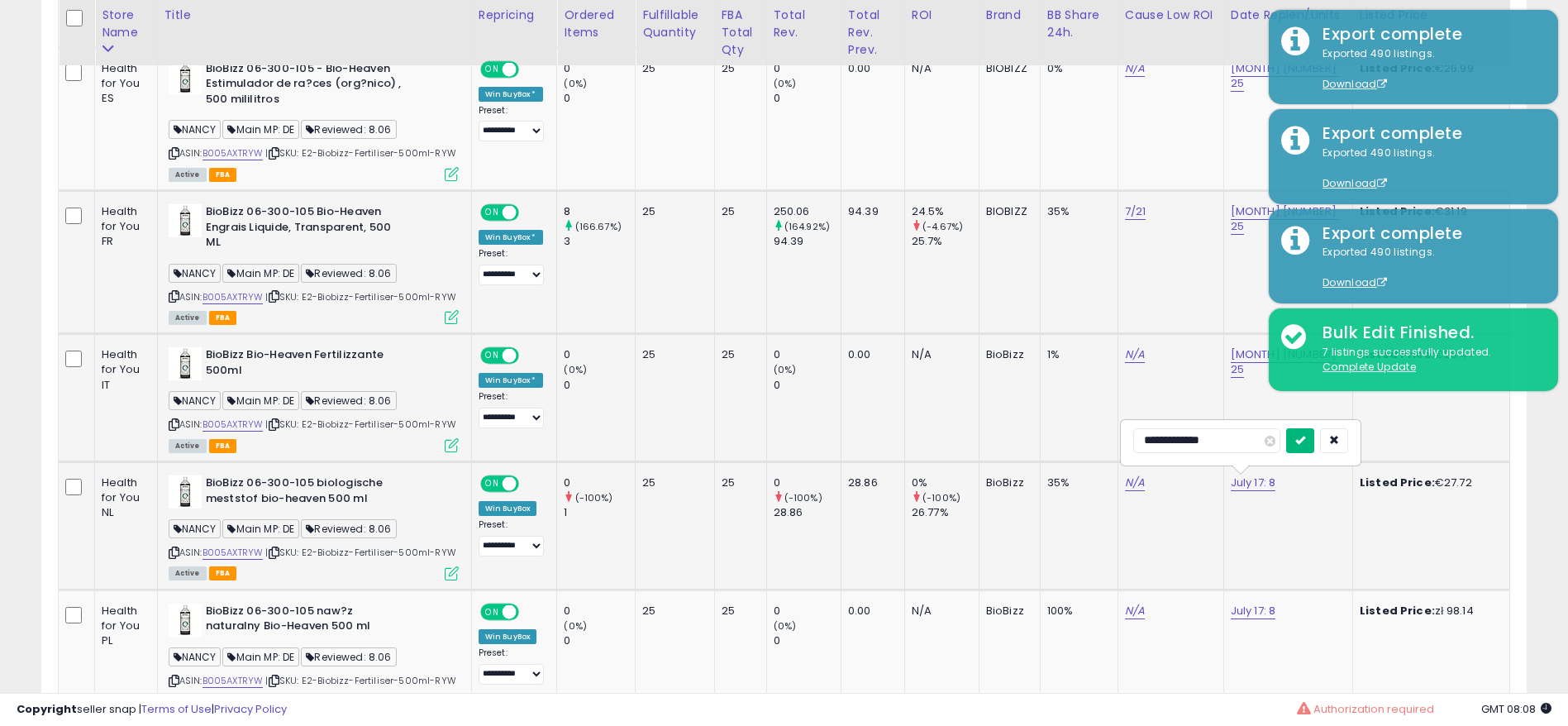 click at bounding box center [1300, 440] 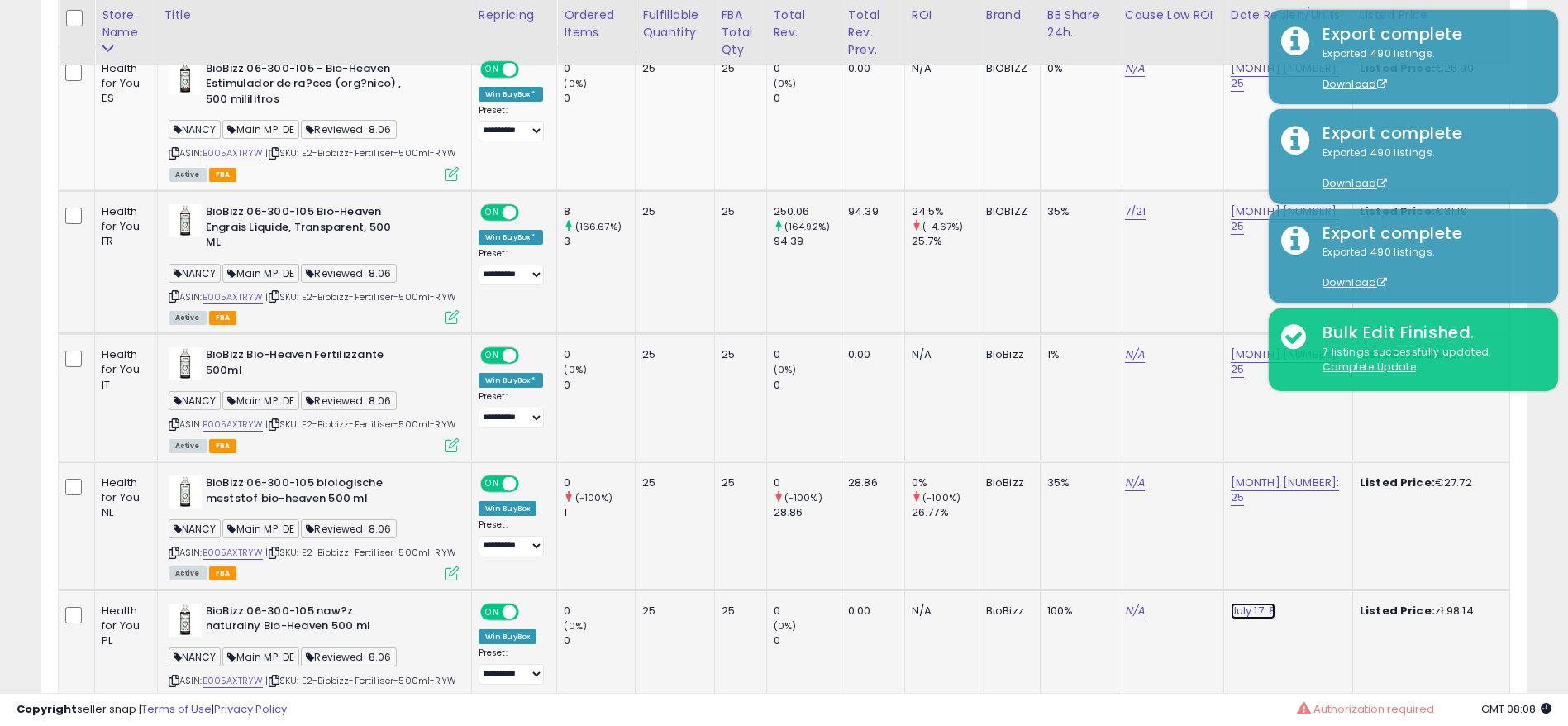 click on "July 17: 8" at bounding box center (1285, -203) 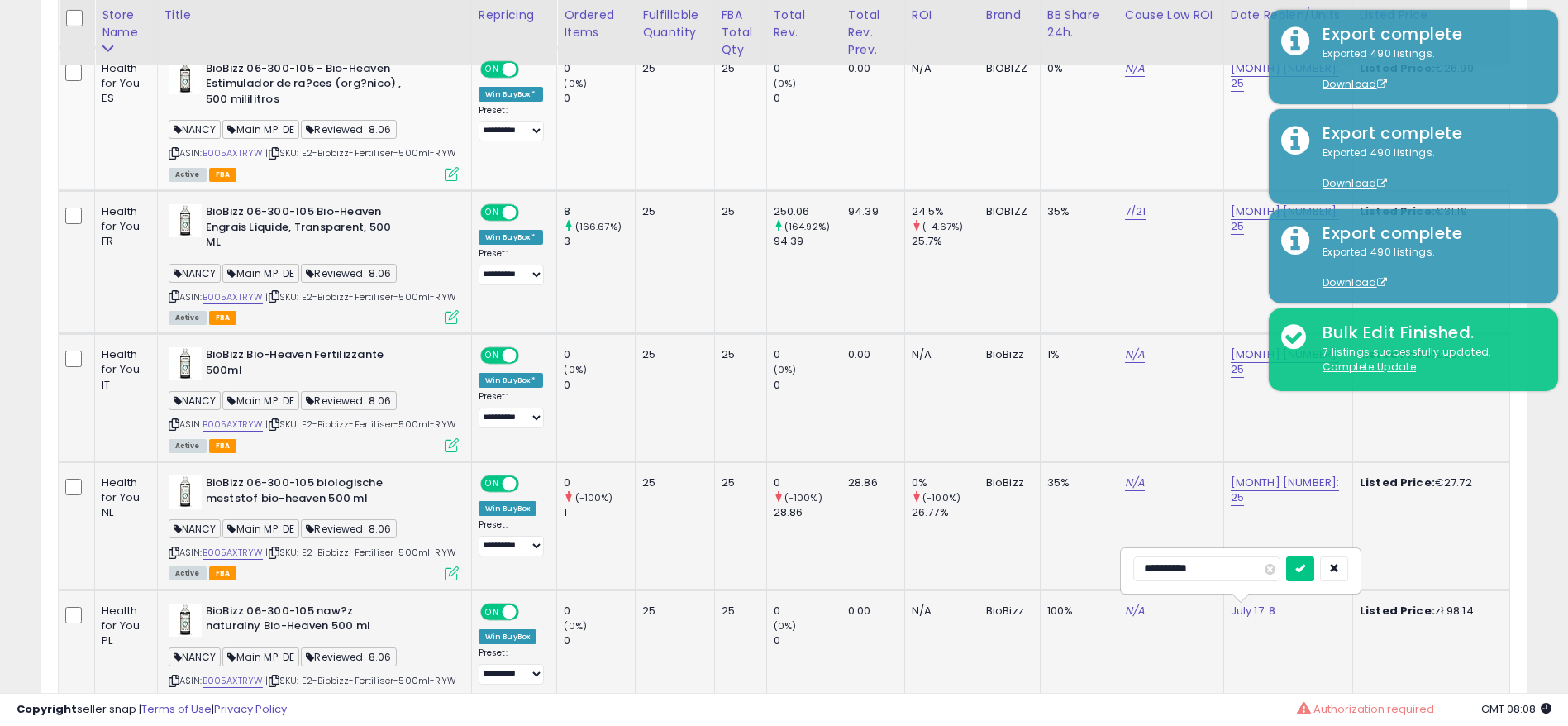 click on "**********" at bounding box center (1207, 569) 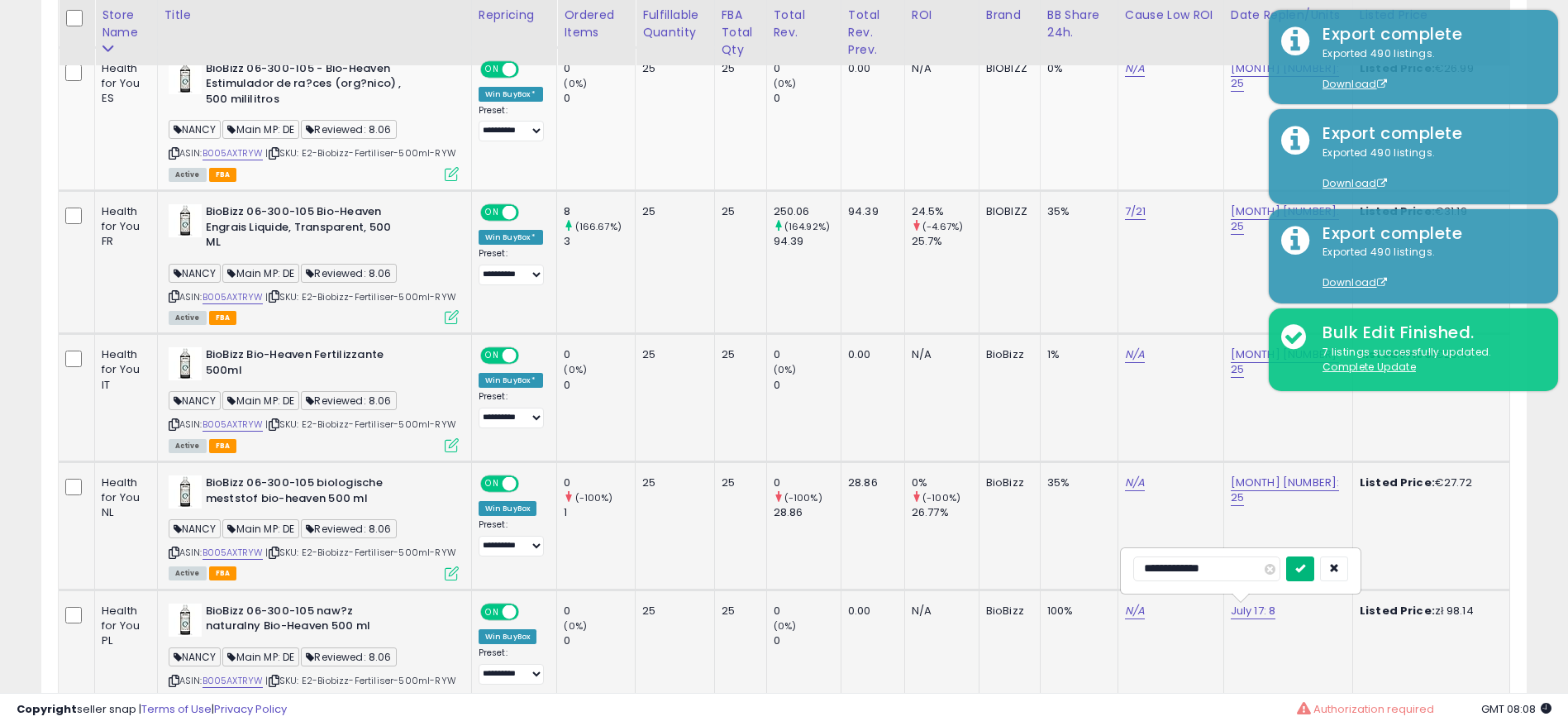 type on "**********" 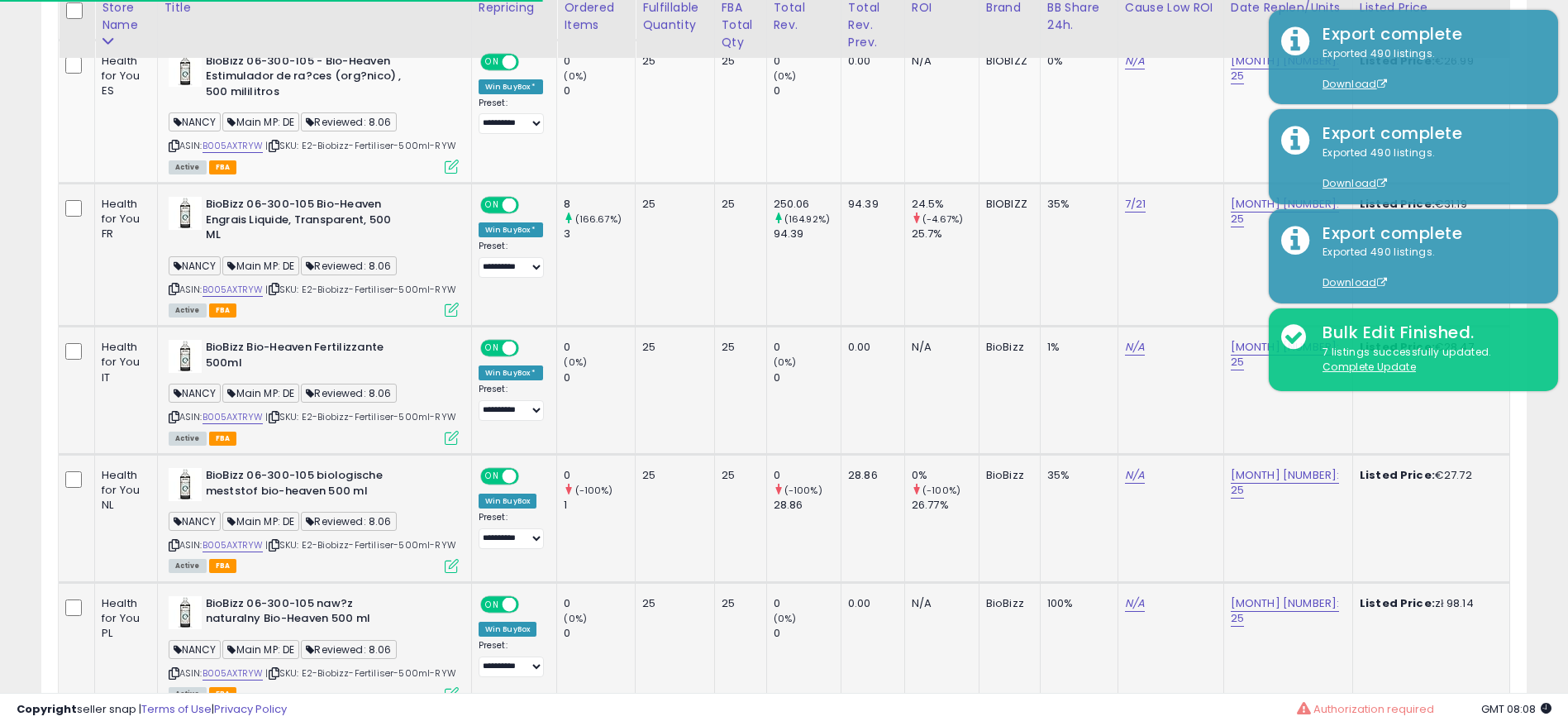 scroll, scrollTop: 1222, scrollLeft: 0, axis: vertical 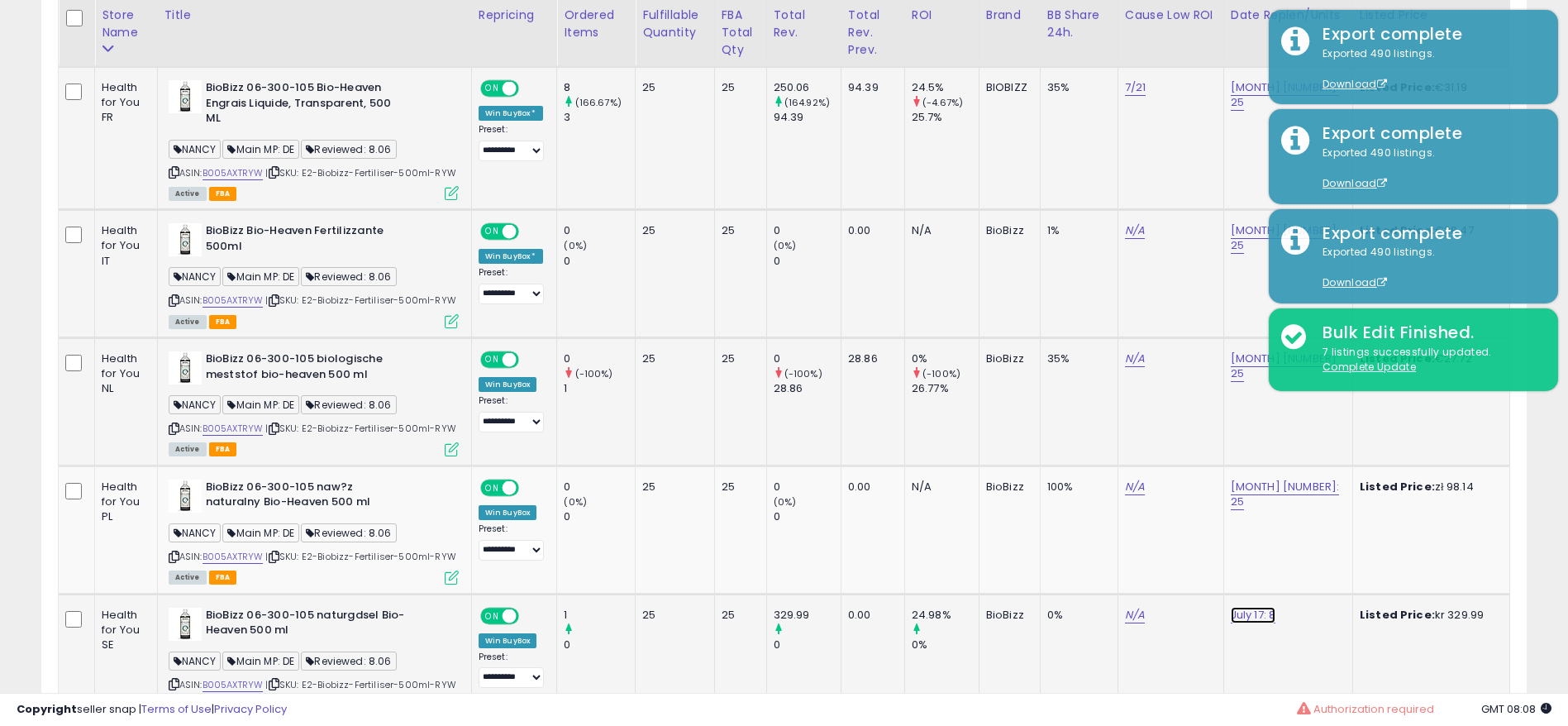 click on "July 17: 8" at bounding box center [1285, -327] 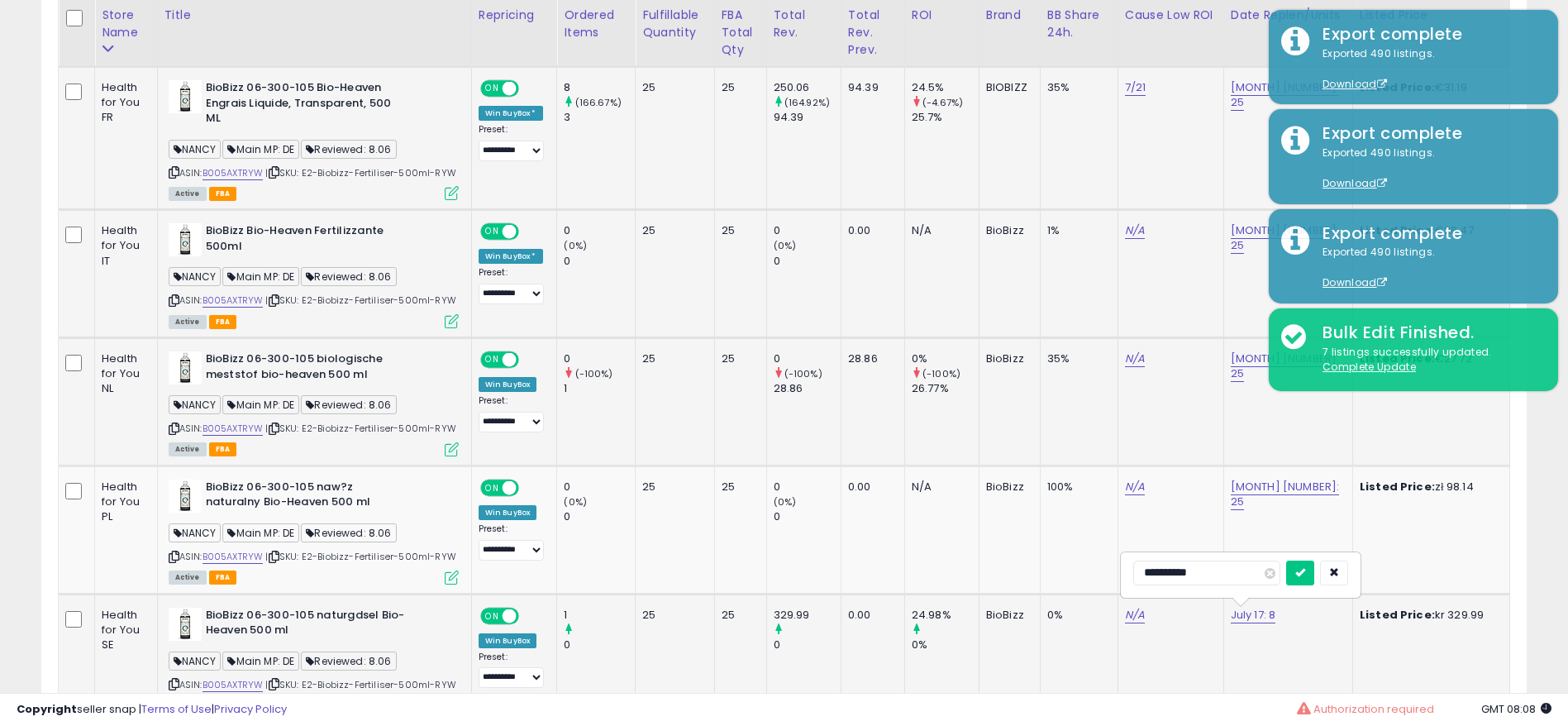 click on "**********" at bounding box center [1207, 573] 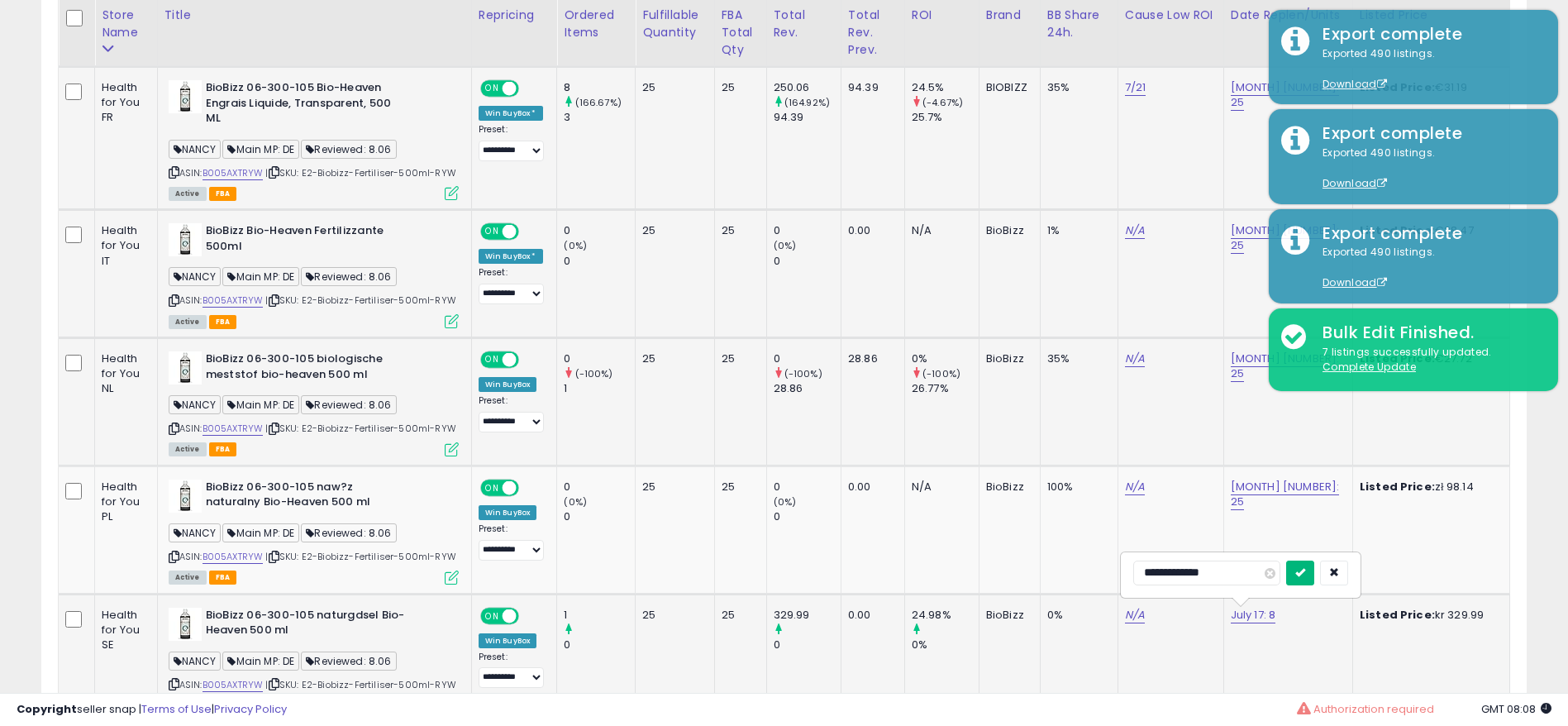 type on "**********" 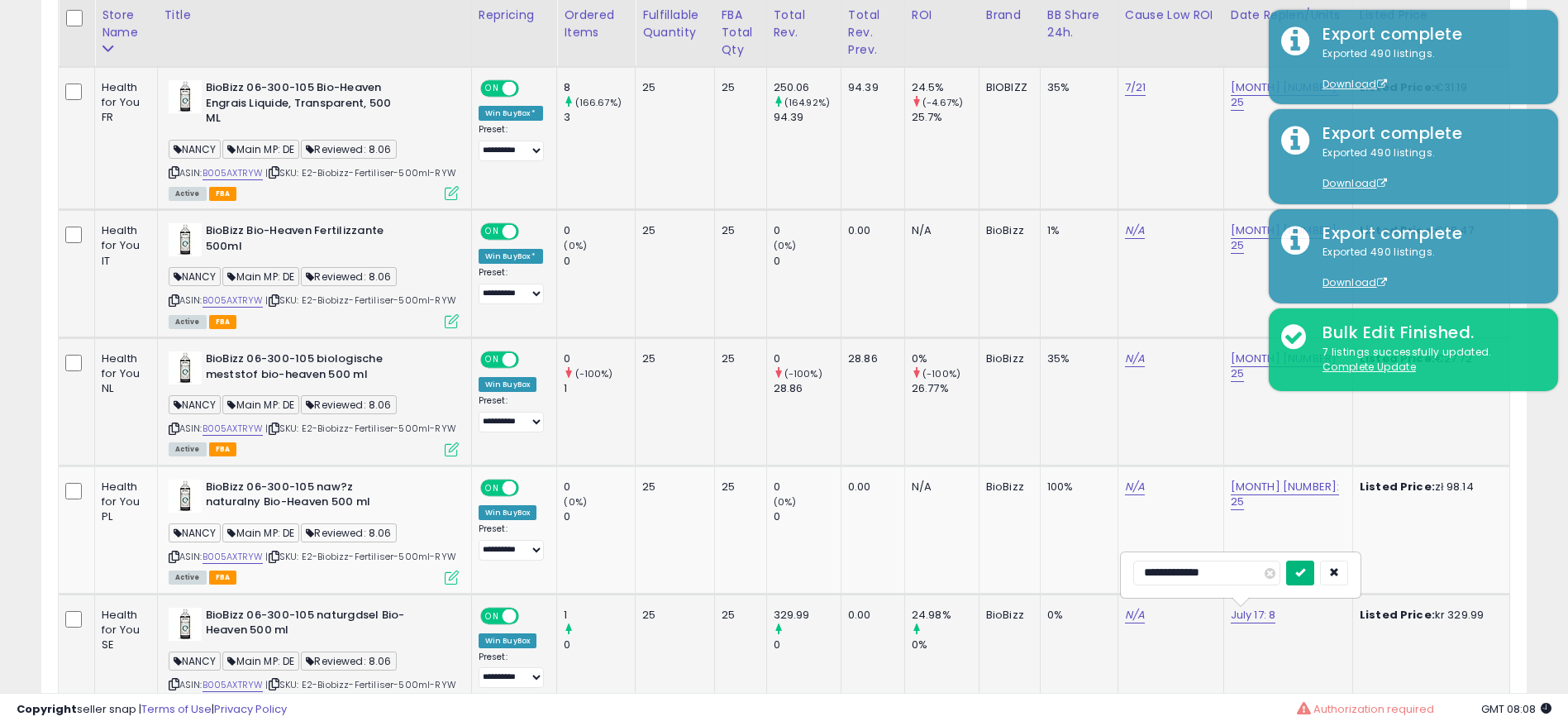 click at bounding box center [1300, 573] 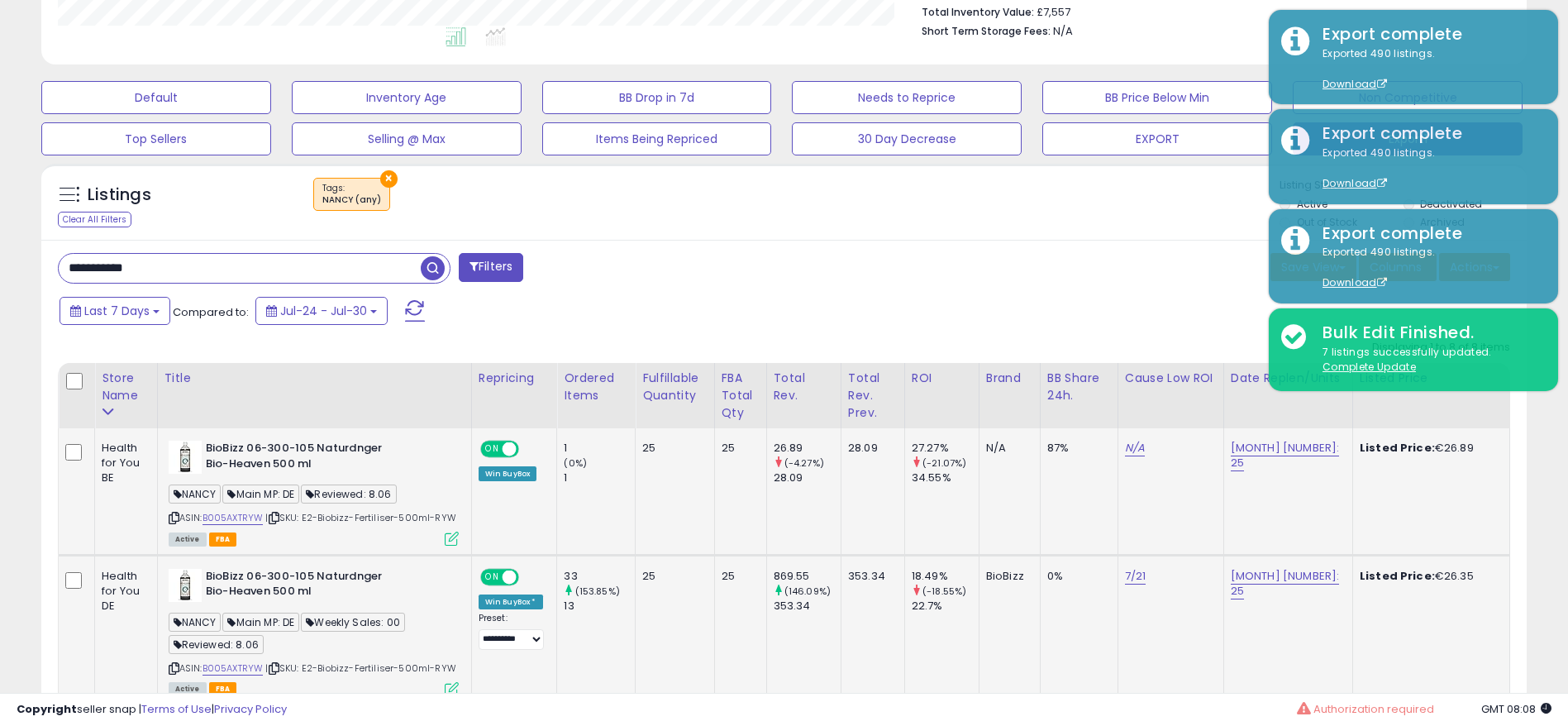 scroll, scrollTop: 478, scrollLeft: 0, axis: vertical 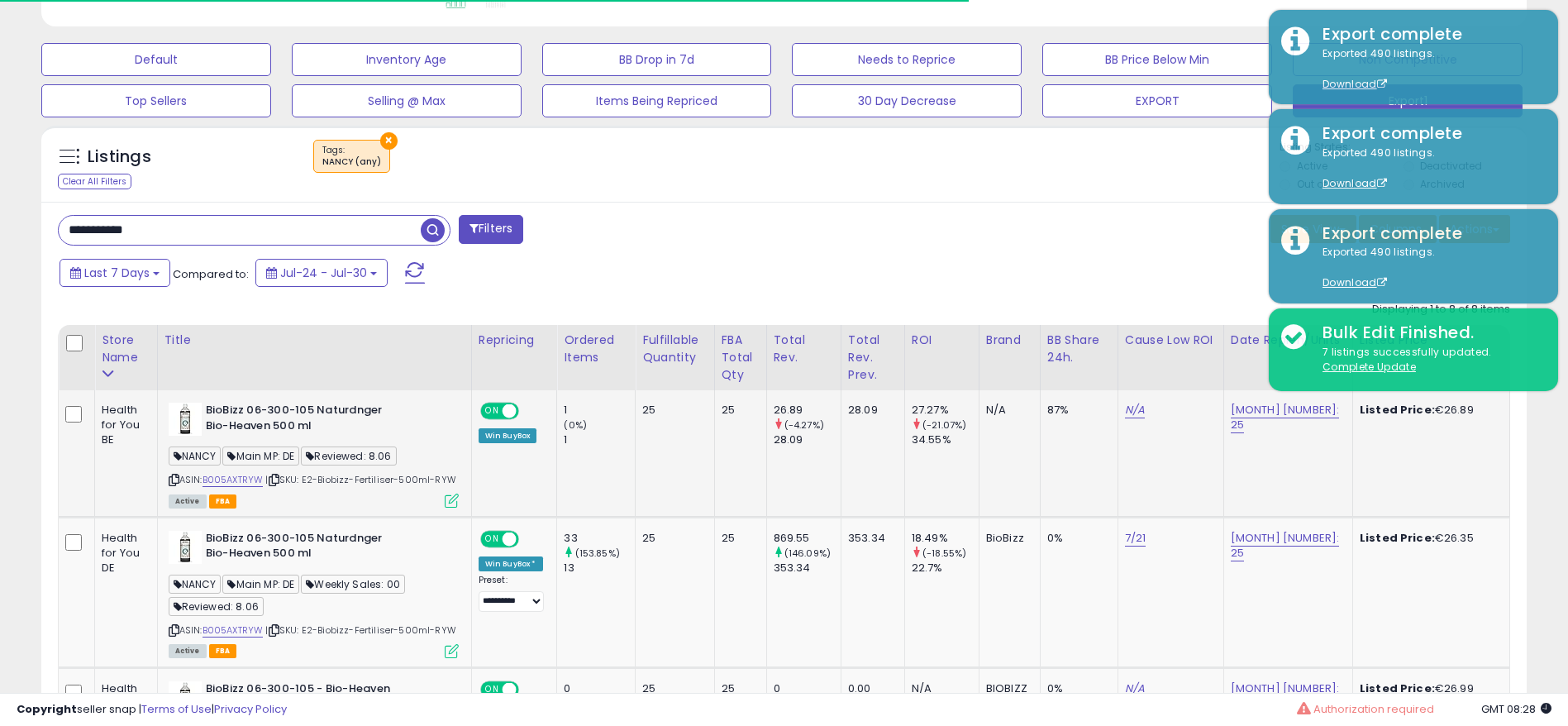 click on "**********" at bounding box center (240, 230) 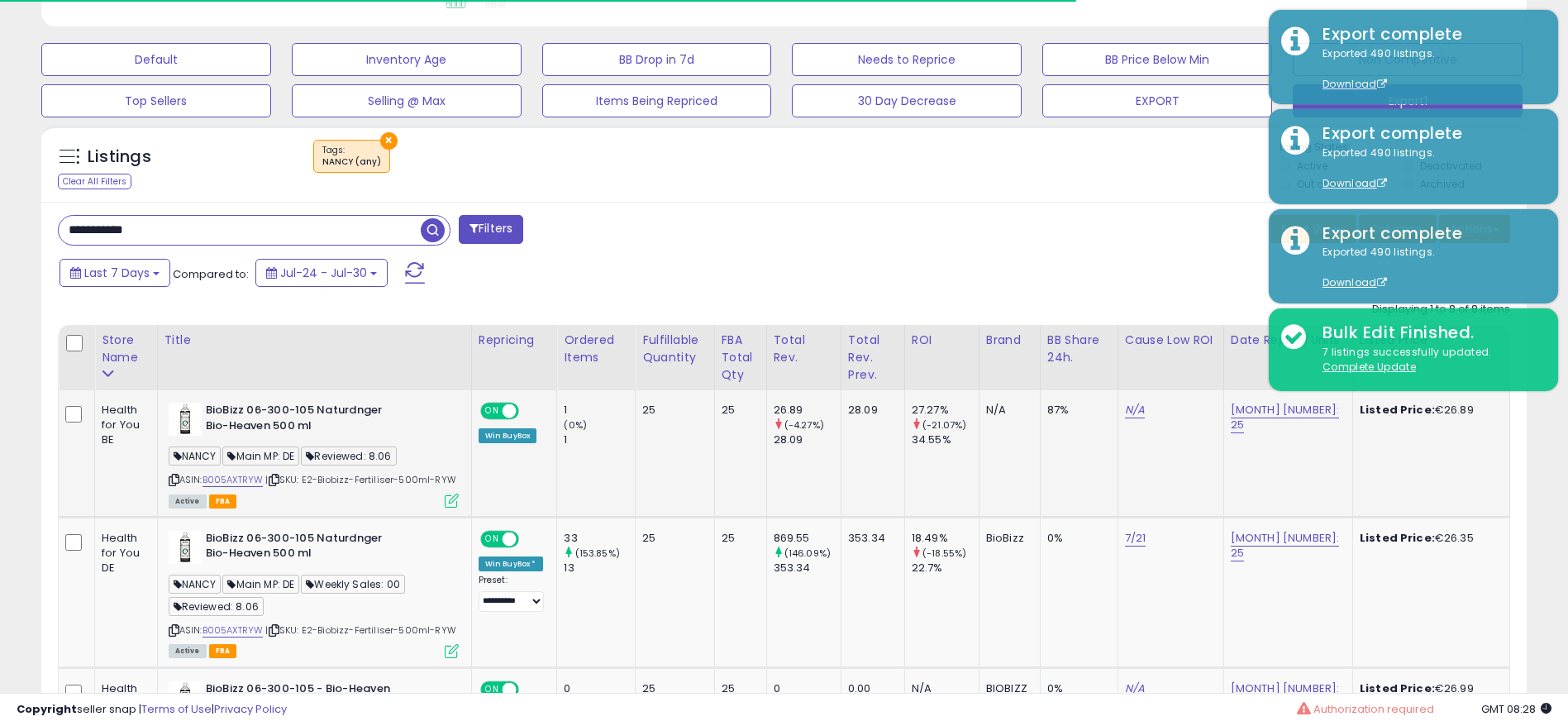 click on "**********" at bounding box center (240, 230) 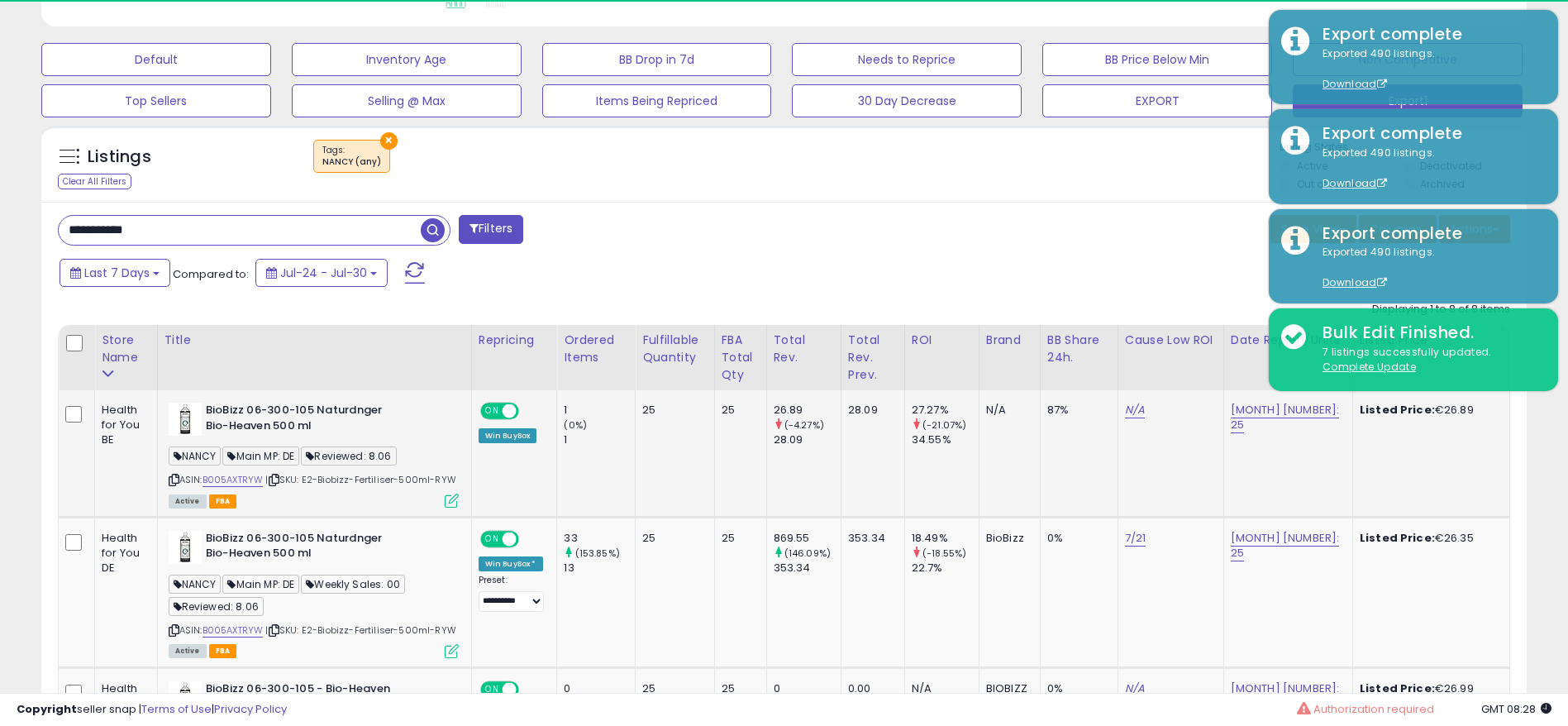 paste 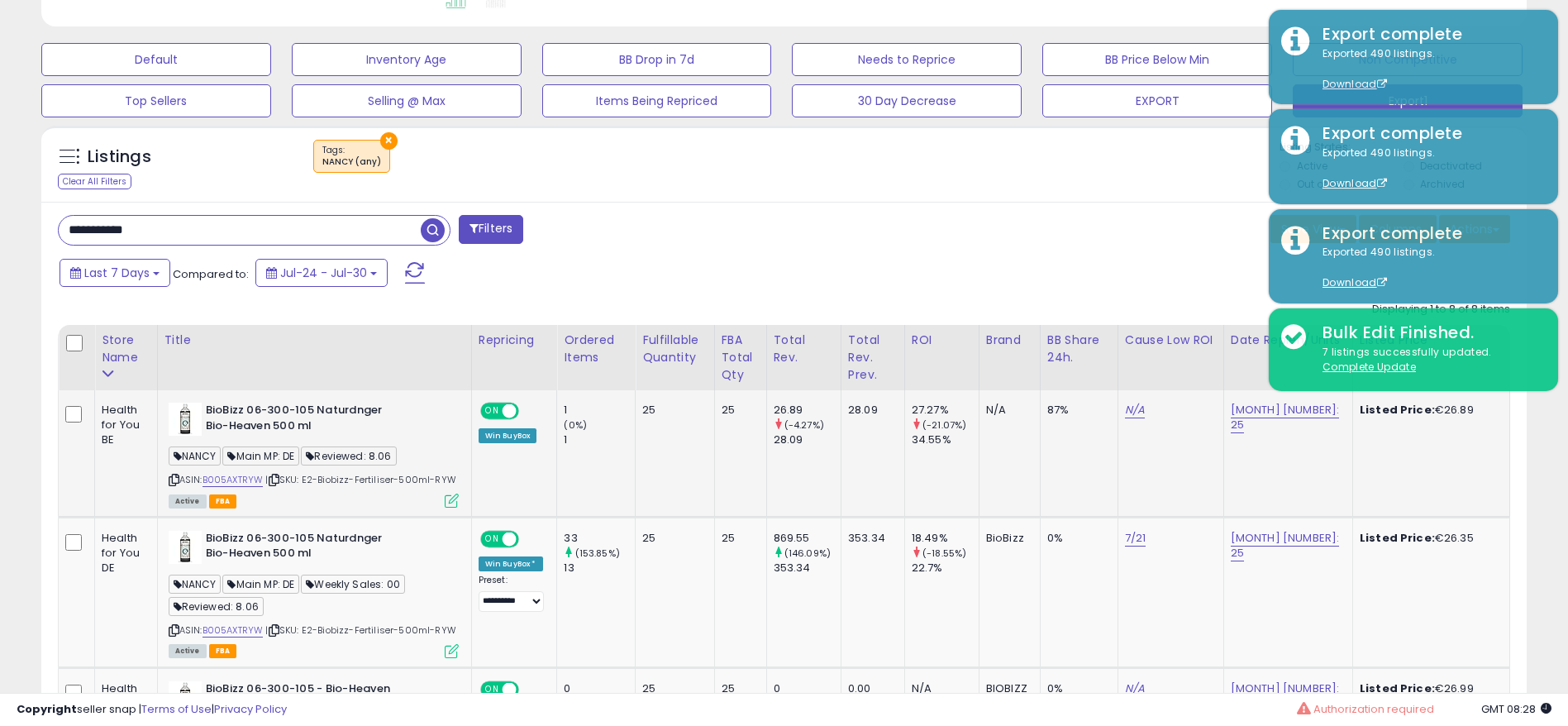 type on "**********" 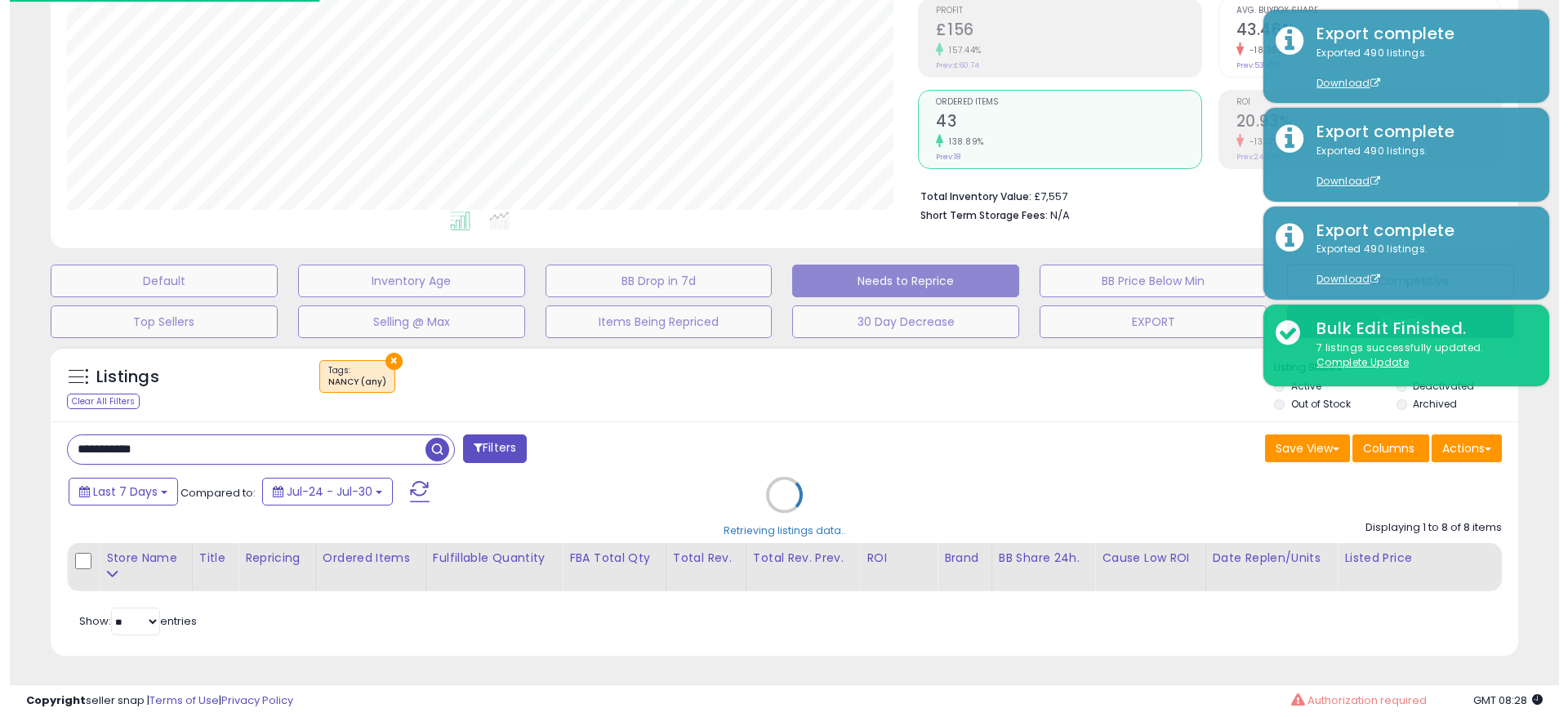 scroll, scrollTop: 250, scrollLeft: 0, axis: vertical 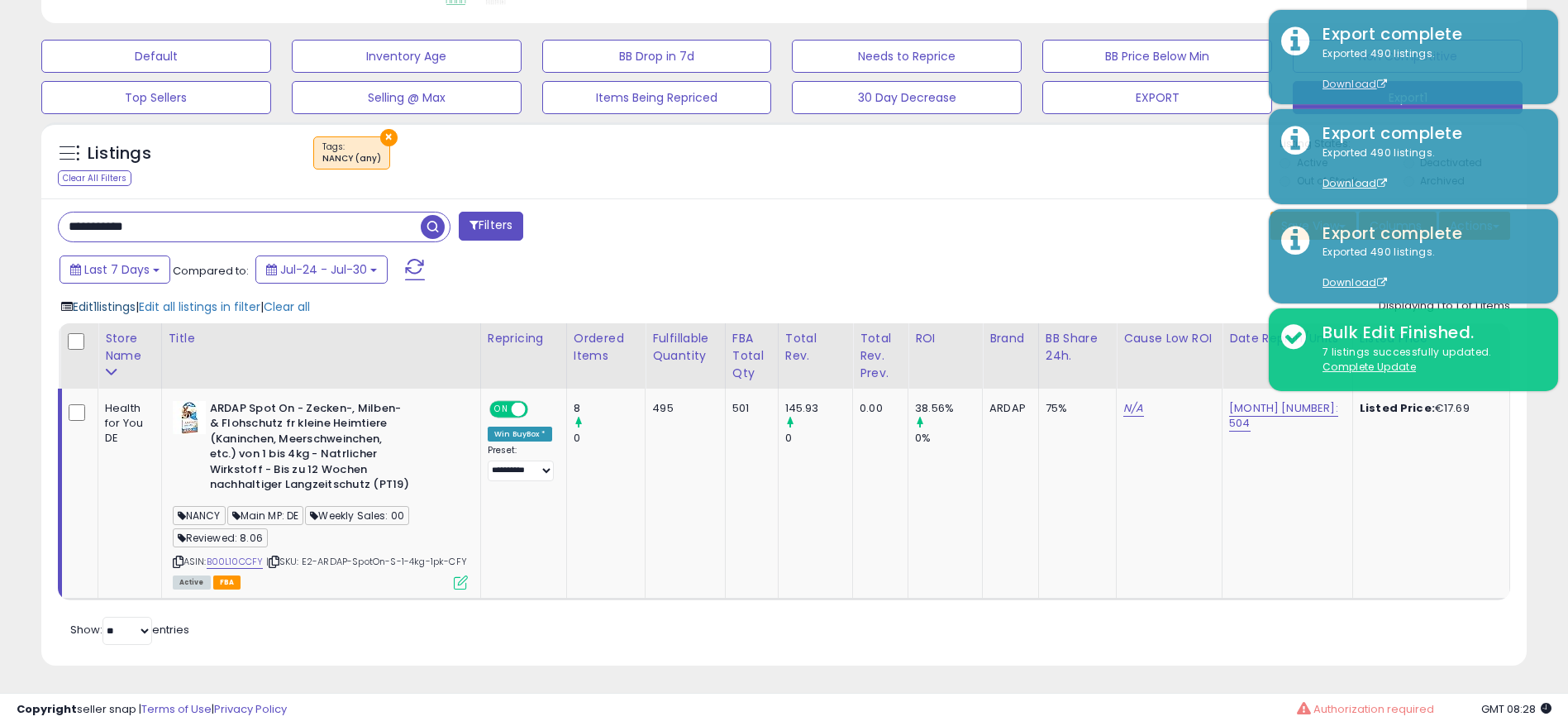 click on "Edit  1  listings" at bounding box center [104, 307] 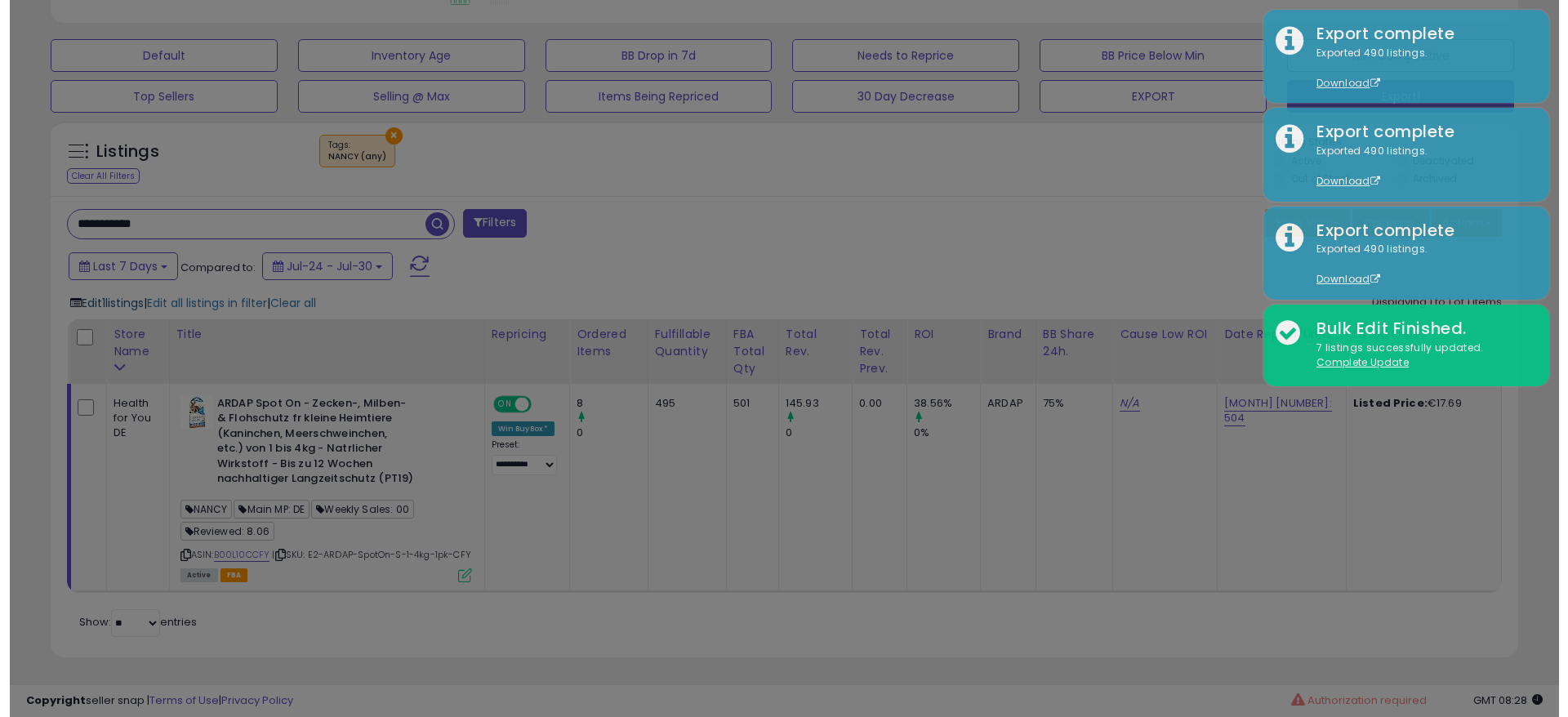 scroll, scrollTop: 816294, scrollLeft: 815804, axis: both 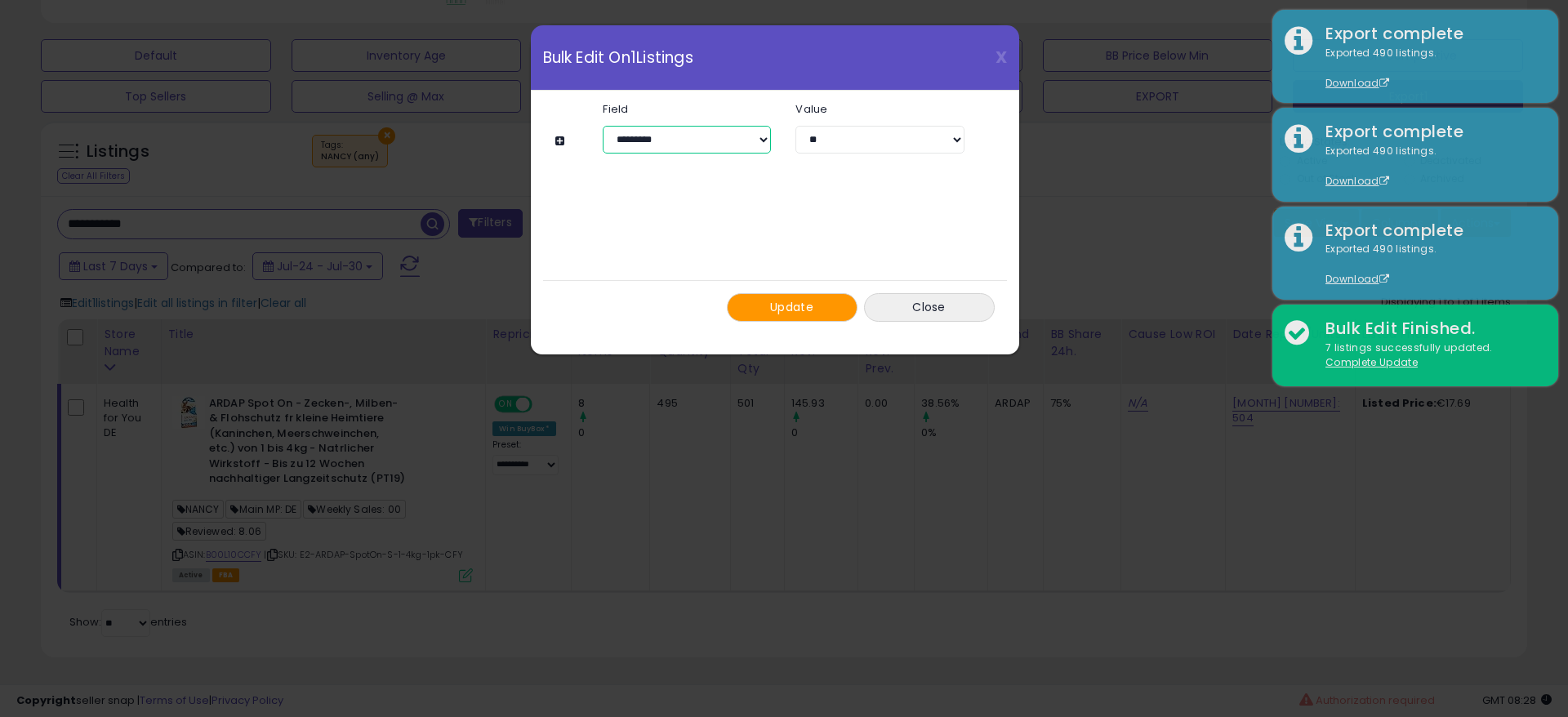 click on "**********" at bounding box center [687, 140] 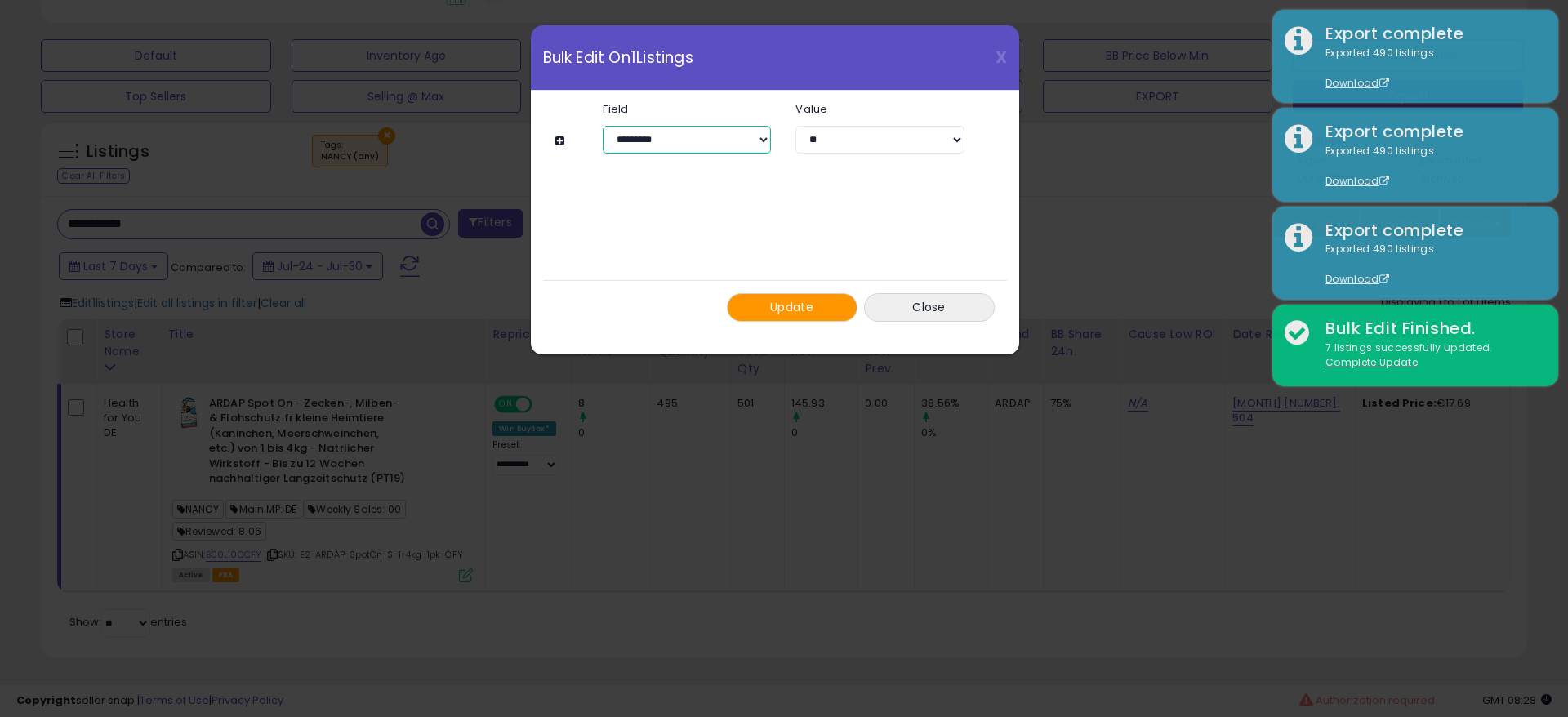 select on "*******" 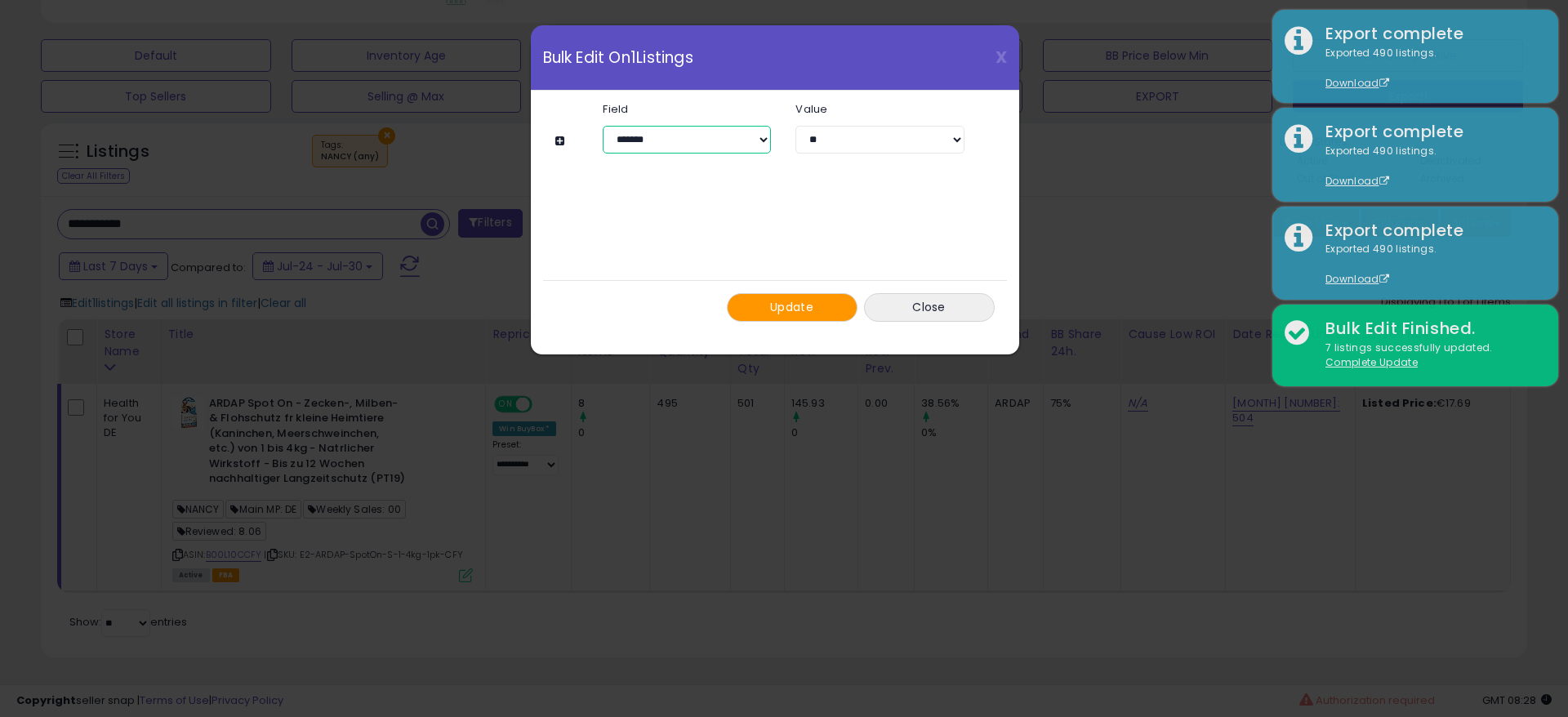 click on "**********" at bounding box center [687, 140] 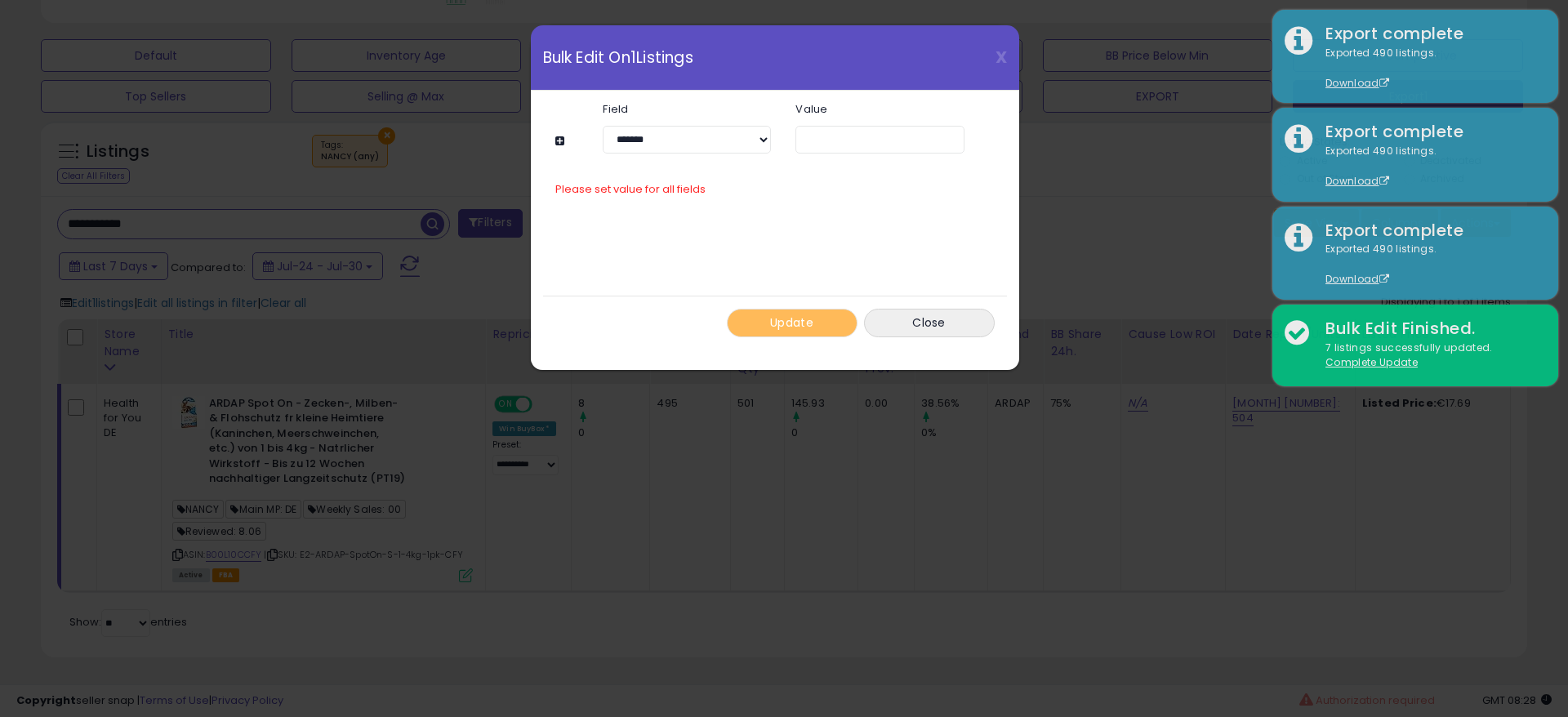click at bounding box center [562, 140] 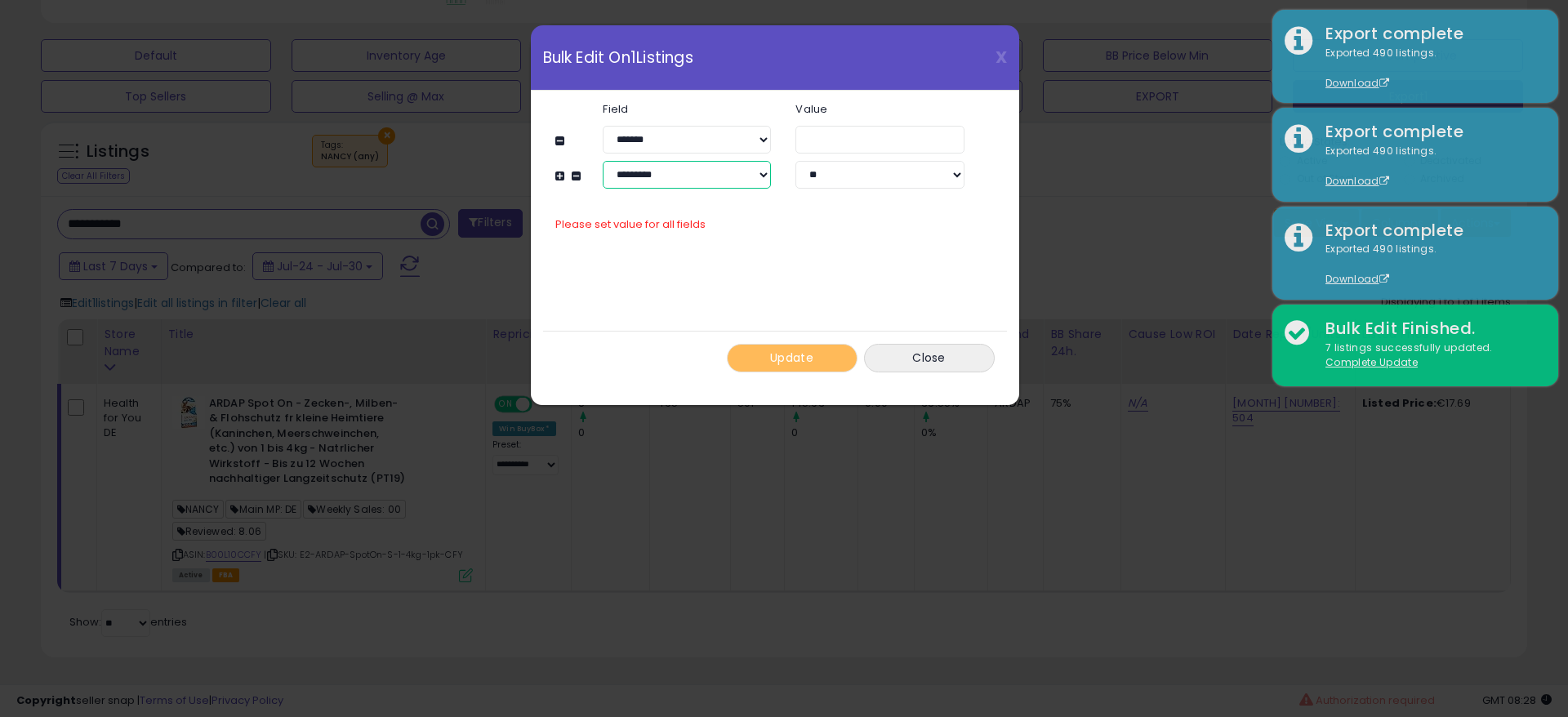 click on "**********" at bounding box center [687, 175] 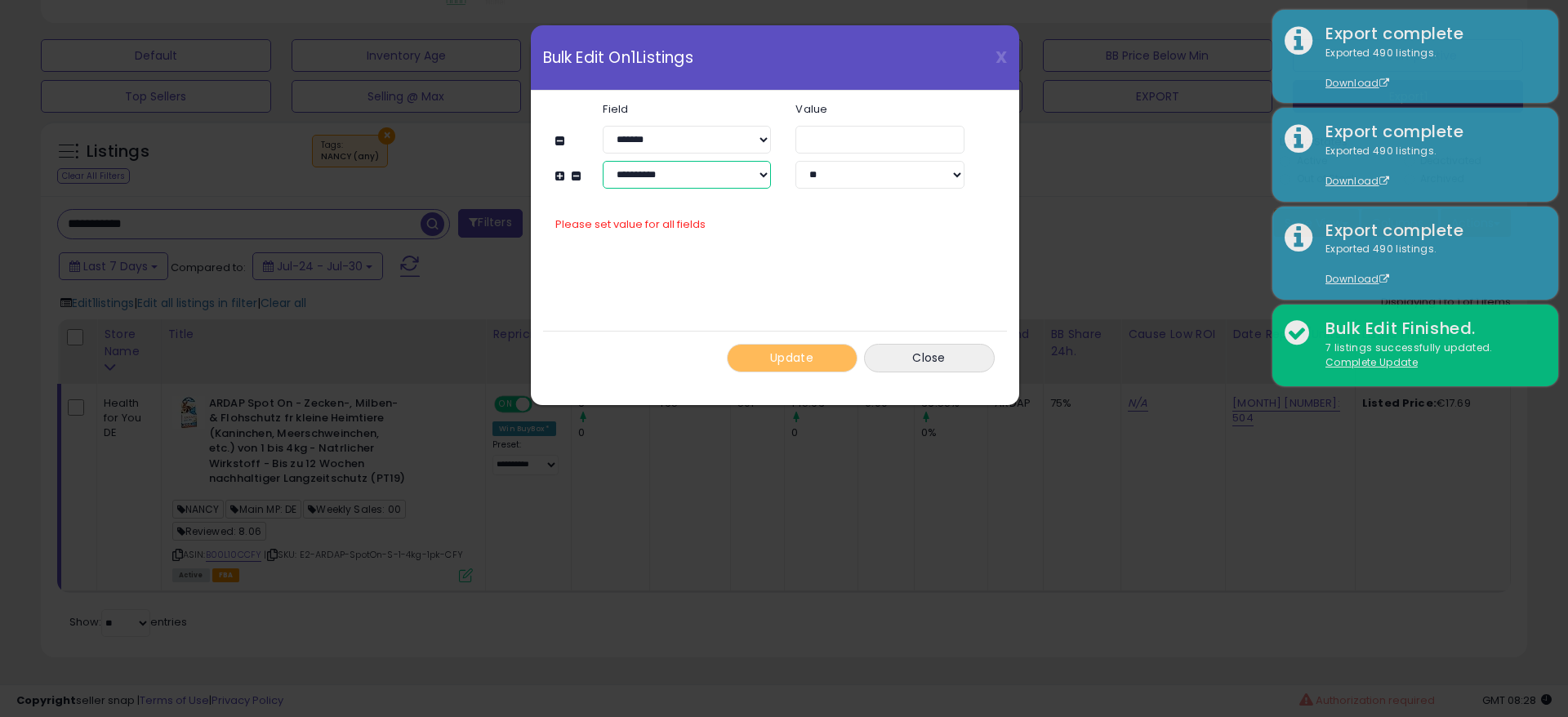 click on "**********" at bounding box center (687, 175) 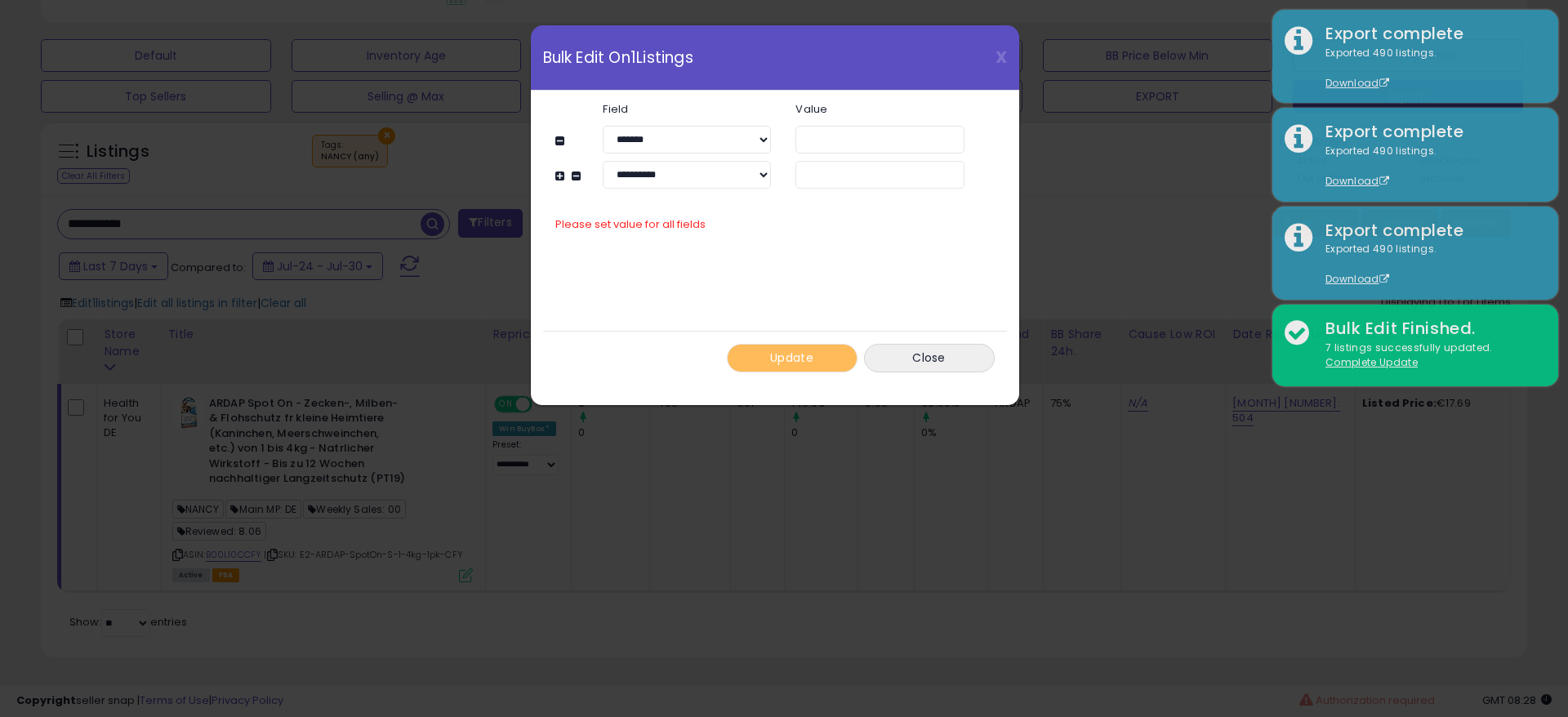 click on "**********" 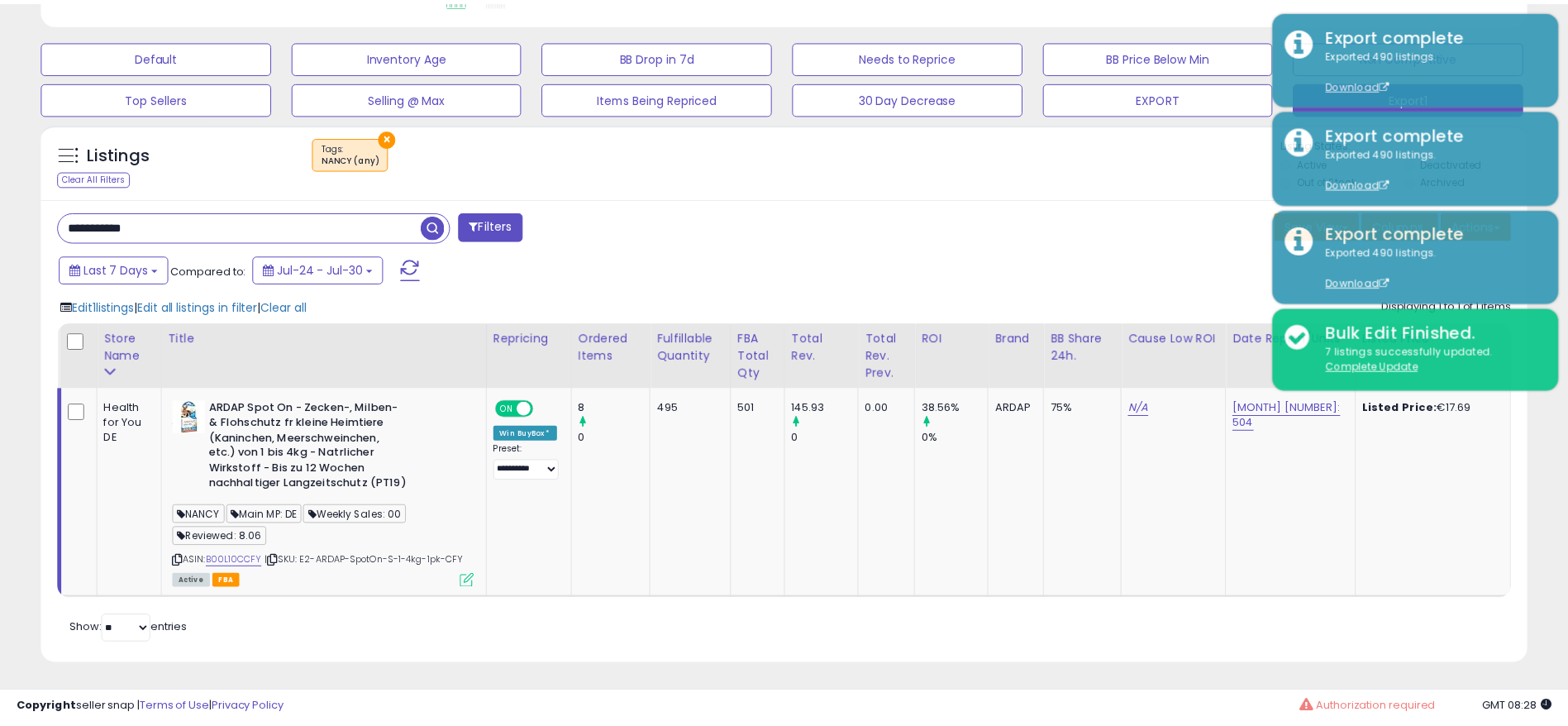 scroll, scrollTop: 339, scrollLeft: 862, axis: both 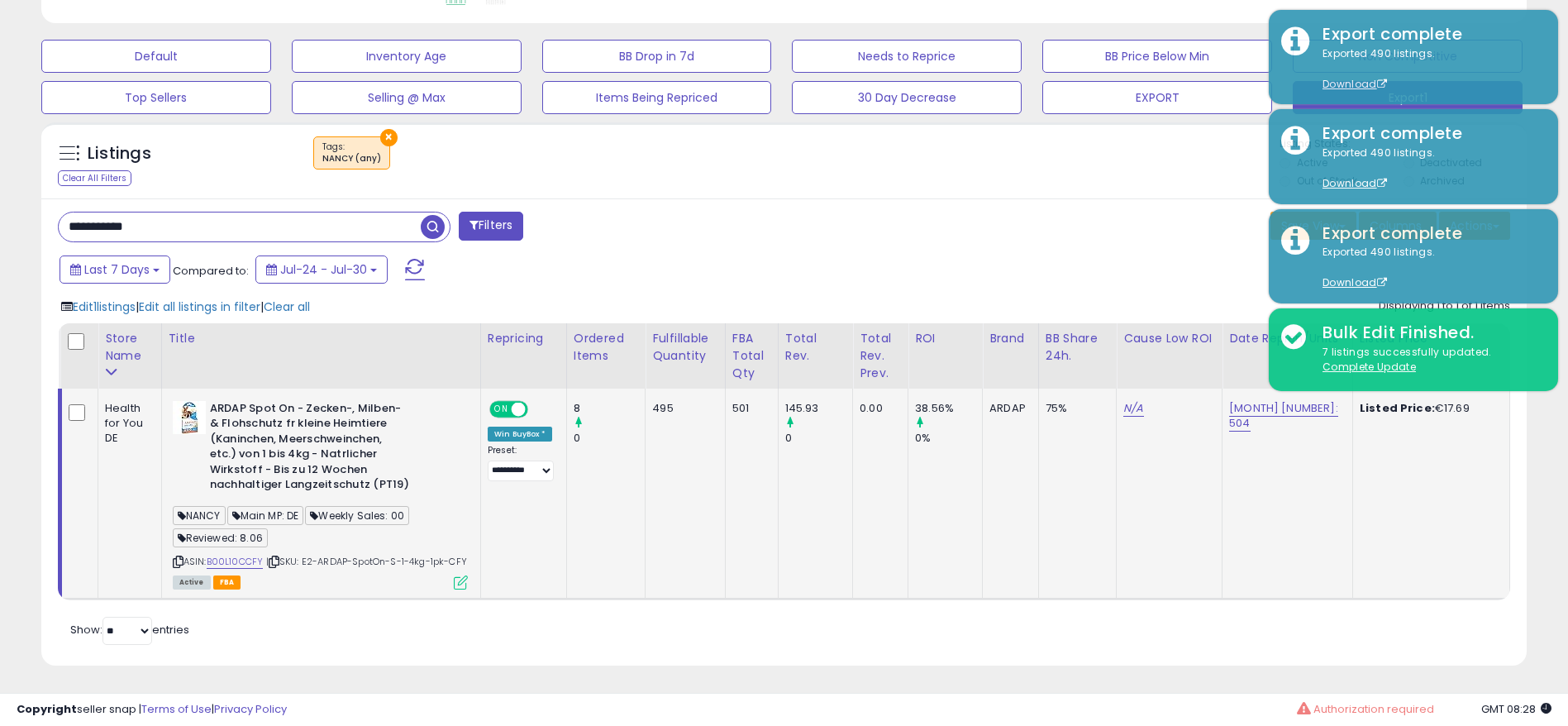 click on "Reviewed: 8.06" at bounding box center (220, 537) 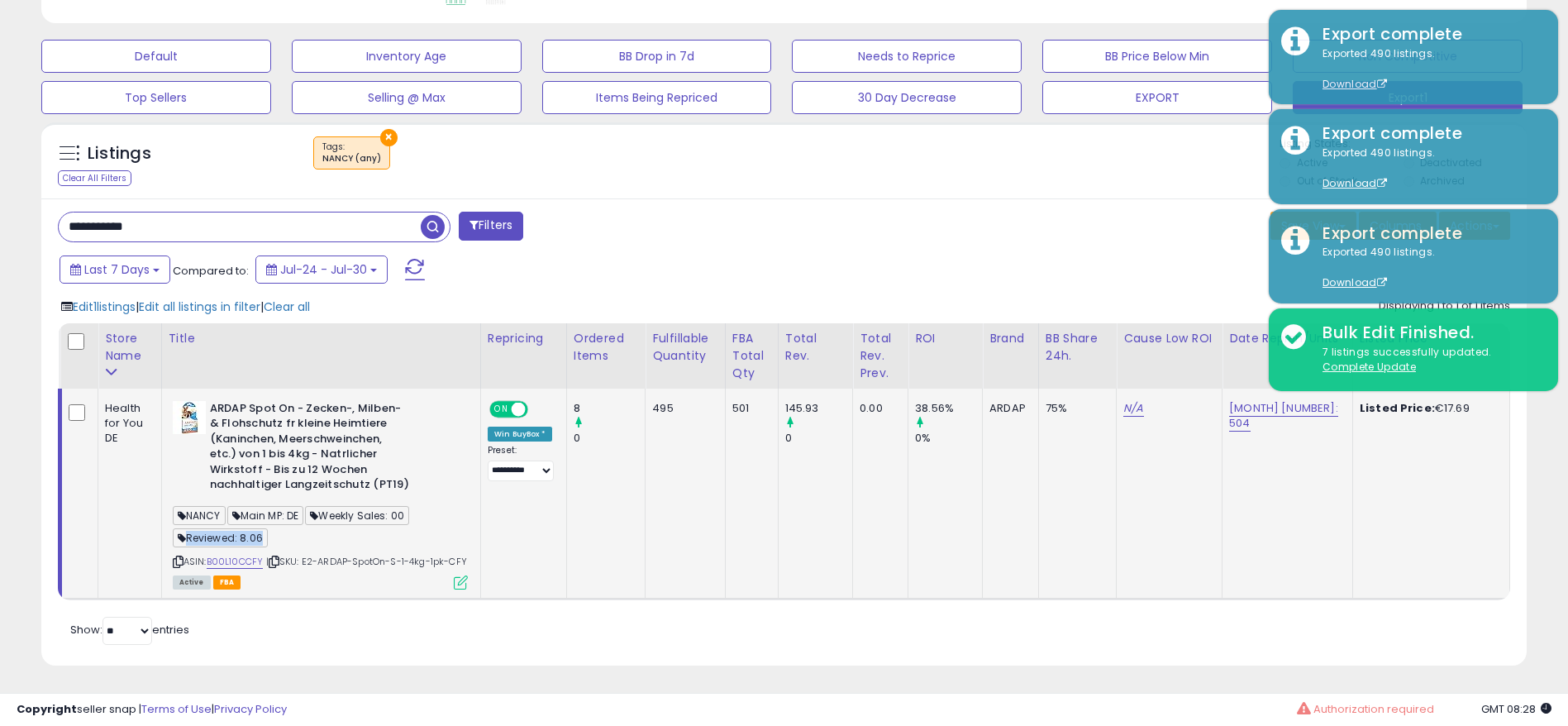 click on "Reviewed: 8.06" at bounding box center (220, 537) 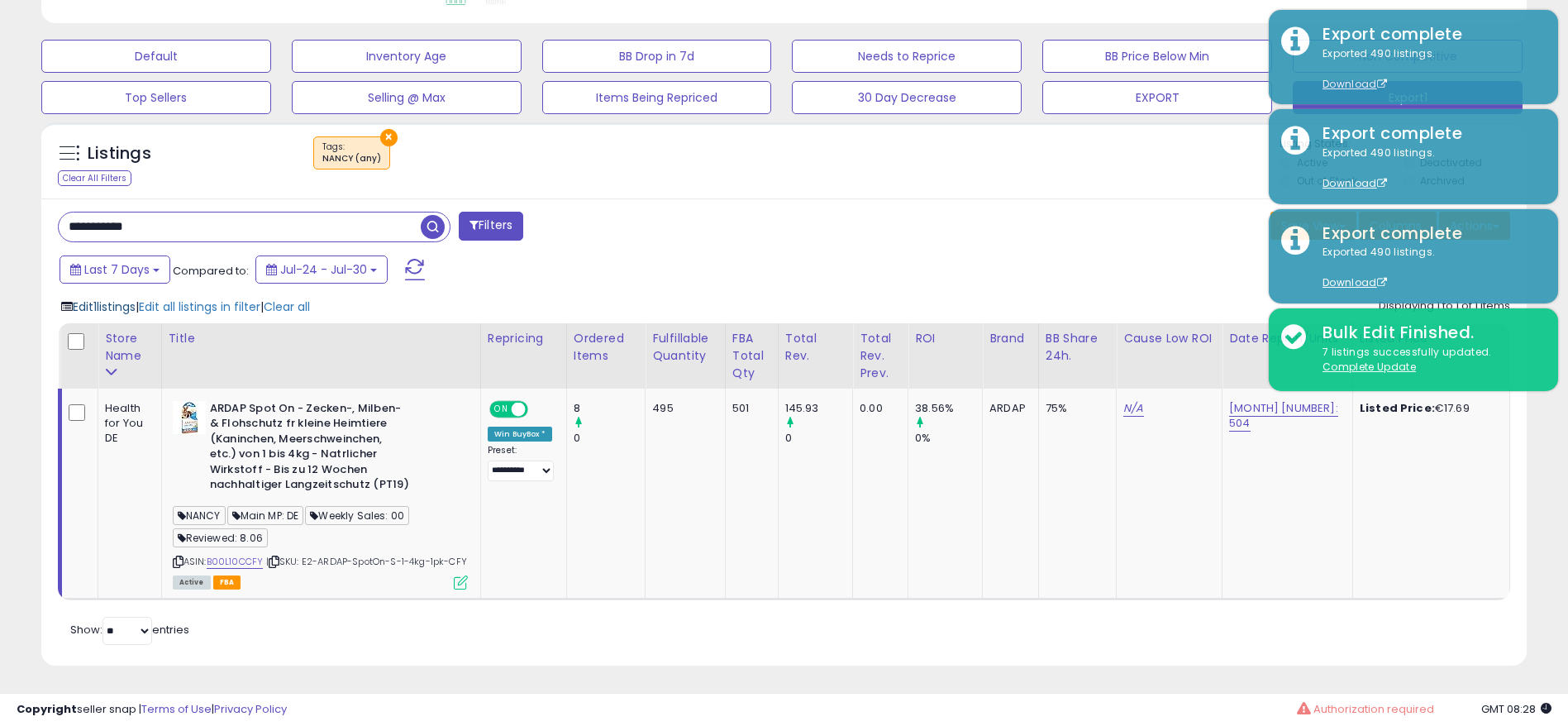click on "Edit  1  listings" at bounding box center [104, 307] 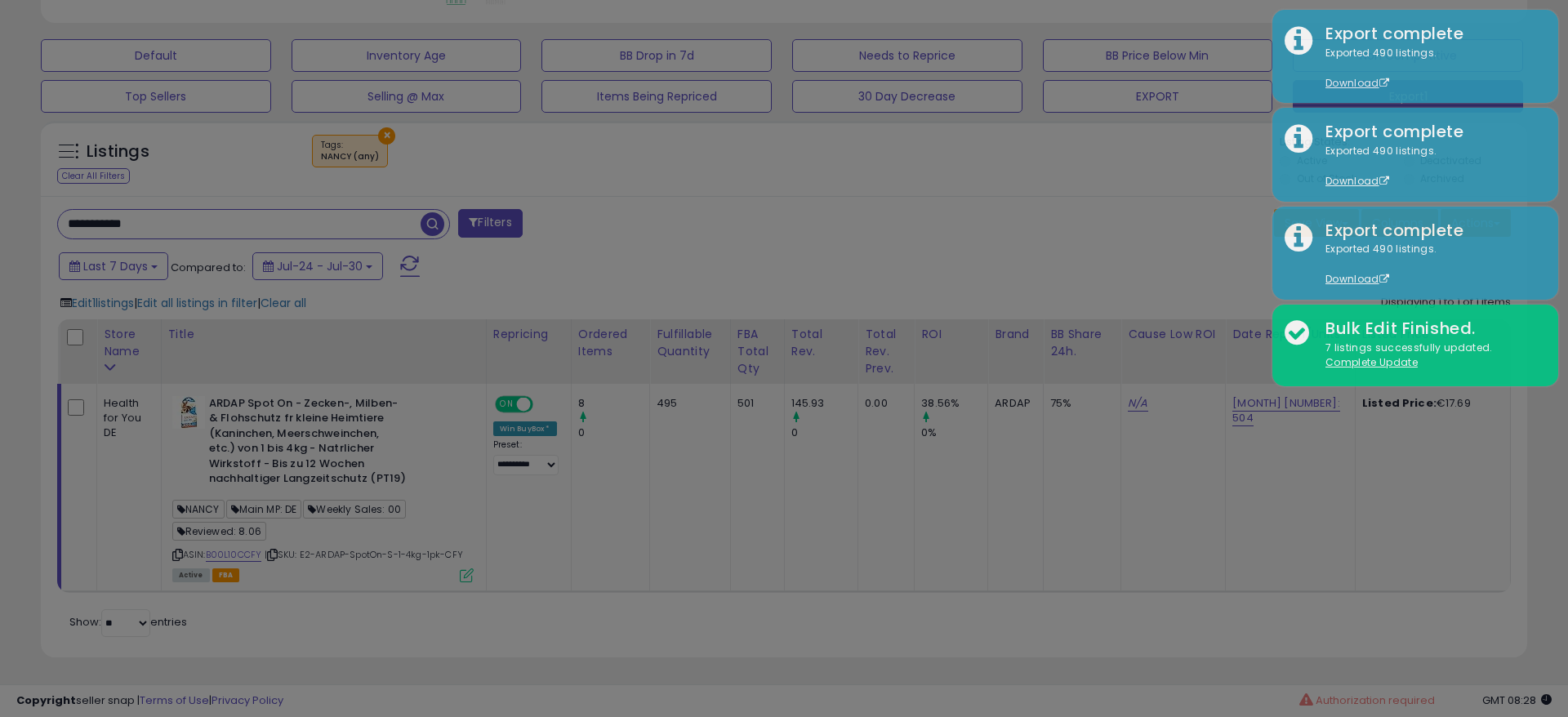scroll, scrollTop: 816294, scrollLeft: 815804, axis: both 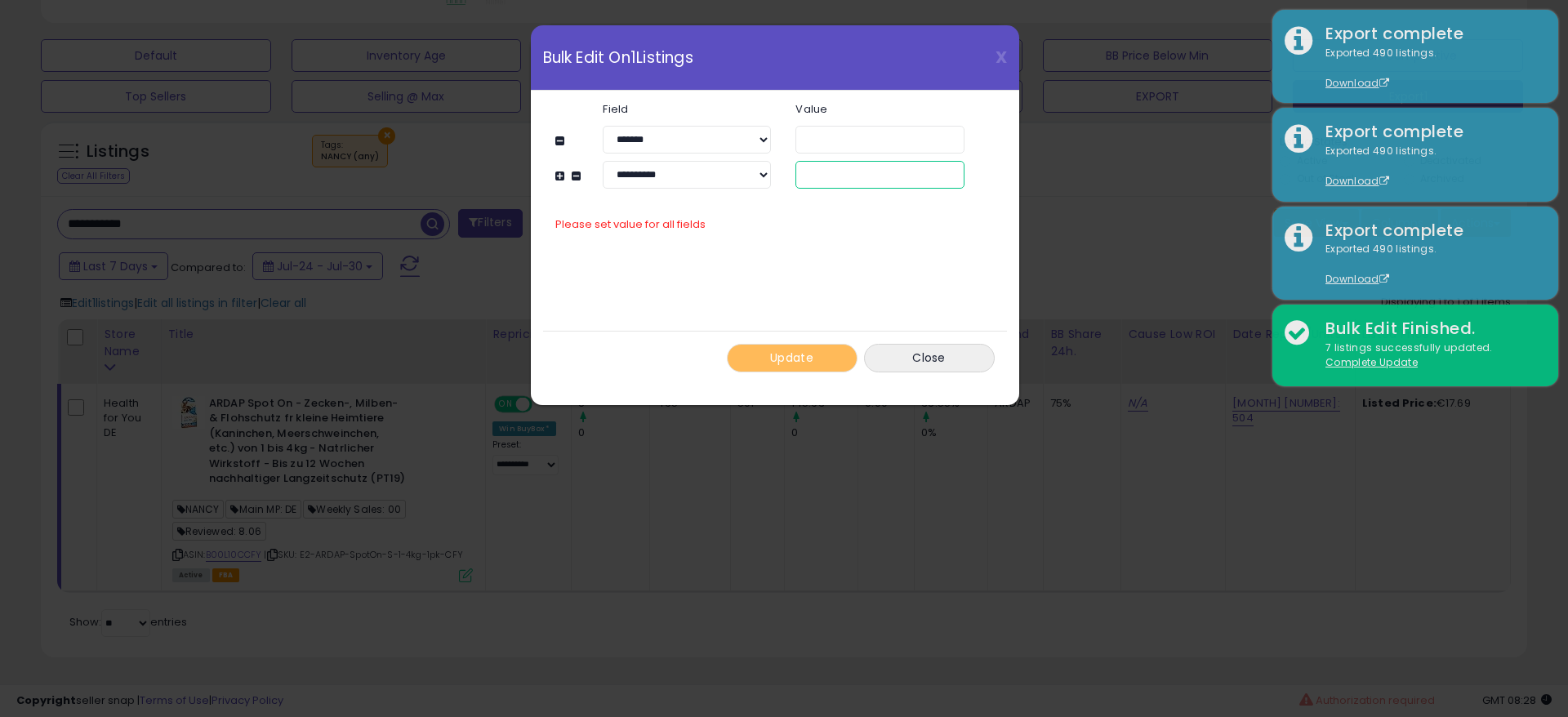 click at bounding box center [880, 175] 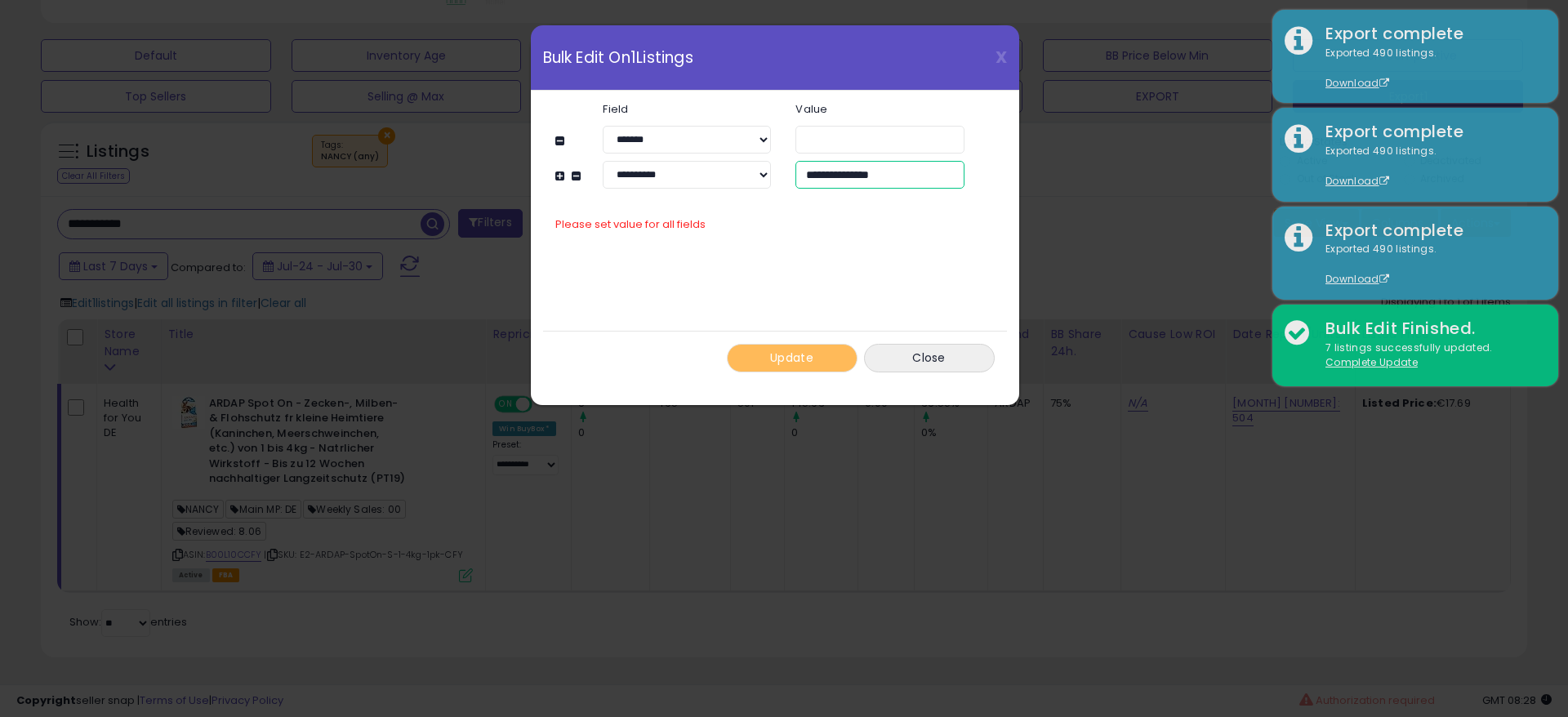 type on "**********" 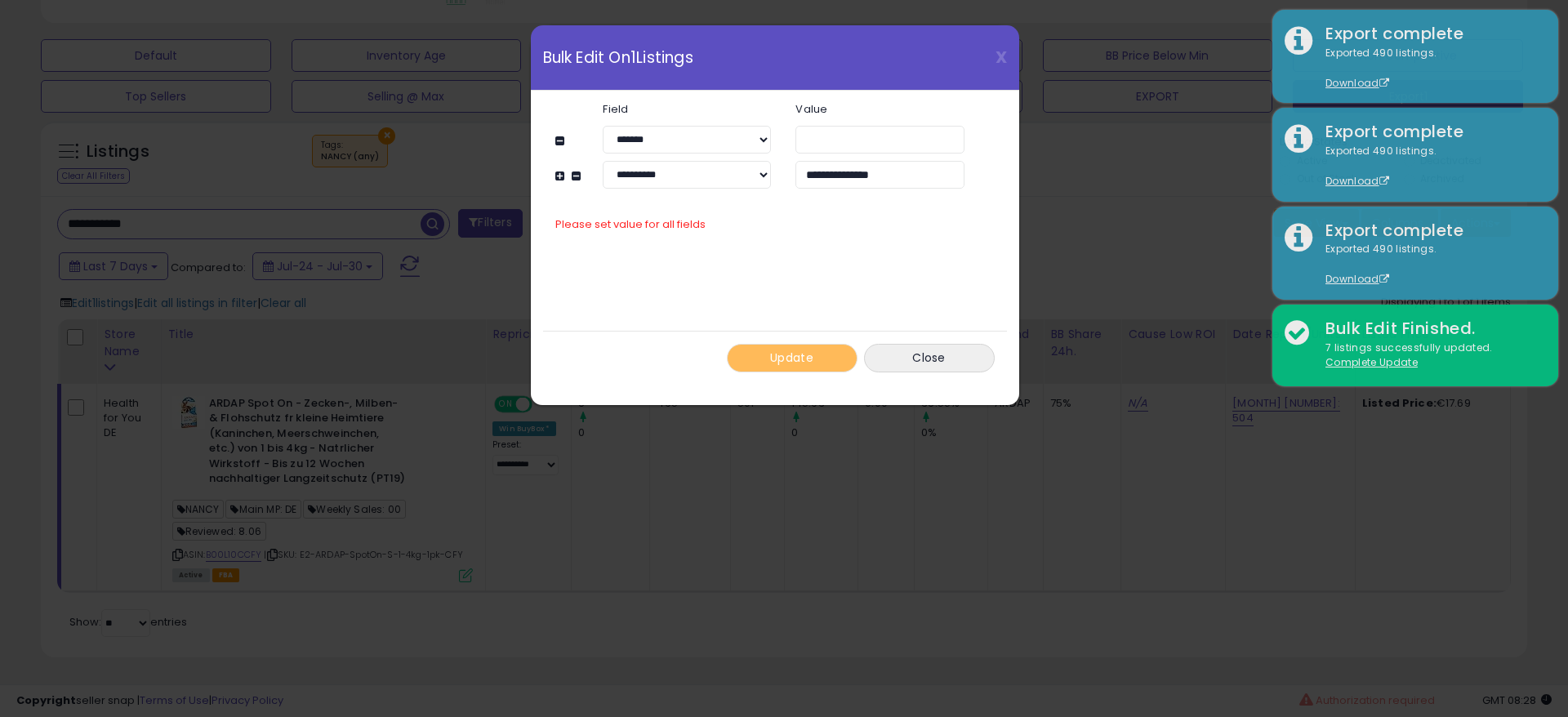 click on "**********" at bounding box center (767, 145) 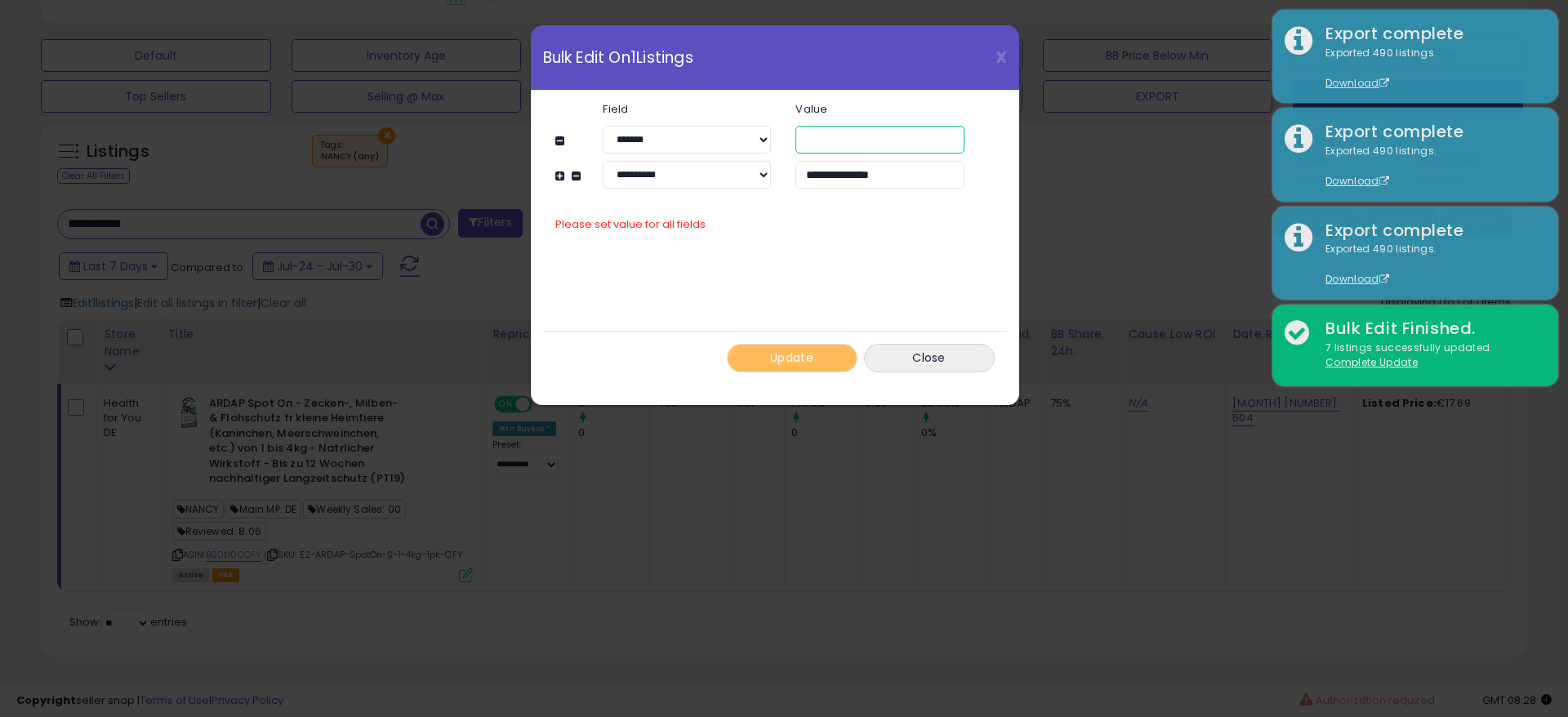 click at bounding box center (880, 140) 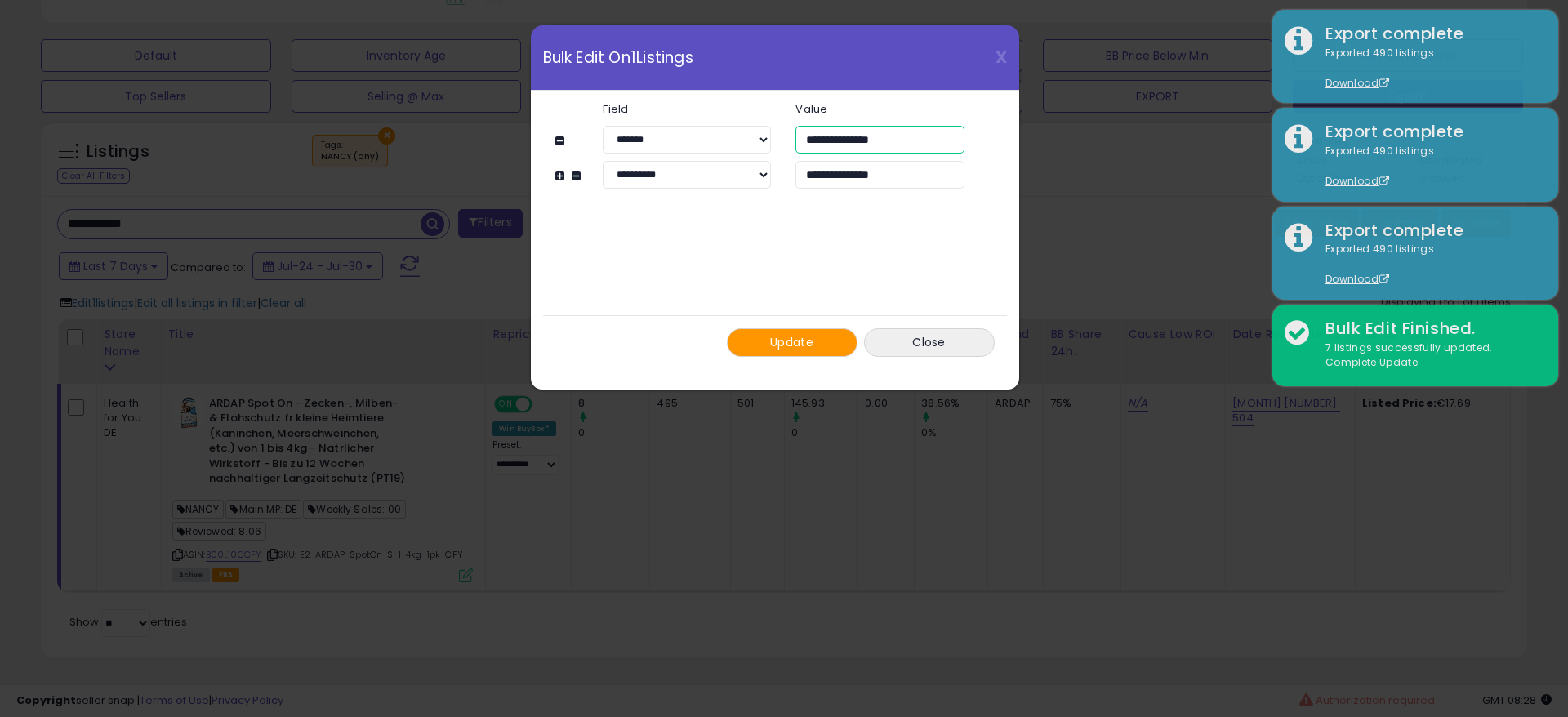 type on "**********" 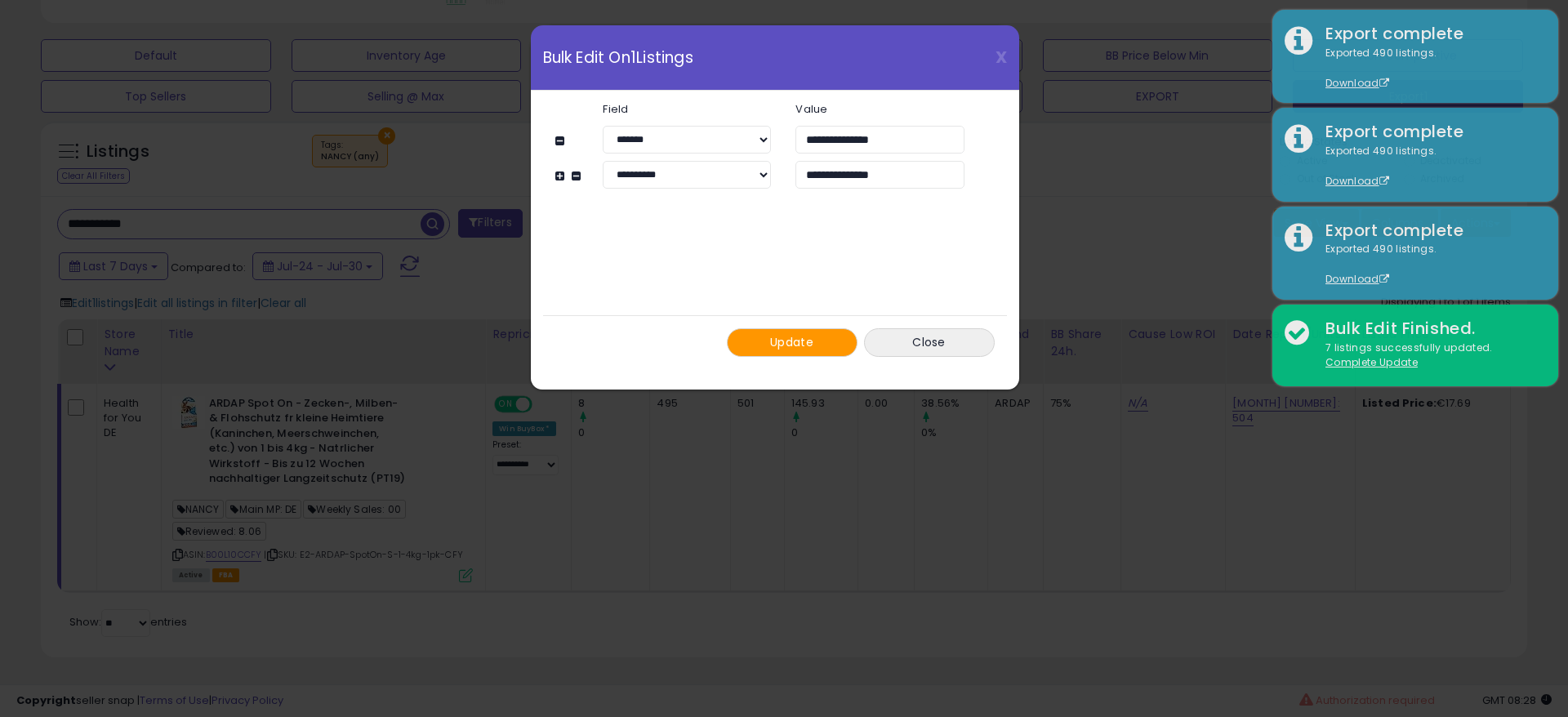 click on "Update" at bounding box center [791, 342] 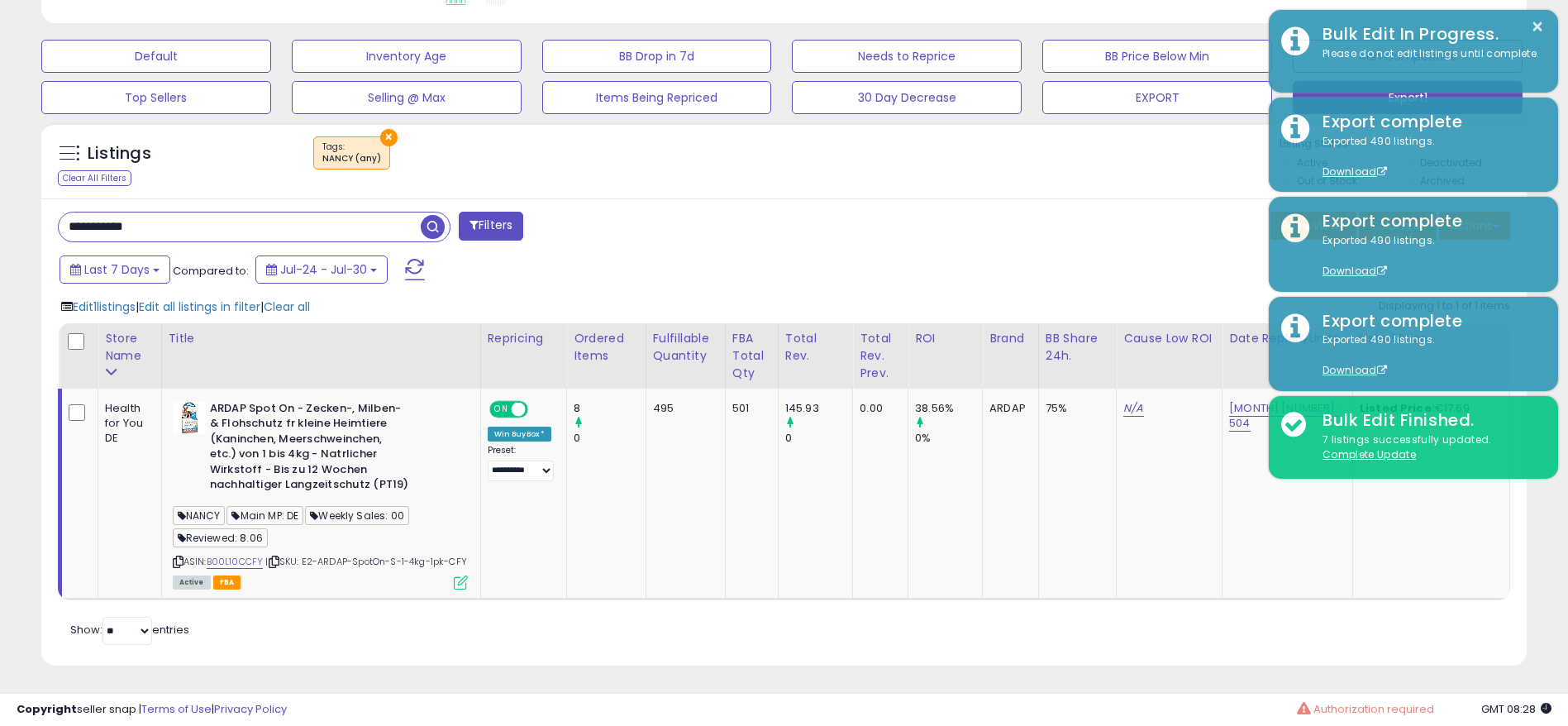 scroll, scrollTop: 339, scrollLeft: 862, axis: both 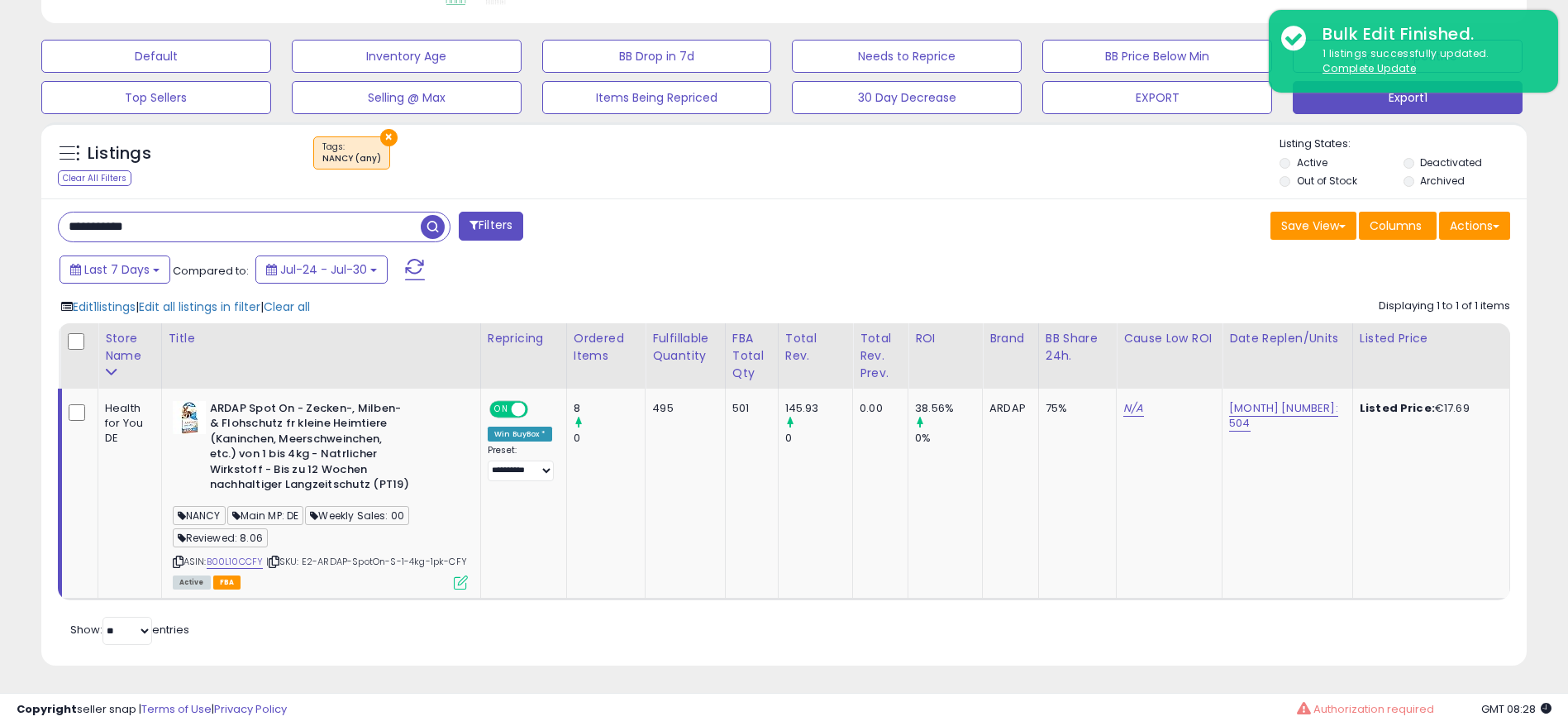 click on "**********" at bounding box center [240, 227] 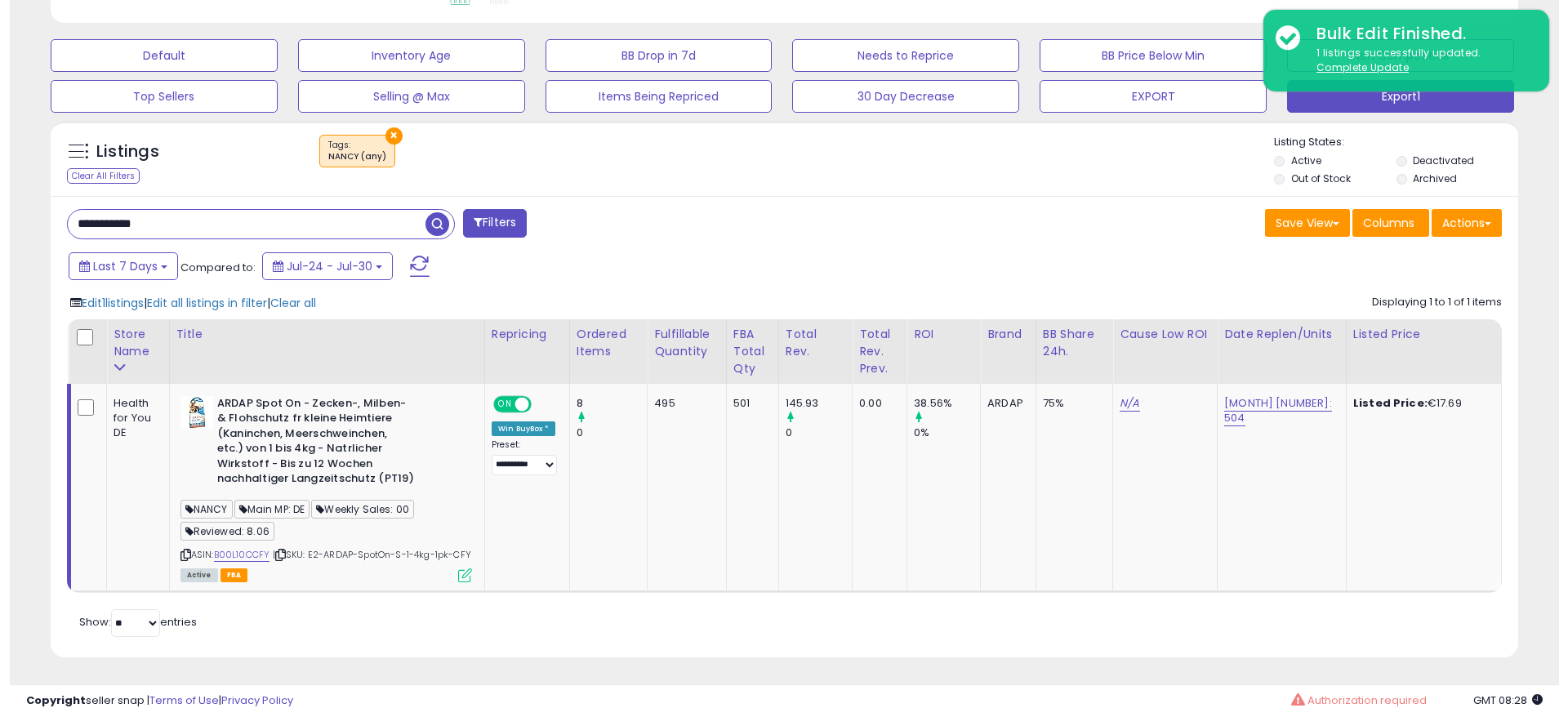 scroll, scrollTop: 250, scrollLeft: 0, axis: vertical 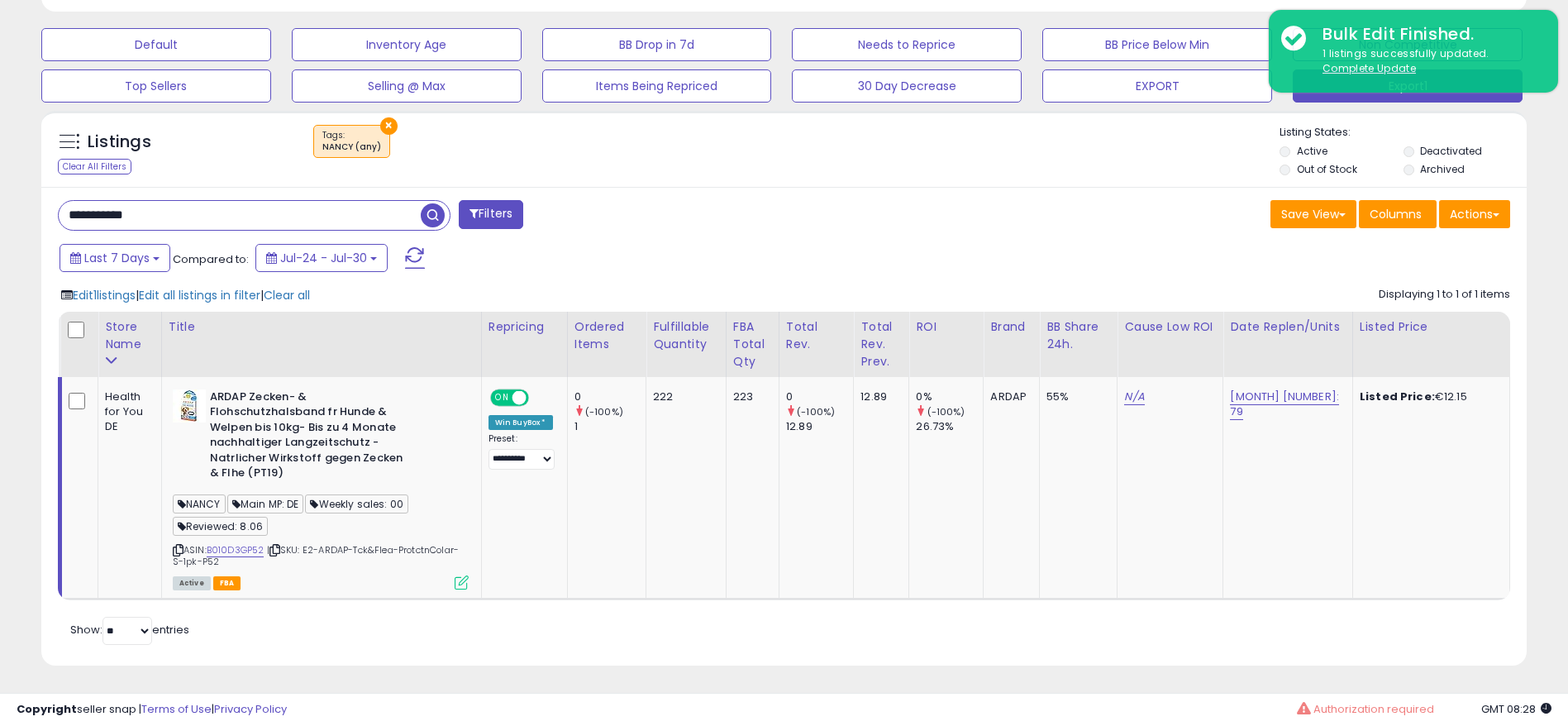 click on "Edit  1  listings" at bounding box center (104, 295) 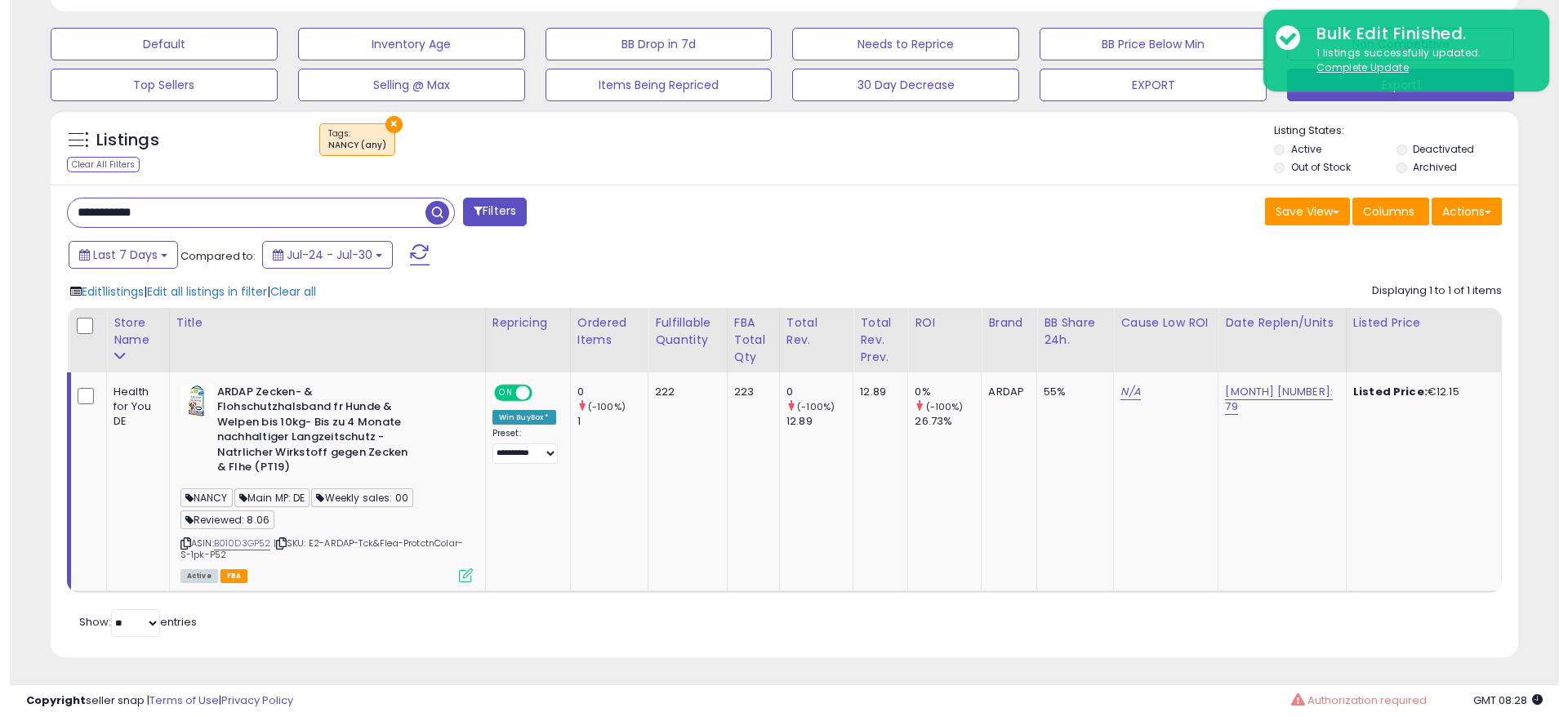 scroll, scrollTop: 816294, scrollLeft: 815804, axis: both 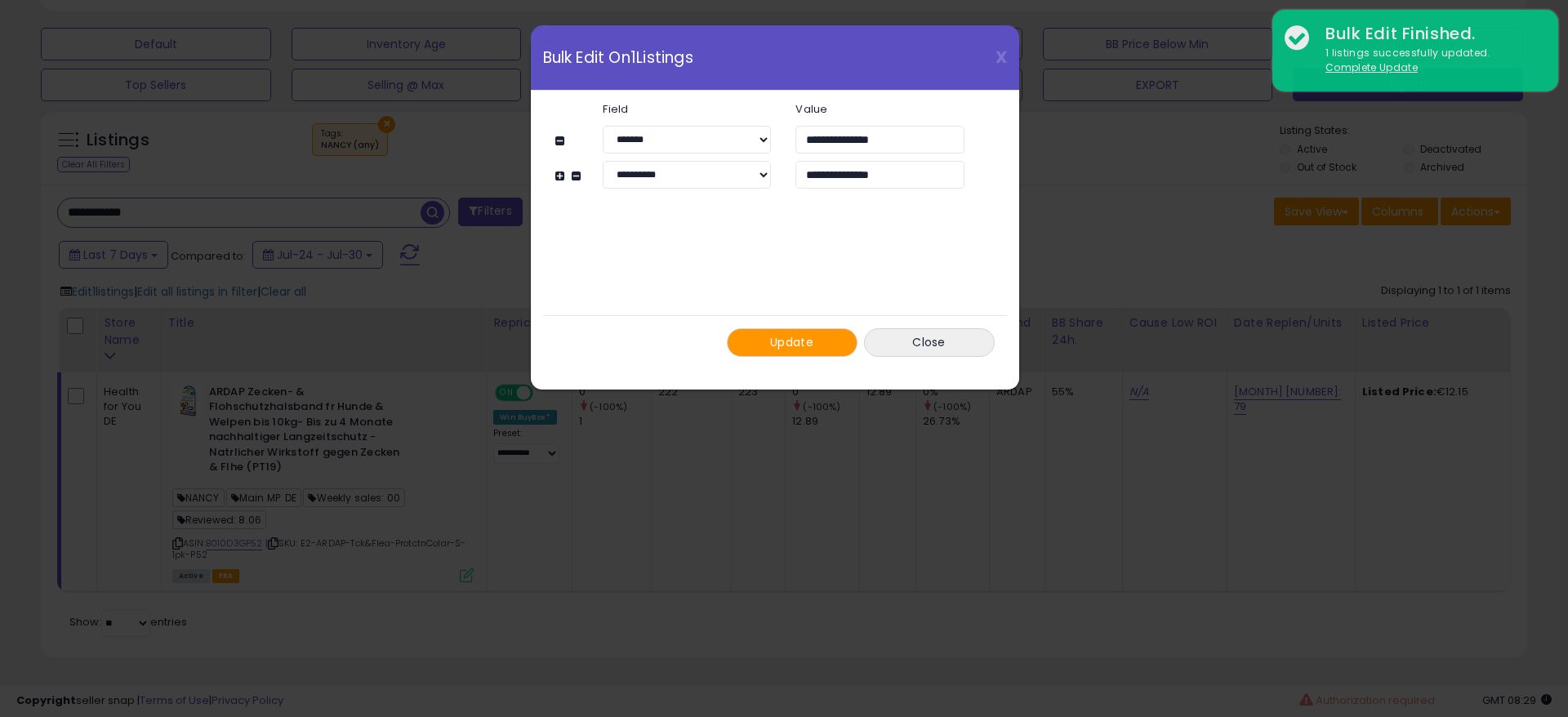 click on "Update" at bounding box center [791, 342] 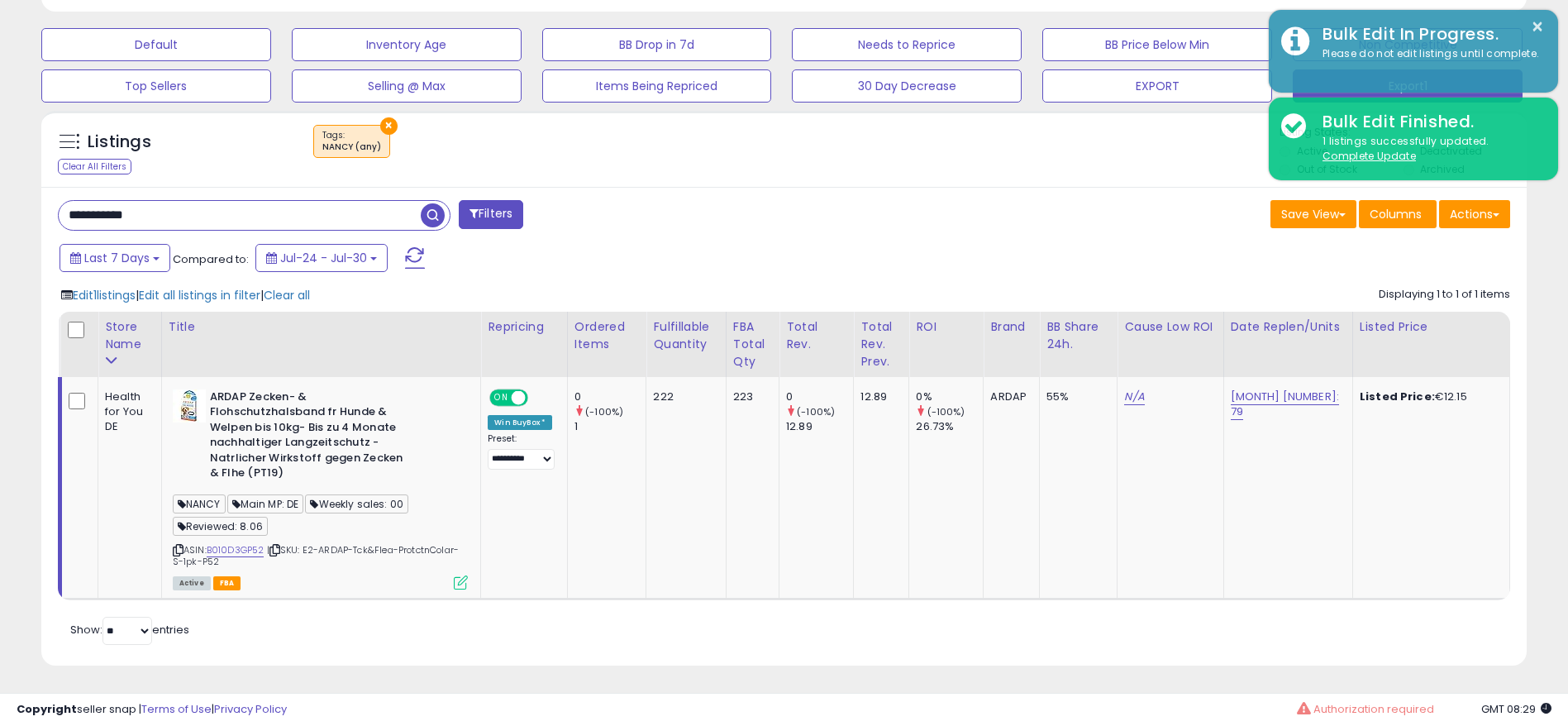 scroll, scrollTop: 339, scrollLeft: 862, axis: both 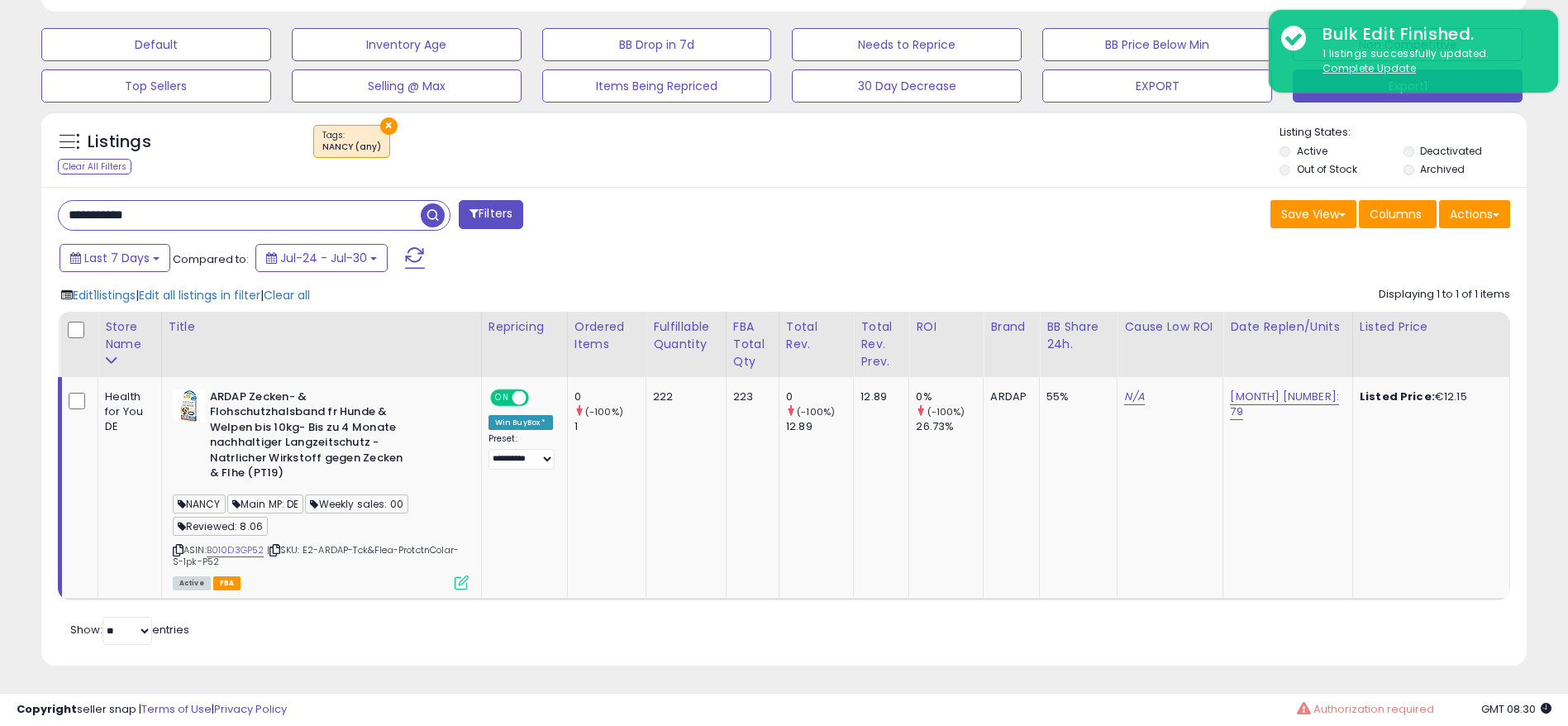 click on "**********" at bounding box center [240, 215] 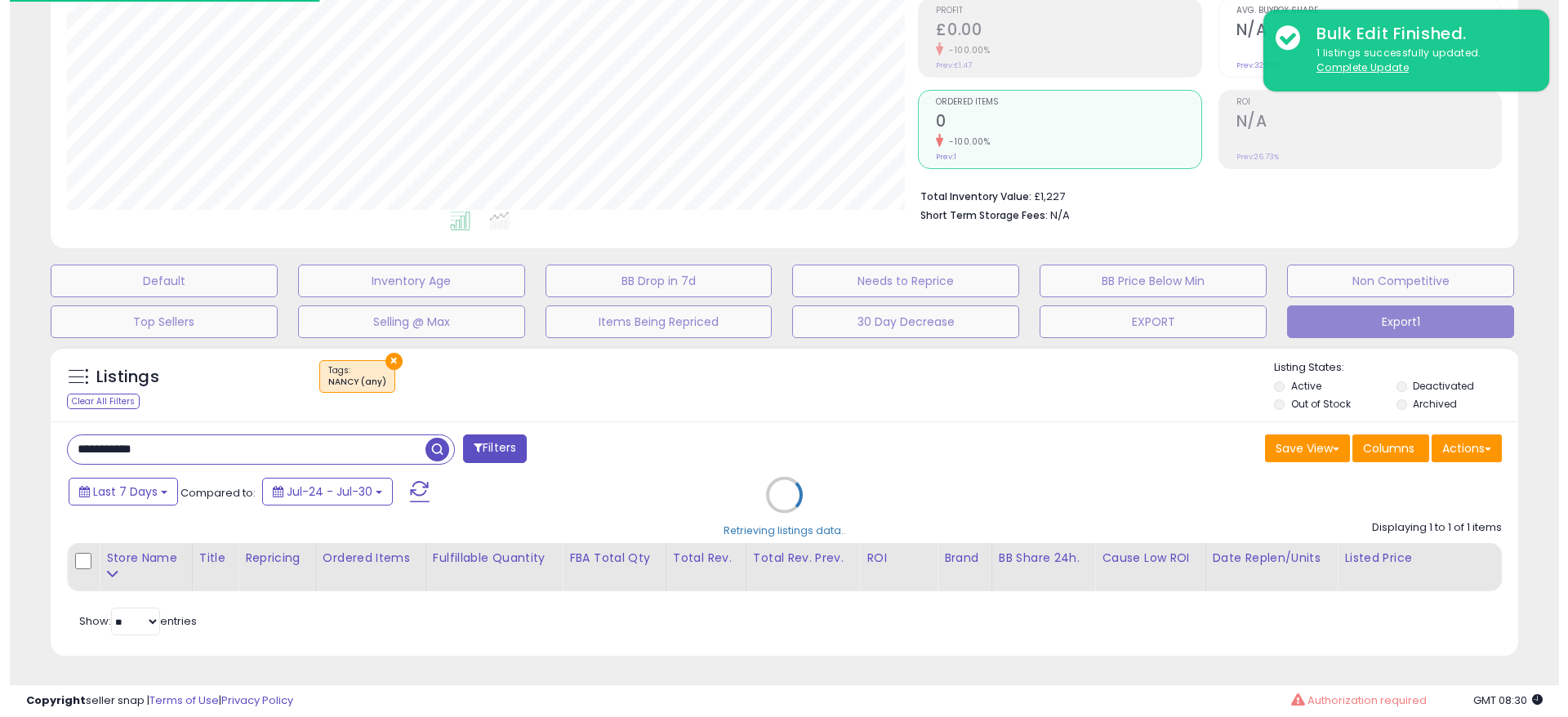 scroll, scrollTop: 250, scrollLeft: 0, axis: vertical 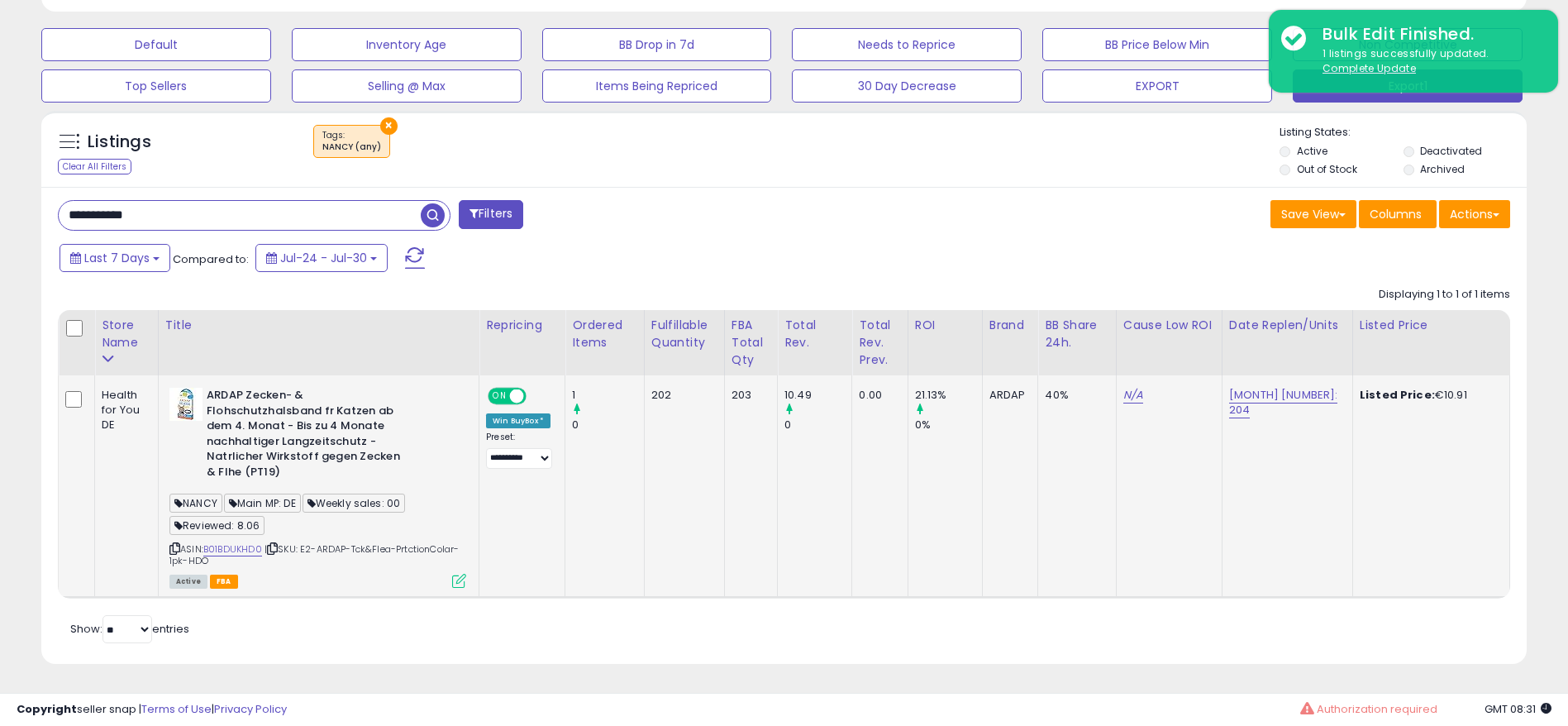 click at bounding box center [459, 580] 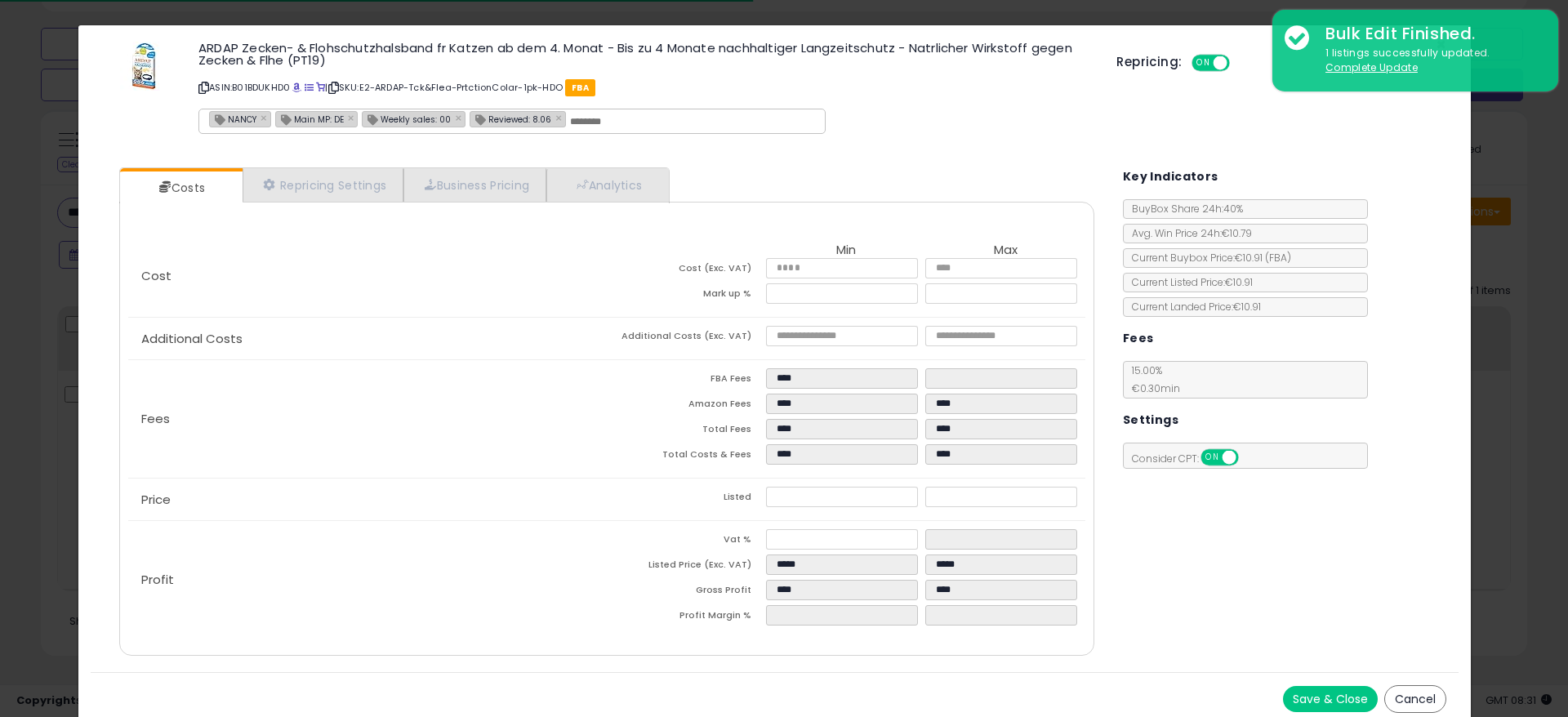 click on "Profit
Vat %
*
*
Listed Price (Exc. VAT)
*****
*****
Gross Profit
****
****
Profit Margin %
****
*****" 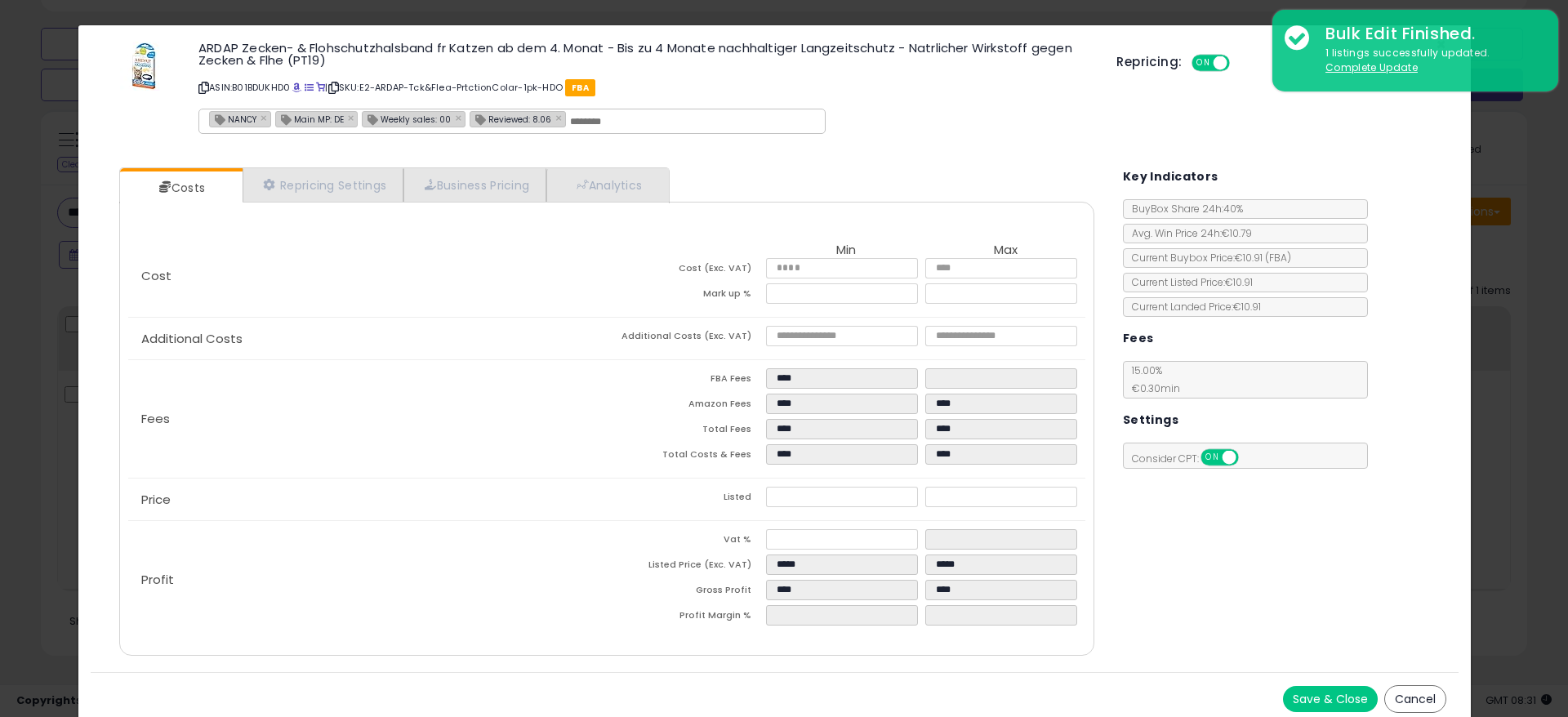 click on "Profit
Vat %
*
*
Listed Price (Exc. VAT)
*****
*****
Gross Profit
****
****
Profit Margin %
****
*****" 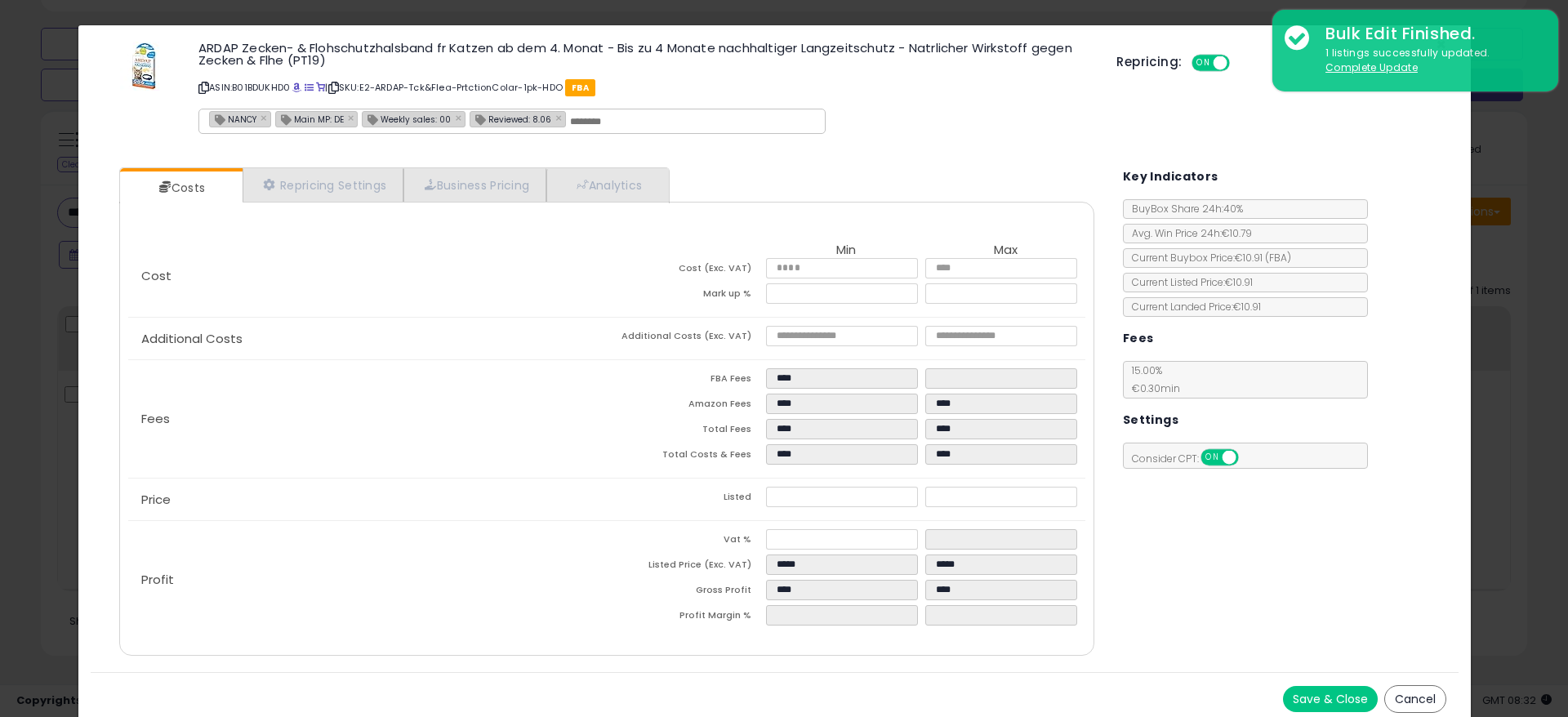 drag, startPoint x: 497, startPoint y: 484, endPoint x: 510, endPoint y: 481, distance: 13.341664 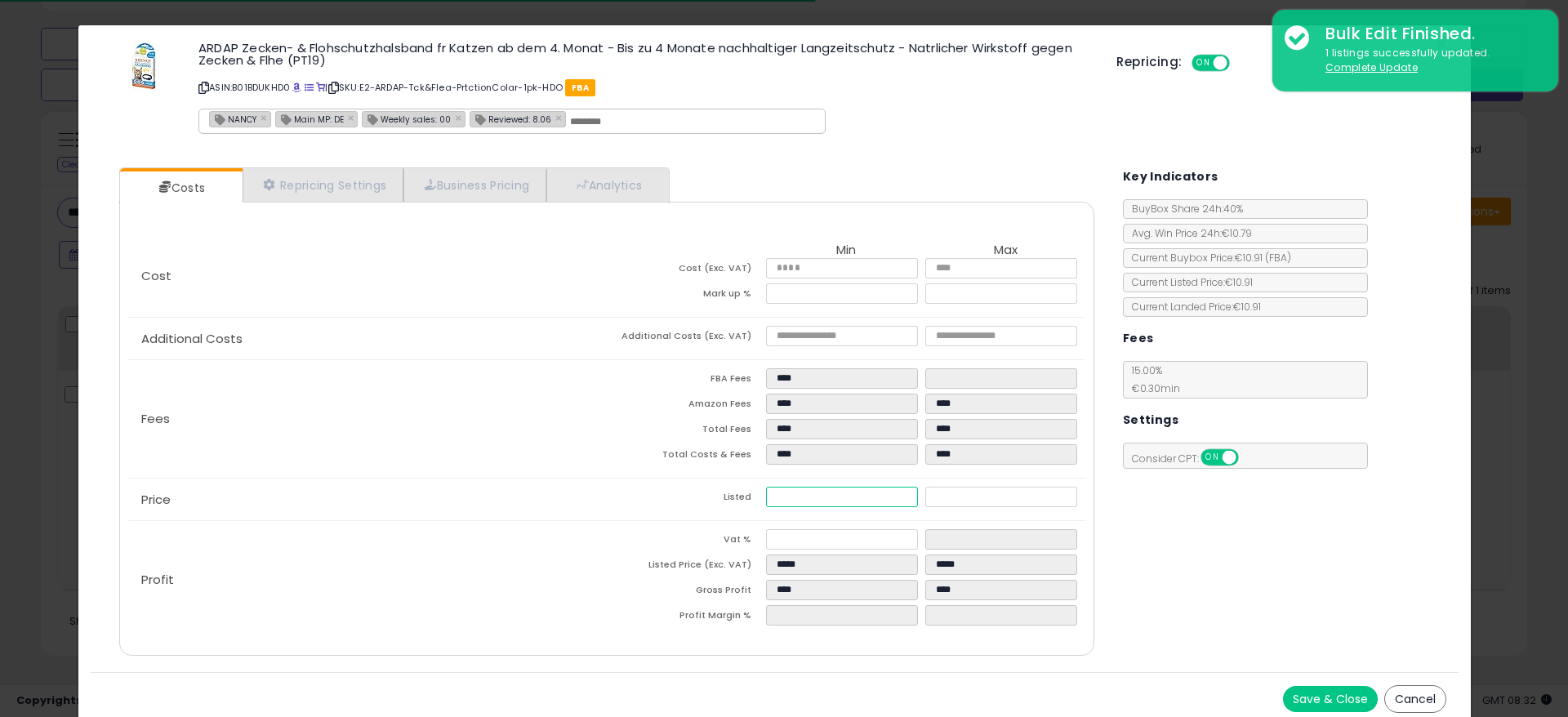 click on "*****" at bounding box center [842, 497] 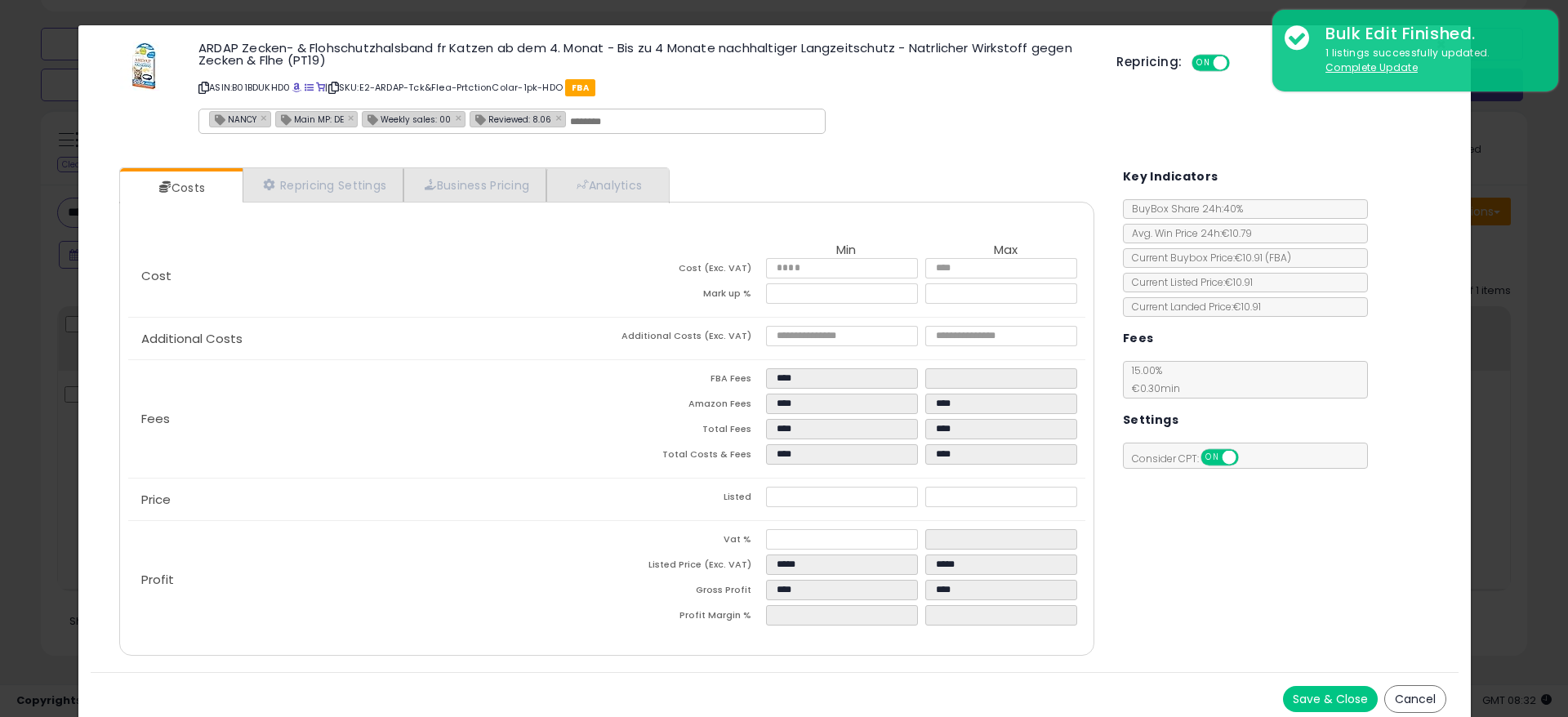 click on "Fees
FBA Fees
****
****
Amazon Fees
****
****
Total Fees
****
****
Total Costs & Fees
****
****" 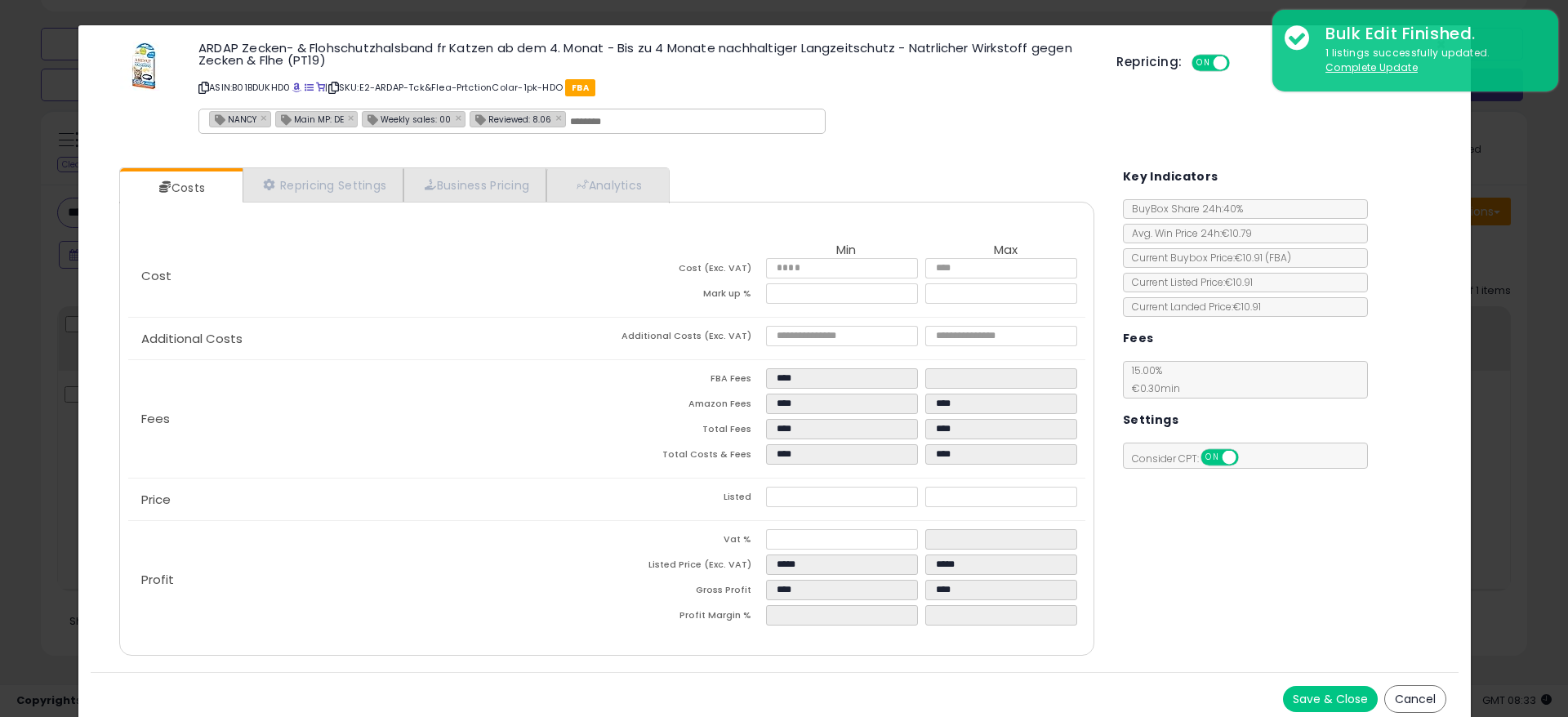 click on "Fees
FBA Fees
****
****
Amazon Fees
****
****
Total Fees
****
****
Total Costs & Fees
****
****" 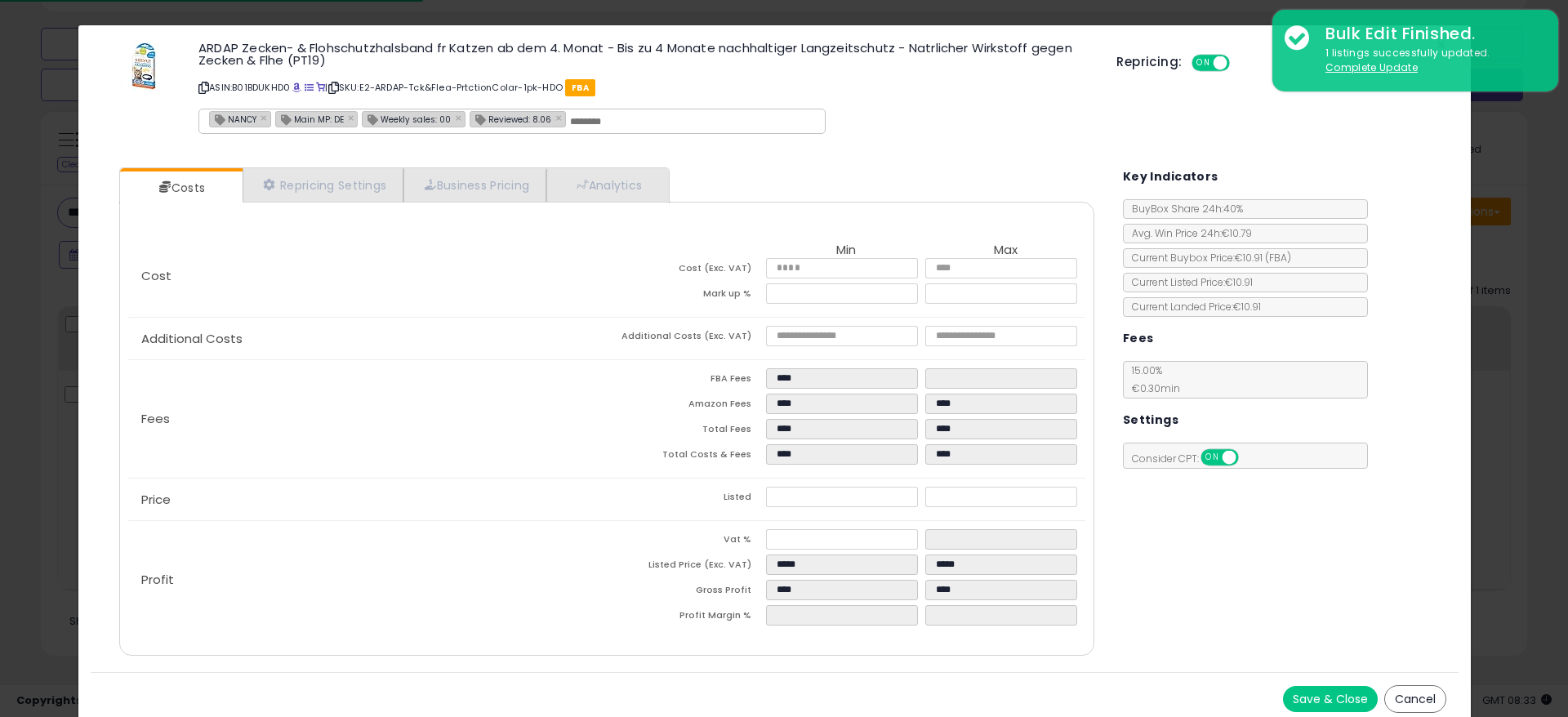 click on "[NAME] × Main MP: [COUNTRY] × Weekly sales: 00 × Reviewed: 8.06 ×" 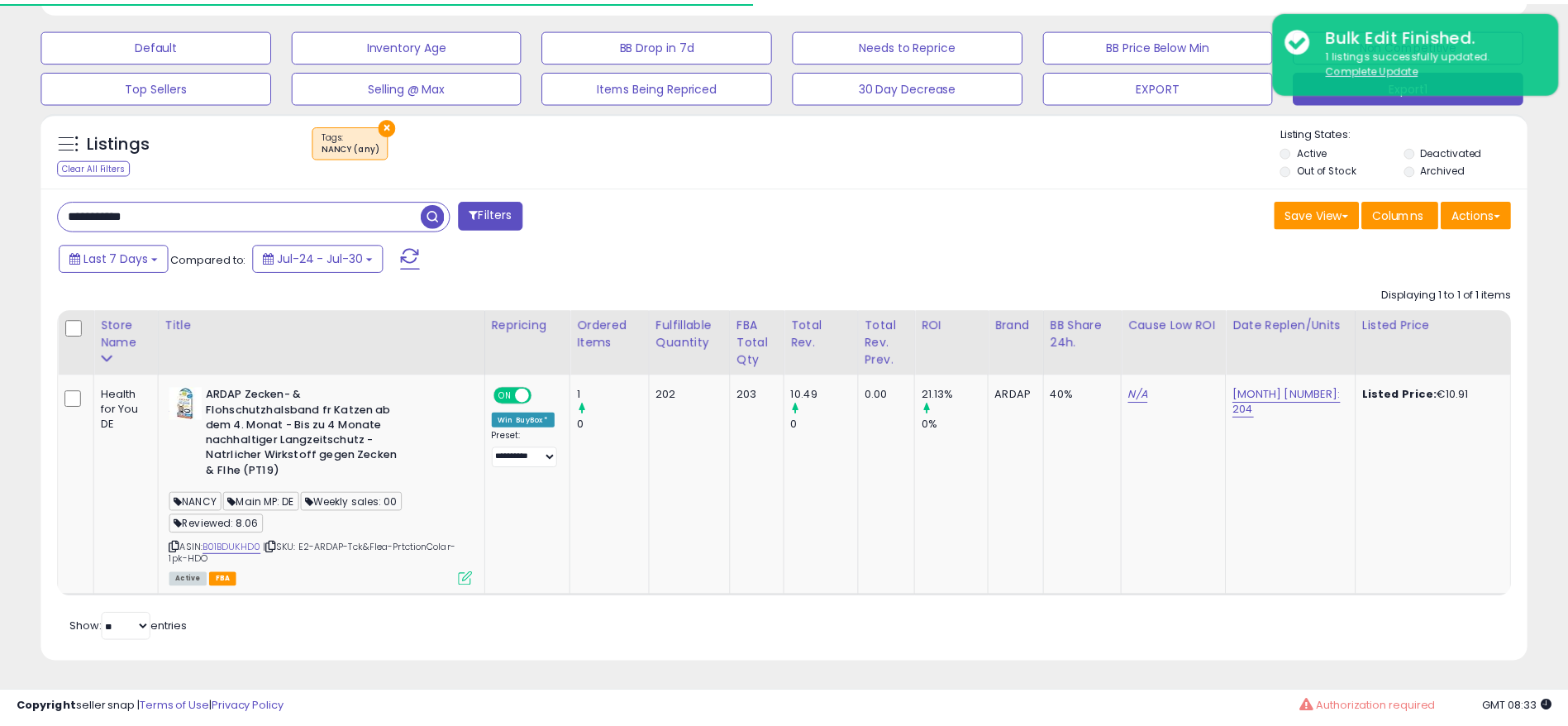 scroll, scrollTop: 339, scrollLeft: 862, axis: both 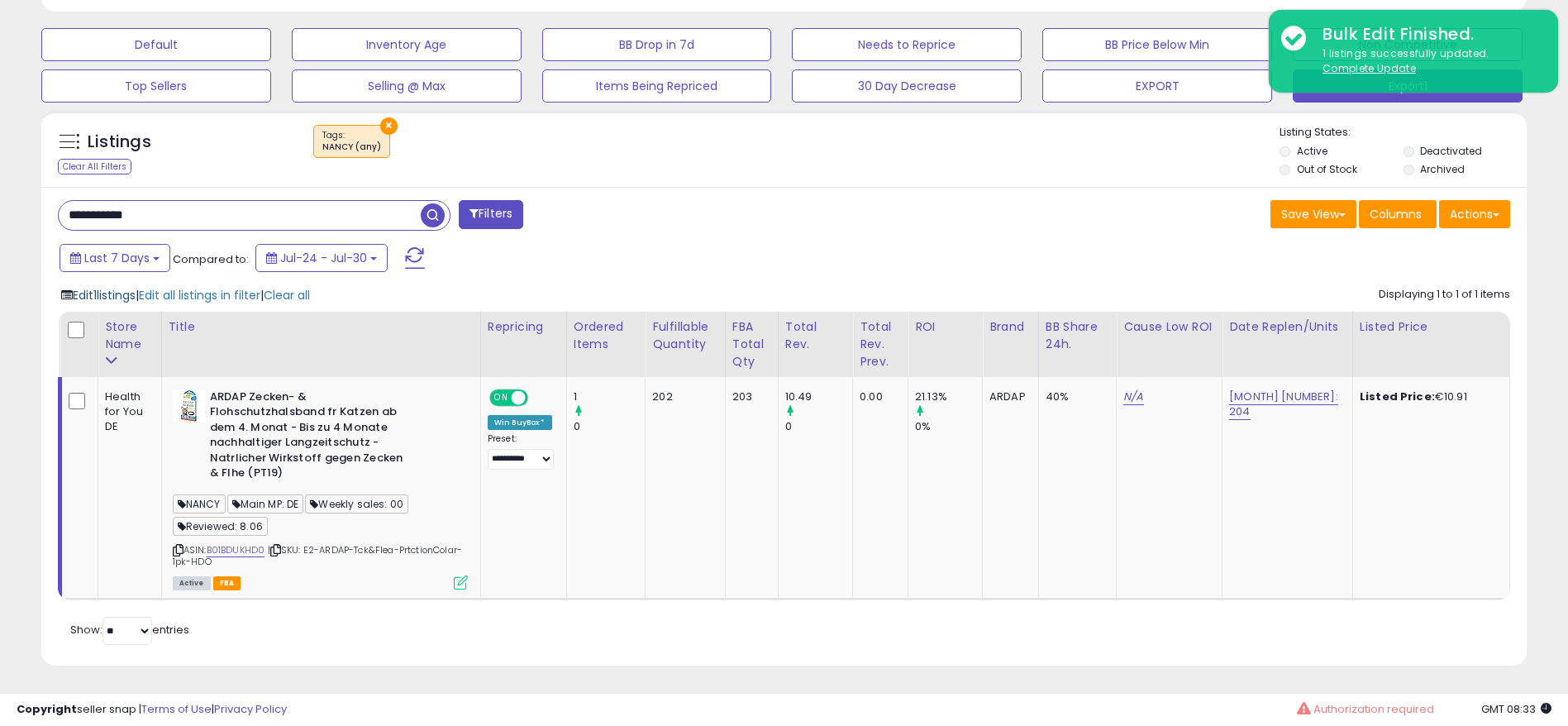 click on "Edit  1  listings" at bounding box center (104, 295) 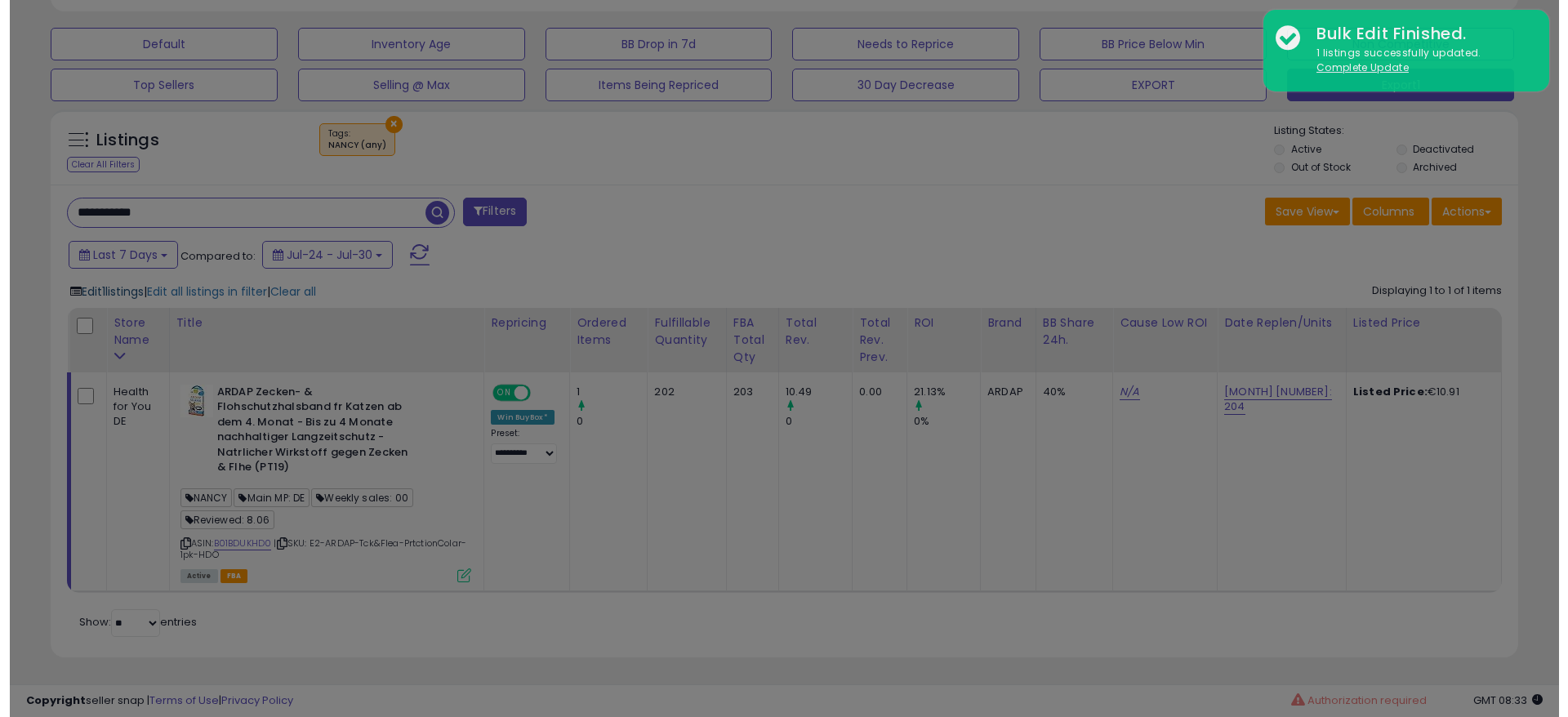 scroll, scrollTop: 816294, scrollLeft: 815804, axis: both 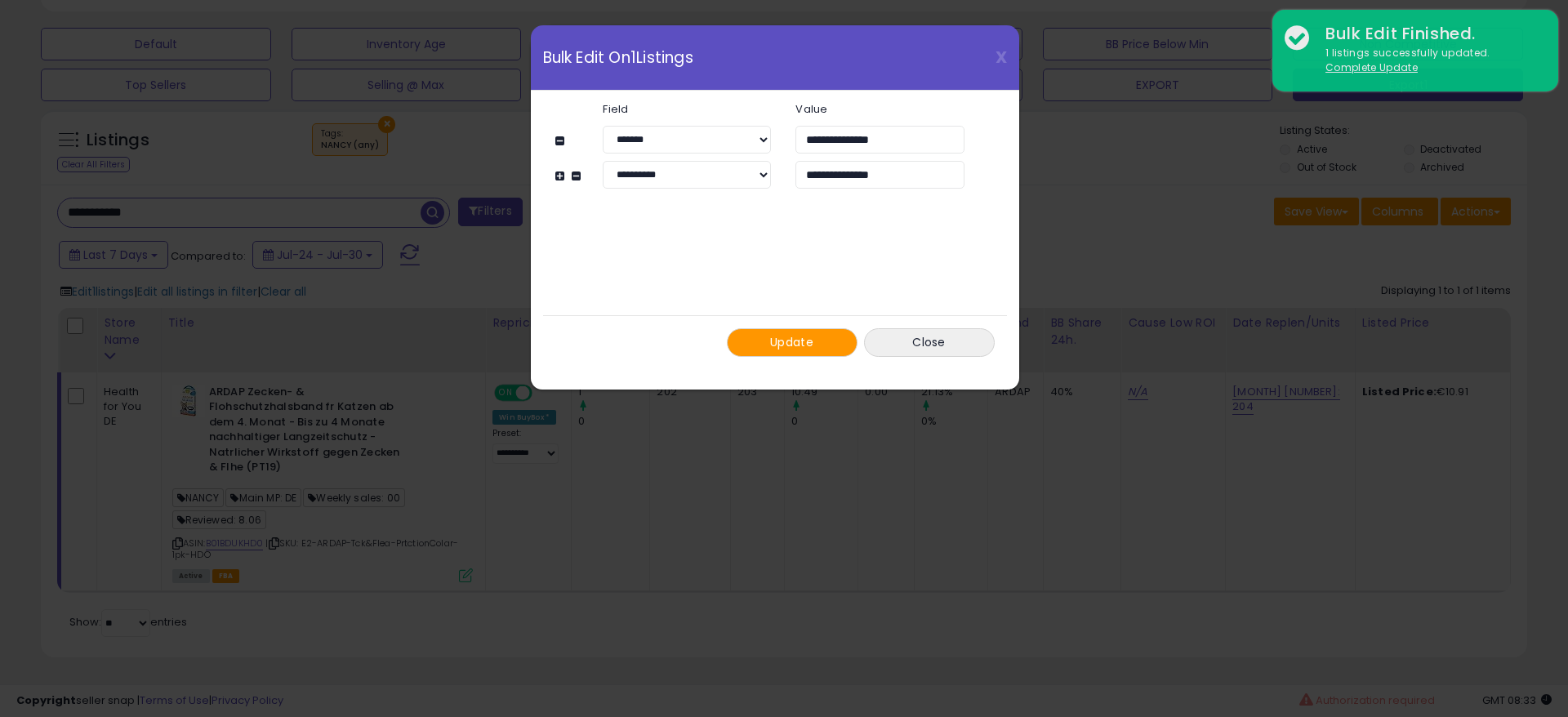 click on "Update" at bounding box center (791, 342) 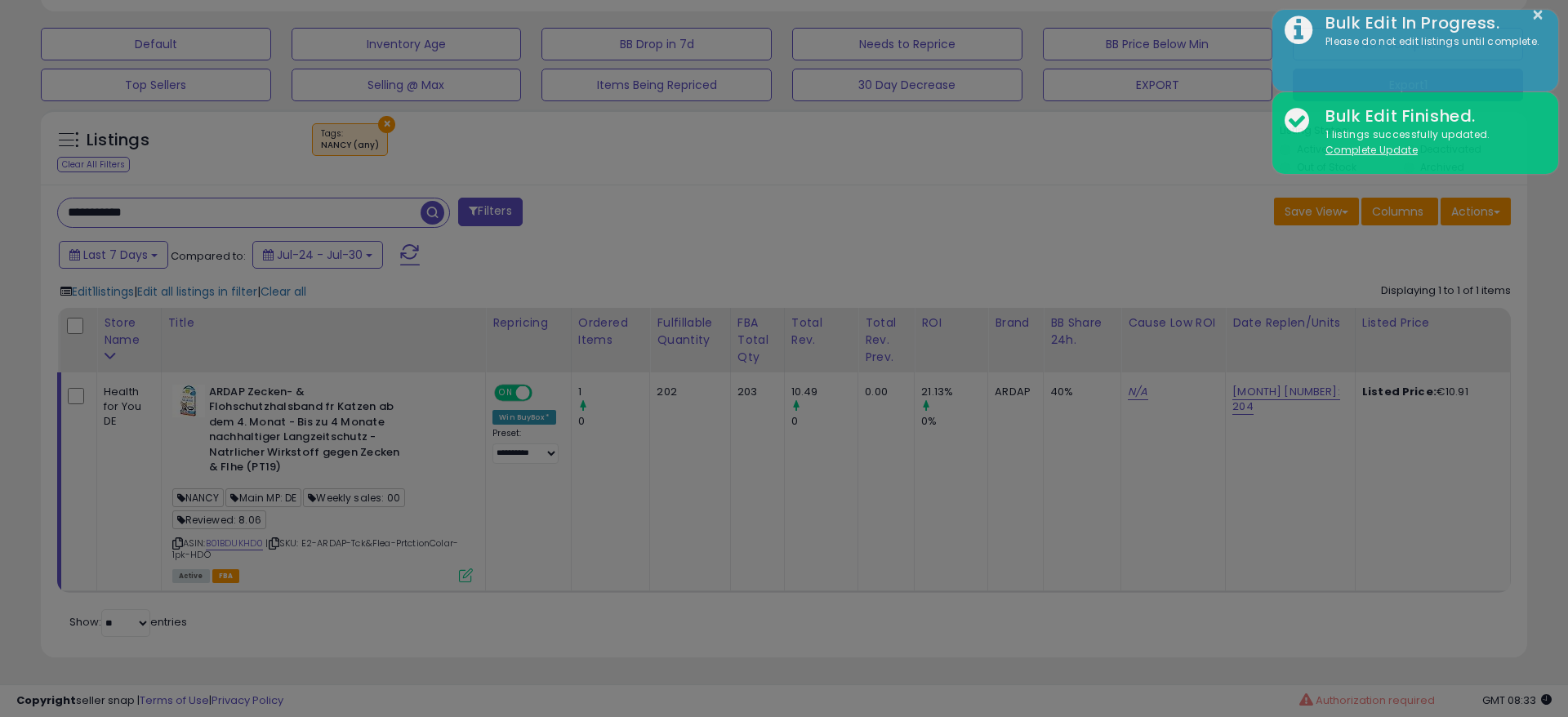 click on "X Close
Bulk Edit On  1  Listings
Updating Listings..
Update
Close" 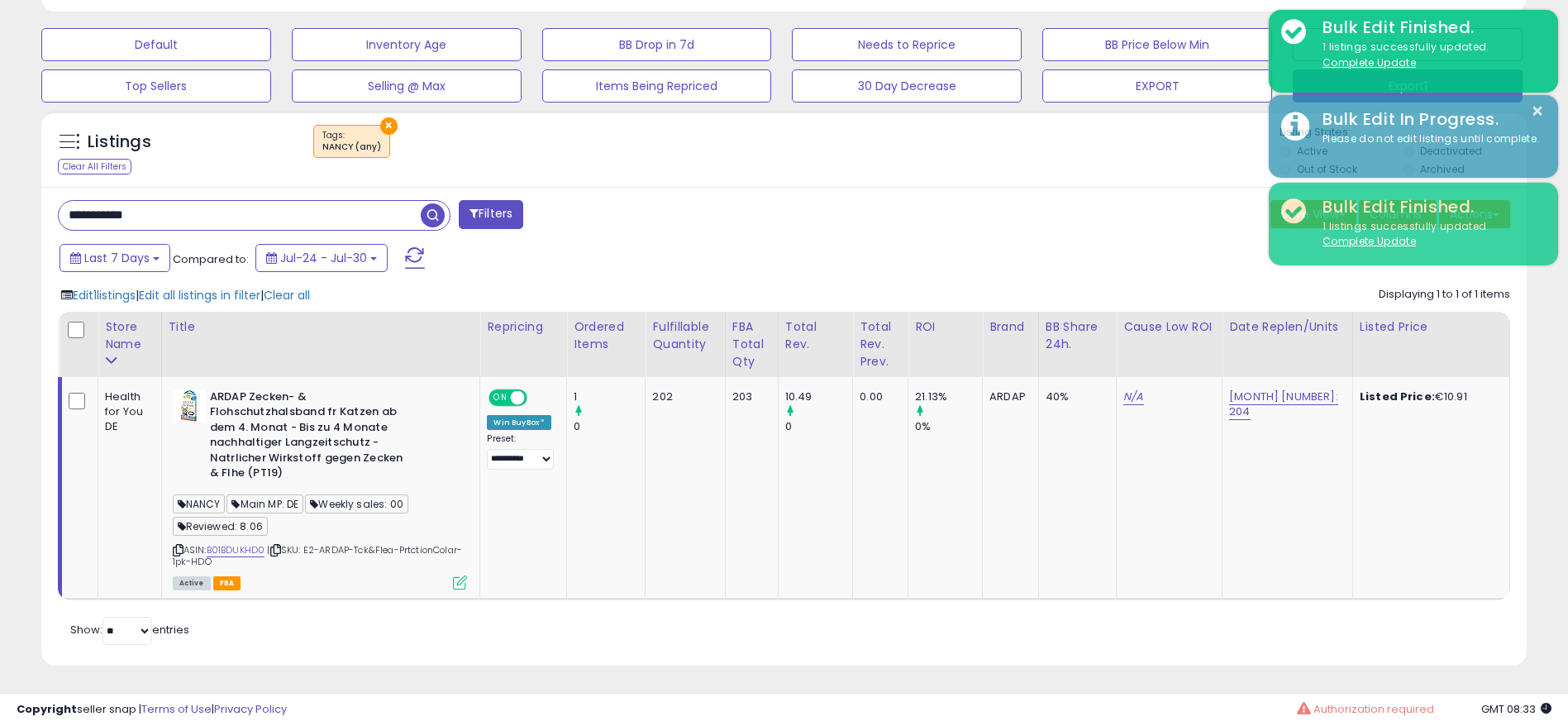 scroll, scrollTop: 339, scrollLeft: 862, axis: both 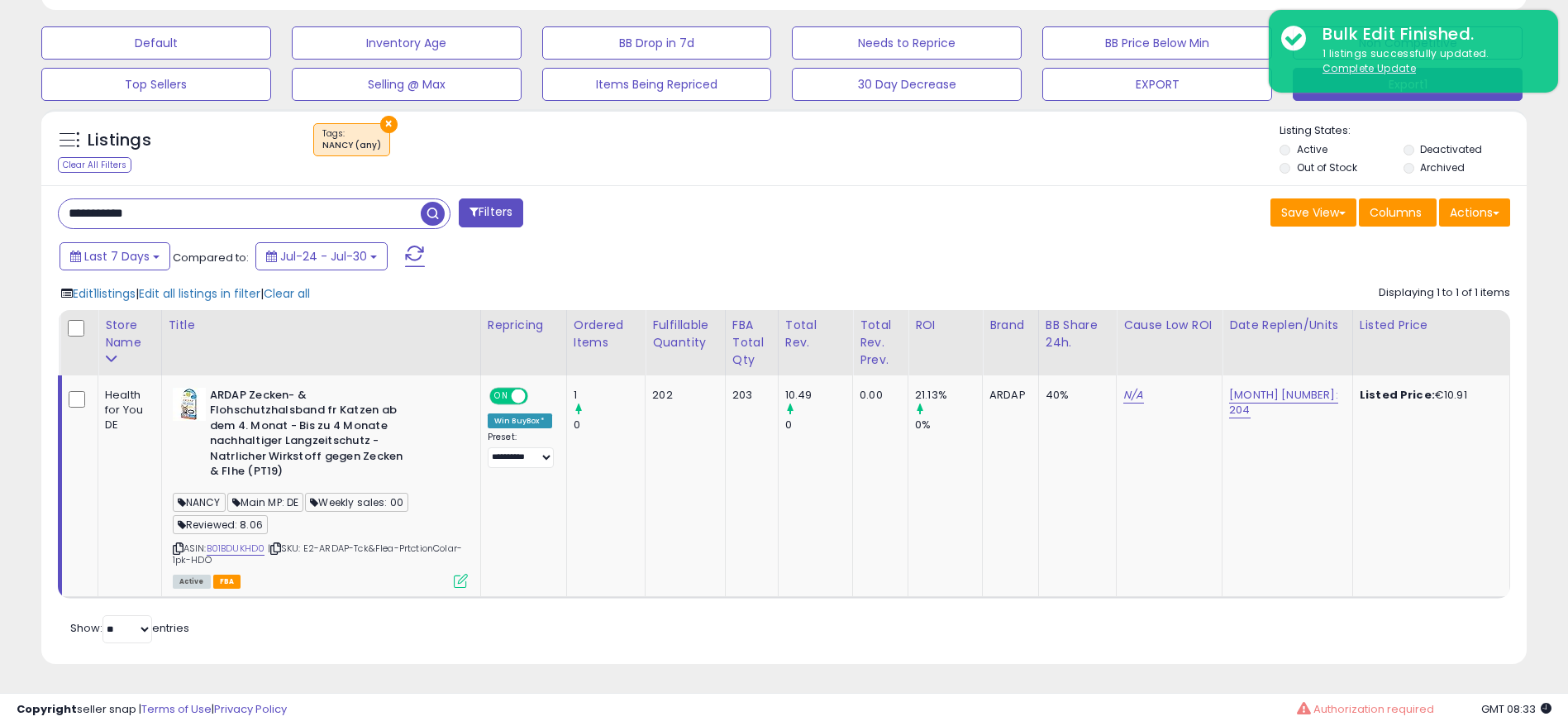 click on "**********" at bounding box center (240, 213) 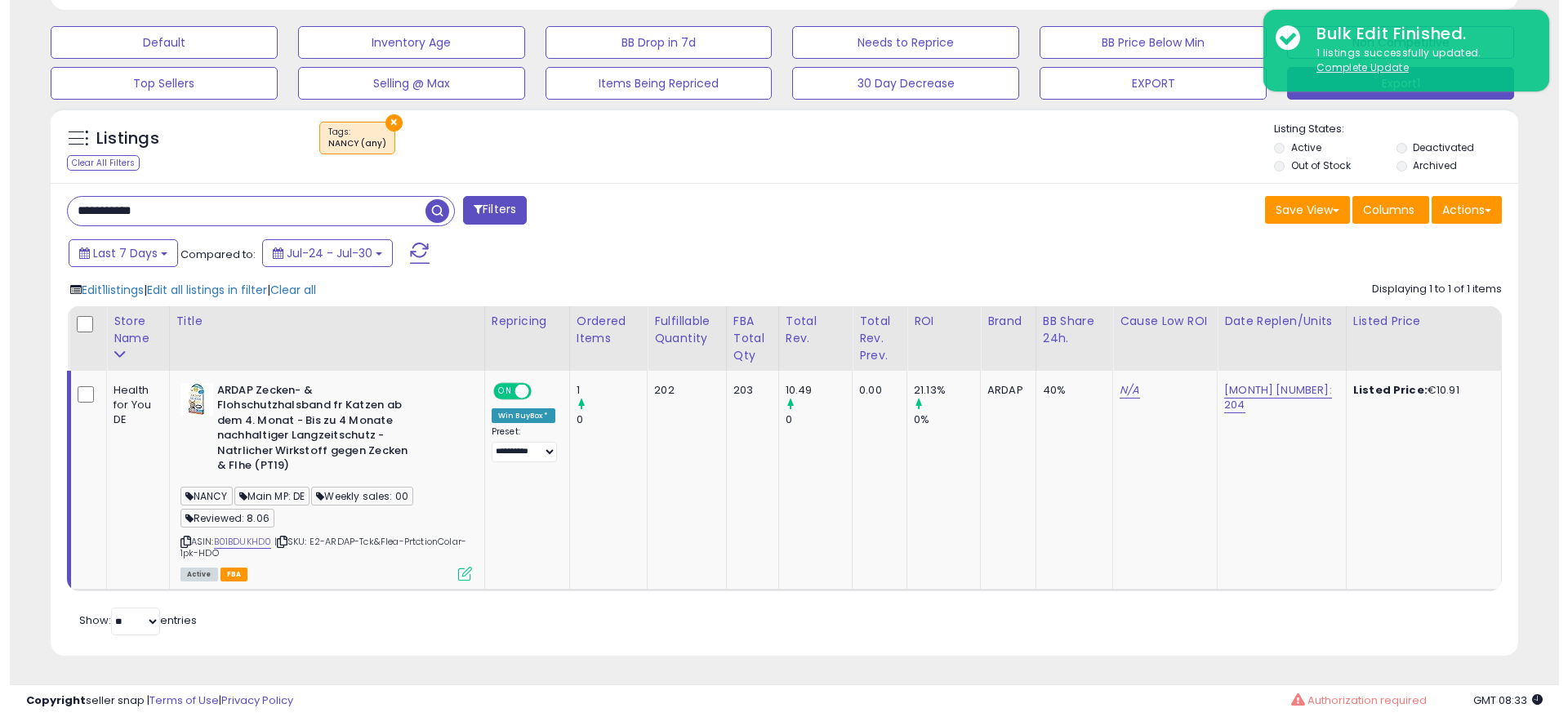 scroll, scrollTop: 250, scrollLeft: 0, axis: vertical 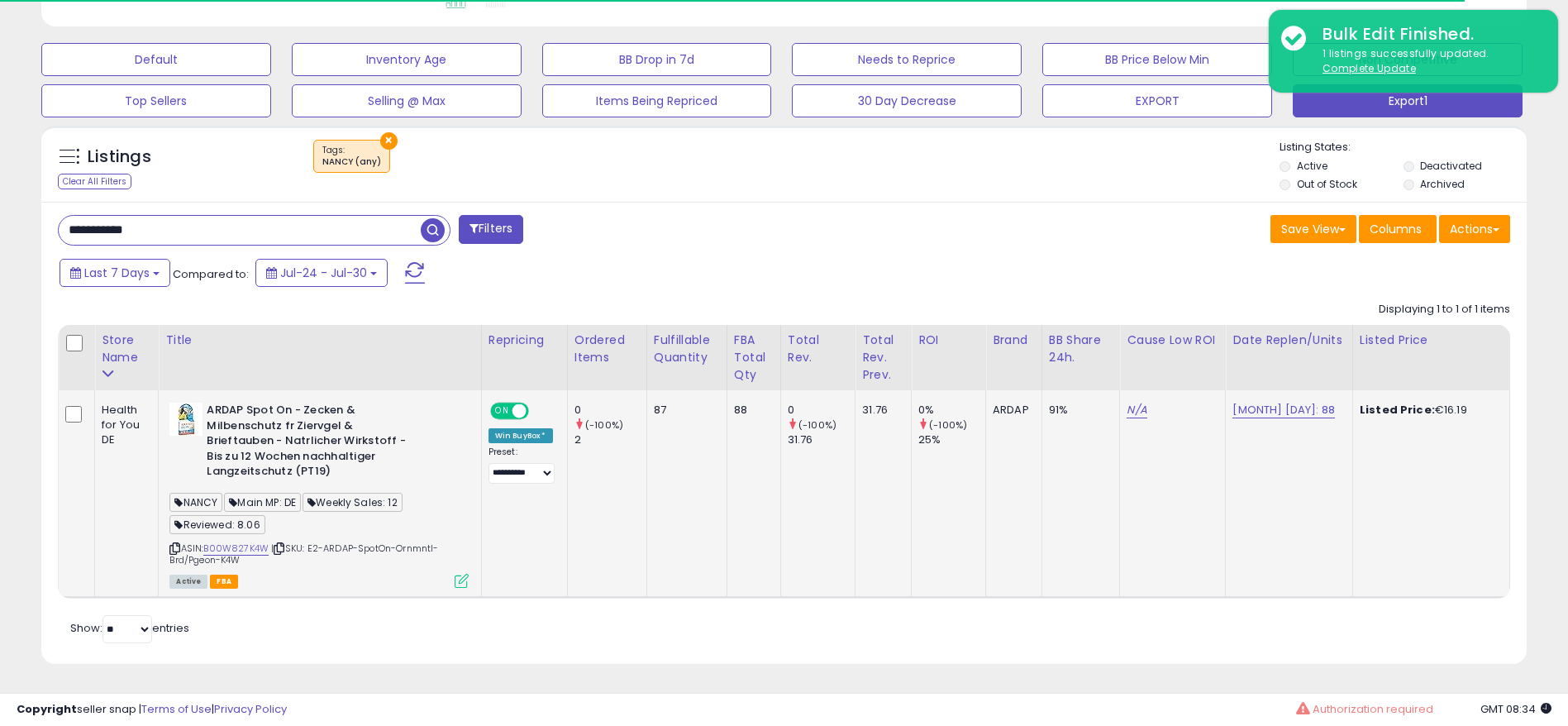 click at bounding box center (461, 580) 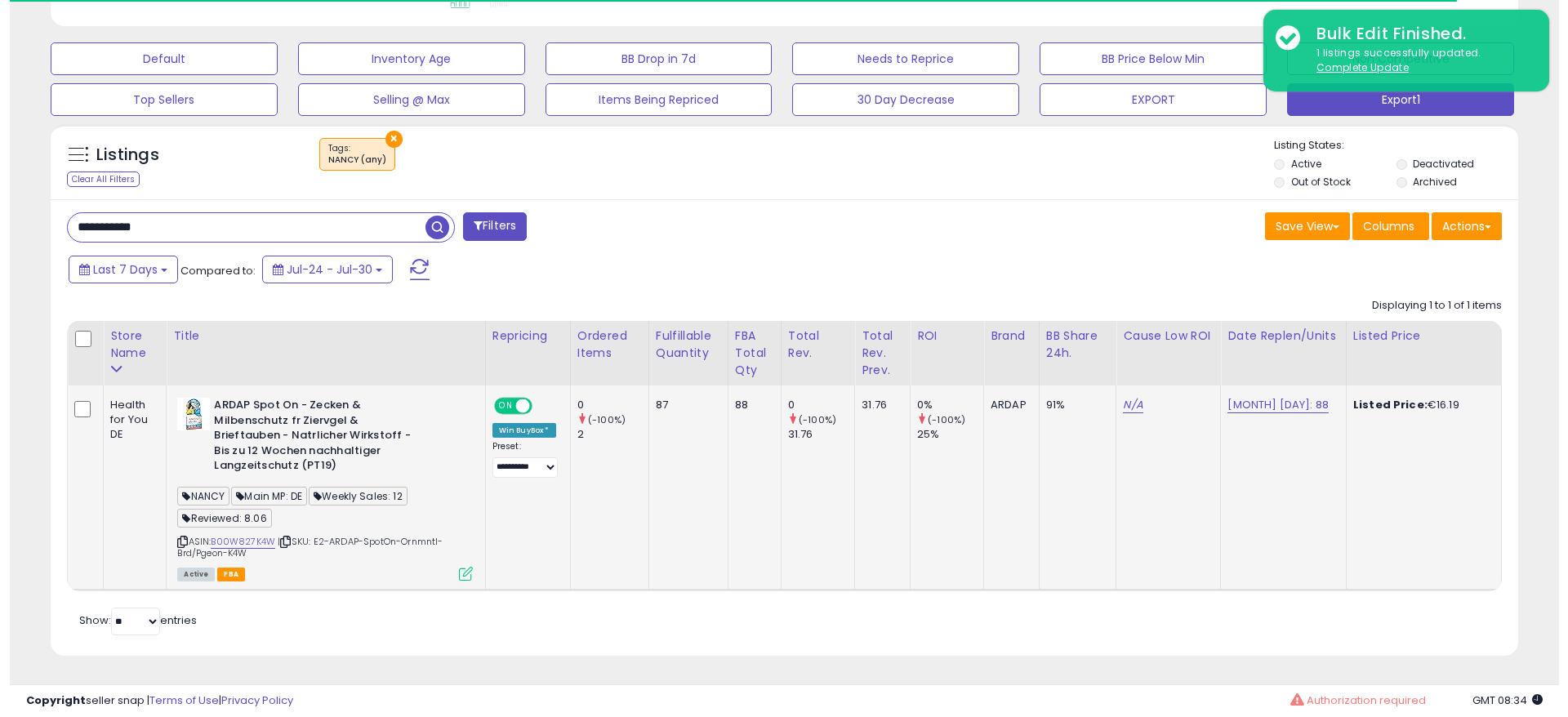 scroll, scrollTop: 816294, scrollLeft: 815804, axis: both 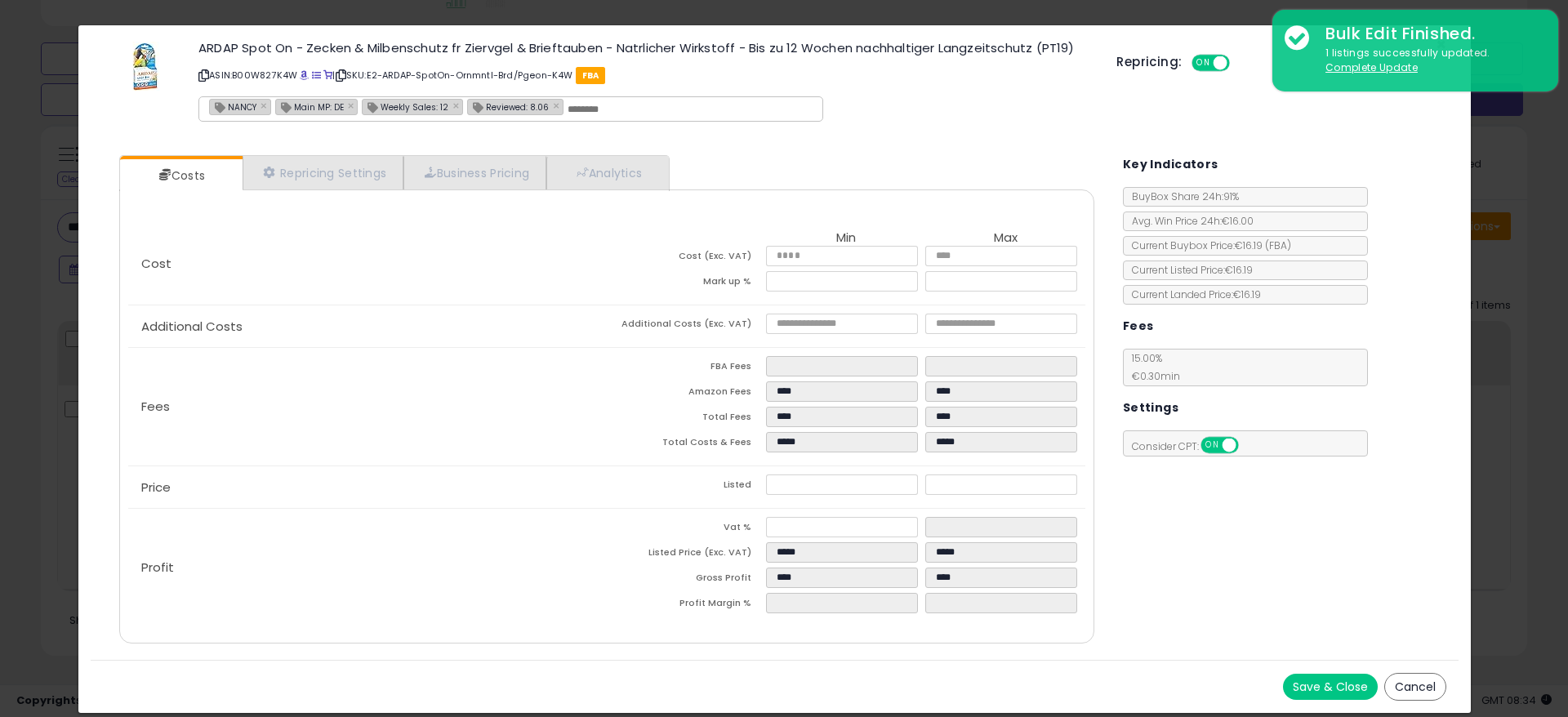 click on "Profit" at bounding box center [368, 568] 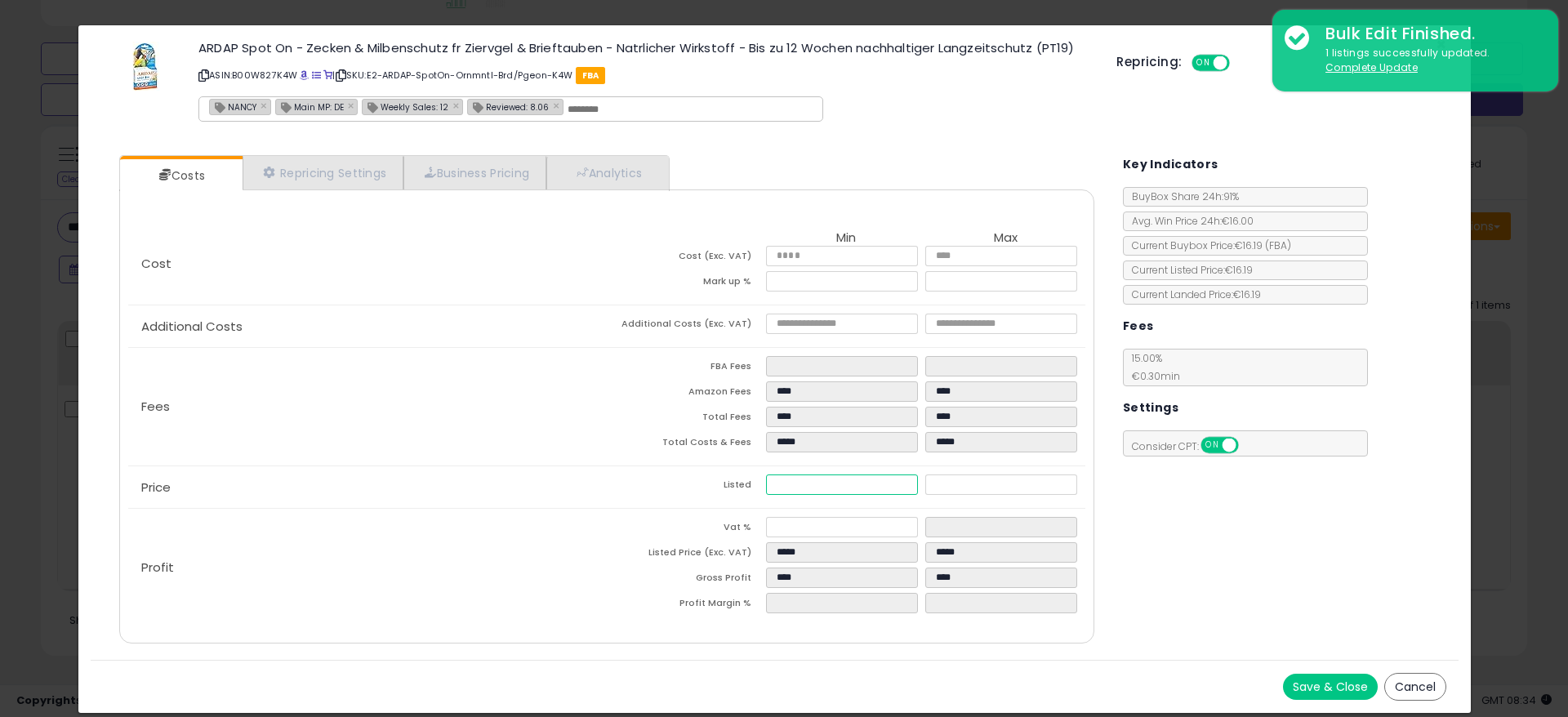 click on "*****" at bounding box center [842, 484] 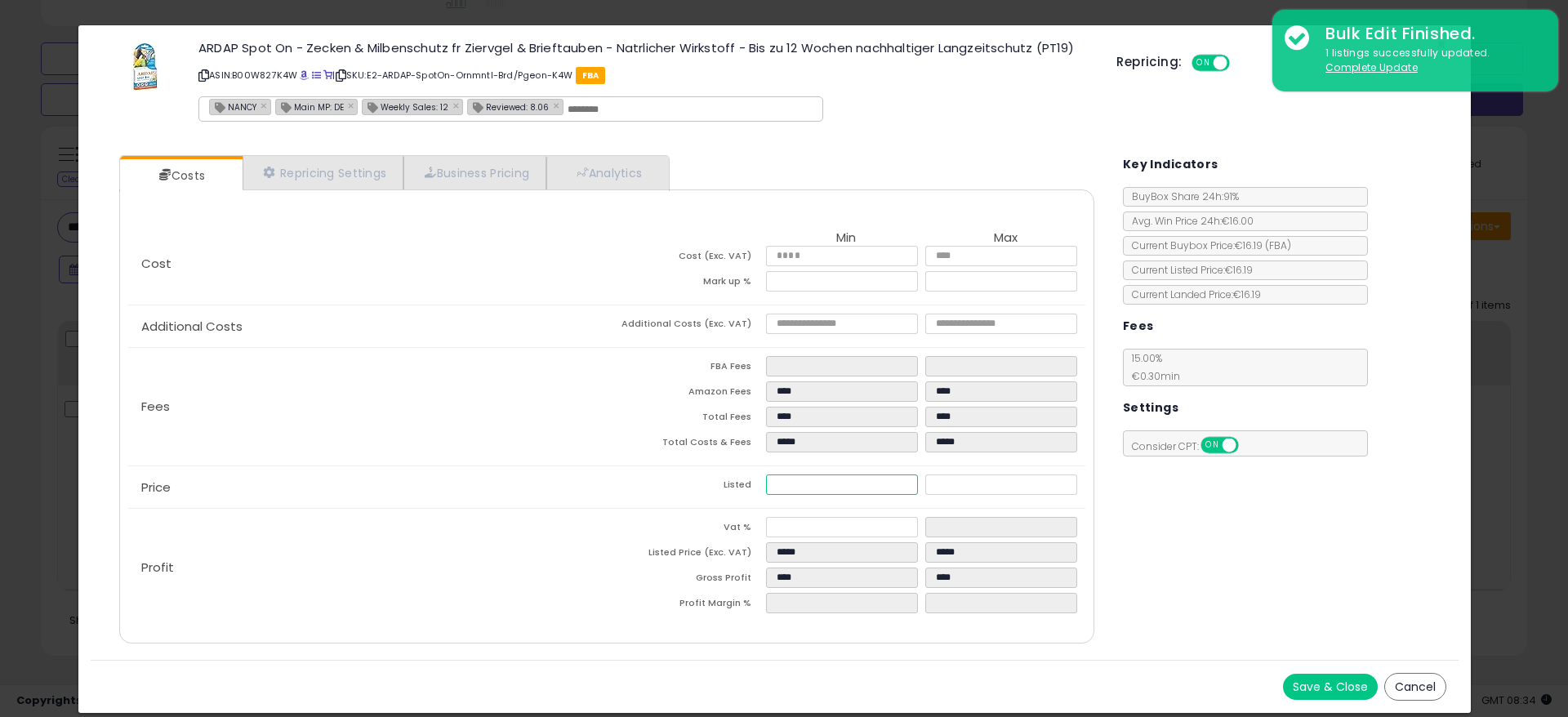 click on "*****" at bounding box center [842, 484] 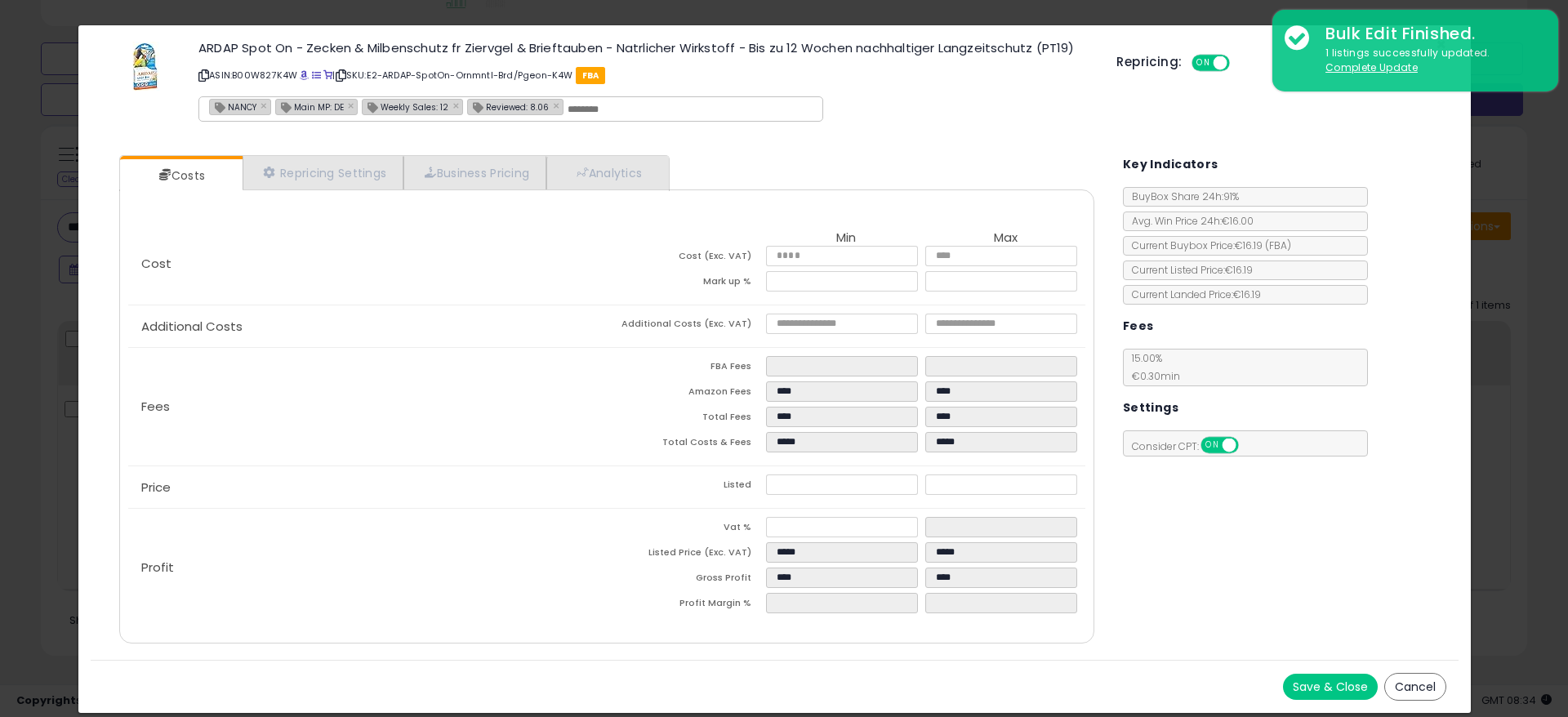type on "*****" 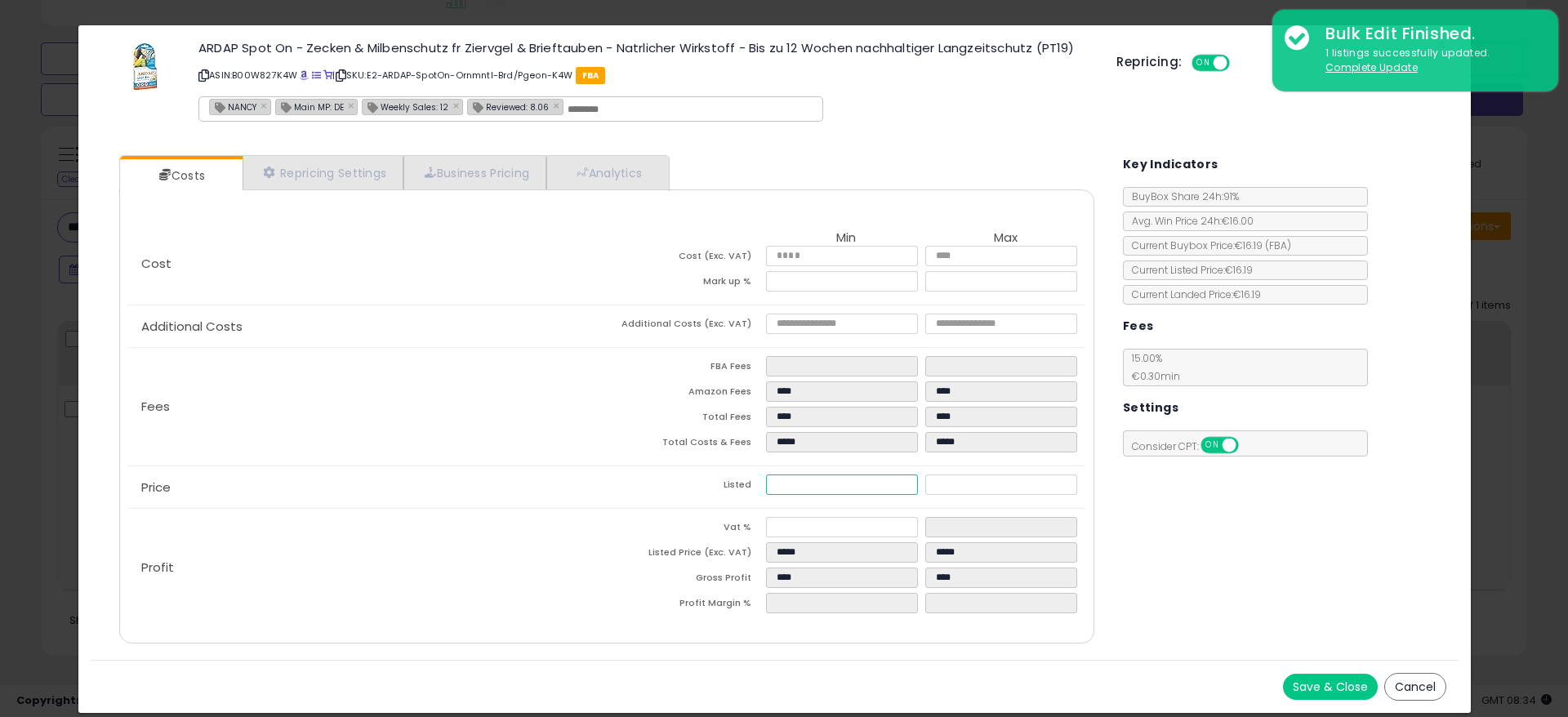click on "*****" at bounding box center (842, 484) 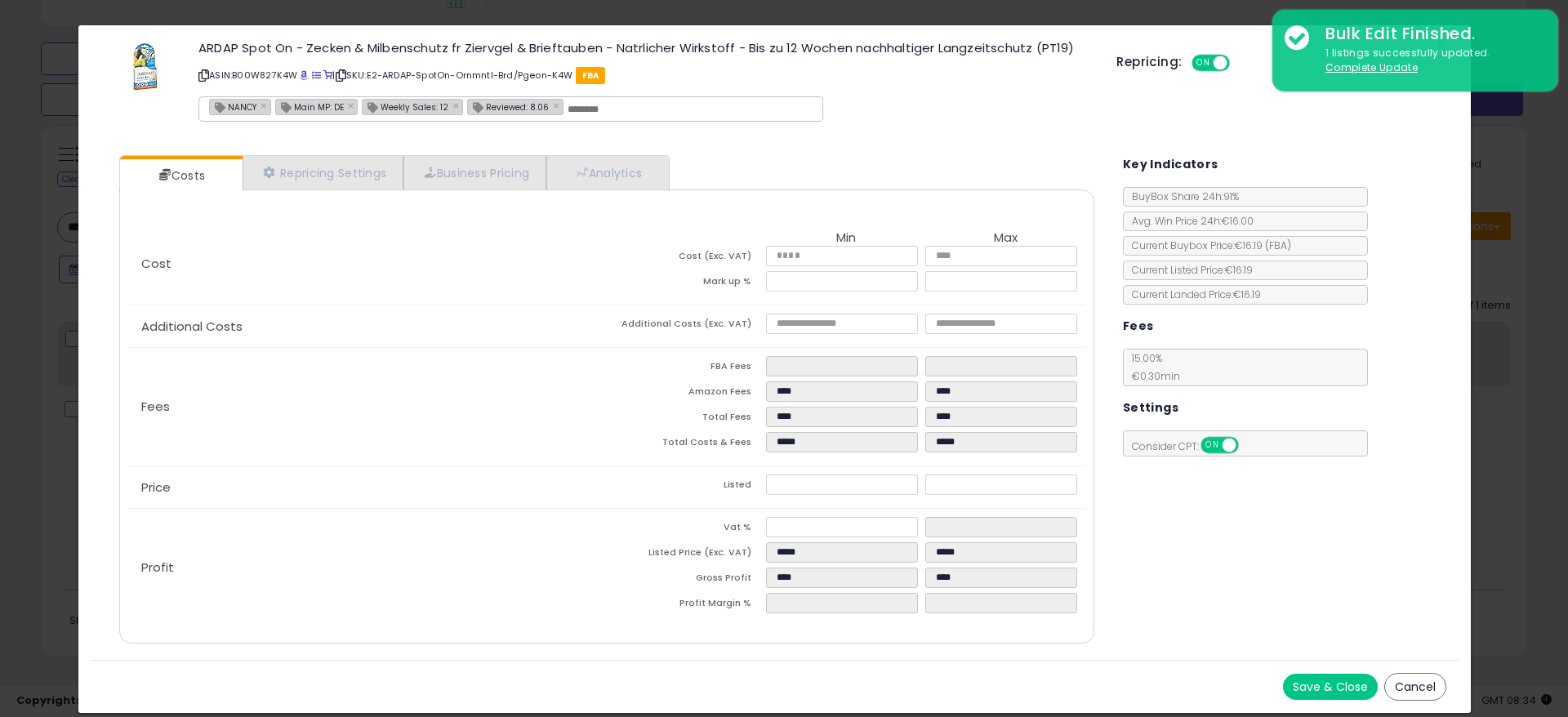 click on "× Close
ARDAP Spot On - Zecken & Milbenschutz fr Ziervgel & Brieftauben - Natrlicher Wirkstoff - Bis zu 12 Wochen nachhaltiger Langzeitschutz (PT19)
ASIN:  B00W827K4W
|
SKU:  E2-ARDAP-SpotOn-Ornmntl-Brd/Pgeon-K4W
FBA
[NAME] × Main MP: [COUNTRY] × Weekly Sales: 12 × Reviewed: [RATING] ×
Repricing:
ON   OFF
*" 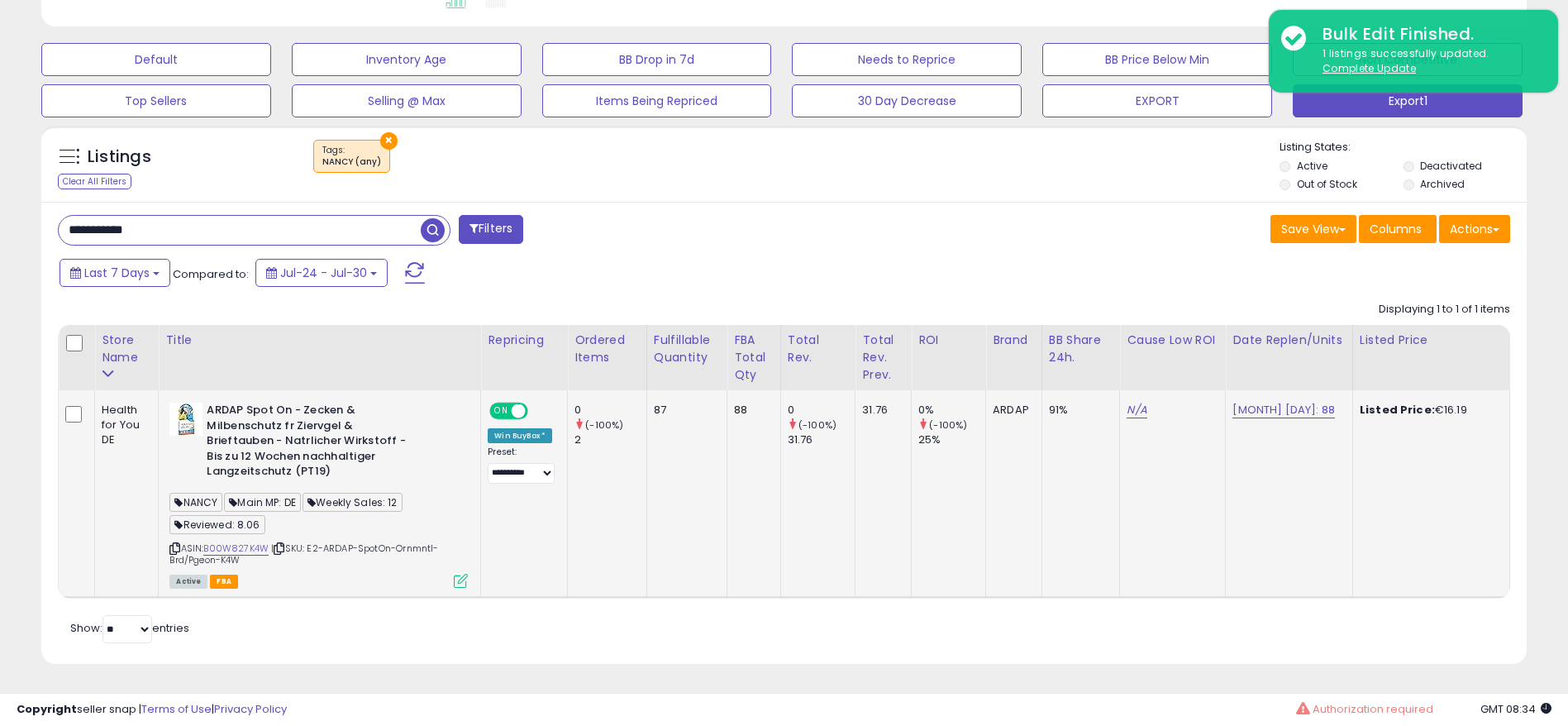scroll, scrollTop: 339, scrollLeft: 862, axis: both 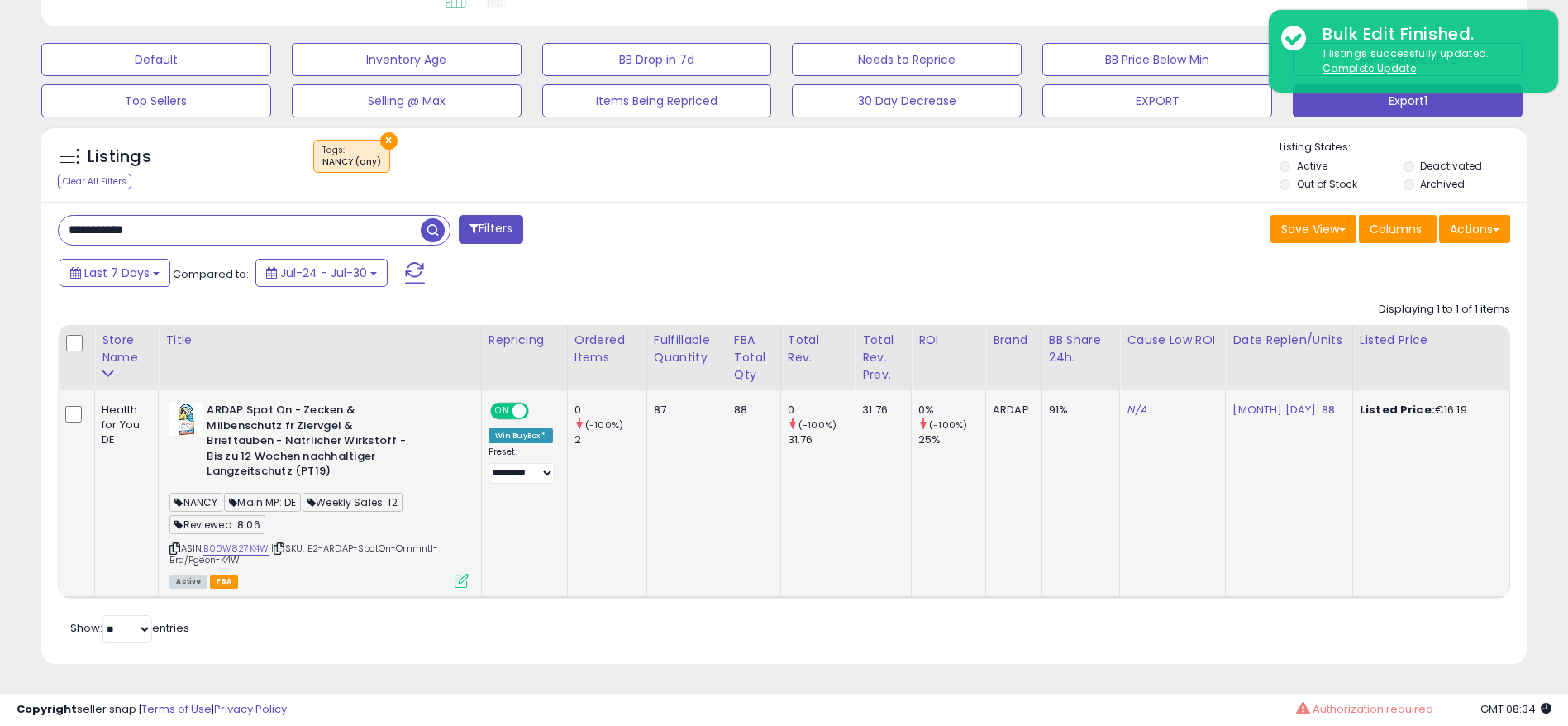 click at bounding box center (461, 580) 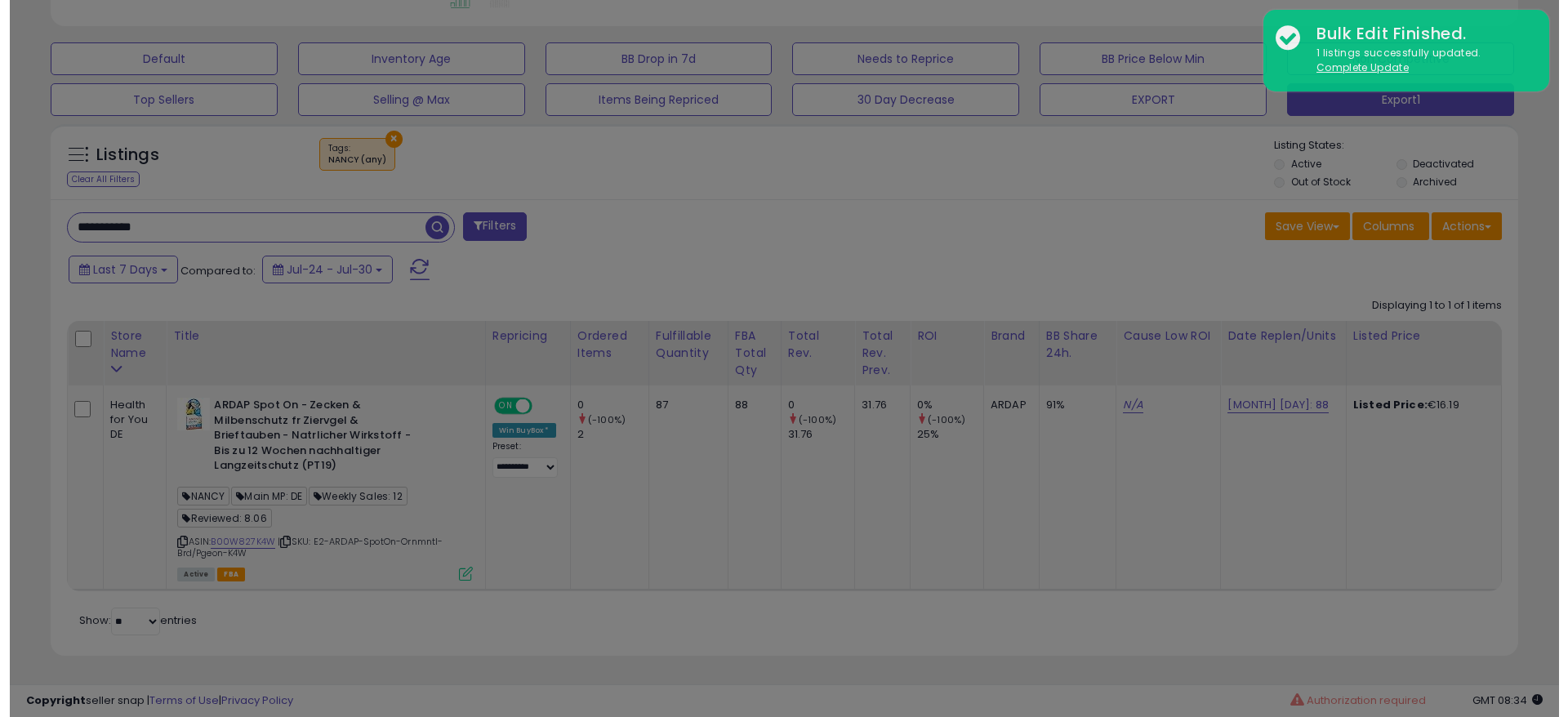 scroll, scrollTop: 816294, scrollLeft: 815804, axis: both 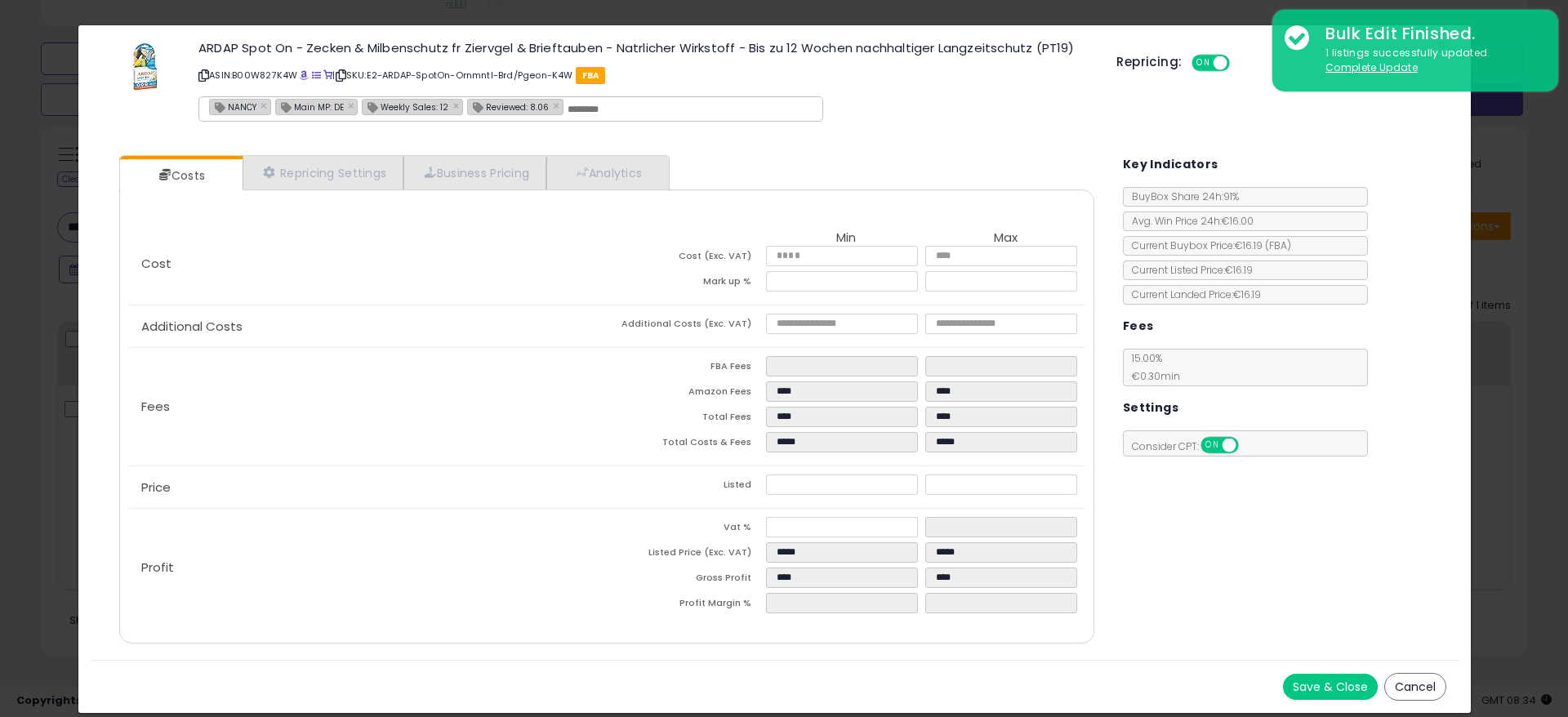 click on "Fees
FBA Fees
****
****
Amazon Fees
****
****
Total Fees
****
****
Total Costs & Fees
*****
*****" 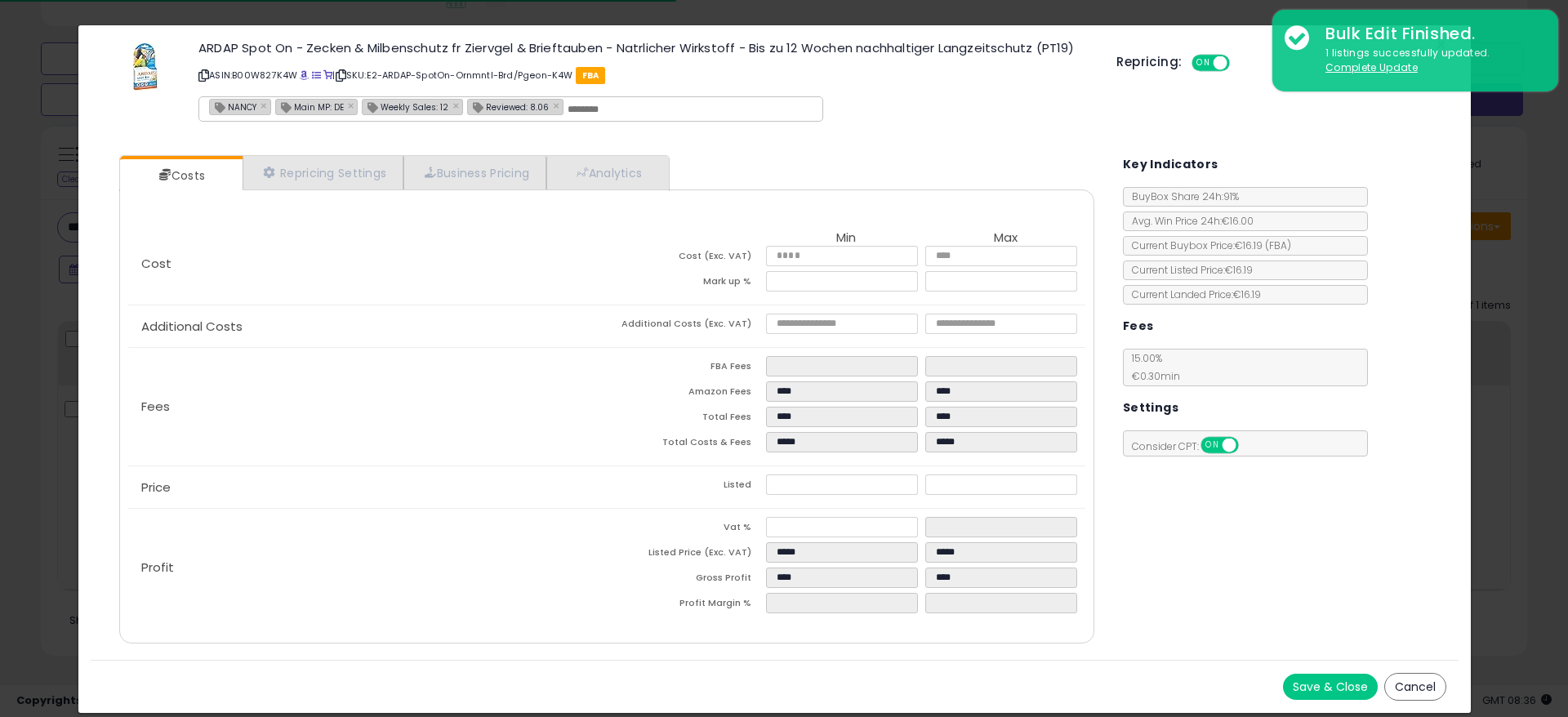 click on "Fees
FBA Fees
****
****
Amazon Fees
****
****
Total Fees
****
****
Total Costs & Fees
*****
*****" 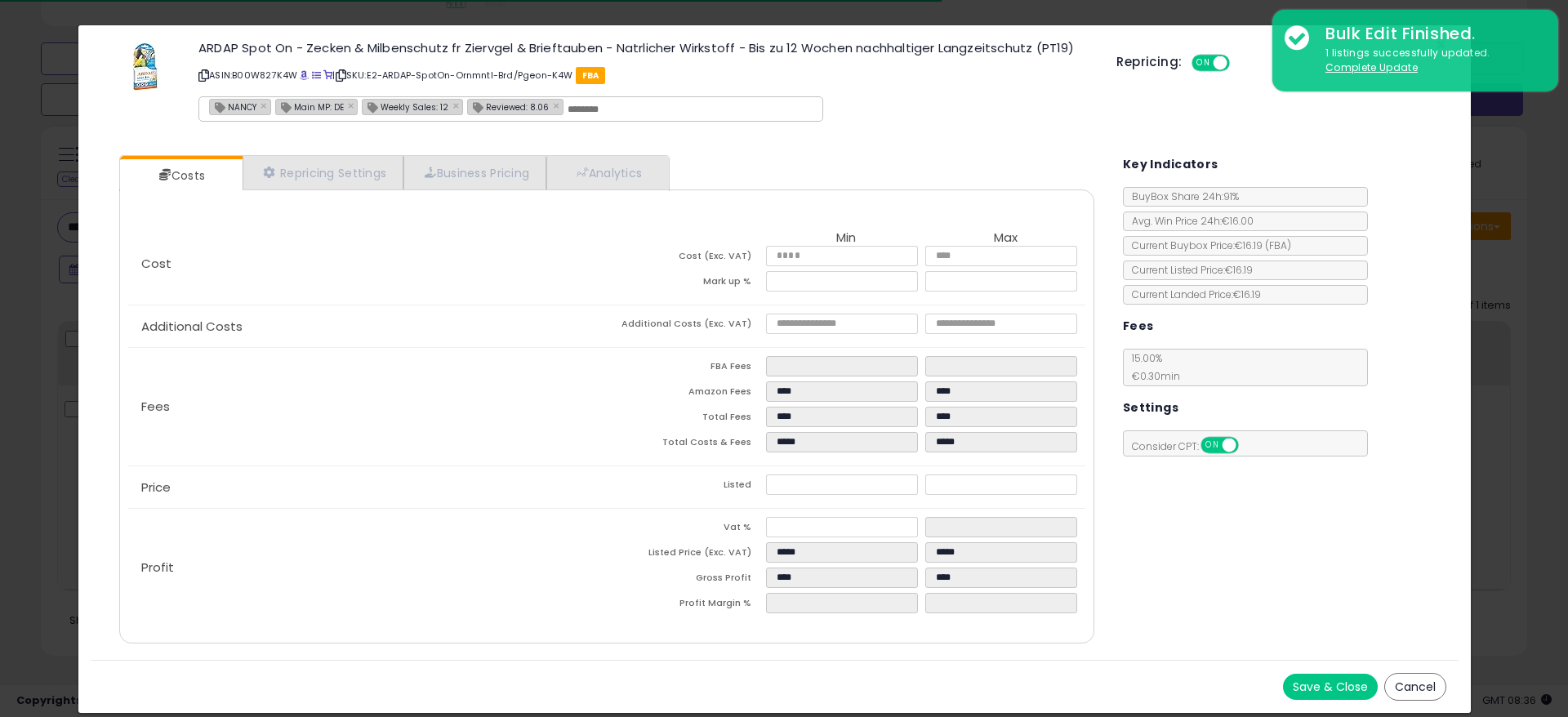 click on "× Close
ARDAP Spot On - Zecken & Milbenschutz fr Ziervgel & Brieftauben - Natrlicher Wirkstoff - Bis zu 12 Wochen nachhaltiger Langzeitschutz (PT19)
ASIN:  B00W827K4W
|
SKU:  E2-ARDAP-SpotOn-Ornmntl-Brd/Pgeon-K4W
FBA
[NAME] × Main MP: [COUNTRY] × Weekly Sales: 12 × Reviewed: [RATING] ×
Repricing:
ON   OFF
*" 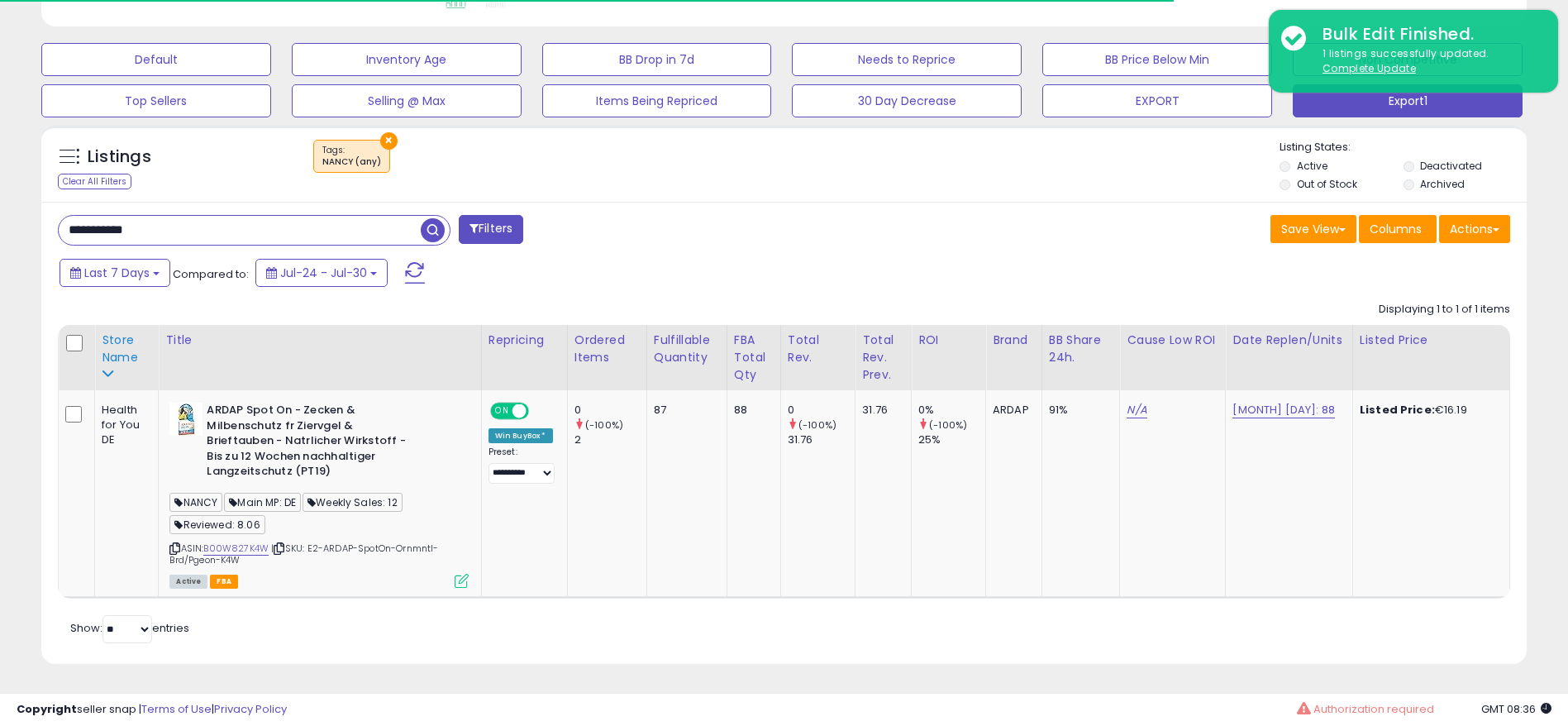 scroll, scrollTop: 339, scrollLeft: 862, axis: both 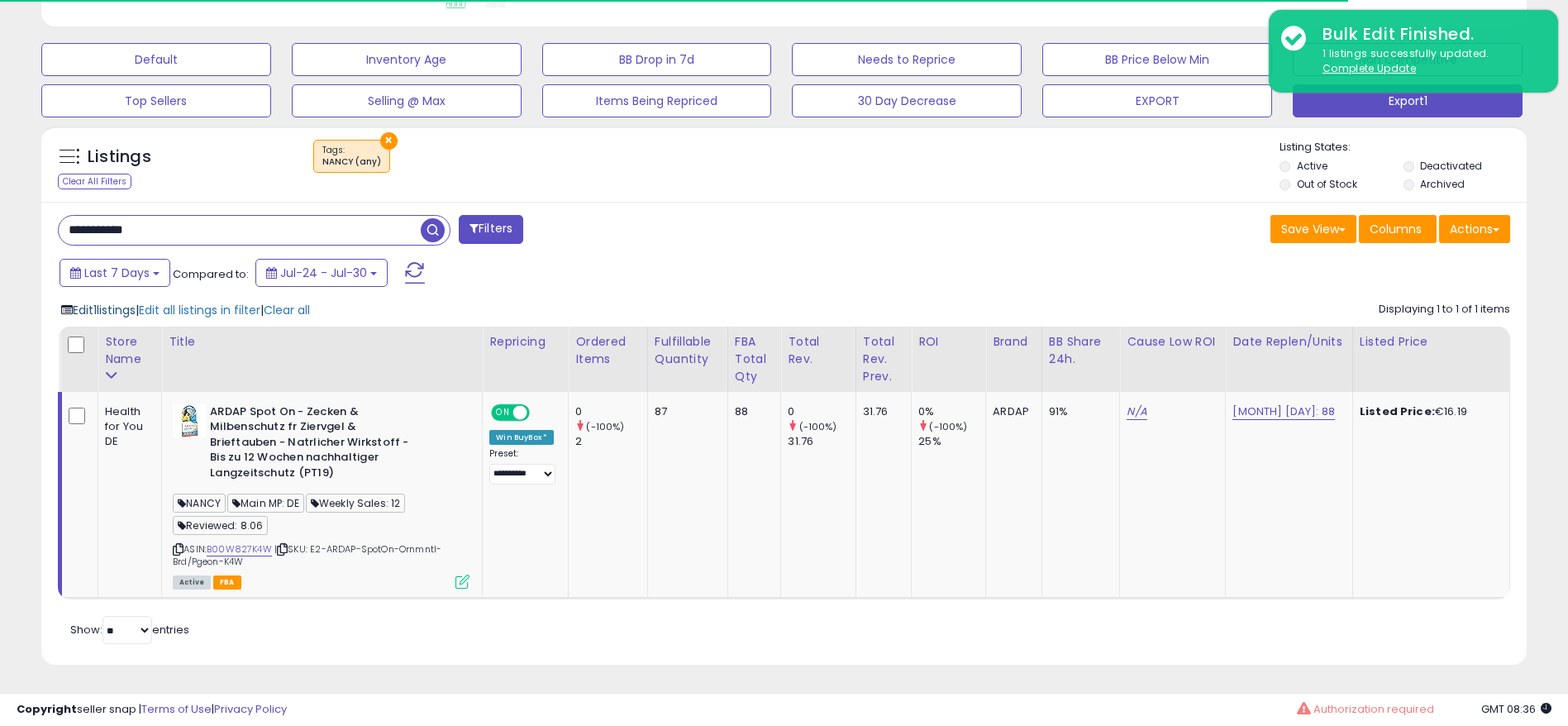 click on "Edit  1  listings" at bounding box center [104, 310] 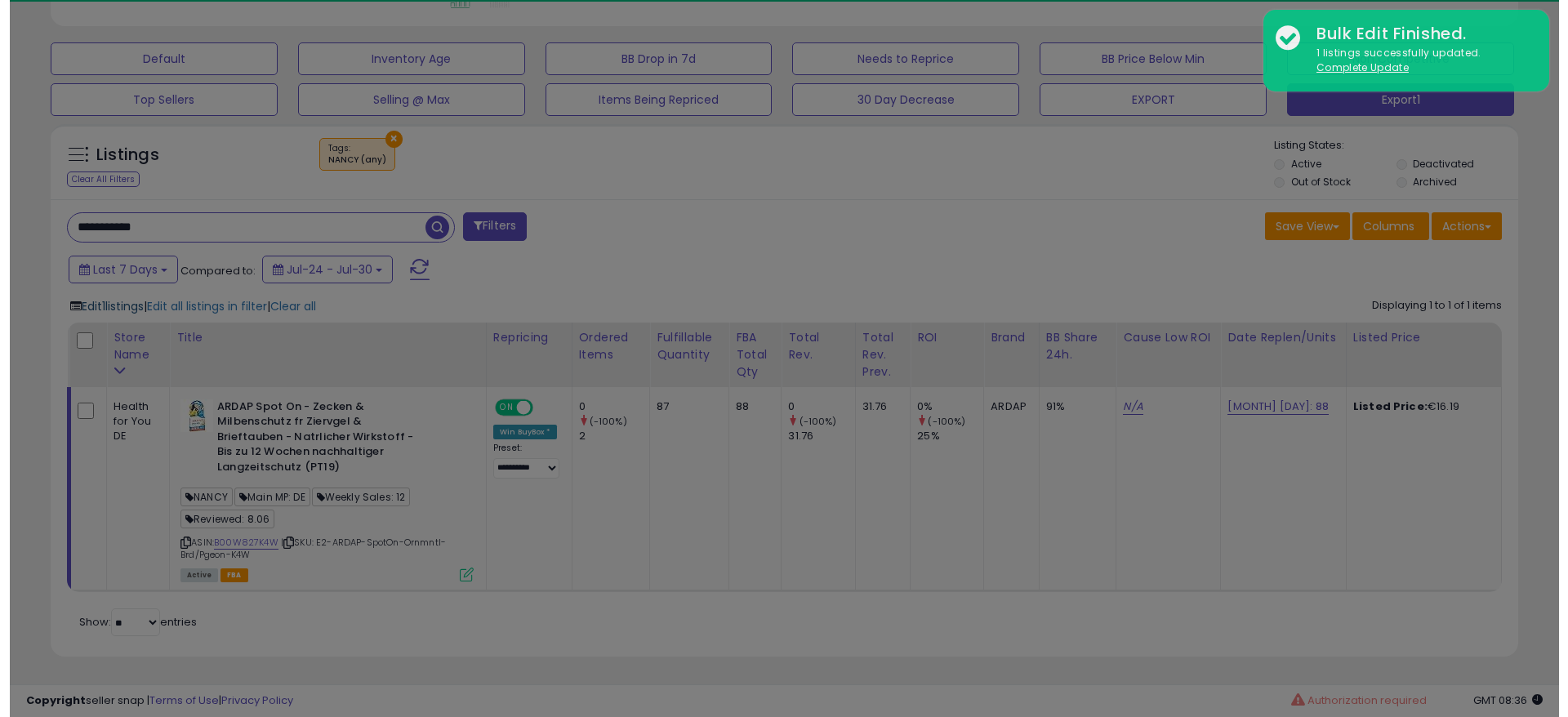 scroll, scrollTop: 816294, scrollLeft: 815804, axis: both 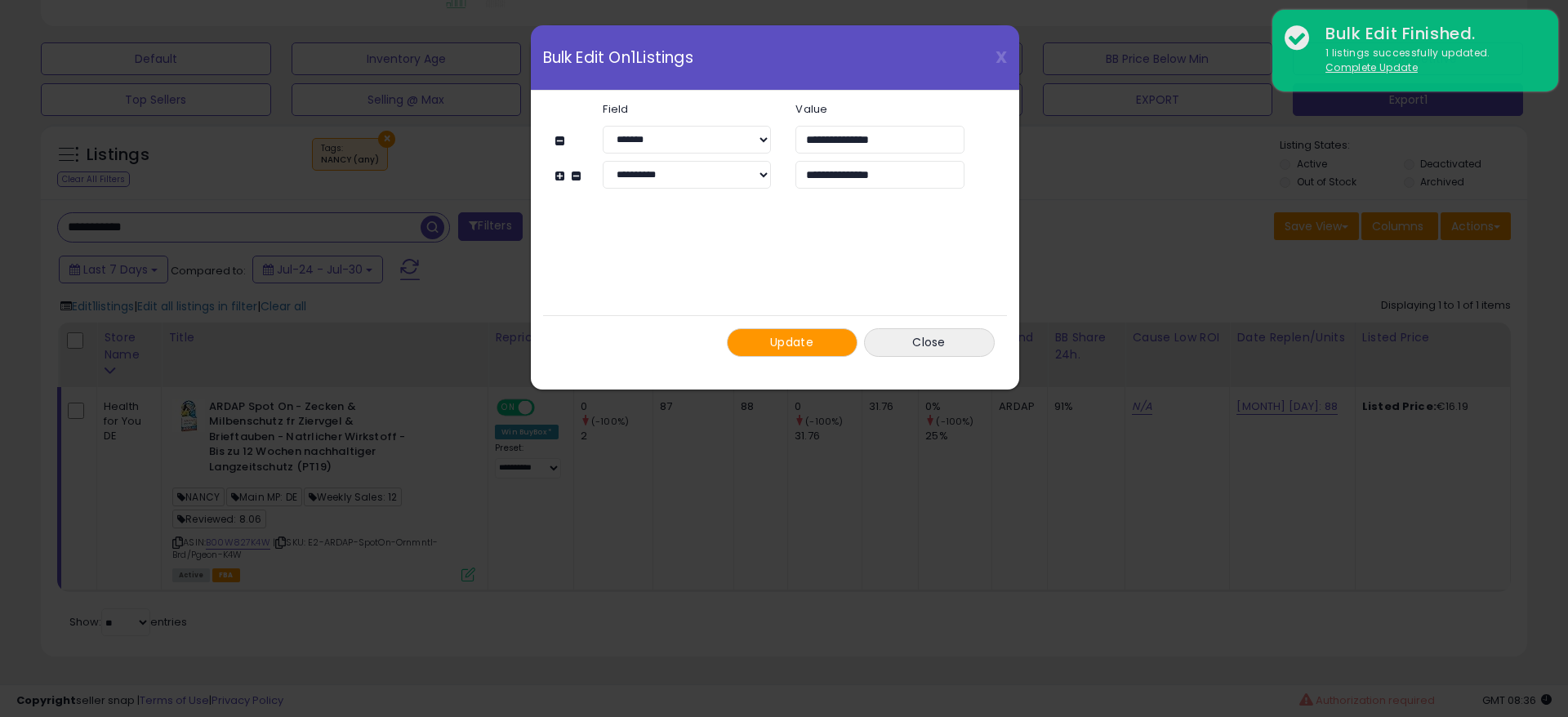 click on "Update" at bounding box center [791, 342] 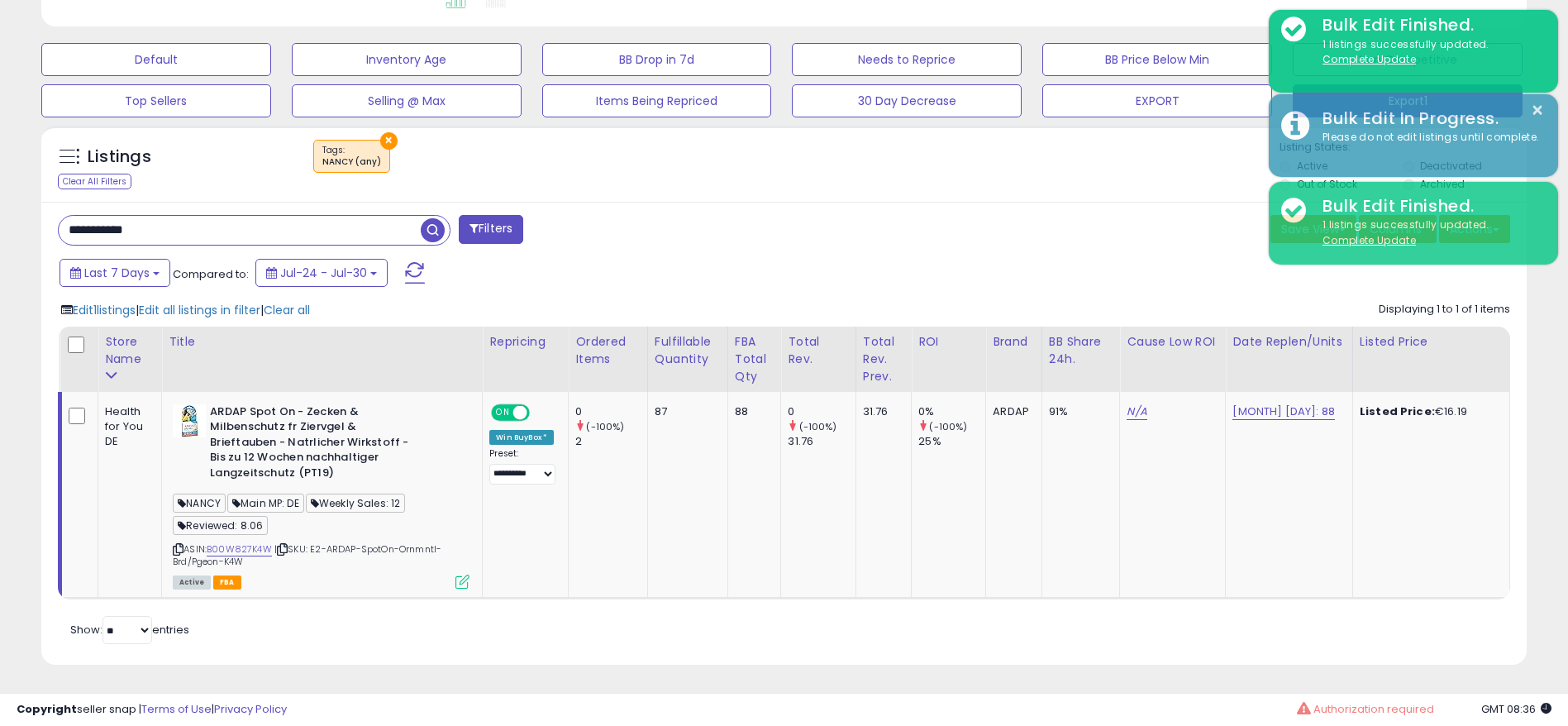 scroll, scrollTop: 339, scrollLeft: 862, axis: both 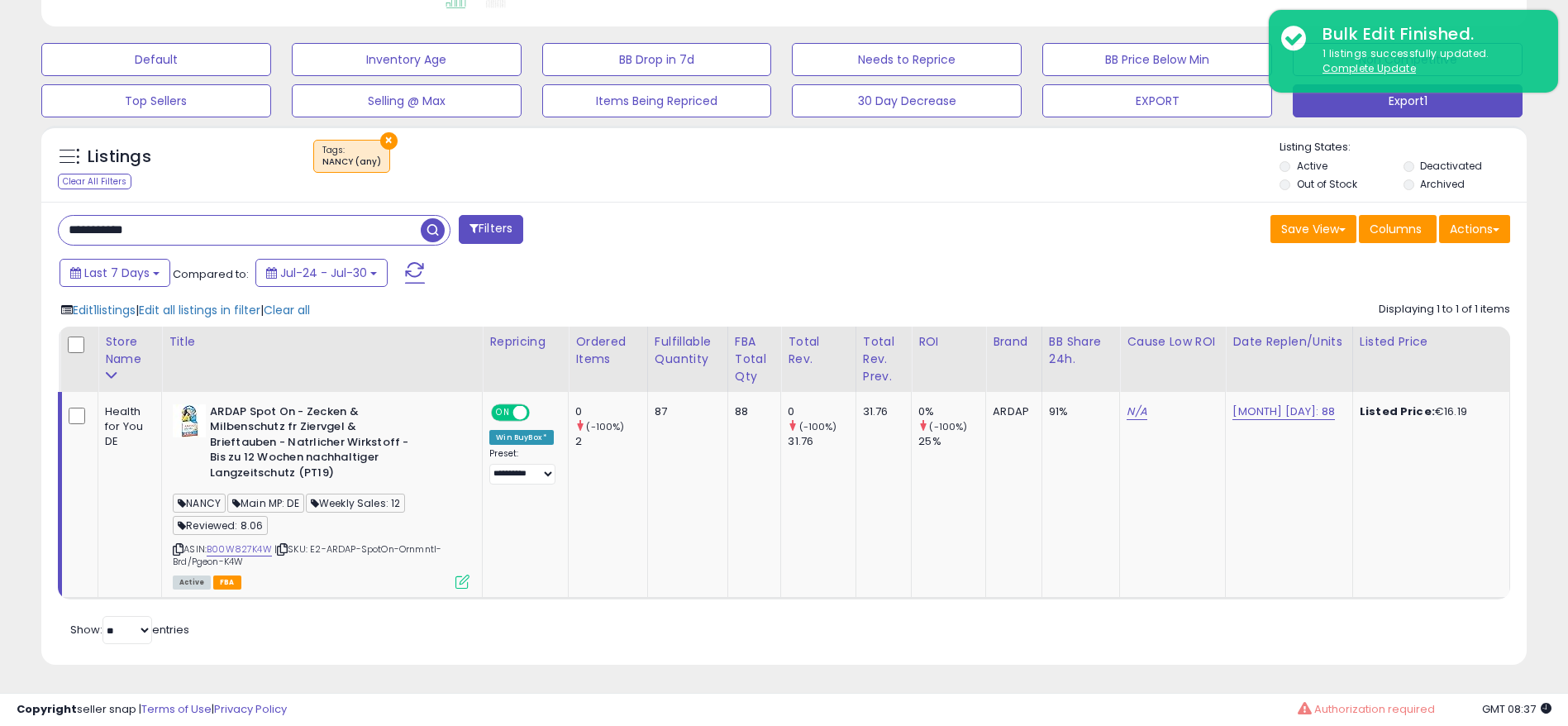 click on "**********" at bounding box center (240, 230) 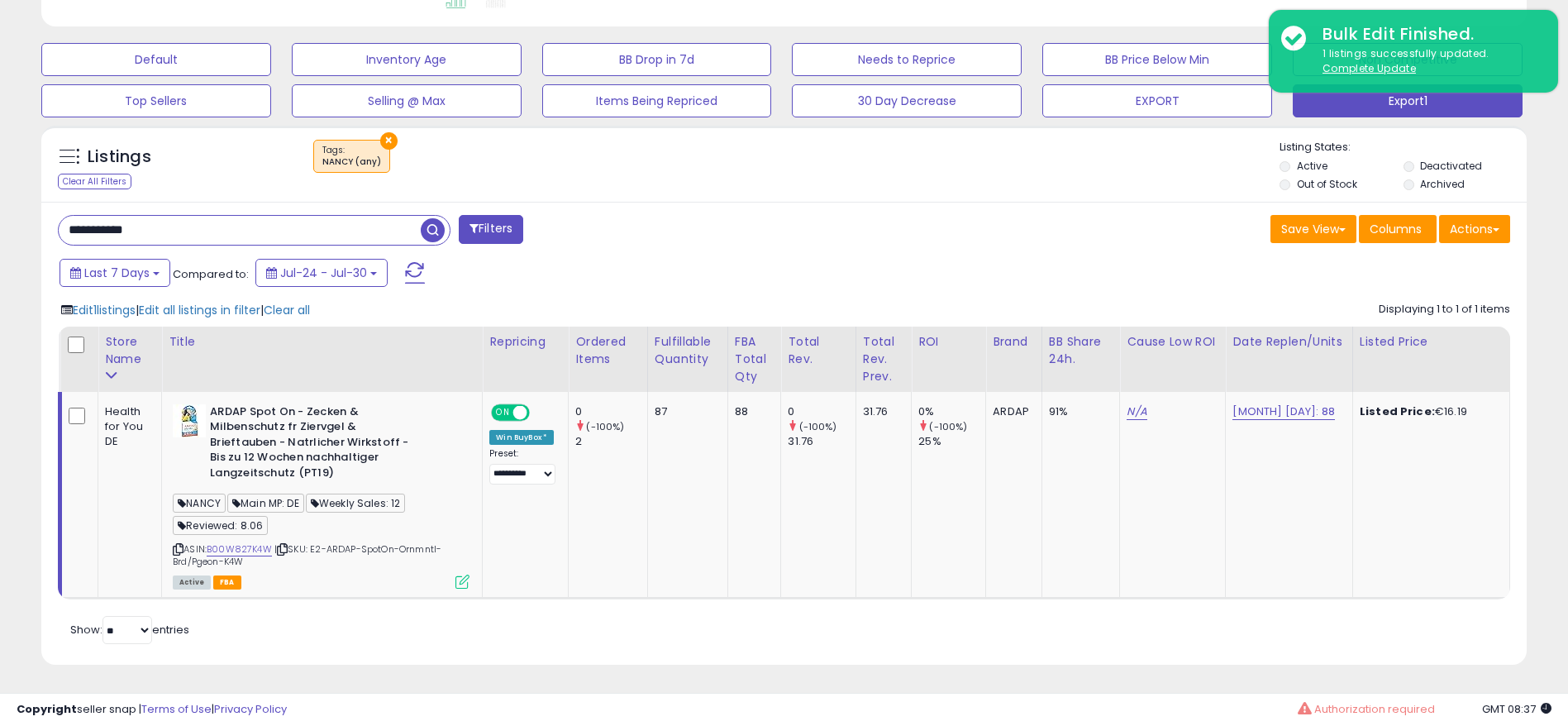 click on "**********" at bounding box center [240, 230] 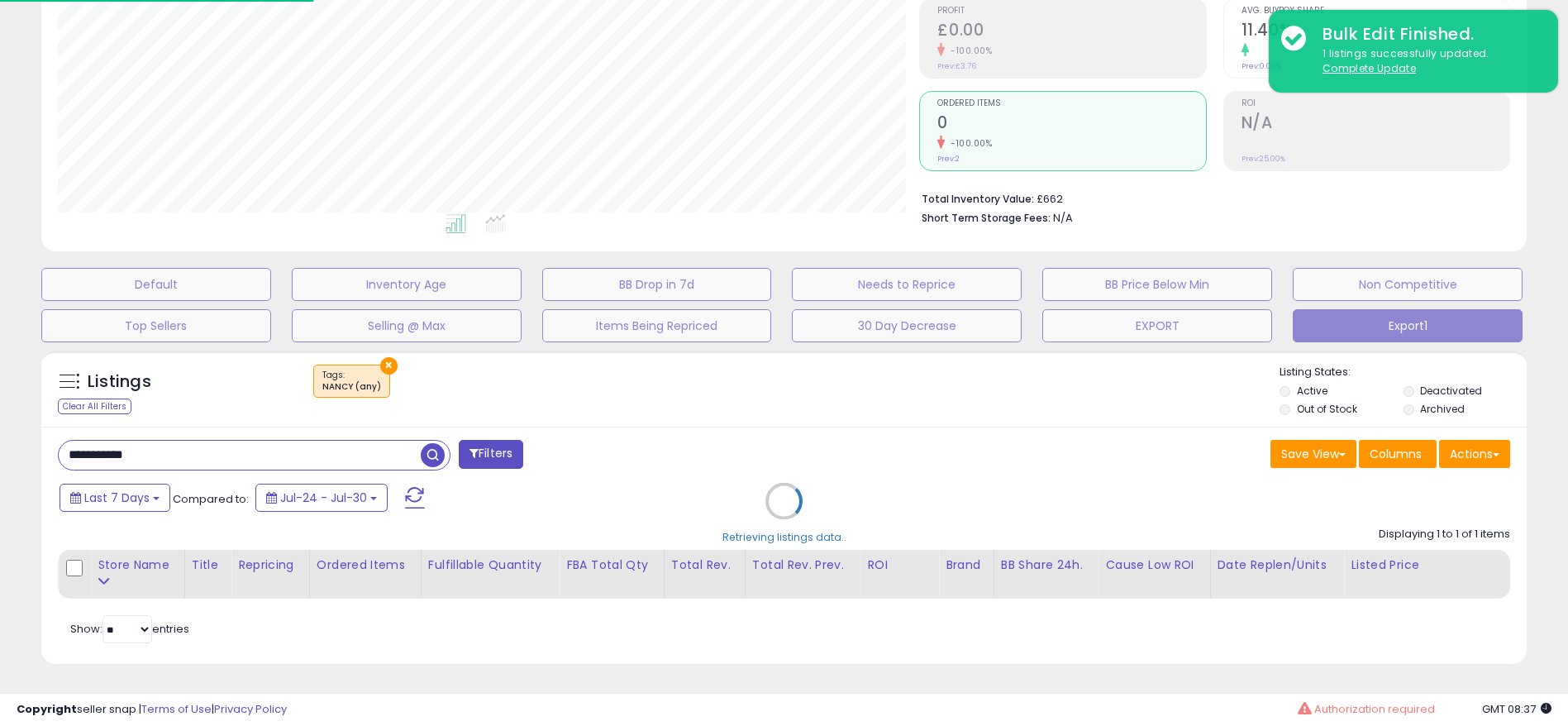 scroll, scrollTop: 826540, scrollLeft: 825695, axis: both 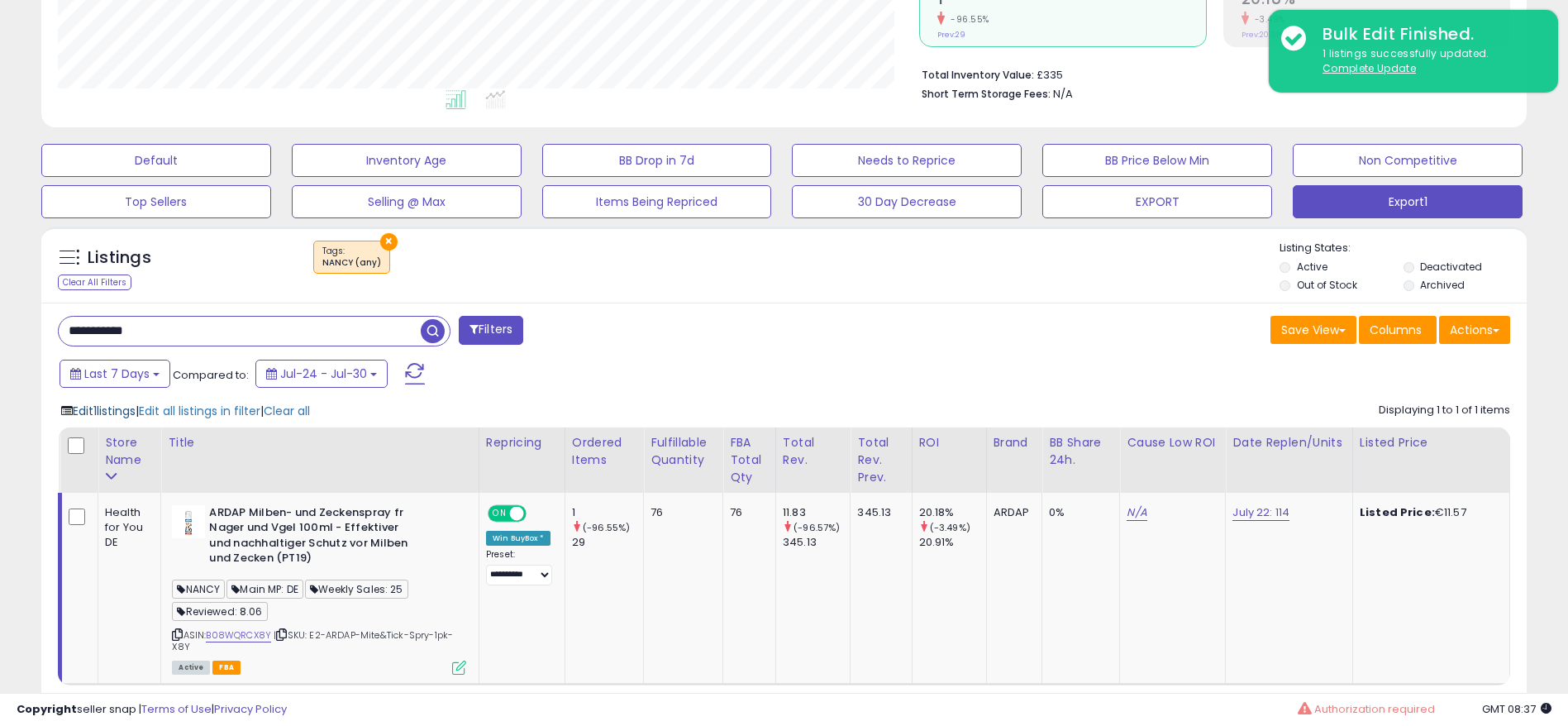 click on "Edit  1  listings" at bounding box center [104, 411] 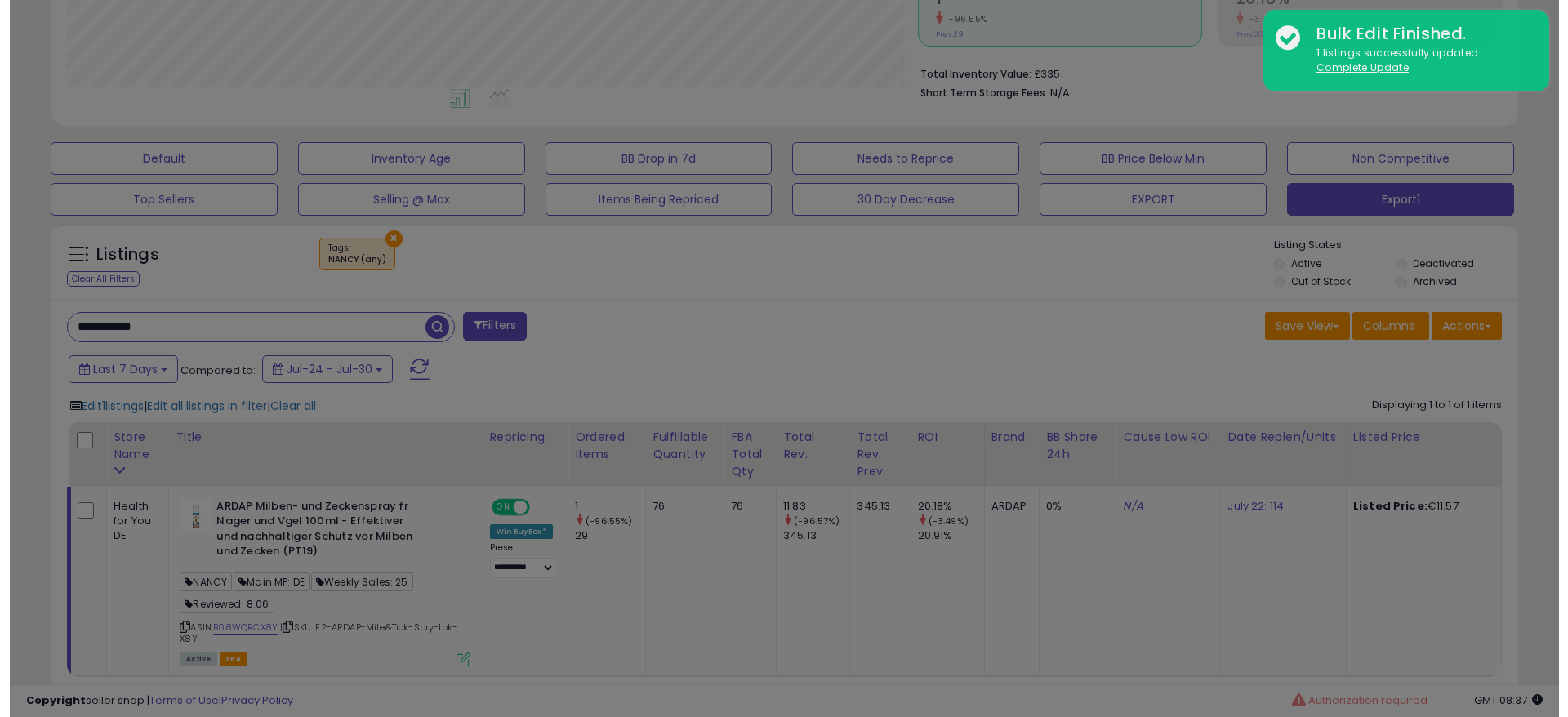 scroll, scrollTop: 816294, scrollLeft: 815804, axis: both 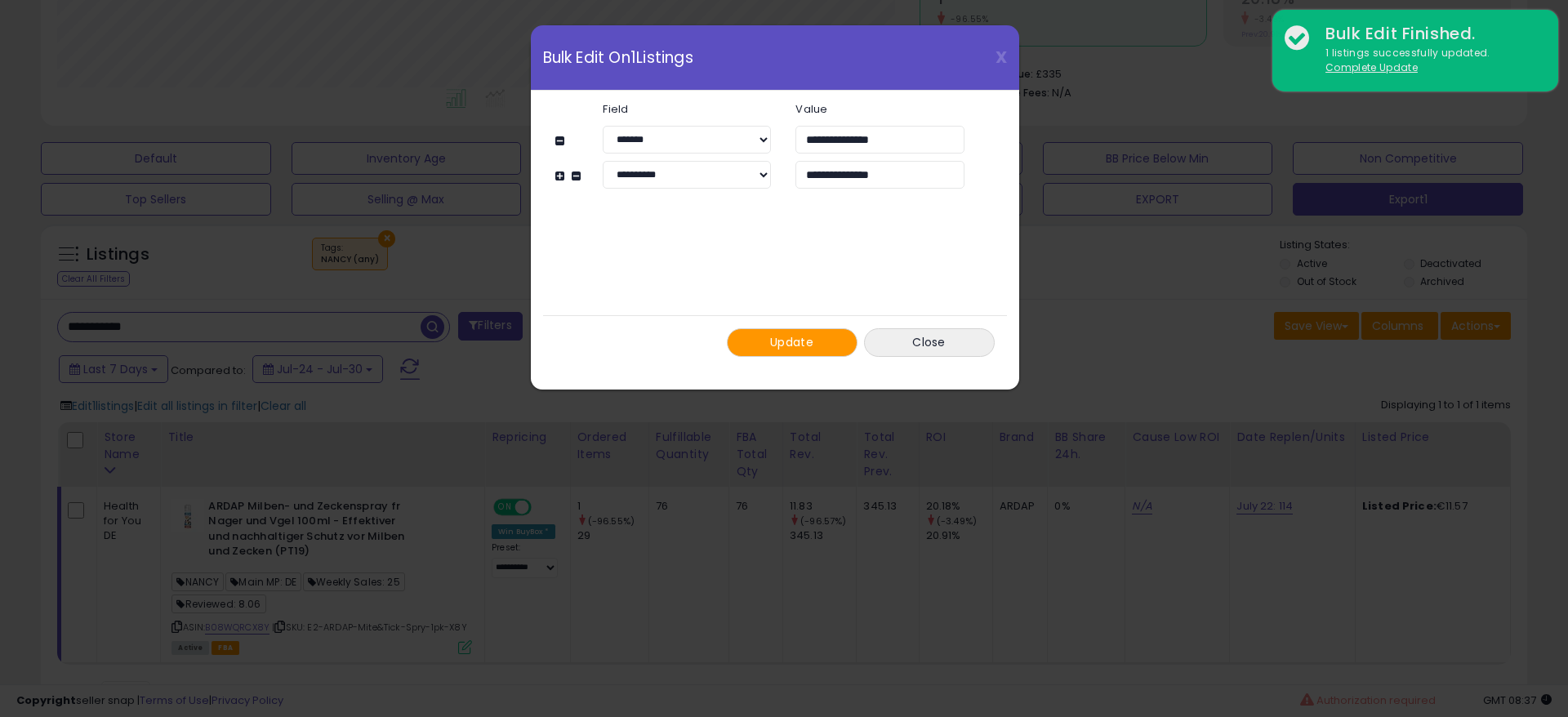 click on "Update" at bounding box center (791, 342) 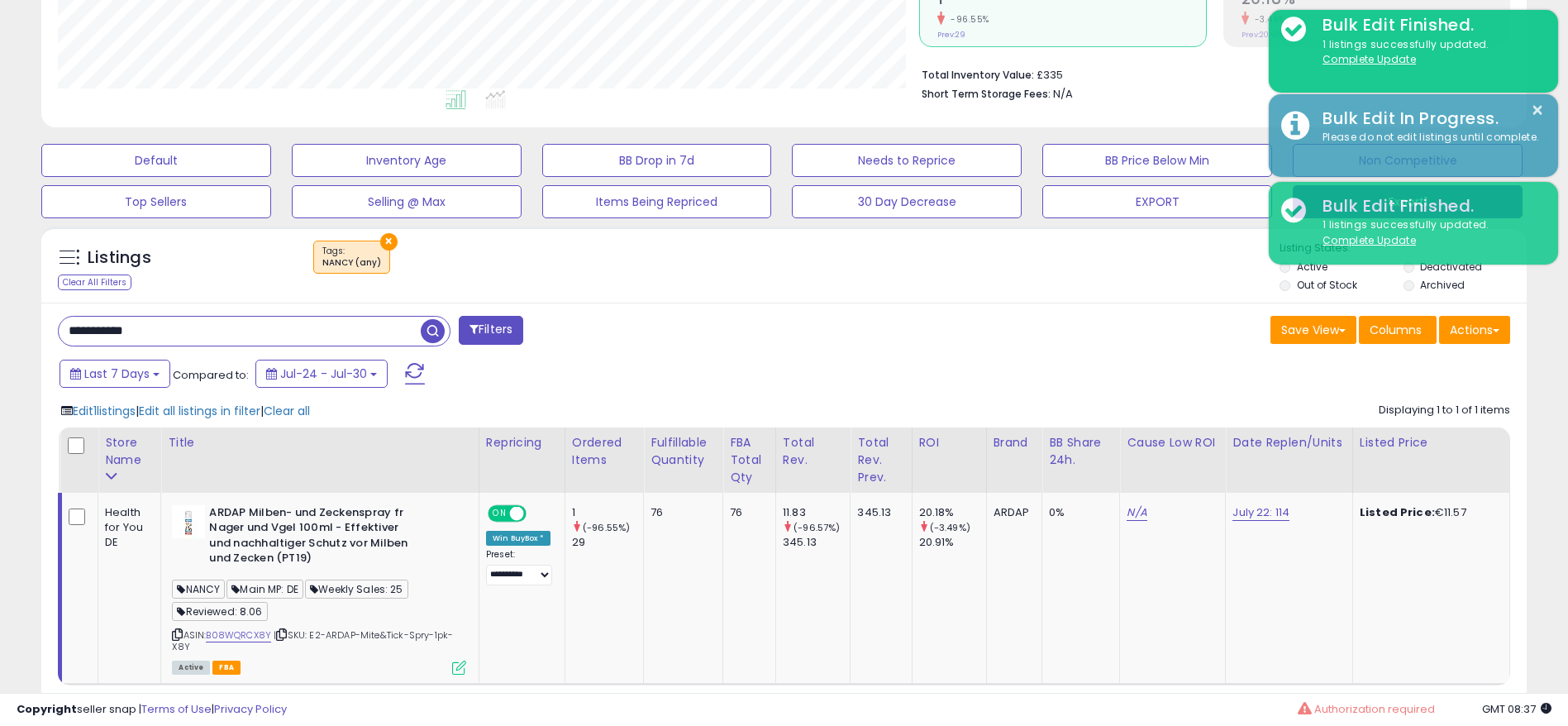 scroll, scrollTop: 339, scrollLeft: 862, axis: both 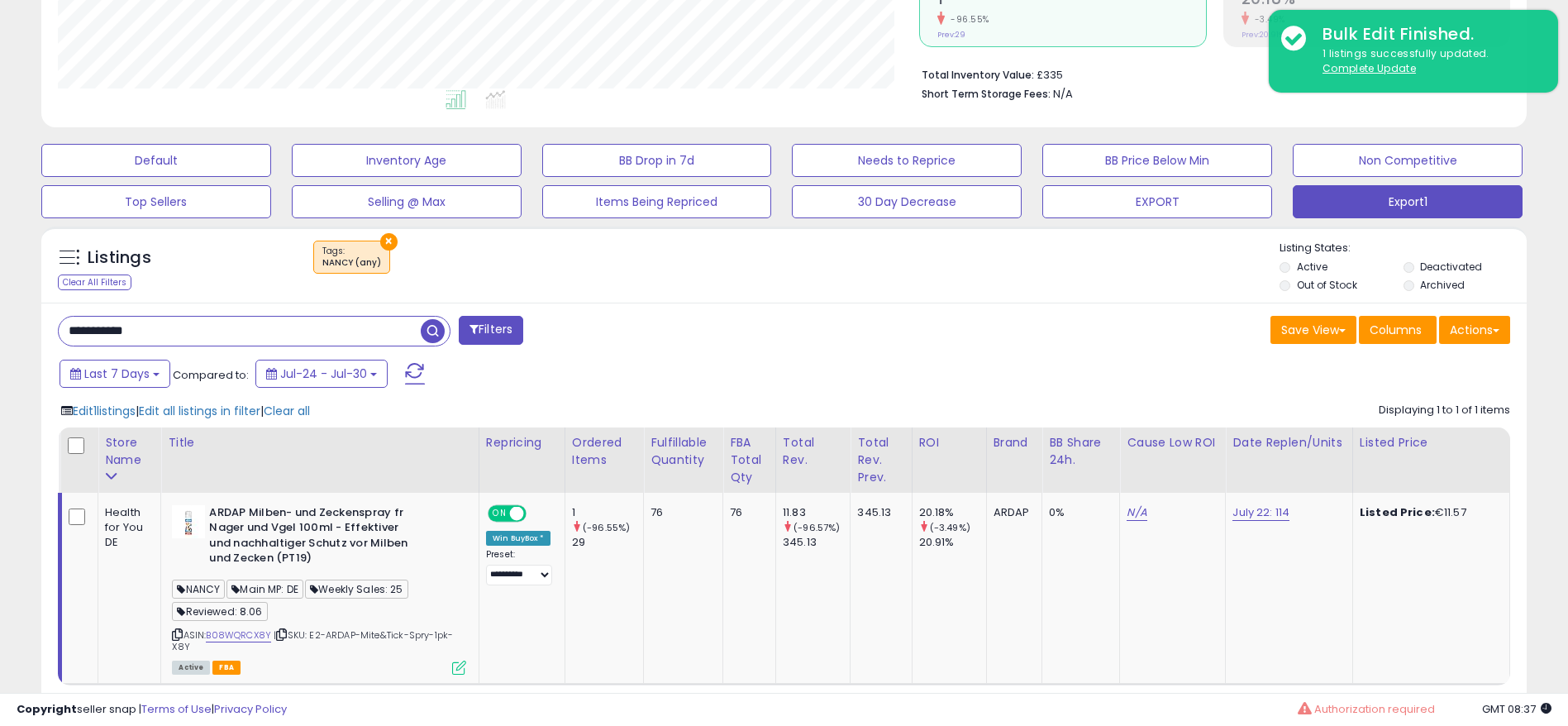 click on "**********" at bounding box center [240, 331] 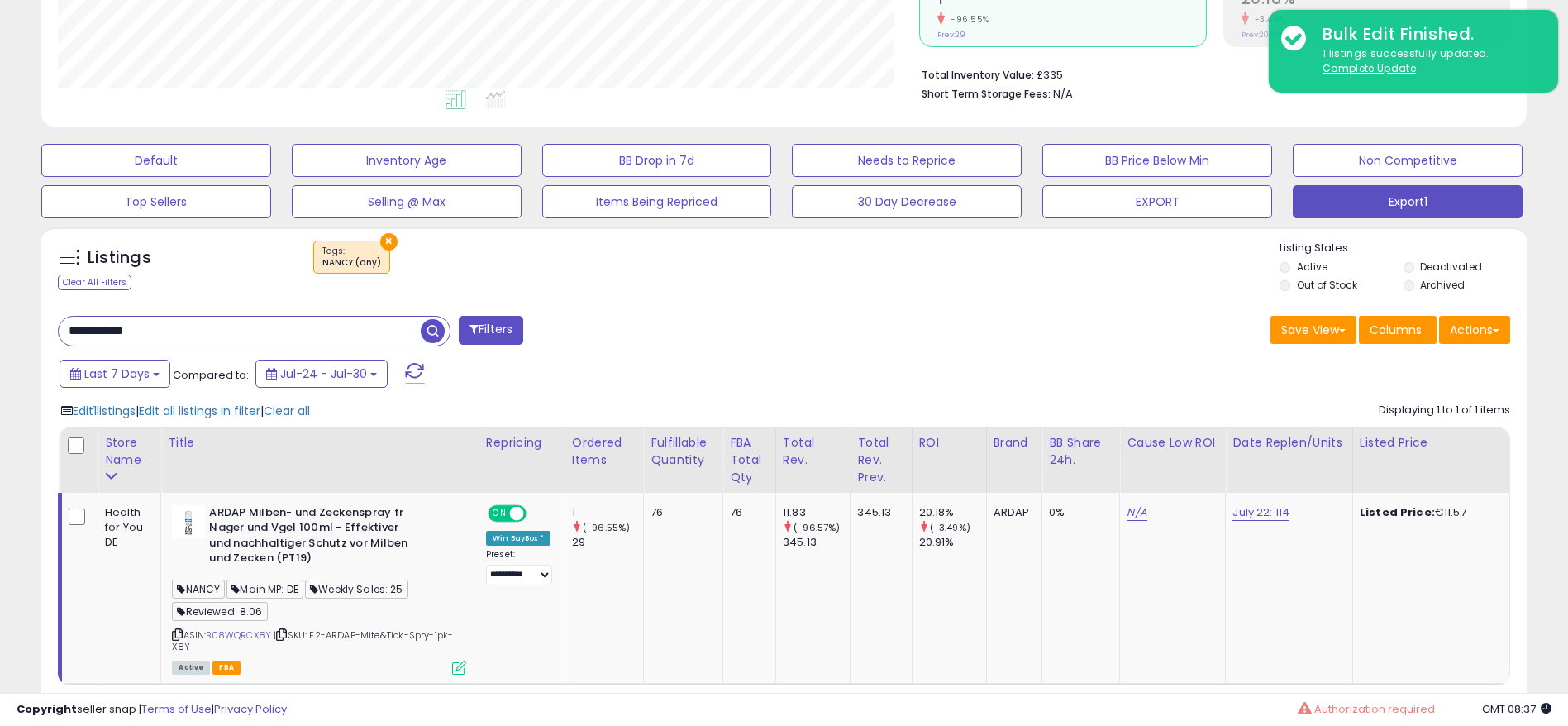 click on "**********" at bounding box center (240, 331) 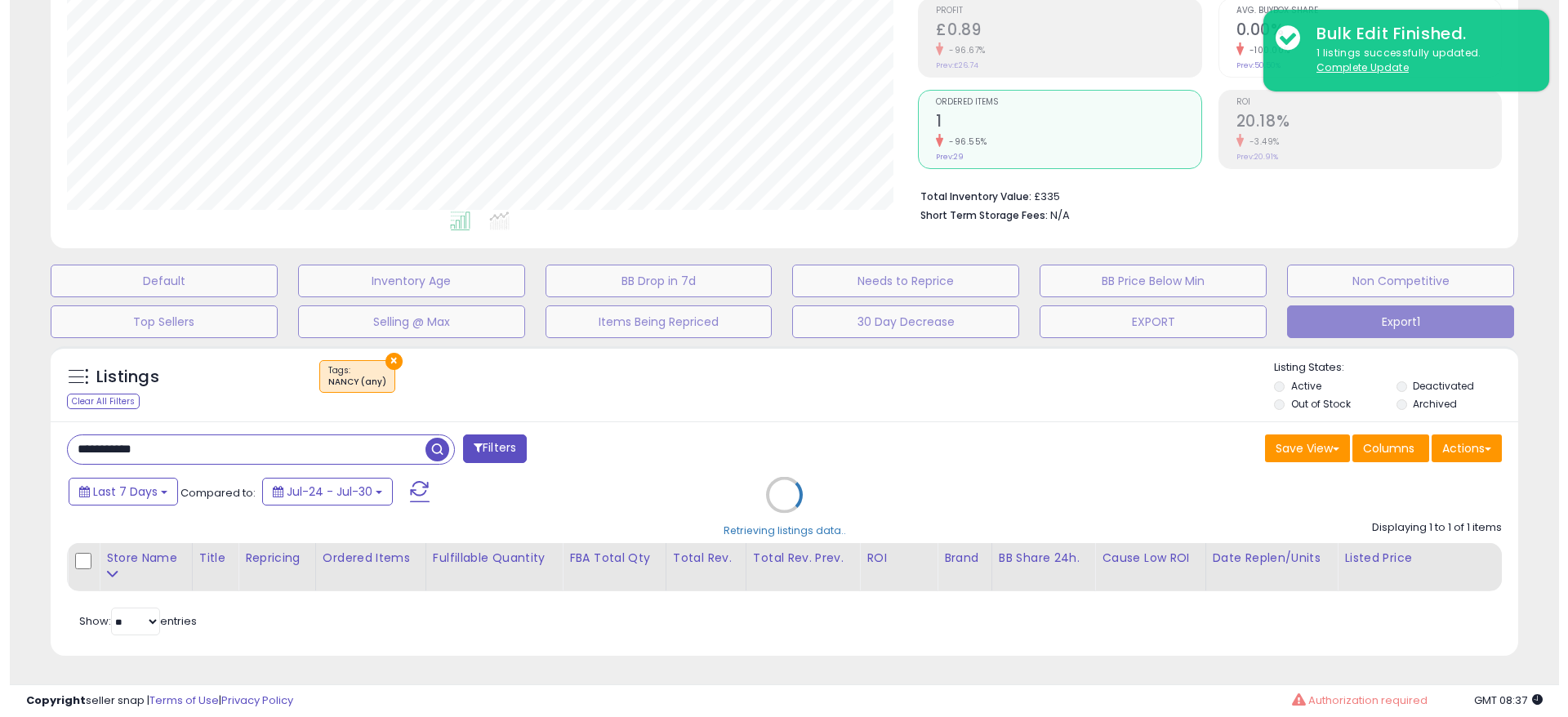 scroll, scrollTop: 250, scrollLeft: 0, axis: vertical 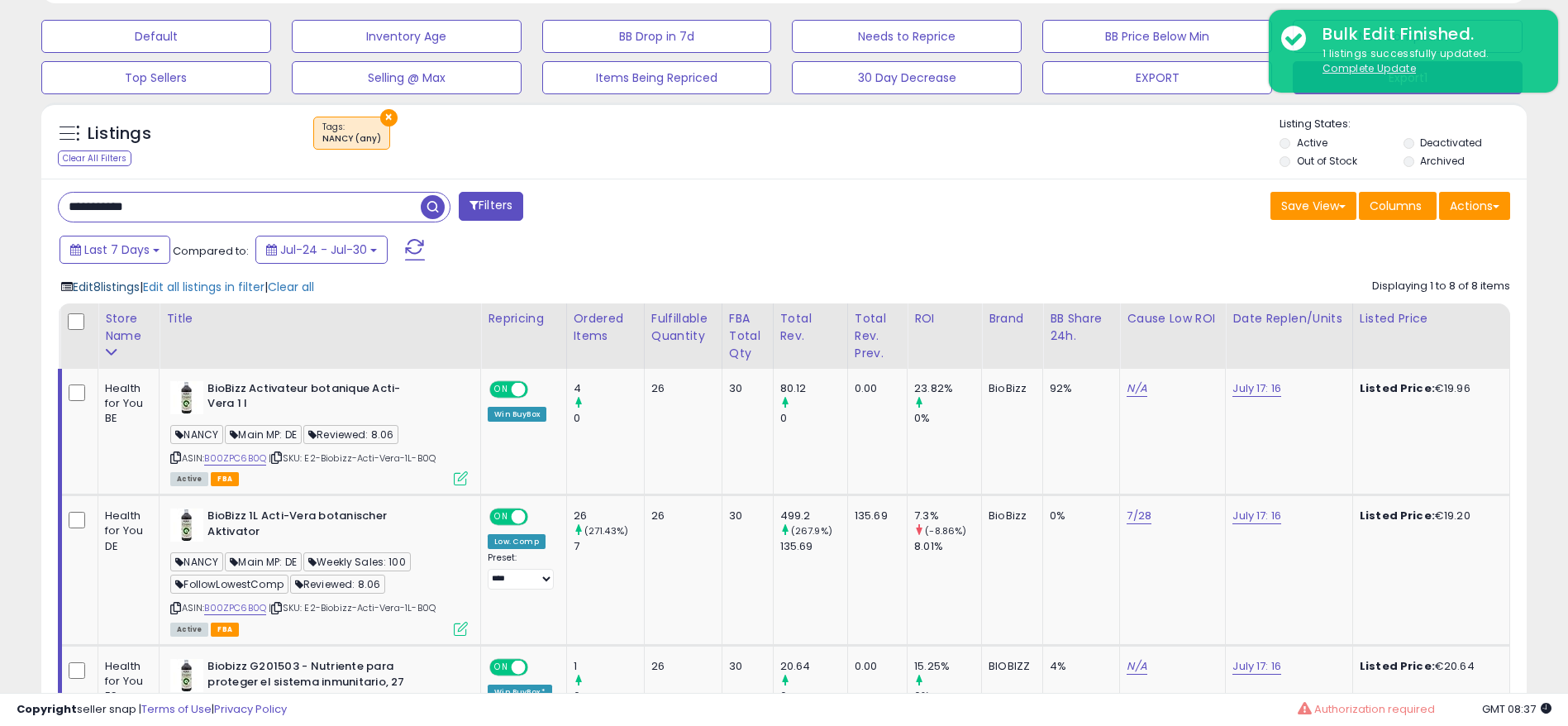 click on "Edit  8  listings" at bounding box center [106, 287] 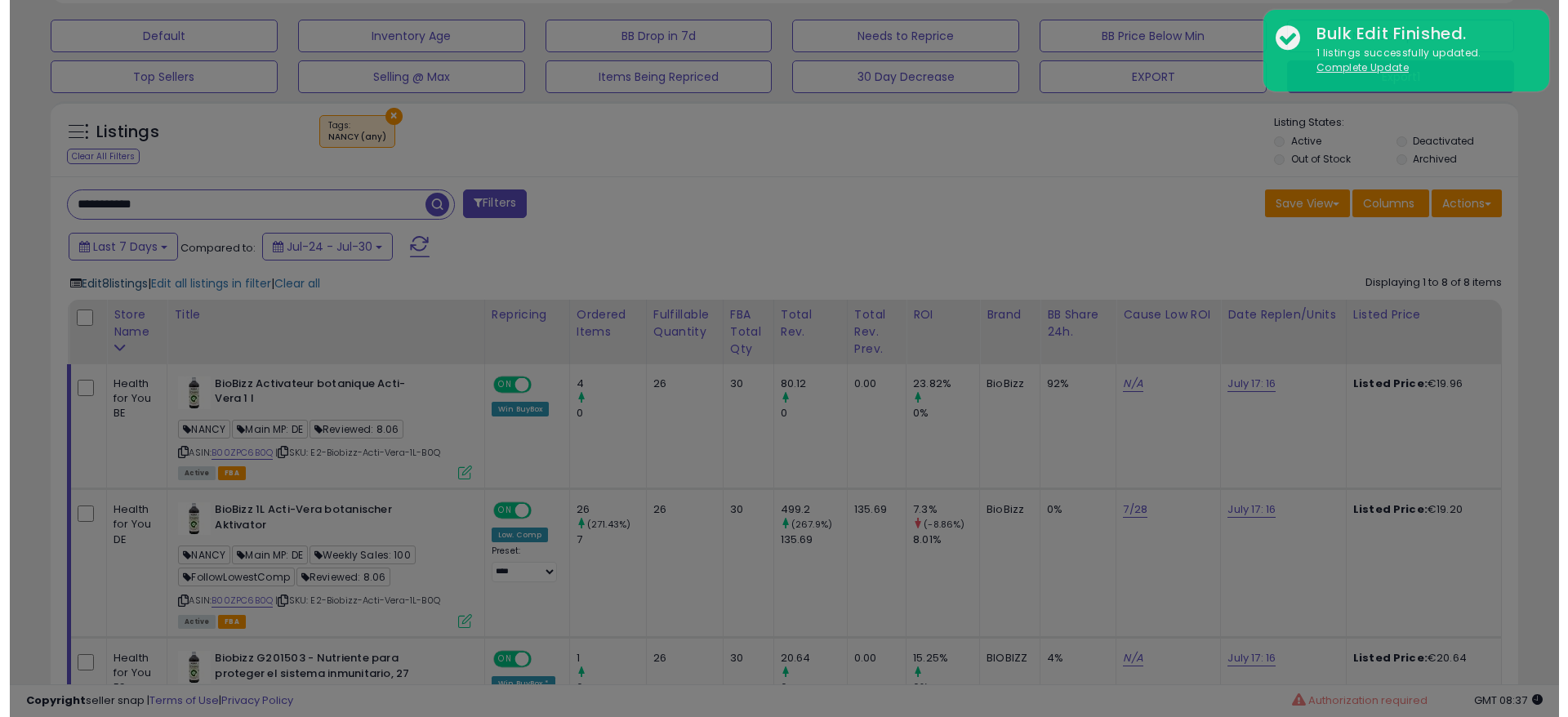 scroll, scrollTop: 816294, scrollLeft: 815804, axis: both 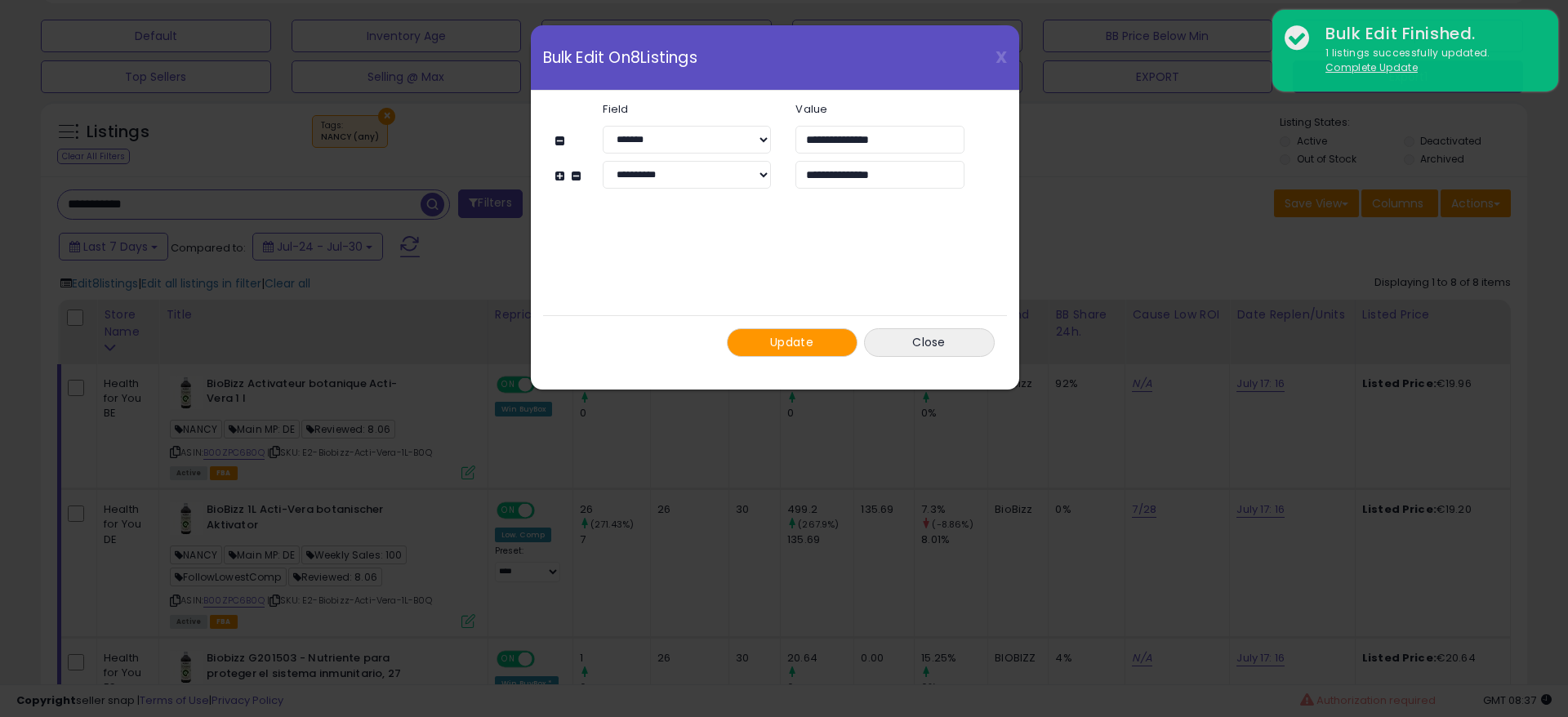 click on "Update" at bounding box center [791, 342] 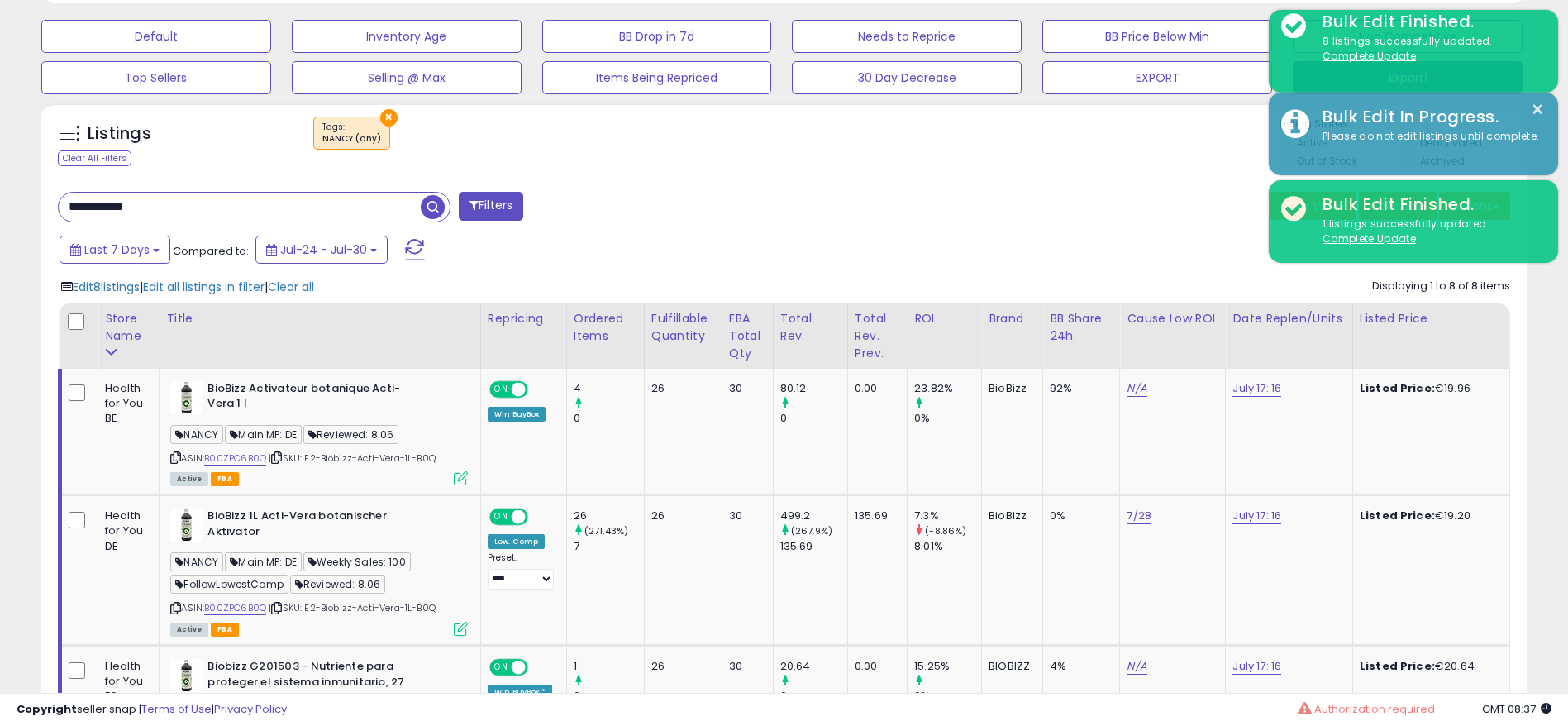 scroll, scrollTop: 339, scrollLeft: 862, axis: both 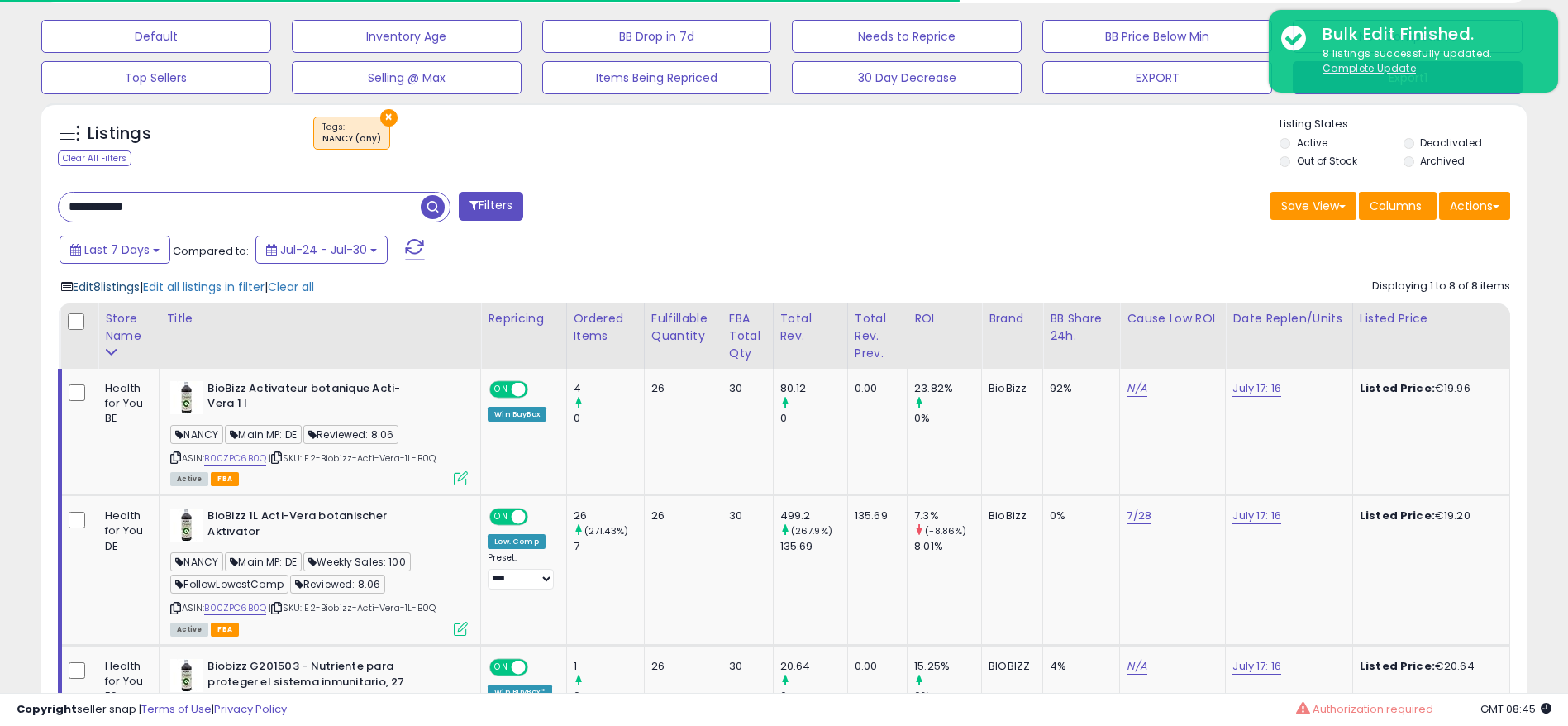 click on "Edit  8  listings" at bounding box center (106, 287) 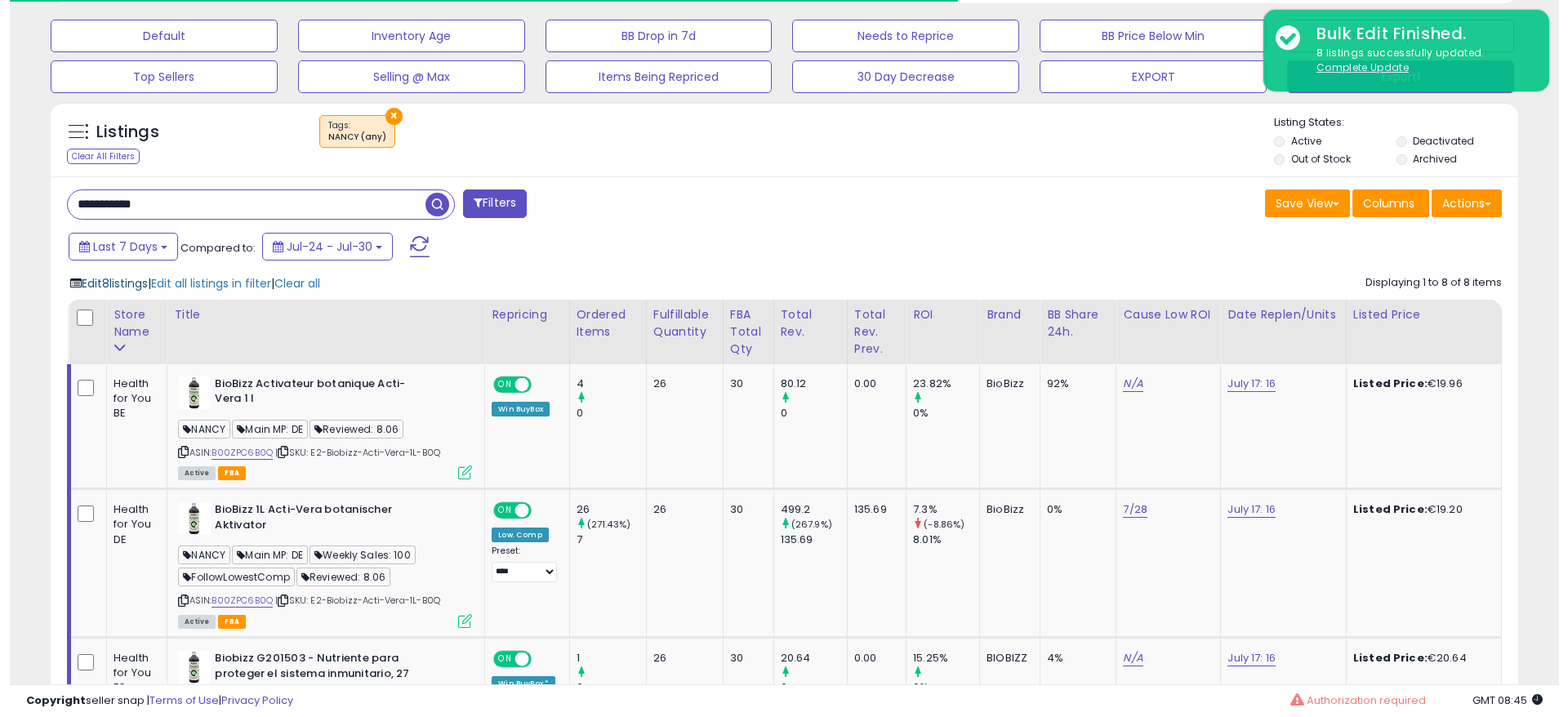 scroll, scrollTop: 816294, scrollLeft: 815804, axis: both 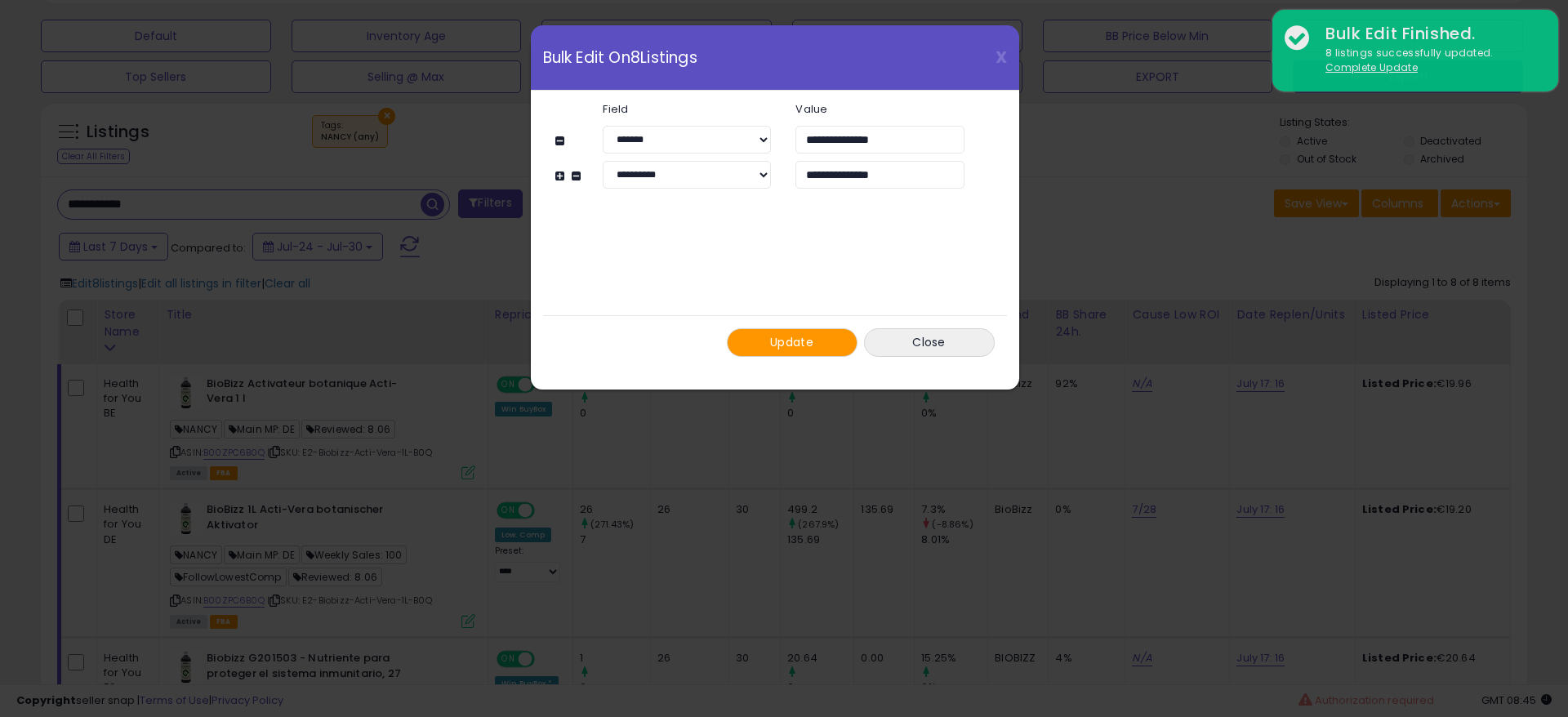 click on "Update" at bounding box center (791, 342) 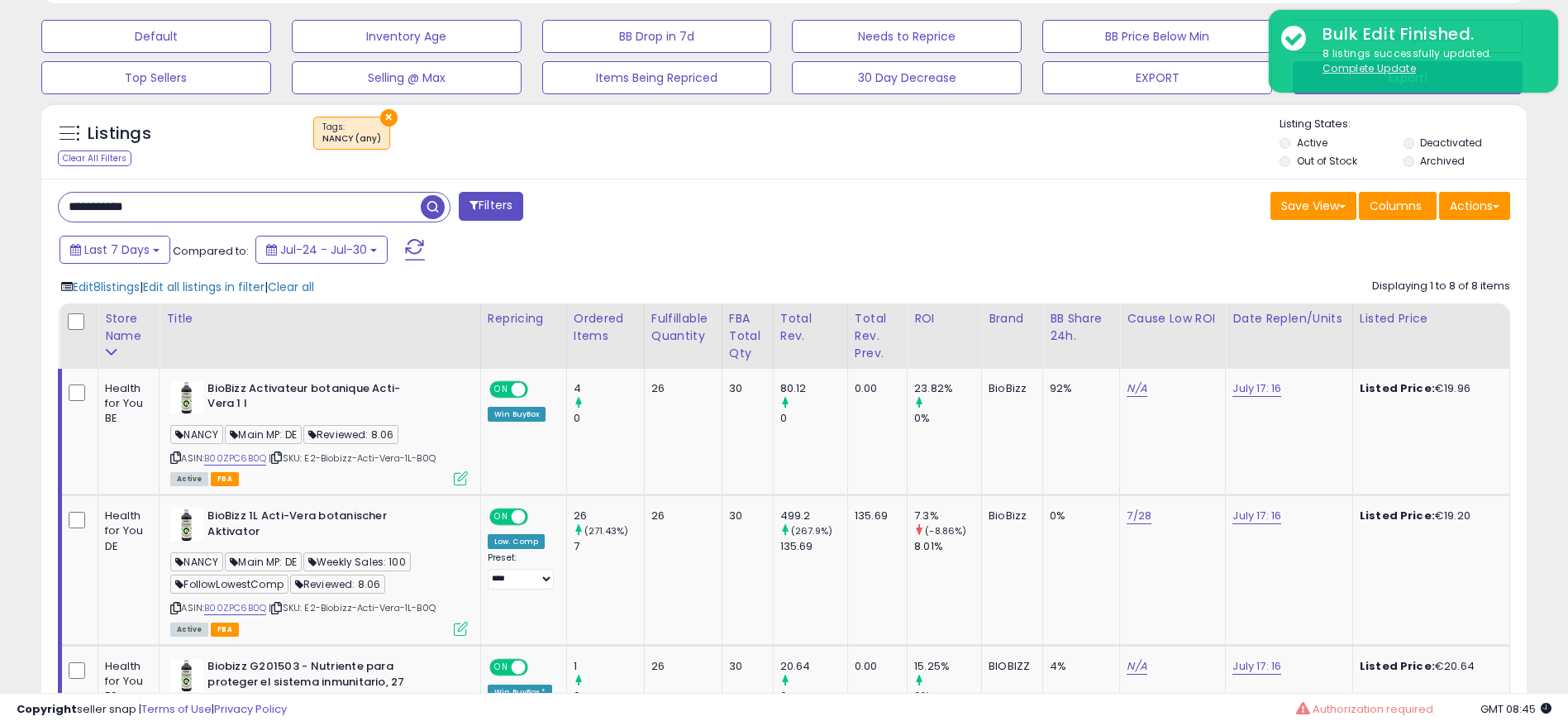 scroll, scrollTop: 339, scrollLeft: 862, axis: both 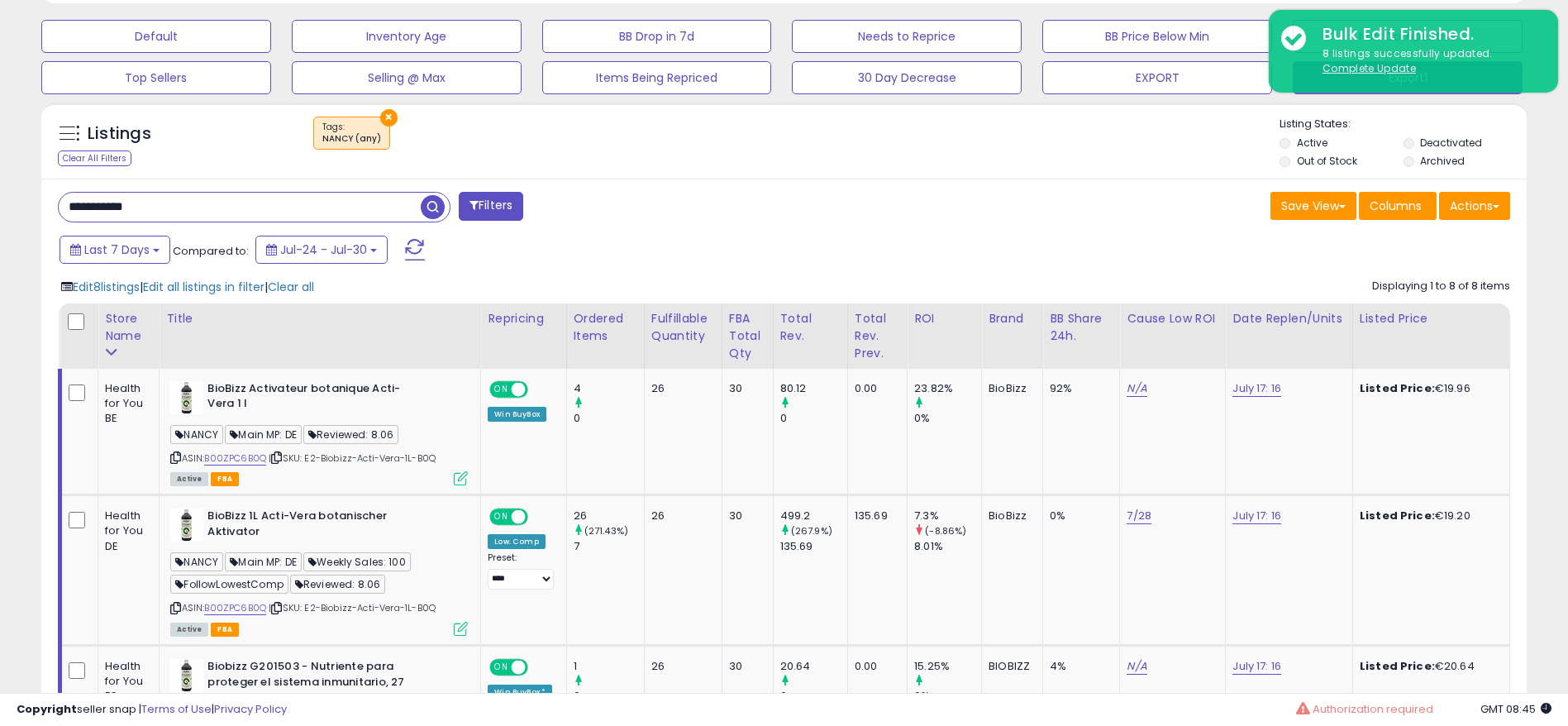 click on "**********" at bounding box center (240, 207) 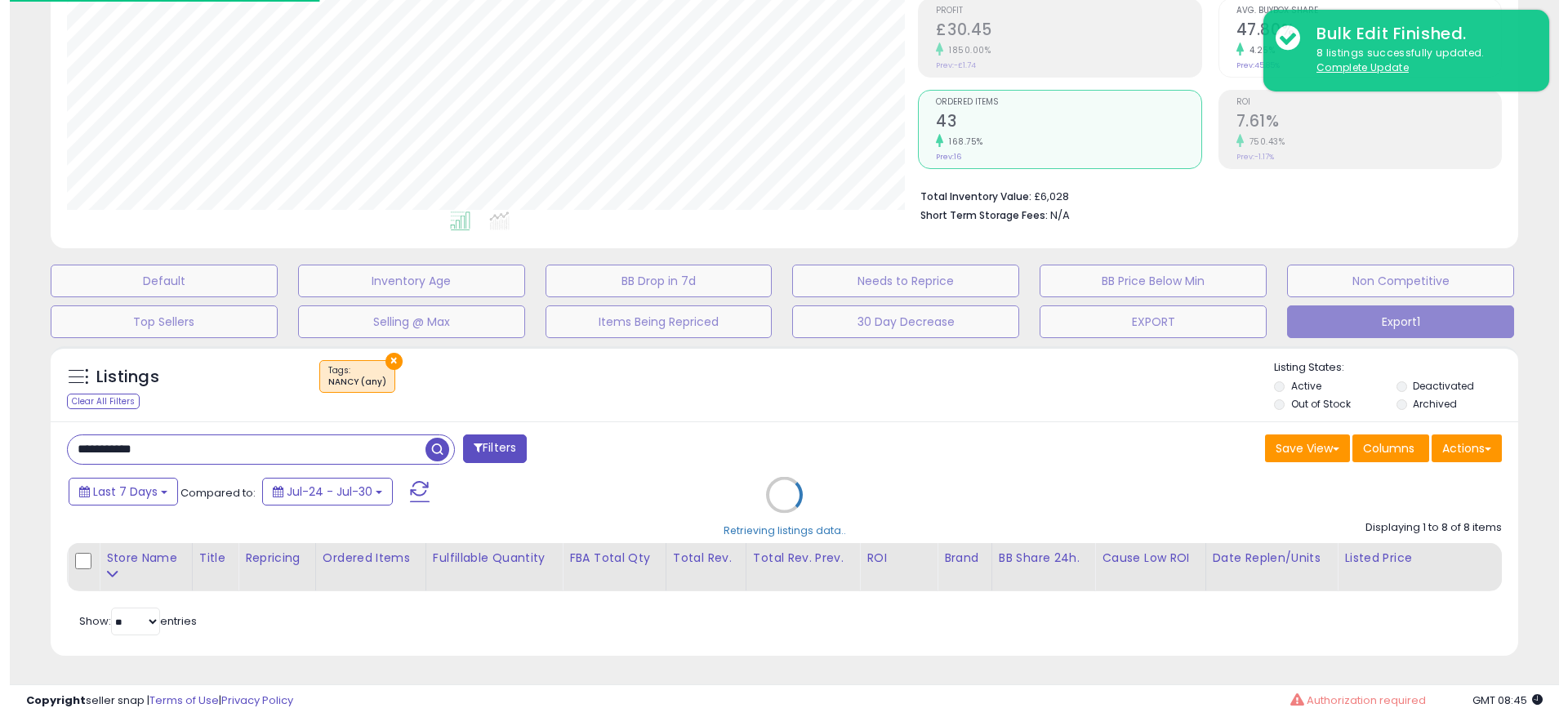 scroll, scrollTop: 250, scrollLeft: 0, axis: vertical 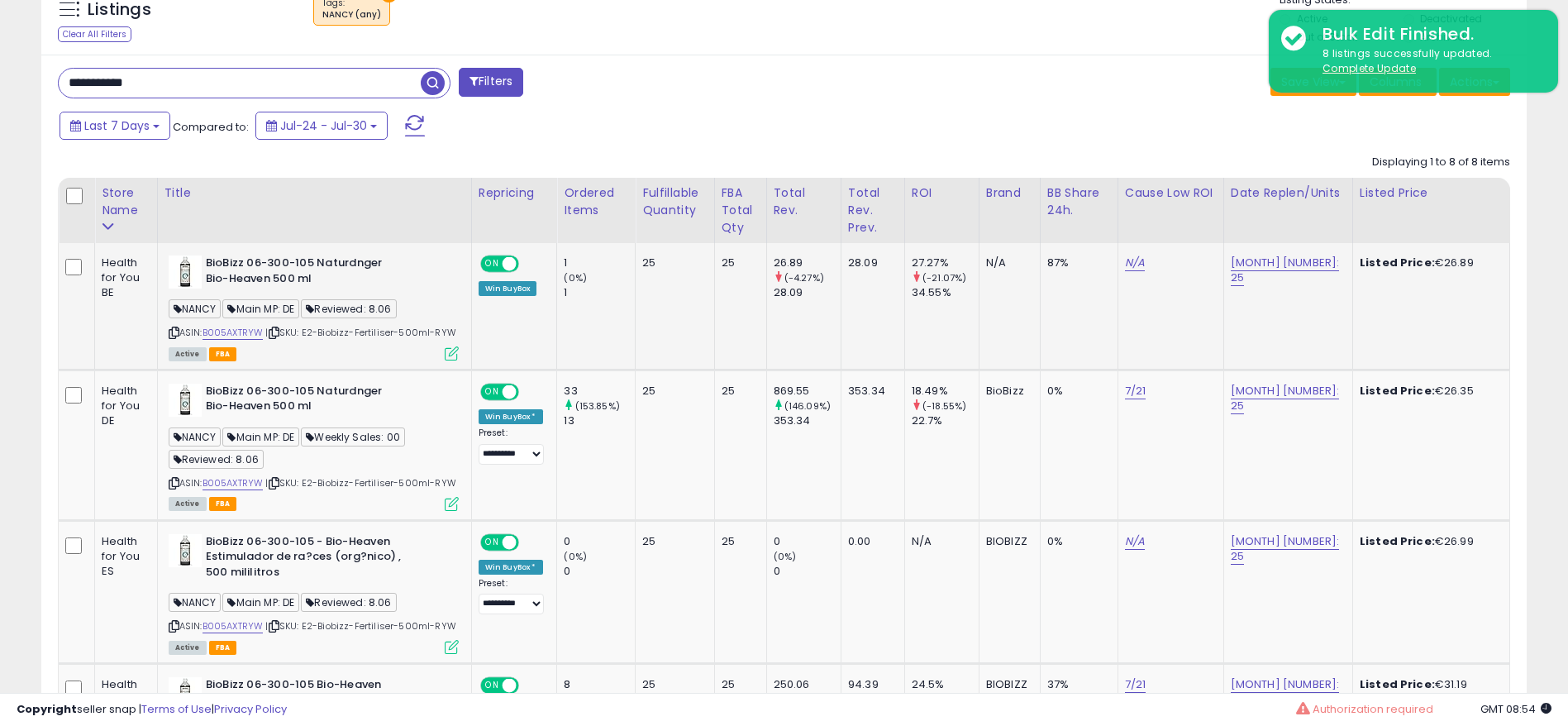 click at bounding box center (451, 353) 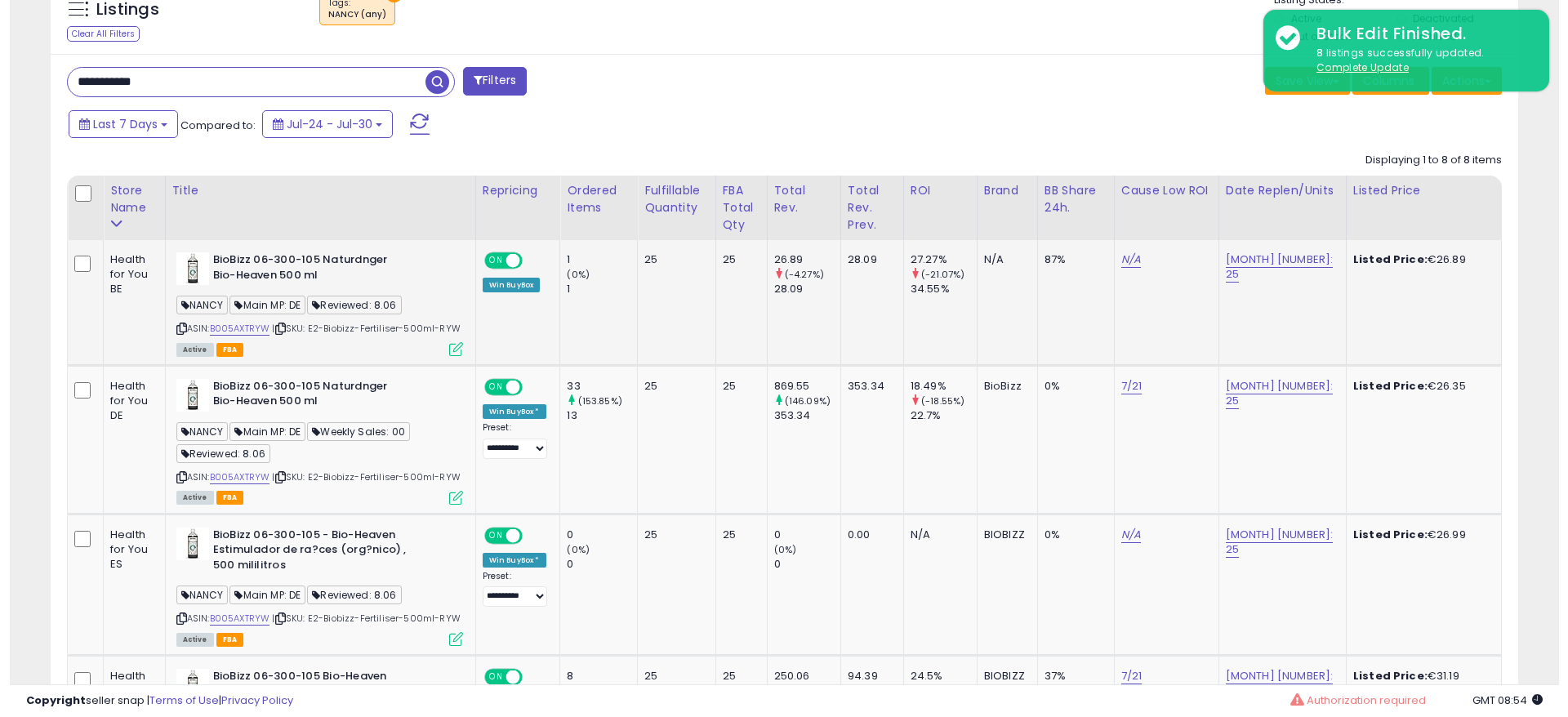 scroll, scrollTop: 816294, scrollLeft: 815804, axis: both 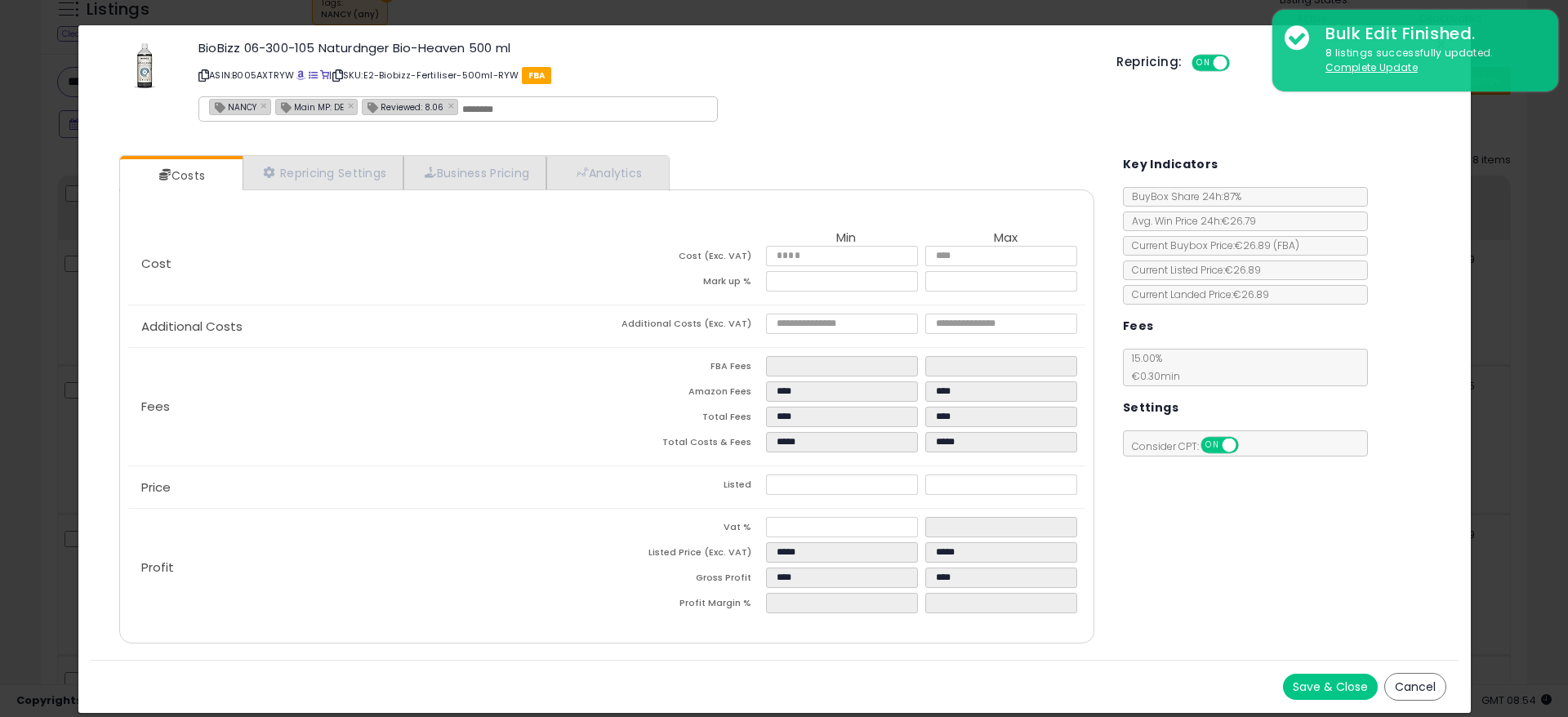 click on "Price" at bounding box center (368, 488) 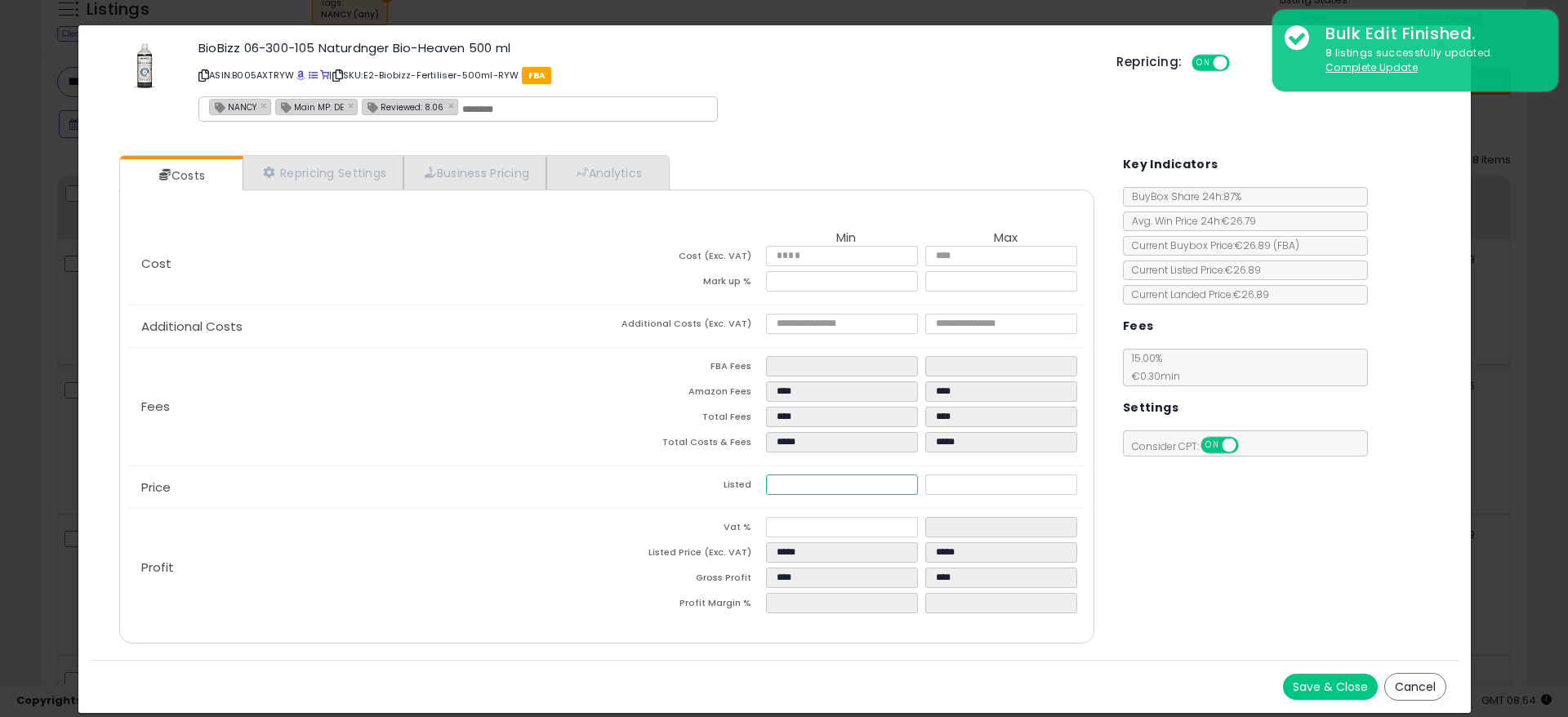 click on "*****" at bounding box center [842, 484] 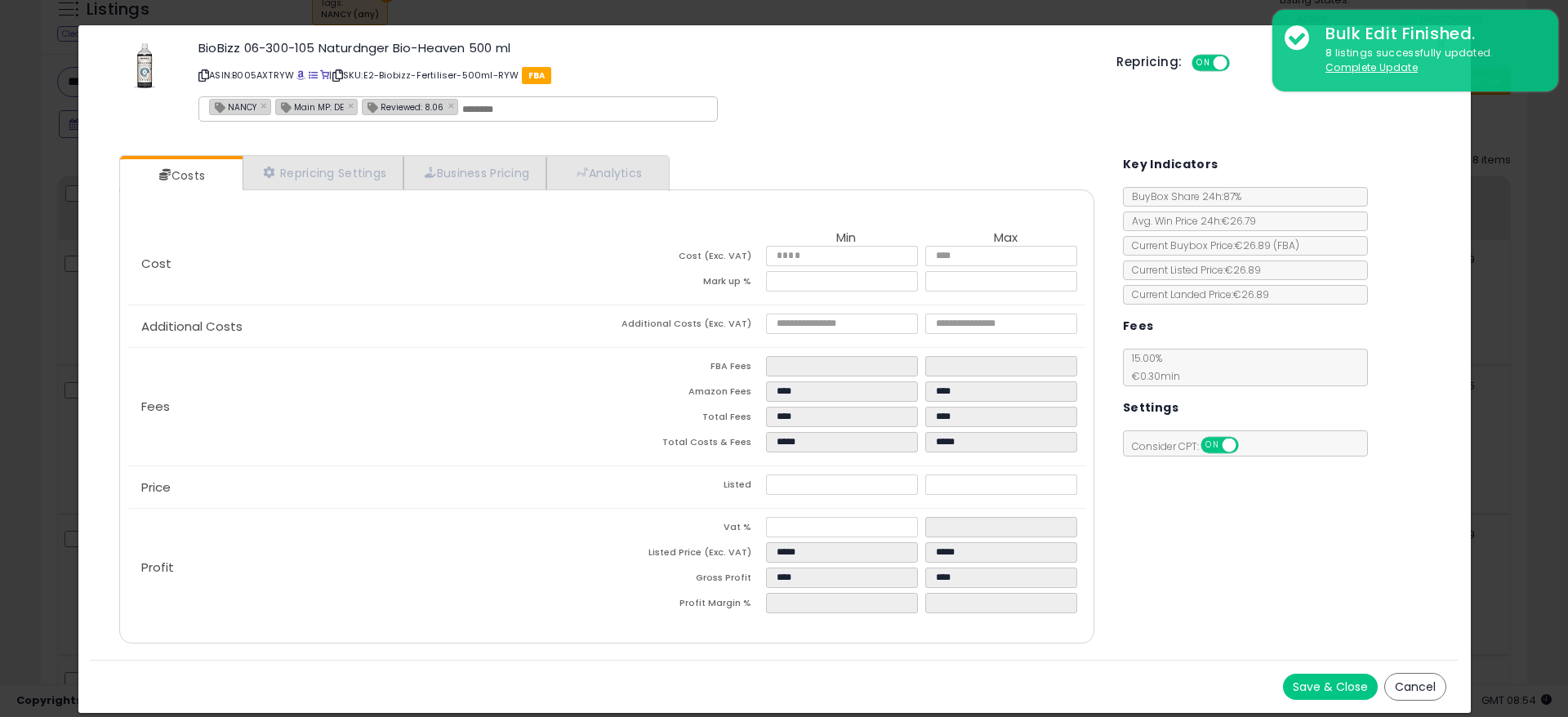 click on "Profit
Vat %
Listed Price (Exc. VAT)
*****
*****
Gross Profit
****
****
Profit Margin %
*****
*****" 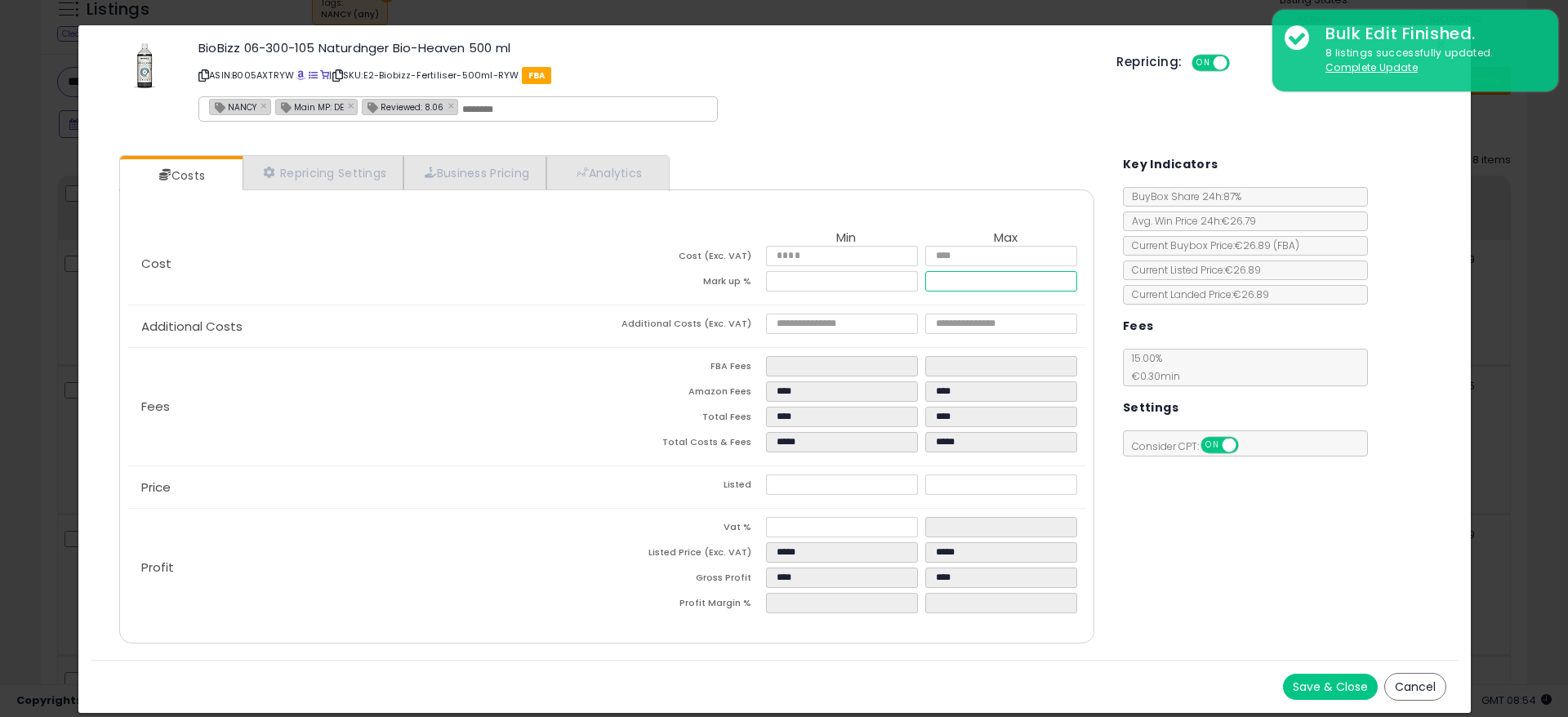 click on "*****" at bounding box center [1001, 281] 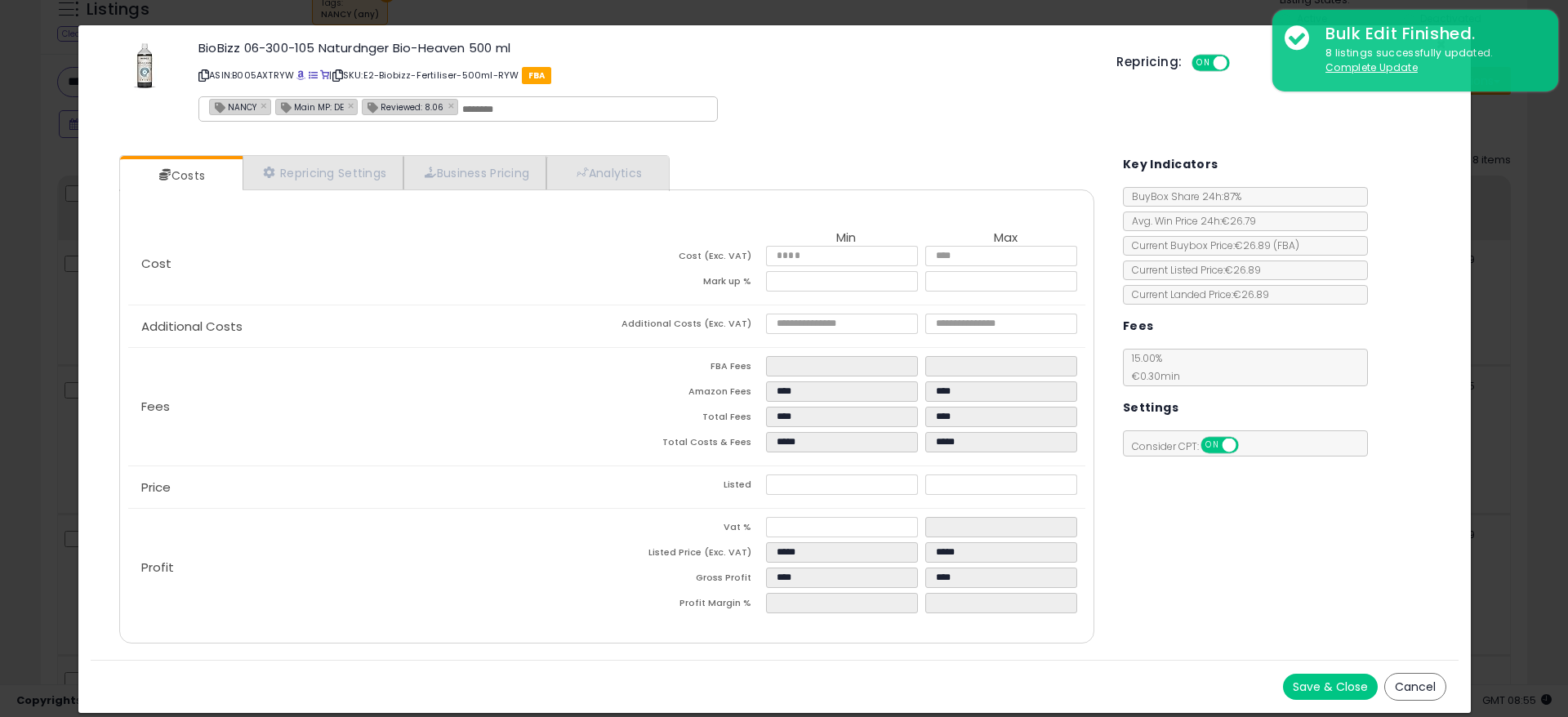 click on "Profit
Vat %
Listed Price (Exc. VAT)
*****
*****
Gross Profit
****
****
Profit Margin %
*****
*****" 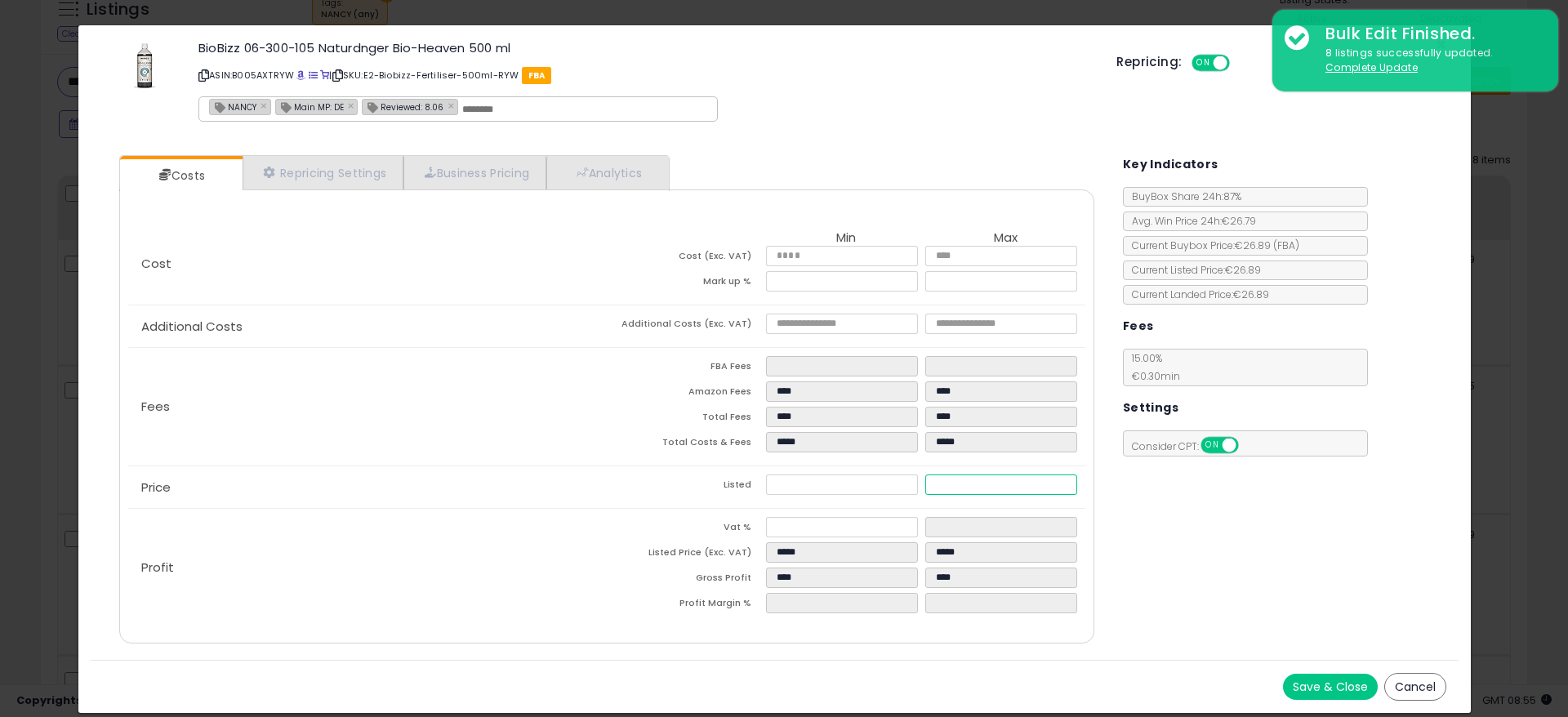 click on "*****" at bounding box center [1001, 484] 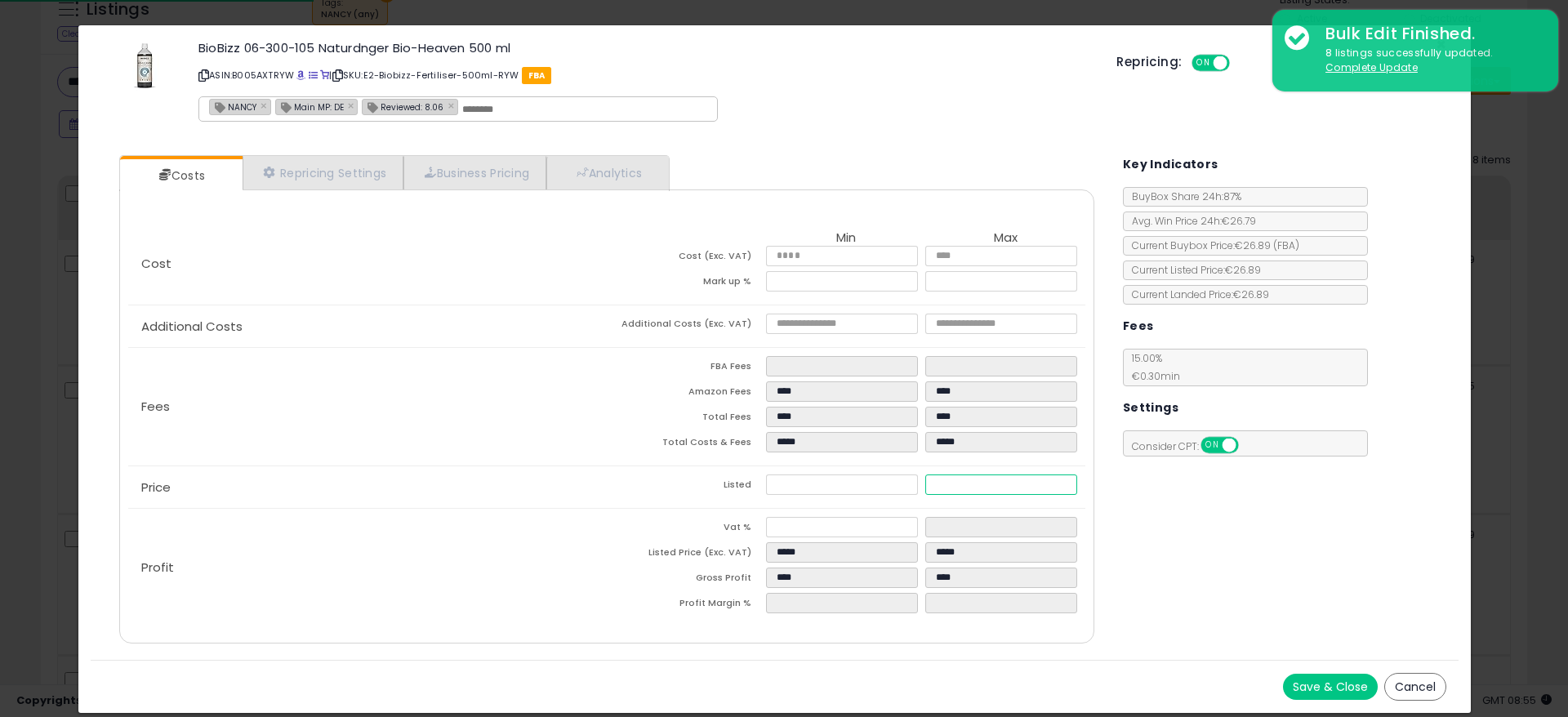 click on "*****" at bounding box center (1001, 484) 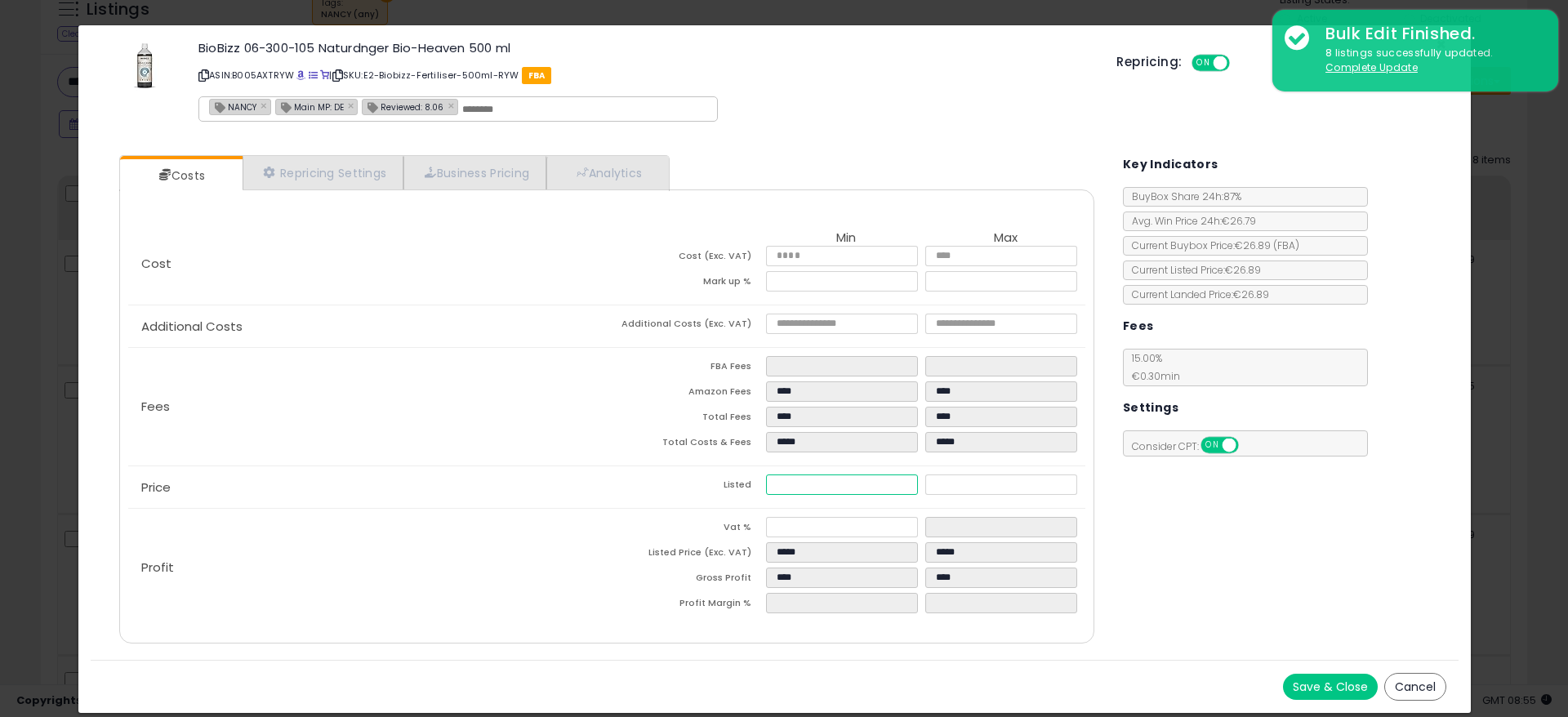 click on "*****" at bounding box center [842, 484] 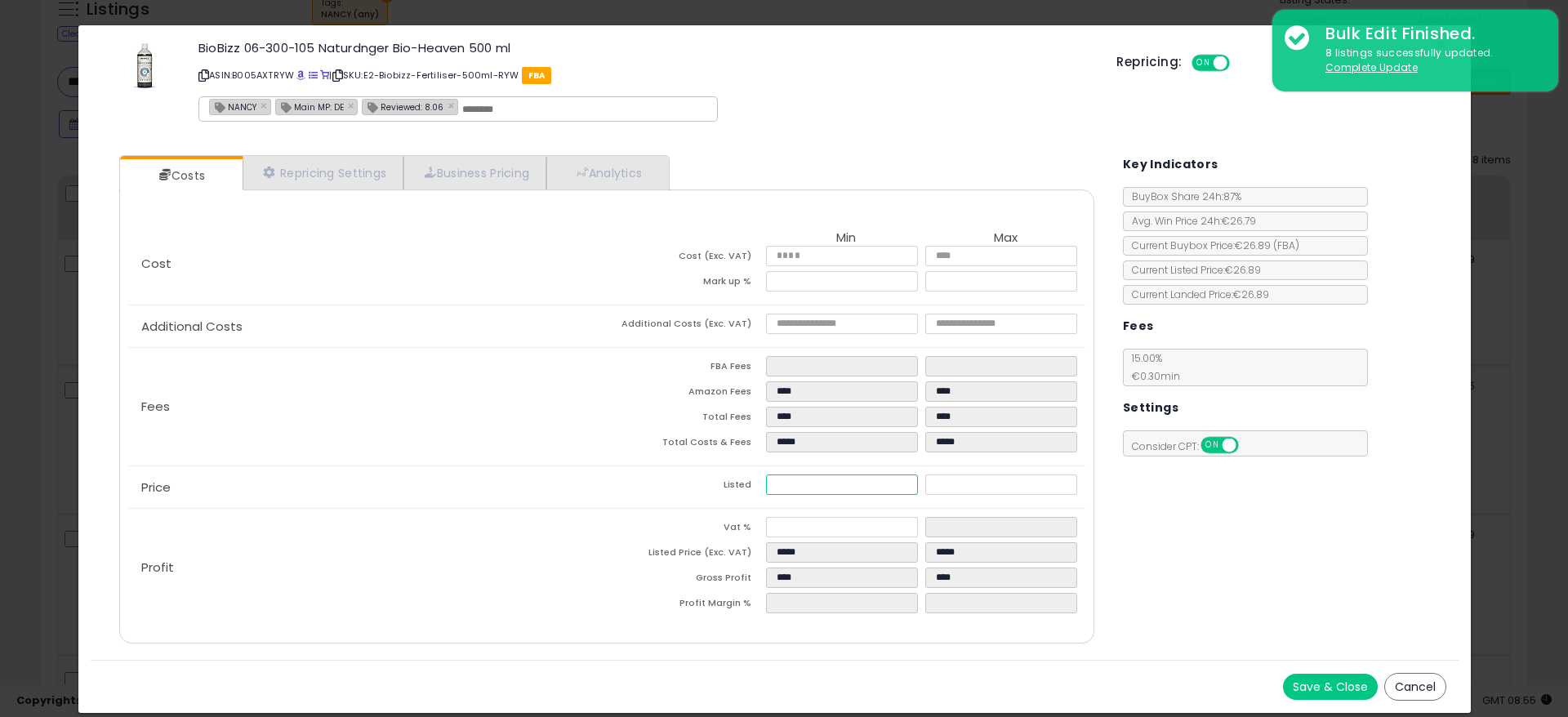 type on "****" 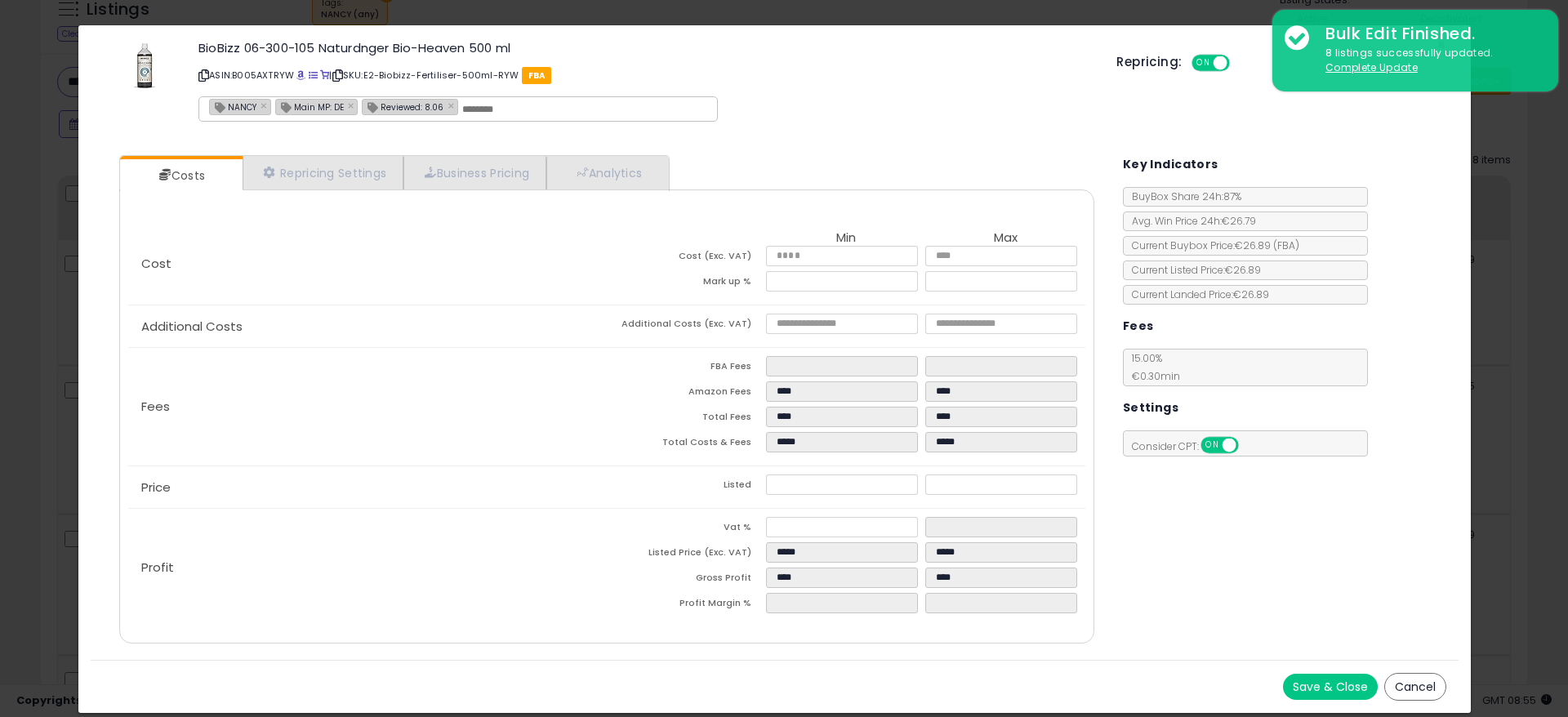 type on "*****" 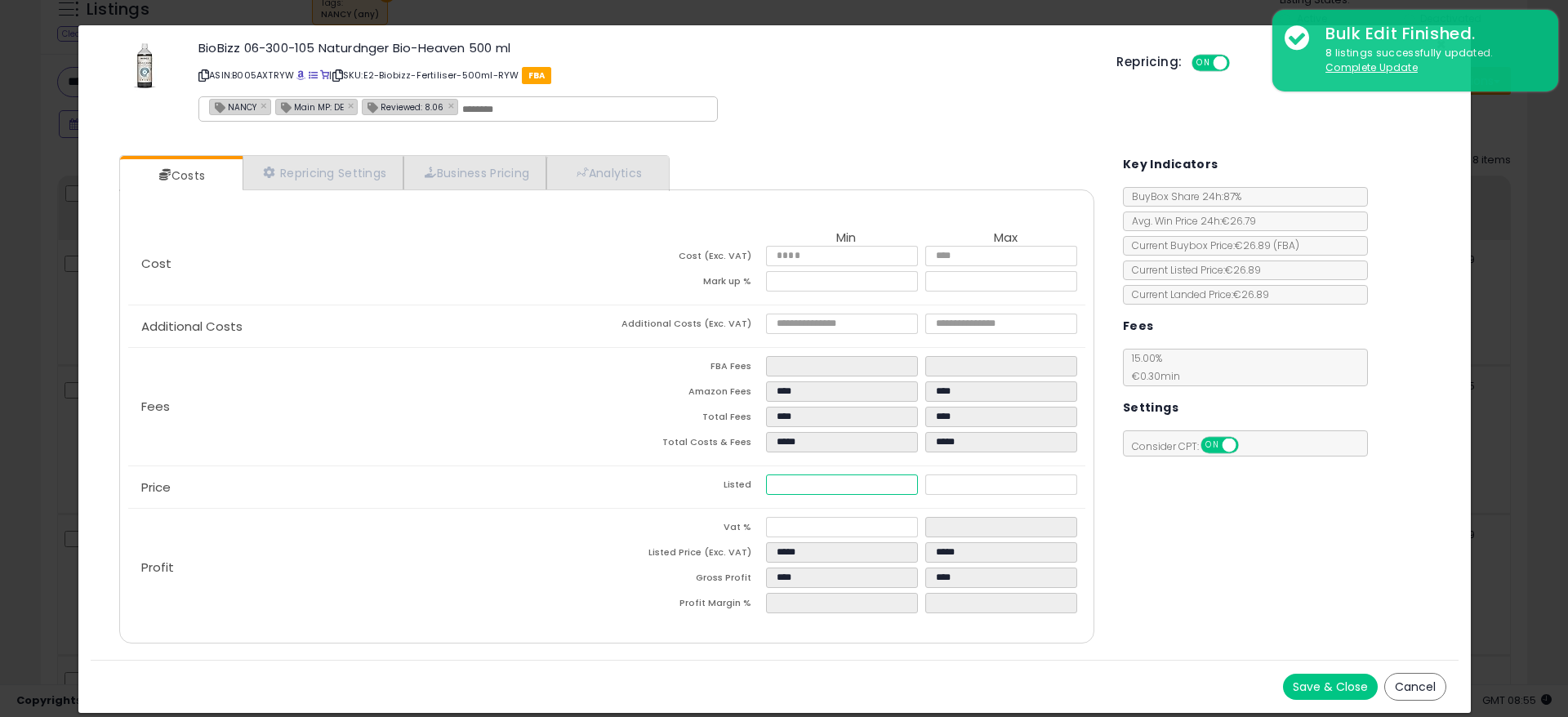 click on "*****" at bounding box center (842, 484) 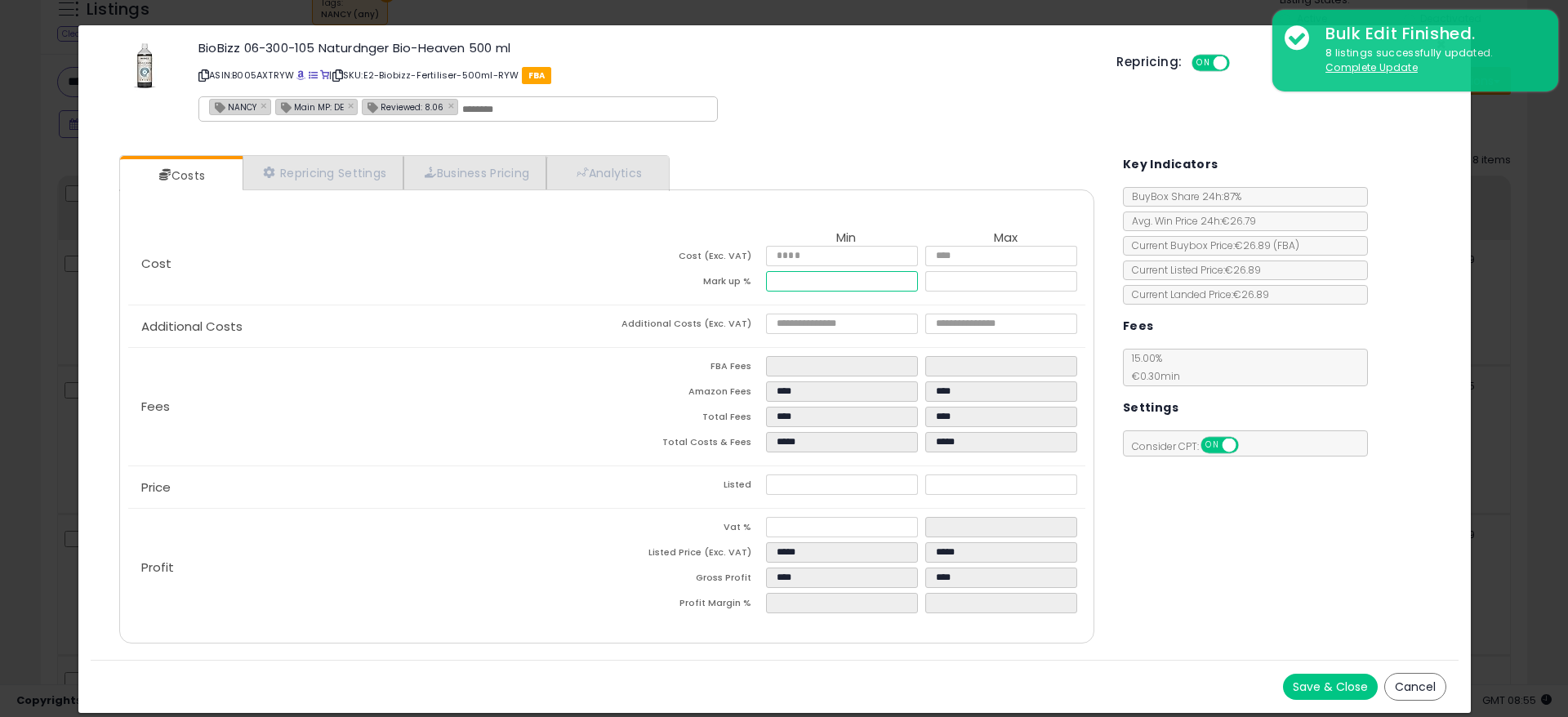 click on "*****" at bounding box center (842, 281) 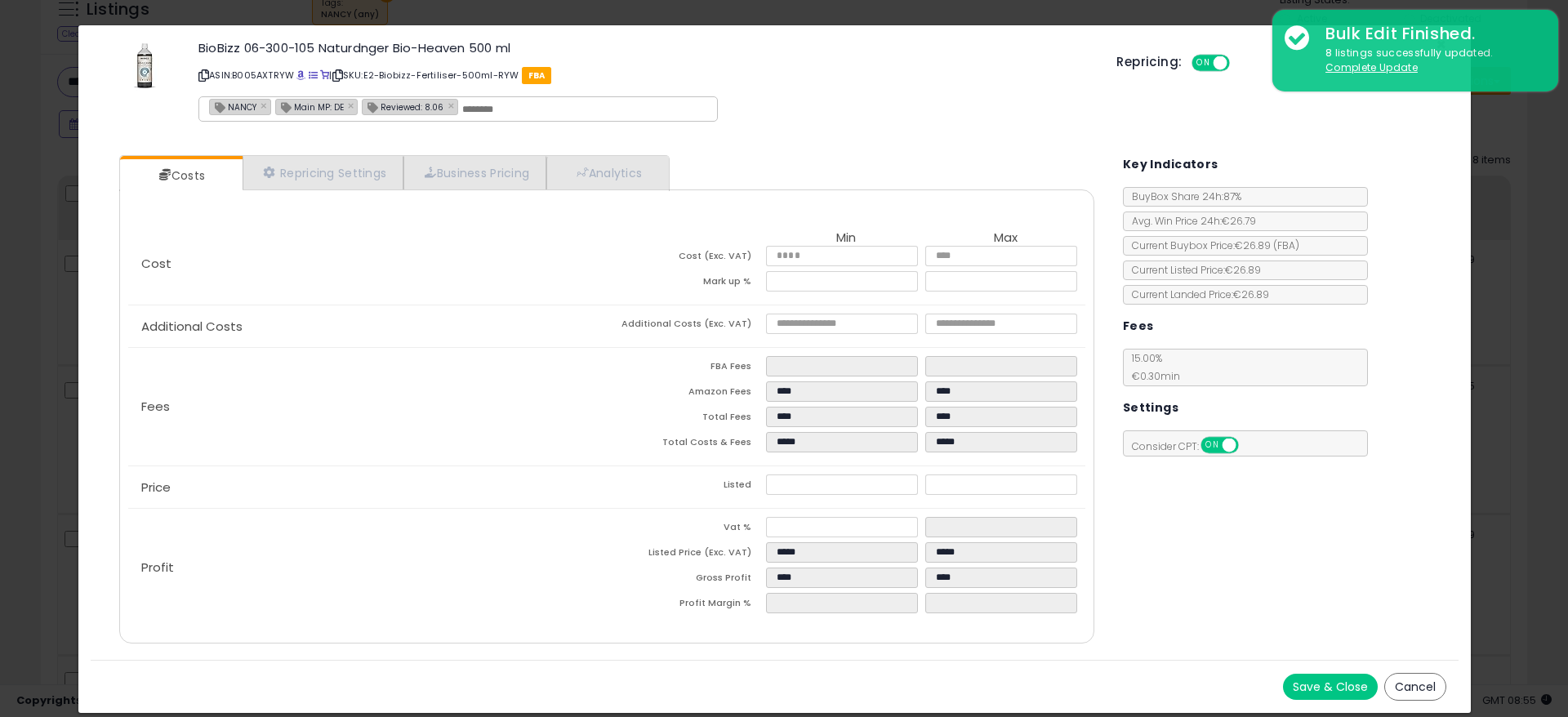 click on "Save & Close" at bounding box center (1330, 687) 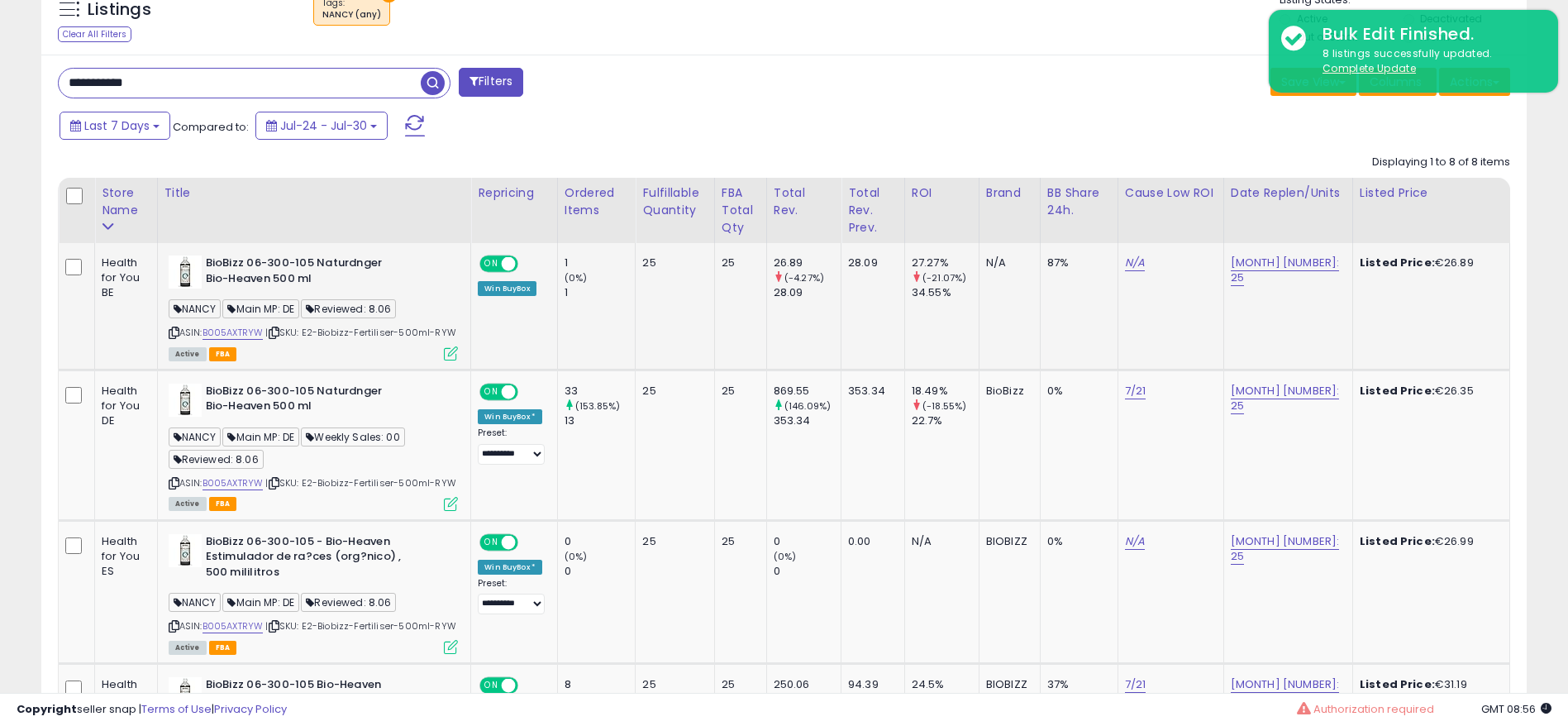 scroll, scrollTop: 339, scrollLeft: 862, axis: both 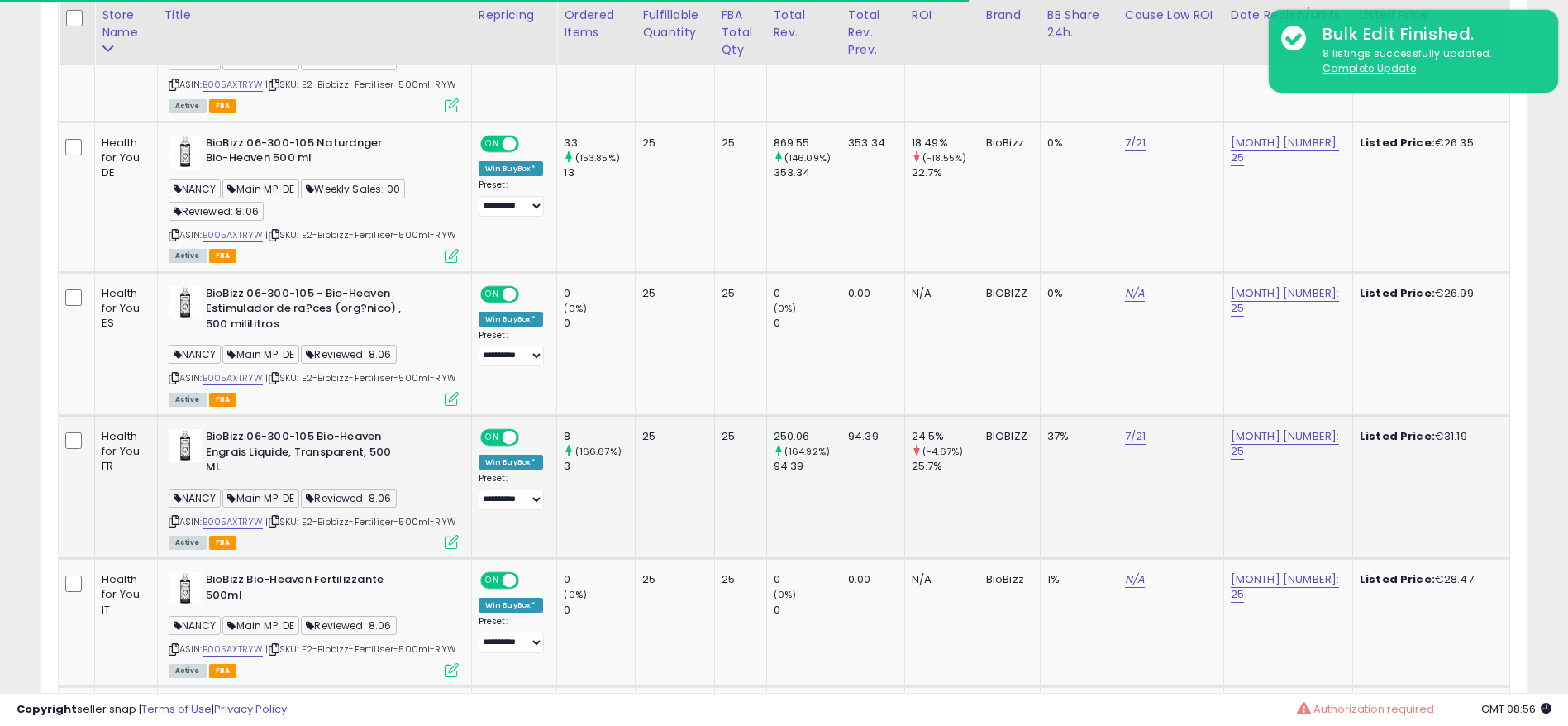 click at bounding box center [451, 542] 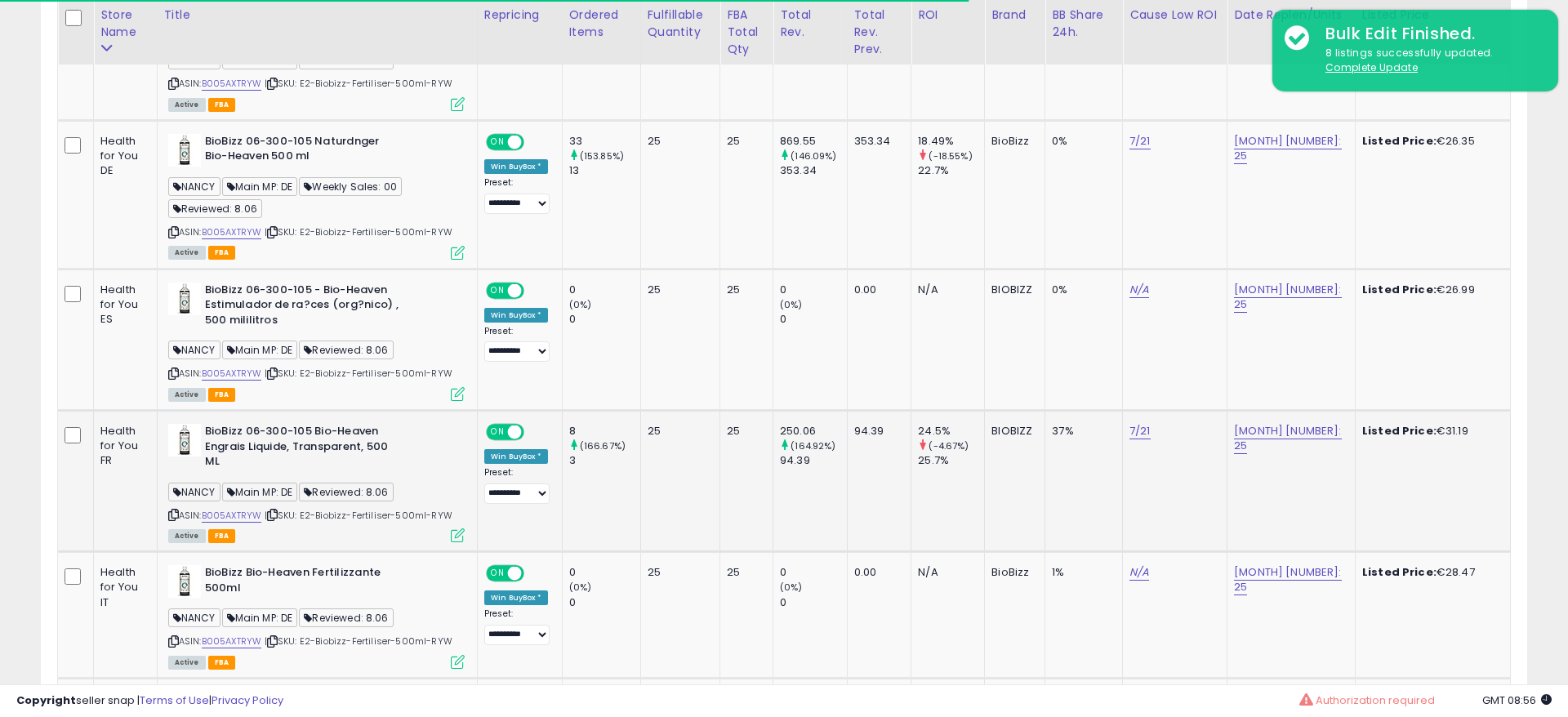 scroll, scrollTop: 816294, scrollLeft: 815804, axis: both 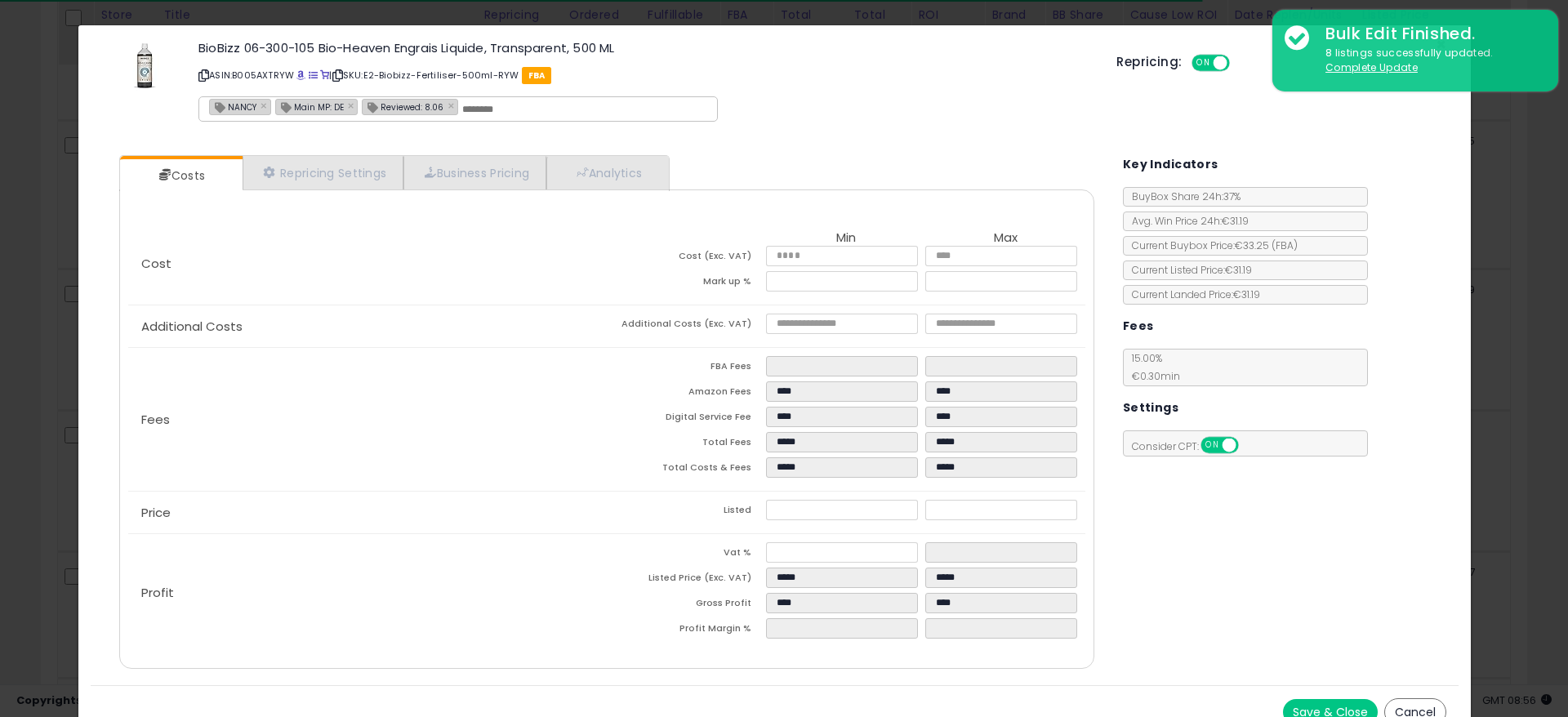 click on "Profit
Vat %
*
*
Listed Price (Exc. VAT)
*****
*****
Gross Profit
****
****
Profit Margin %
*****
*****" 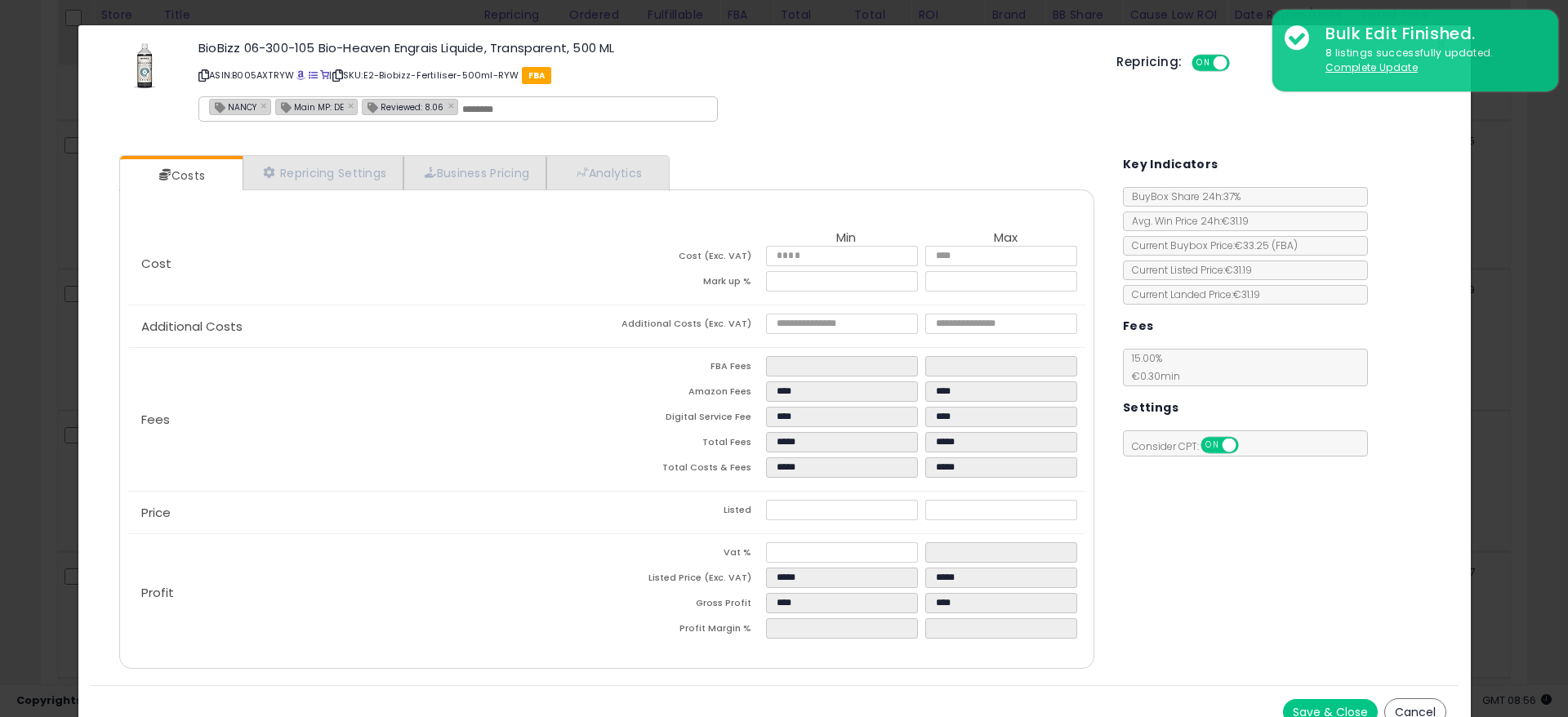 click on "Profit
Vat %
*
*
Listed Price (Exc. VAT)
*****
*****
Gross Profit
****
****
Profit Margin %
*****
*****" 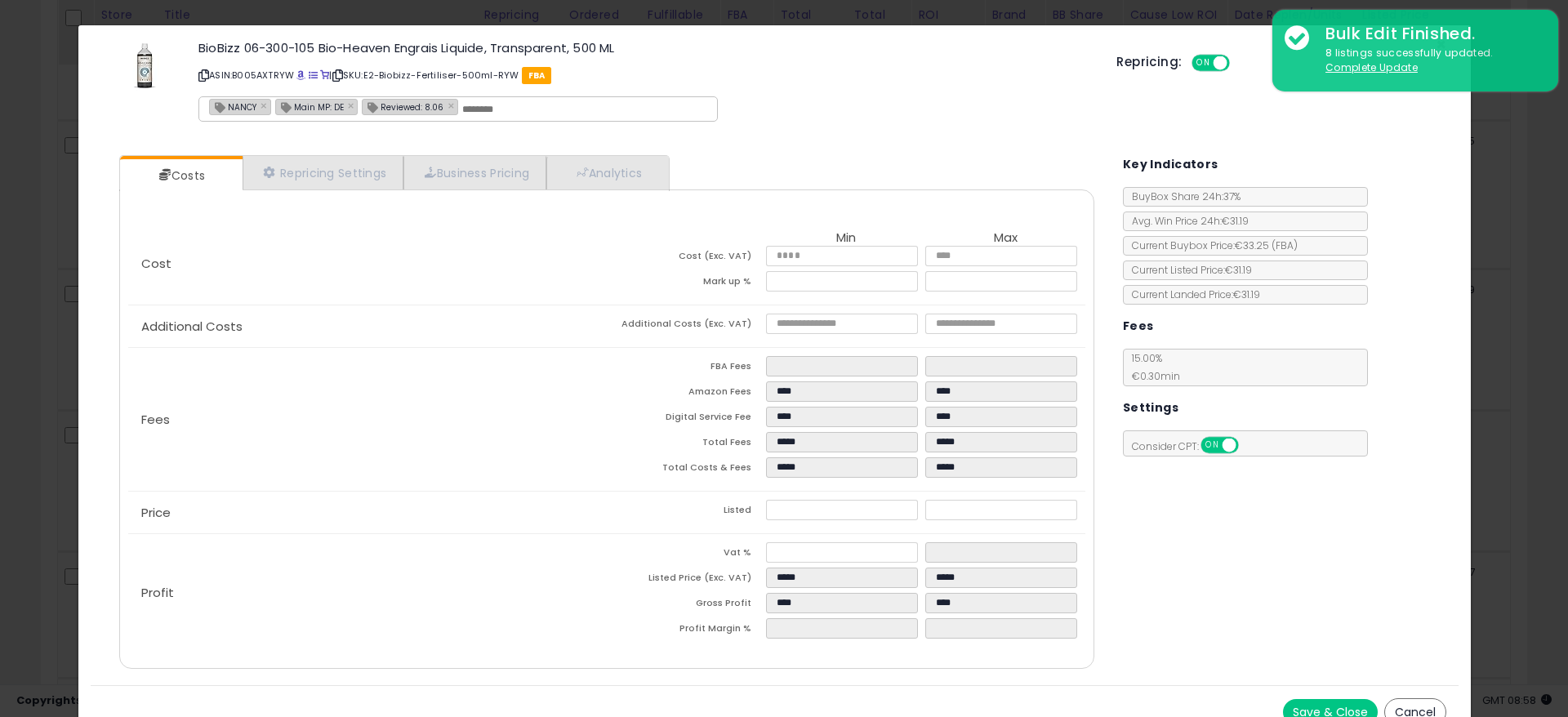 click on "Fees
FBA Fees
****
****
Amazon Fees
****
****
Digital Service Fee
****
****
Total Fees
*****
*****
Total Costs & Fees
*****
*****" 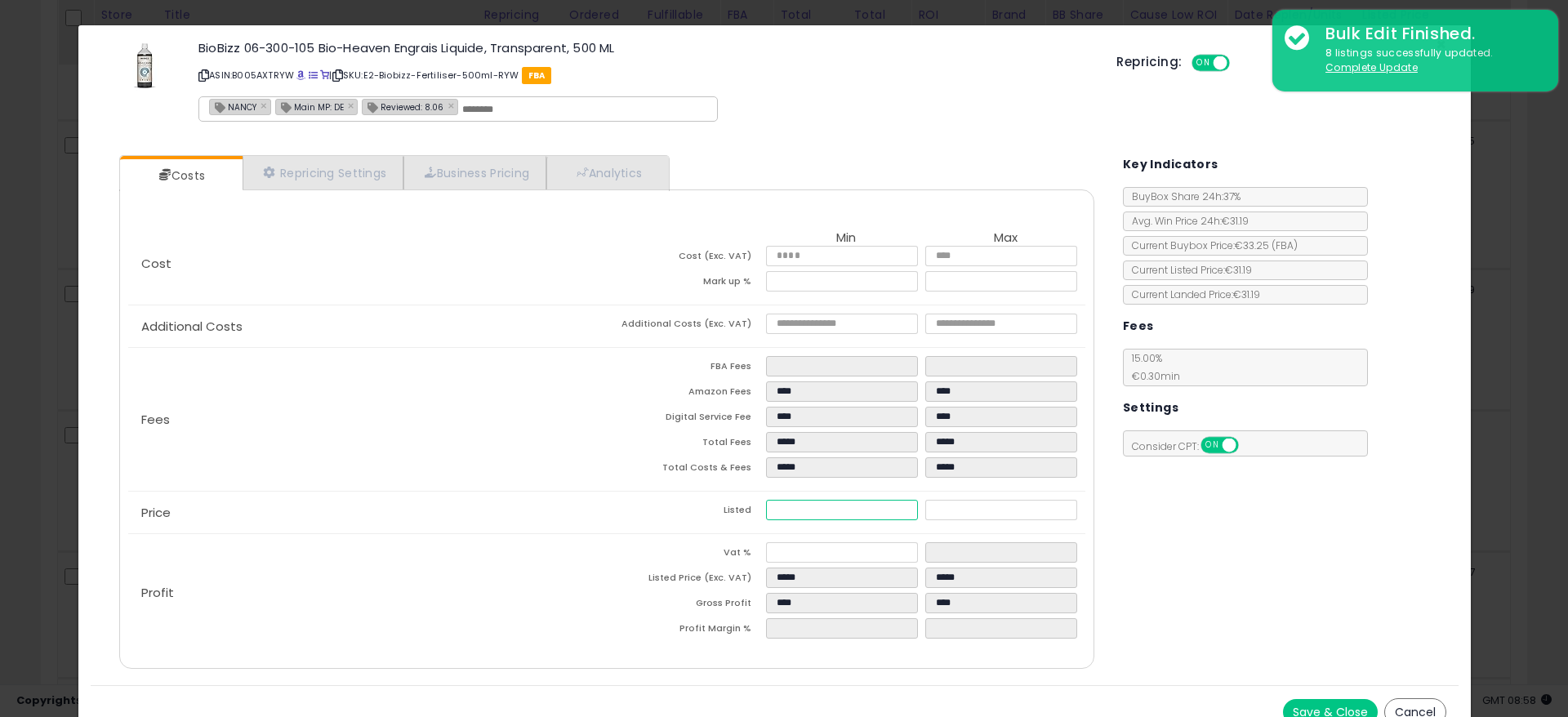 click on "*****" at bounding box center (842, 510) 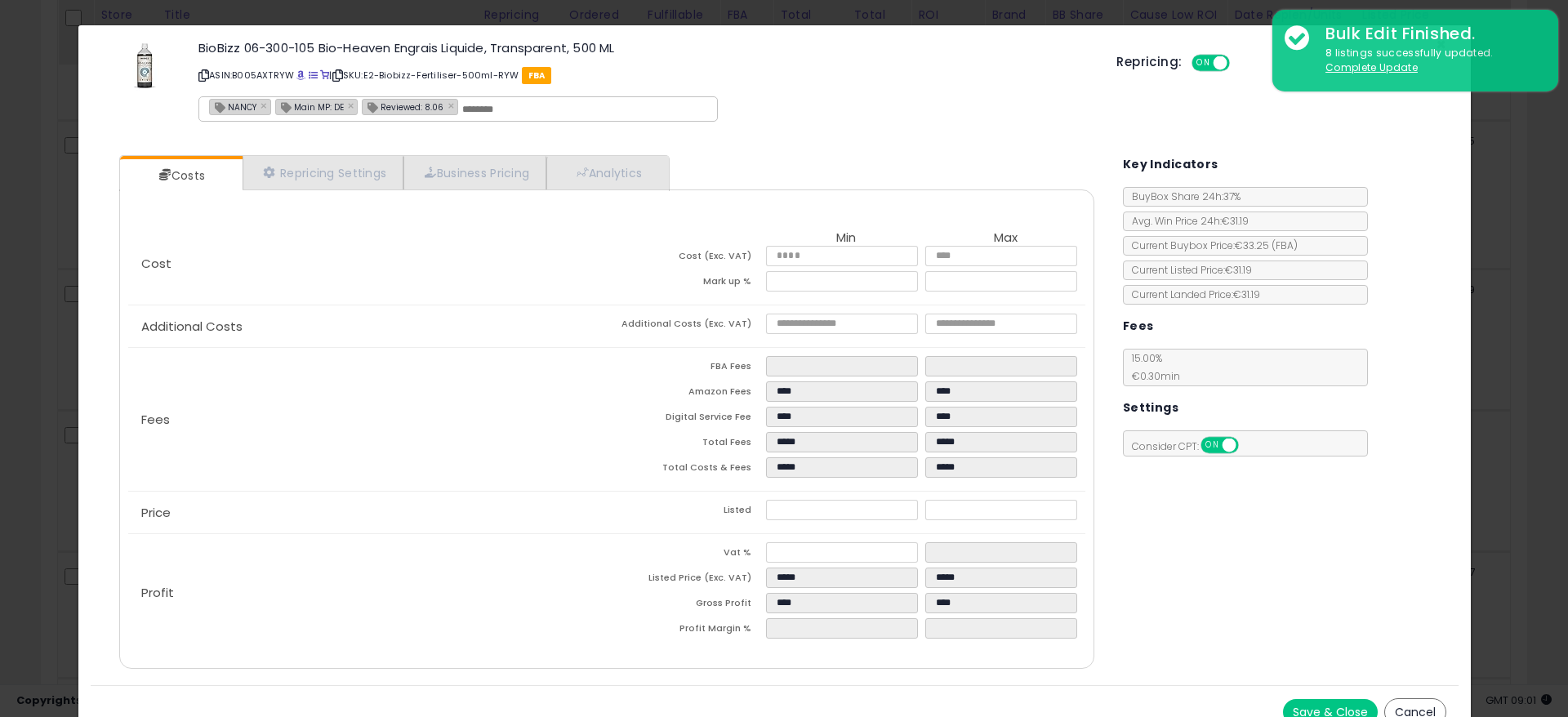 click on "Fees" at bounding box center (368, 420) 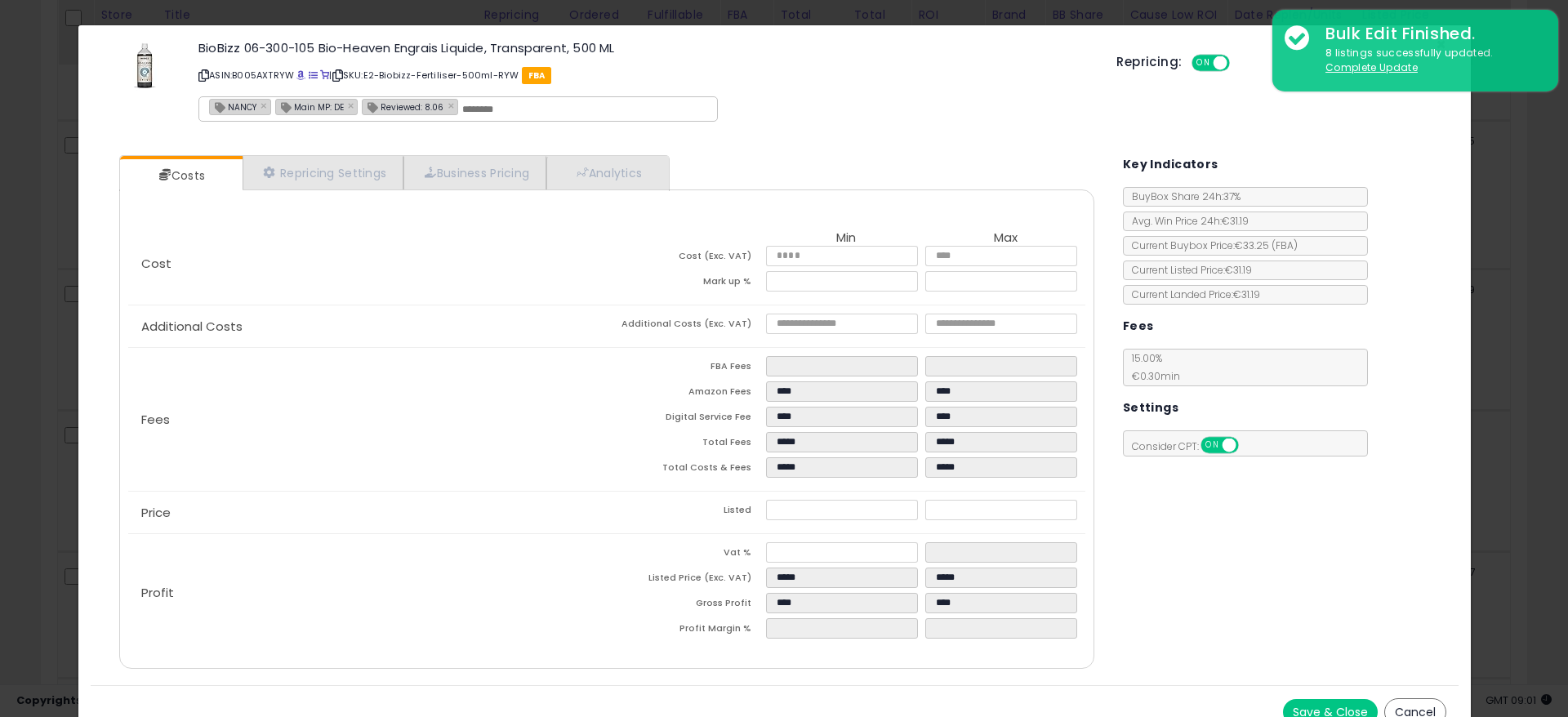 click on "Profit
Vat %
*
*
Listed Price (Exc. VAT)
*****
*****
Gross Profit
****
****
Profit Margin %
*****
*****" 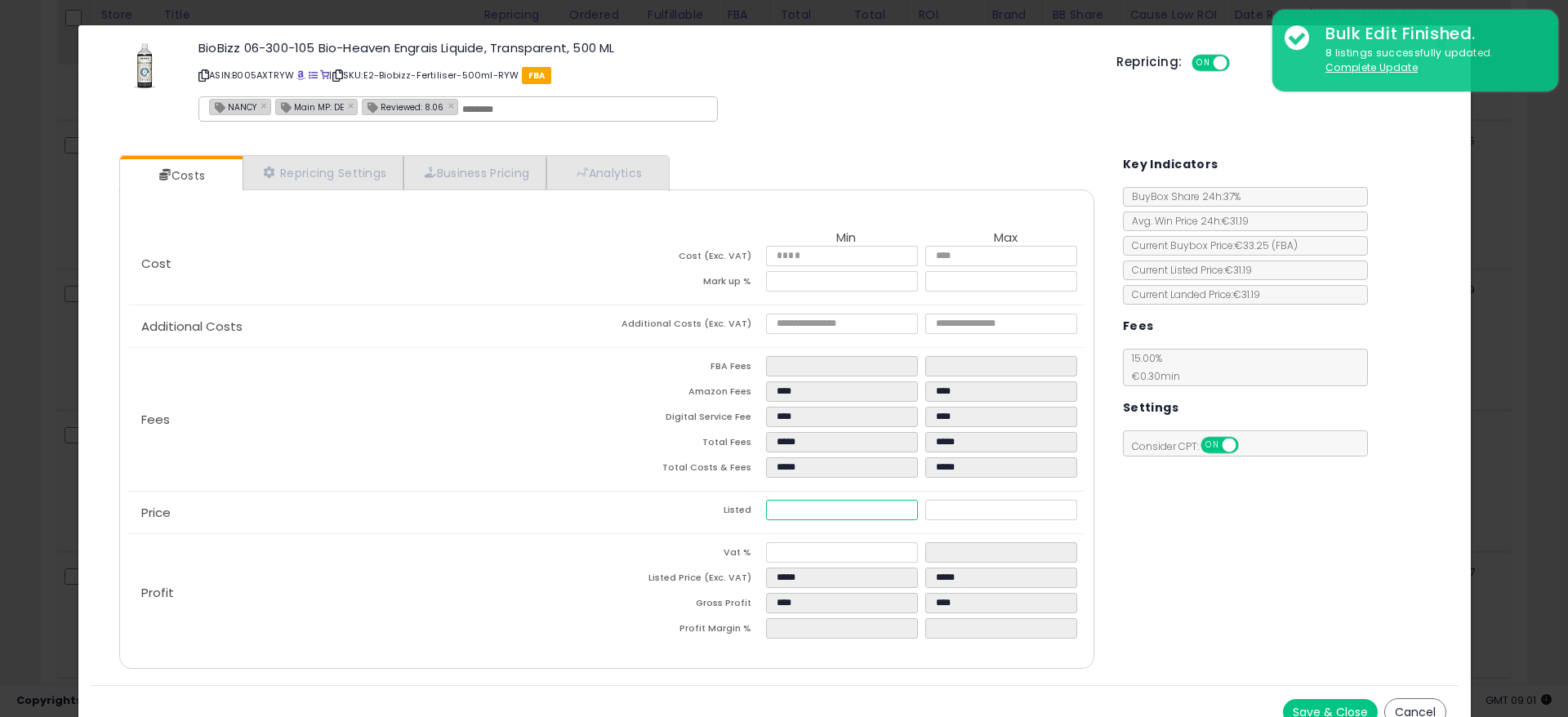 click on "*****" at bounding box center [842, 510] 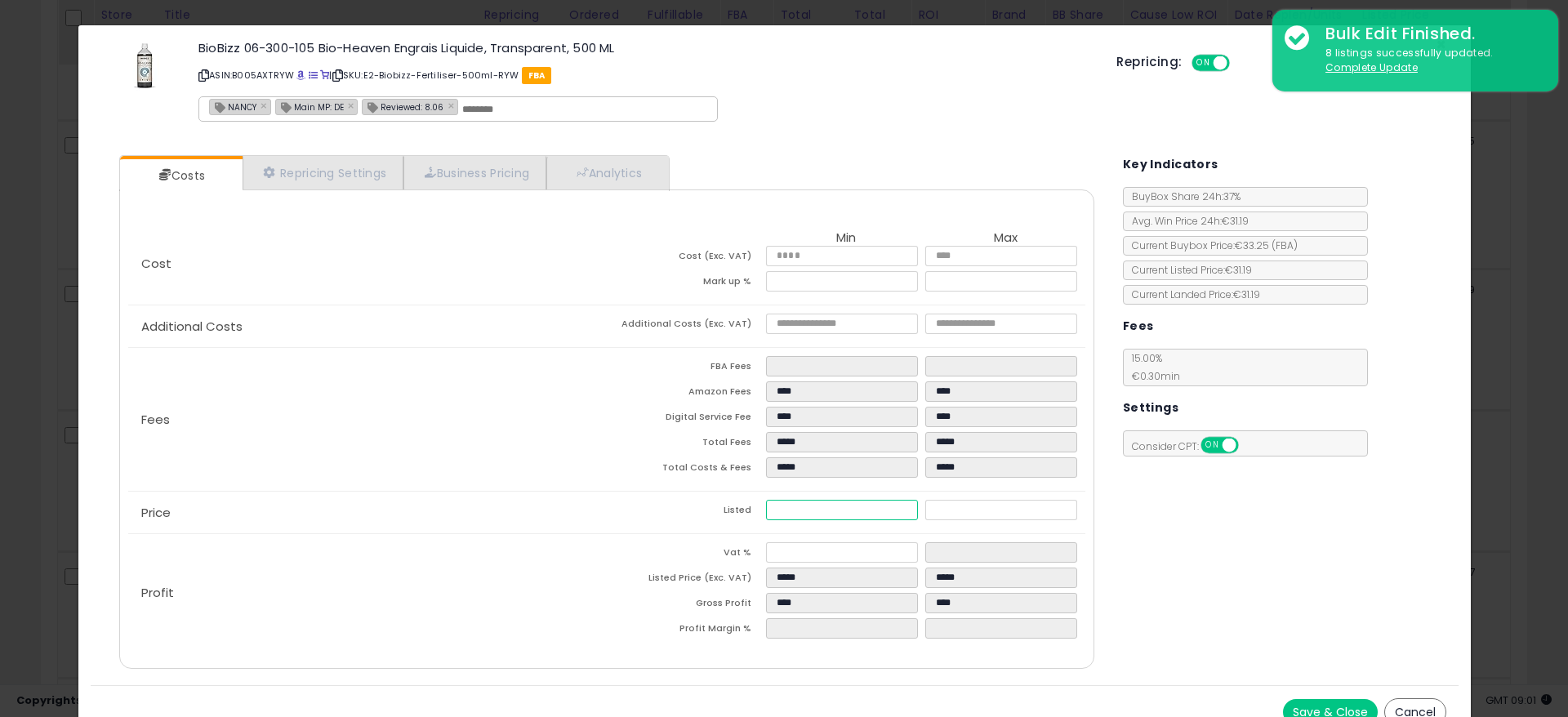 click on "*****" at bounding box center (842, 510) 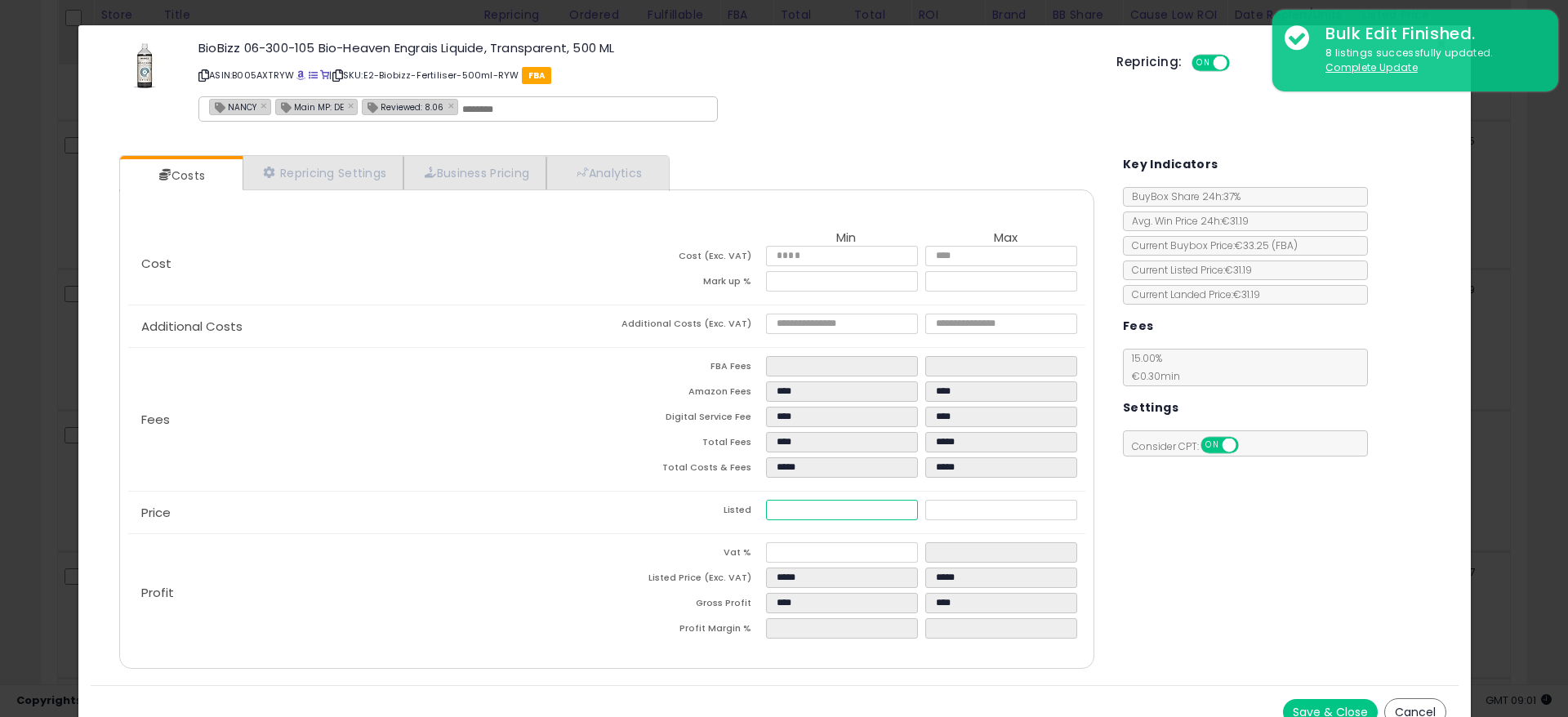 type on "****" 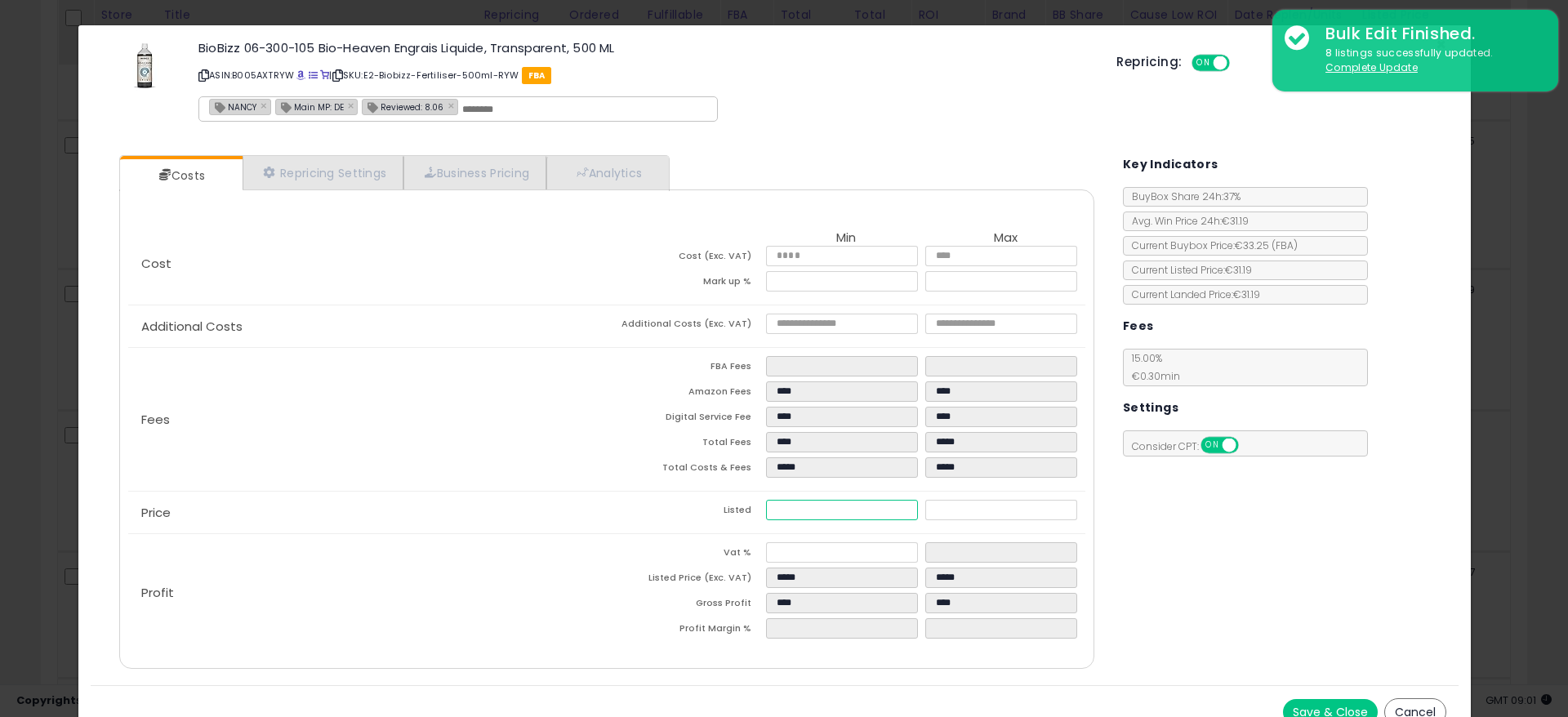 type on "*****" 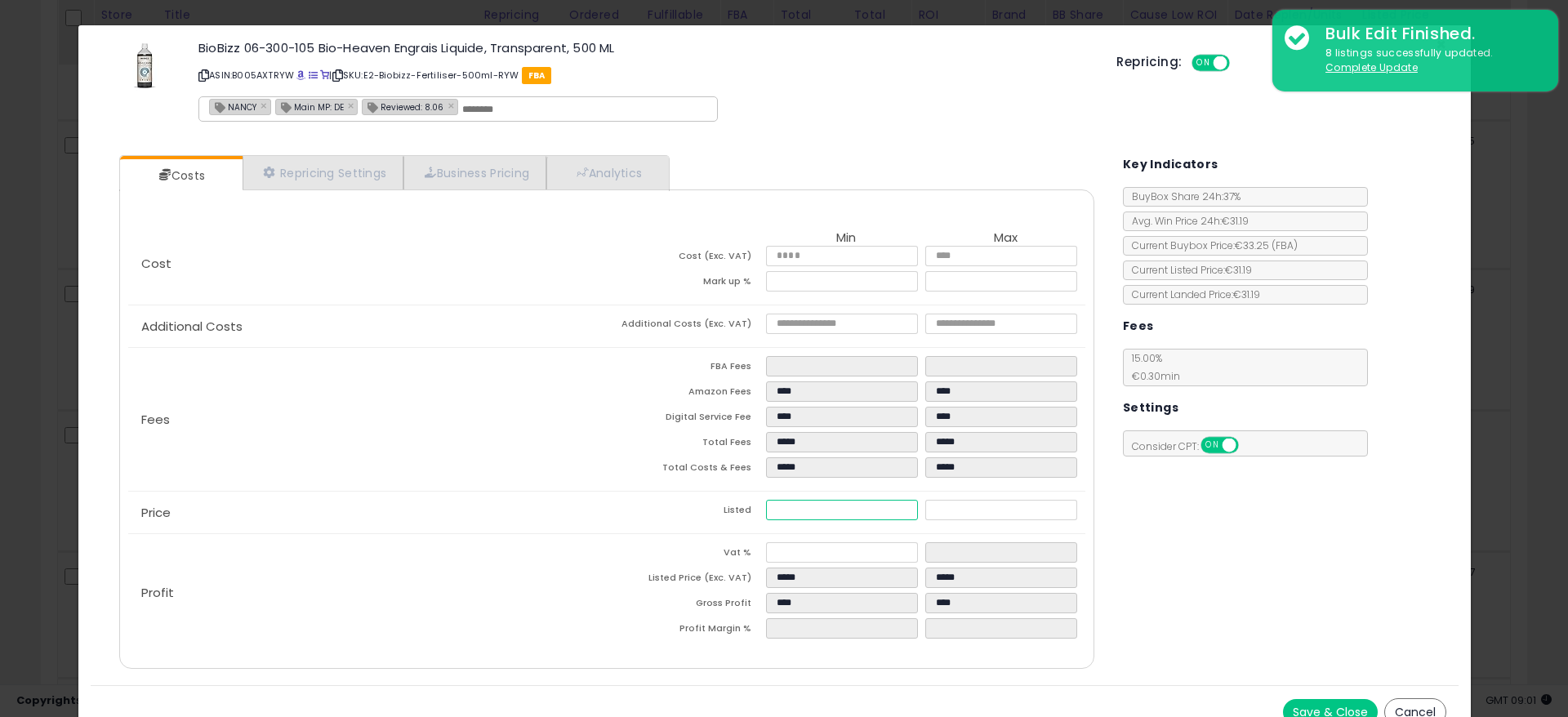 type on "****" 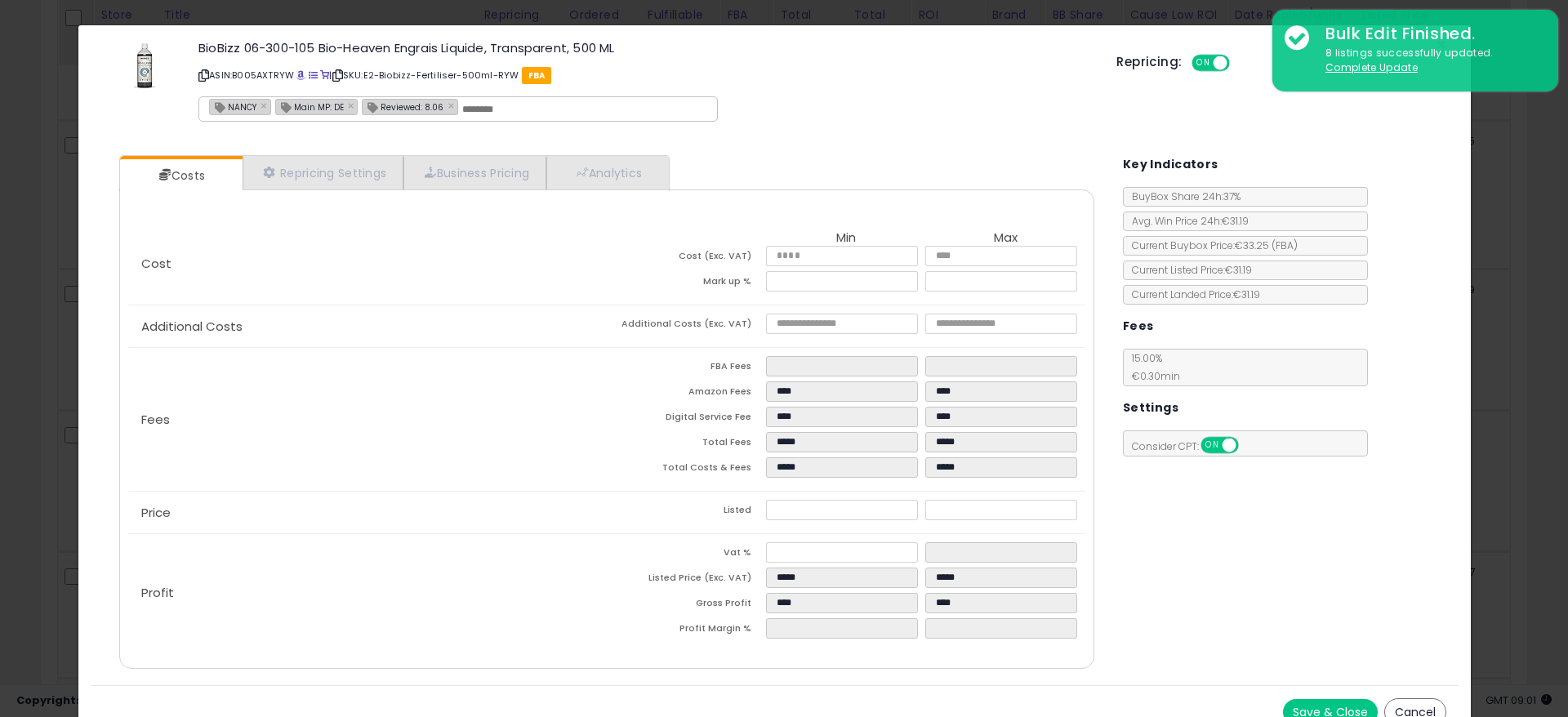 type on "*****" 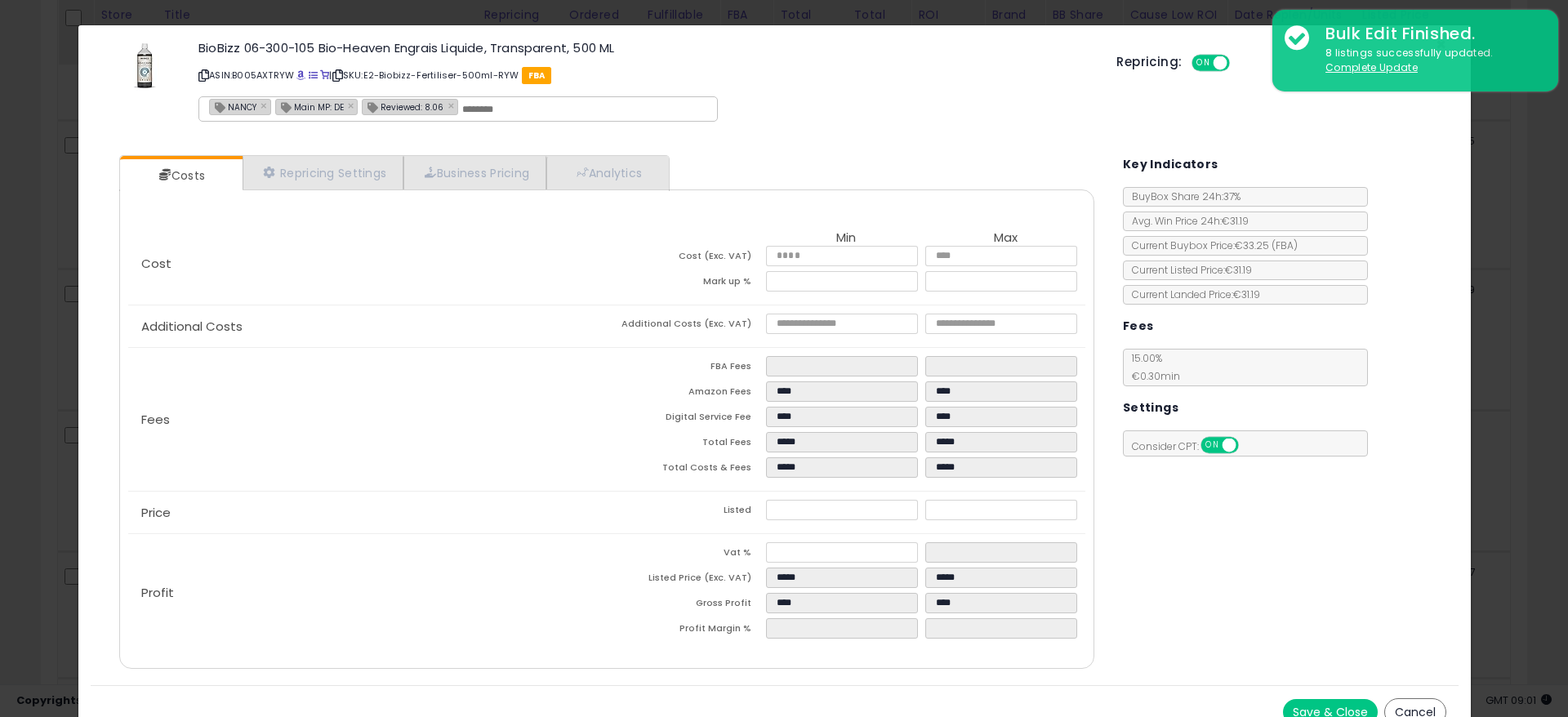 type on "*****" 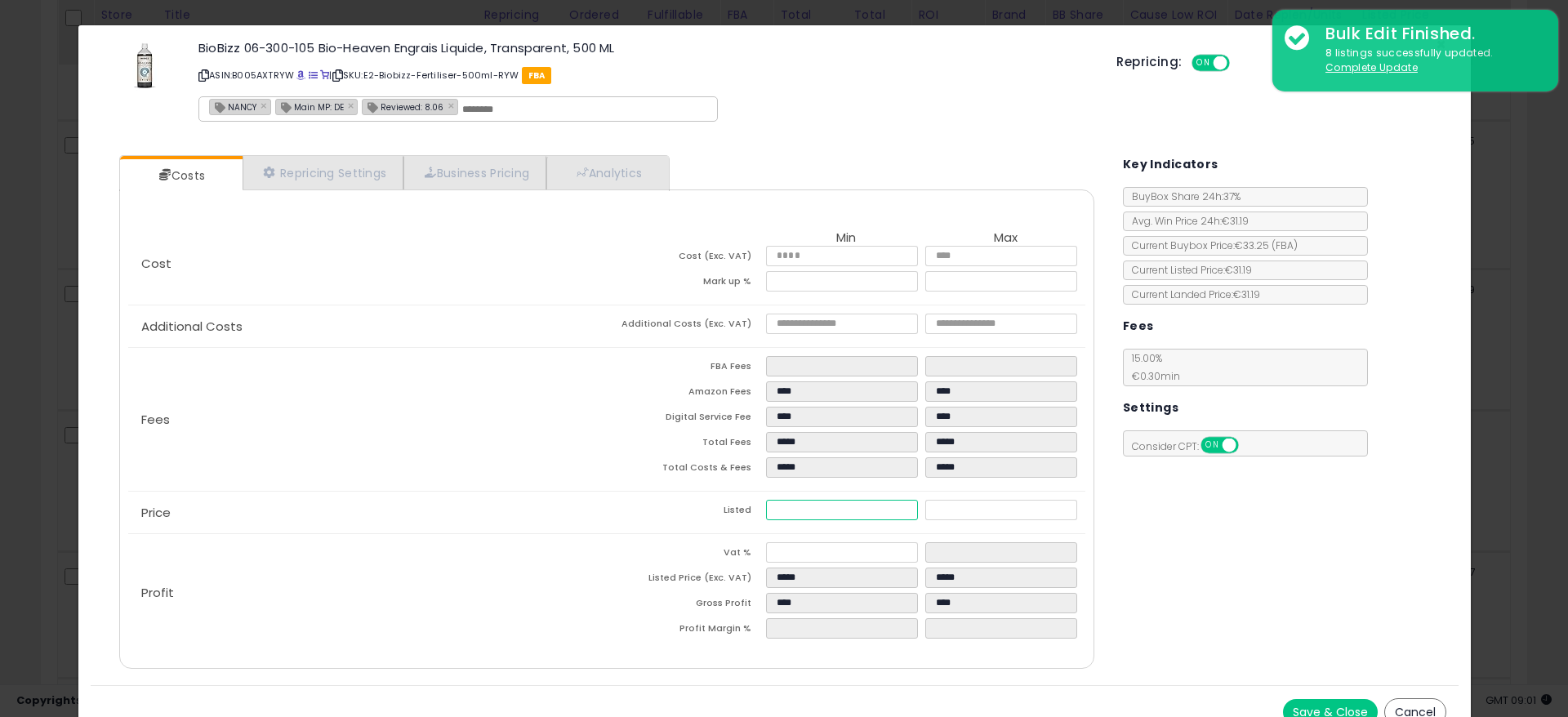 click on "*****" at bounding box center [842, 510] 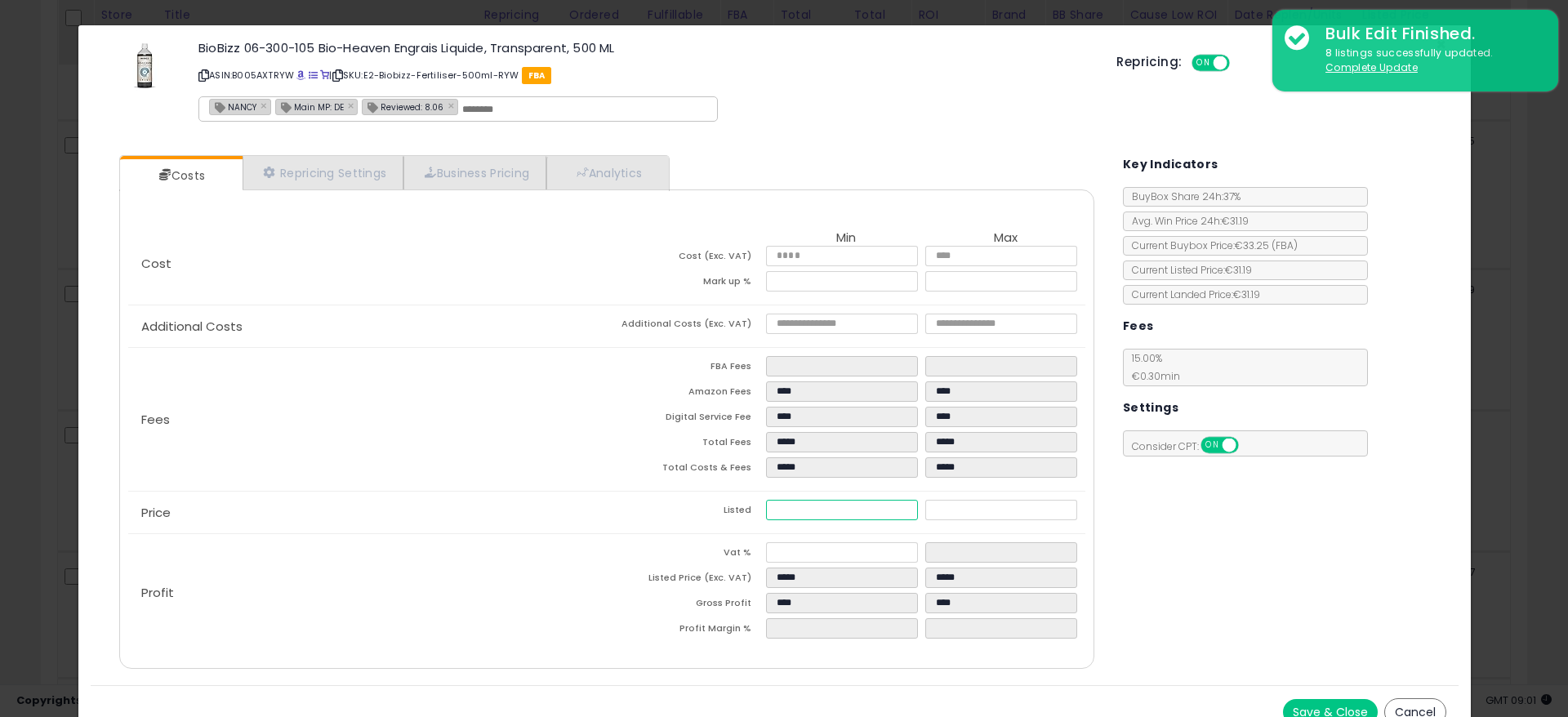 type on "****" 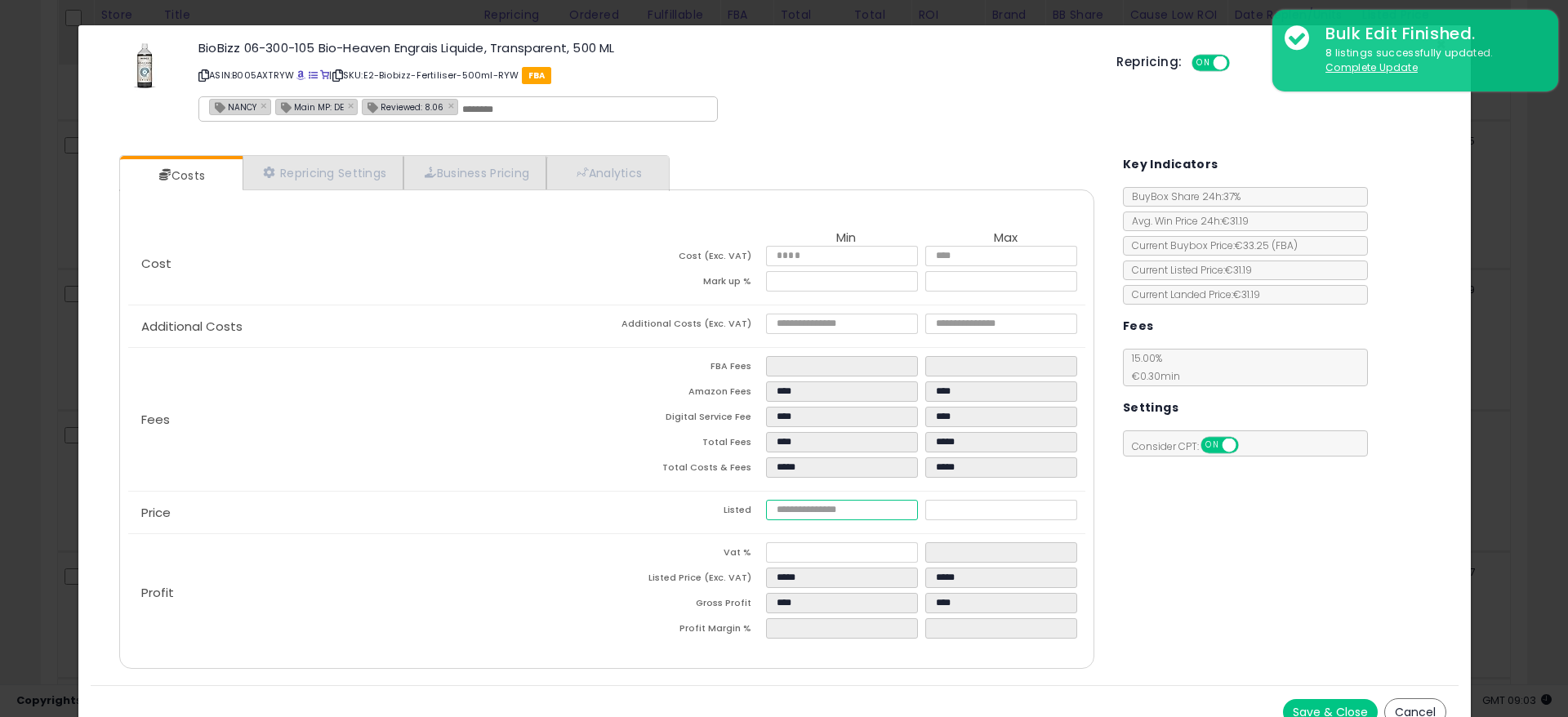 paste on "*****" 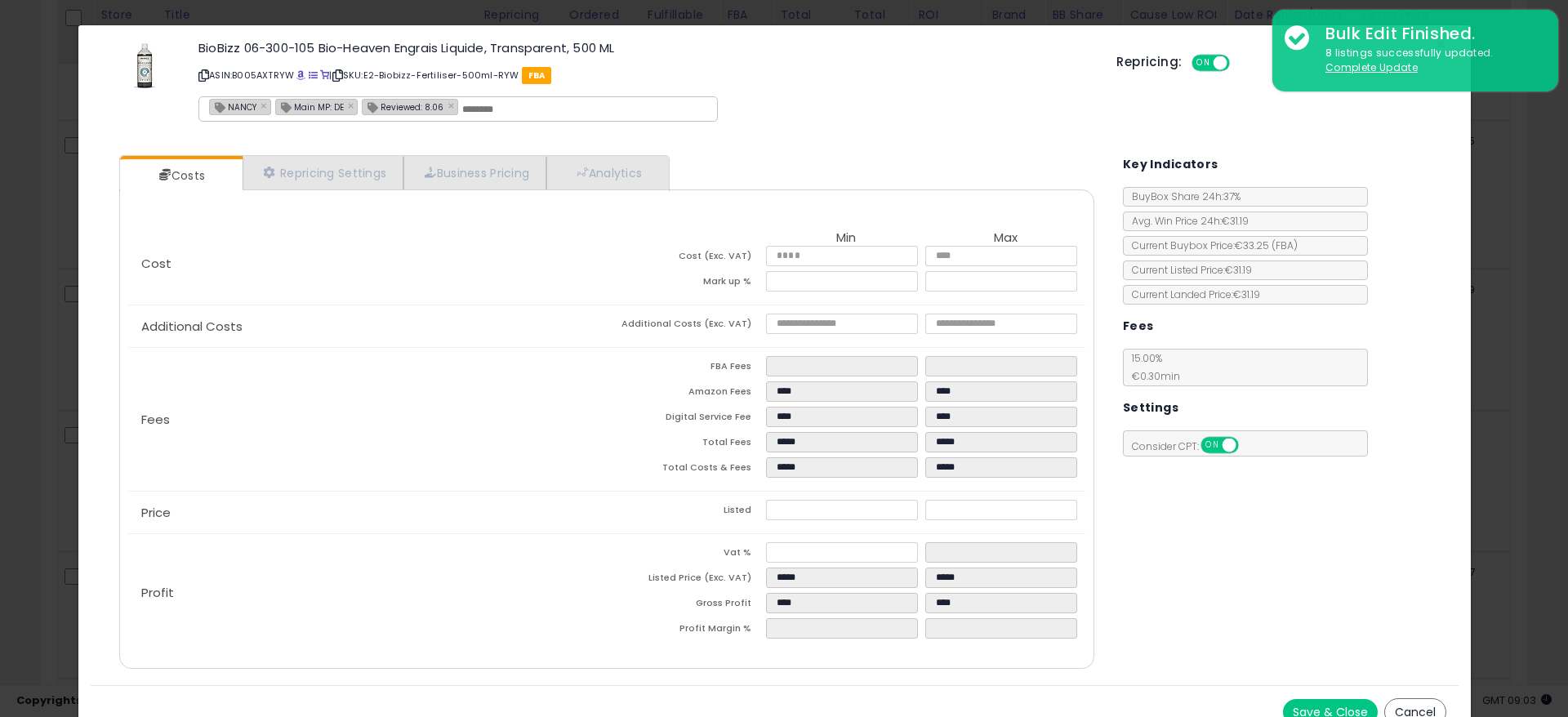 click on "Fees
FBA Fees
****
****
Amazon Fees
****
****
Digital Service Fee
****
****
Total Fees
*****
*****
Total Costs & Fees
*****
*****" 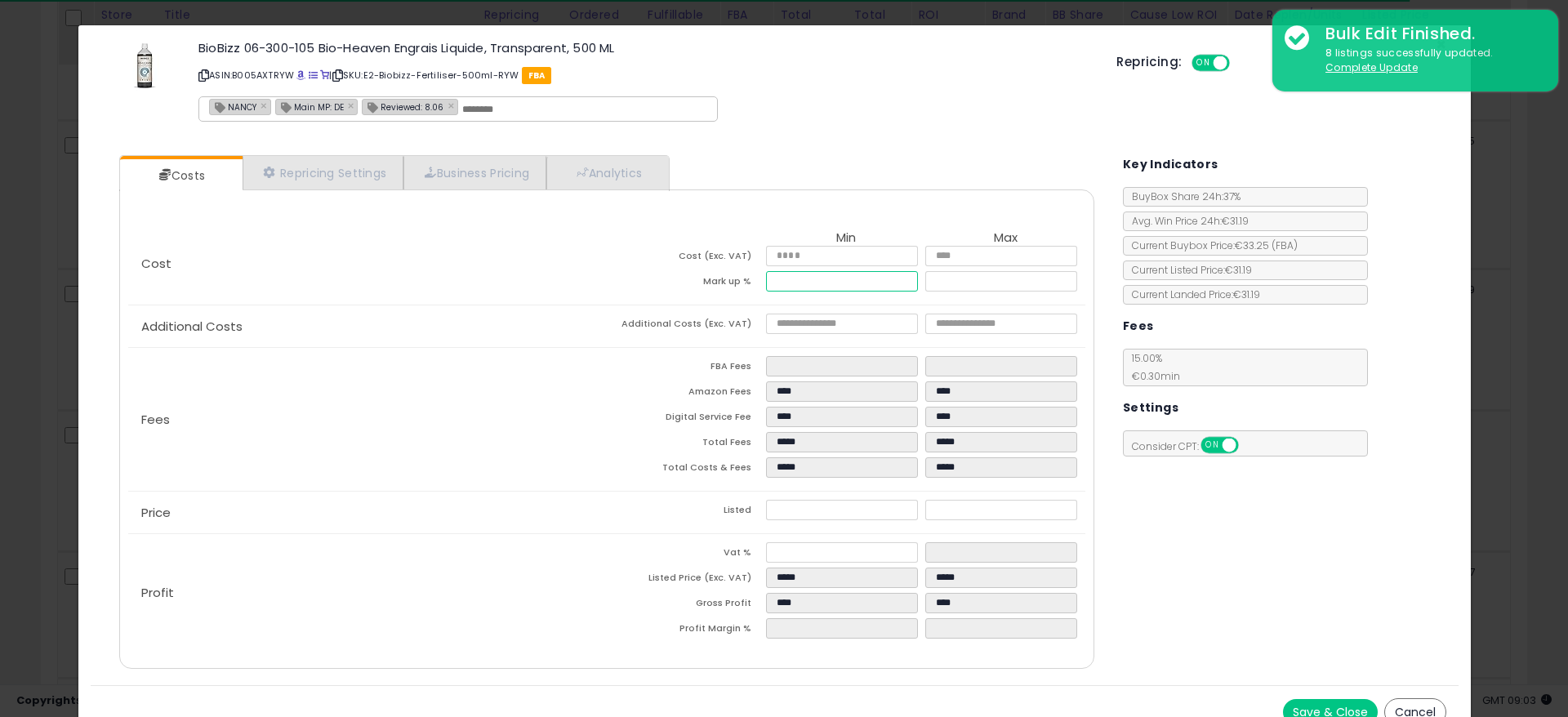 click on "*****" at bounding box center [842, 281] 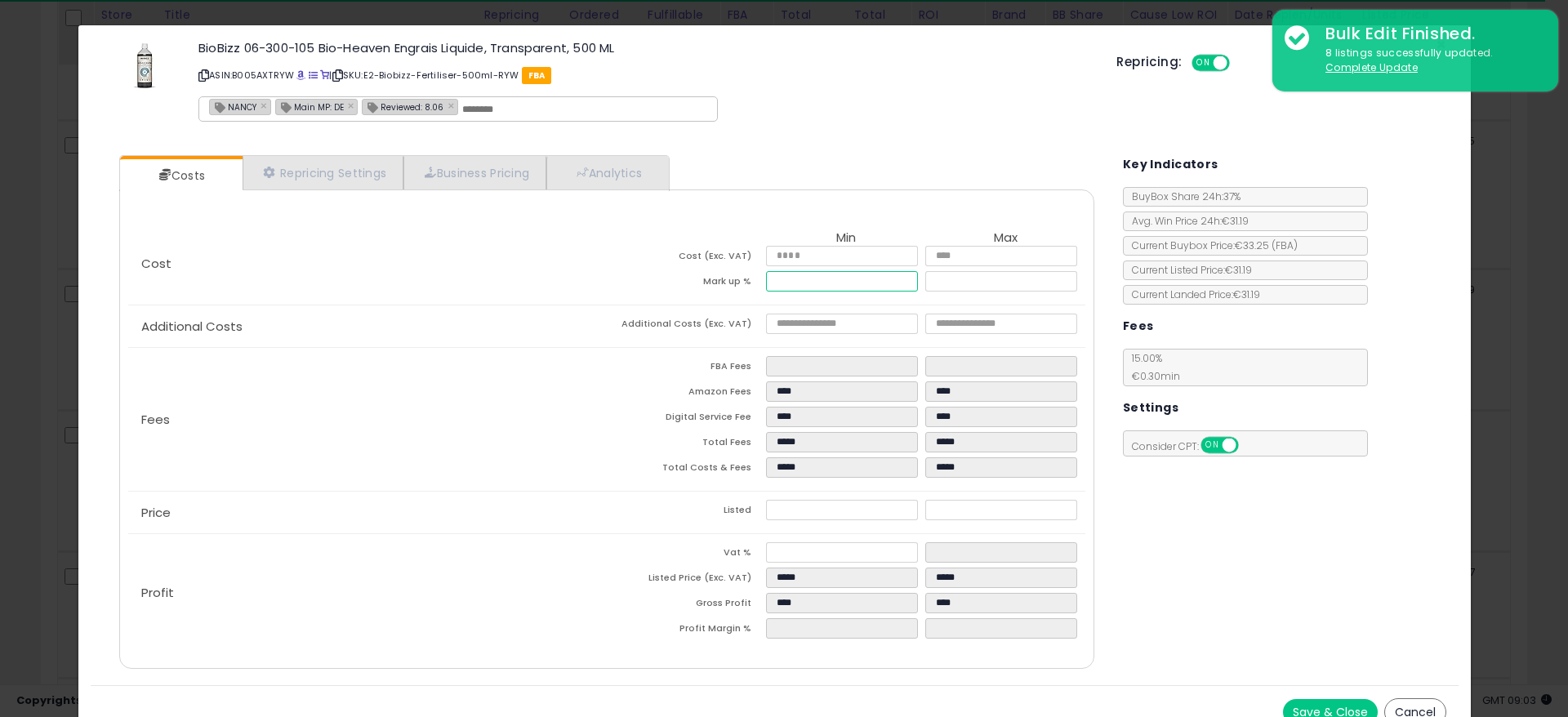 click on "*****" at bounding box center (842, 281) 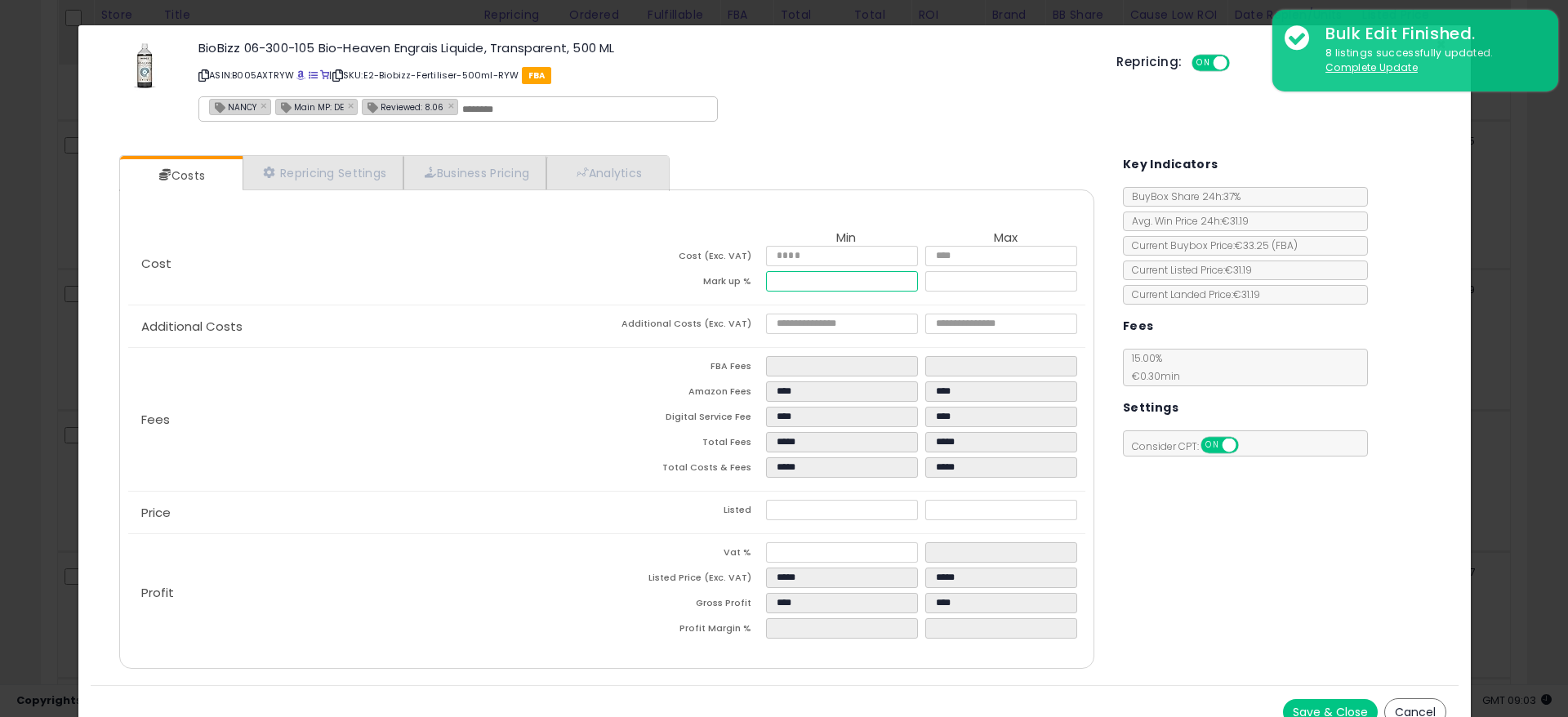 scroll, scrollTop: 21, scrollLeft: 0, axis: vertical 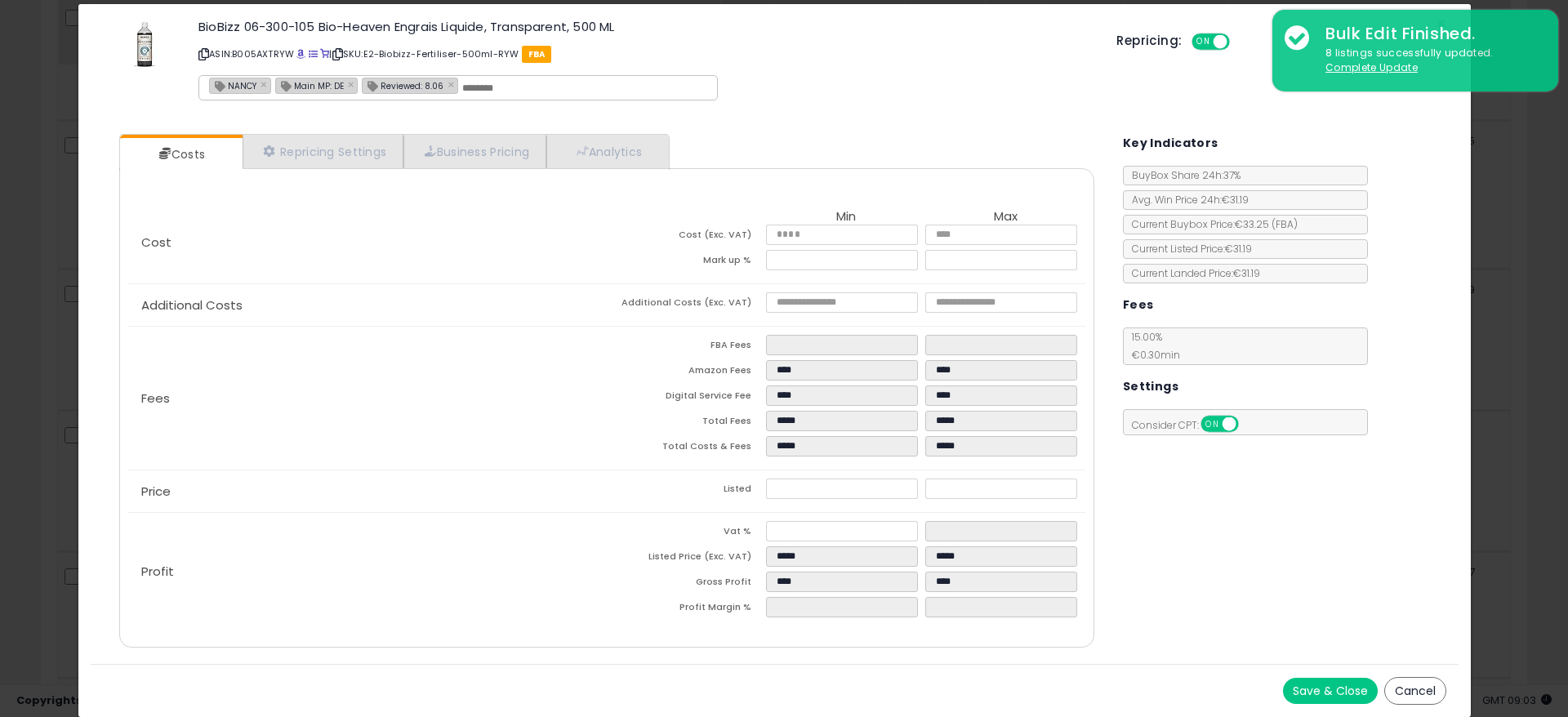 click on "Save & Close" at bounding box center [1330, 691] 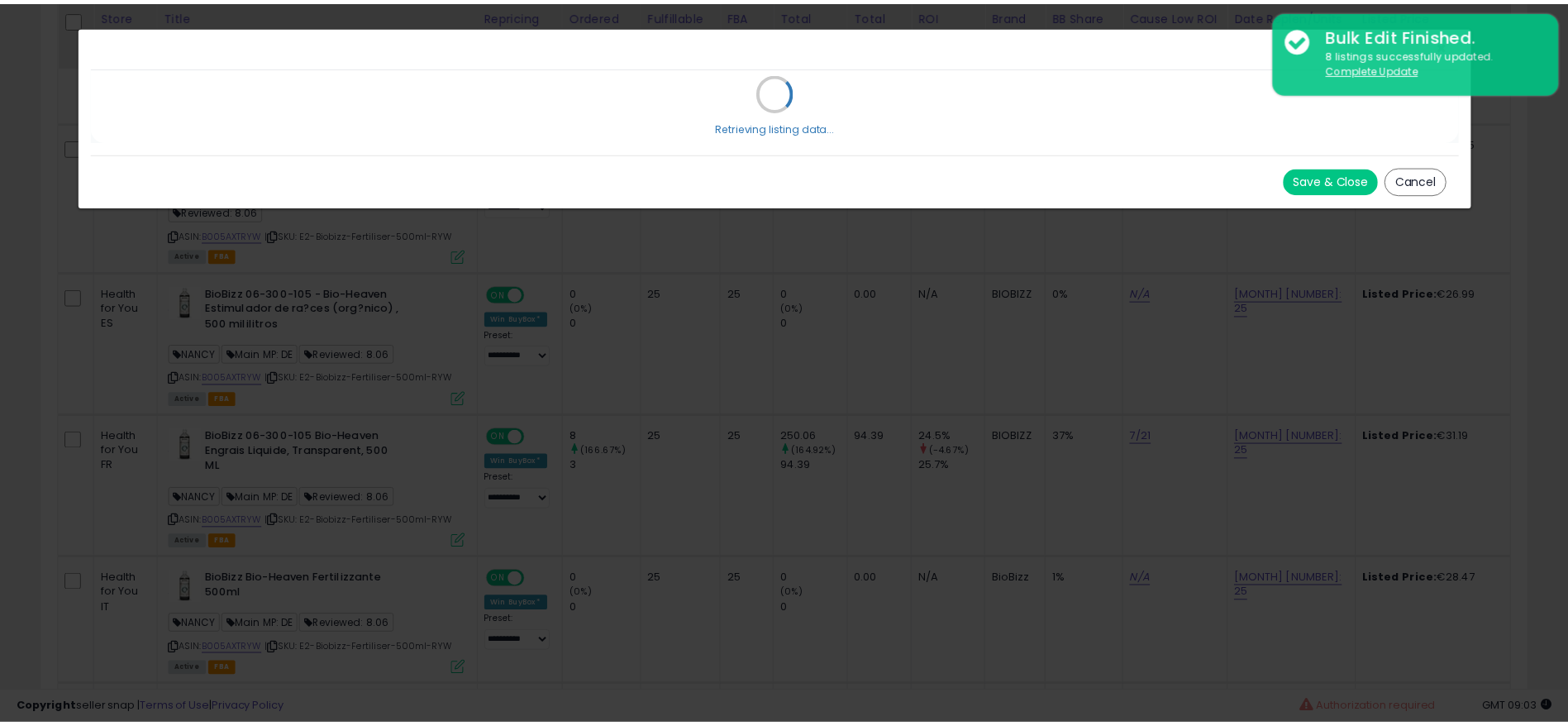 scroll, scrollTop: 0, scrollLeft: 0, axis: both 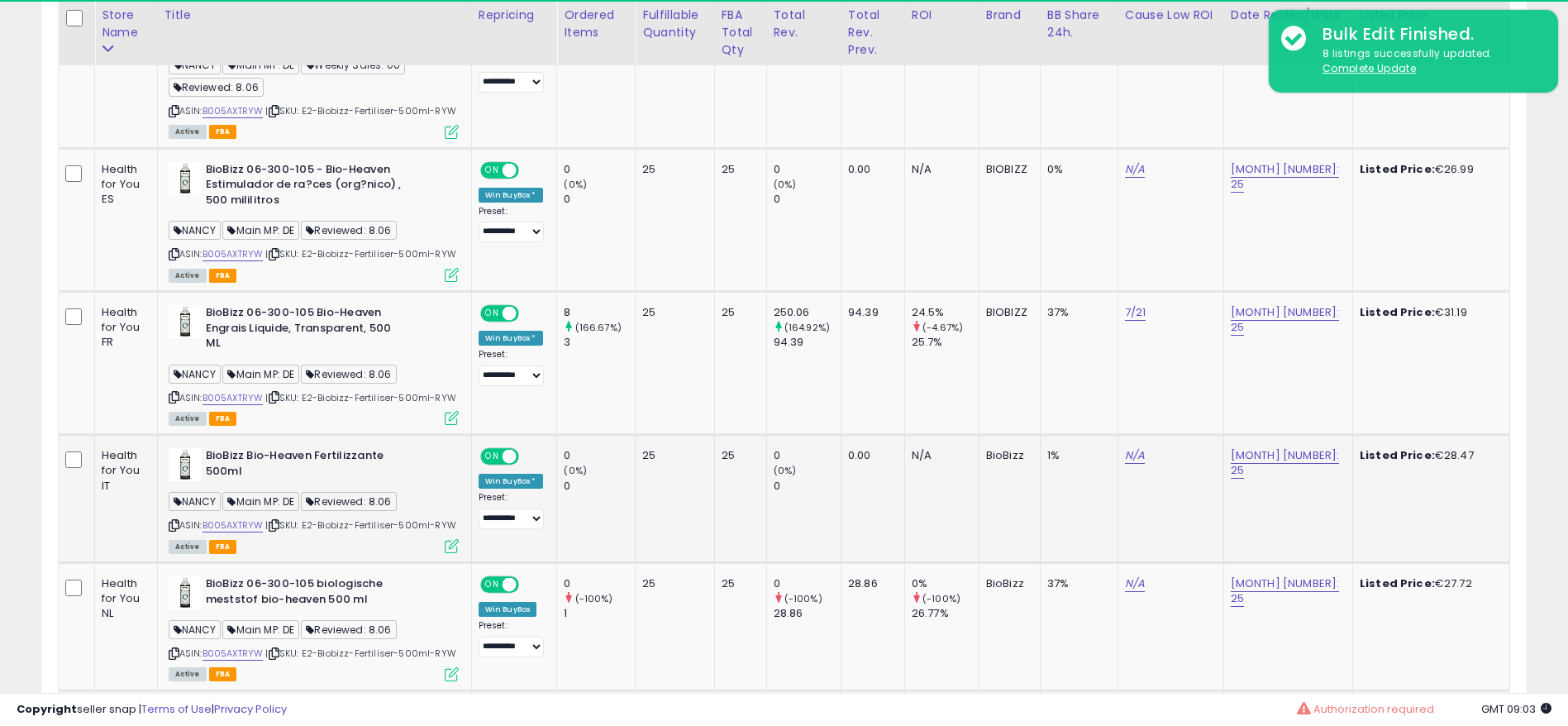 click at bounding box center [451, 546] 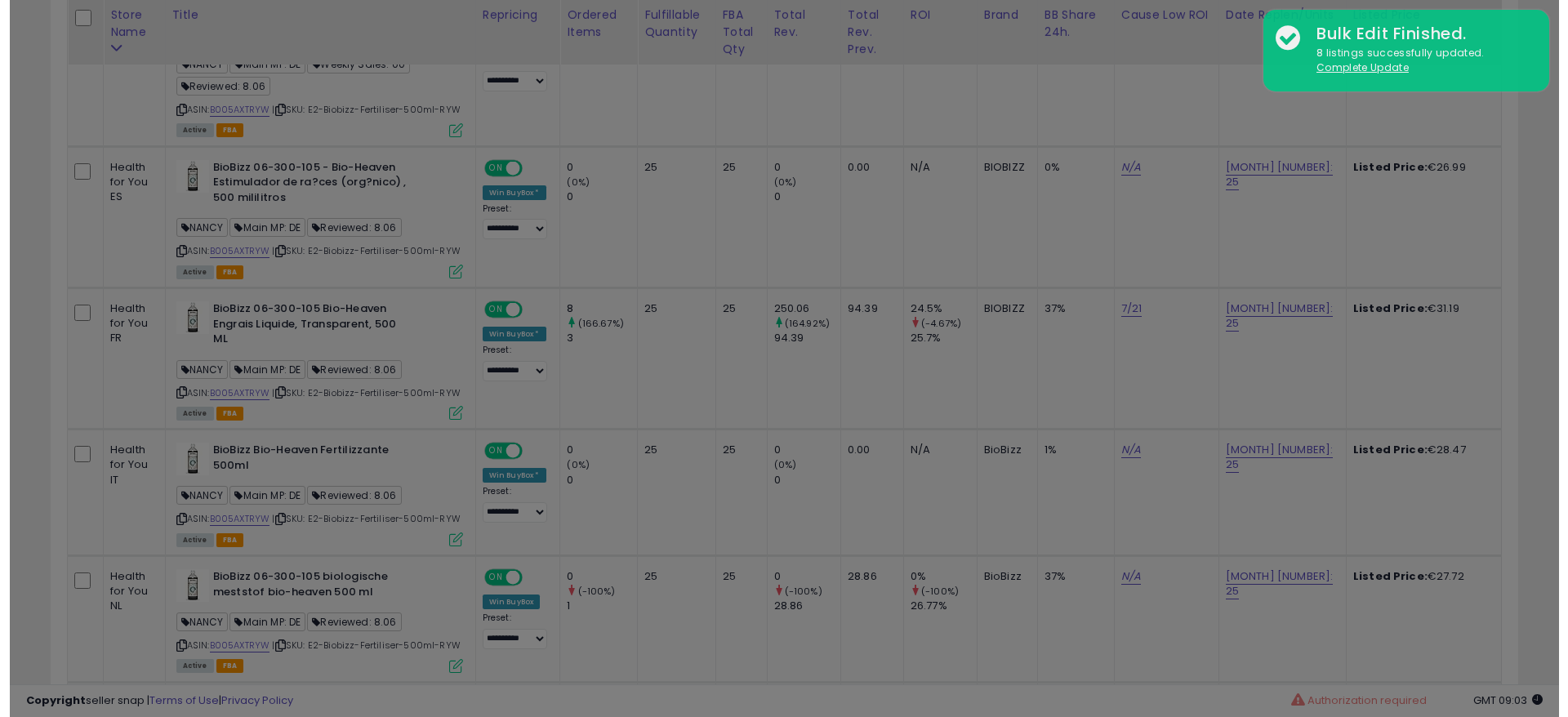 scroll, scrollTop: 816294, scrollLeft: 815804, axis: both 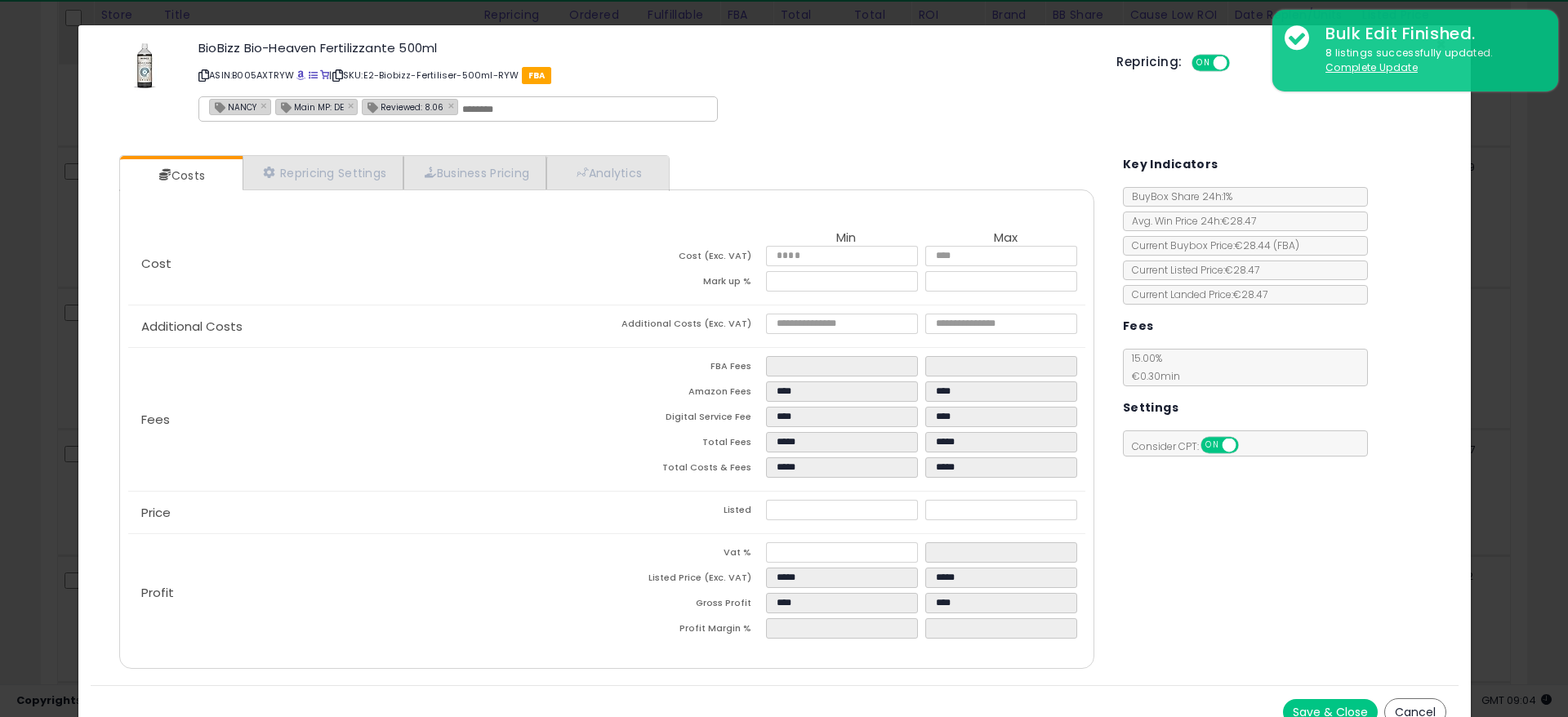 click on "Fees
FBA Fees
****
****
Amazon Fees
****
****
Digital Service Fee
****
****
Total Fees
*****
*****
Total Costs & Fees
*****
*****" 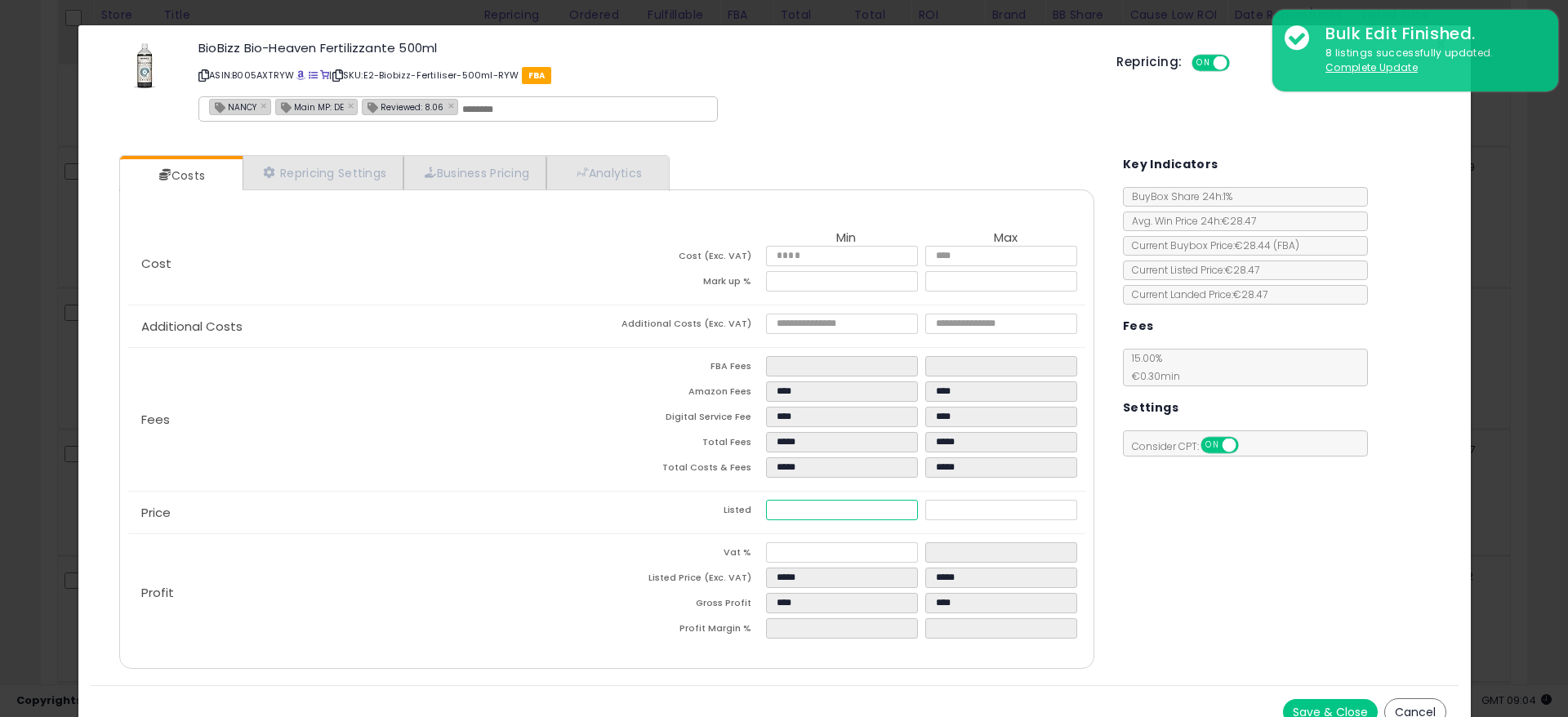 click on "*****" at bounding box center [842, 510] 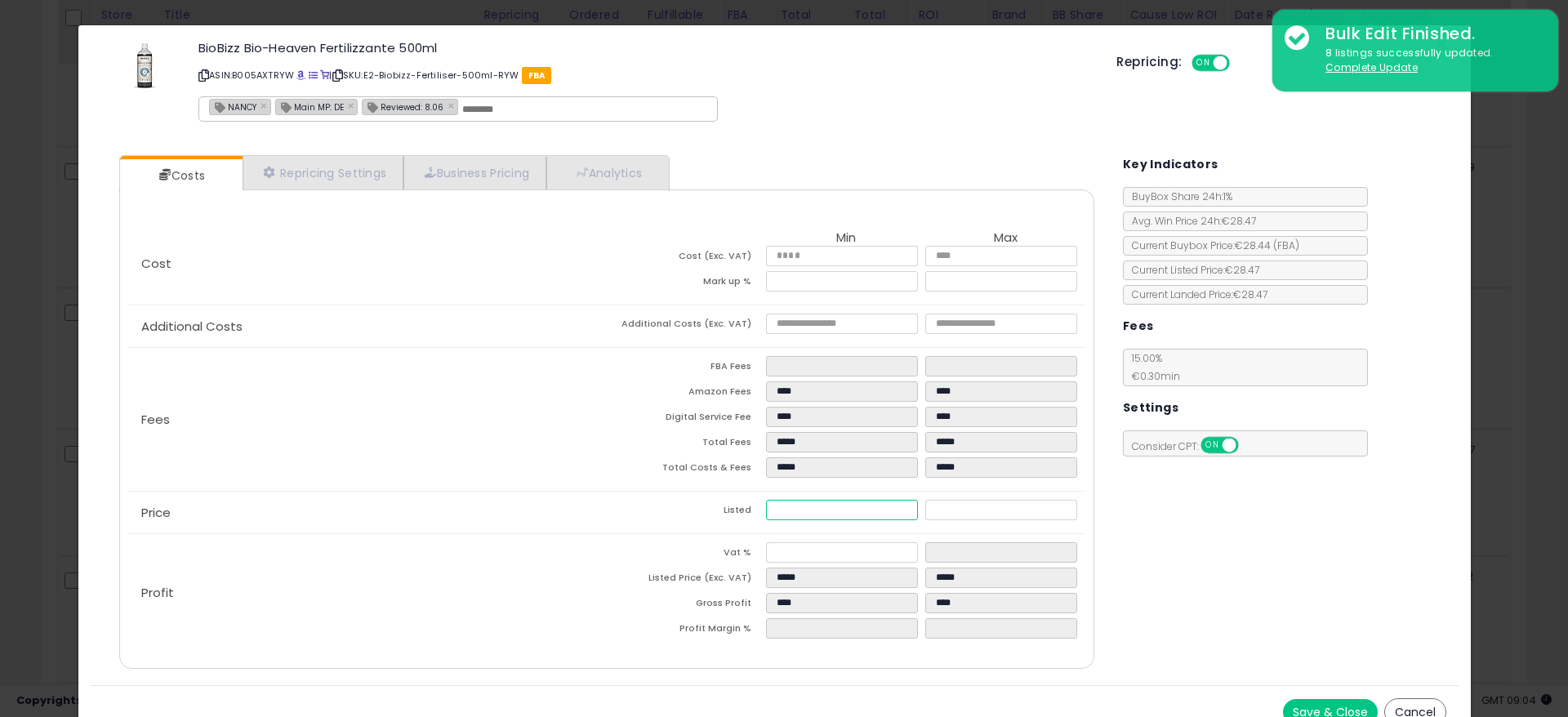 type on "****" 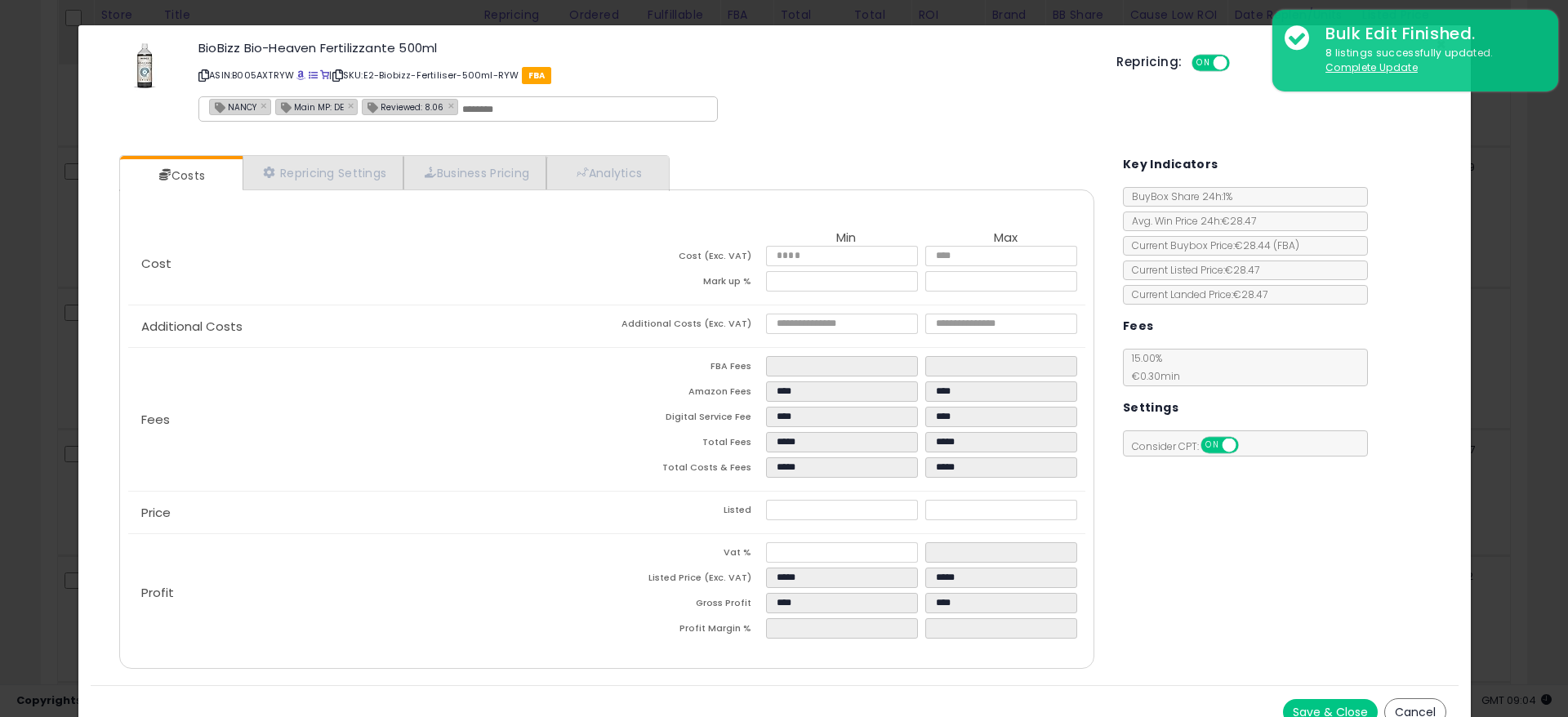 type on "*****" 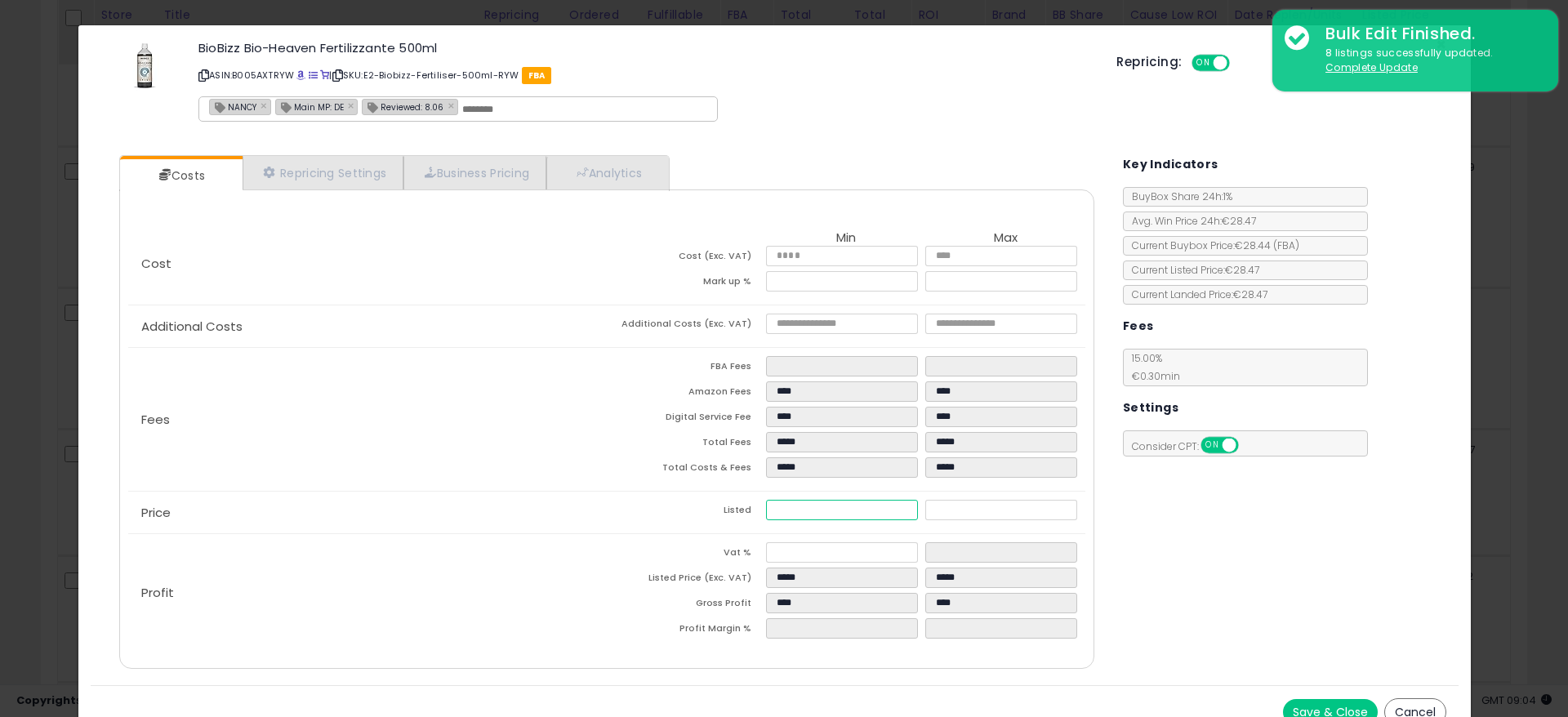 click on "*****" at bounding box center (842, 510) 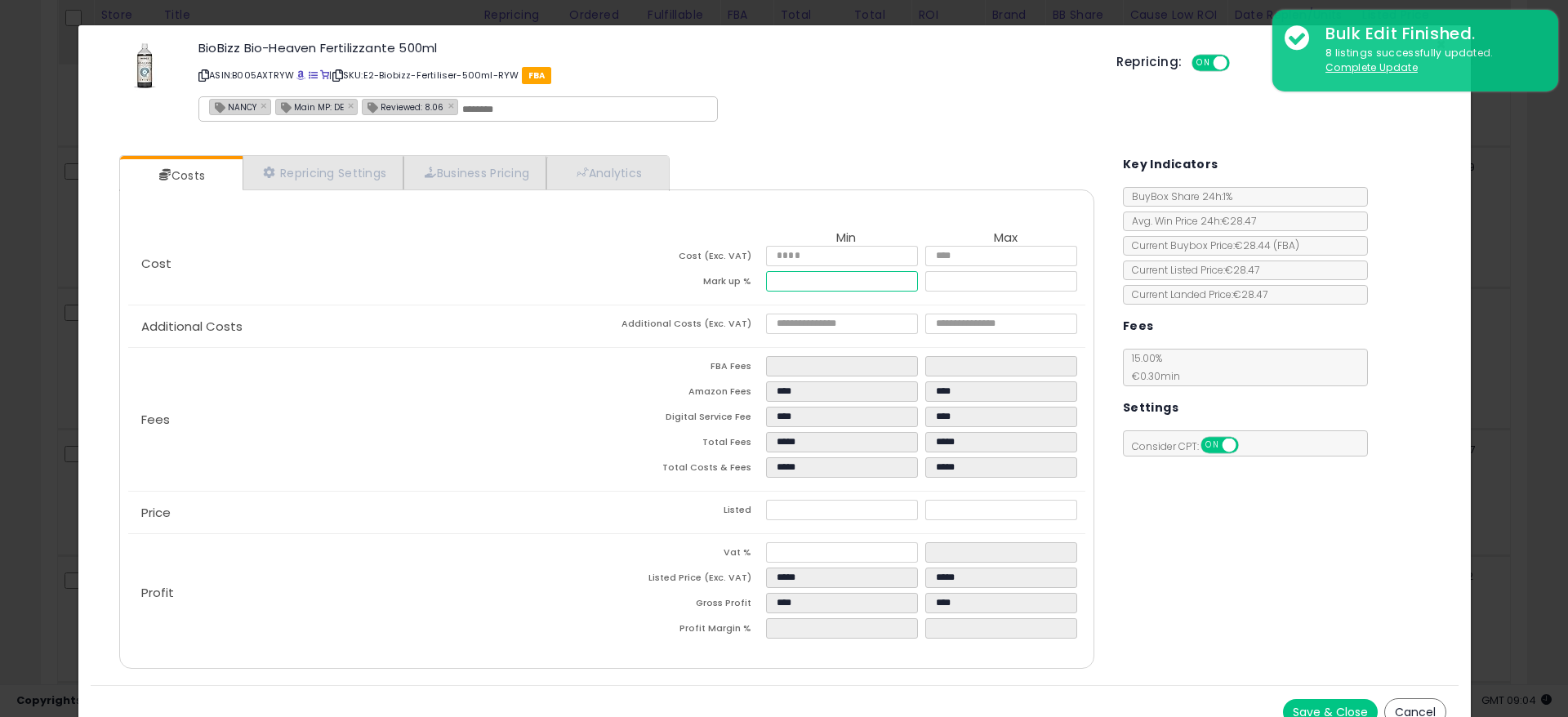 click on "*****" at bounding box center [842, 281] 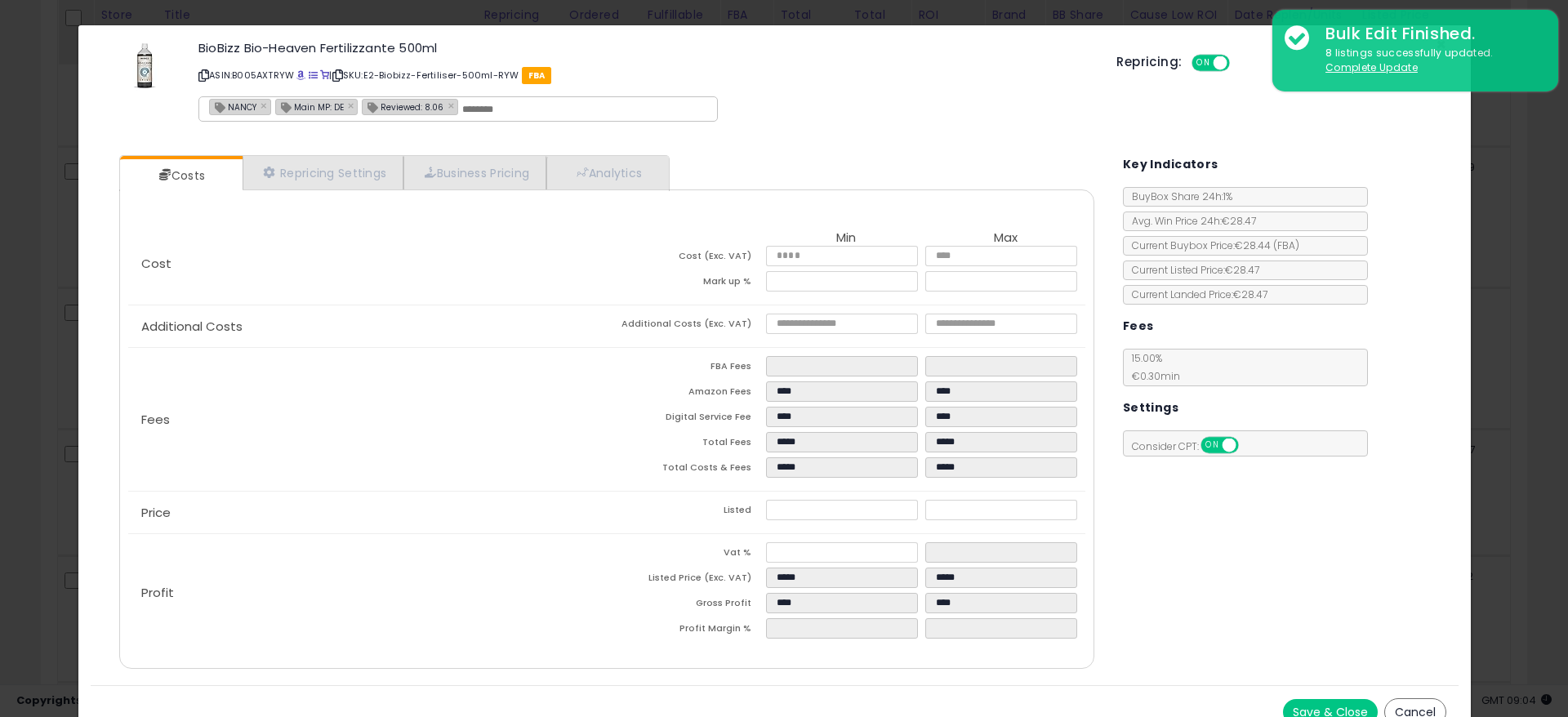 type on "*****" 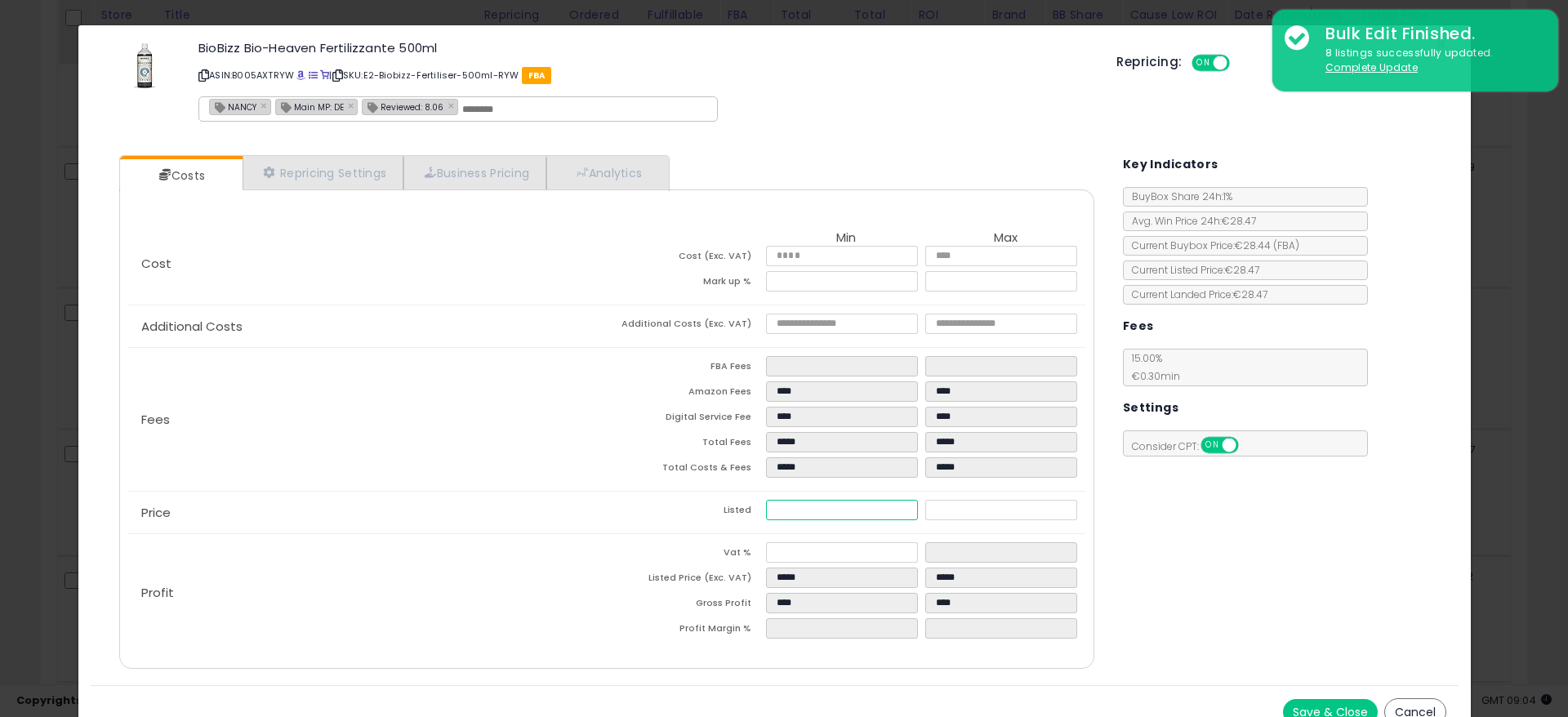 click on "*****" at bounding box center (842, 510) 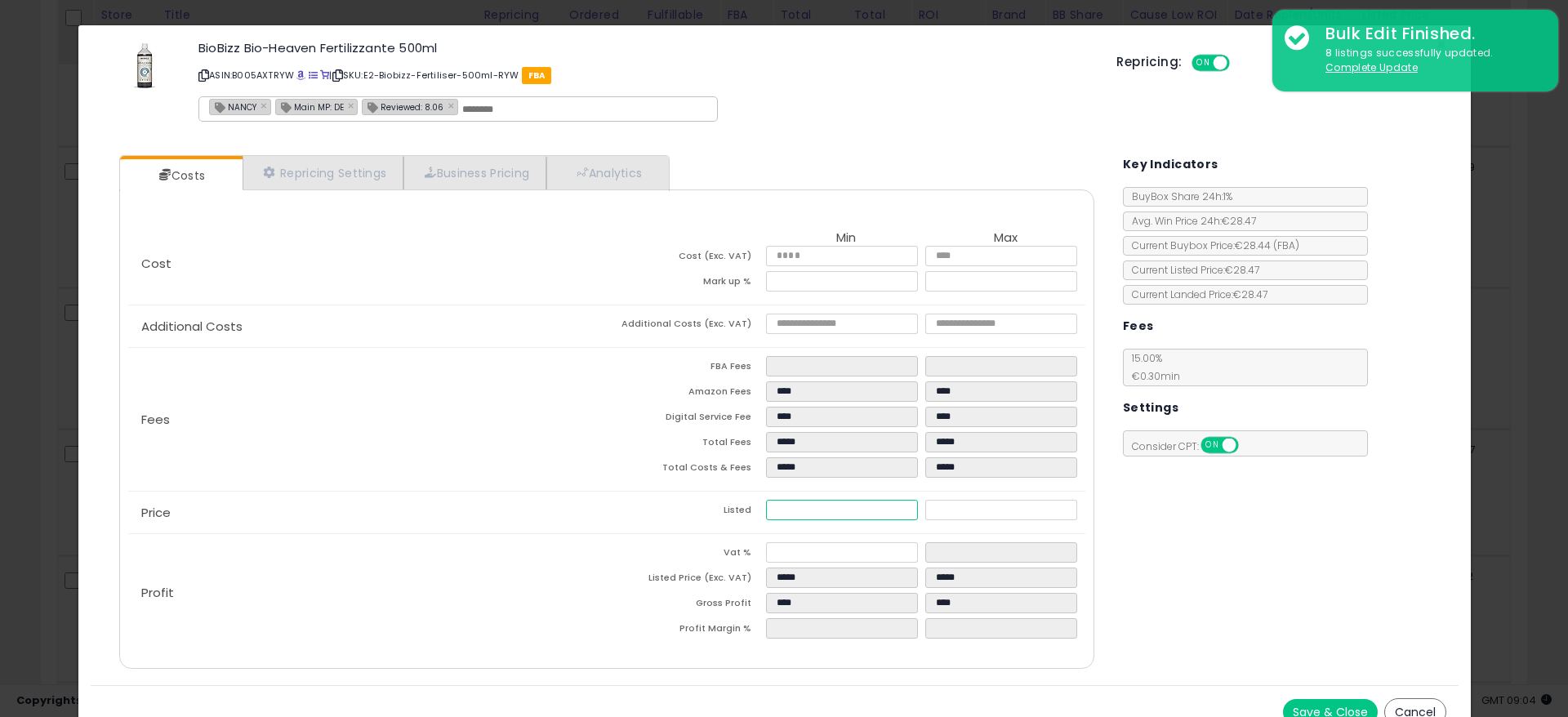 type on "****" 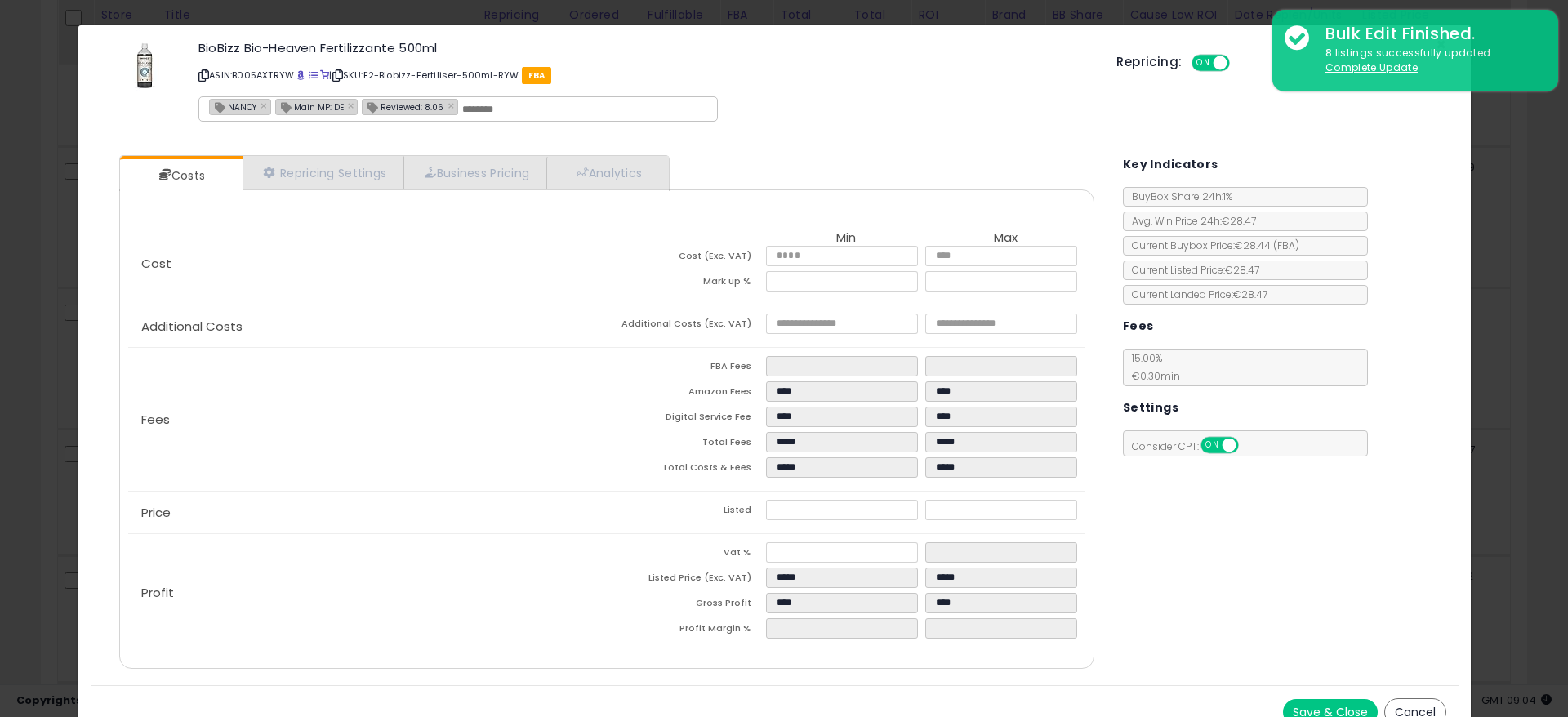 type on "*****" 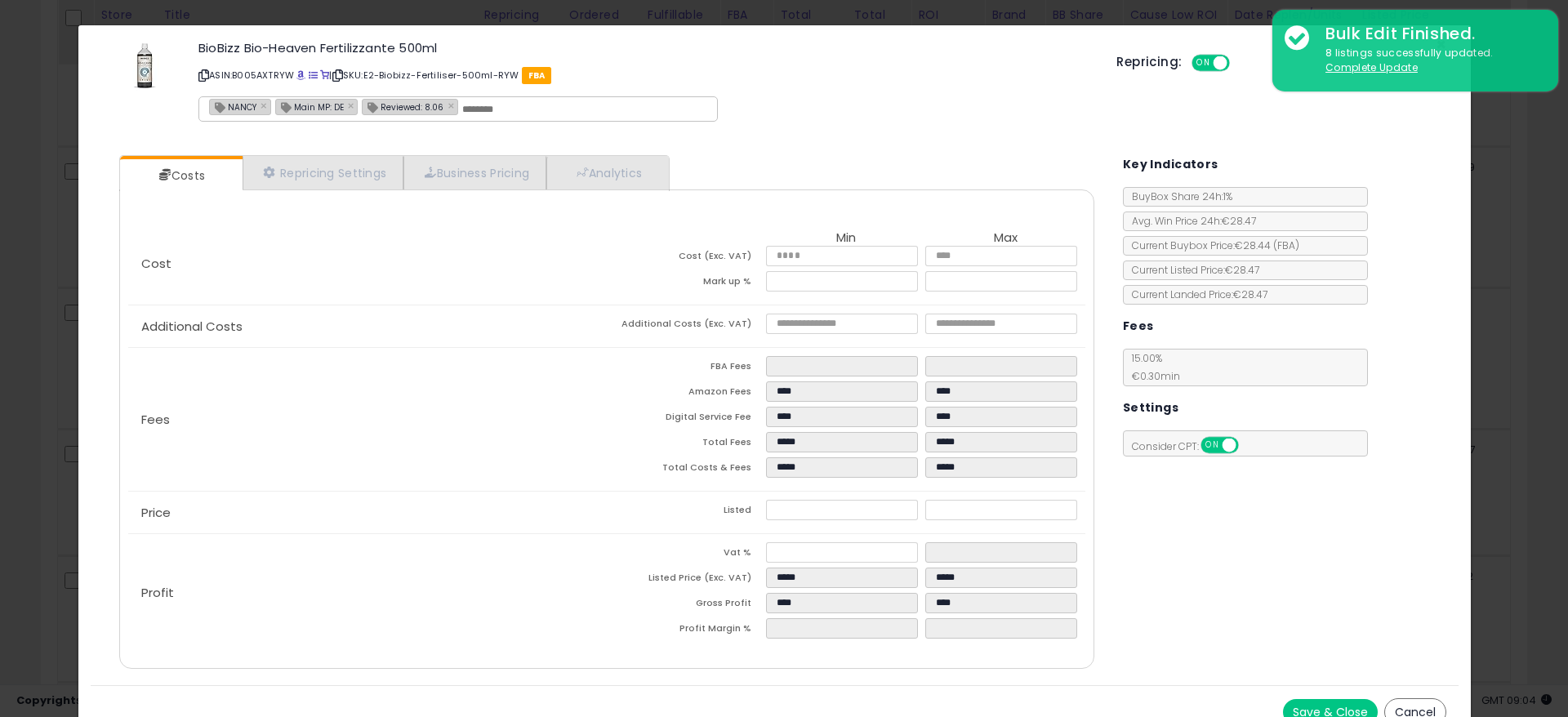 click on "Price
Listed
*****
*****" 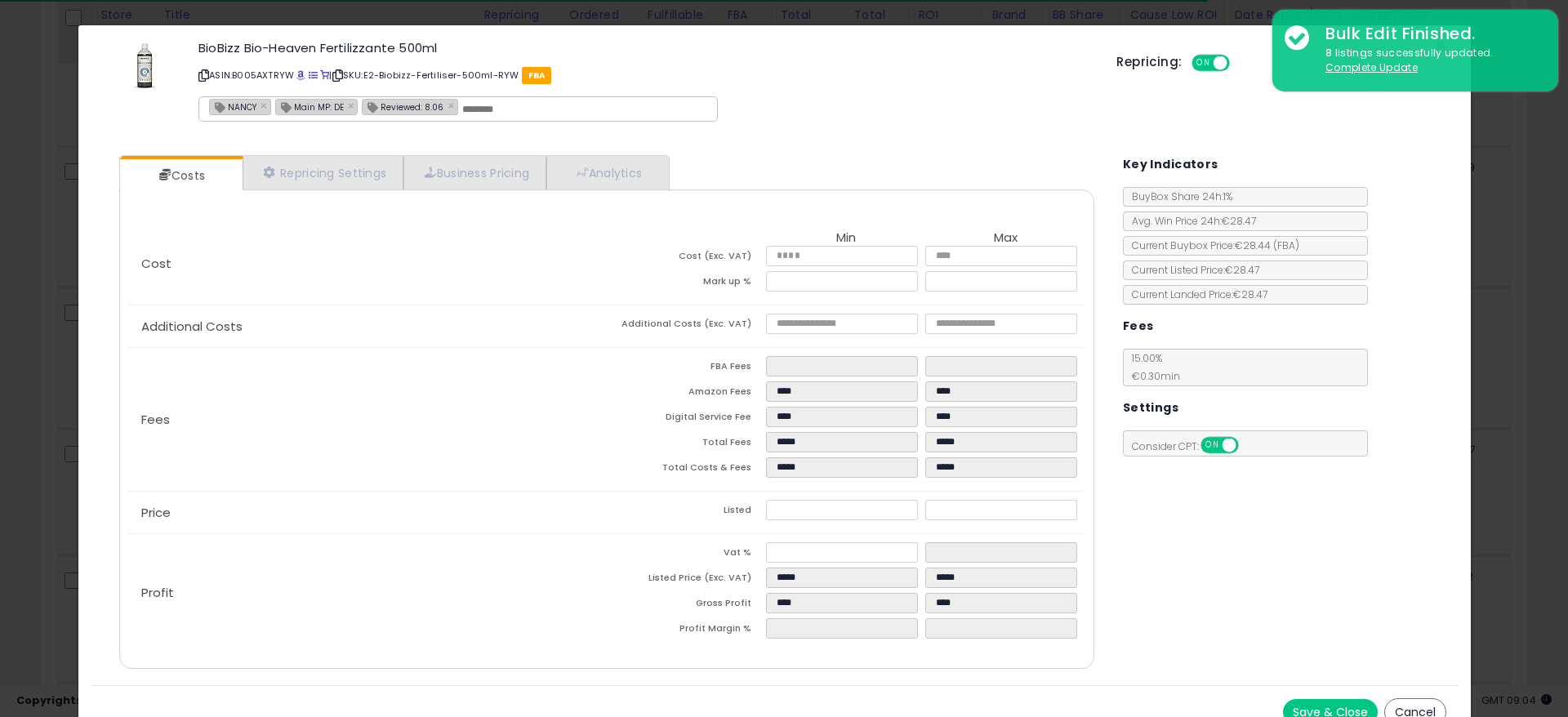 click on "× Close
BioBizz Bio-Heaven Fertilizzante 500ml
ASIN:  B005AXTRYW
|
SKU:  E2-Biobizz-Fertiliser-500ml-RYW
FBA
[NAME] × Main MP: [COUNTRY] × Reviewed: [RATING] ×
Repricing:
ON   OFF" 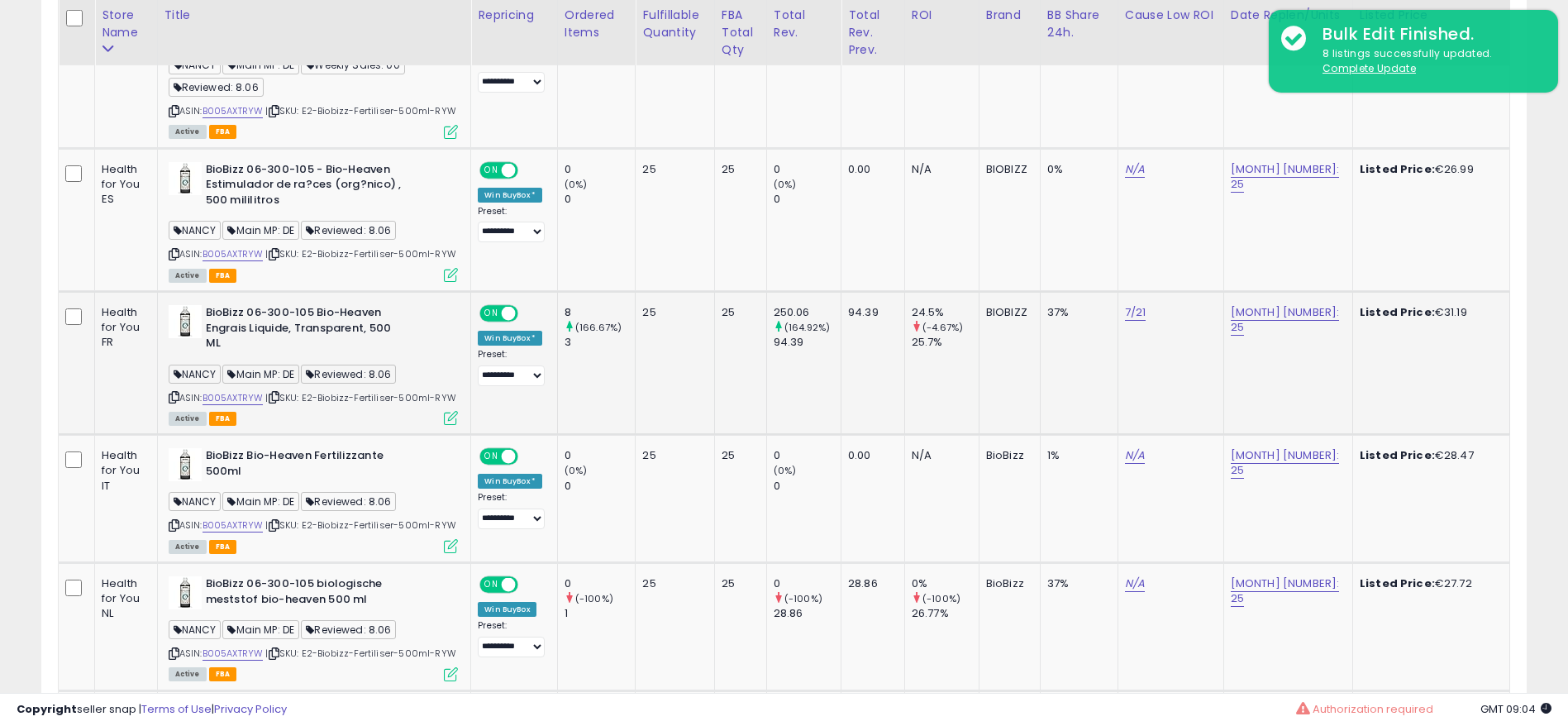 scroll, scrollTop: 339, scrollLeft: 862, axis: both 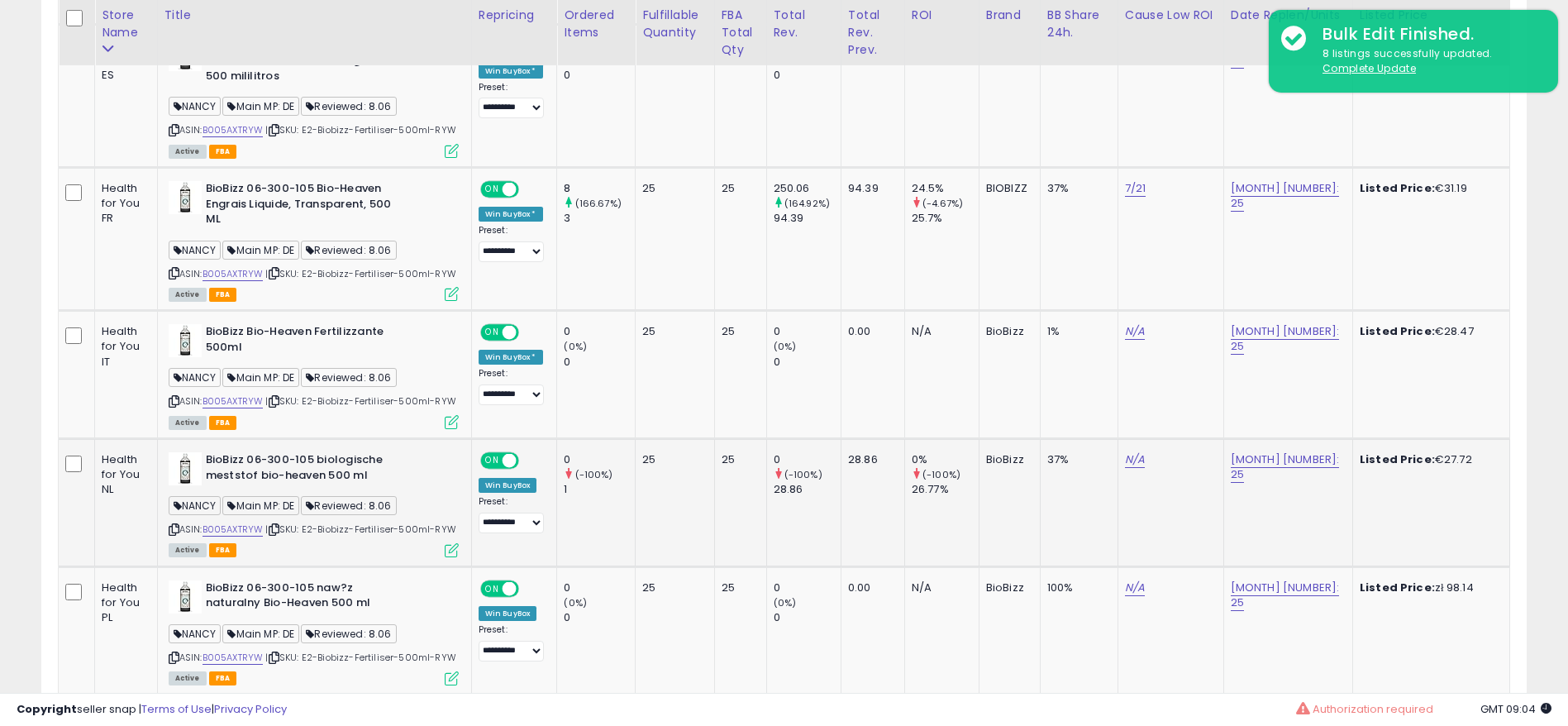 click at bounding box center (451, 550) 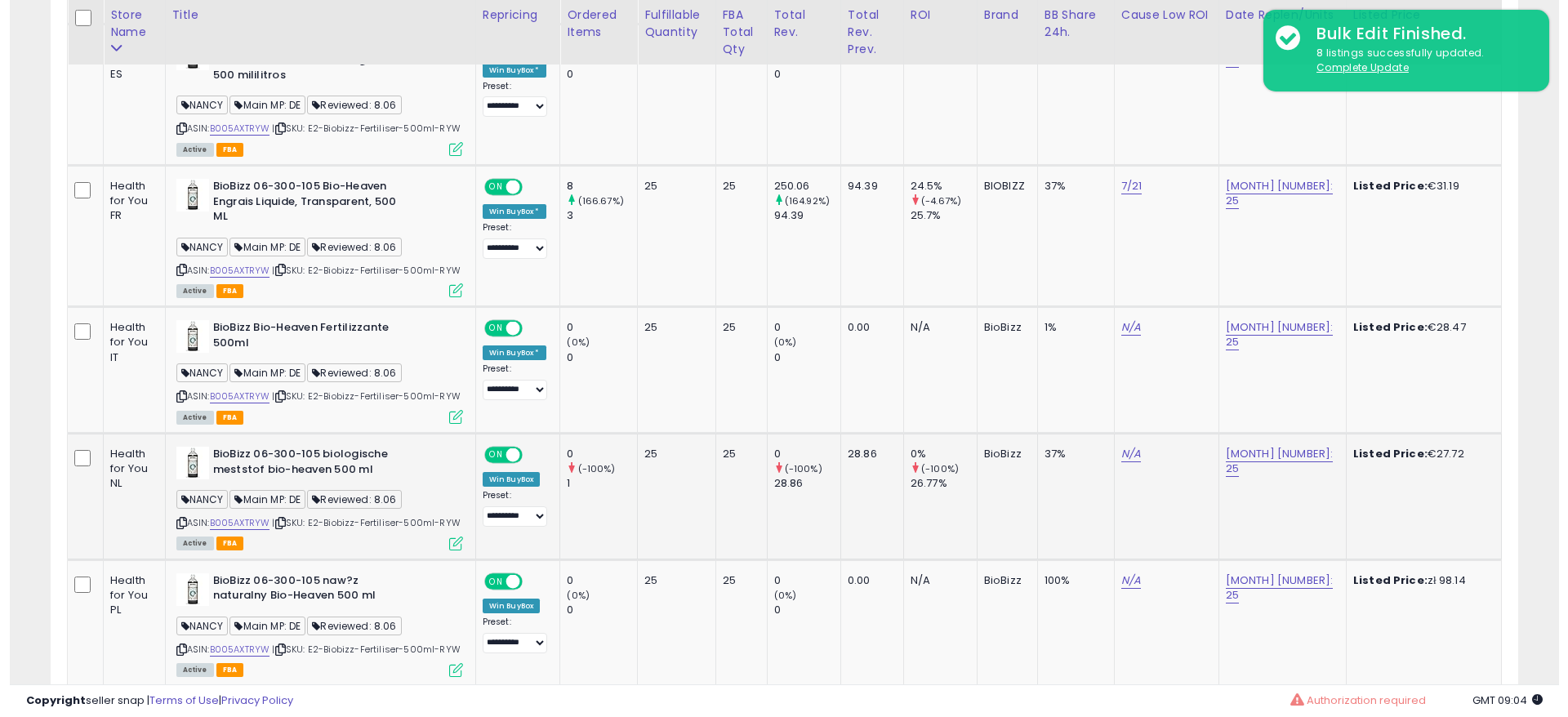 scroll, scrollTop: 816294, scrollLeft: 815804, axis: both 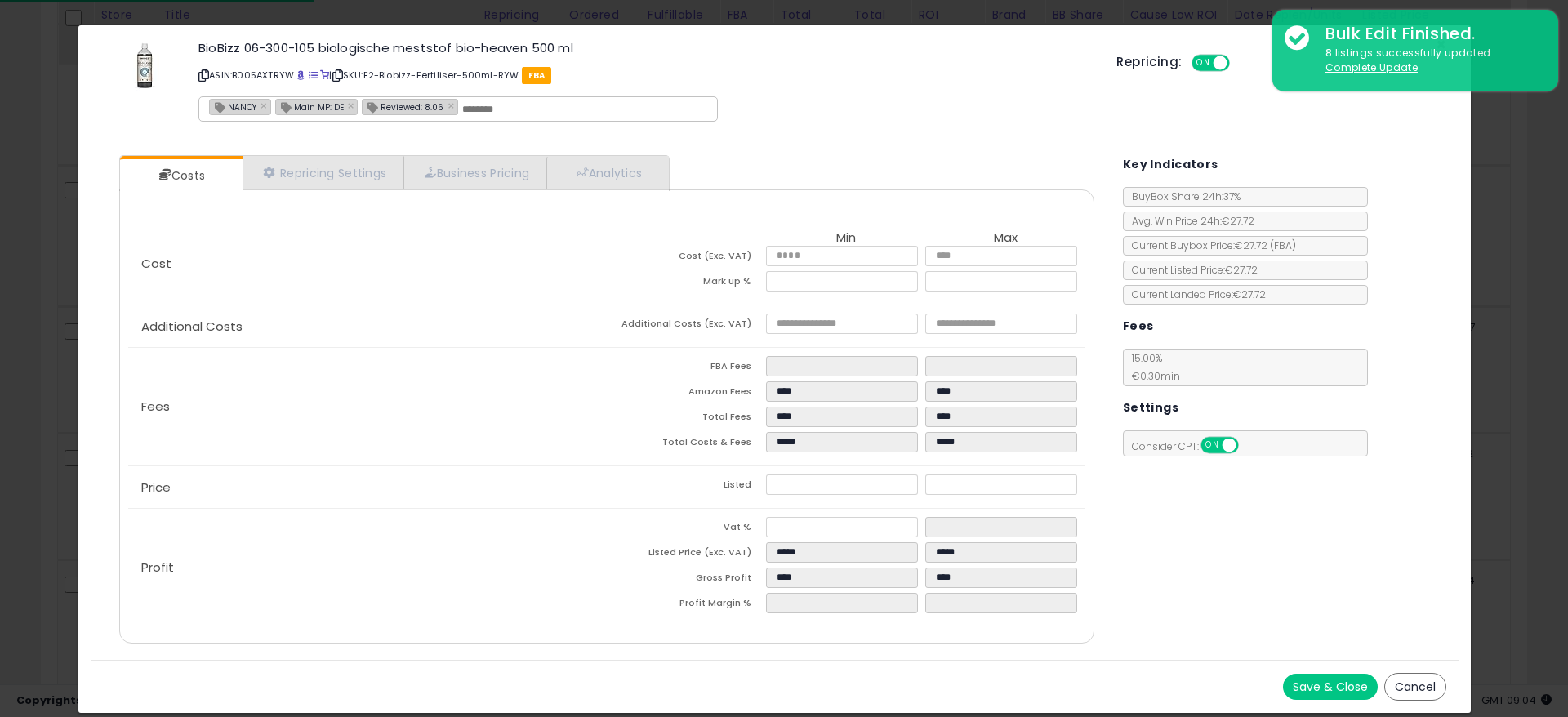click on "Profit
Vat %
Listed Price (Exc. VAT)
*****
*****
Gross Profit
****
****
Profit Margin %
*****
*****" 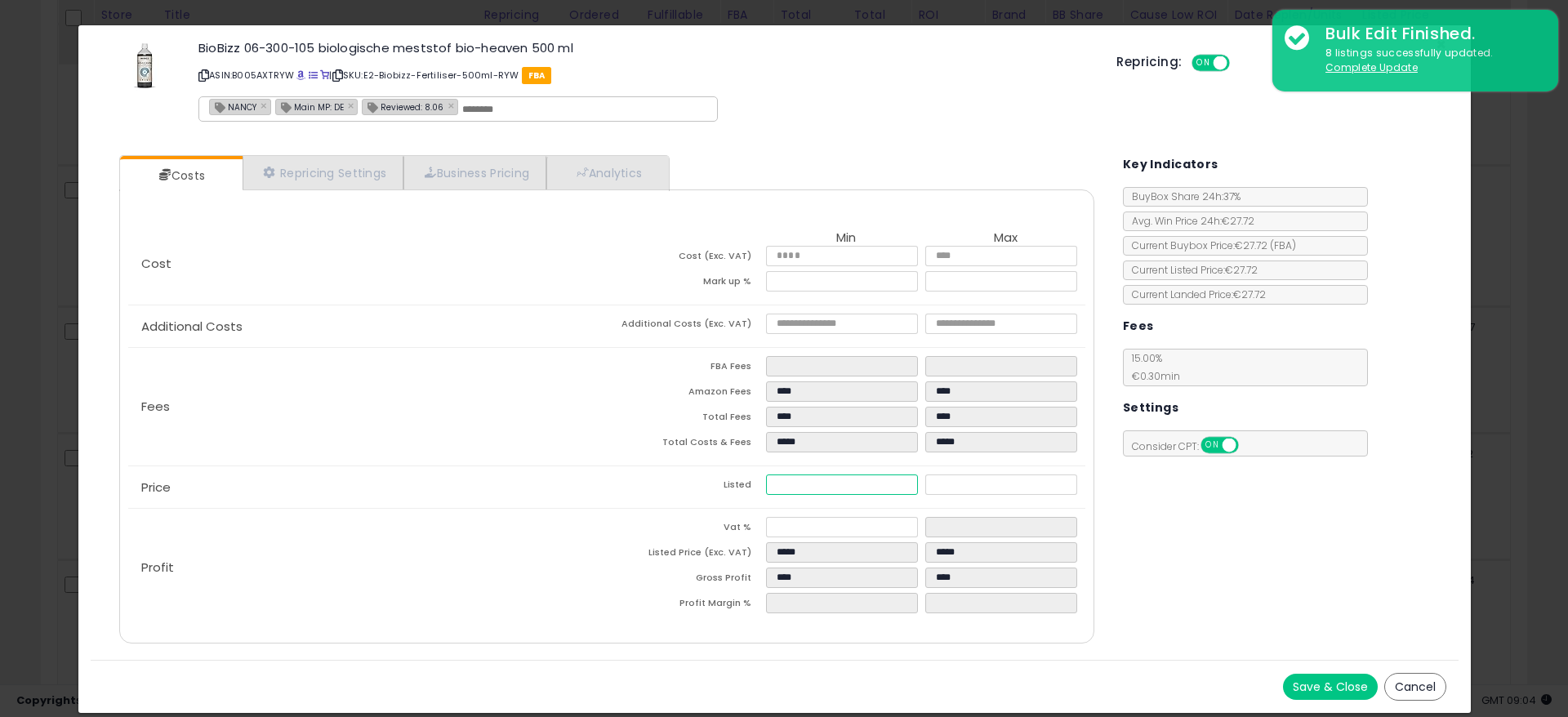click on "*****" at bounding box center [842, 484] 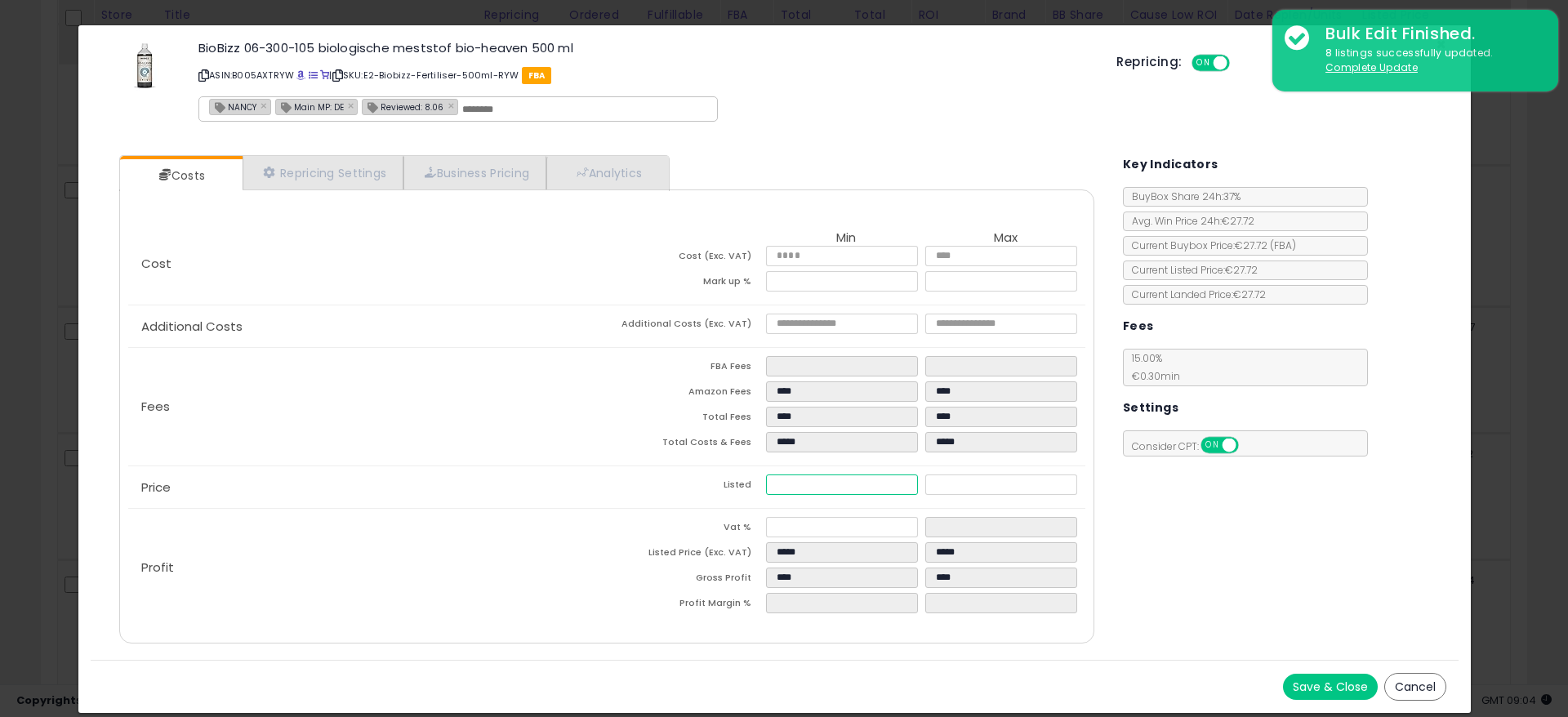 type on "****" 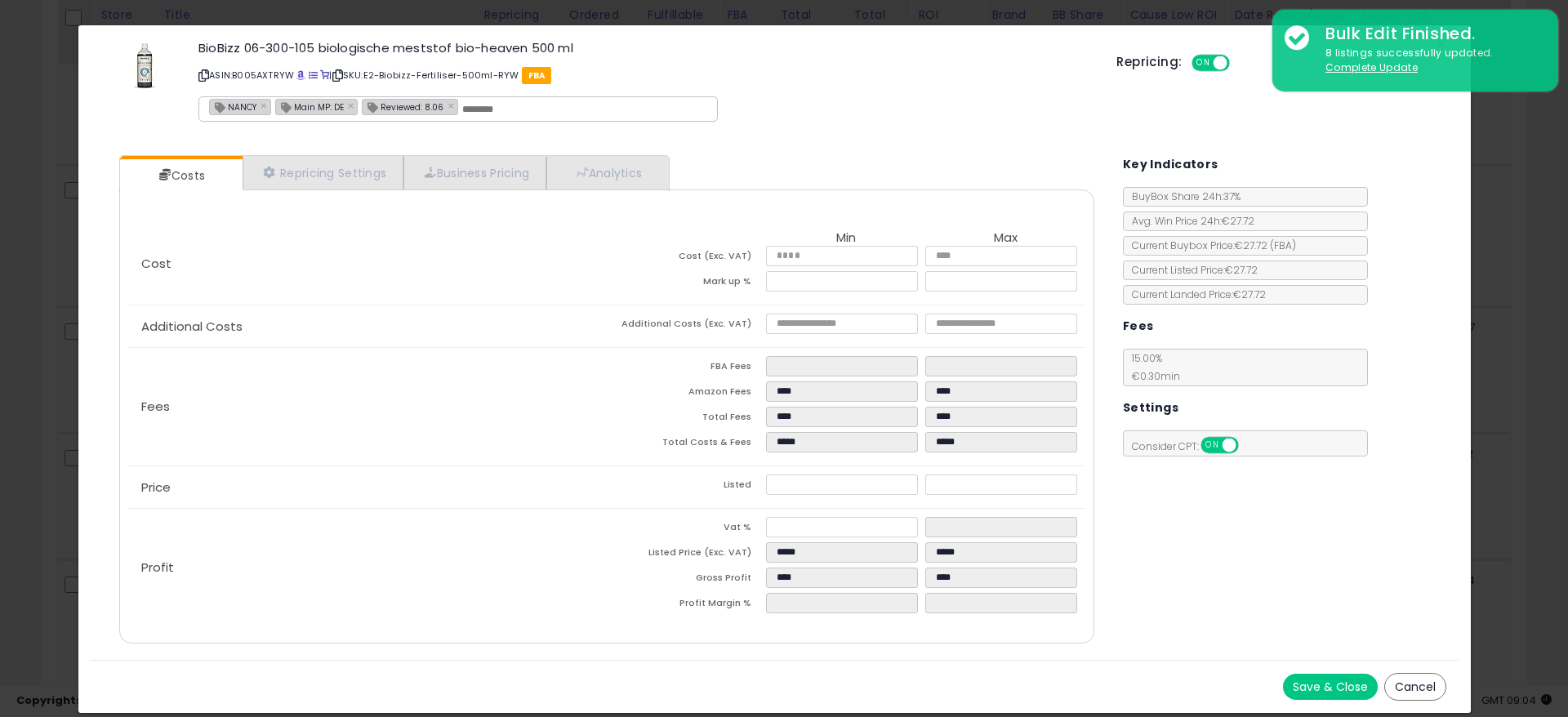 type on "*****" 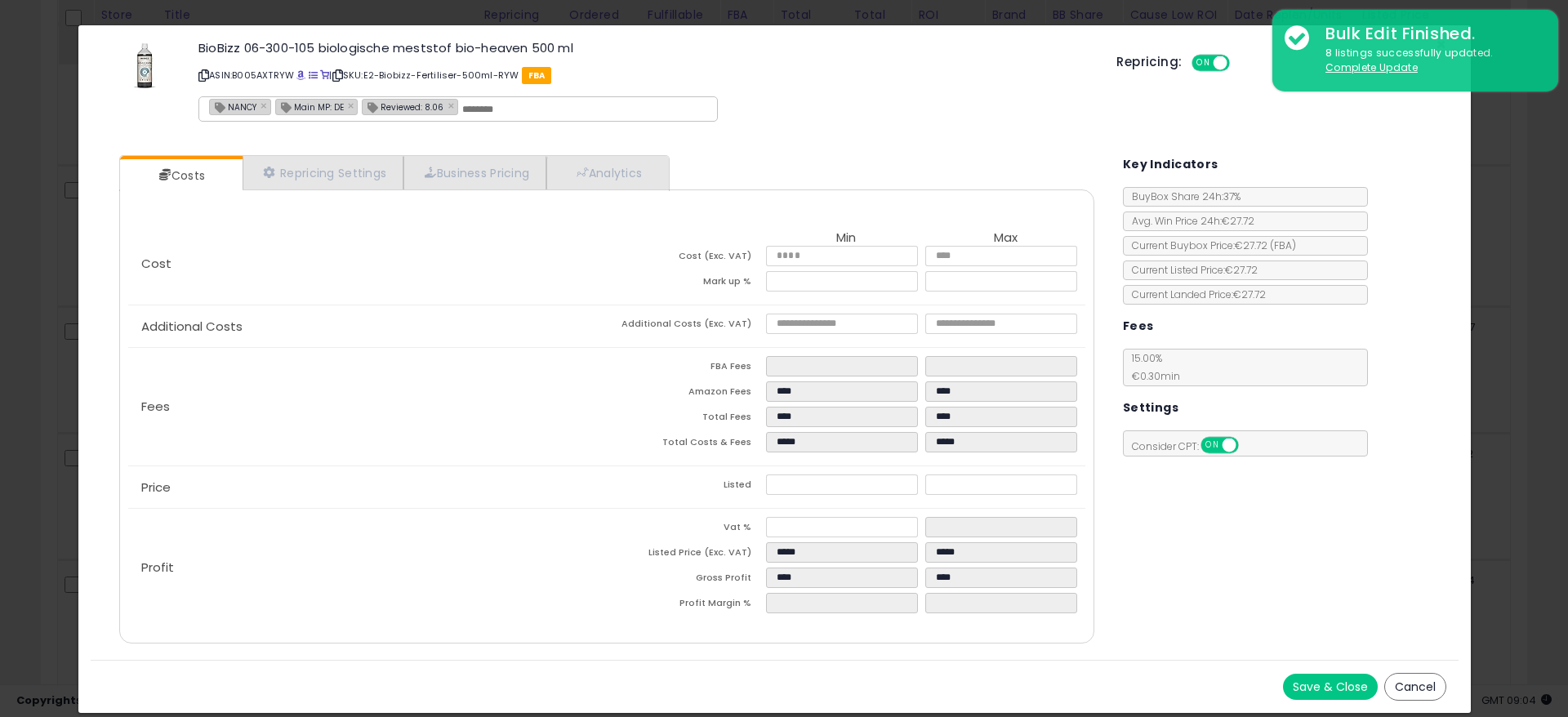 click on "Additional Costs
Additional Costs (Exc. VAT)
****
****" 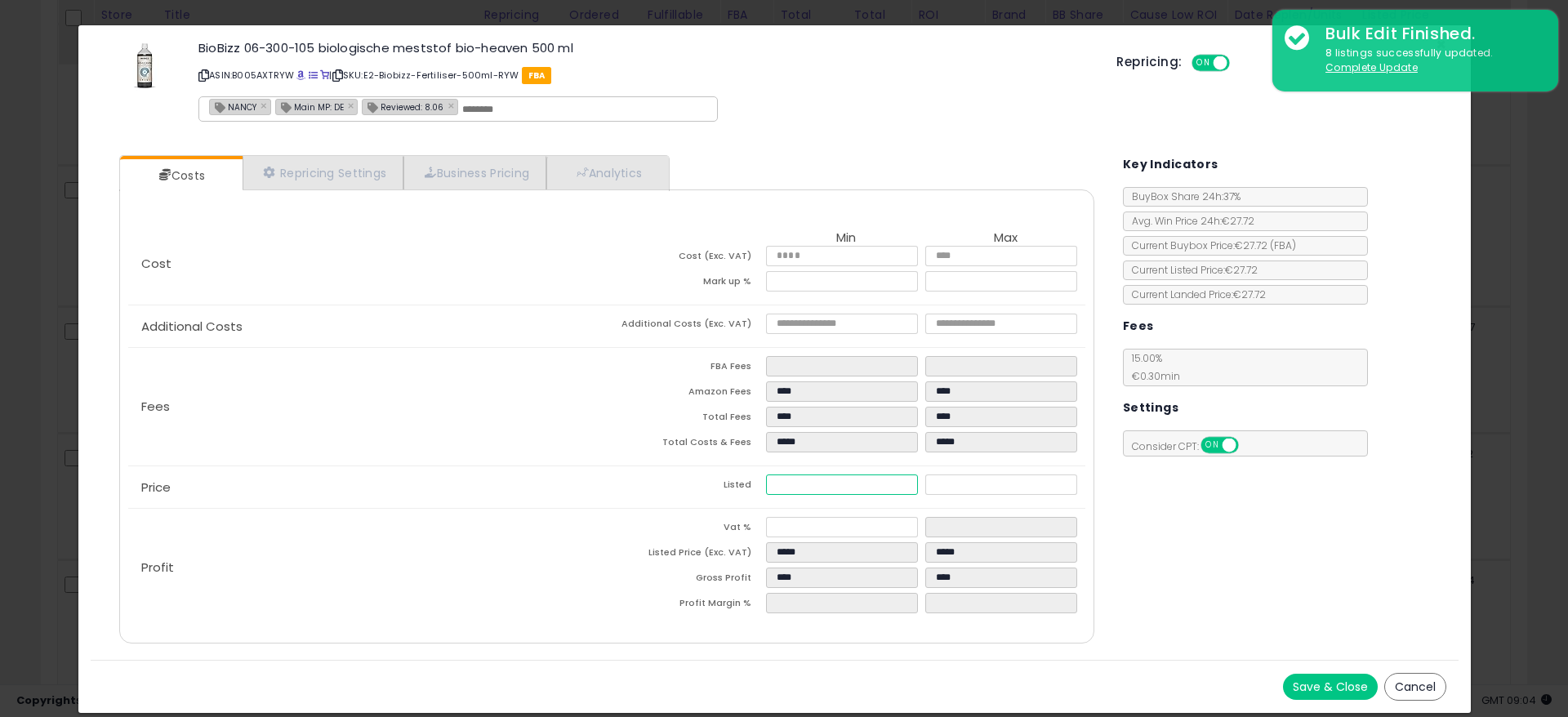 click on "*****" at bounding box center (842, 484) 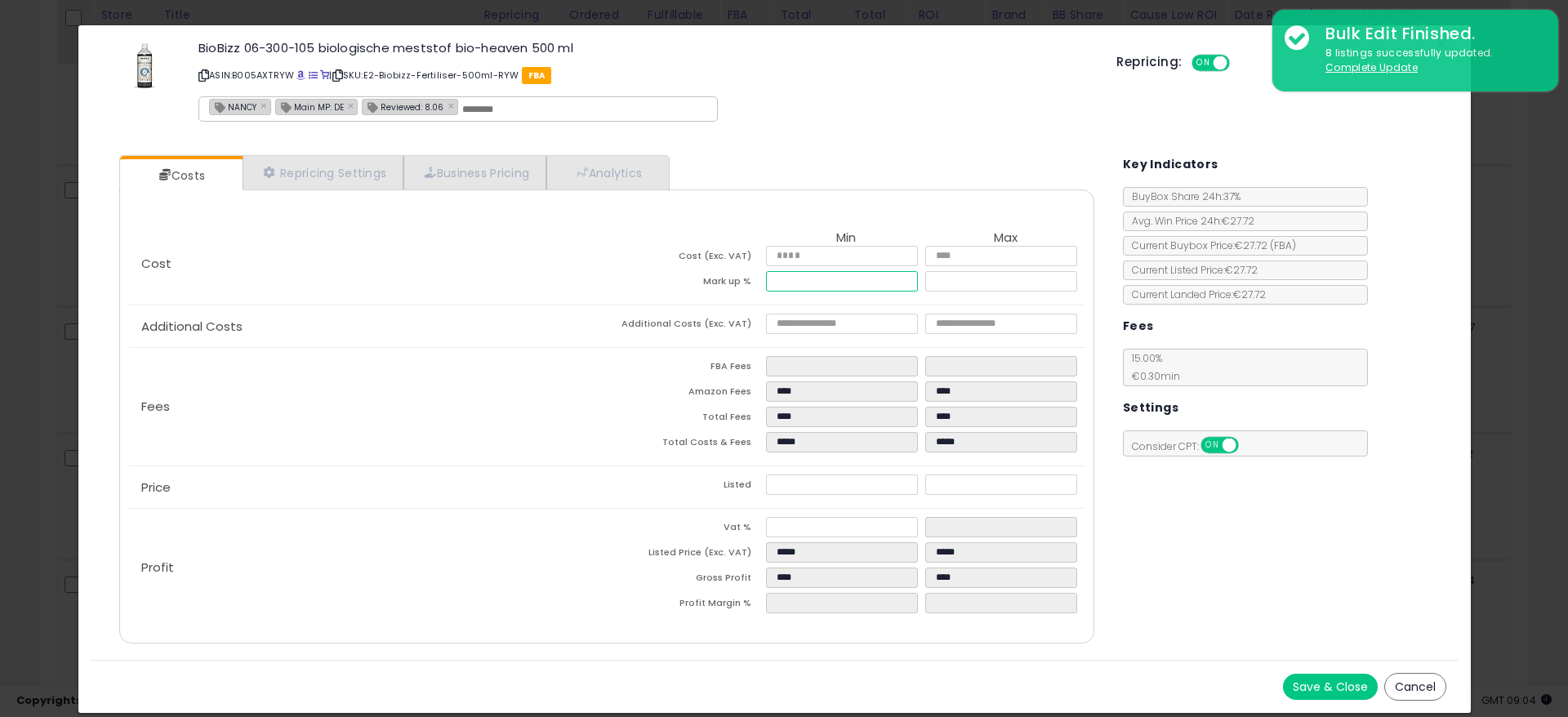 click on "*****" at bounding box center [842, 281] 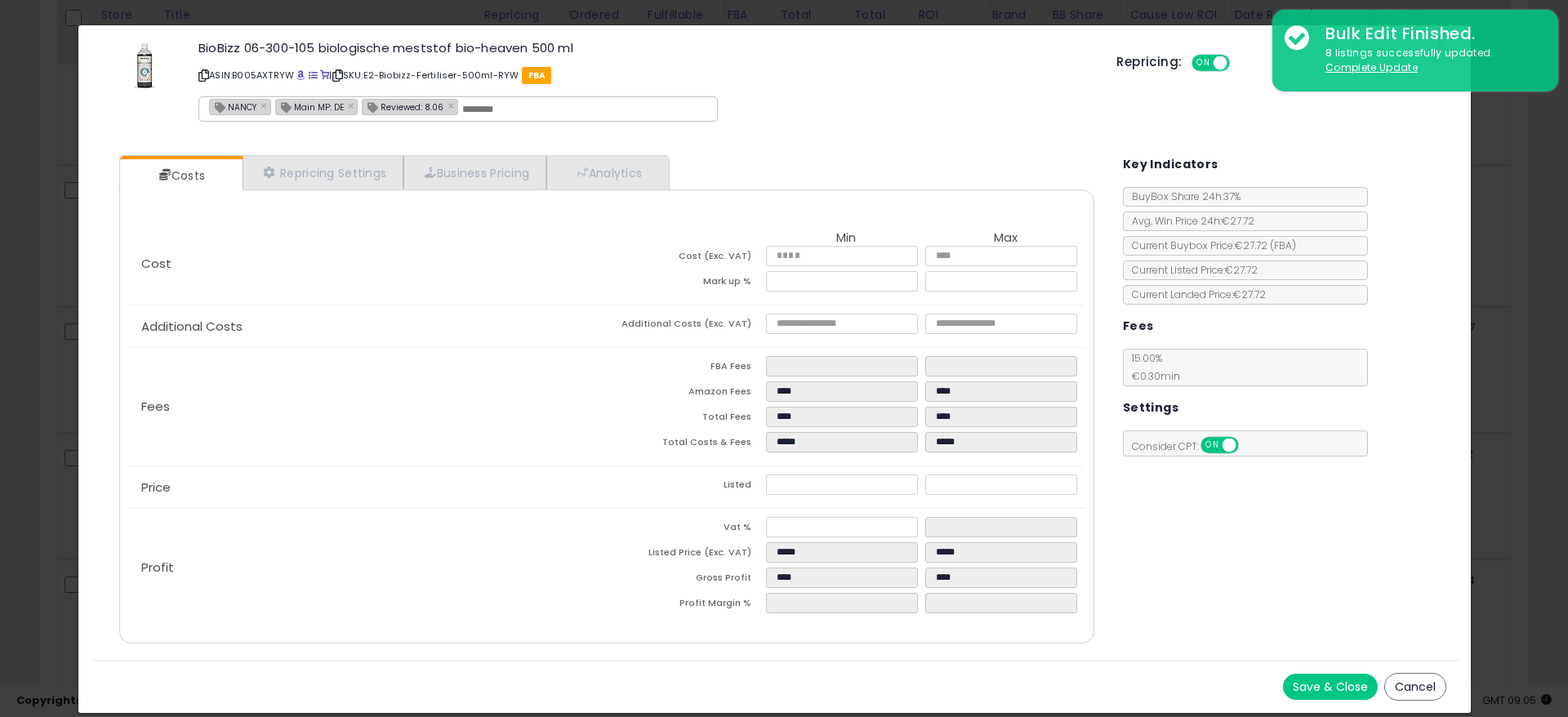 click on "Save & Close" at bounding box center [1330, 687] 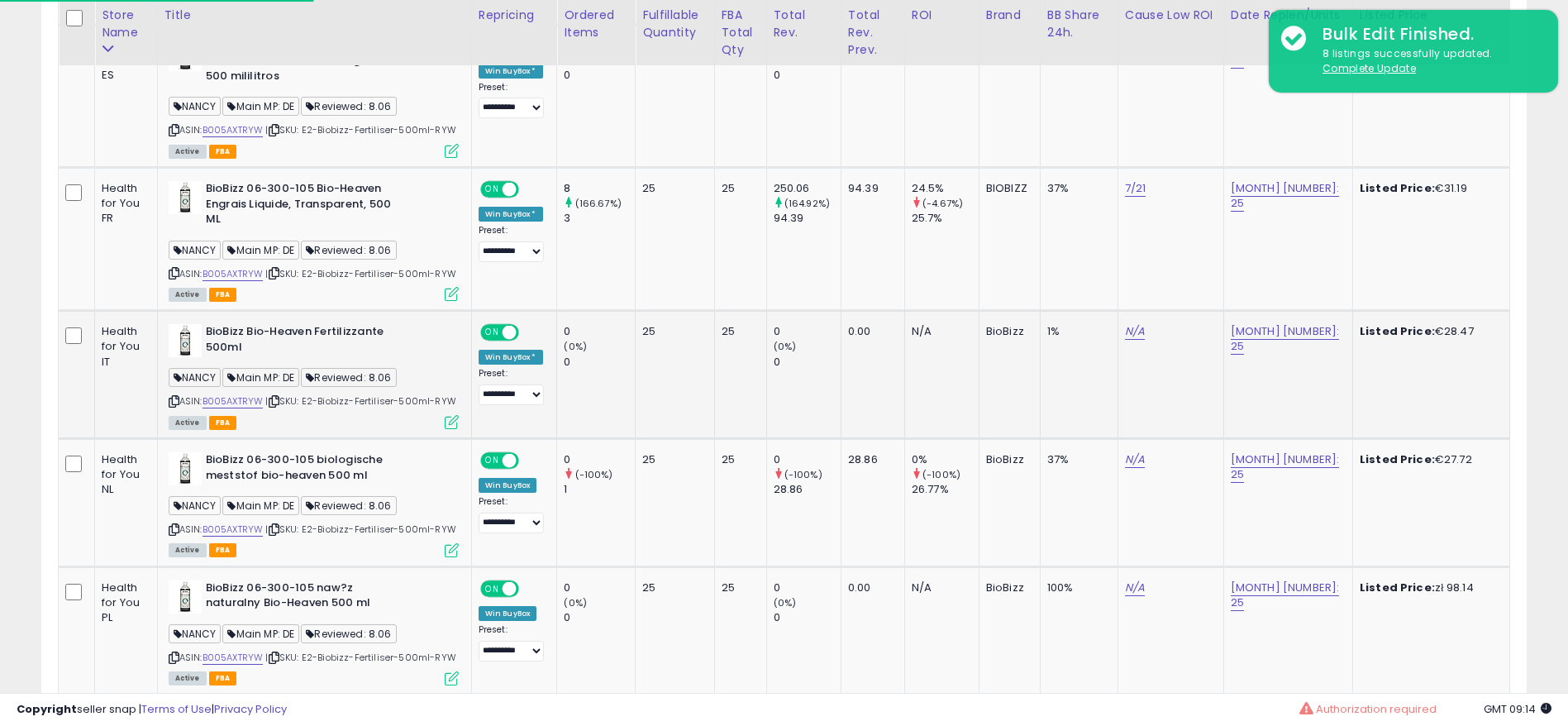 scroll, scrollTop: 339, scrollLeft: 862, axis: both 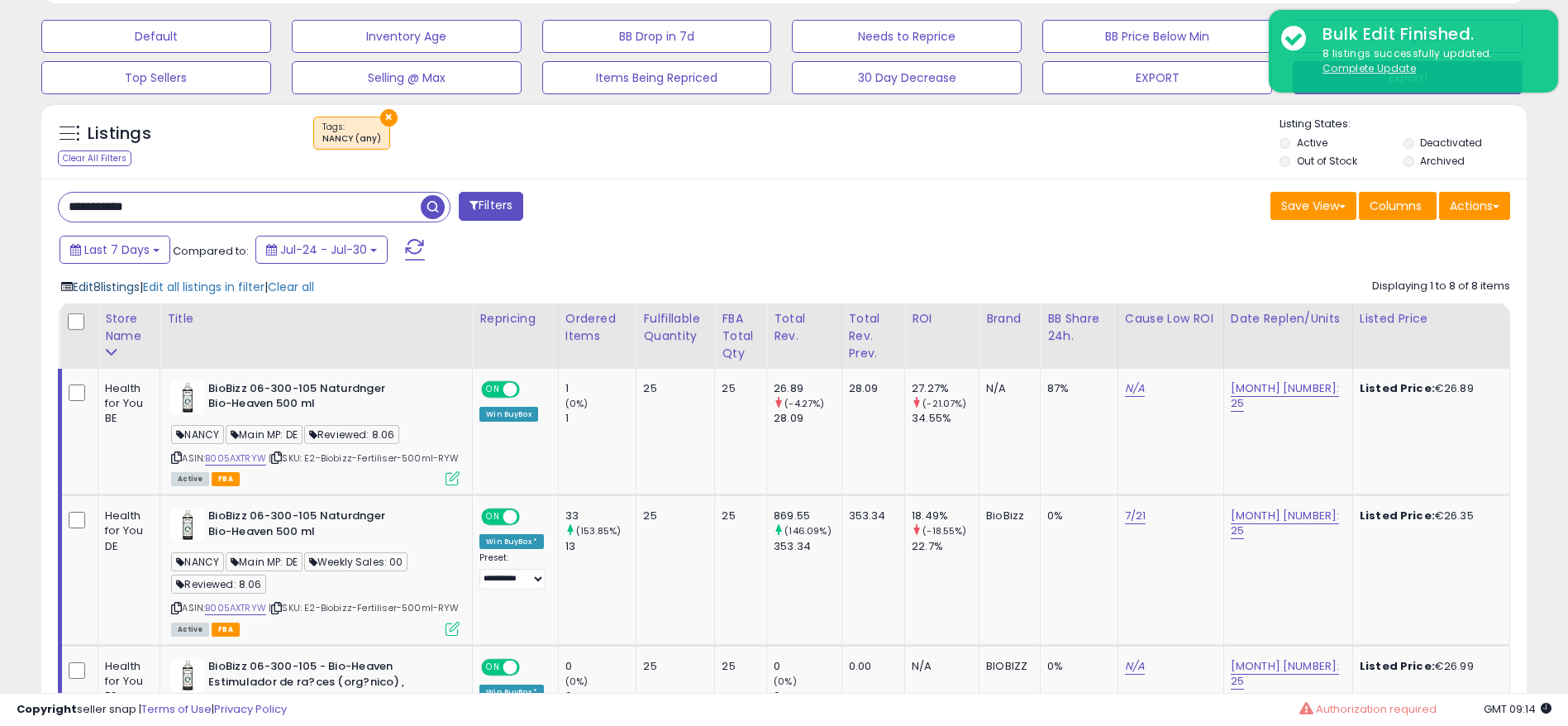 click on "Edit  8  listings" at bounding box center (106, 287) 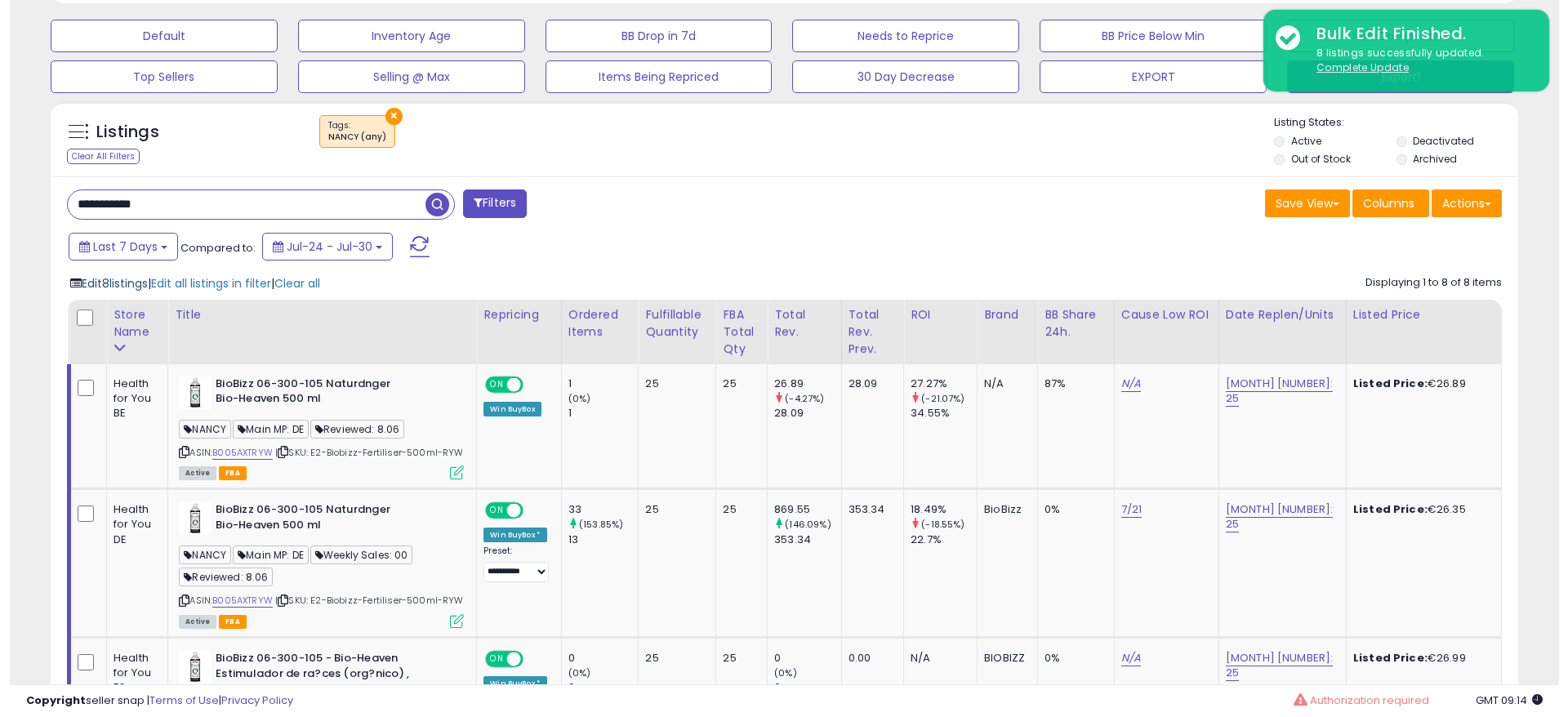 scroll, scrollTop: 816294, scrollLeft: 815804, axis: both 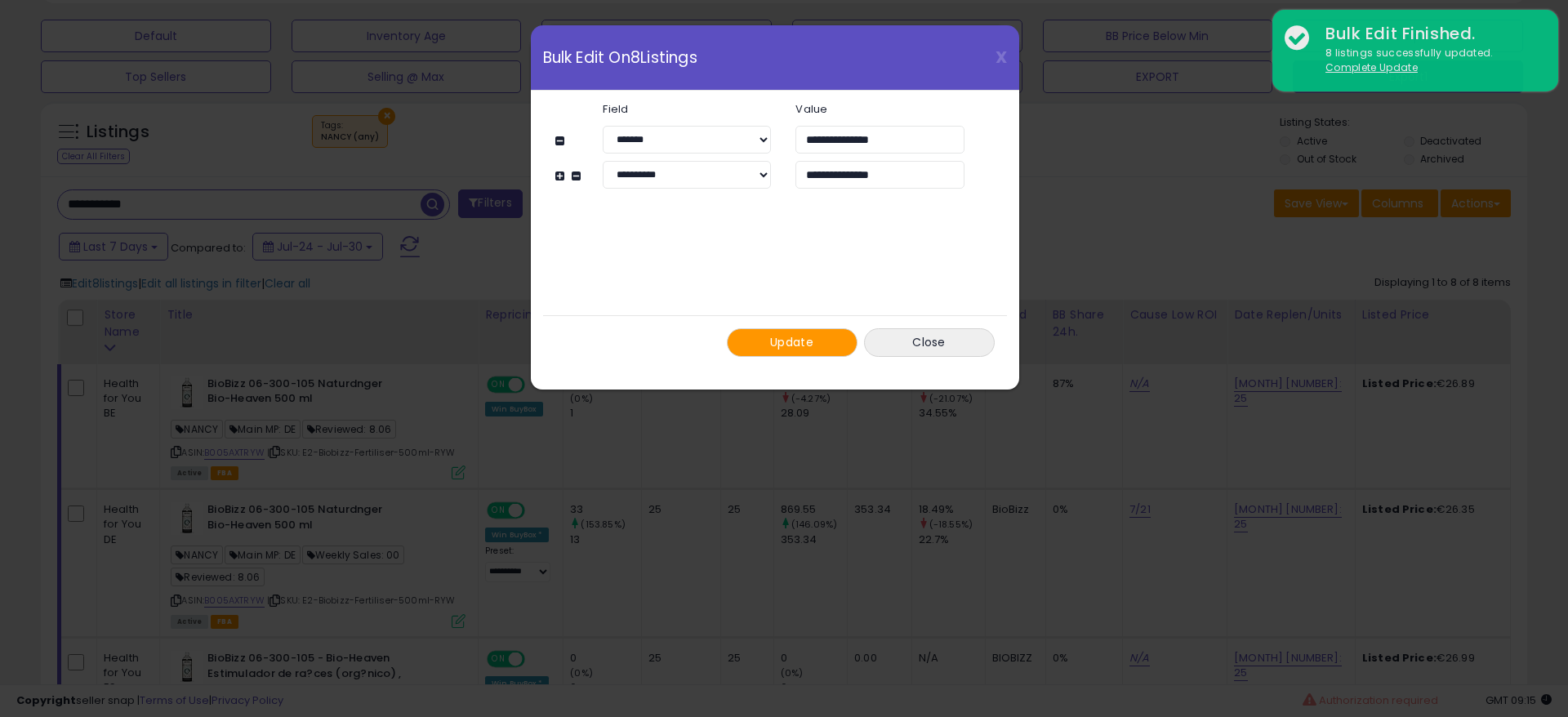 click on "Update" at bounding box center (791, 342) 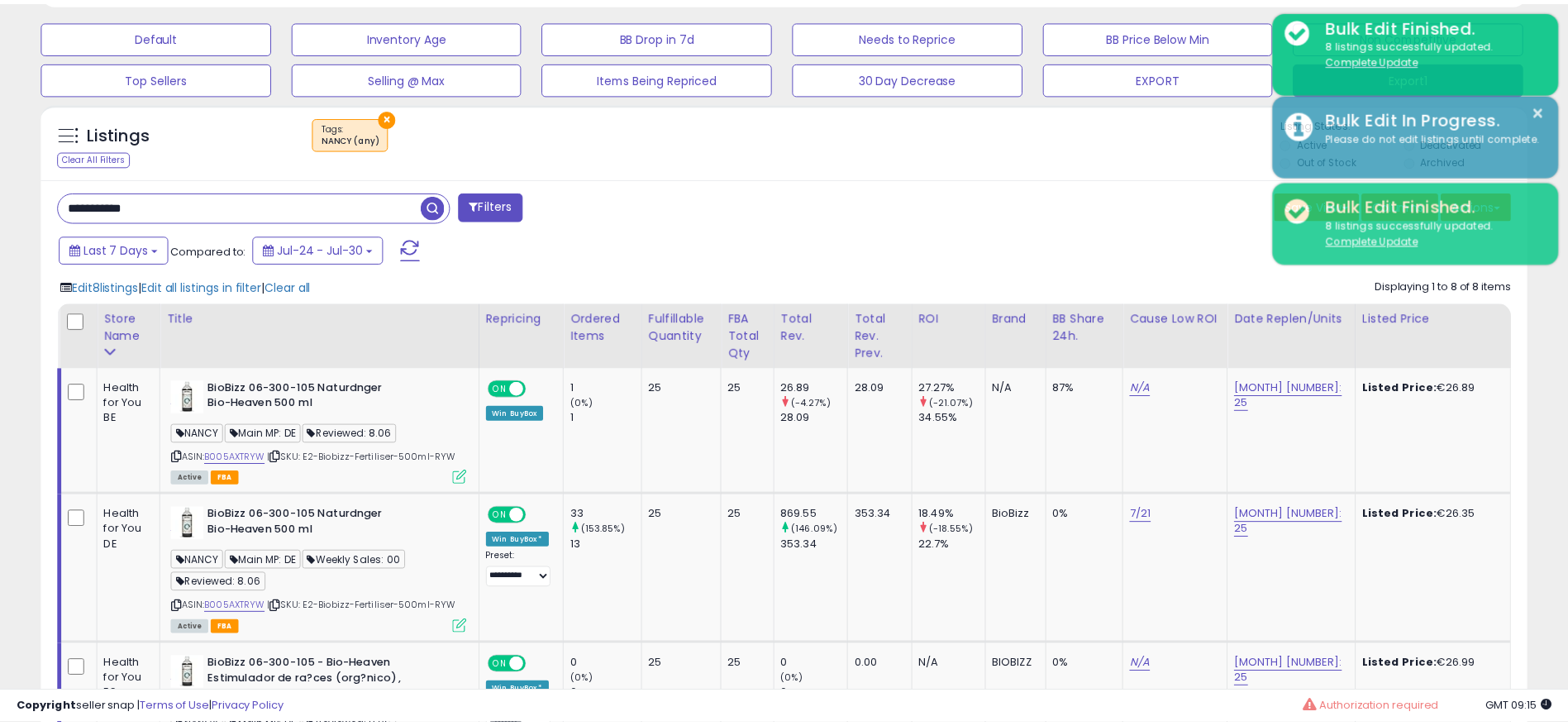 scroll, scrollTop: 339, scrollLeft: 862, axis: both 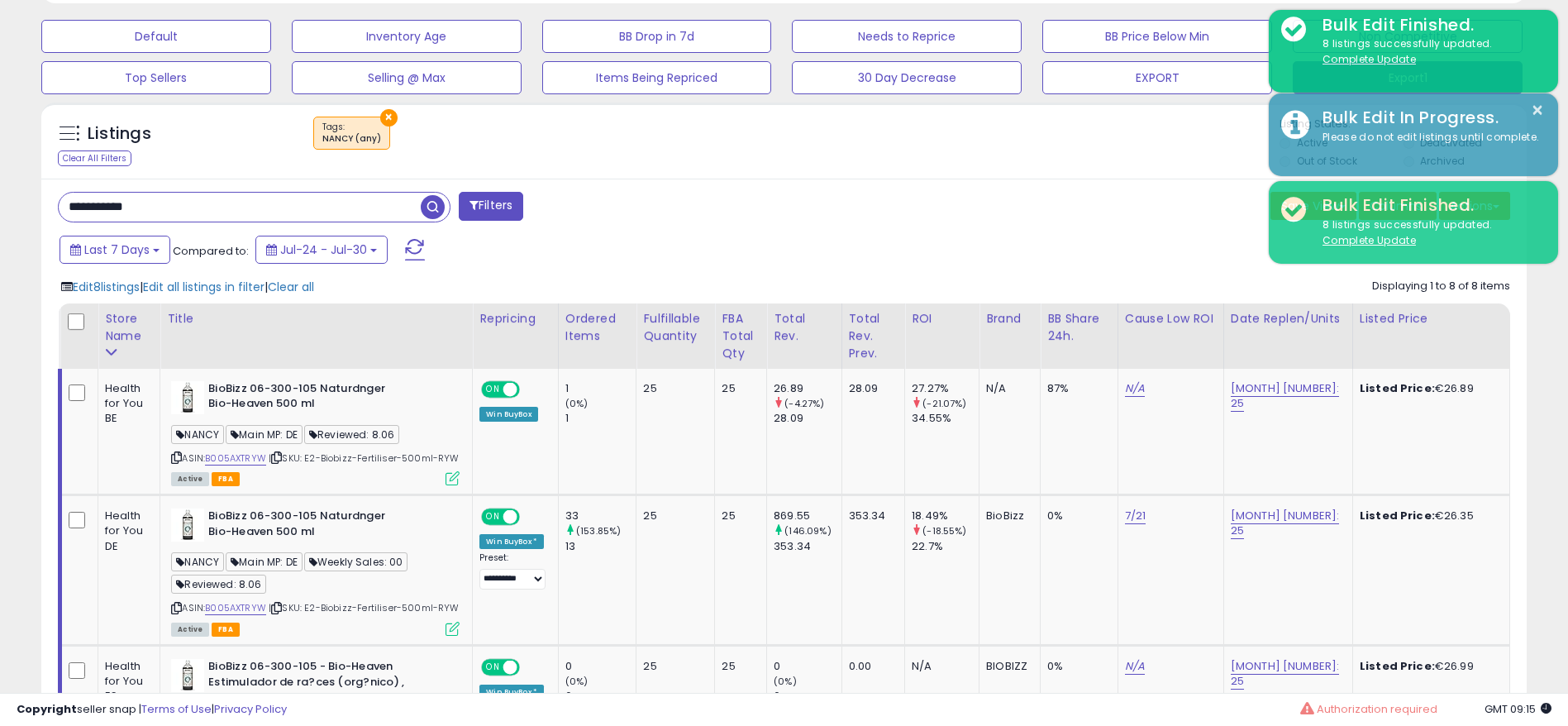click on "**********" at bounding box center (240, 207) 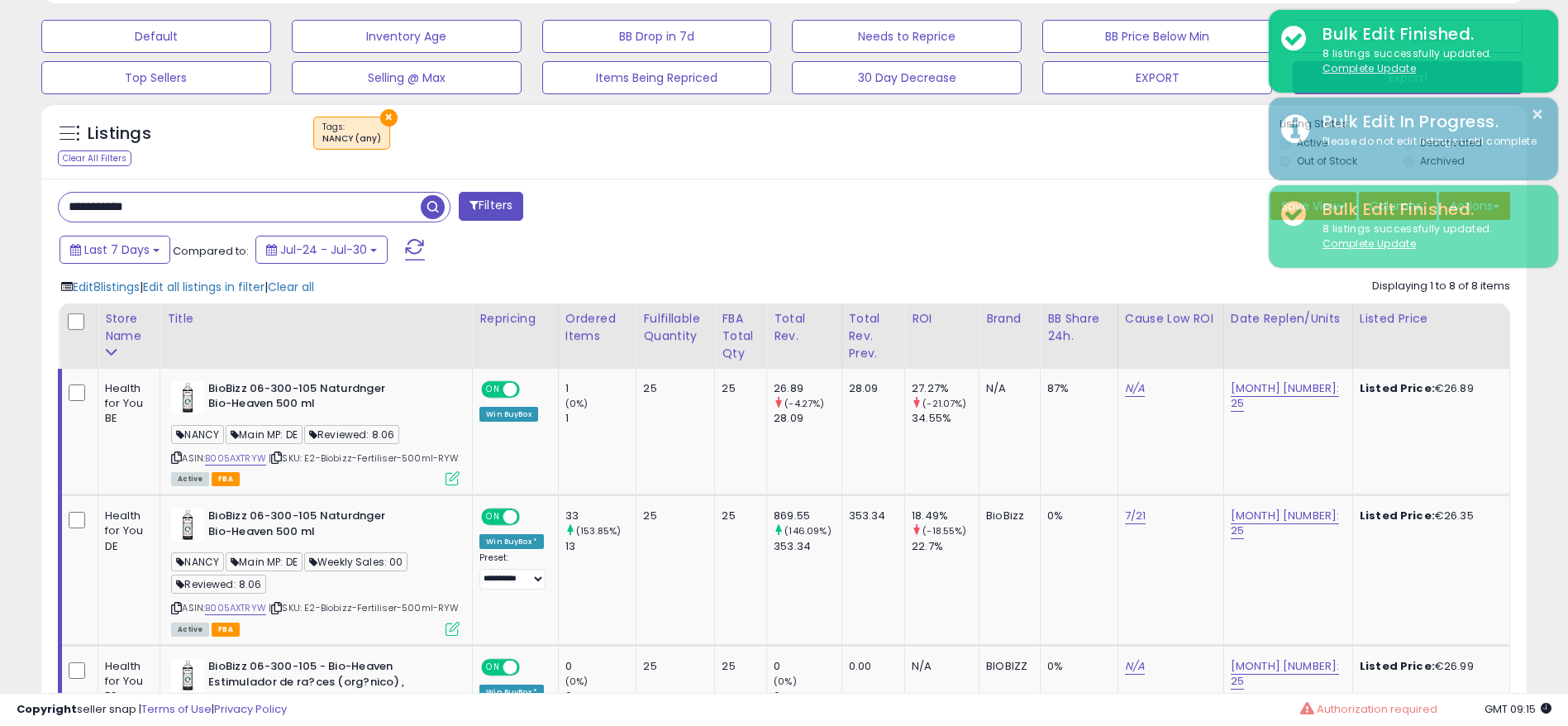 click on "**********" at bounding box center [240, 207] 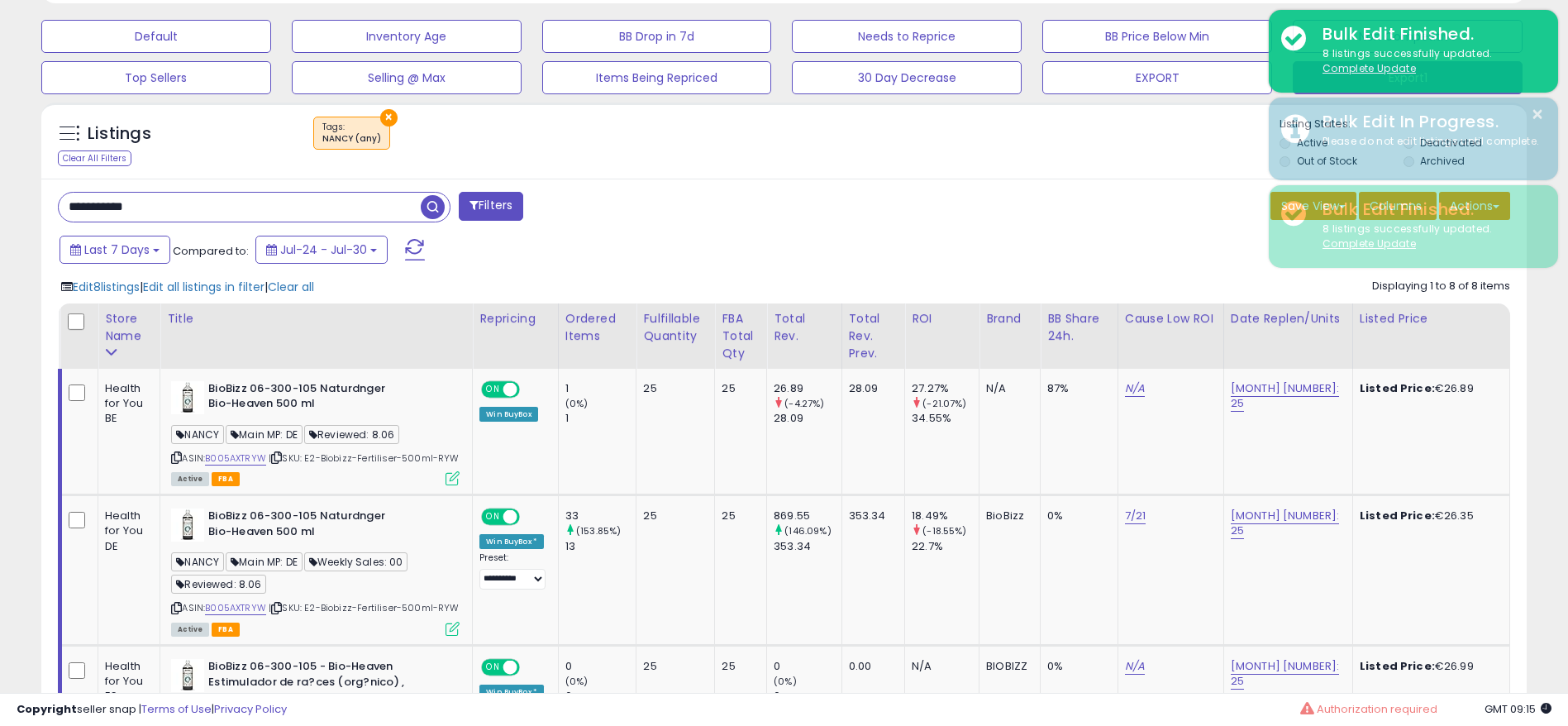 paste 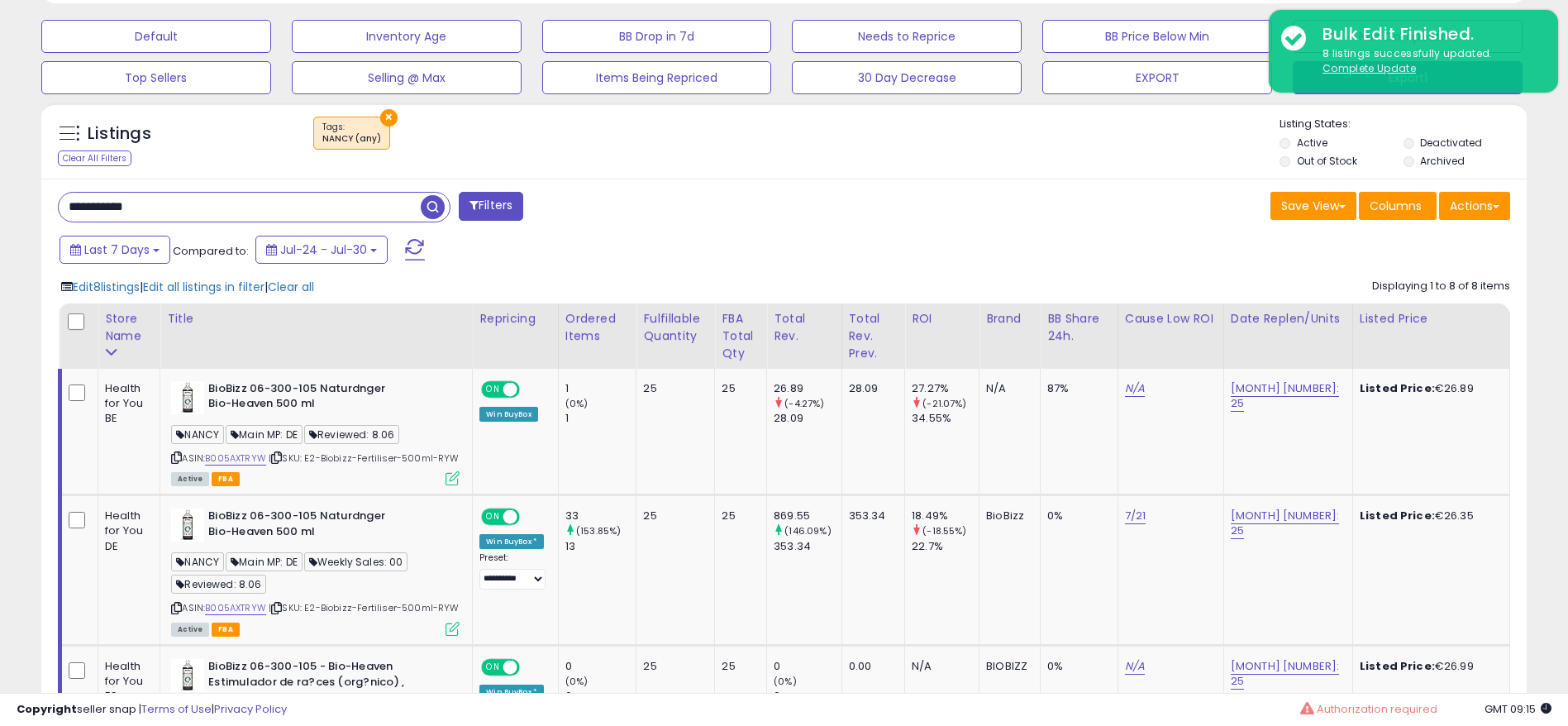 click at bounding box center (432, 207) 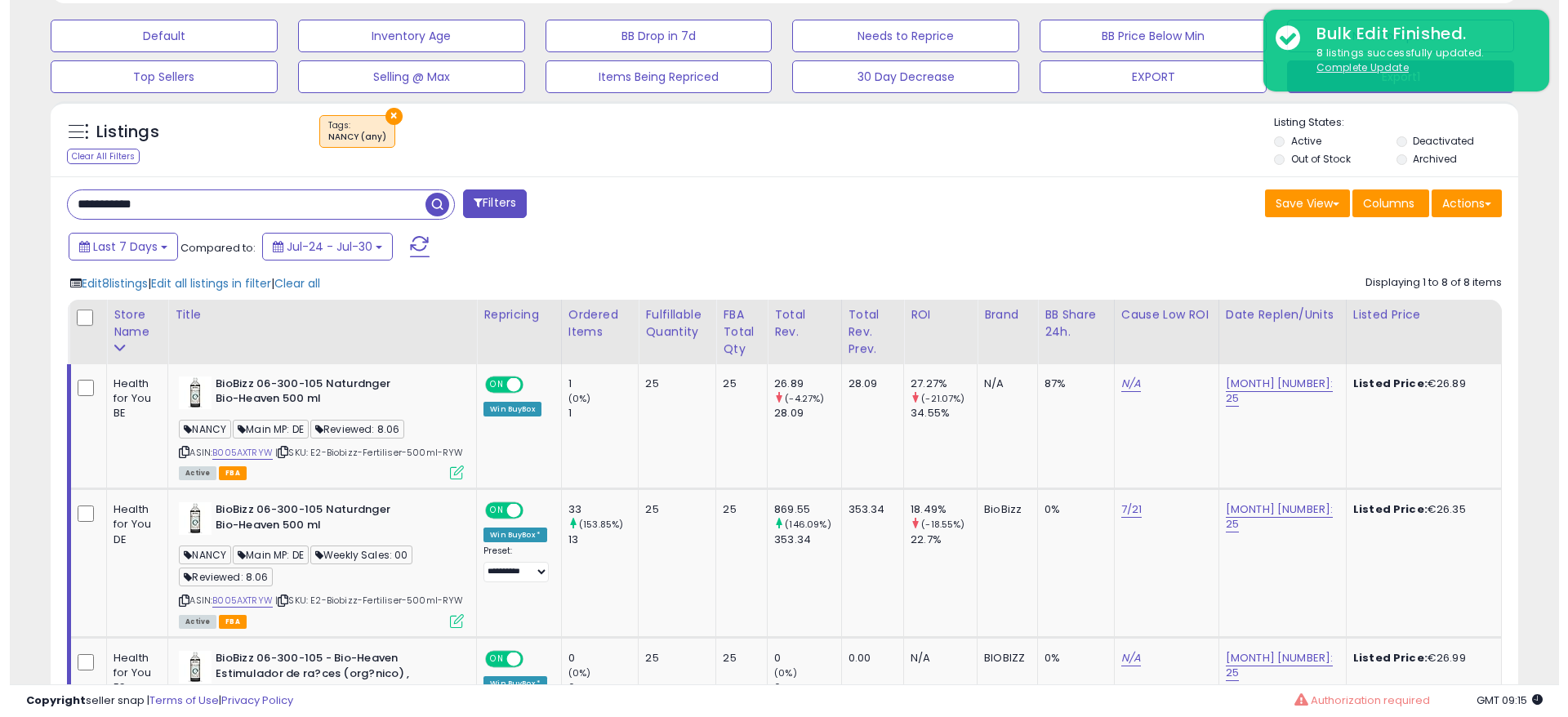 scroll, scrollTop: 250, scrollLeft: 0, axis: vertical 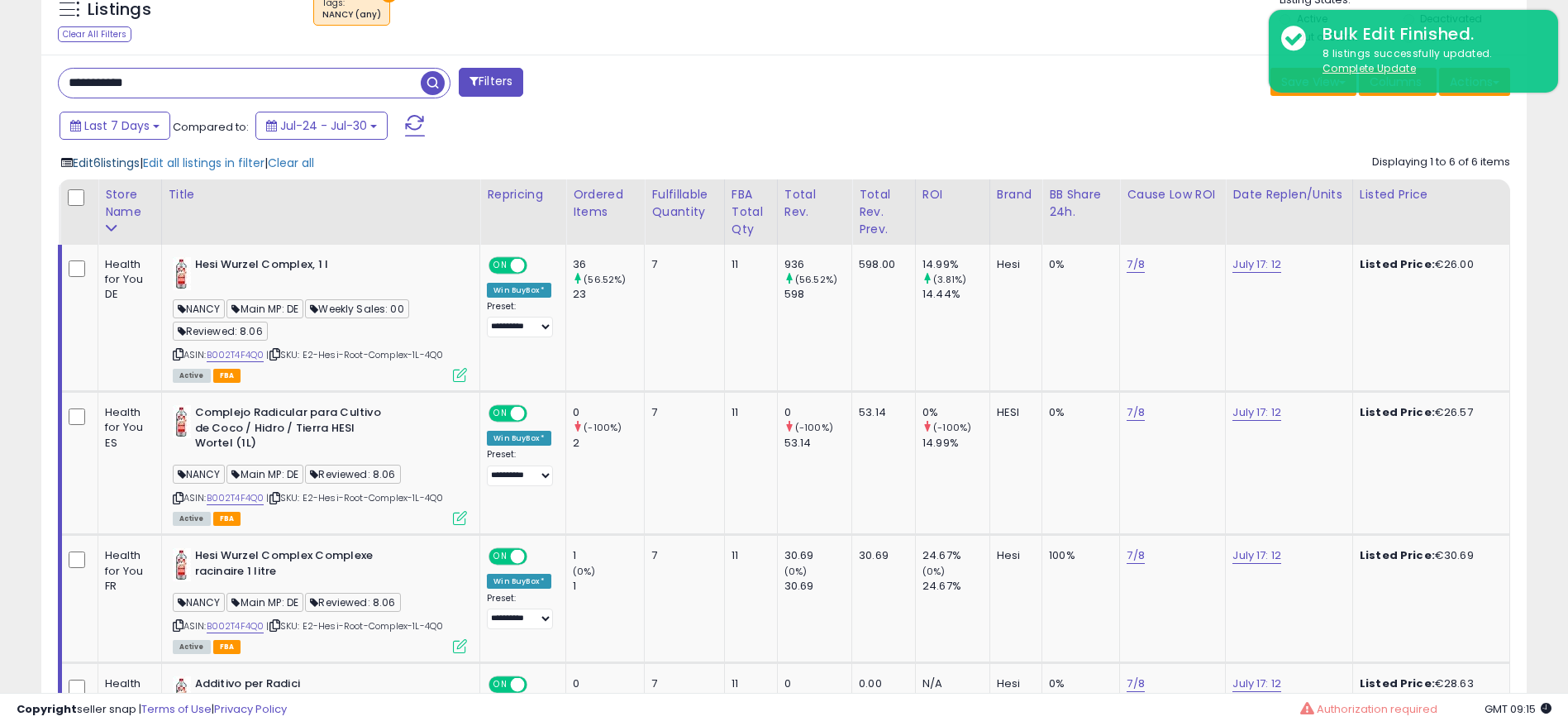 click on "Edit  6  listings" at bounding box center [106, 163] 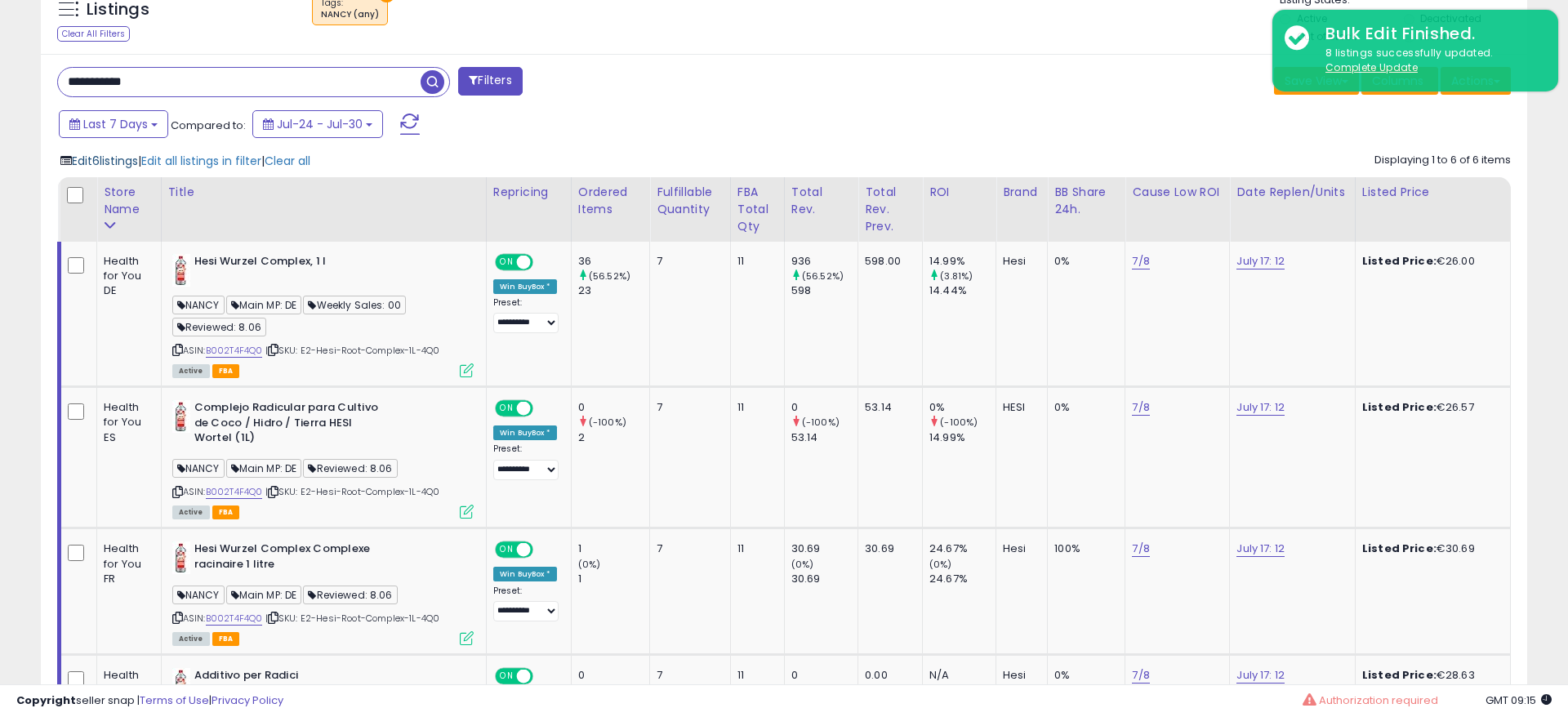 scroll, scrollTop: 816294, scrollLeft: 815804, axis: both 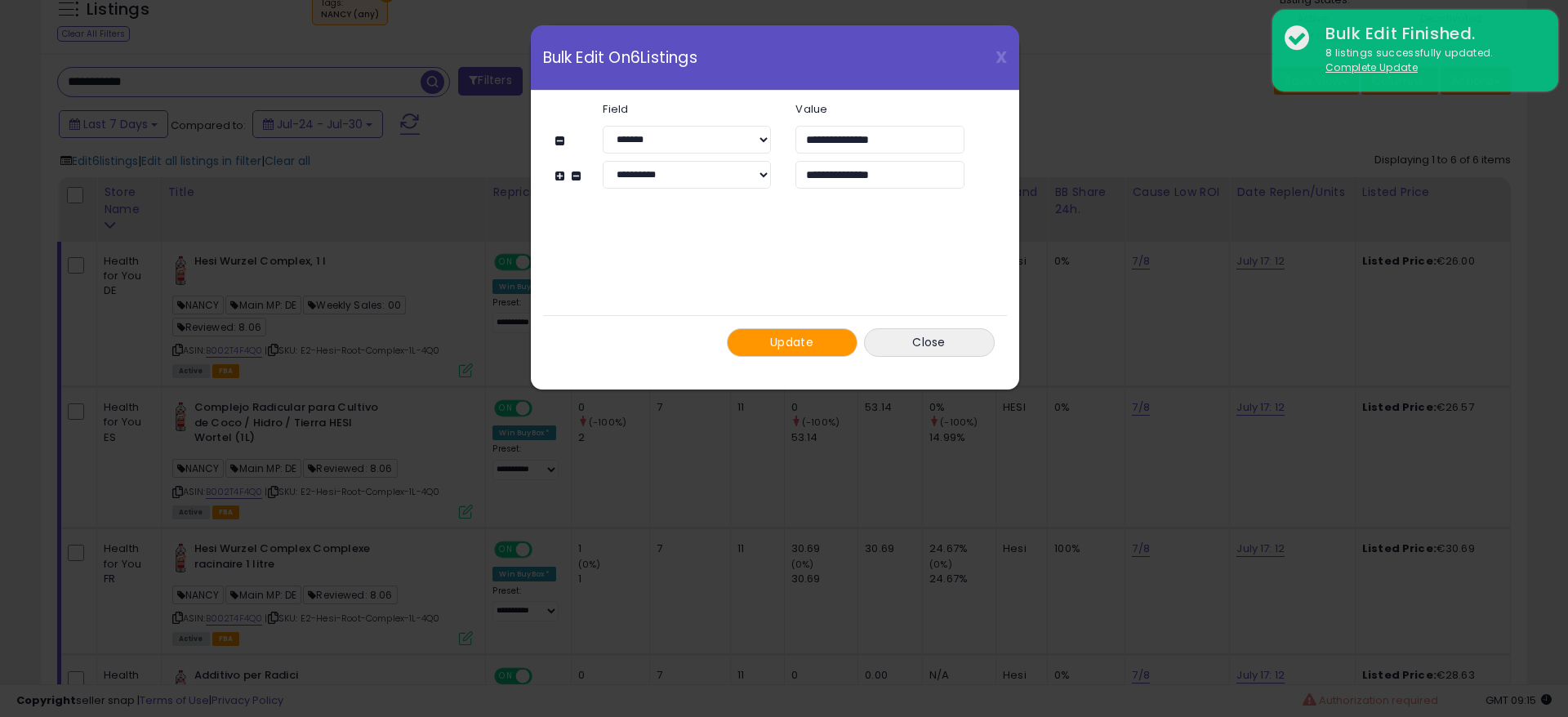 click on "Update" at bounding box center (791, 342) 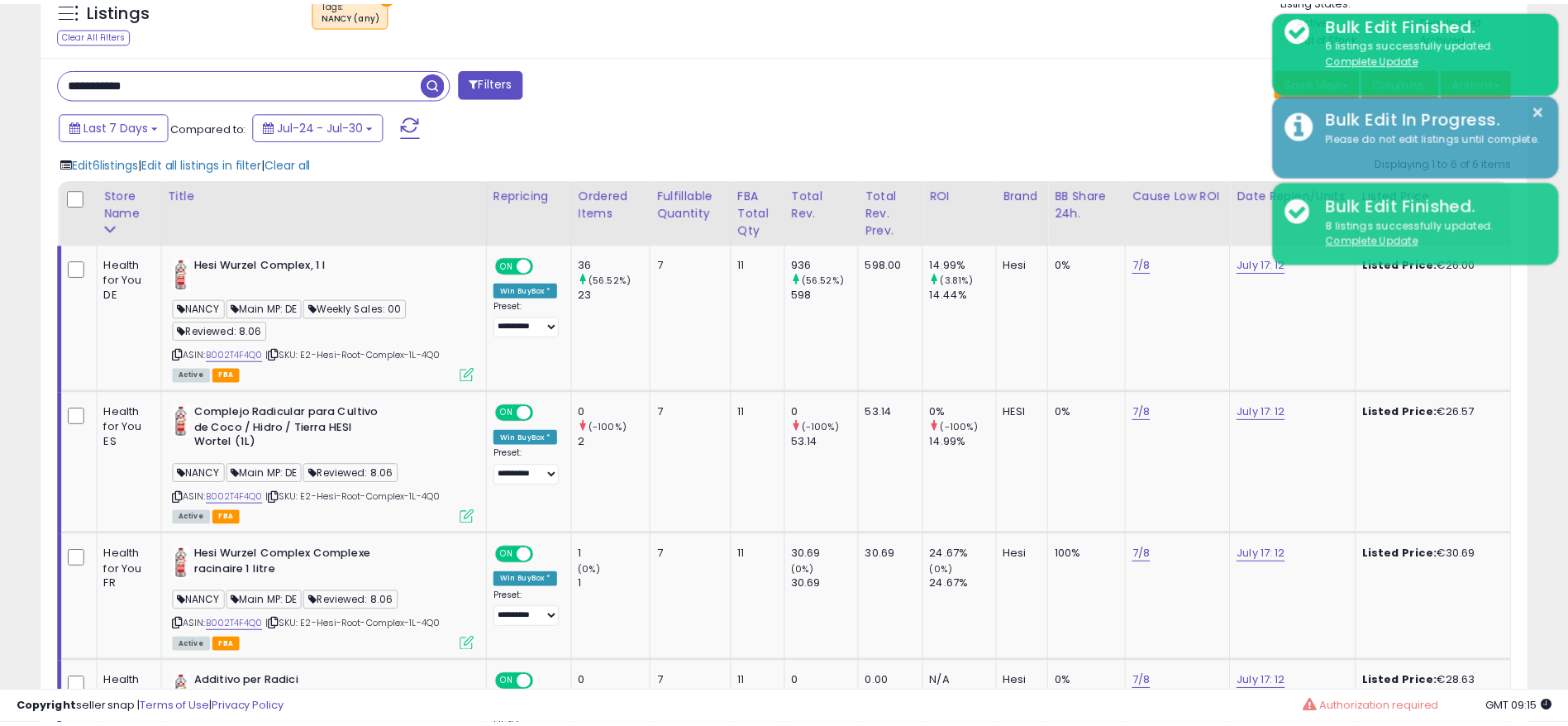 scroll, scrollTop: 339, scrollLeft: 862, axis: both 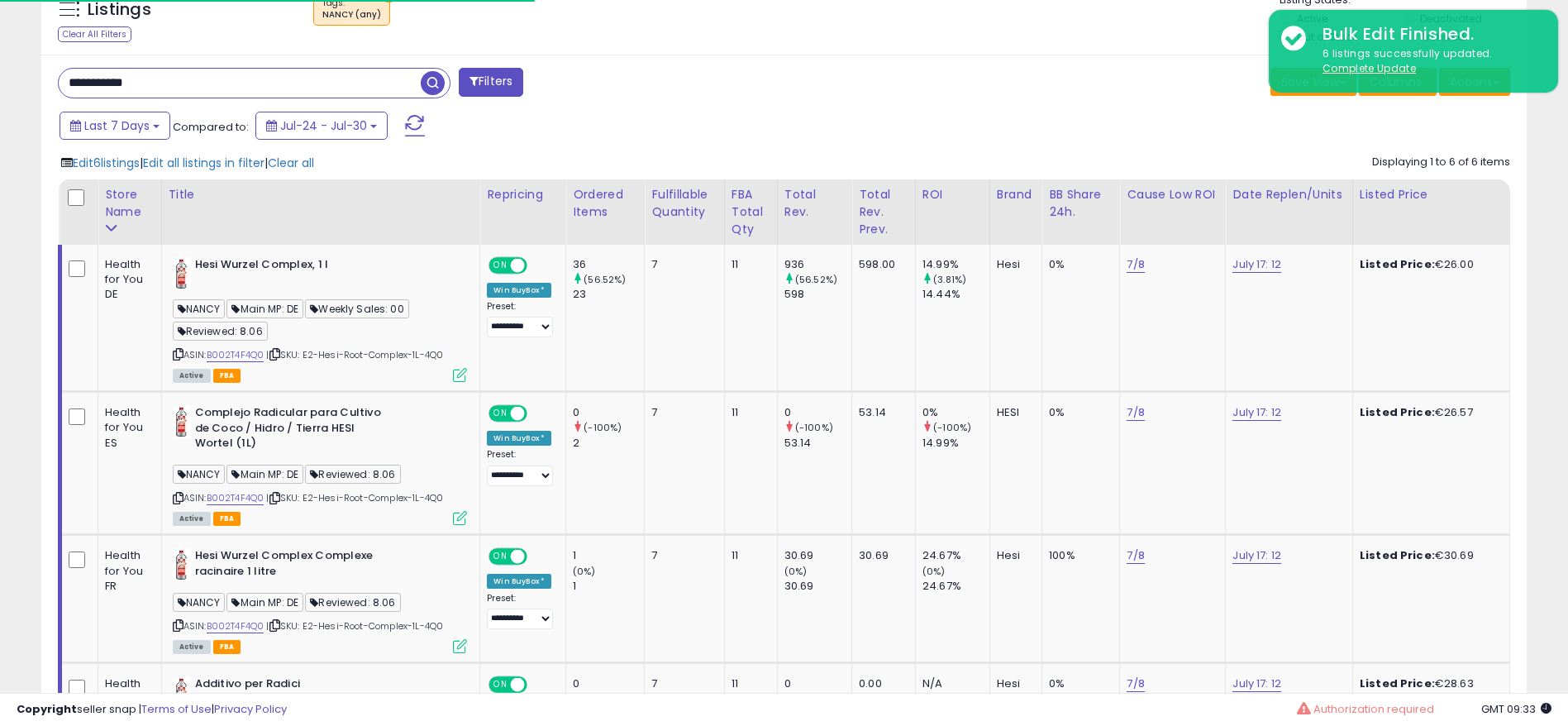 click on "**********" at bounding box center (240, 83) 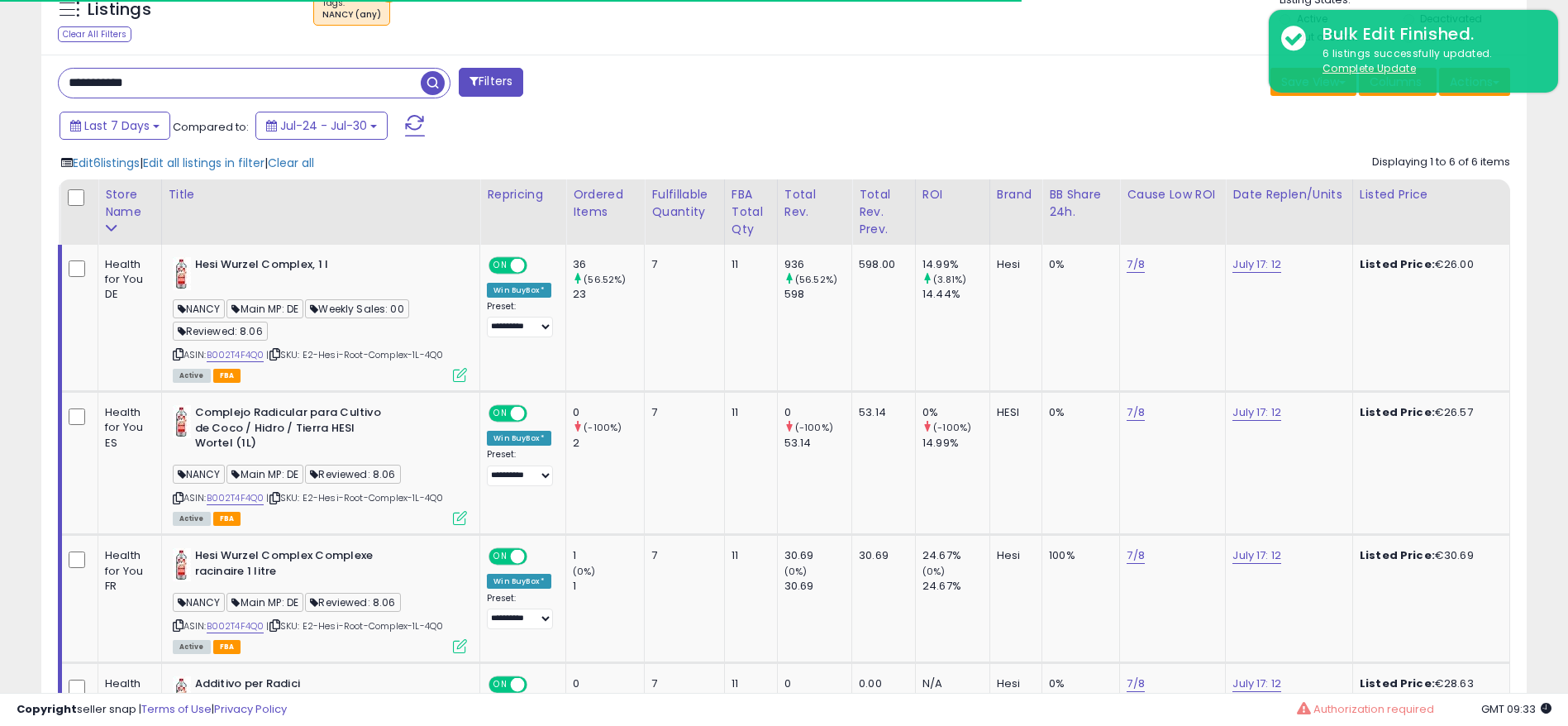 click on "**********" at bounding box center [240, 83] 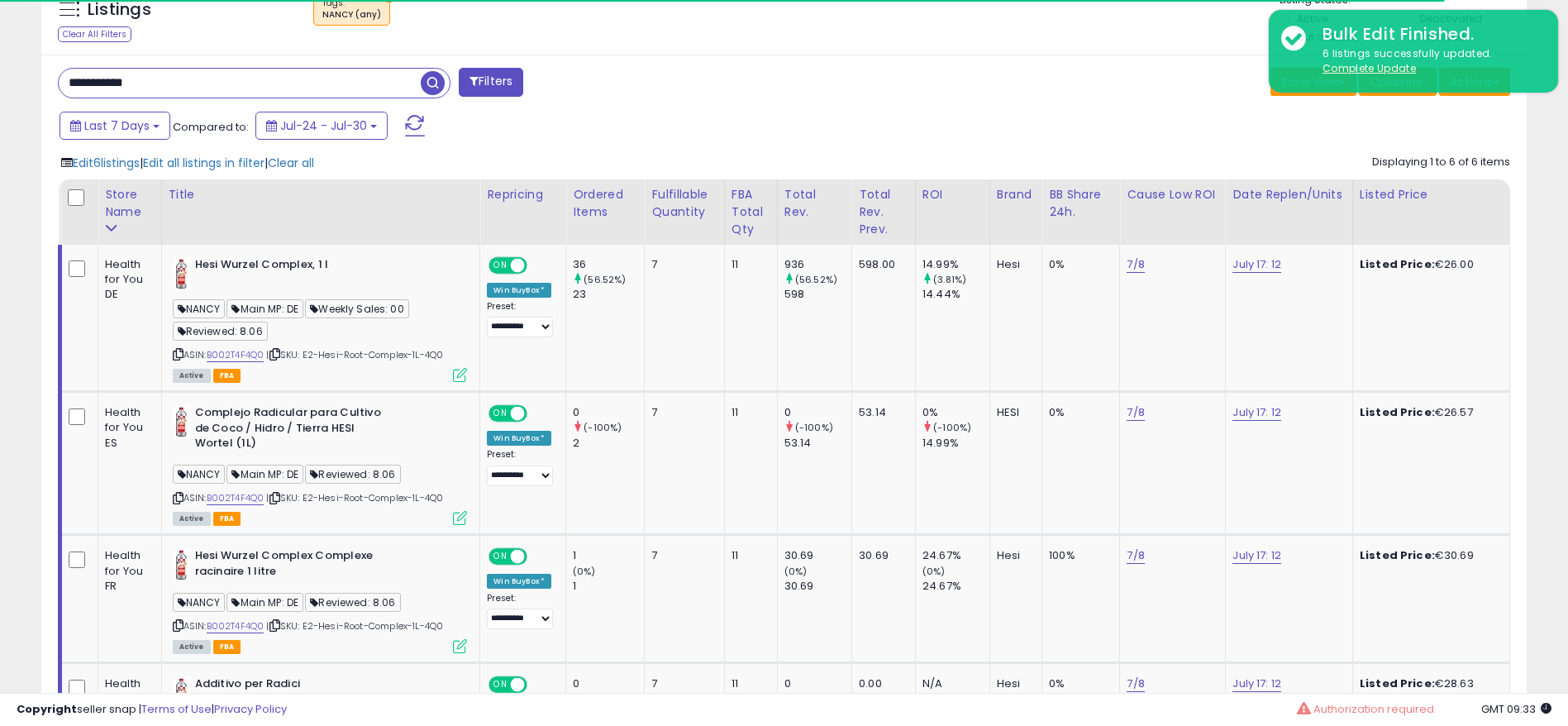 paste 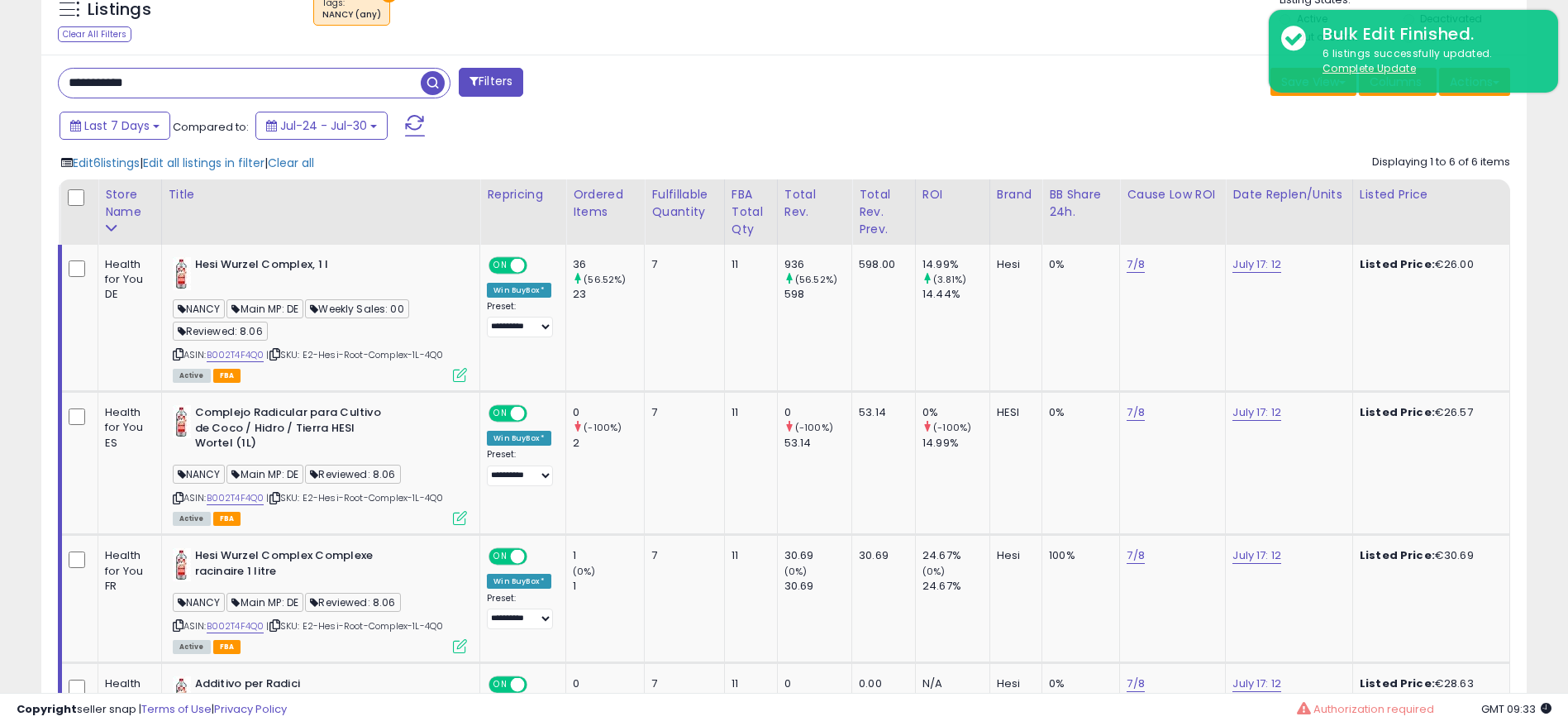 click at bounding box center (432, 83) 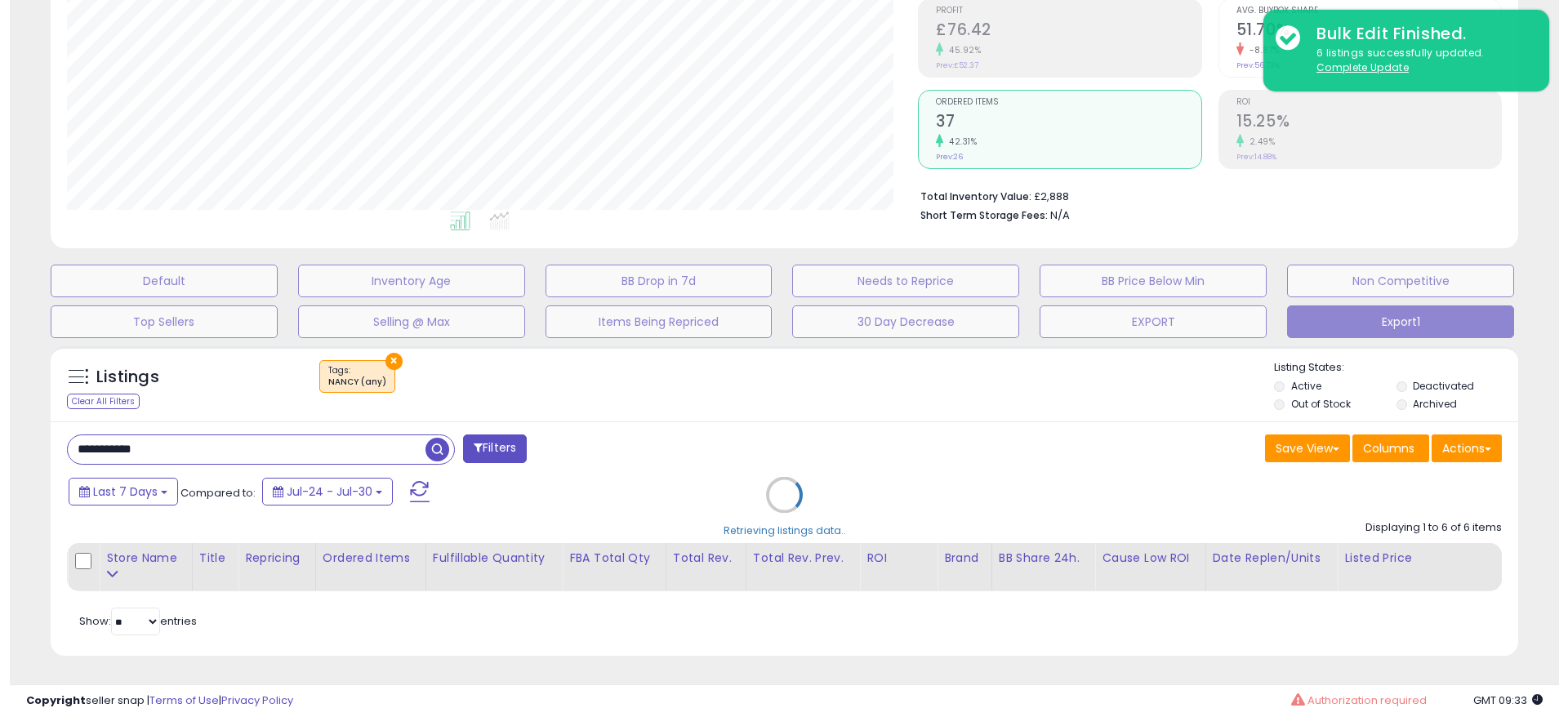 scroll, scrollTop: 250, scrollLeft: 0, axis: vertical 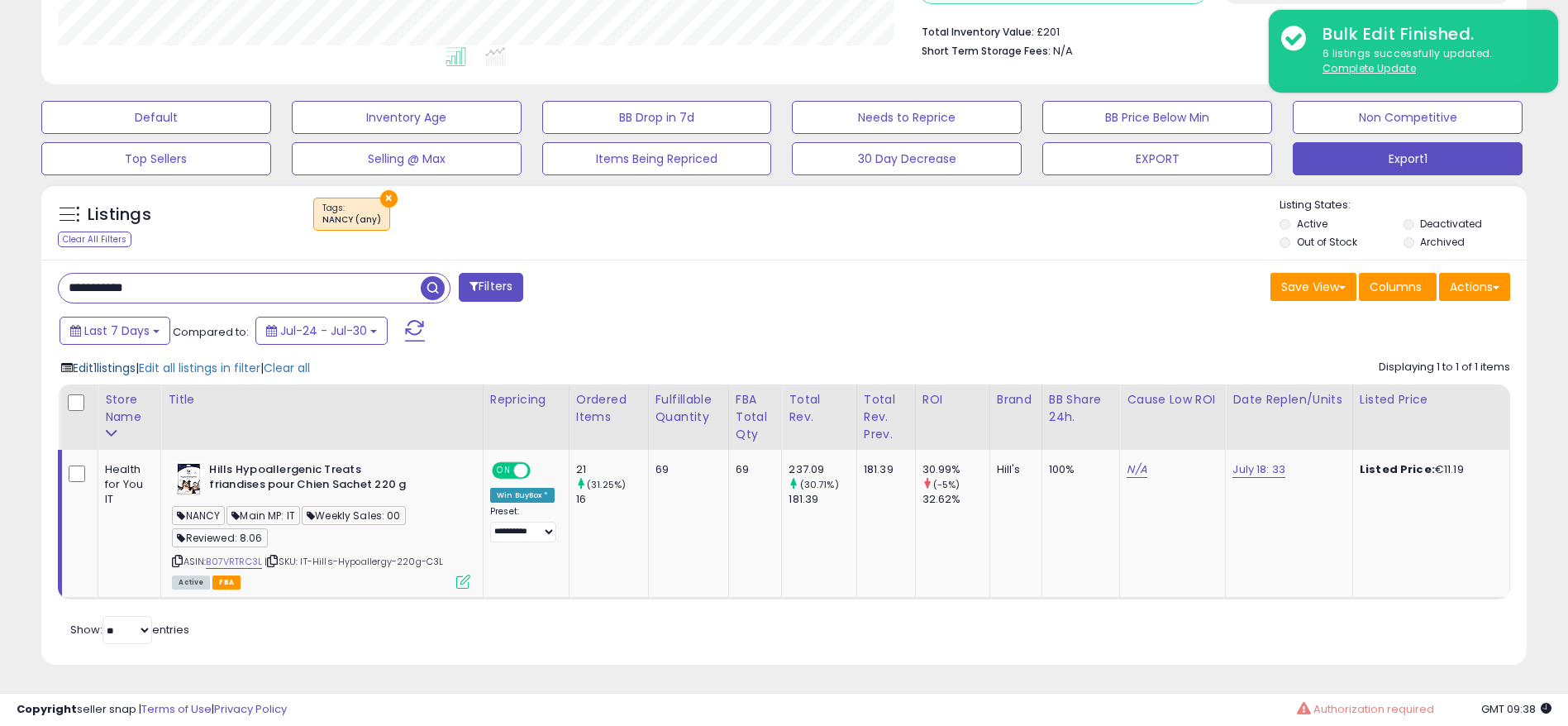 click on "Edit  1  listings" at bounding box center [104, 368] 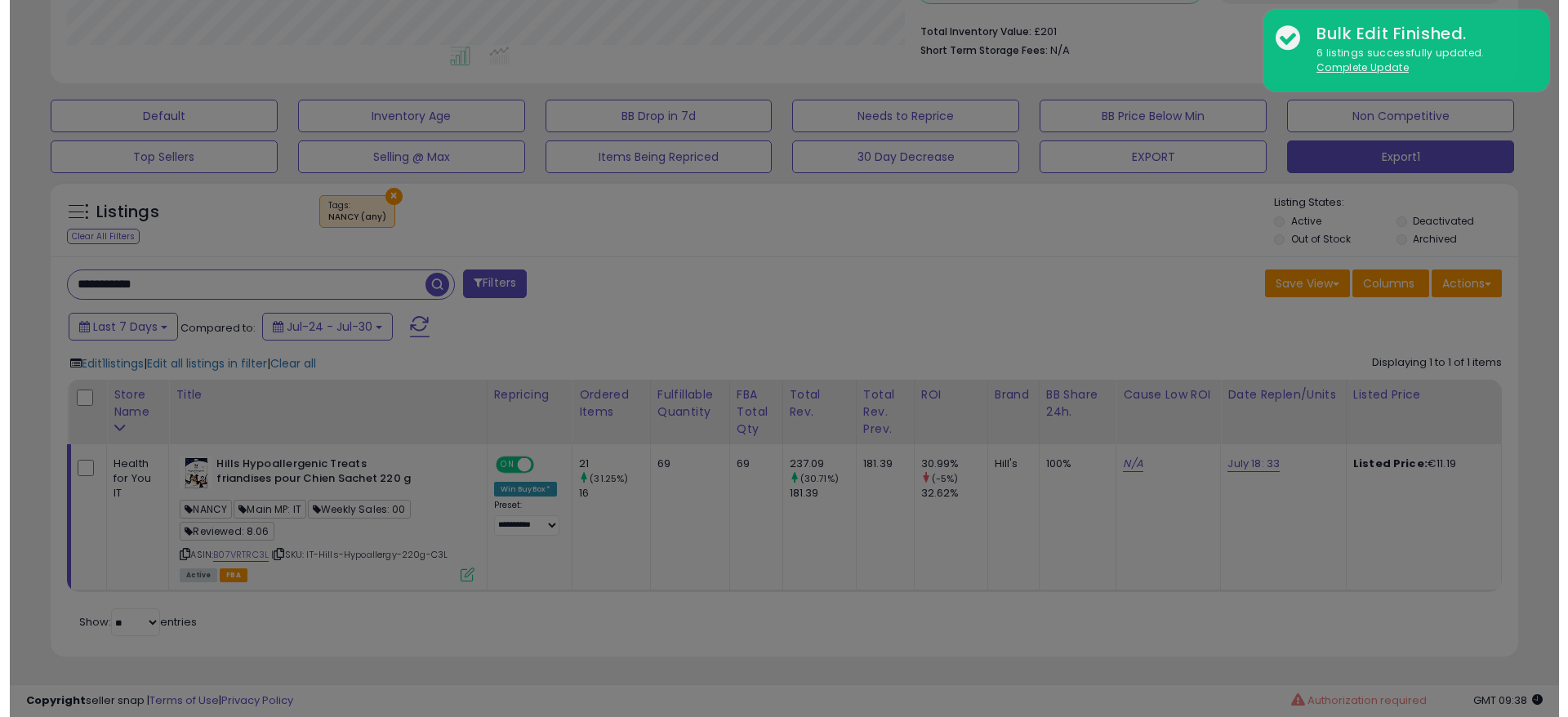 scroll, scrollTop: 816294, scrollLeft: 815804, axis: both 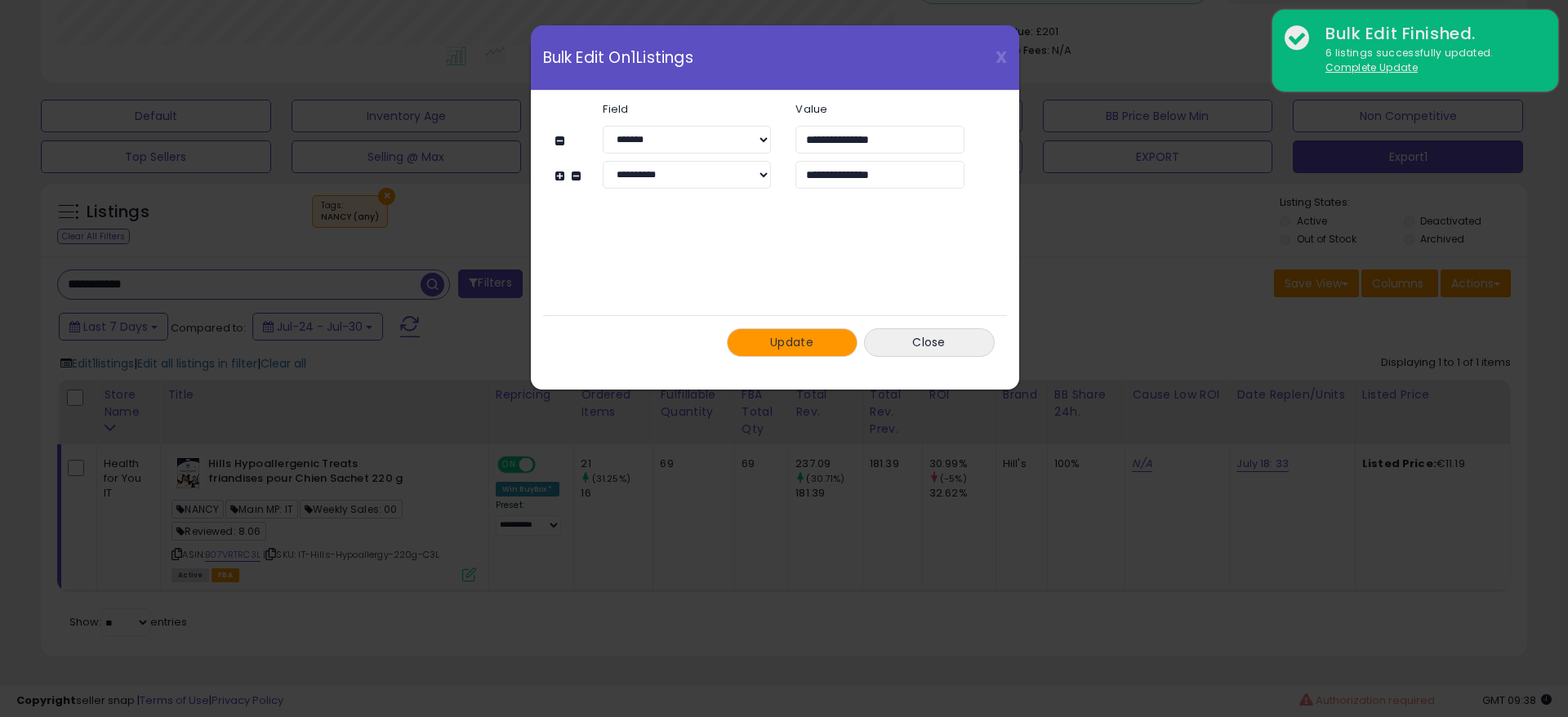 click on "Update" at bounding box center [791, 342] 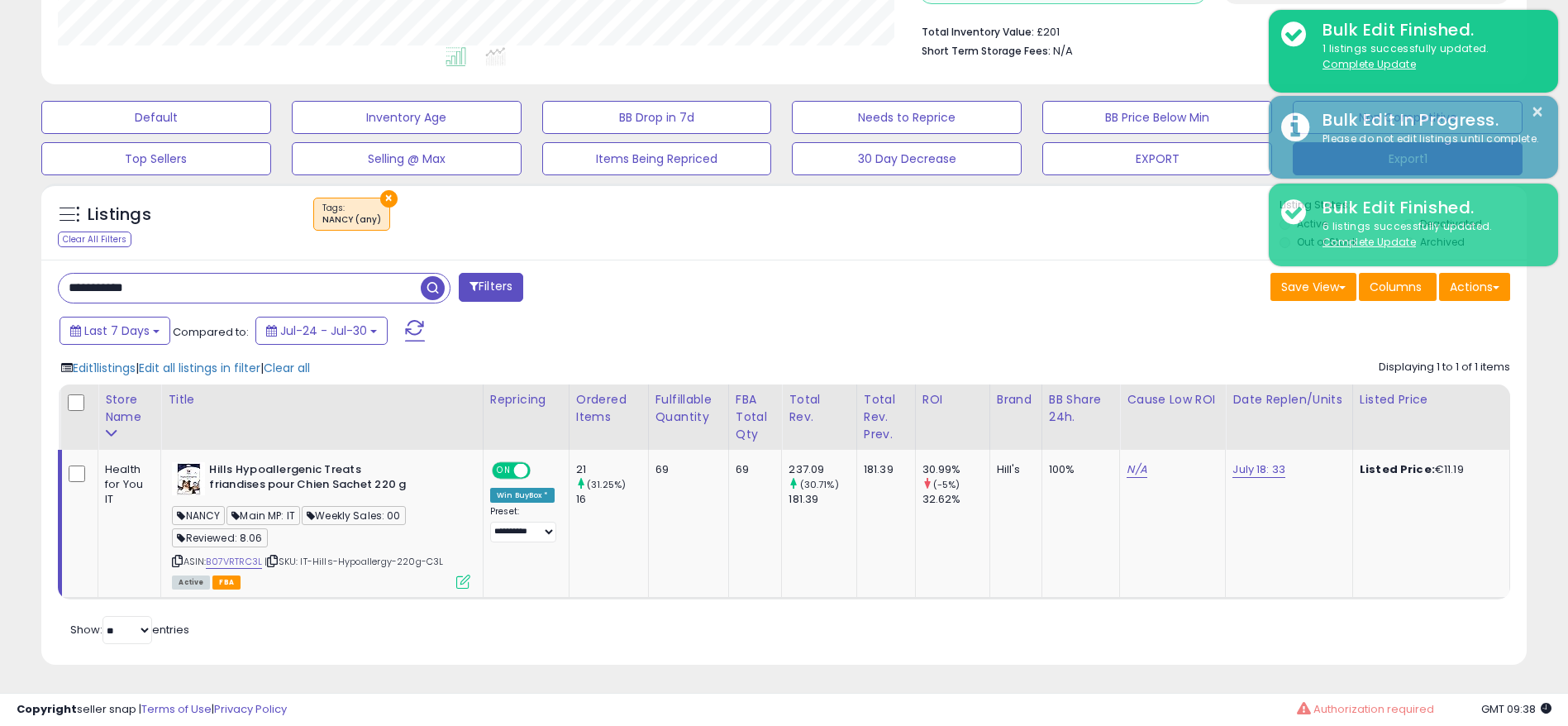 scroll, scrollTop: 339, scrollLeft: 862, axis: both 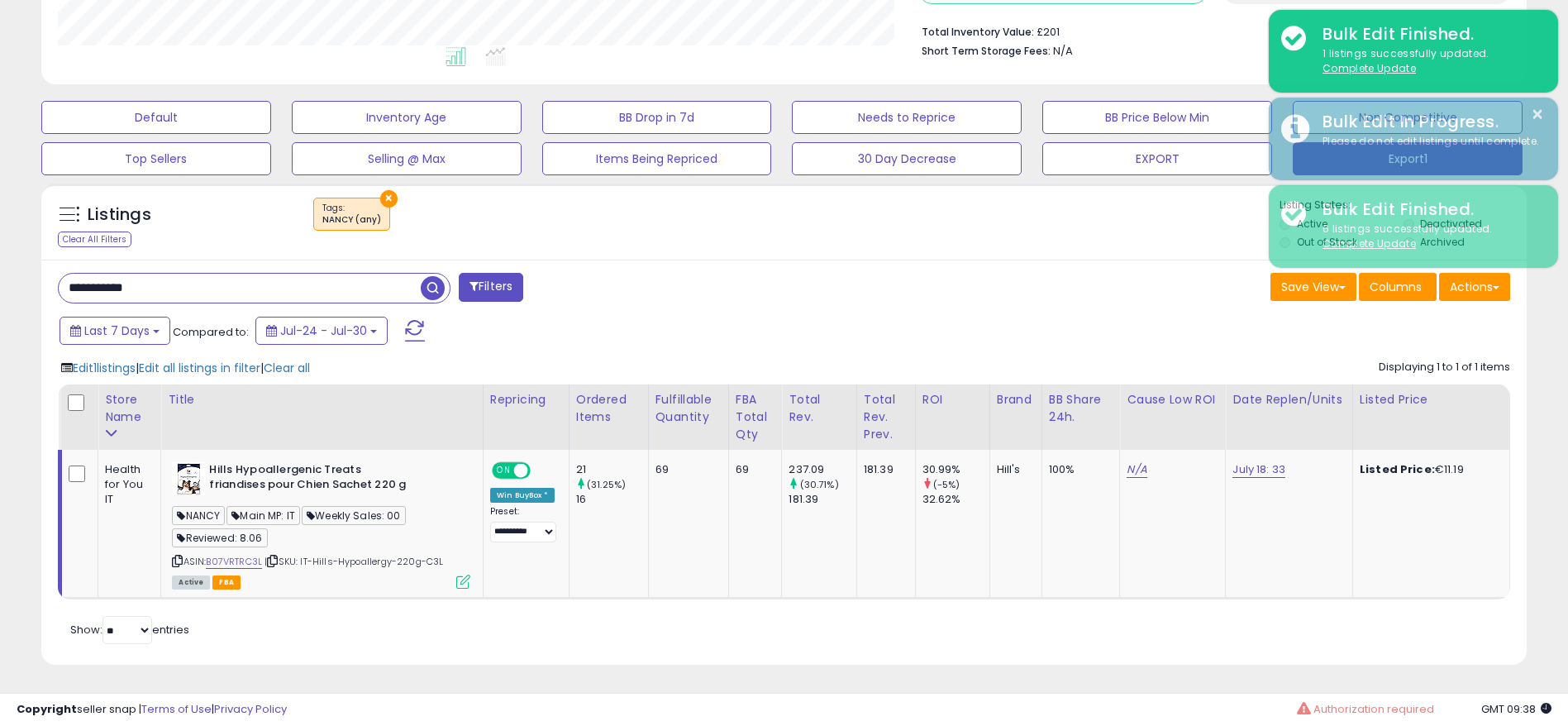 click on "**********" at bounding box center (240, 288) 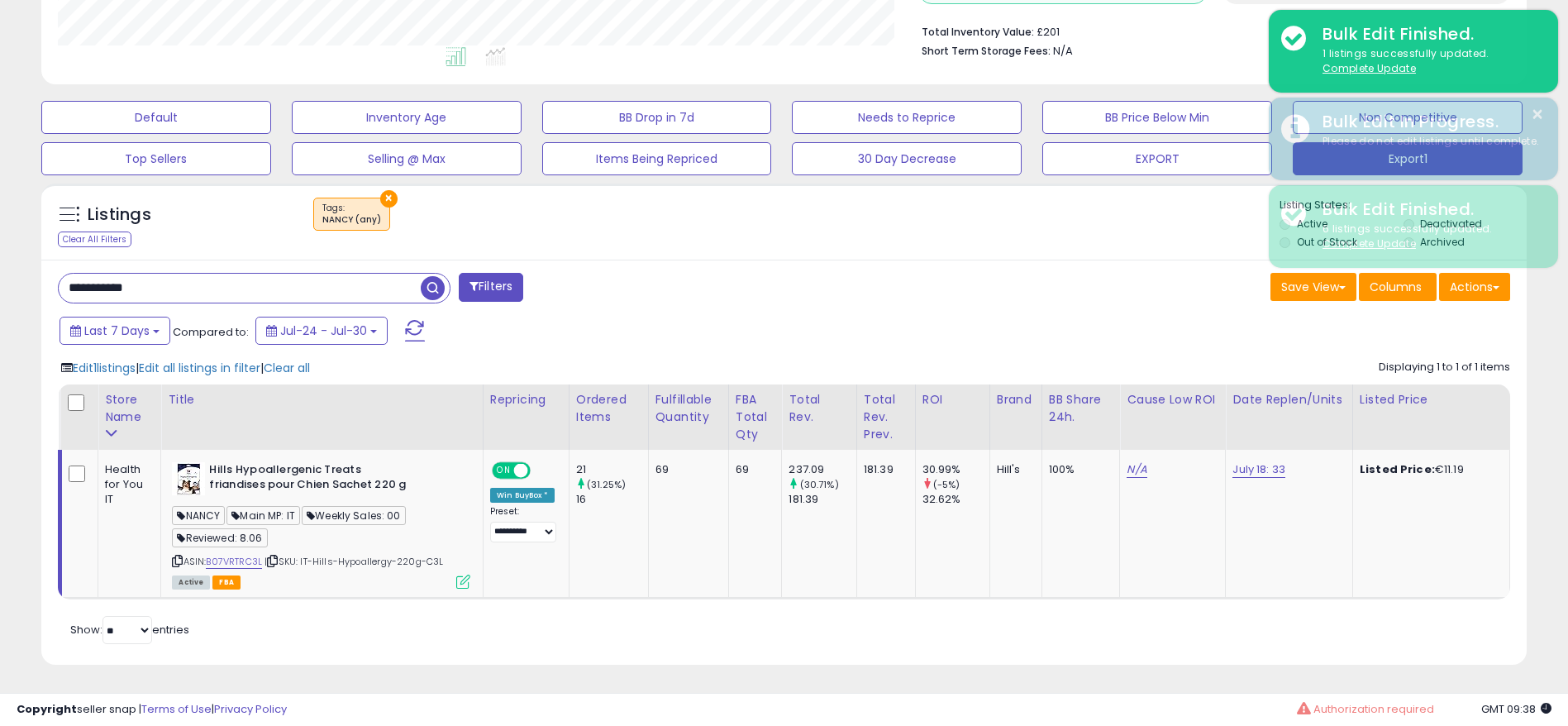 click on "**********" at bounding box center (240, 288) 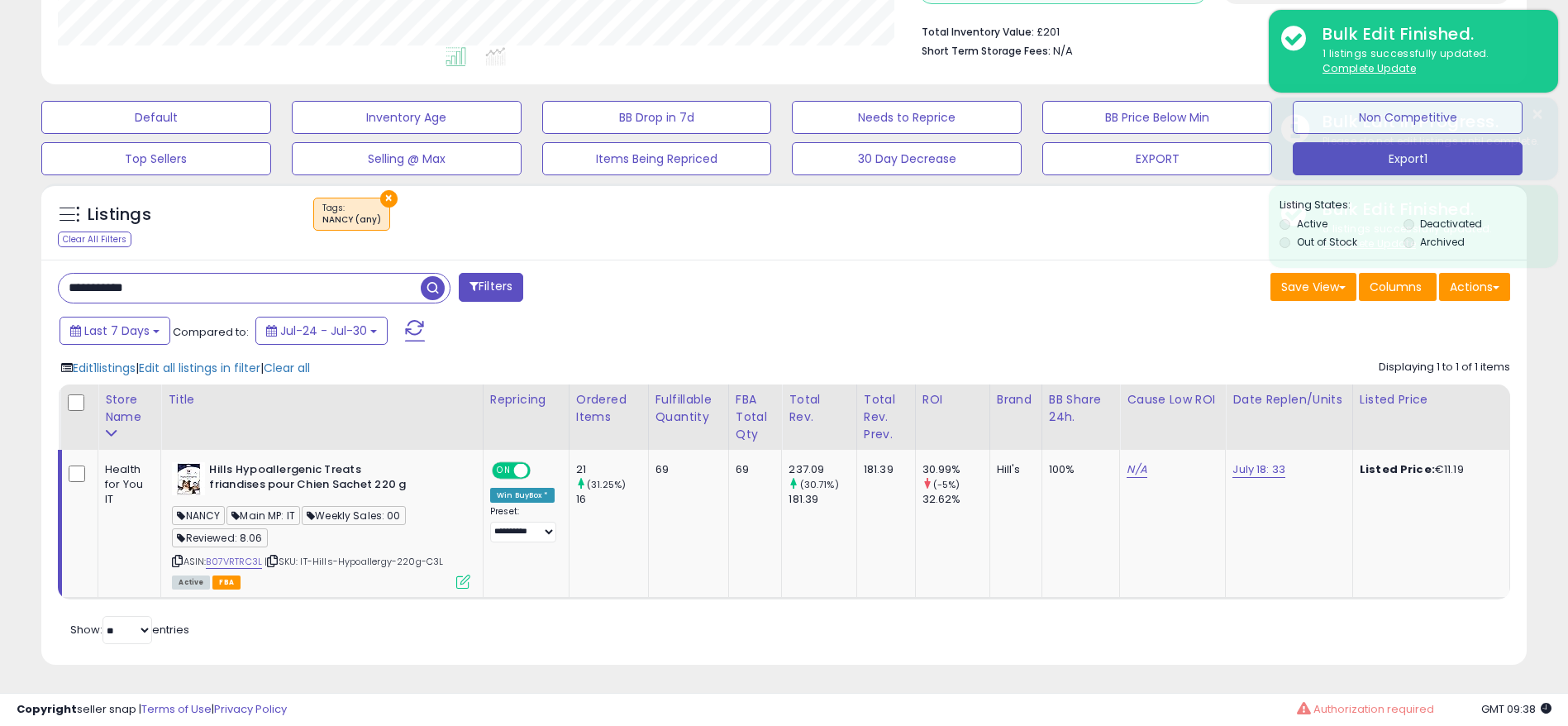 paste 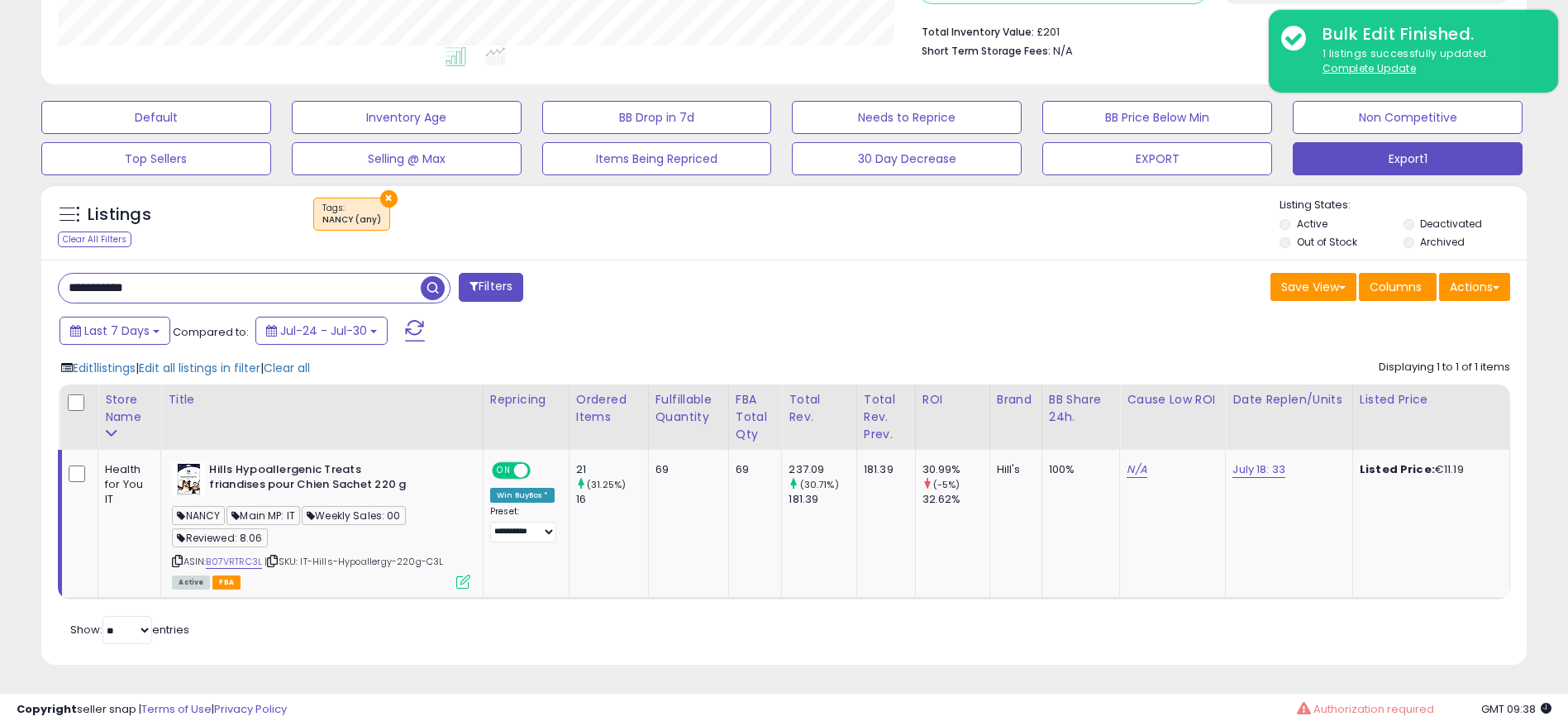 click at bounding box center (432, 288) 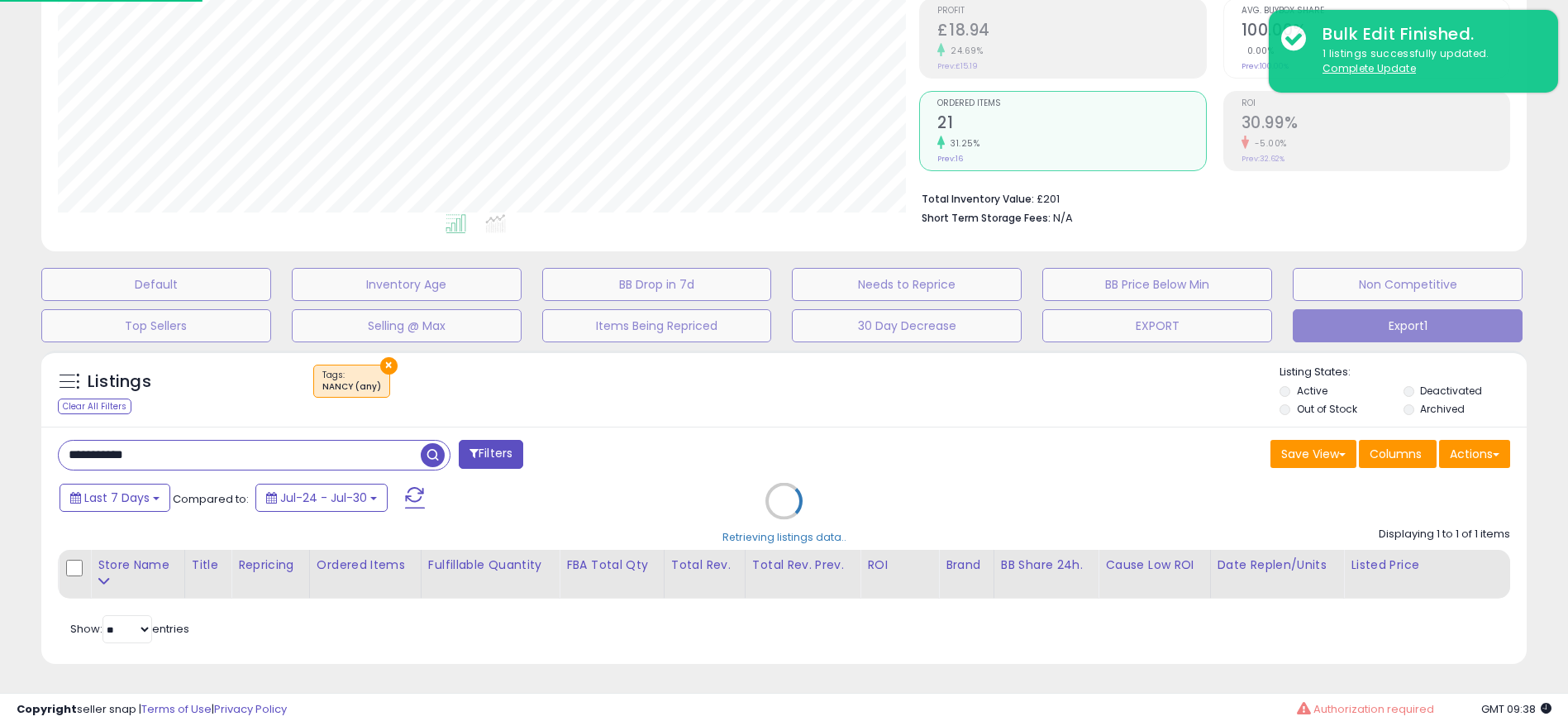 scroll, scrollTop: 826540, scrollLeft: 825695, axis: both 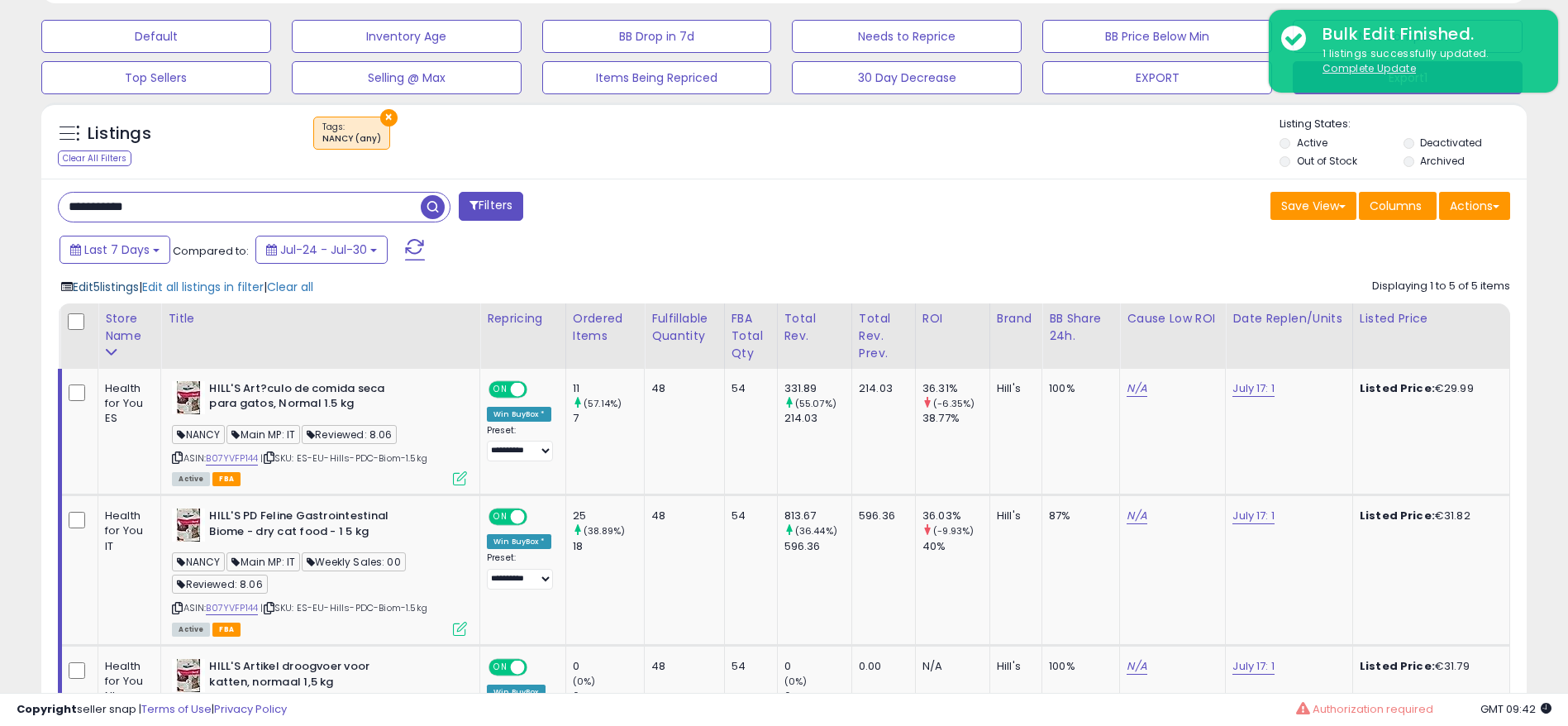 click on "Edit  5  listings" at bounding box center (106, 287) 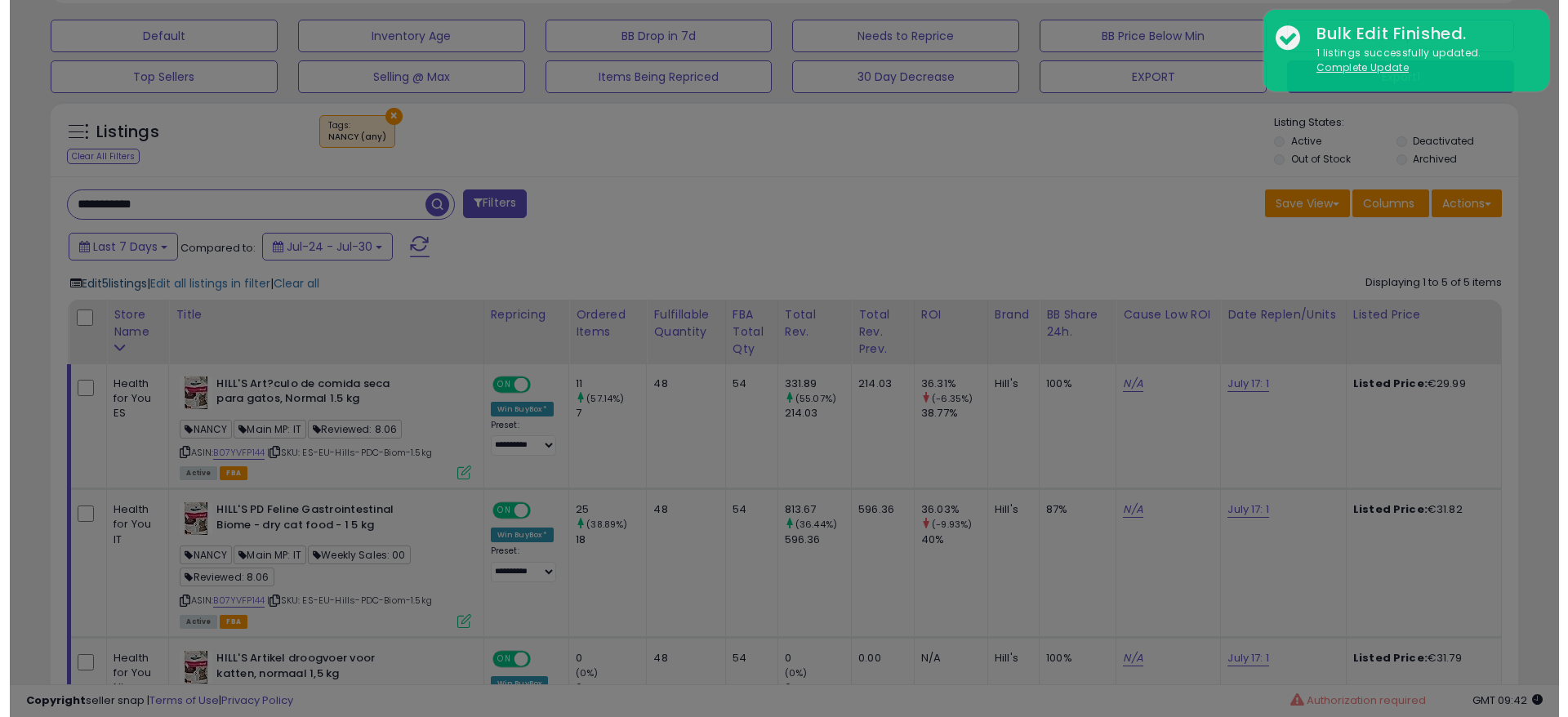 scroll, scrollTop: 816294, scrollLeft: 815804, axis: both 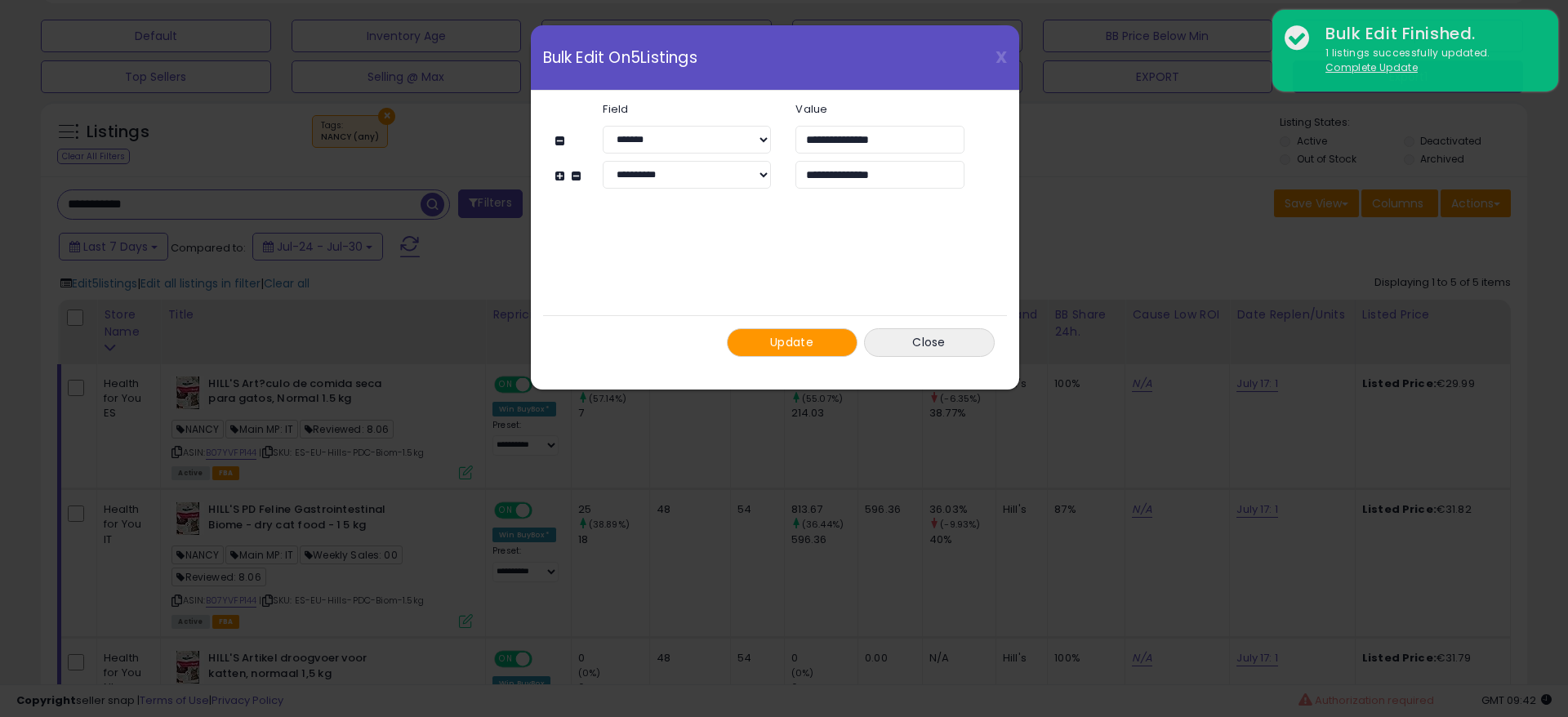 click on "Update" at bounding box center (791, 342) 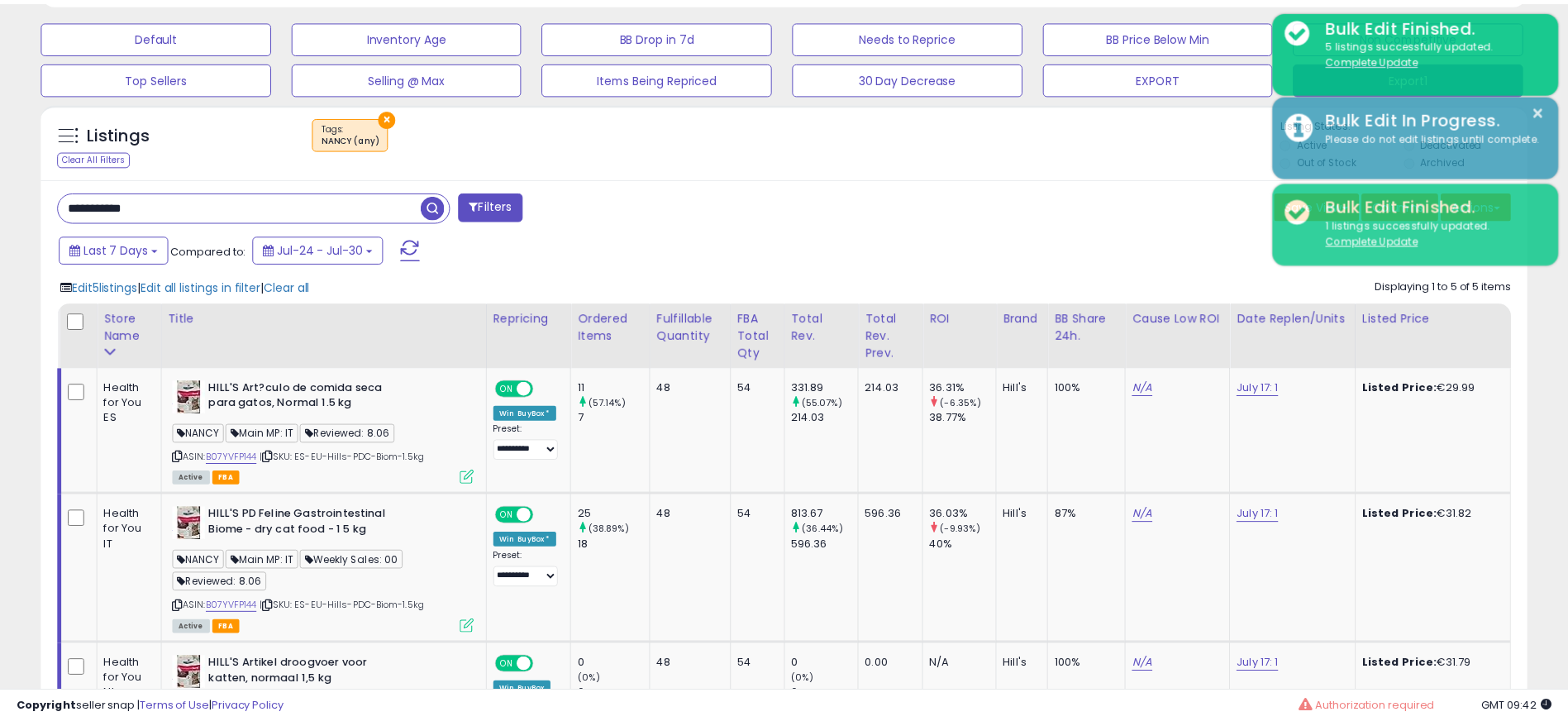 scroll, scrollTop: 339, scrollLeft: 862, axis: both 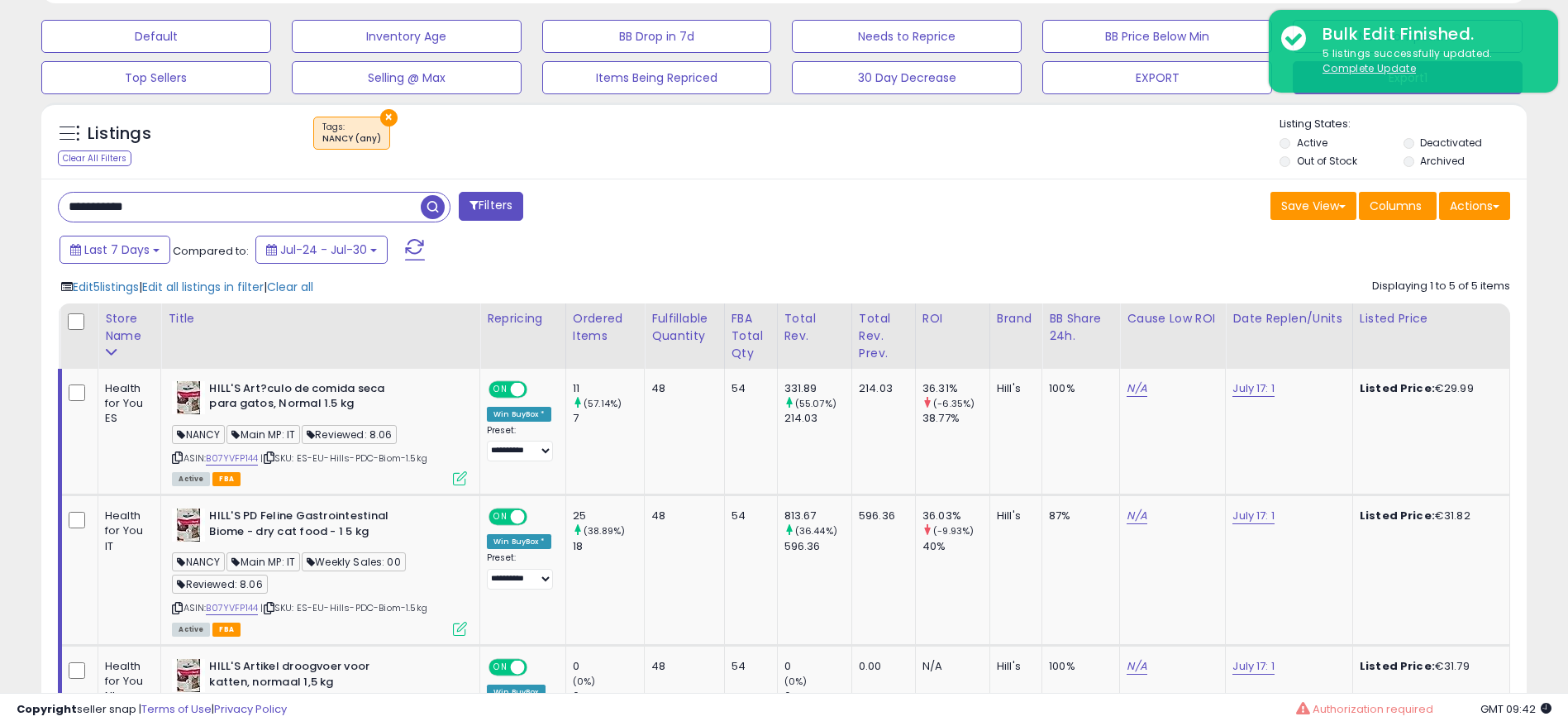 click on "**********" at bounding box center (240, 207) 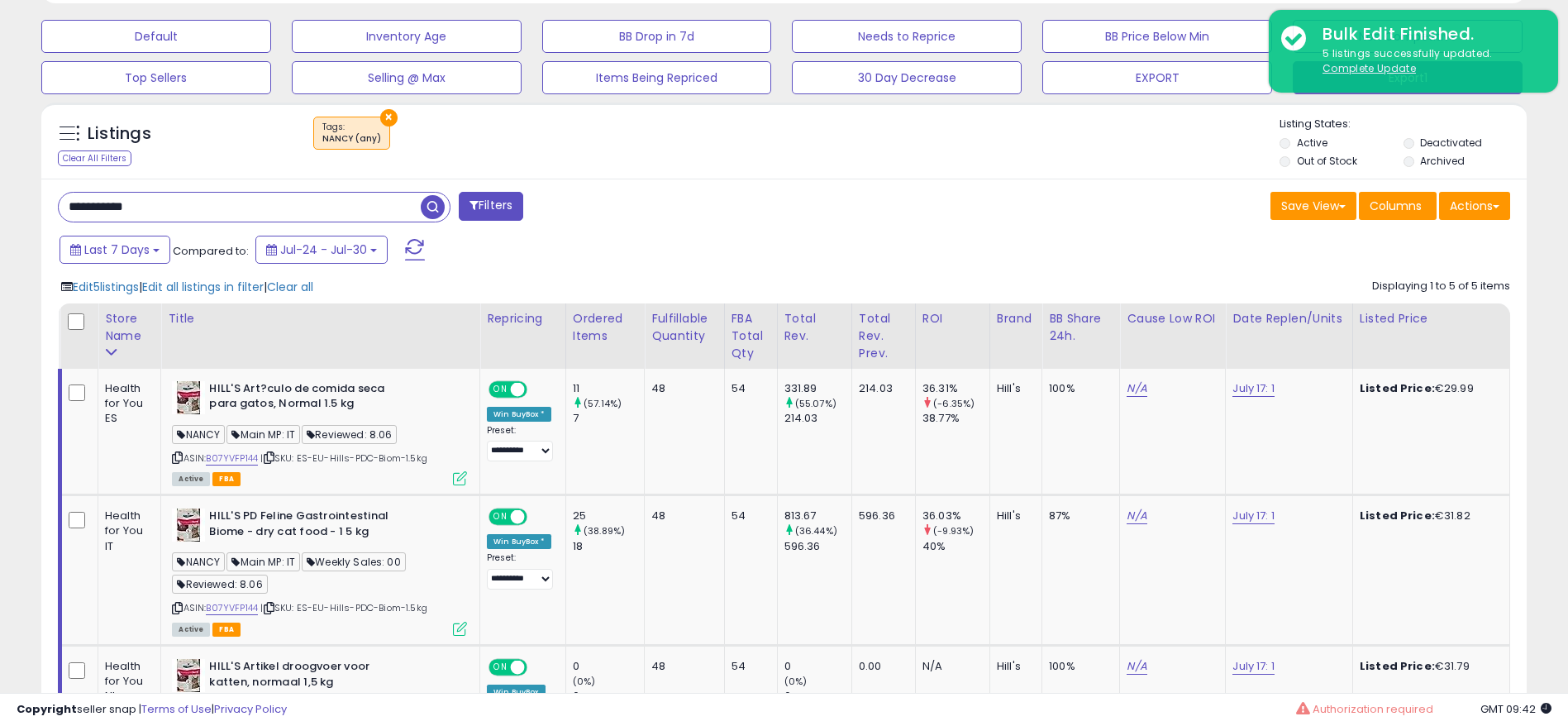 click on "**********" at bounding box center (240, 207) 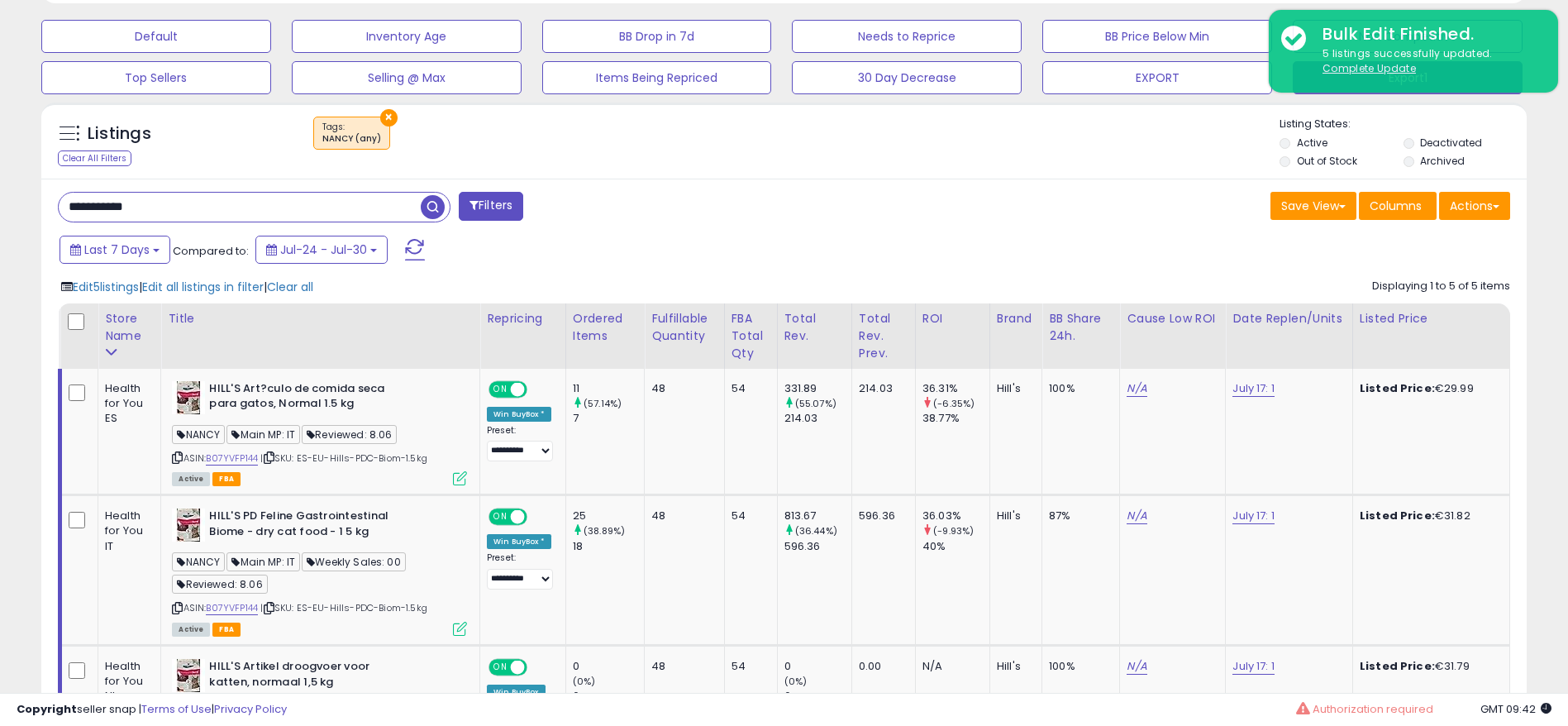 click at bounding box center [432, 207] 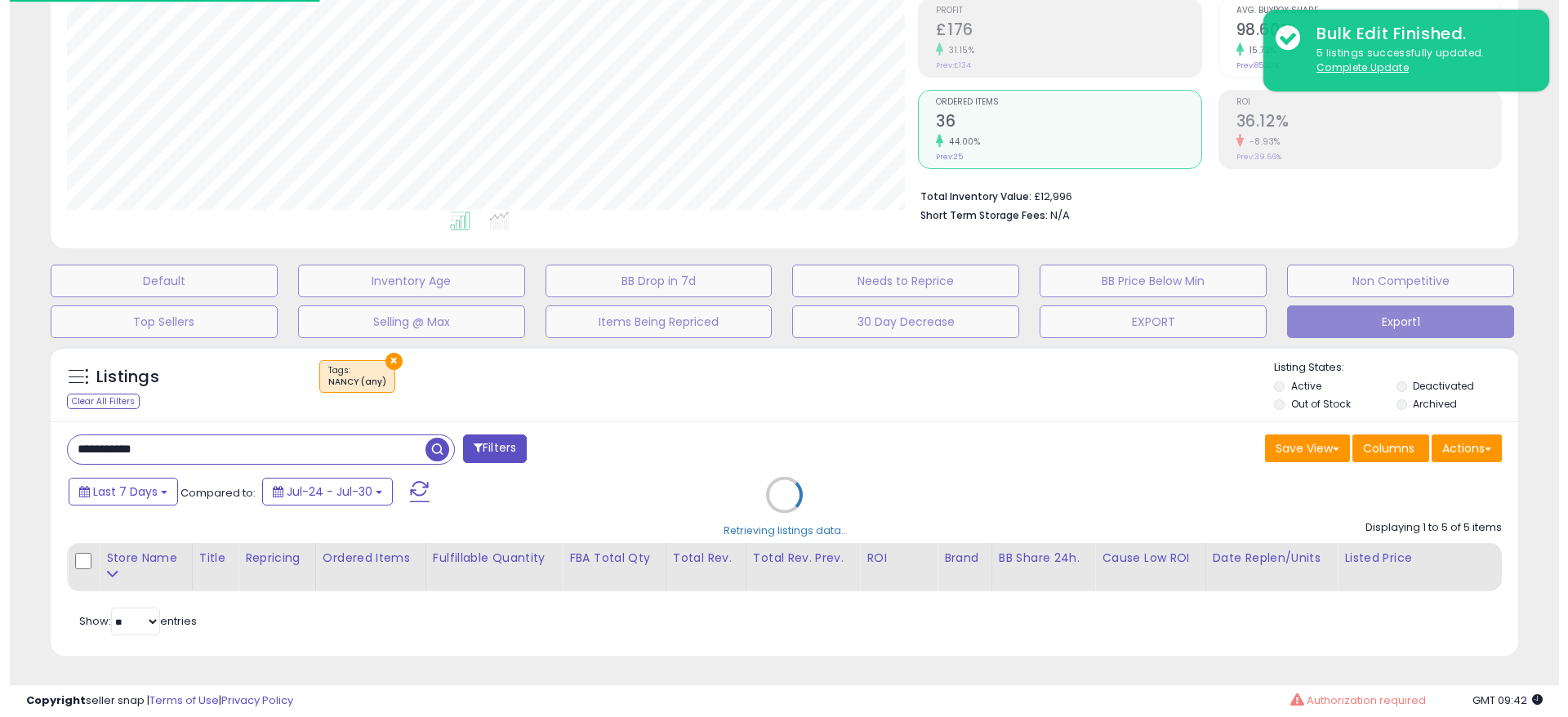 scroll, scrollTop: 250, scrollLeft: 0, axis: vertical 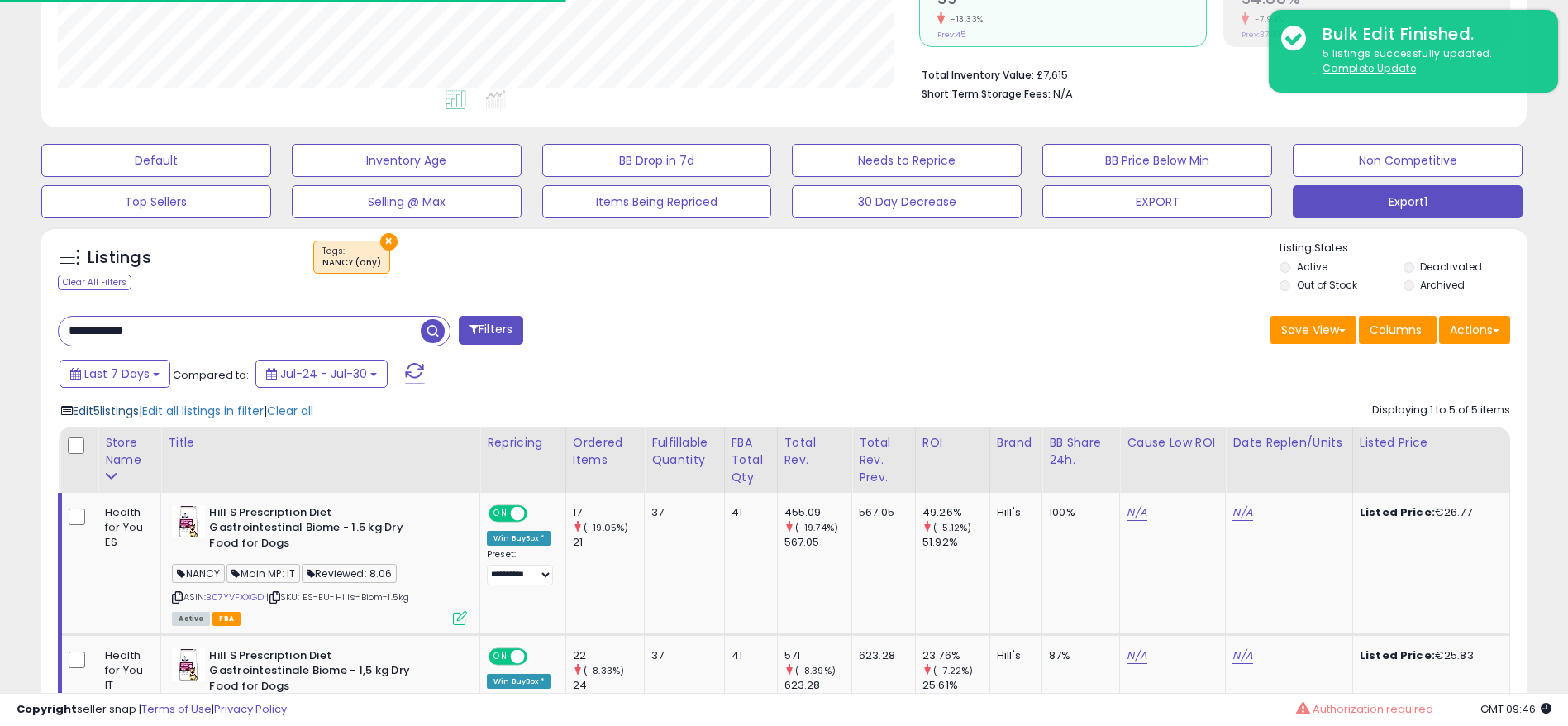 click on "Edit  5  listings" at bounding box center (106, 411) 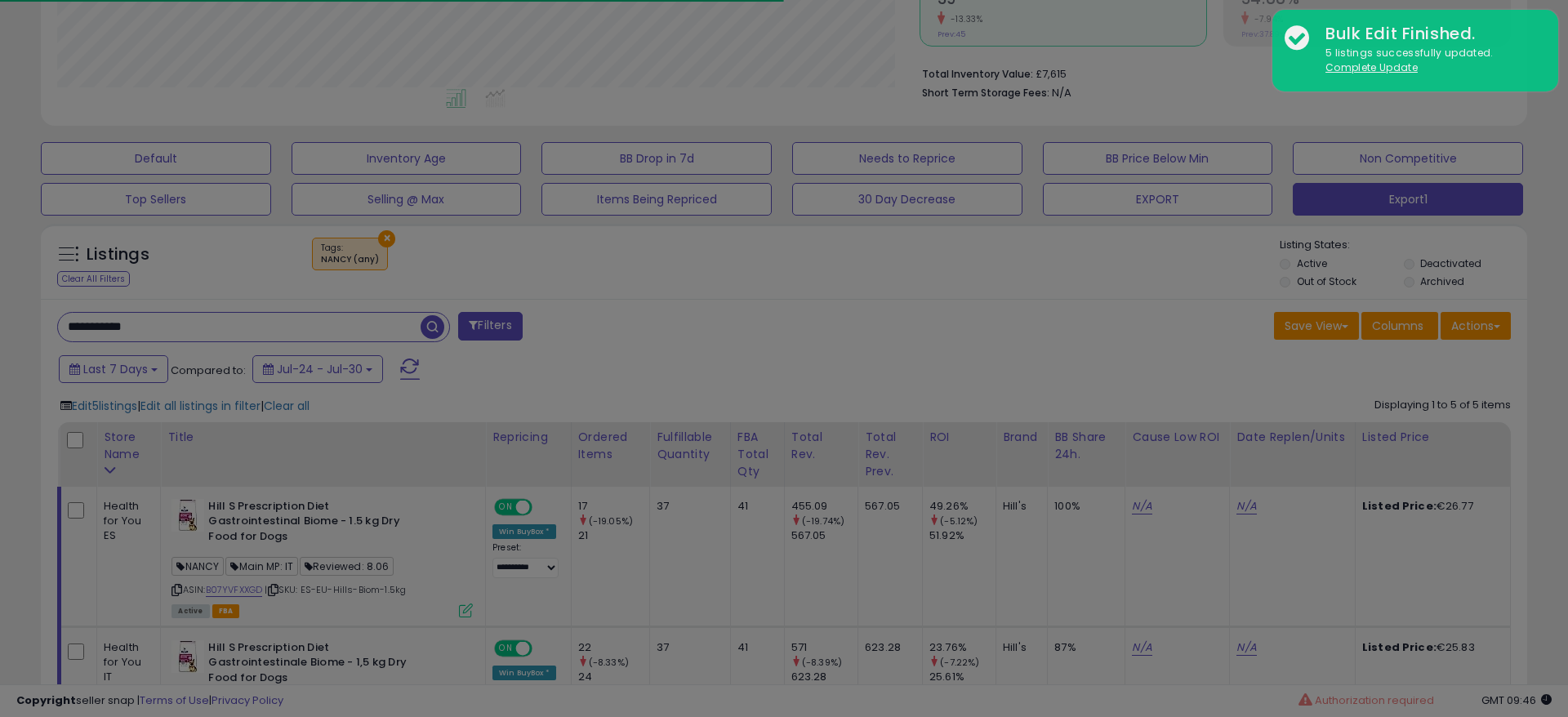 scroll, scrollTop: 816294, scrollLeft: 815804, axis: both 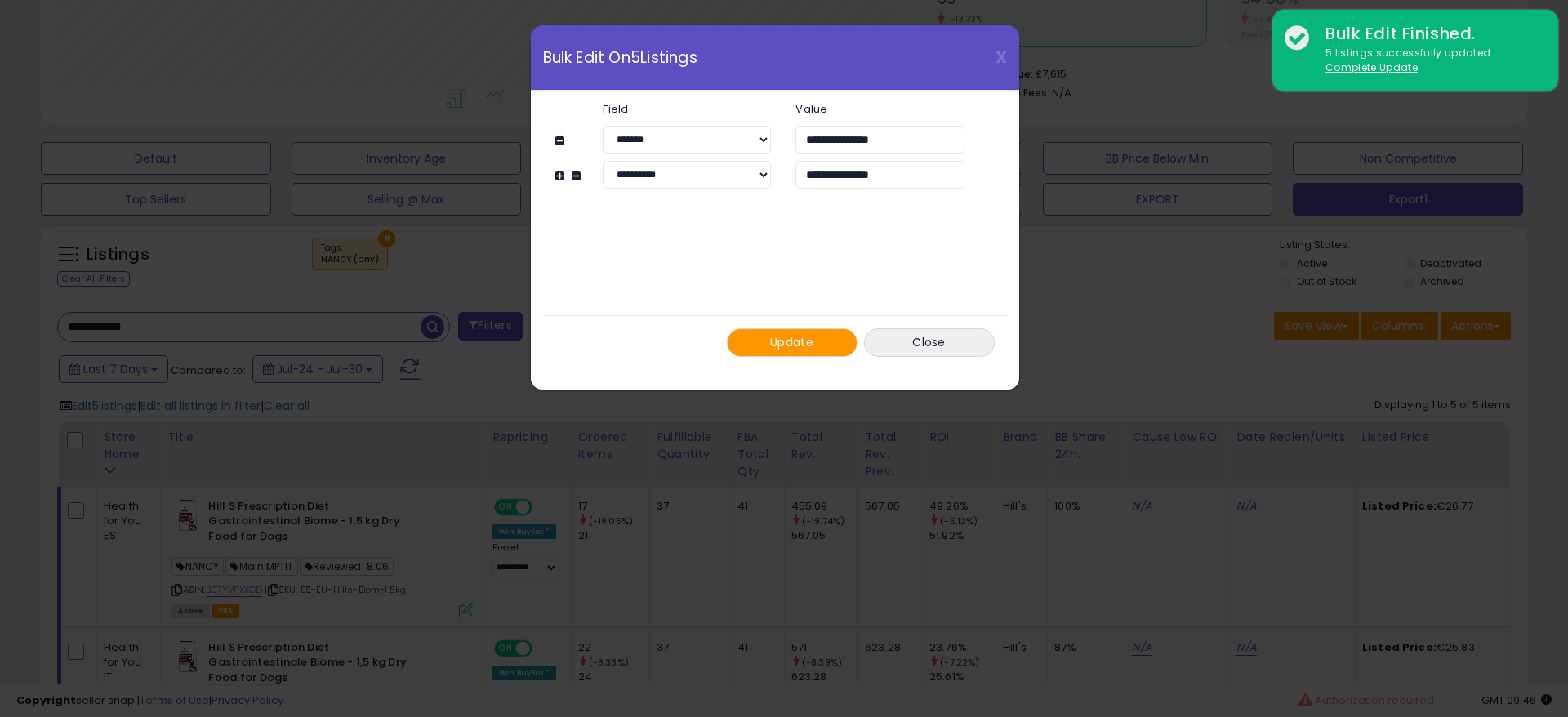 click on "Update" at bounding box center [791, 342] 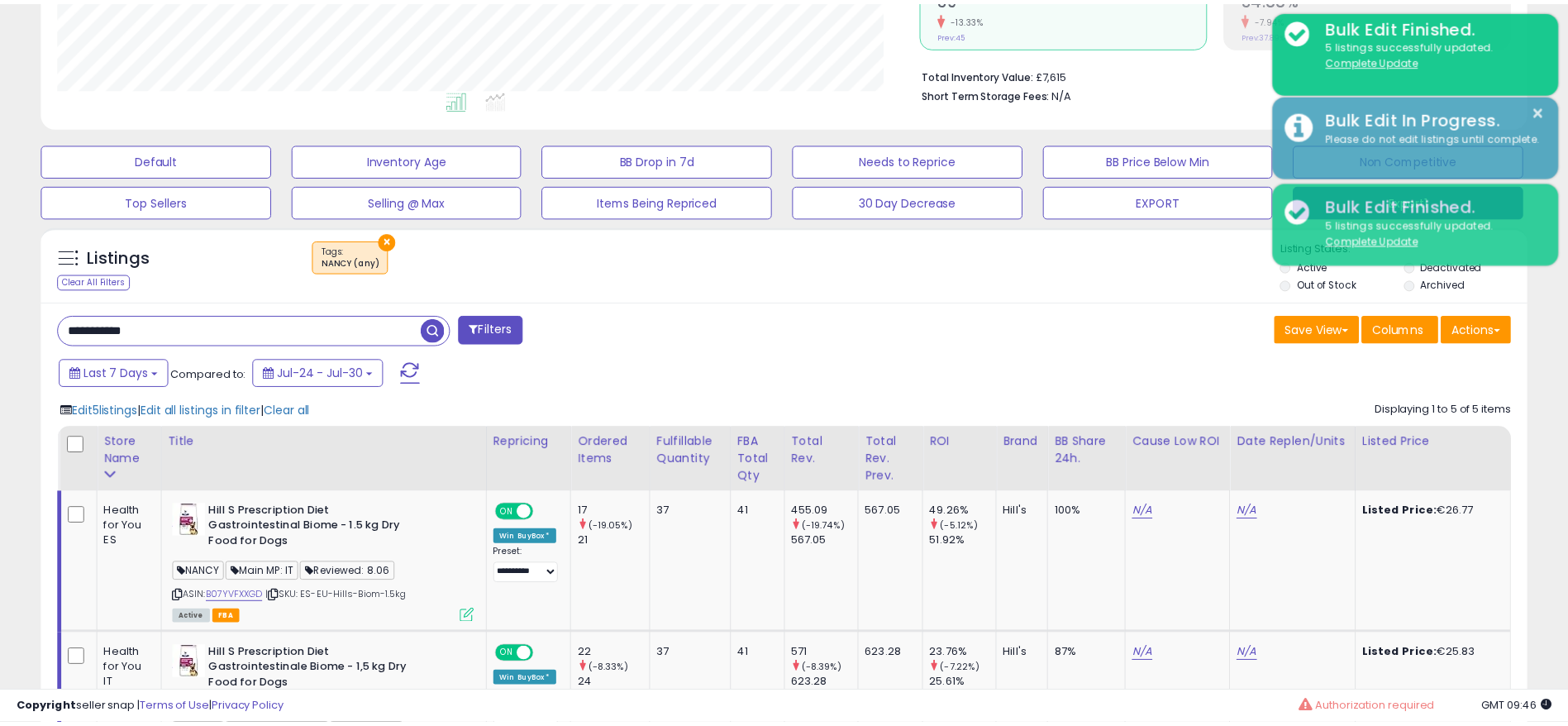 scroll, scrollTop: 339, scrollLeft: 862, axis: both 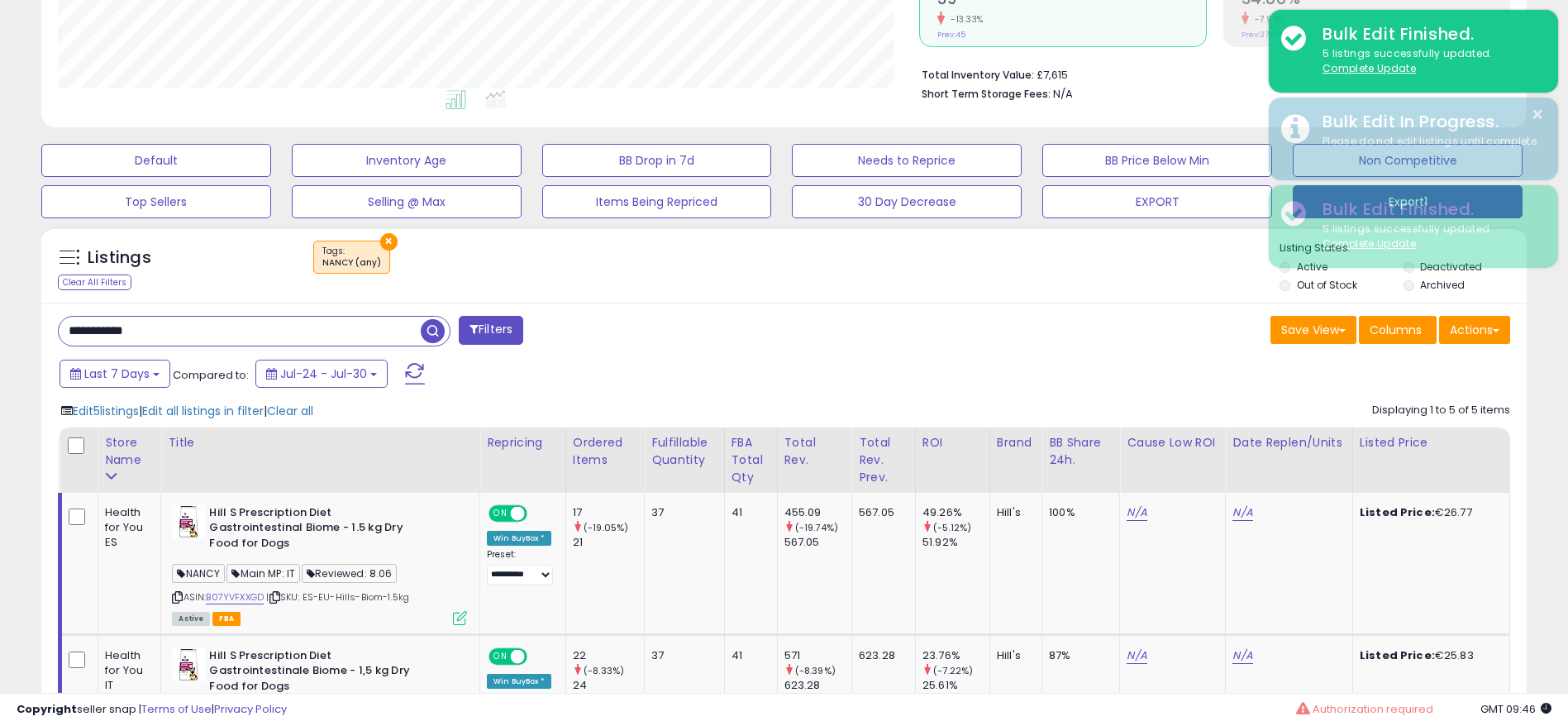 click on "**********" at bounding box center (240, 331) 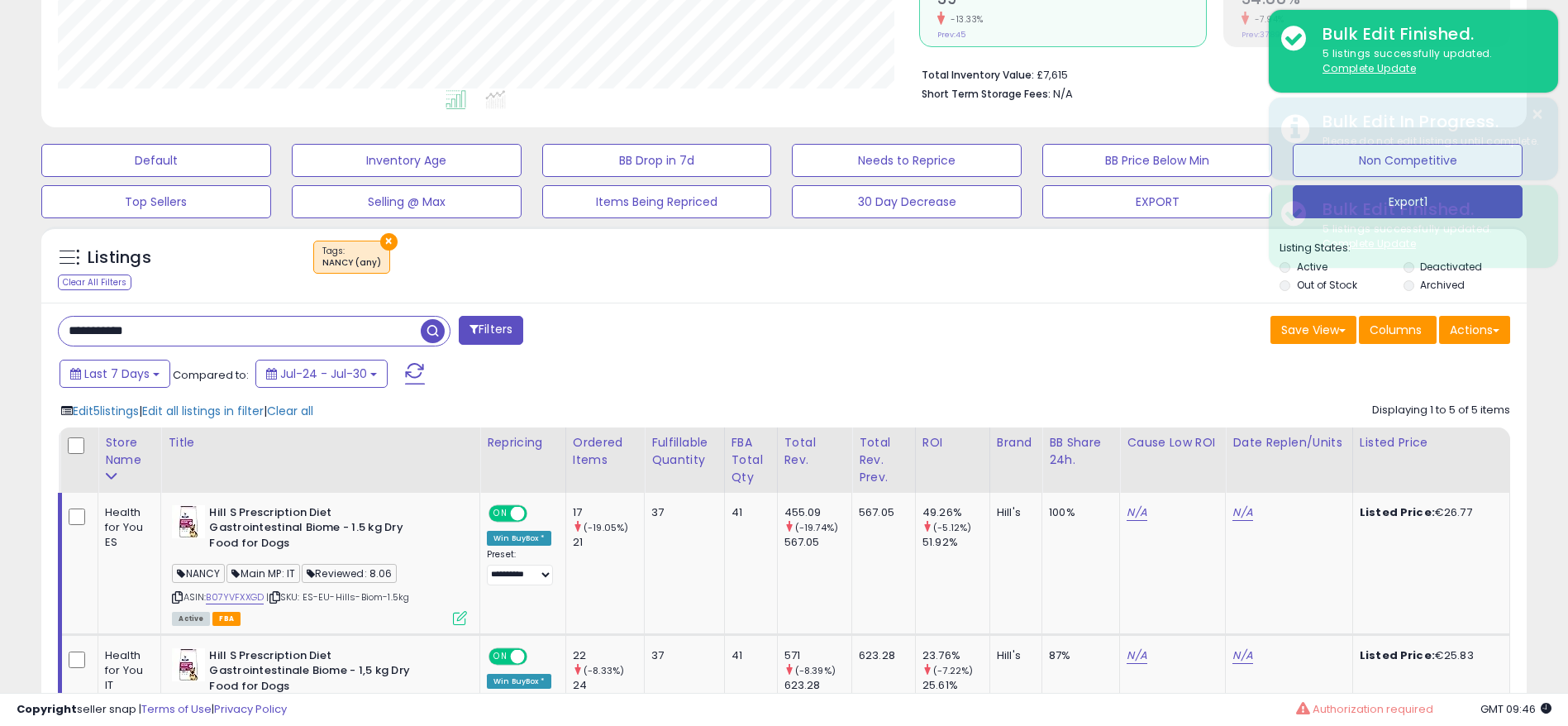 click on "**********" at bounding box center [240, 331] 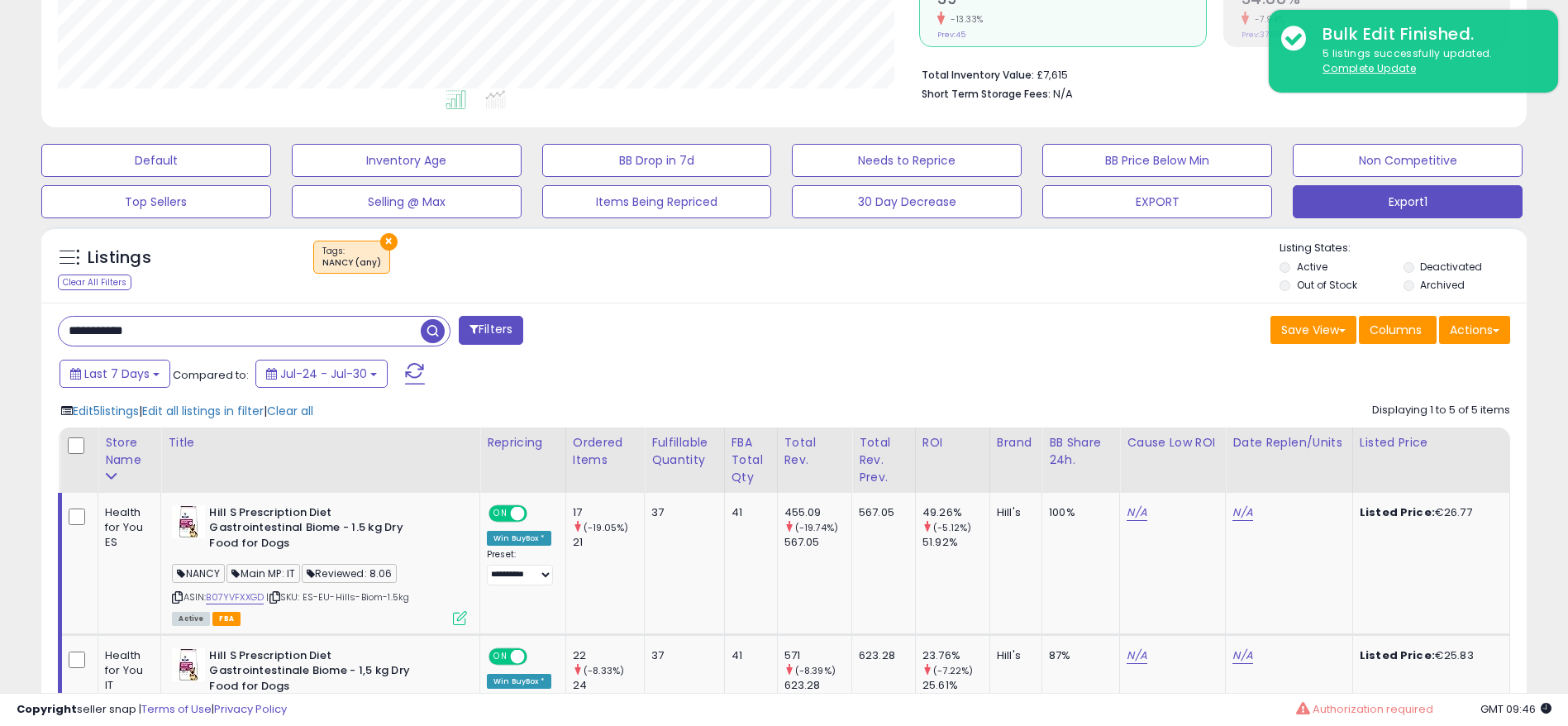 paste 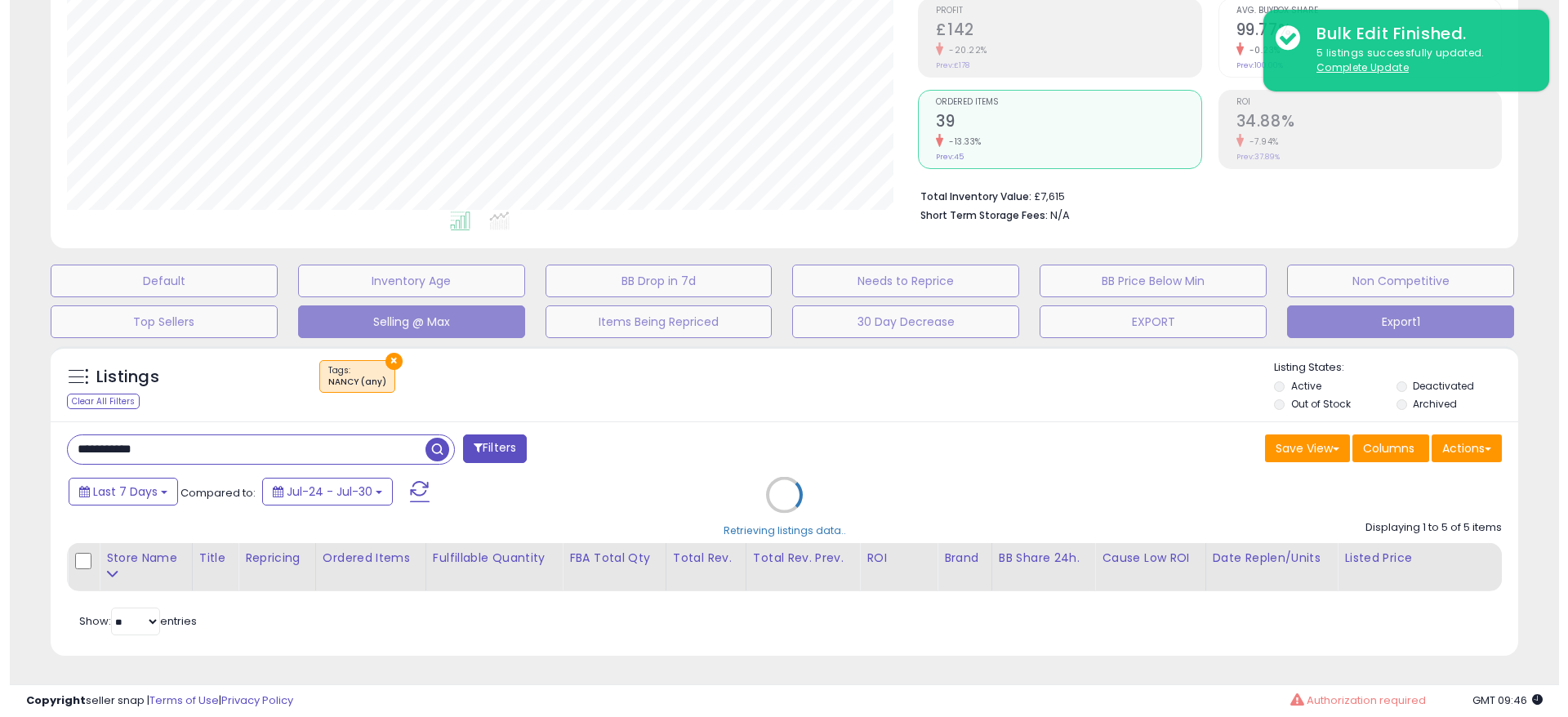 scroll, scrollTop: 250, scrollLeft: 0, axis: vertical 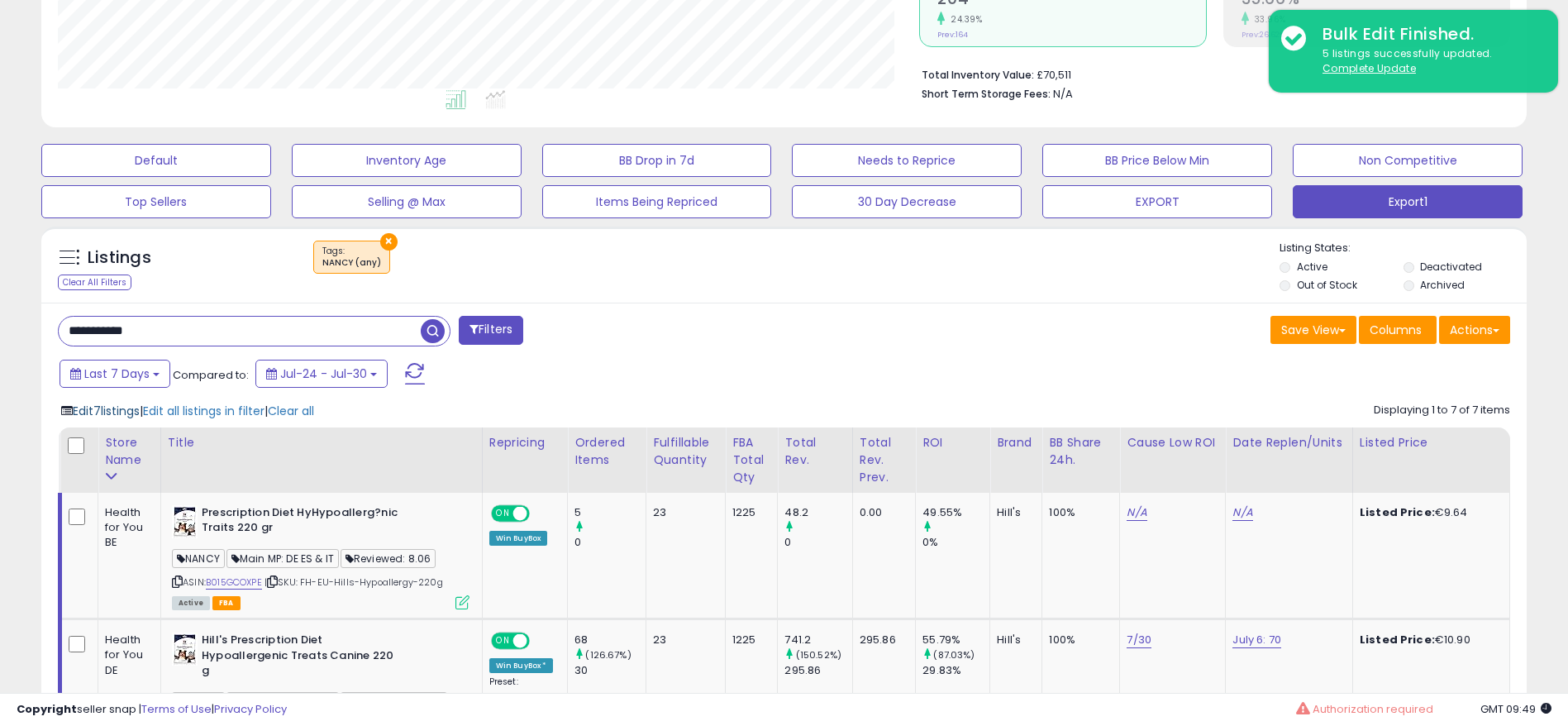 click on "Edit  7  listings" at bounding box center [106, 411] 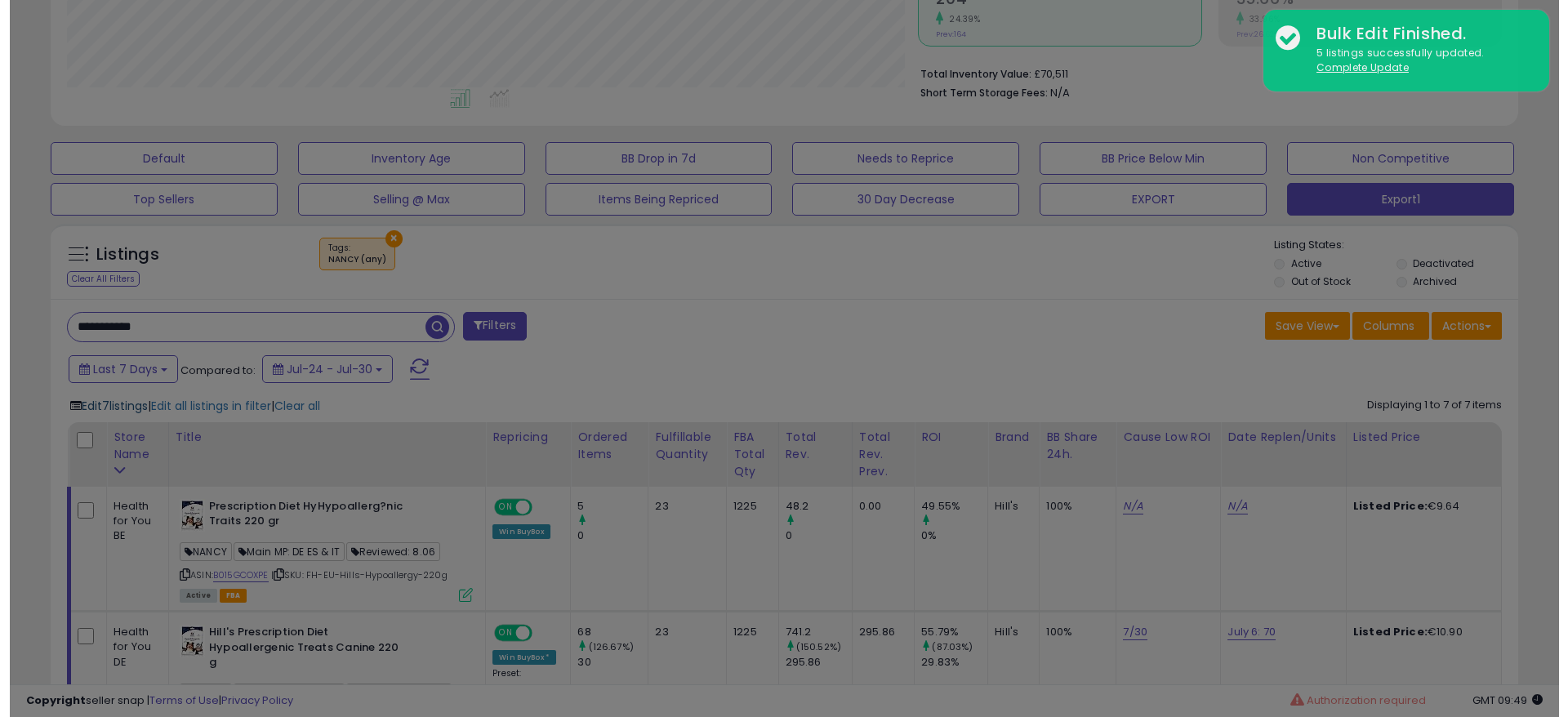 scroll, scrollTop: 816294, scrollLeft: 815804, axis: both 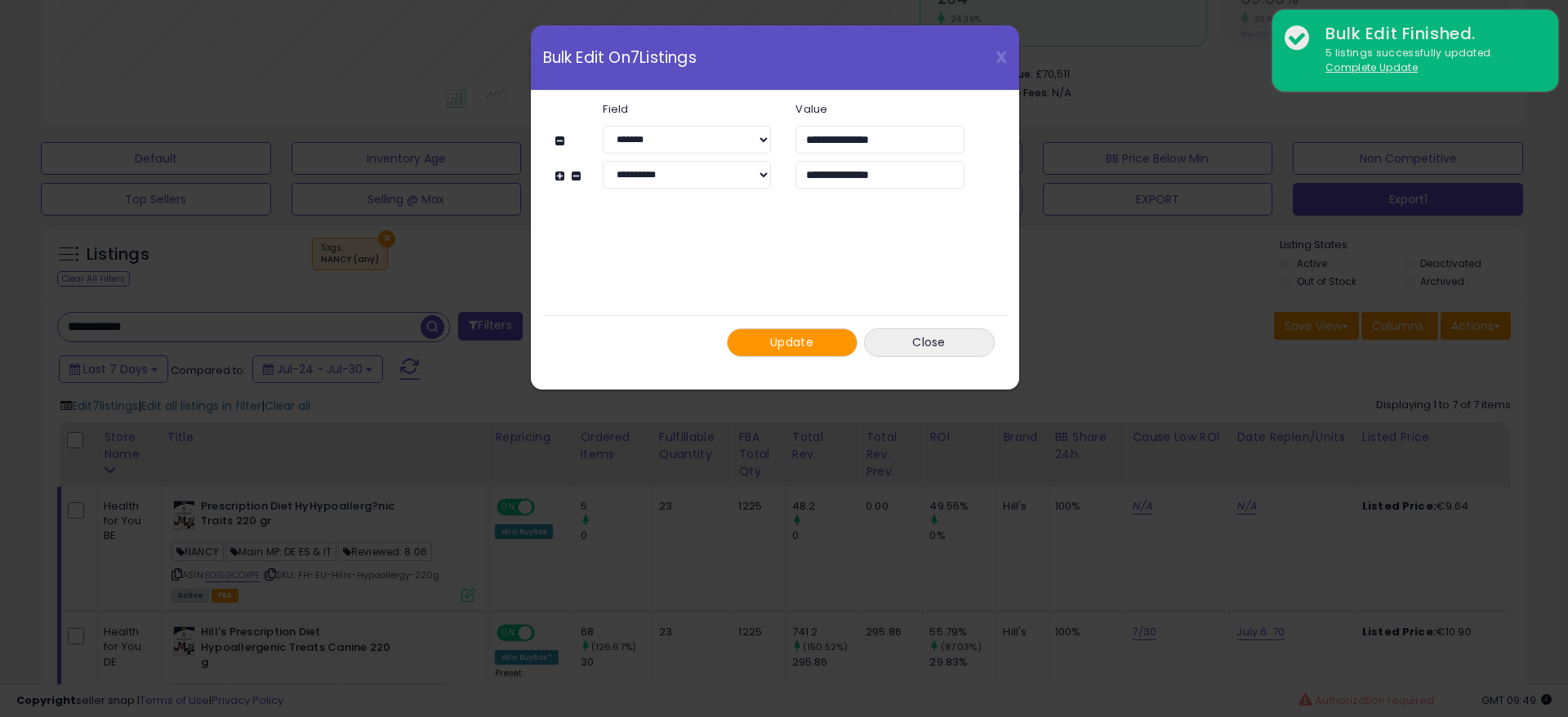 click on "Update" at bounding box center [792, 342] 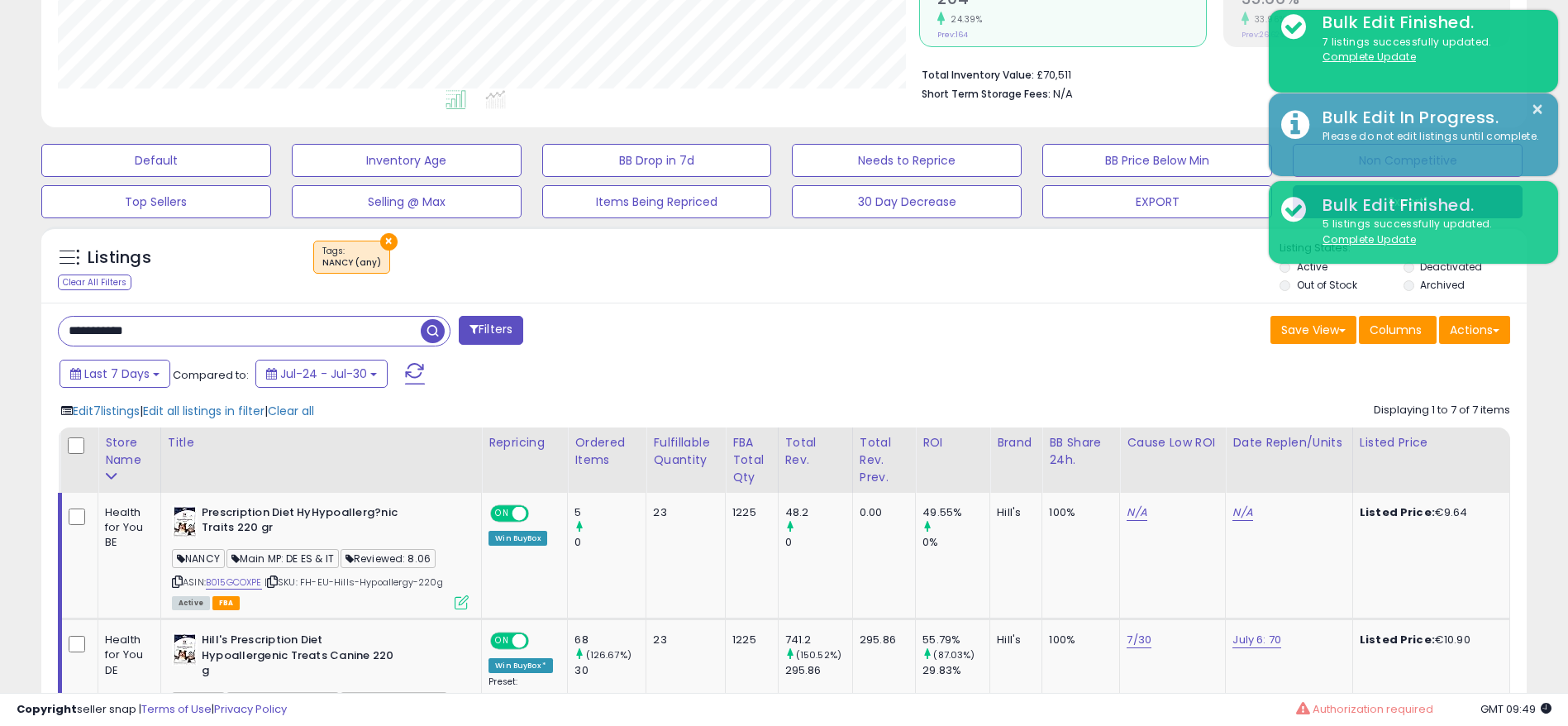 scroll, scrollTop: 339, scrollLeft: 862, axis: both 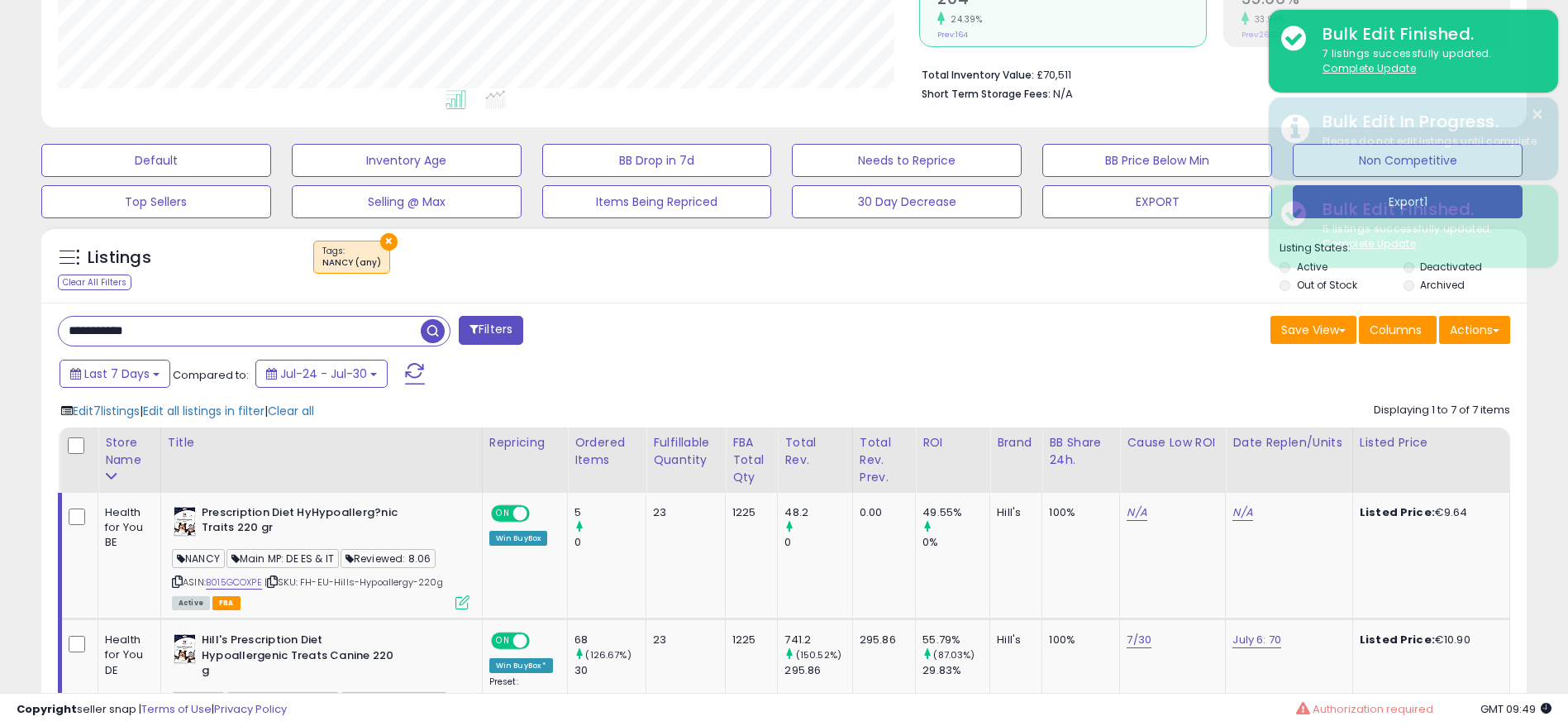 click on "**********" at bounding box center [240, 331] 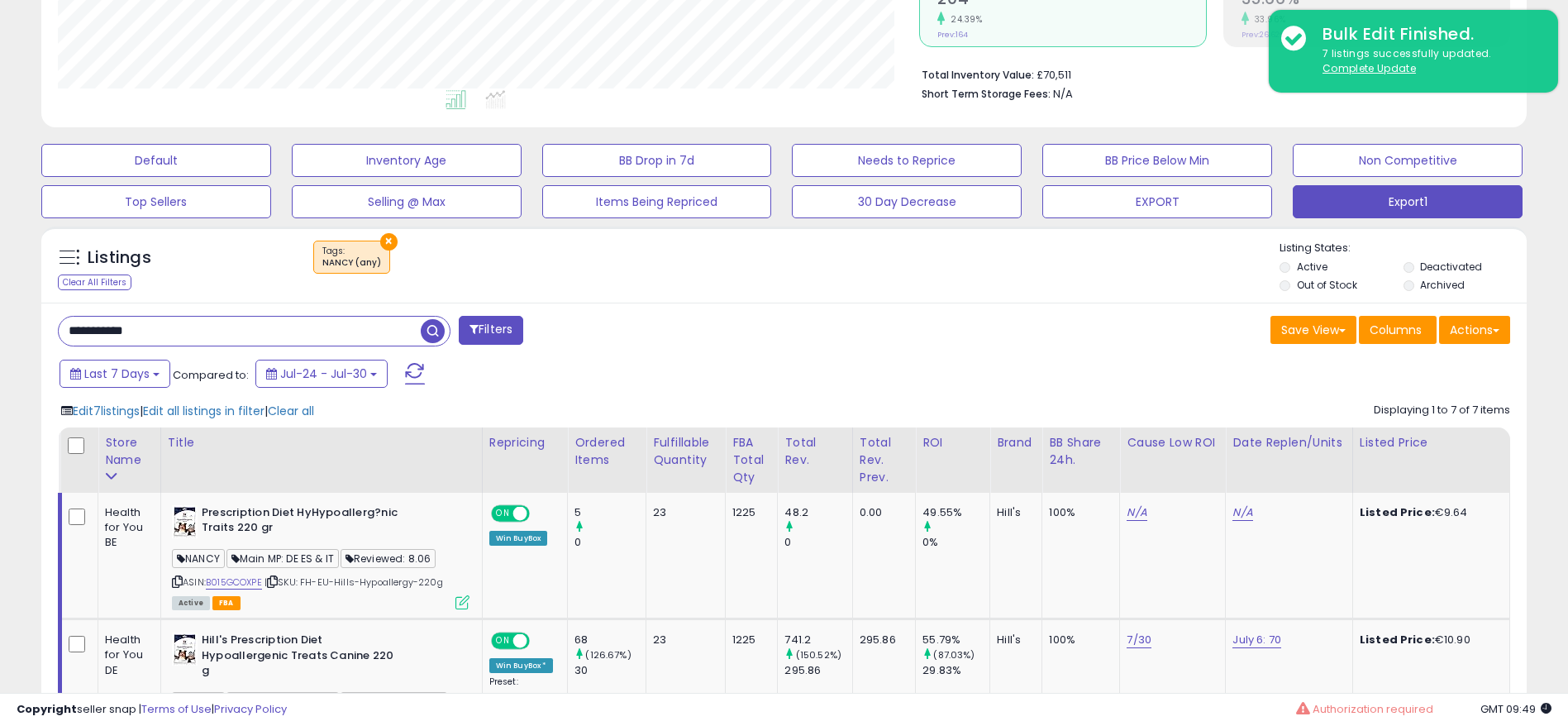 paste 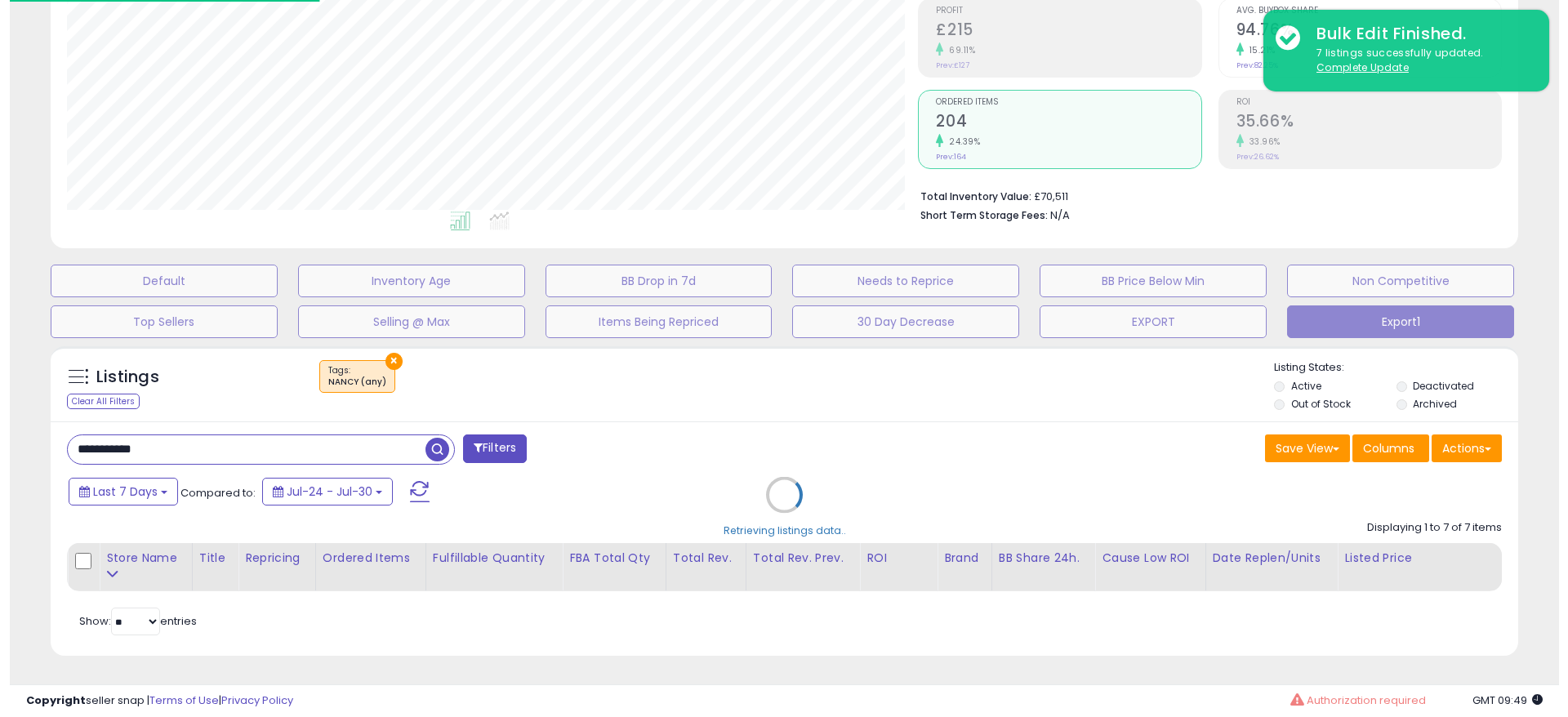 scroll, scrollTop: 250, scrollLeft: 0, axis: vertical 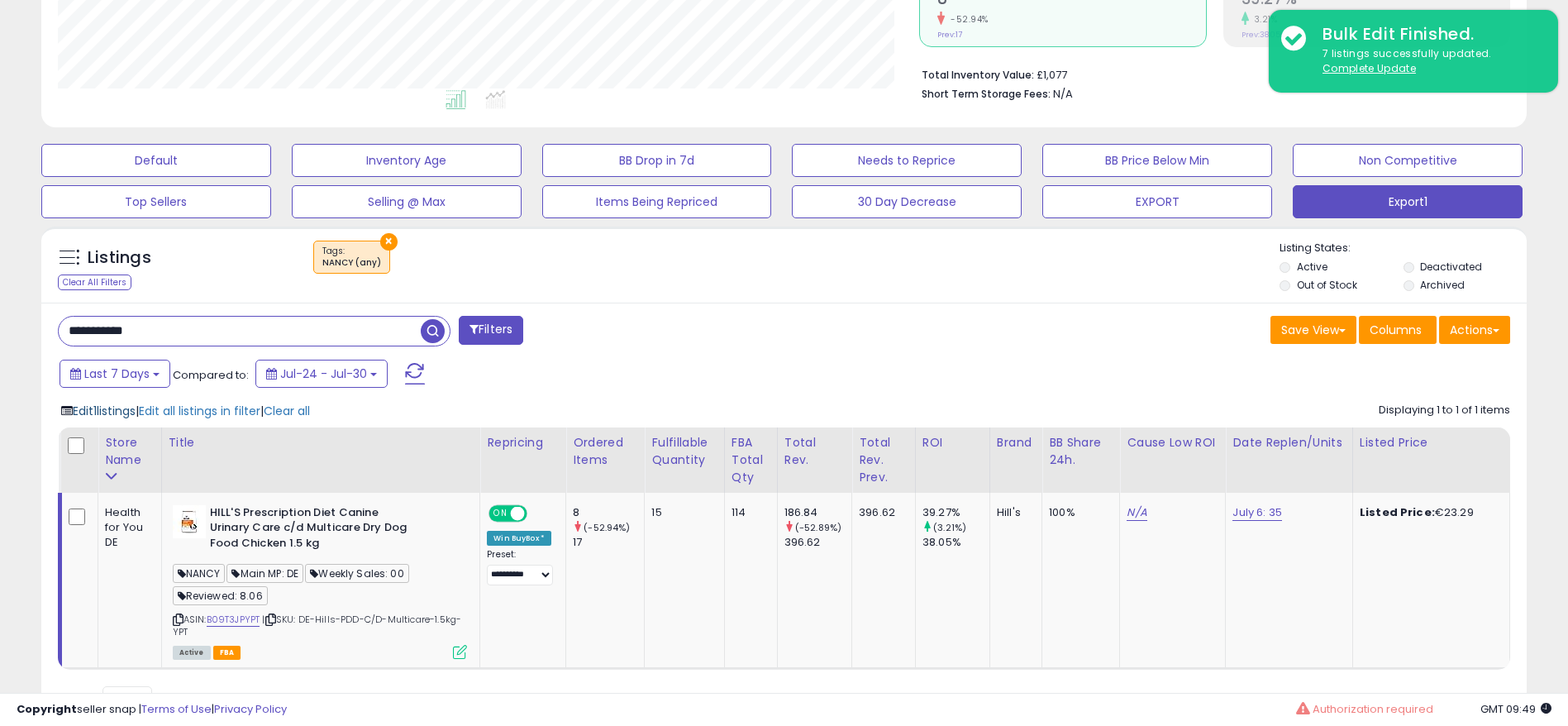 click on "Edit  1  listings" at bounding box center (104, 411) 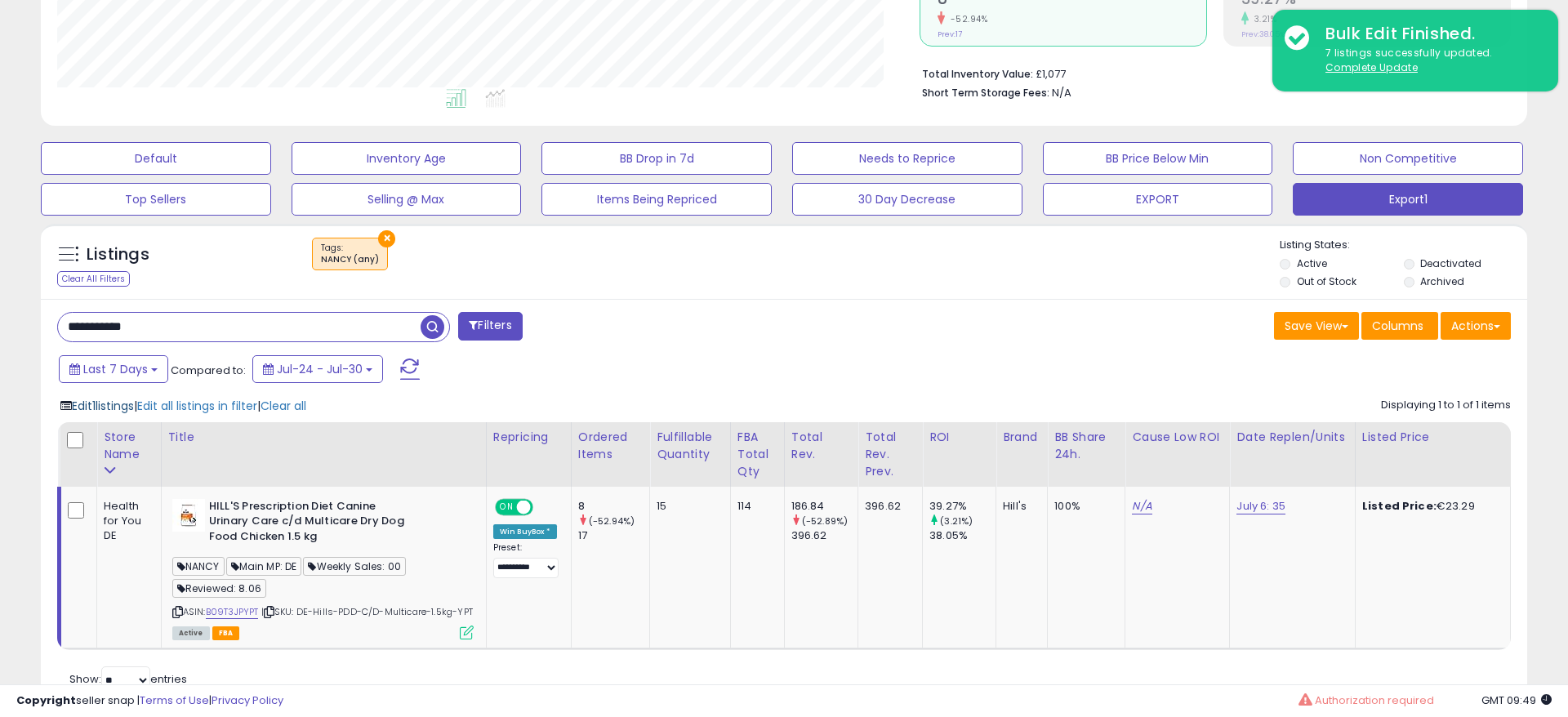 scroll, scrollTop: 816294, scrollLeft: 815804, axis: both 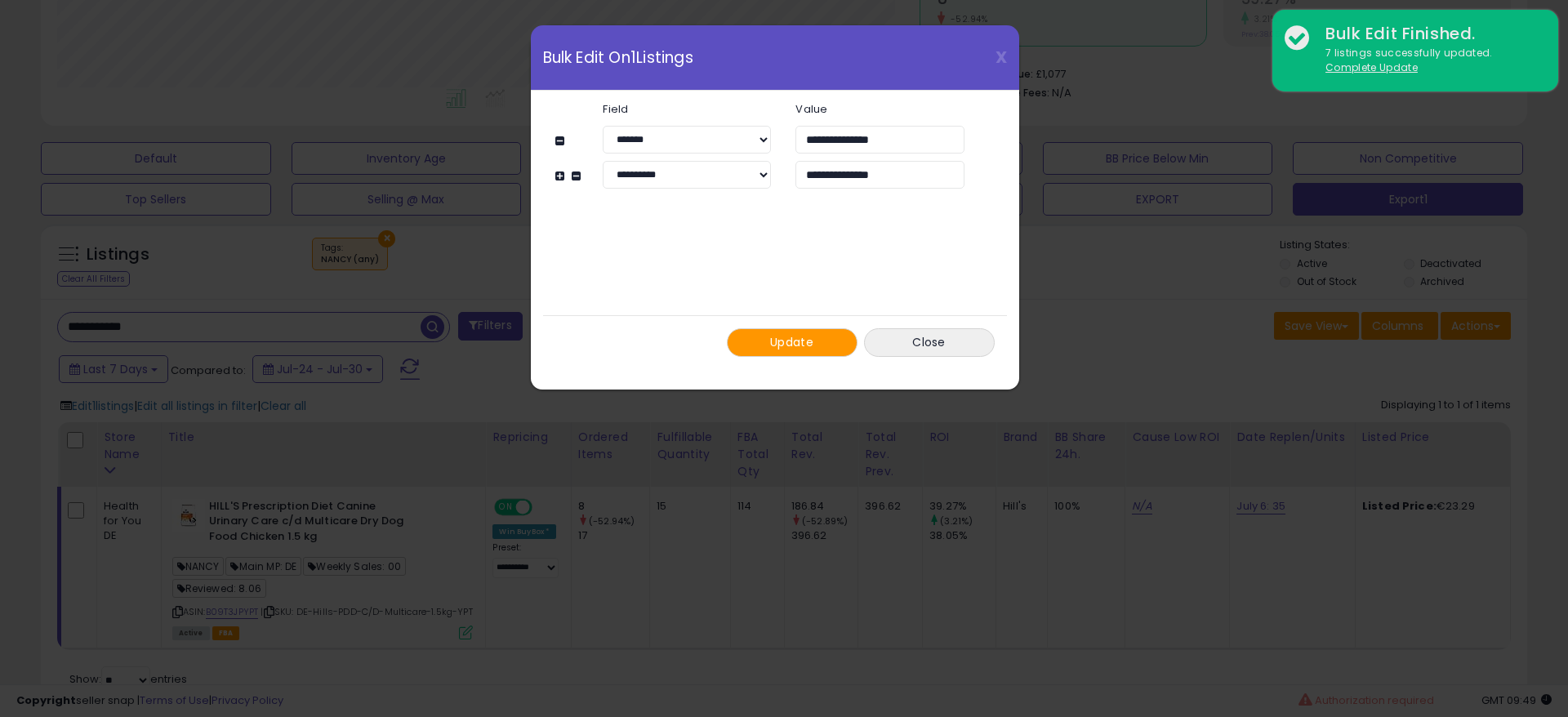 click on "Update" at bounding box center [791, 342] 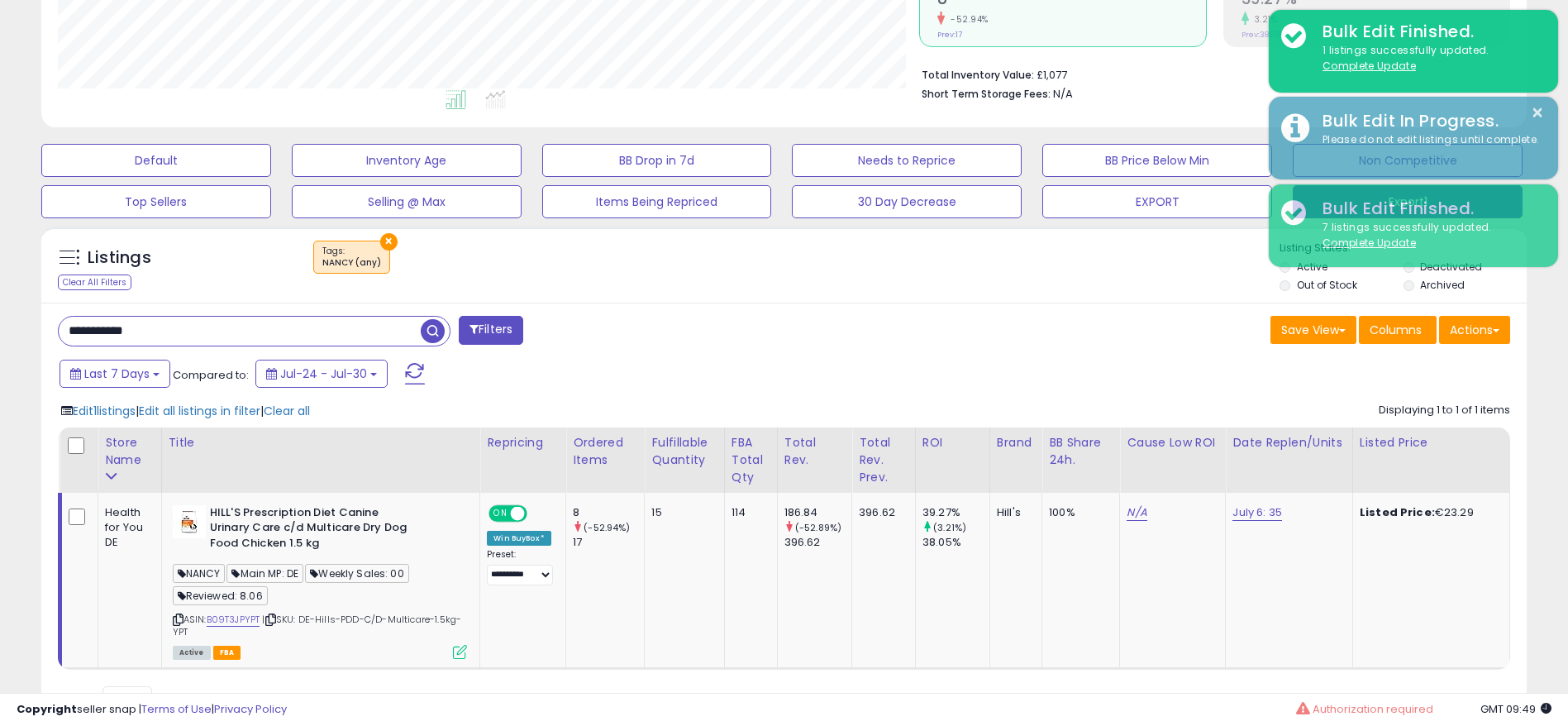 scroll, scrollTop: 339, scrollLeft: 862, axis: both 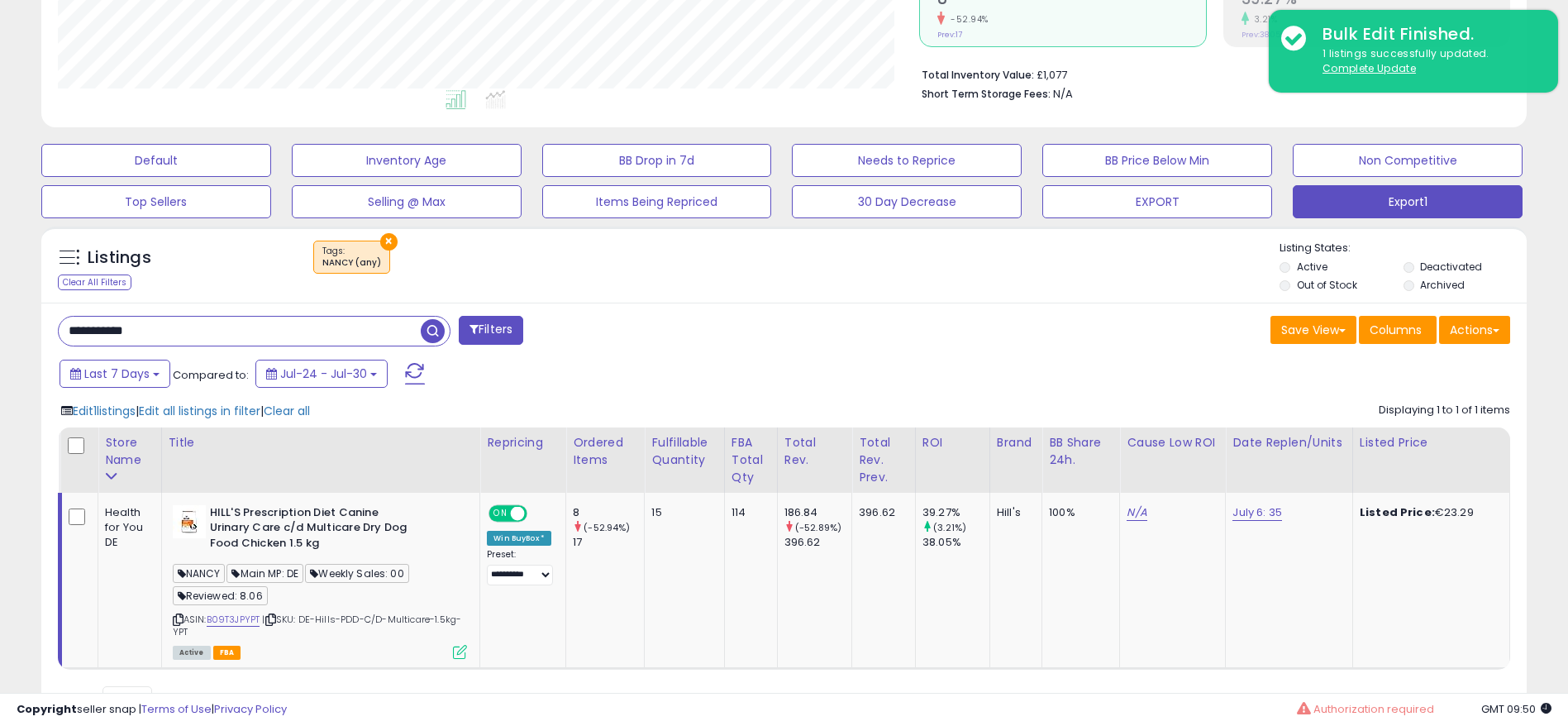 click on "**********" at bounding box center (240, 331) 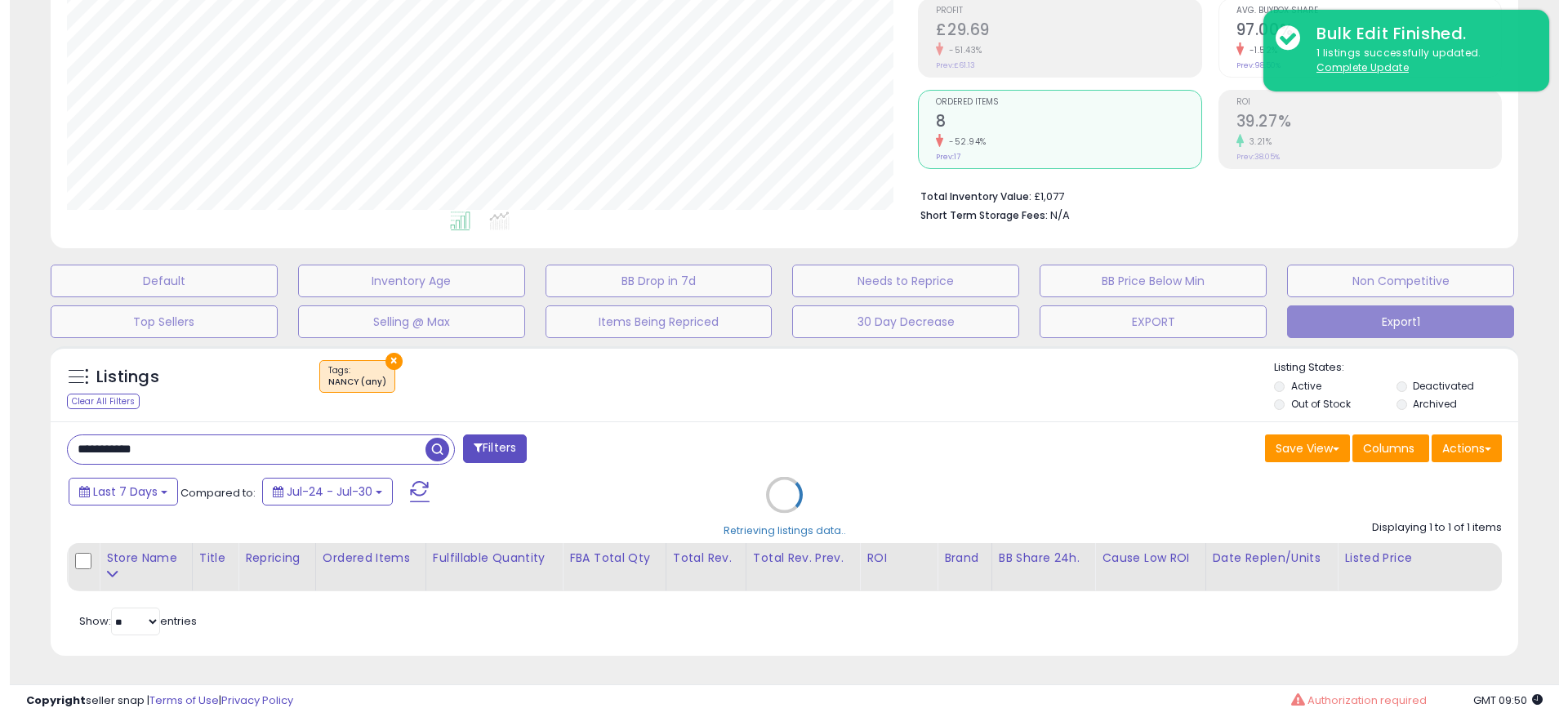 scroll, scrollTop: 250, scrollLeft: 0, axis: vertical 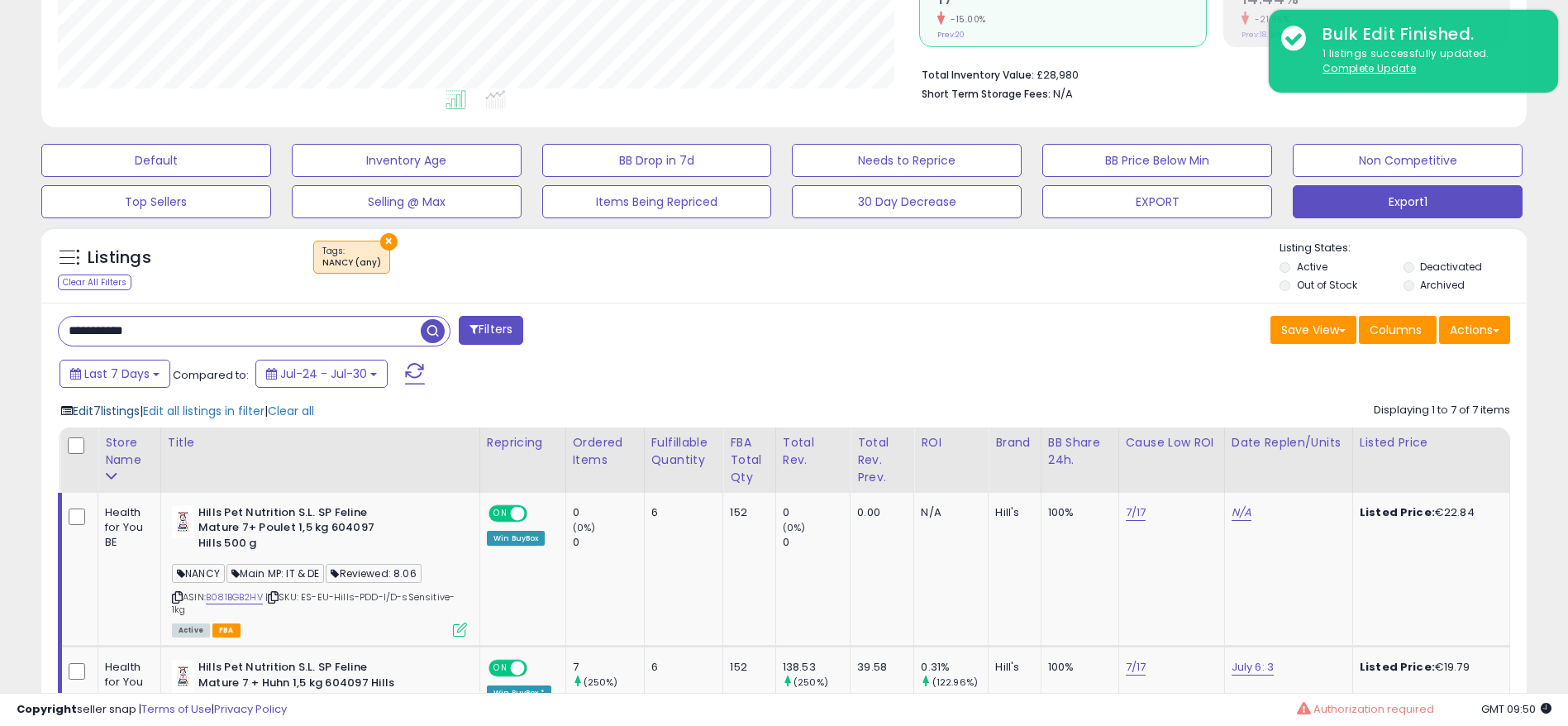 click on "Edit  7  listings" at bounding box center (106, 411) 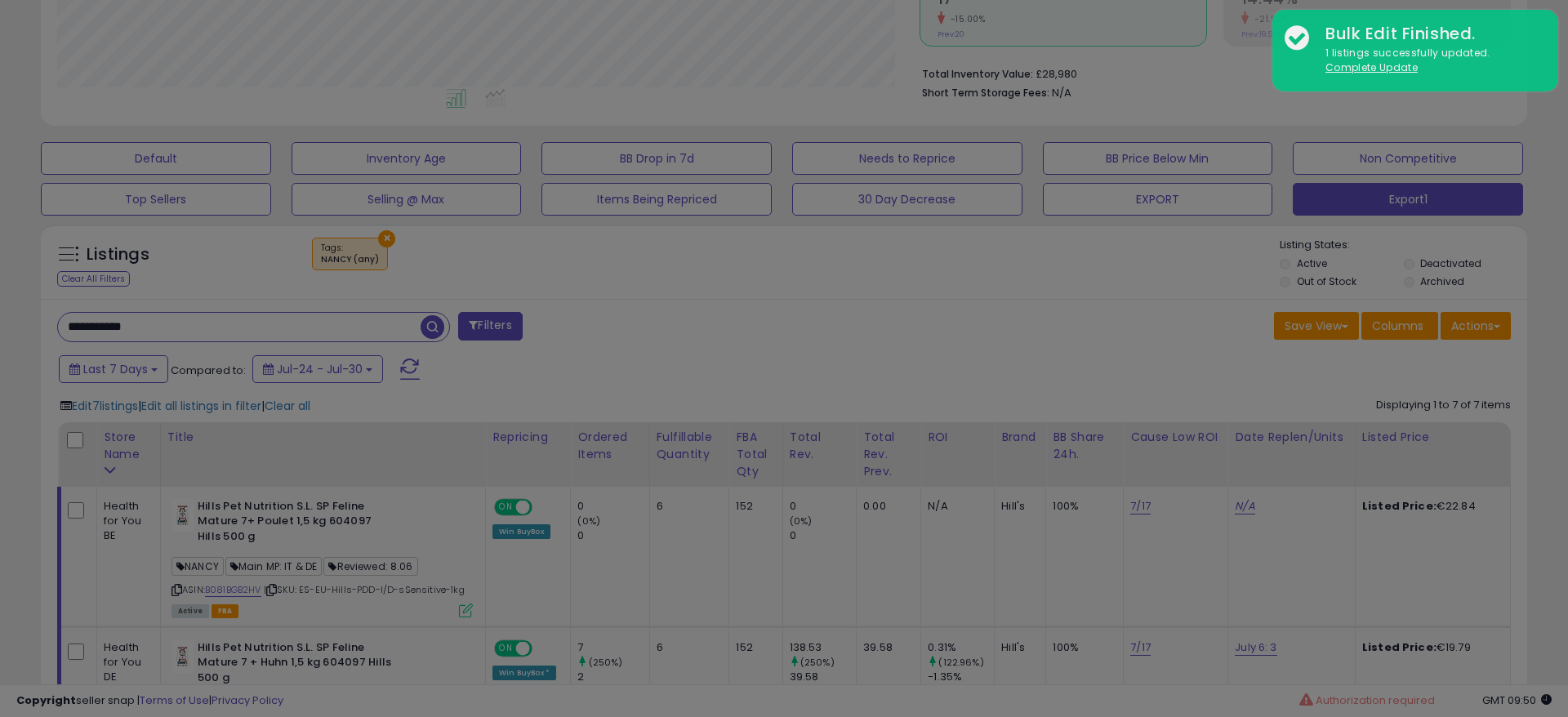 scroll, scrollTop: 816294, scrollLeft: 815804, axis: both 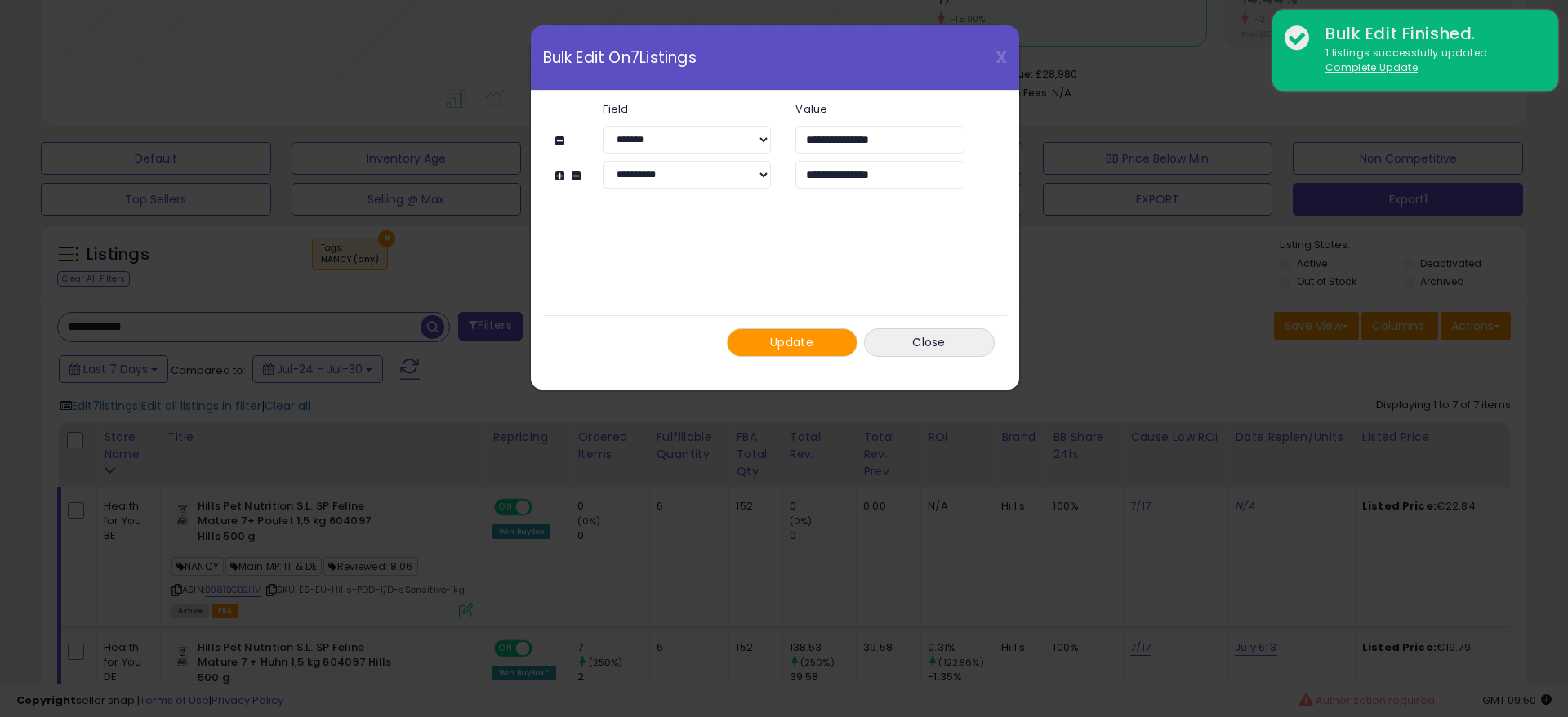 click on "Update" at bounding box center (791, 342) 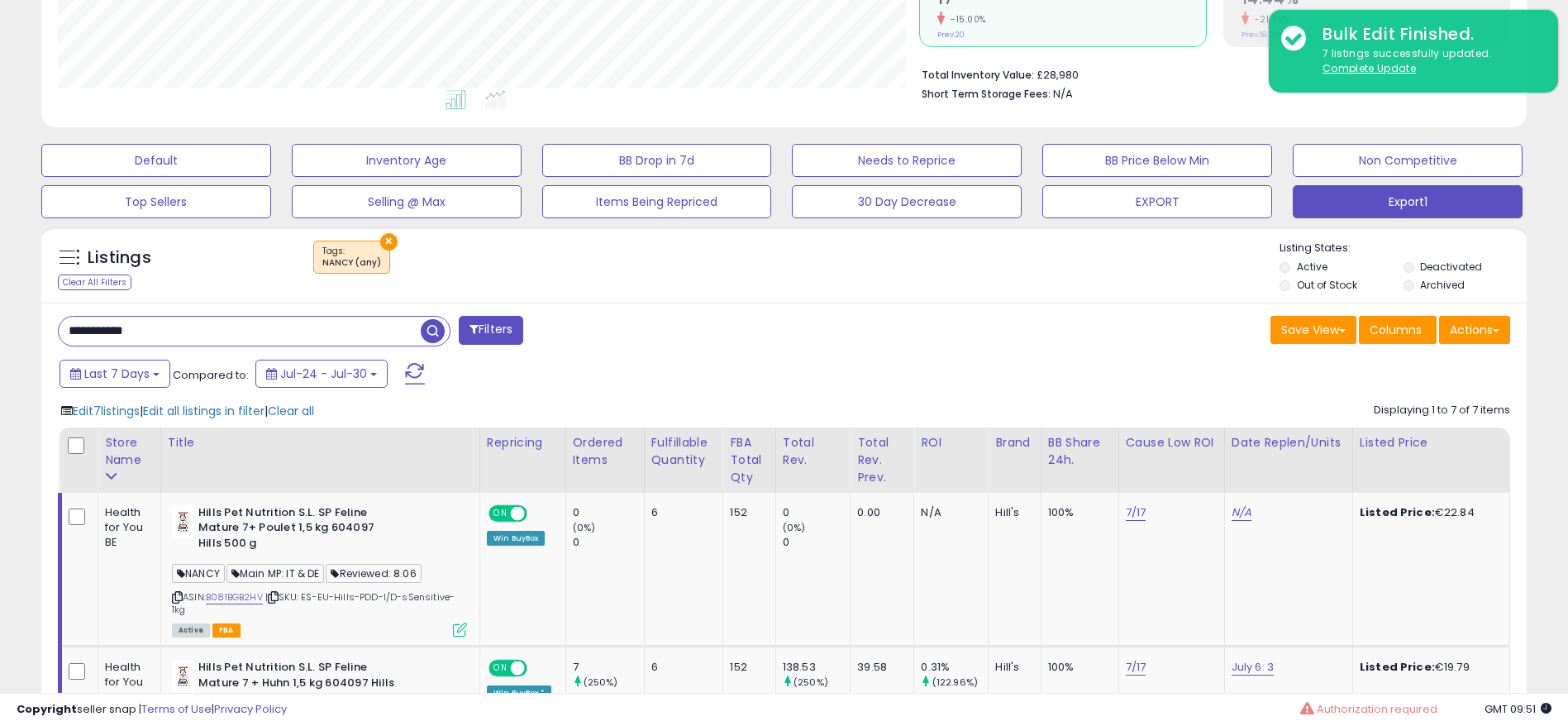 scroll, scrollTop: 339, scrollLeft: 862, axis: both 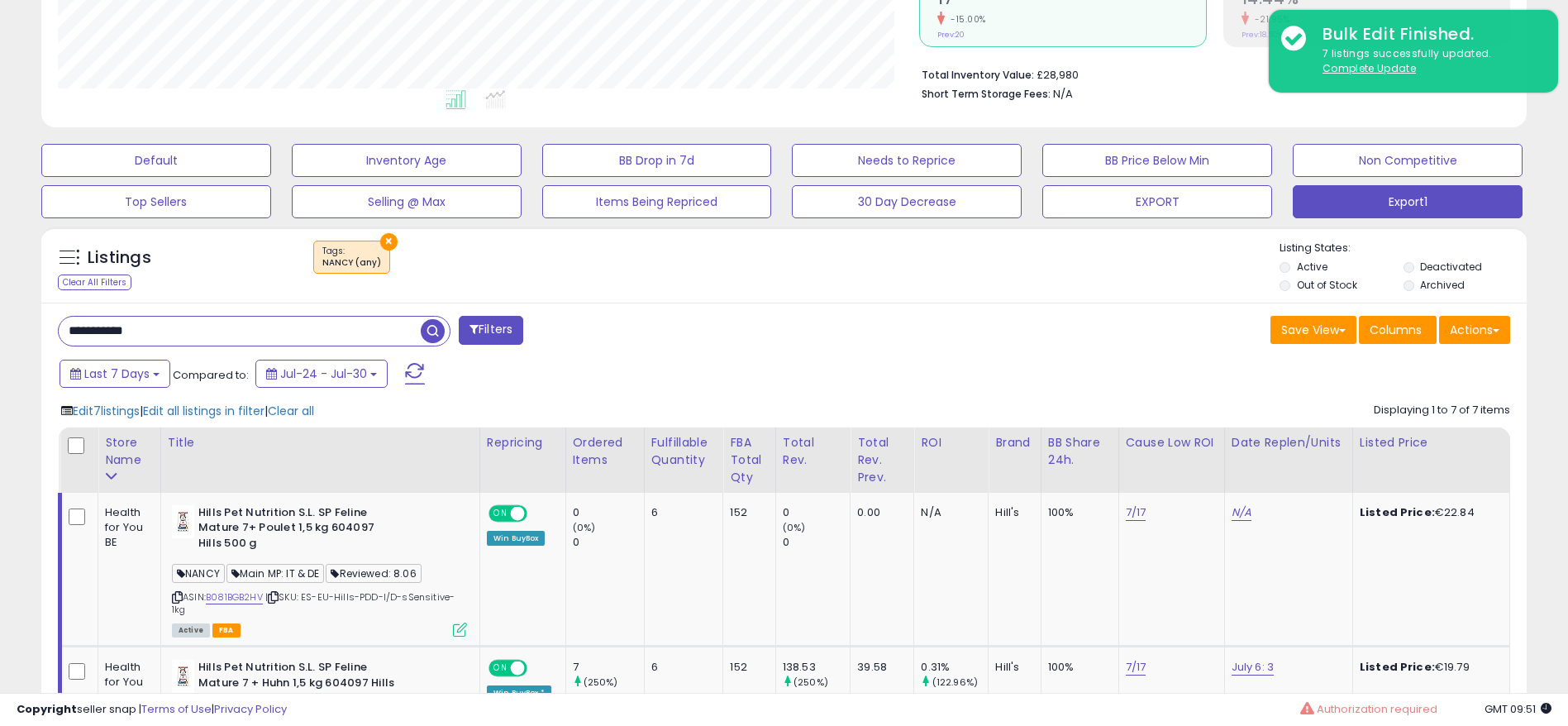 click on "**********" at bounding box center (240, 331) 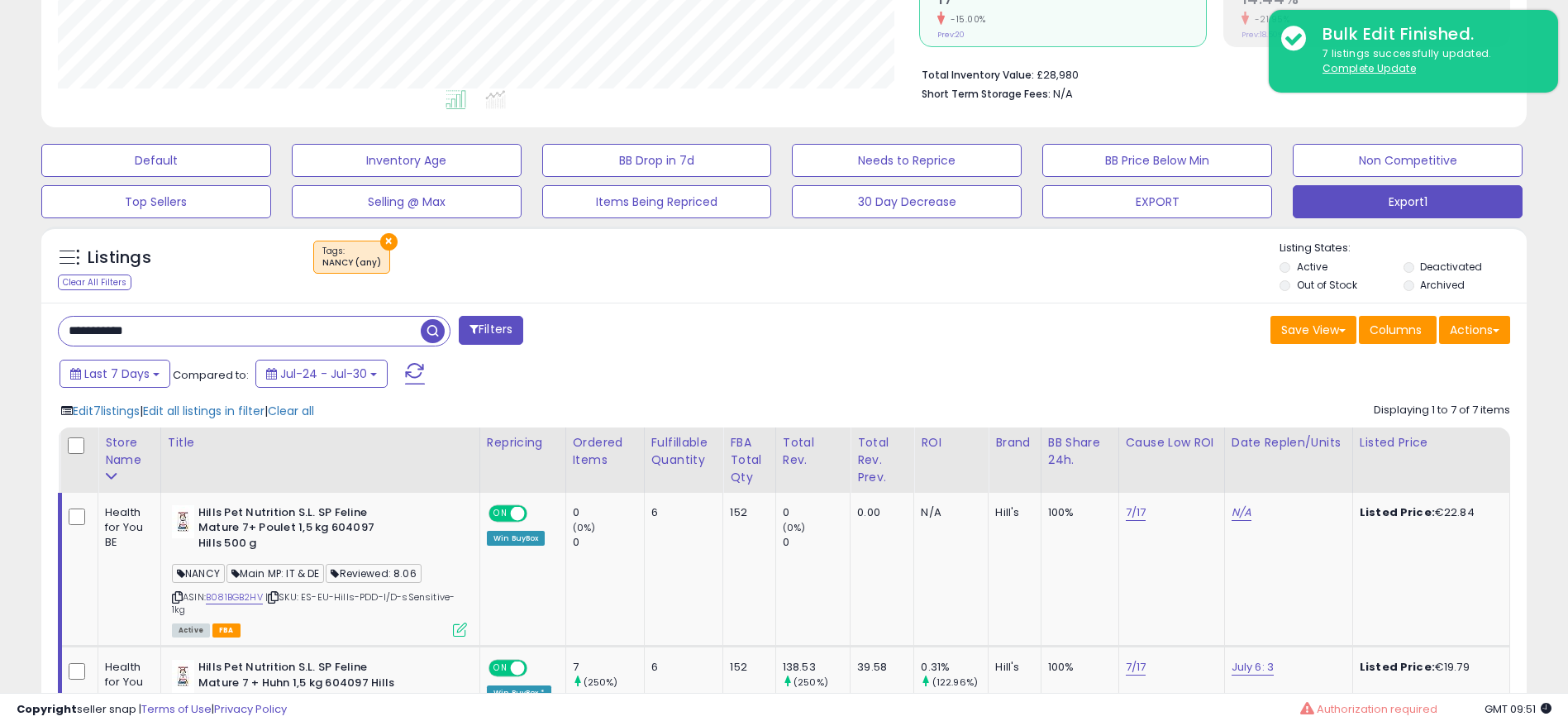 paste 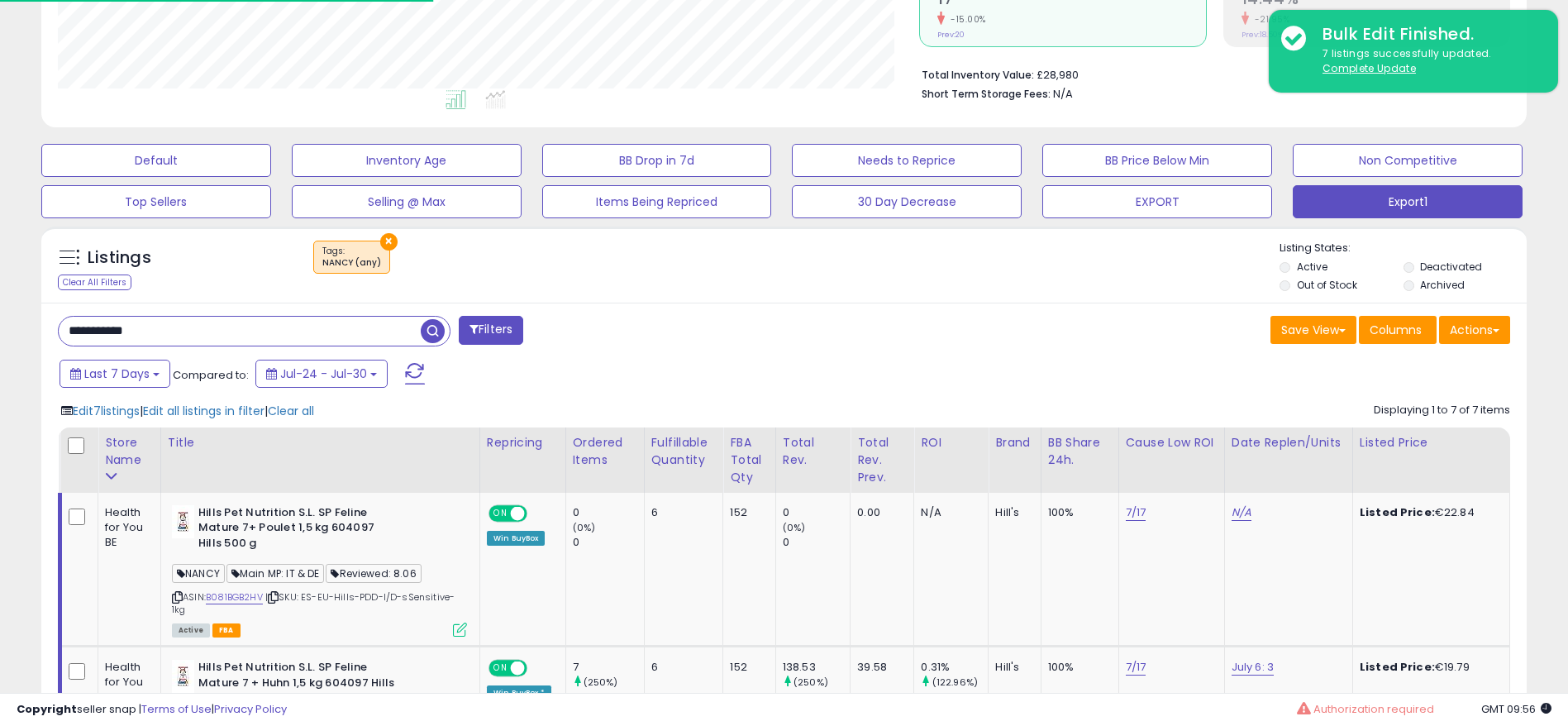 click at bounding box center (432, 331) 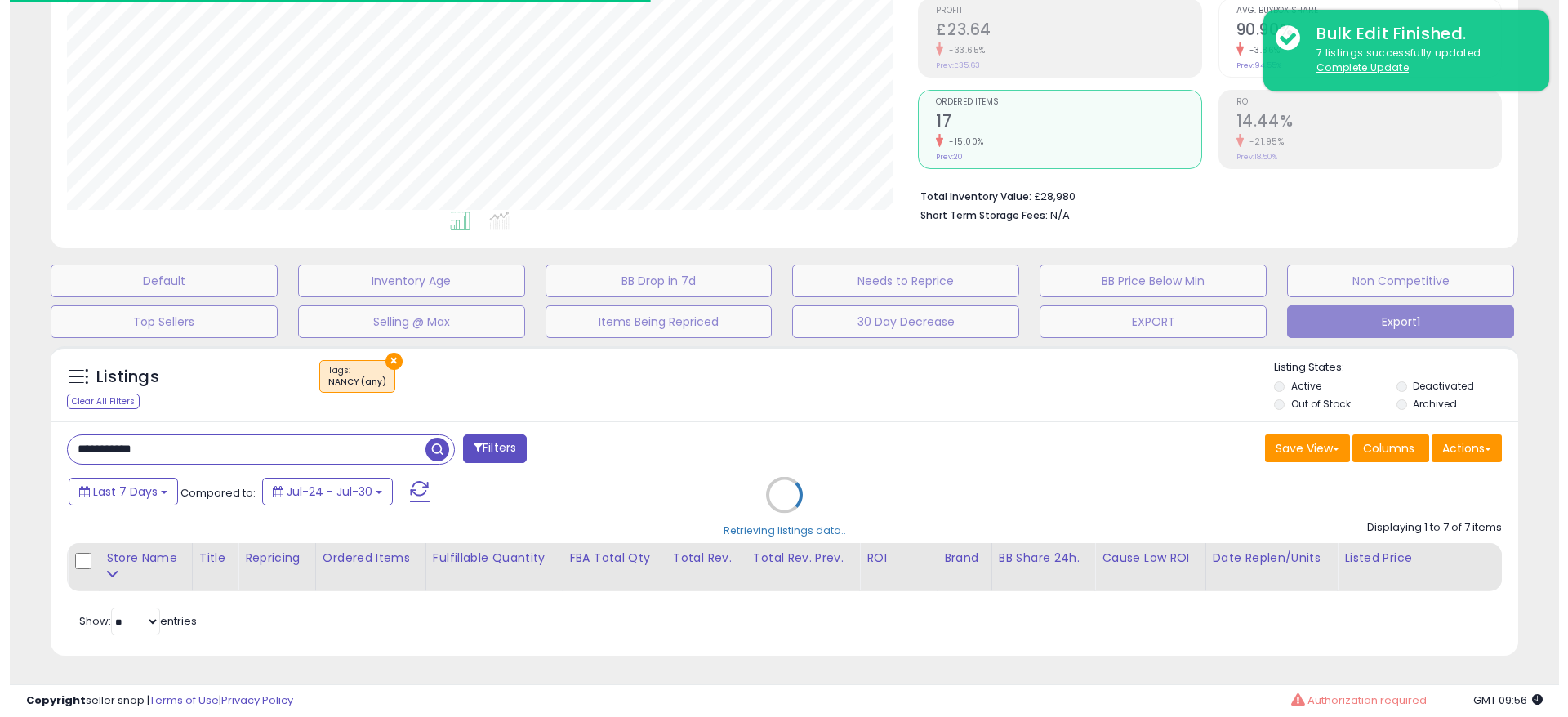 scroll, scrollTop: 250, scrollLeft: 0, axis: vertical 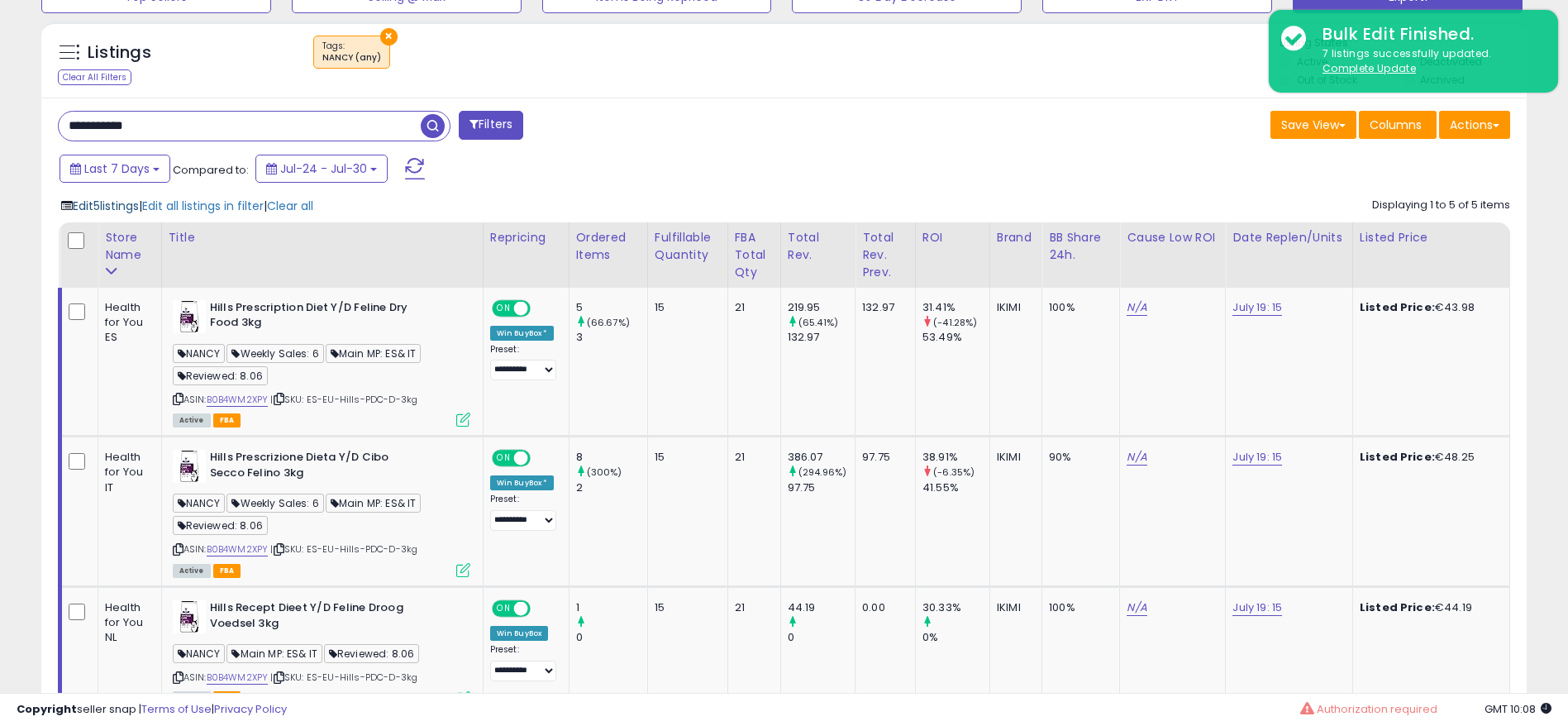 click on "Edit  5  listings" at bounding box center [106, 206] 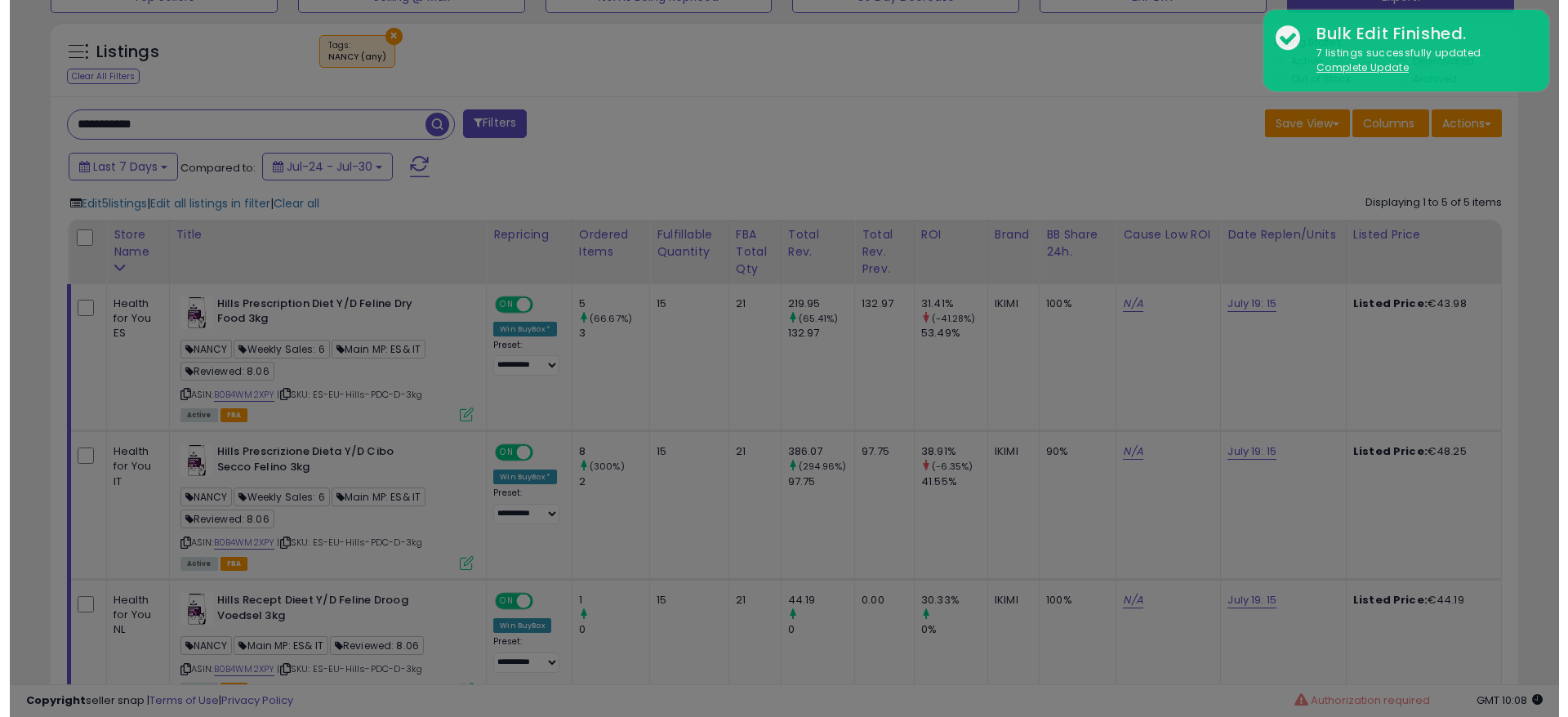 scroll, scrollTop: 816294, scrollLeft: 815804, axis: both 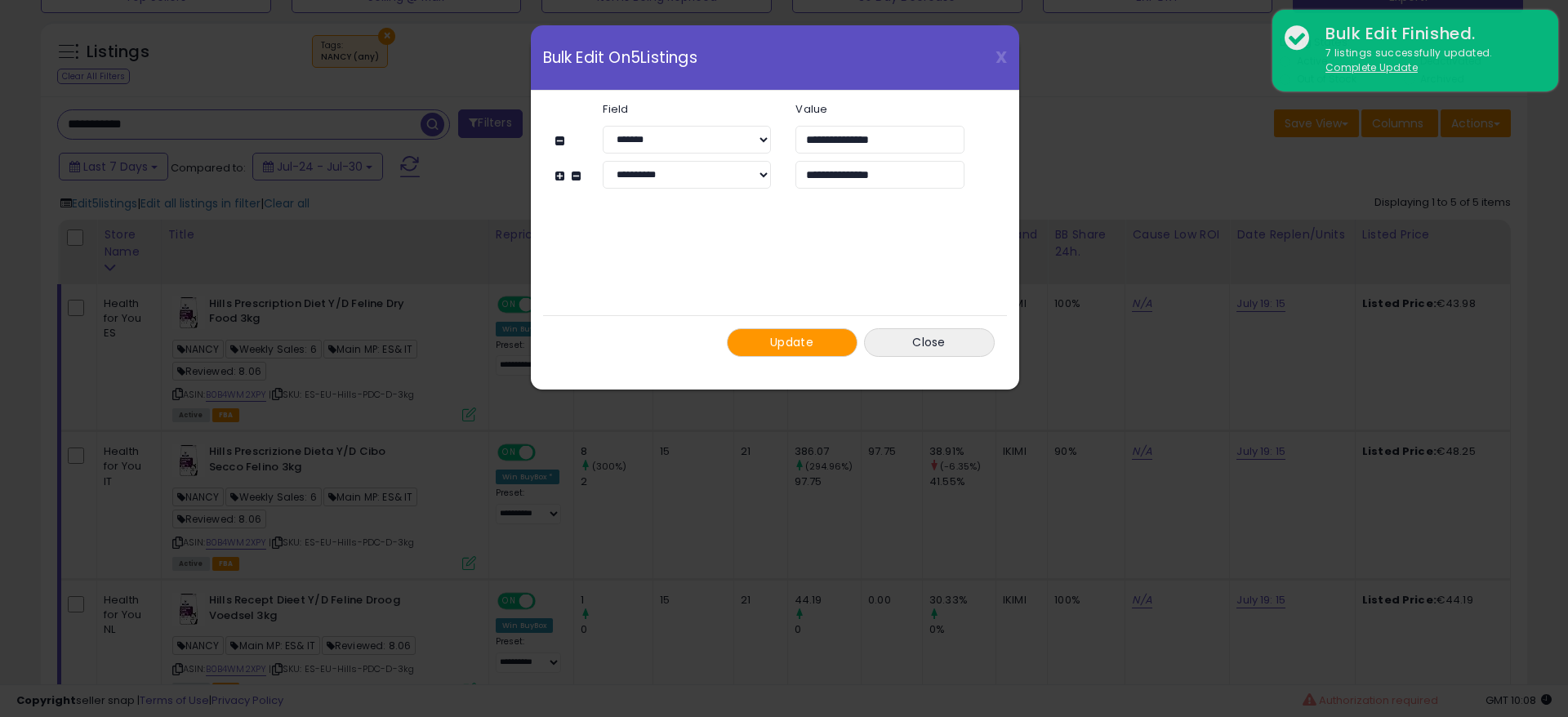 click on "Update" at bounding box center (791, 342) 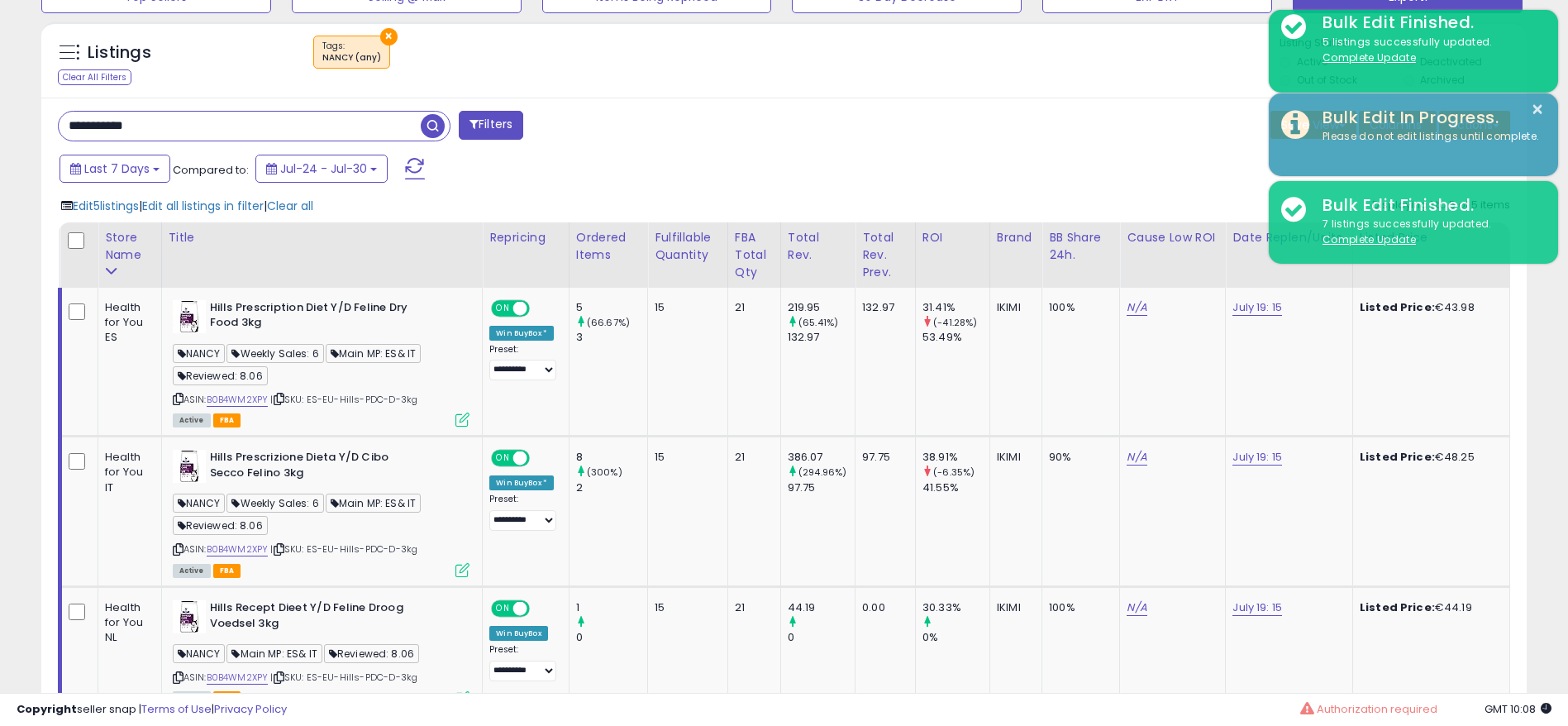 scroll, scrollTop: 339, scrollLeft: 862, axis: both 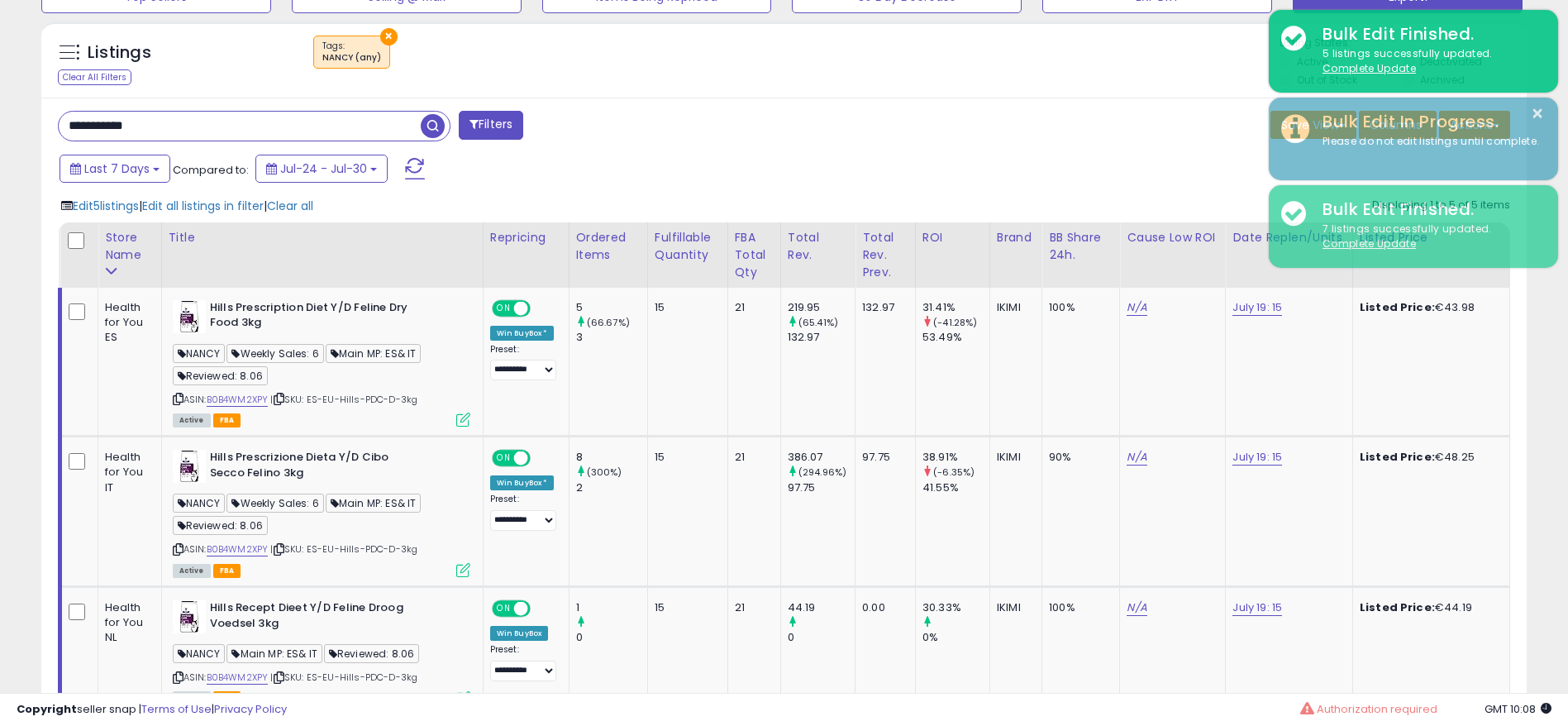 click on "**********" at bounding box center (240, 126) 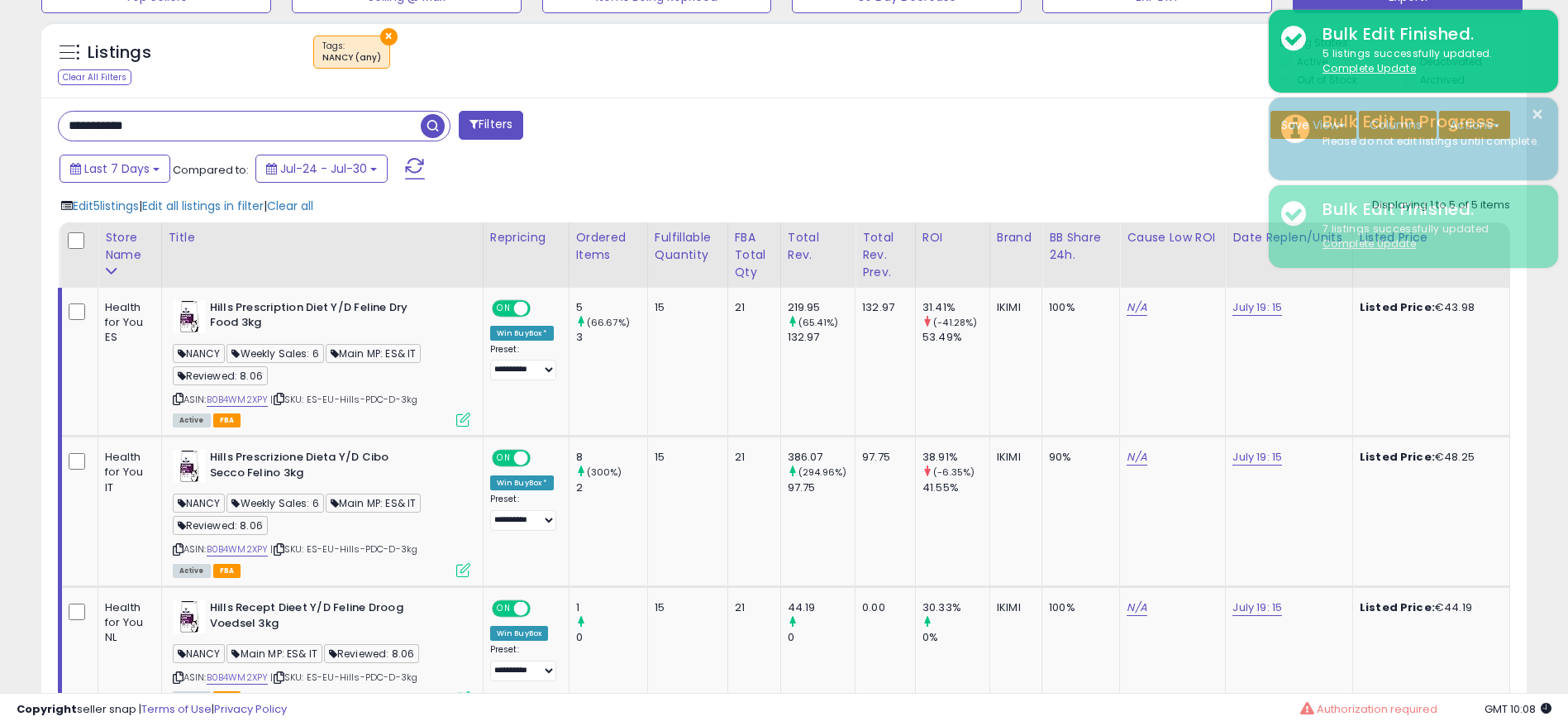 click on "**********" at bounding box center [240, 126] 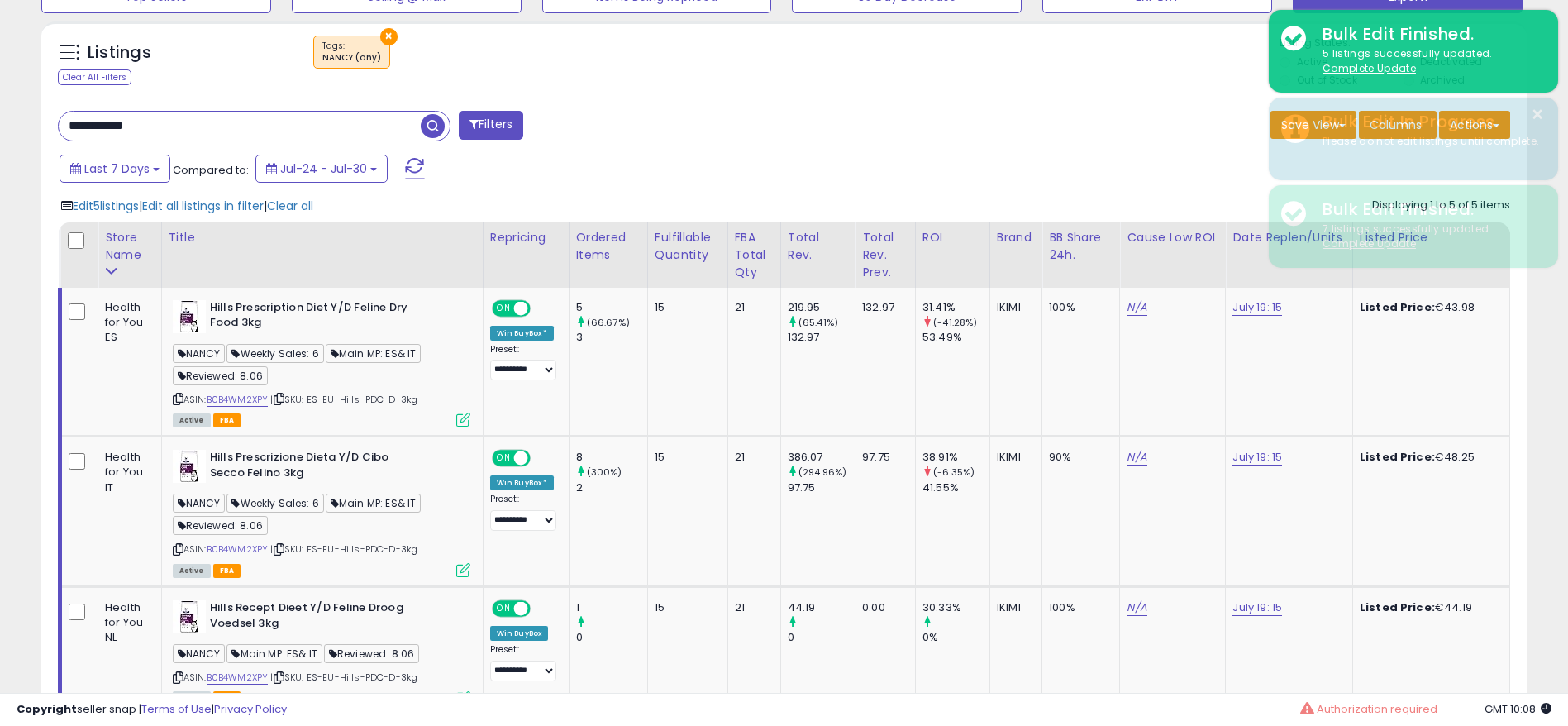 paste 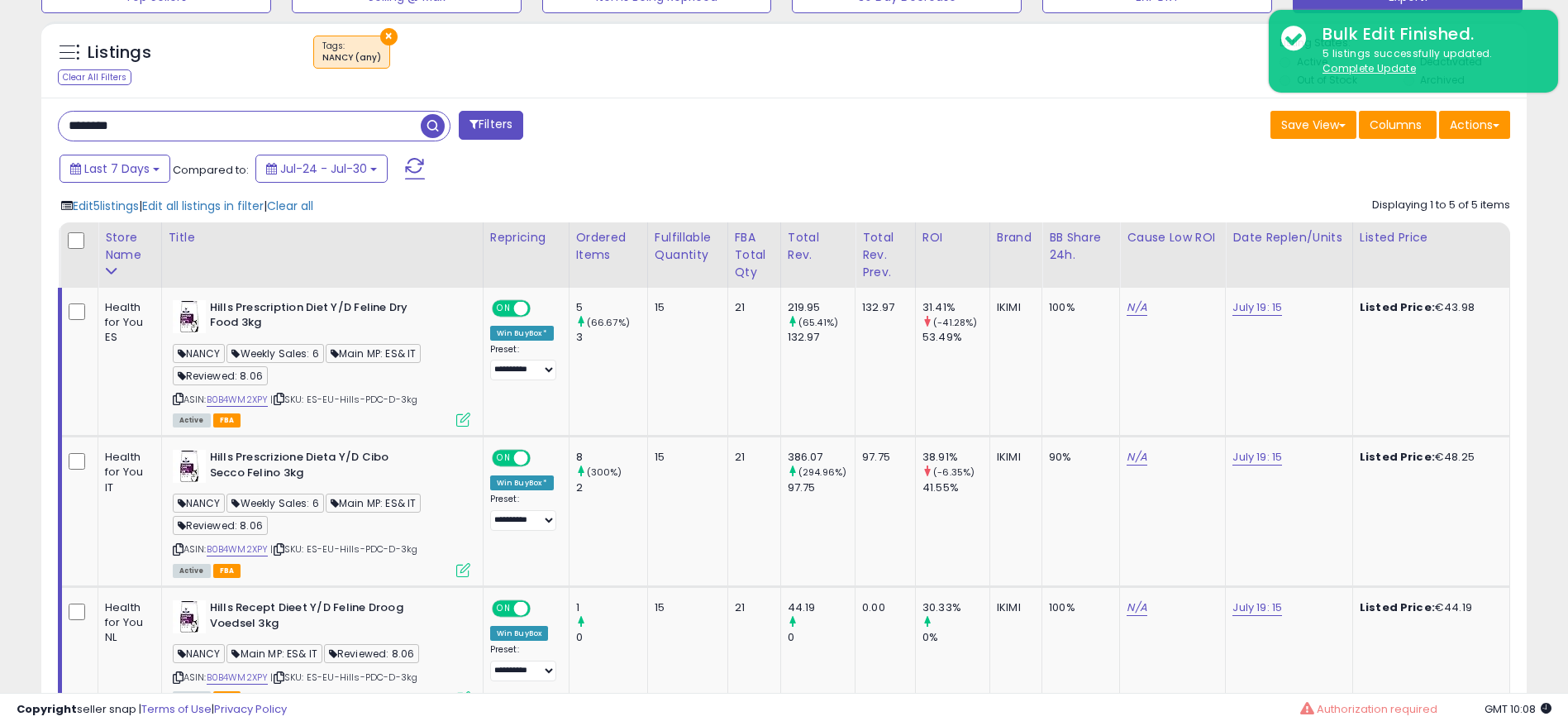 click on "******" at bounding box center (240, 126) 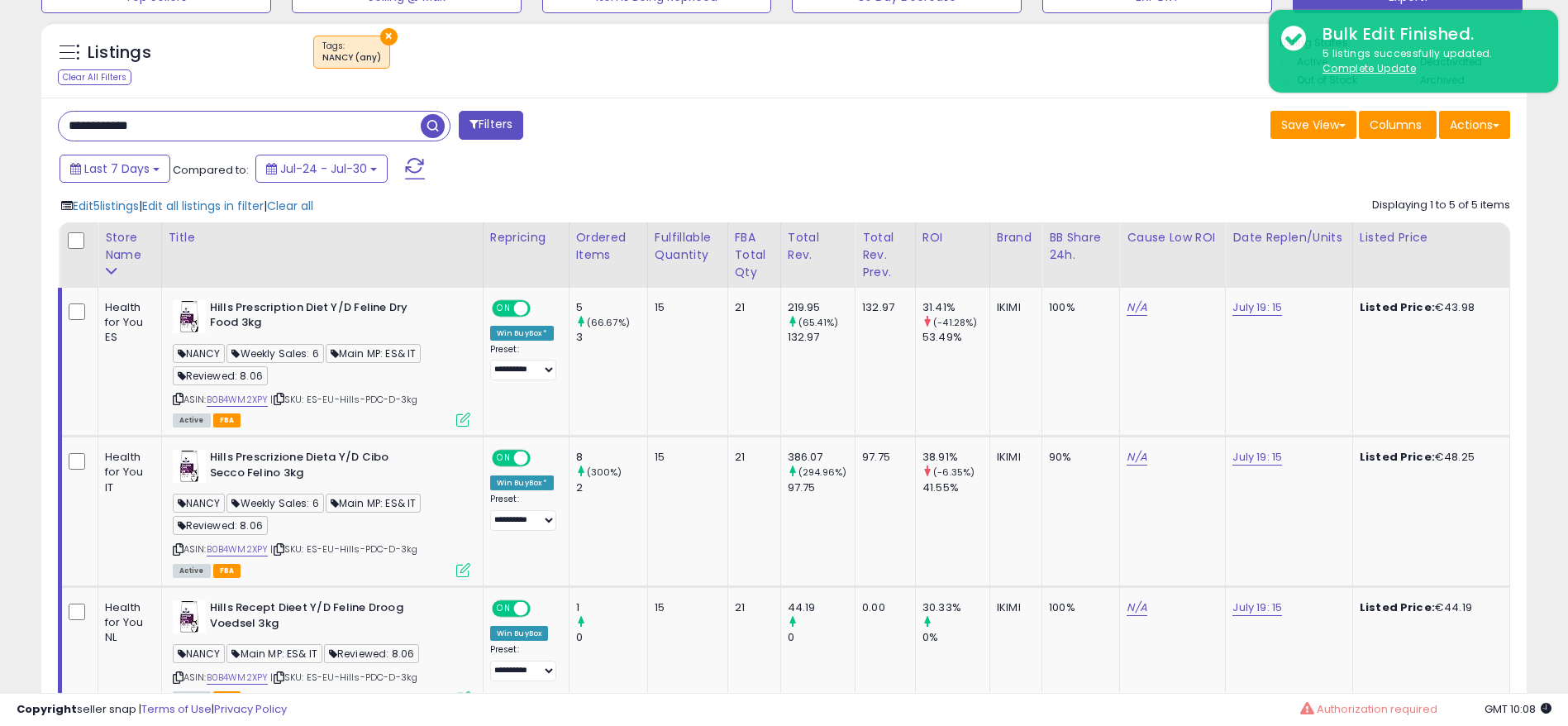type on "**********" 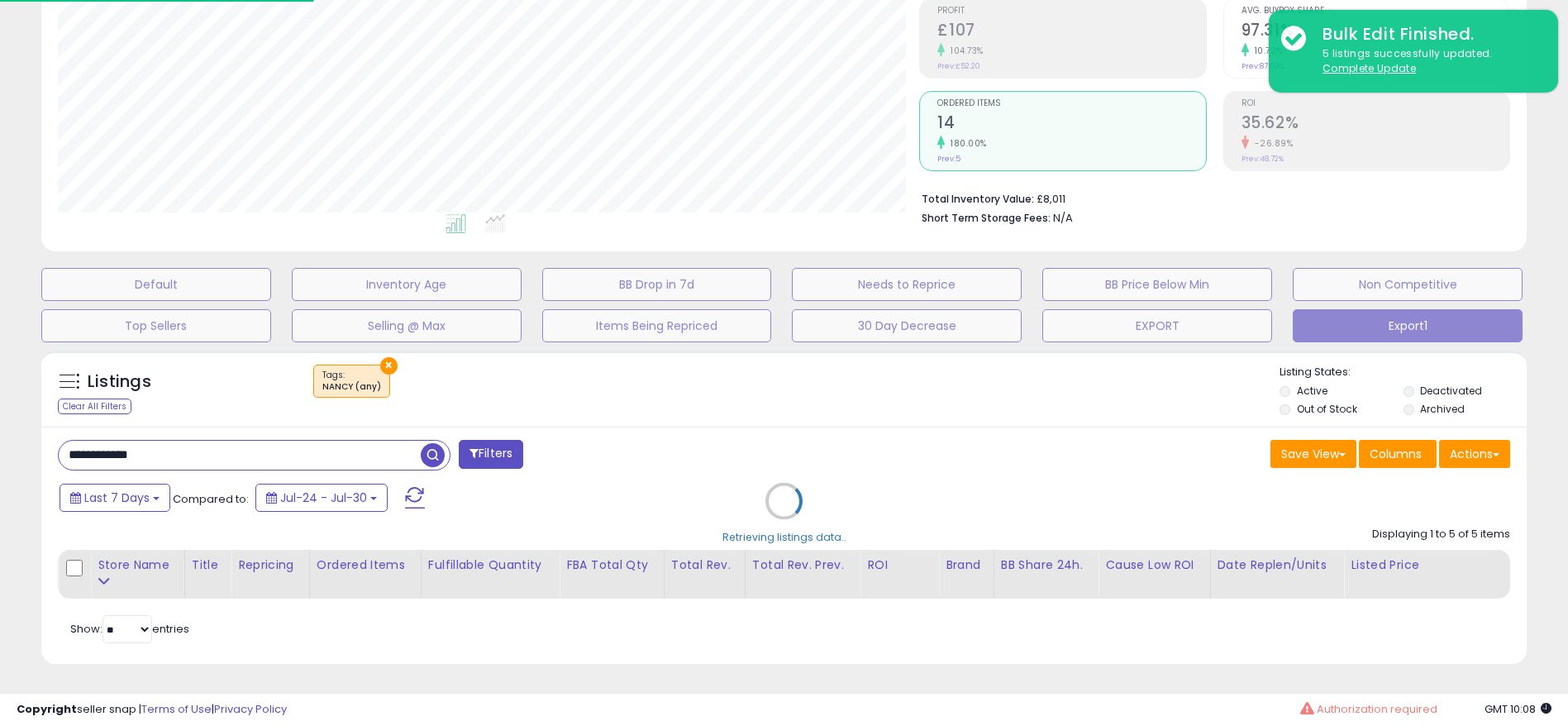 scroll, scrollTop: 826540, scrollLeft: 825695, axis: both 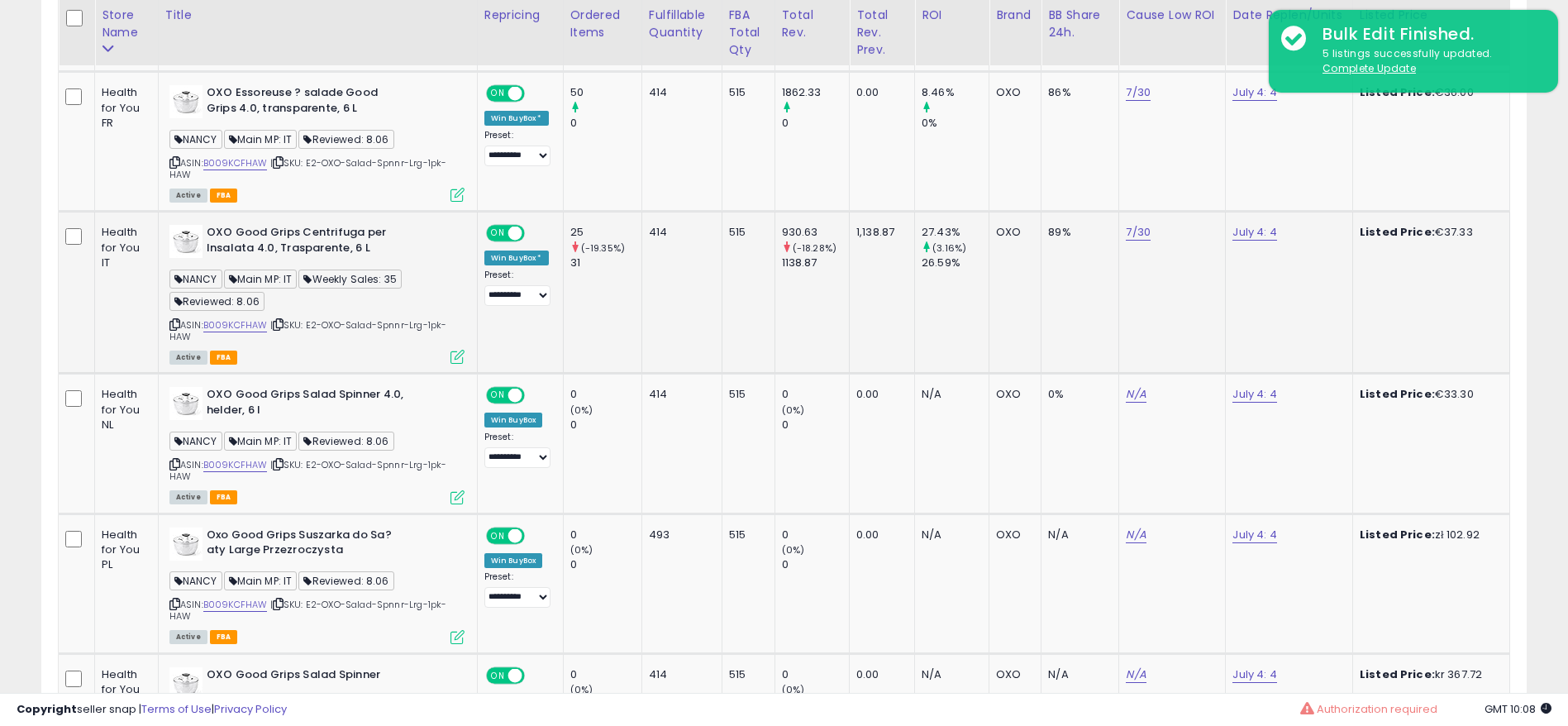 click at bounding box center (457, 356) 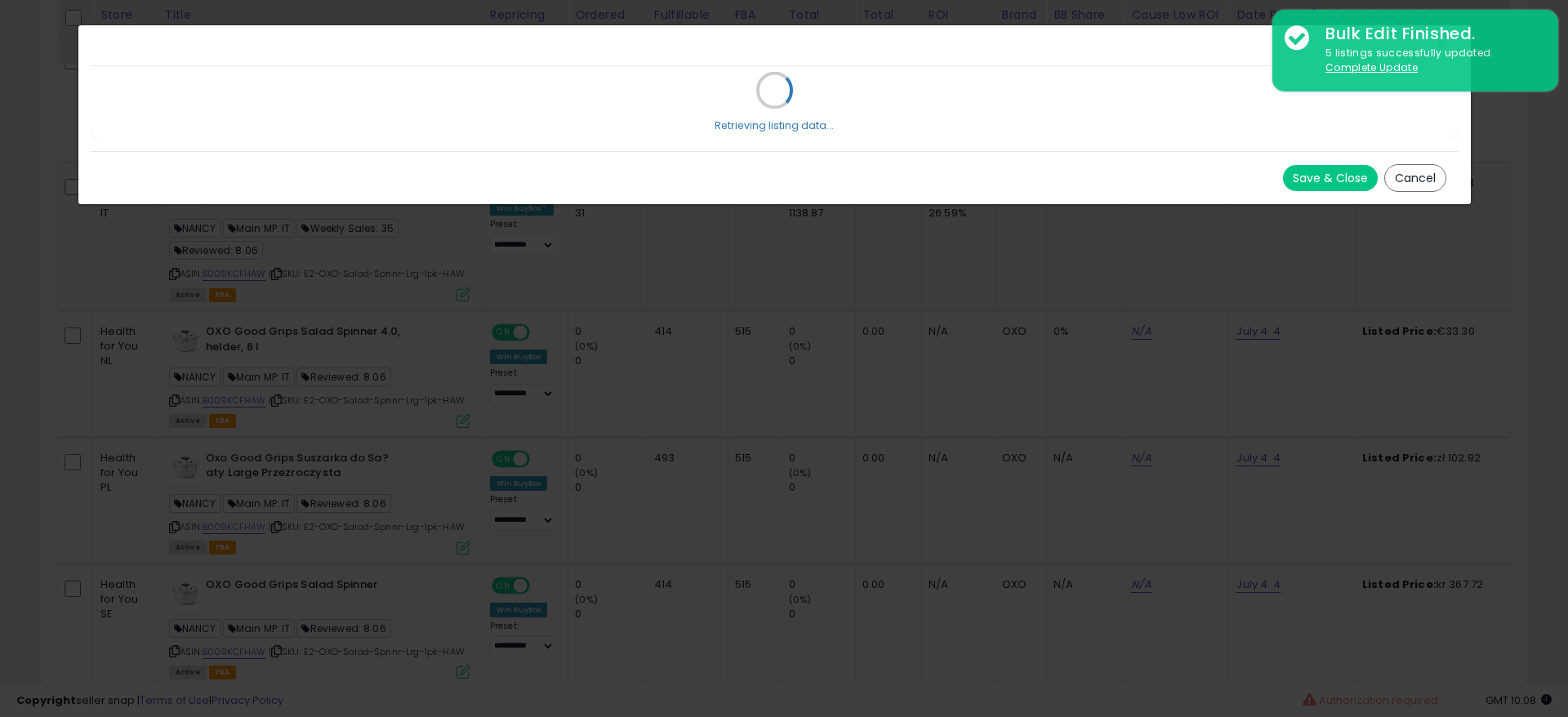 scroll, scrollTop: 816294, scrollLeft: 815804, axis: both 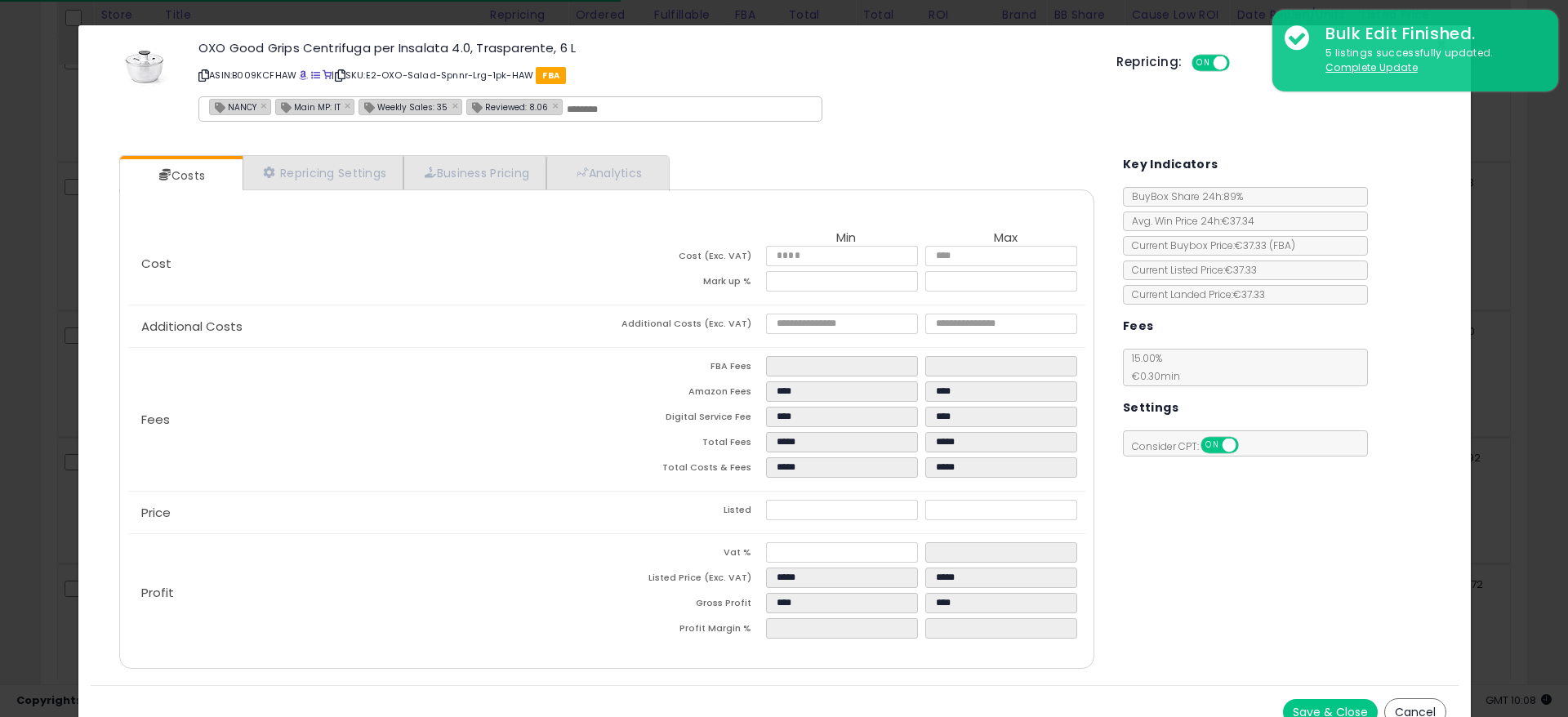 click on "Fees" at bounding box center [368, 420] 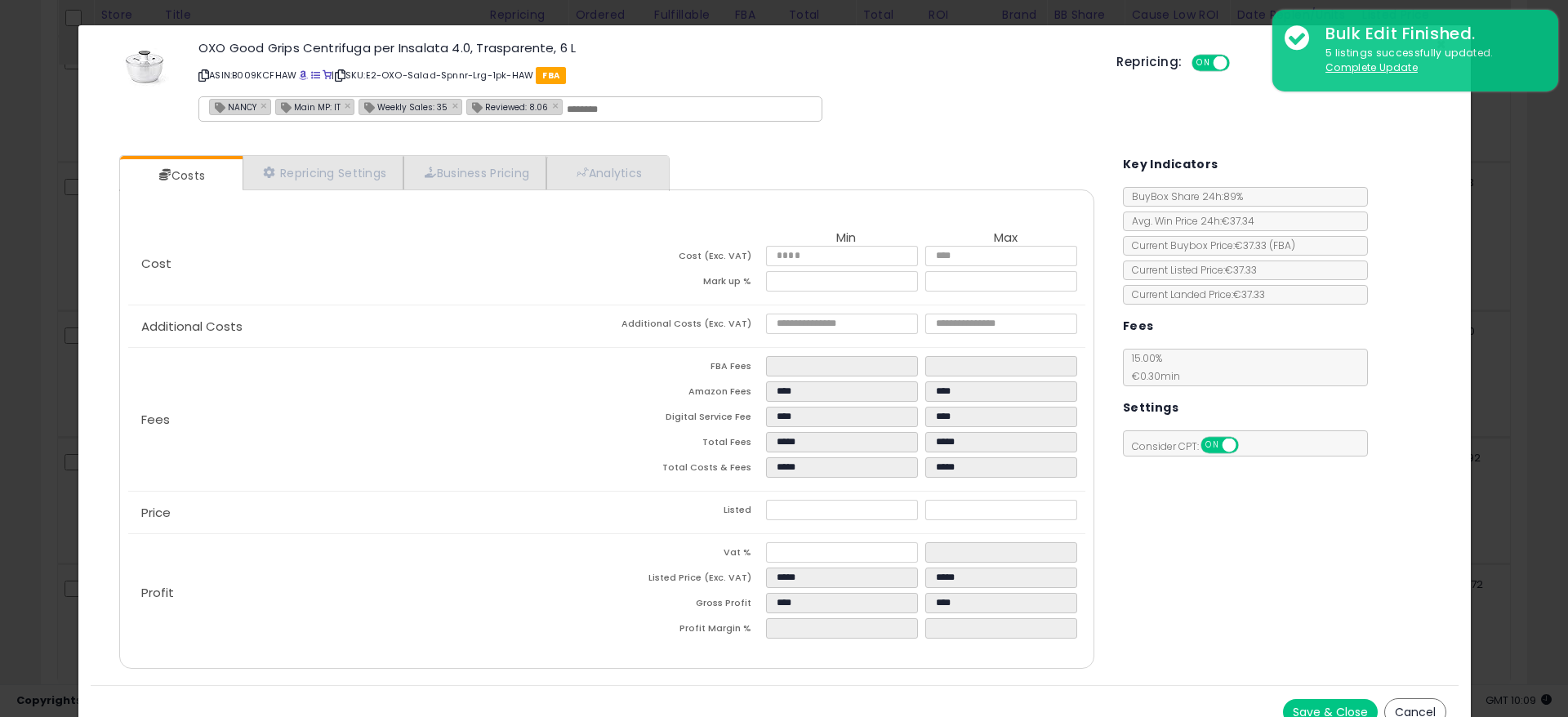 drag, startPoint x: 499, startPoint y: 405, endPoint x: 512, endPoint y: 421, distance: 20.615528 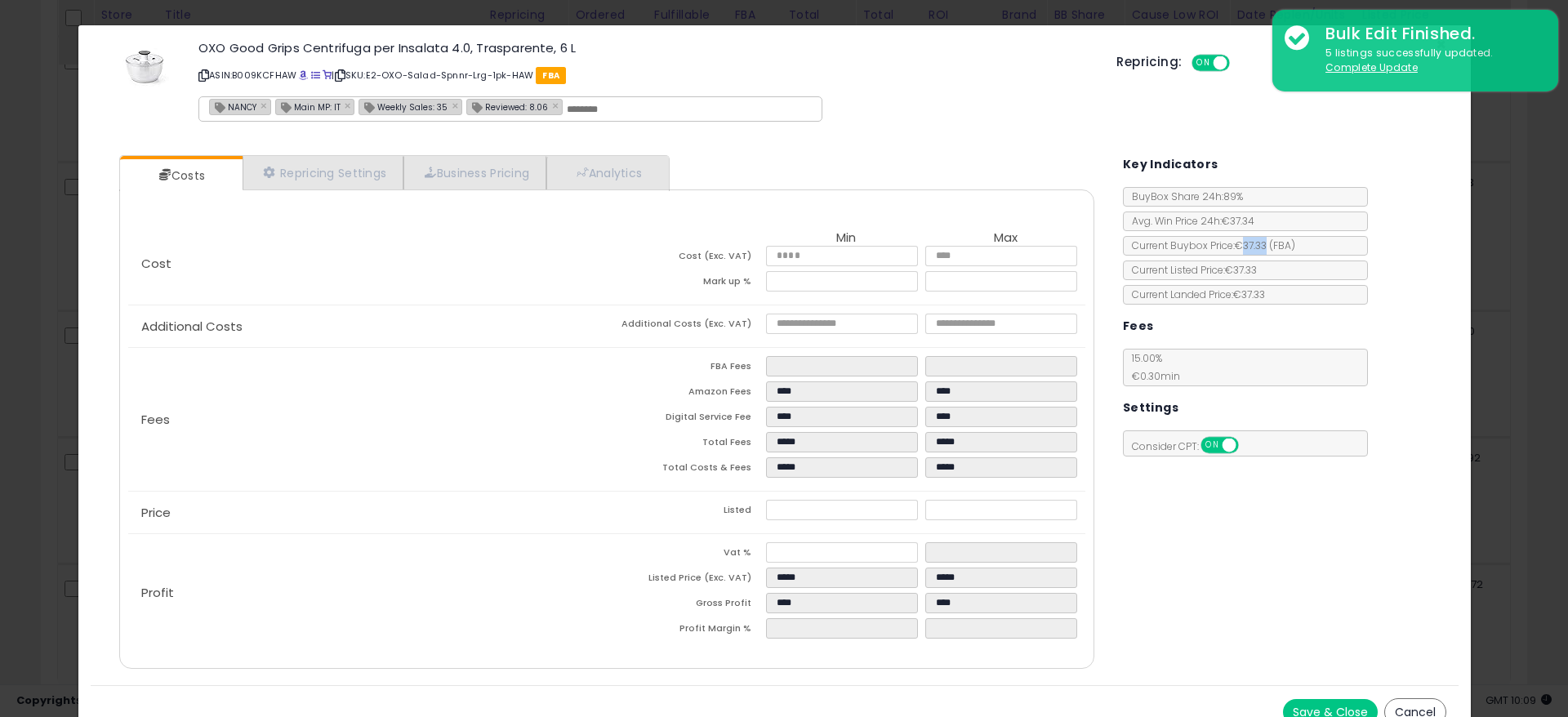 click on "€37.33   ( FBA )" at bounding box center (1265, 245) 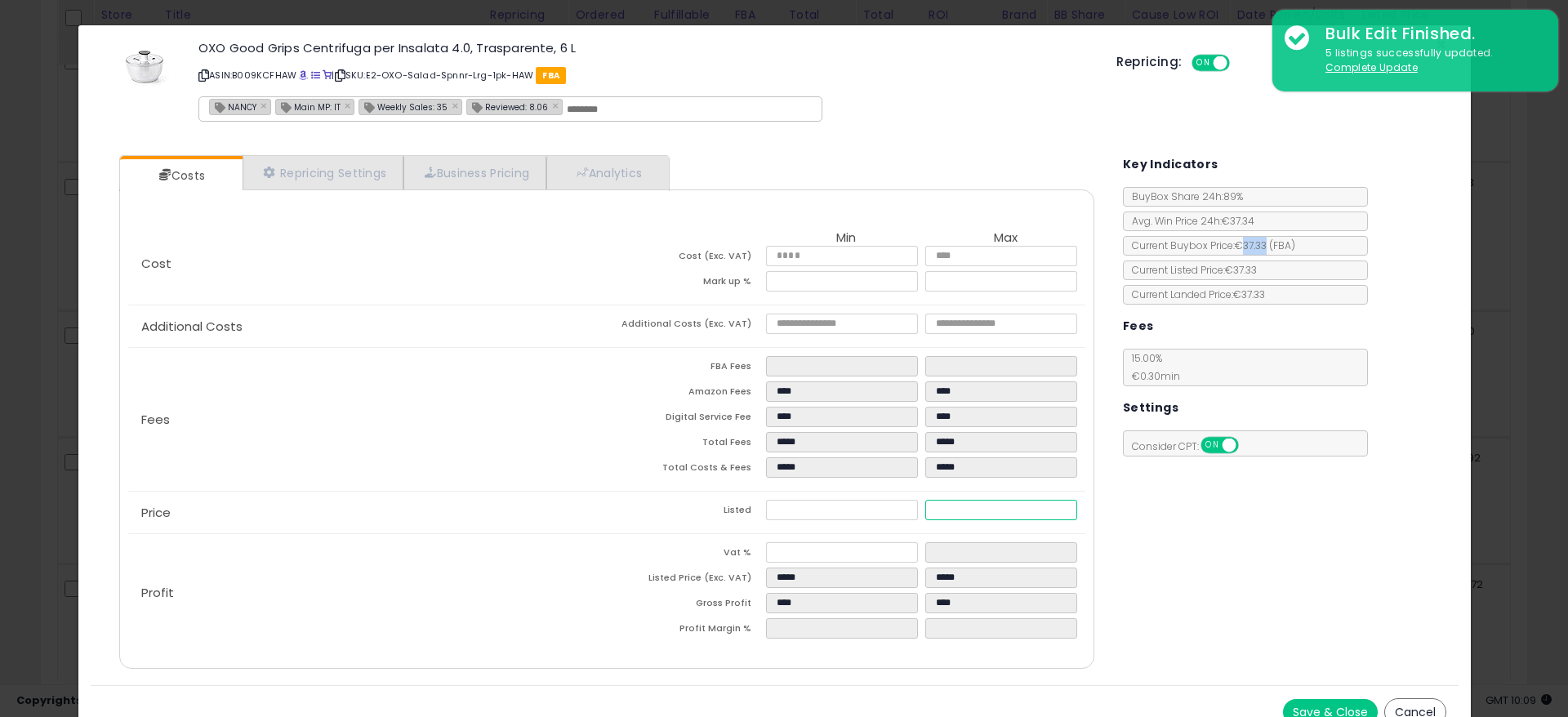 click on "*****" at bounding box center [1001, 510] 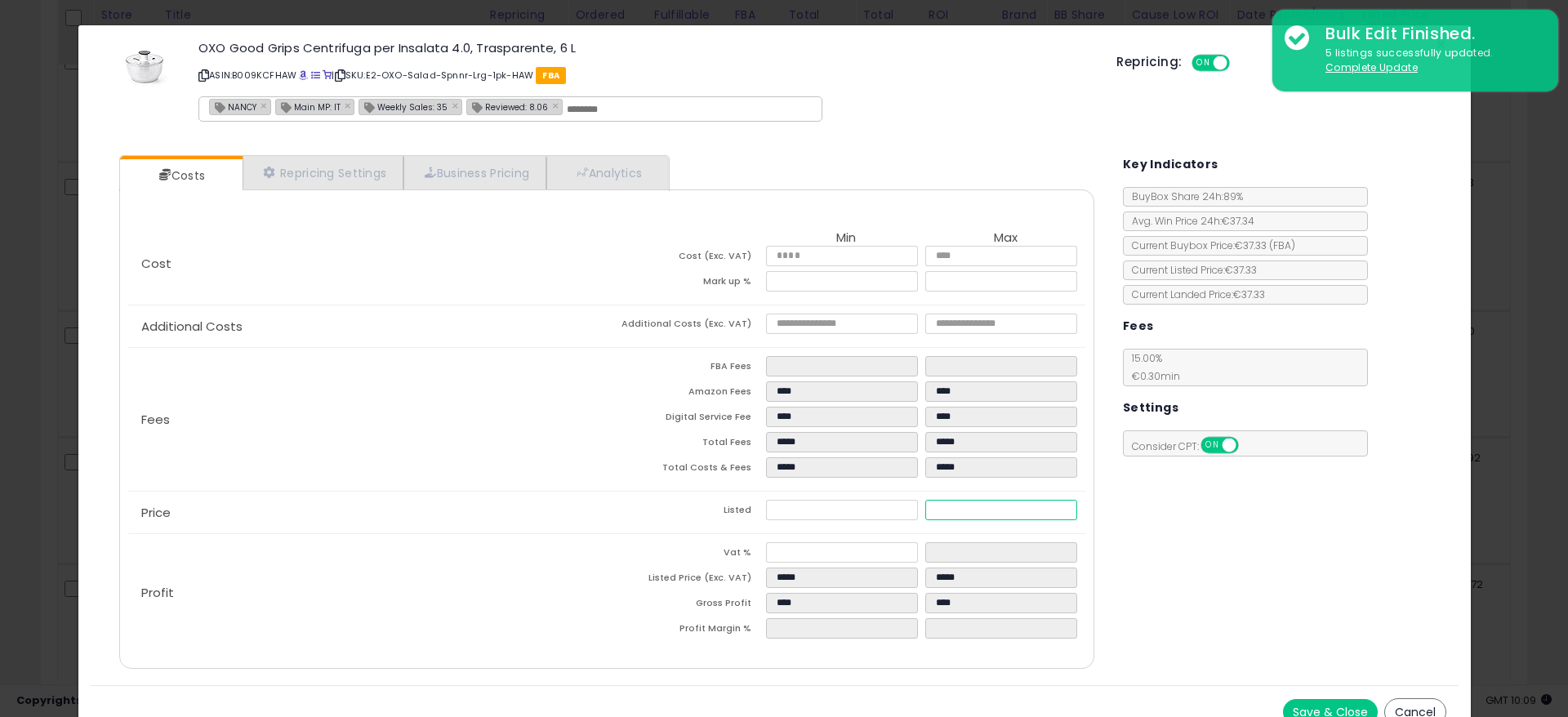 click on "*****" at bounding box center [1001, 510] 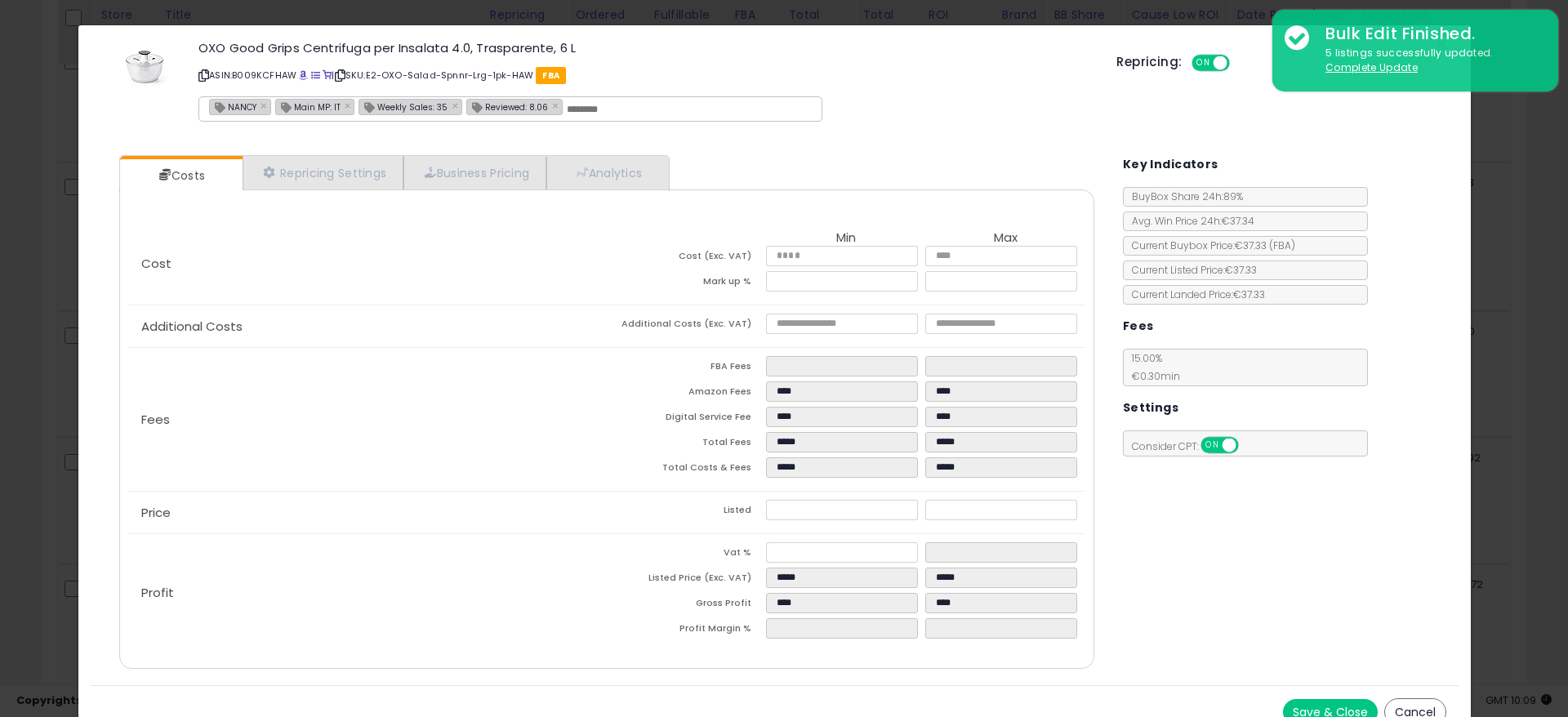 type on "*****" 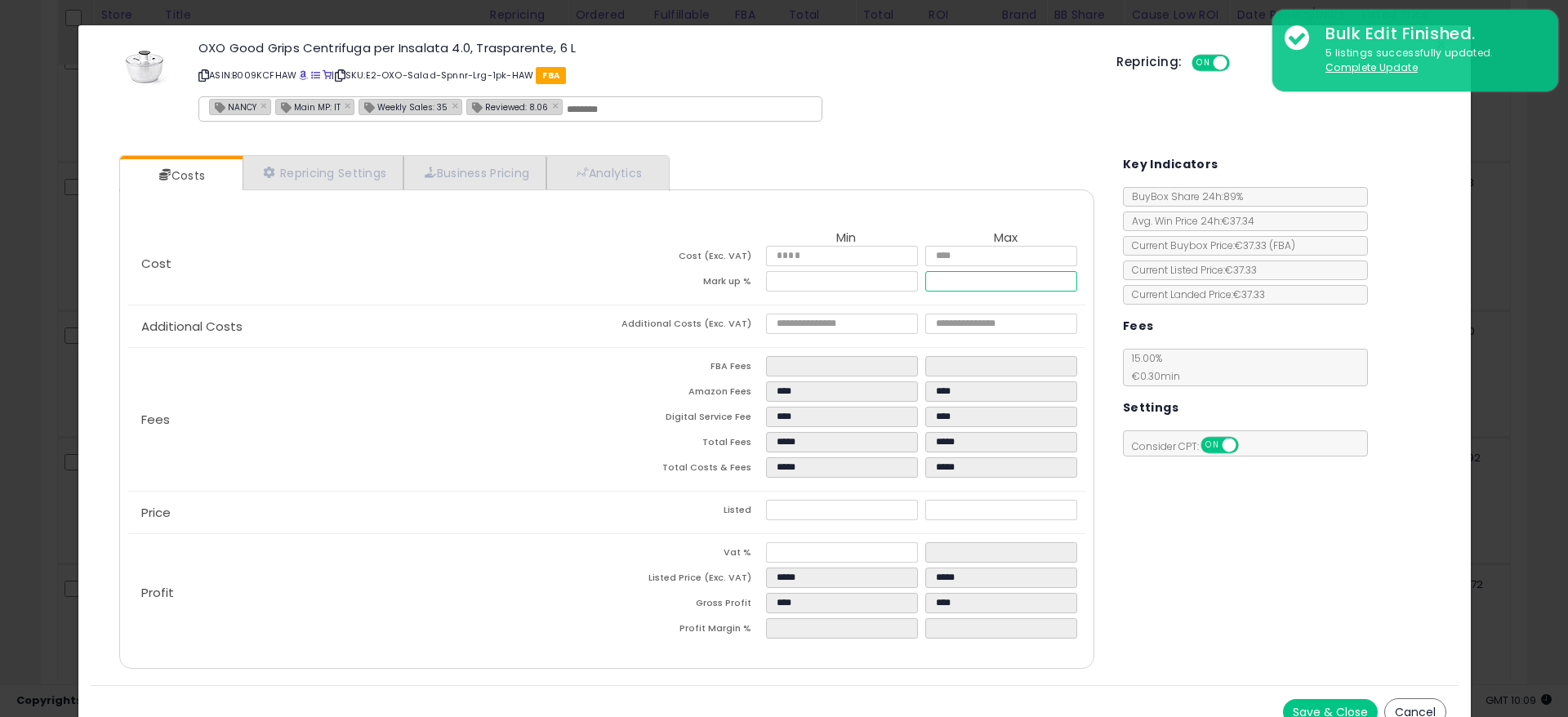 click on "*****" at bounding box center (1001, 281) 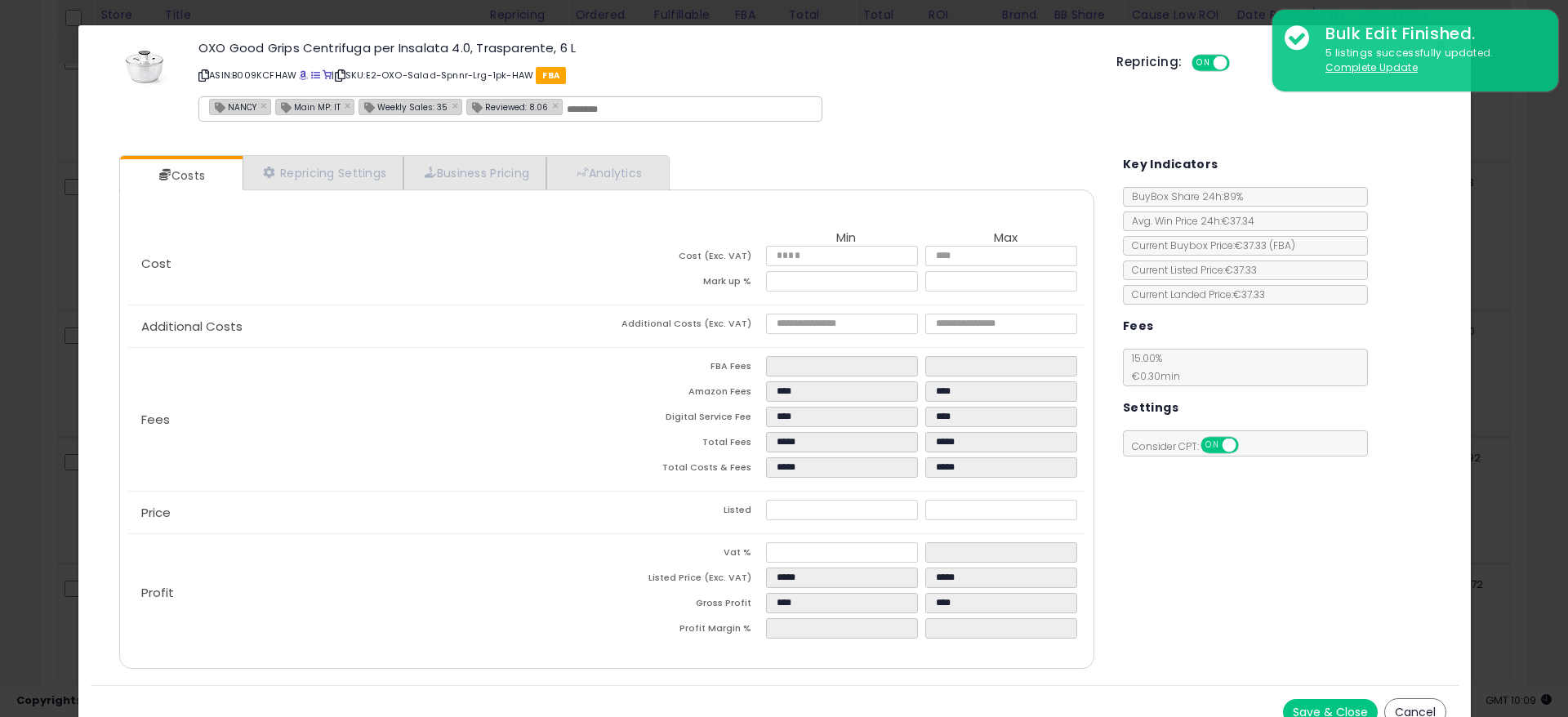 type on "*****" 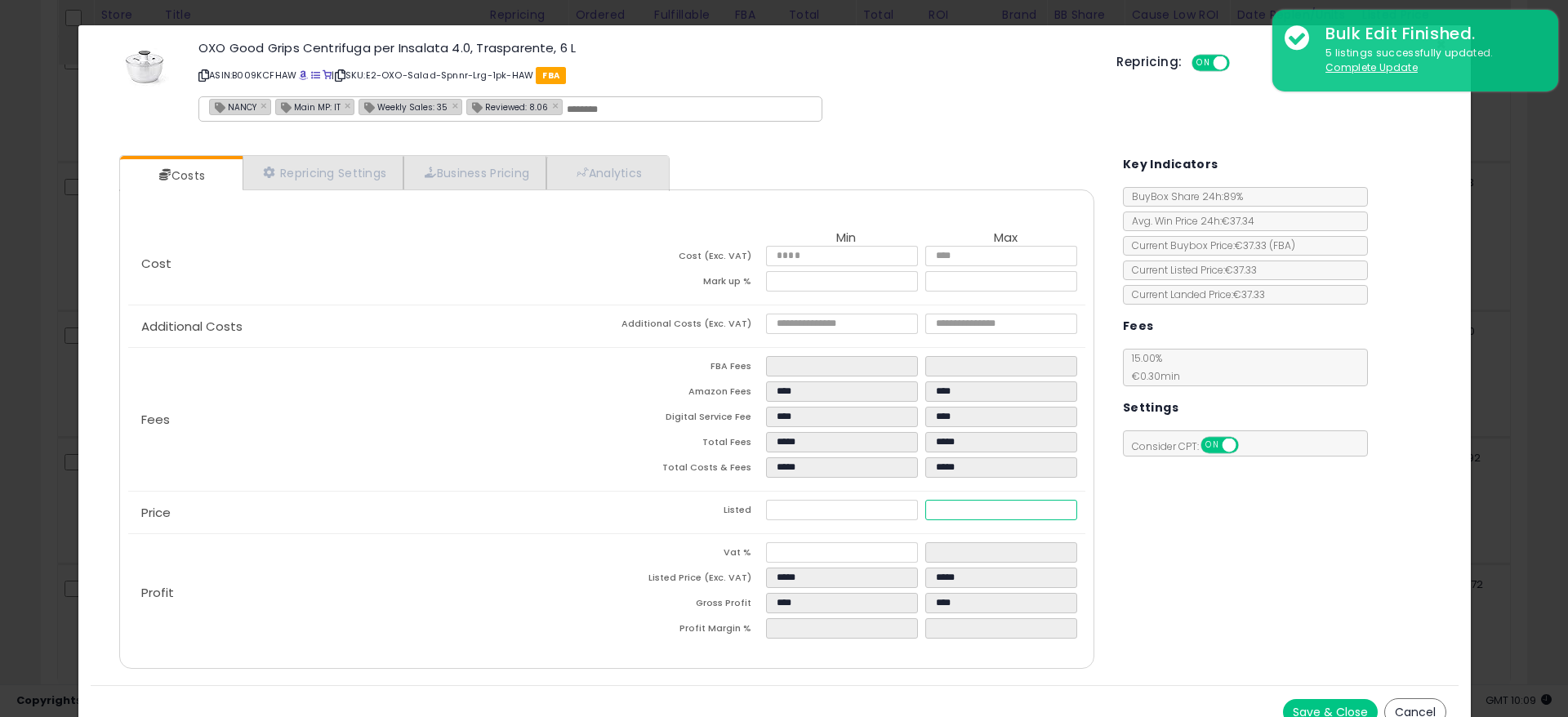click on "*****" at bounding box center (1001, 510) 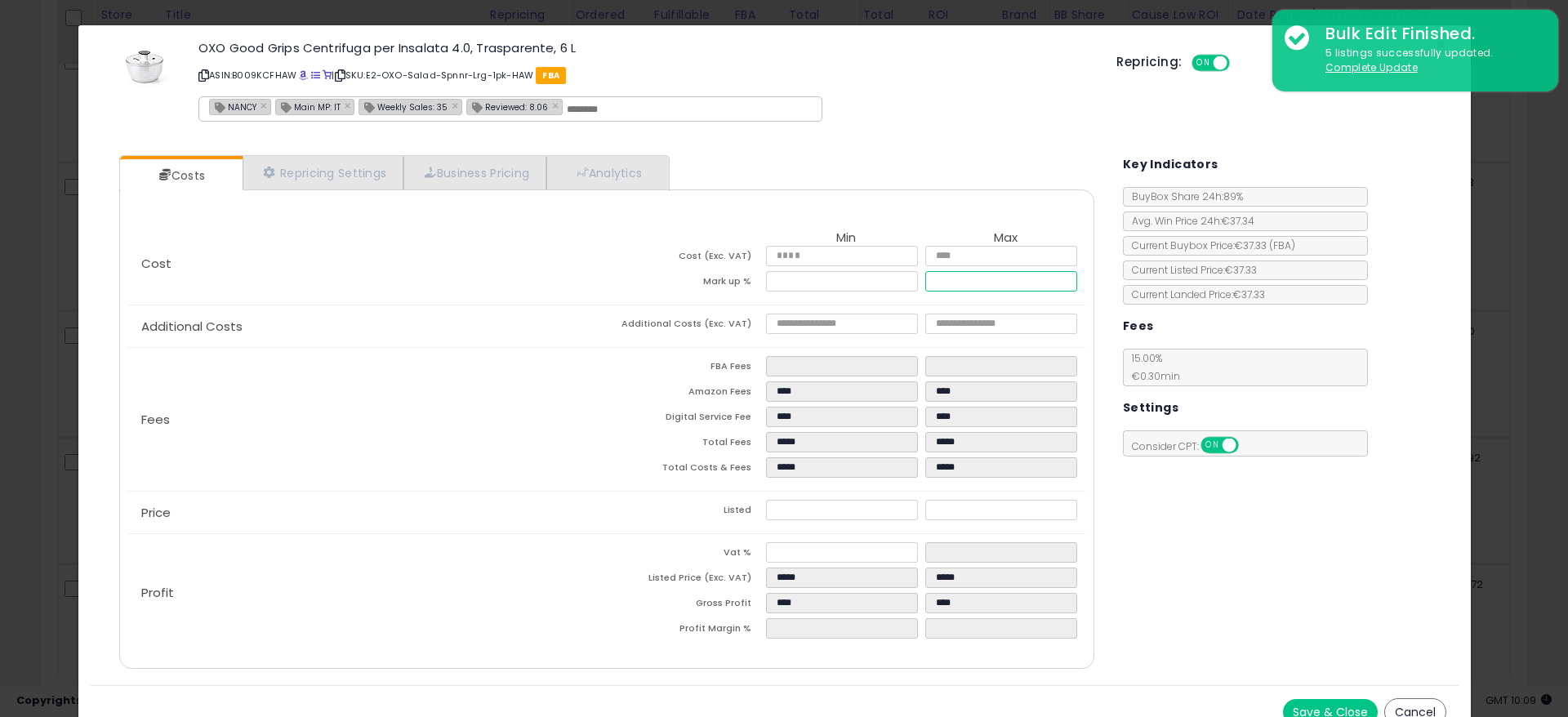 click on "*****" at bounding box center (1001, 281) 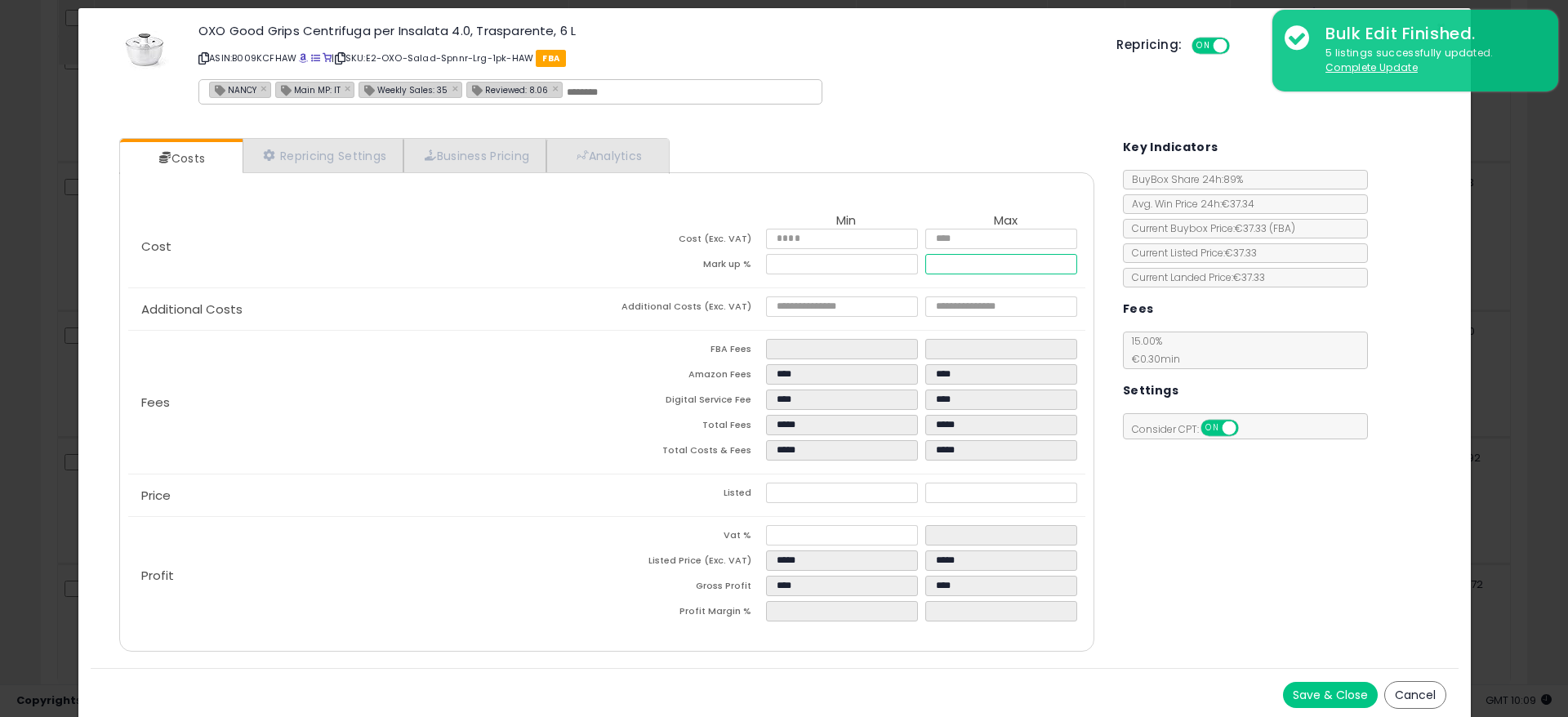 scroll, scrollTop: 21, scrollLeft: 0, axis: vertical 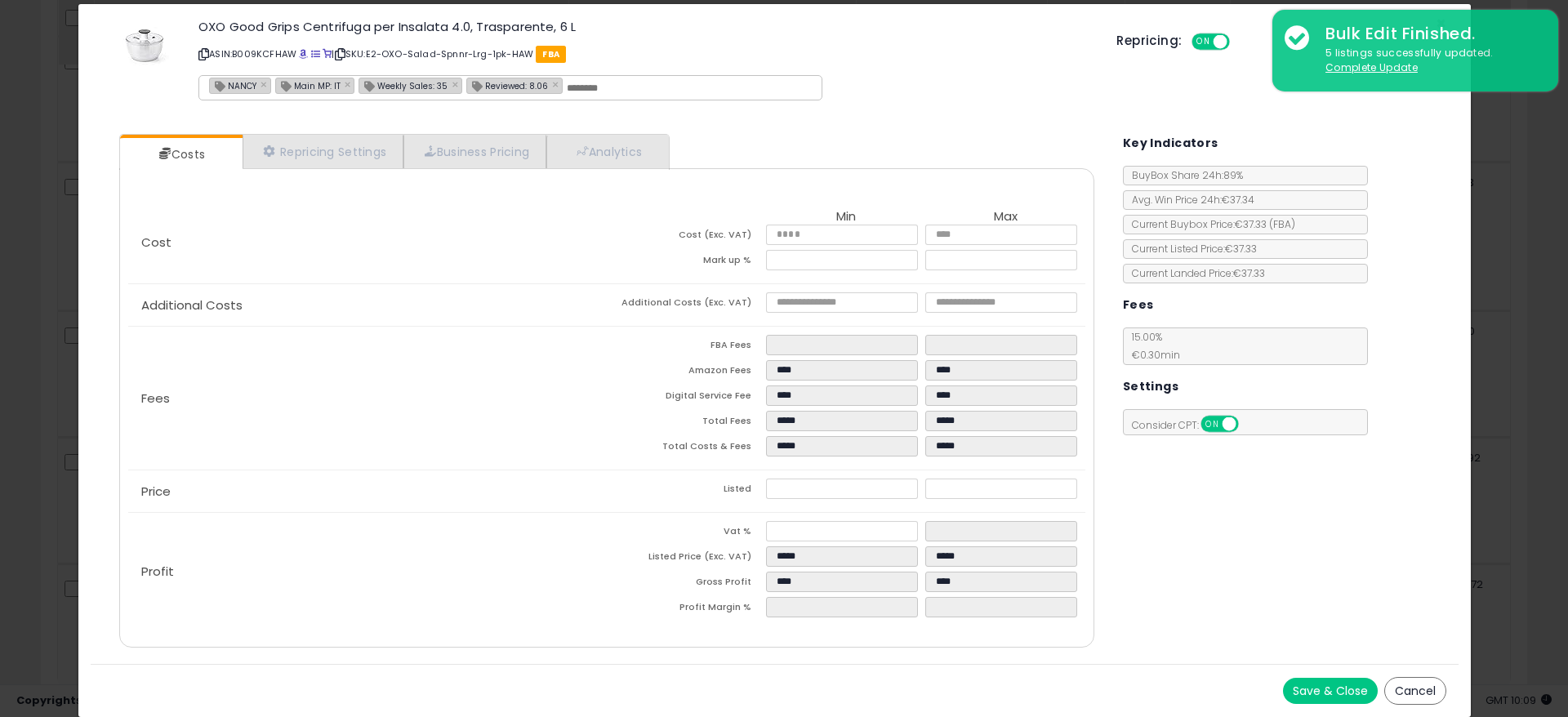click on "Save & Close" at bounding box center [1330, 691] 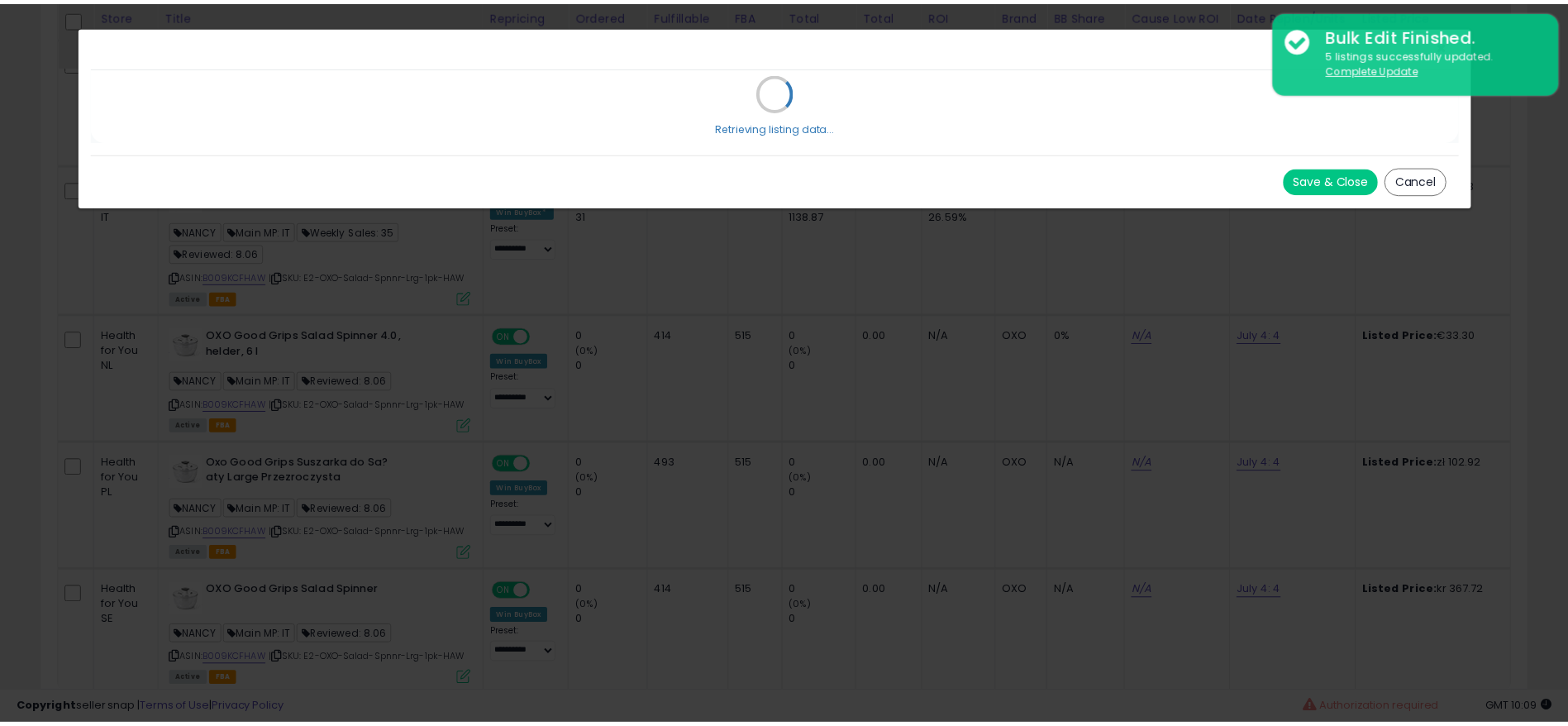 scroll, scrollTop: 0, scrollLeft: 0, axis: both 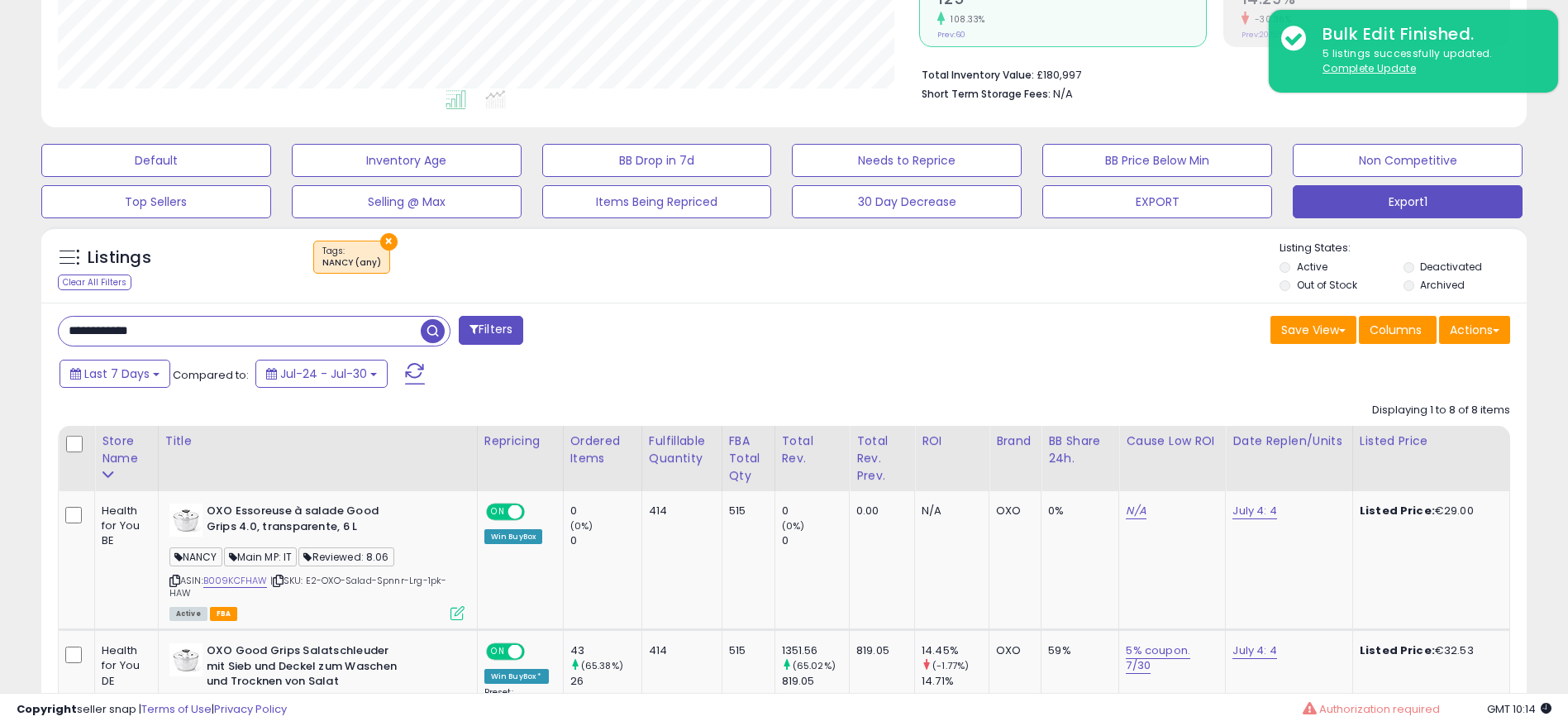 click on "**********" at bounding box center [240, 331] 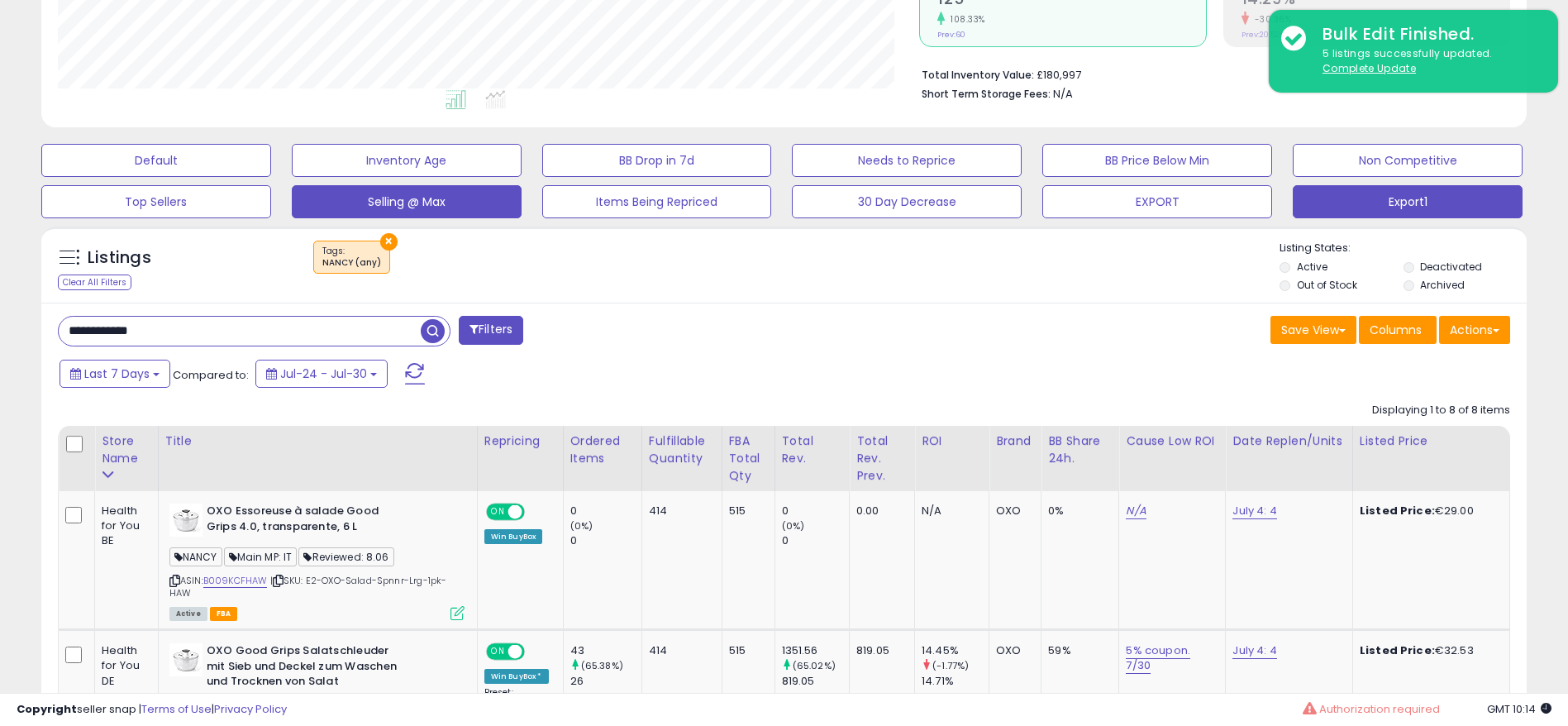 drag, startPoint x: 437, startPoint y: 335, endPoint x: 409, endPoint y: 328, distance: 28.861739 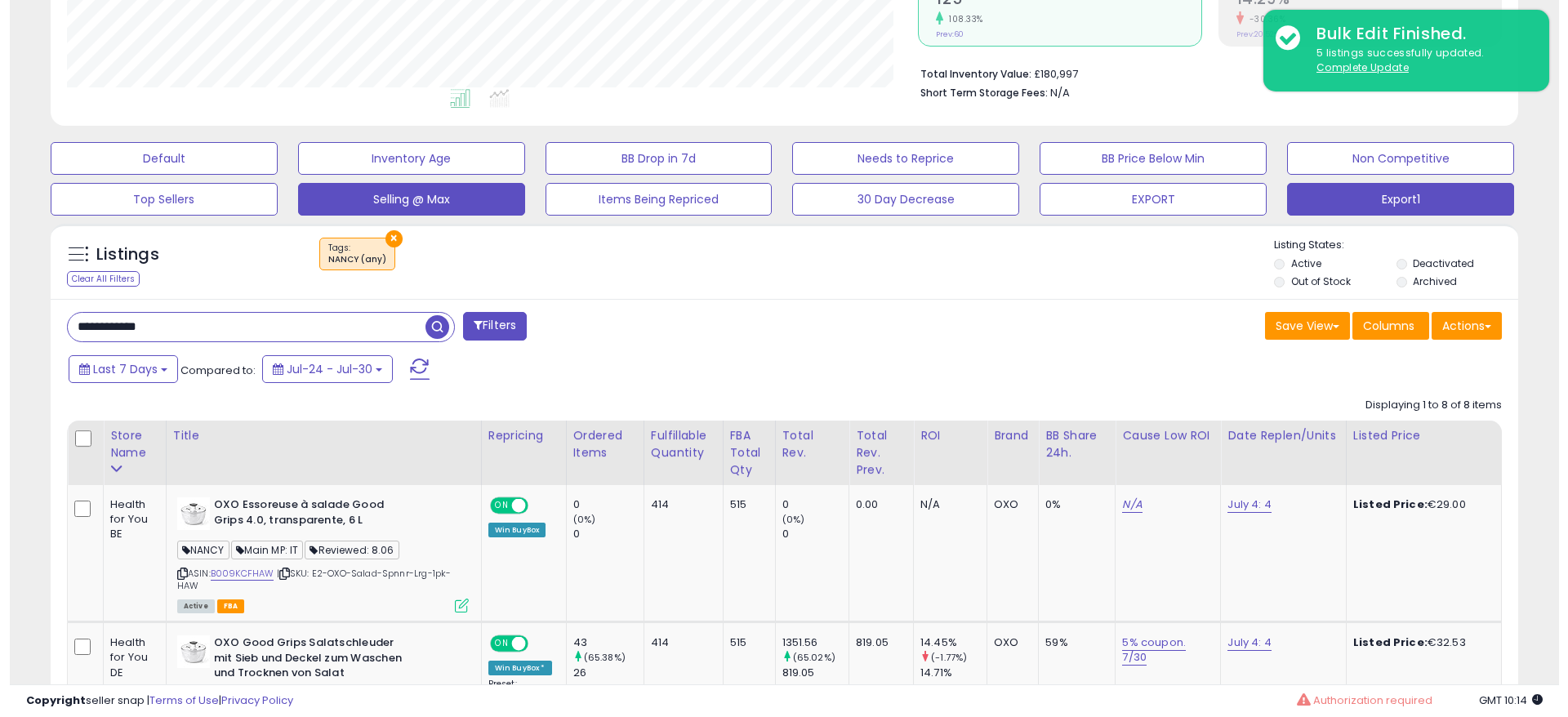 scroll, scrollTop: 250, scrollLeft: 0, axis: vertical 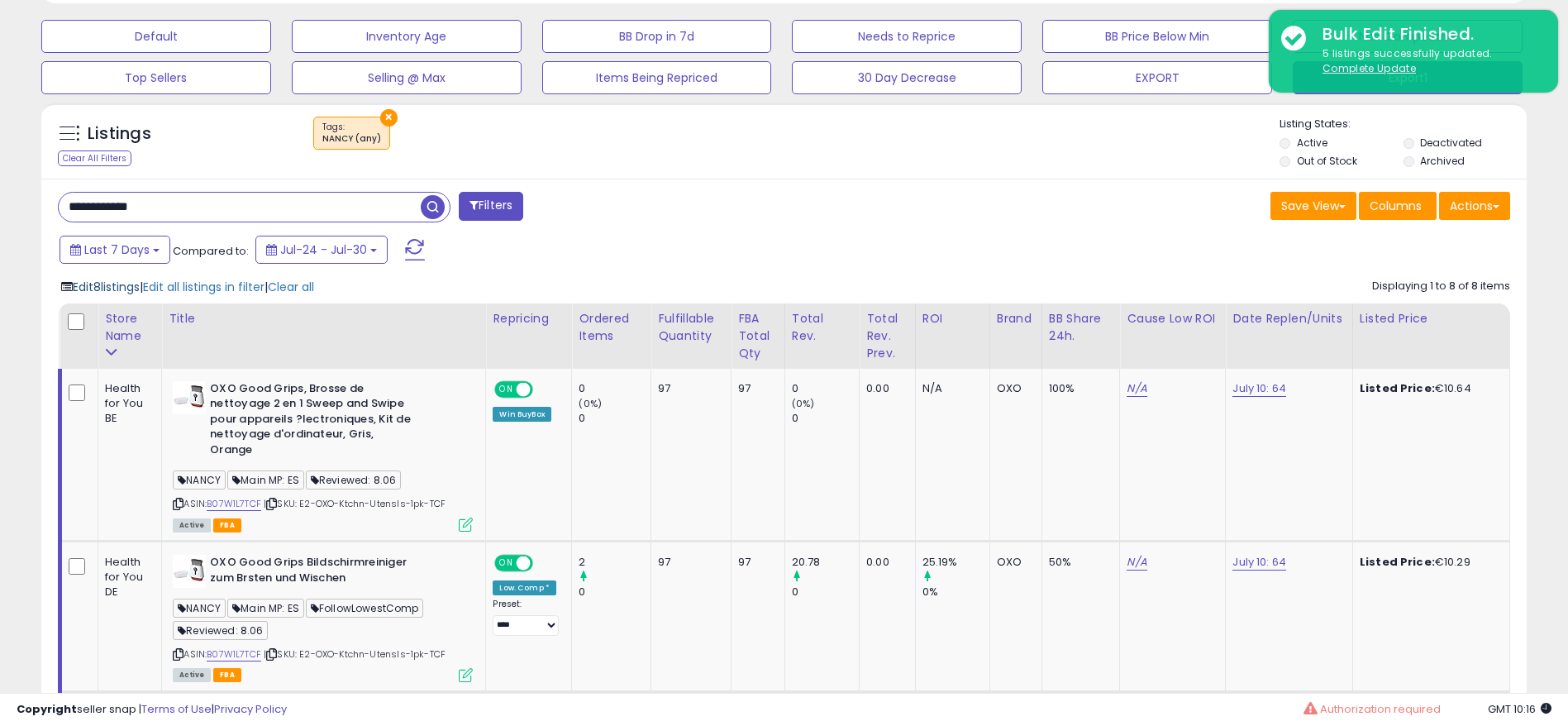click on "Edit  8  listings" at bounding box center [106, 287] 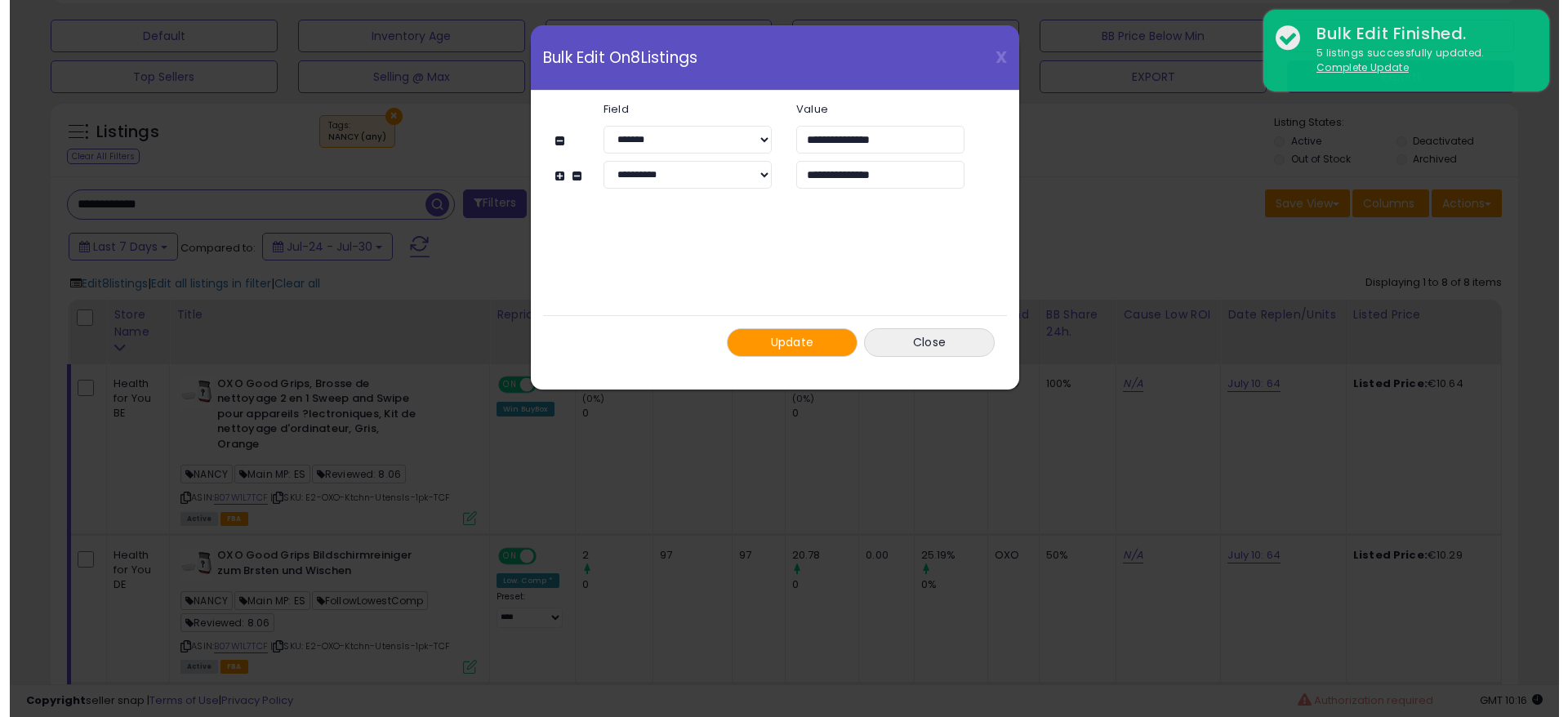 scroll, scrollTop: 816294, scrollLeft: 815804, axis: both 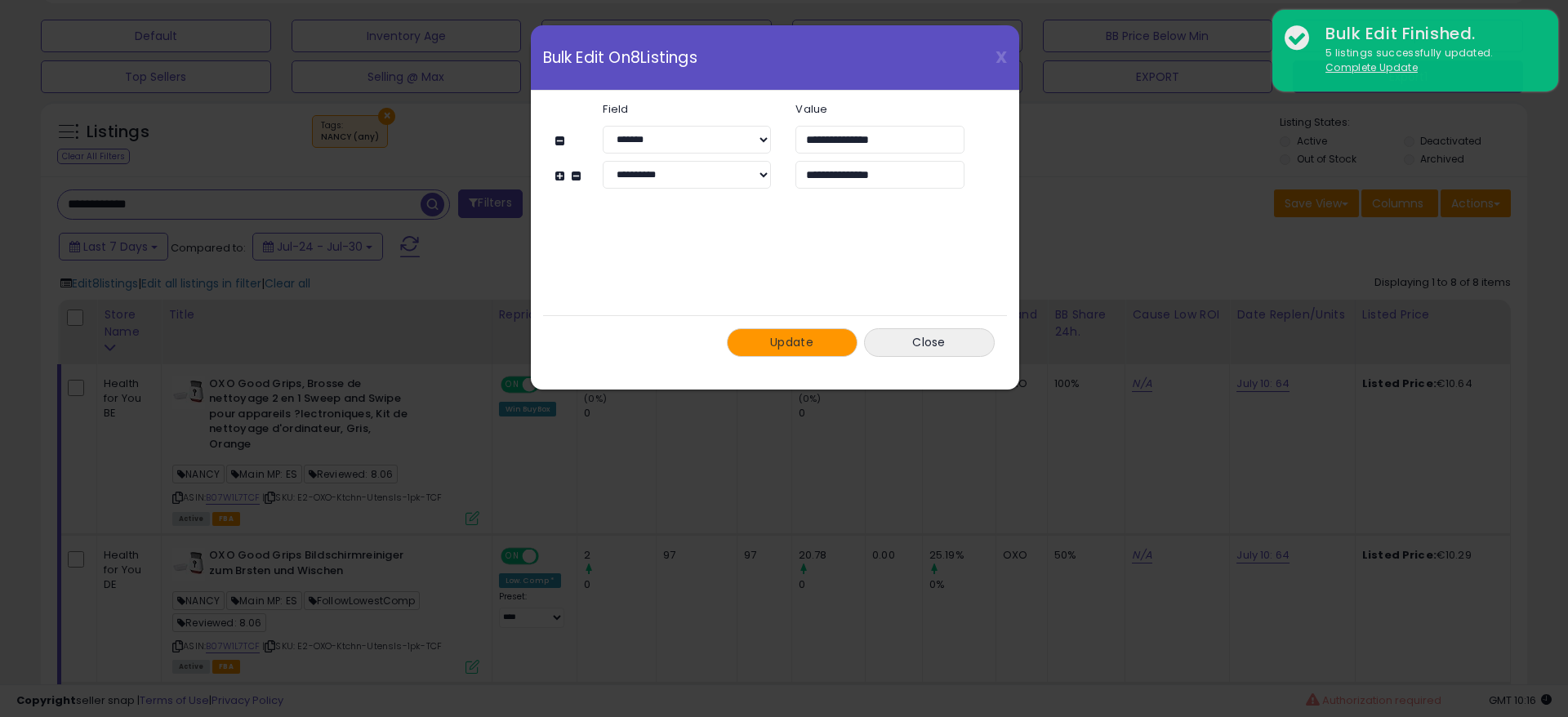 click on "Update" at bounding box center [791, 342] 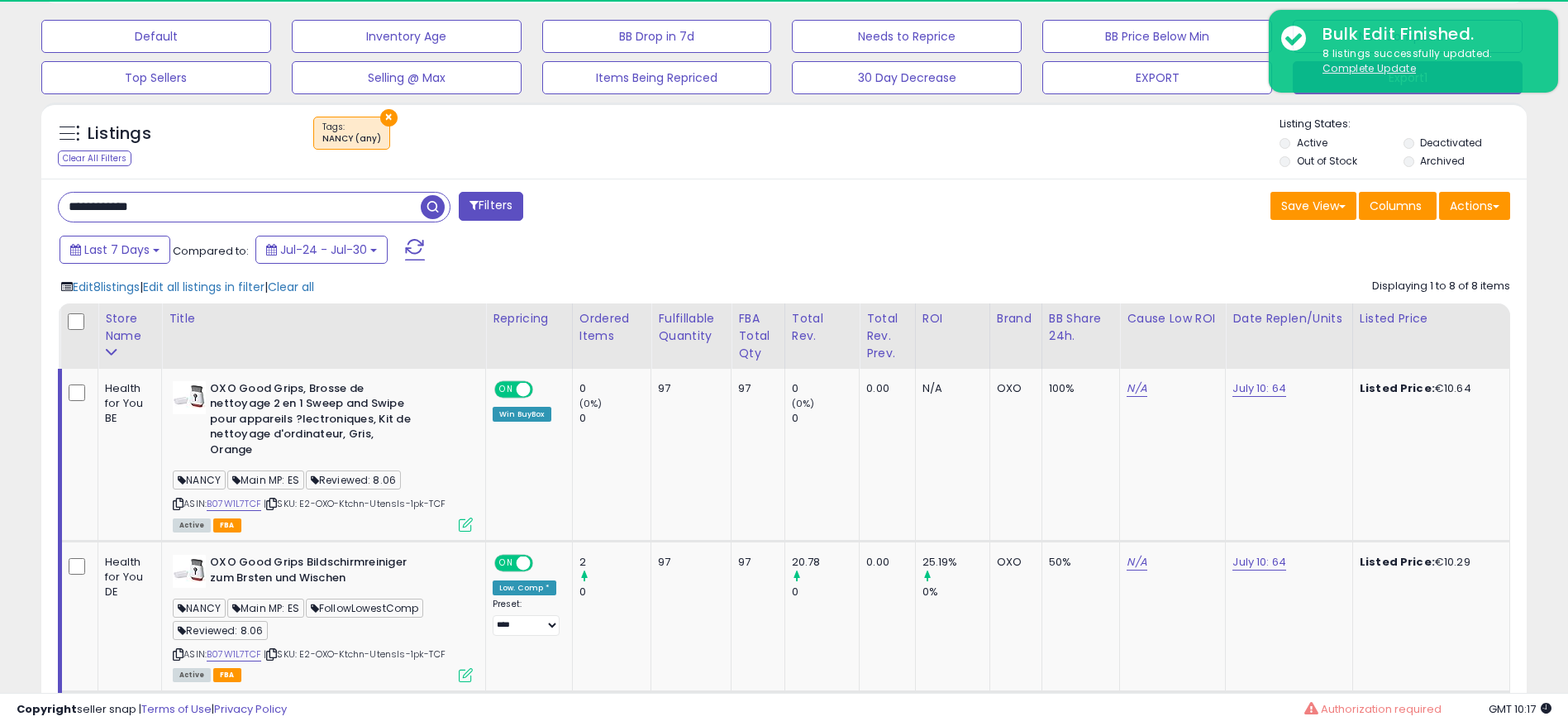 scroll, scrollTop: 339, scrollLeft: 862, axis: both 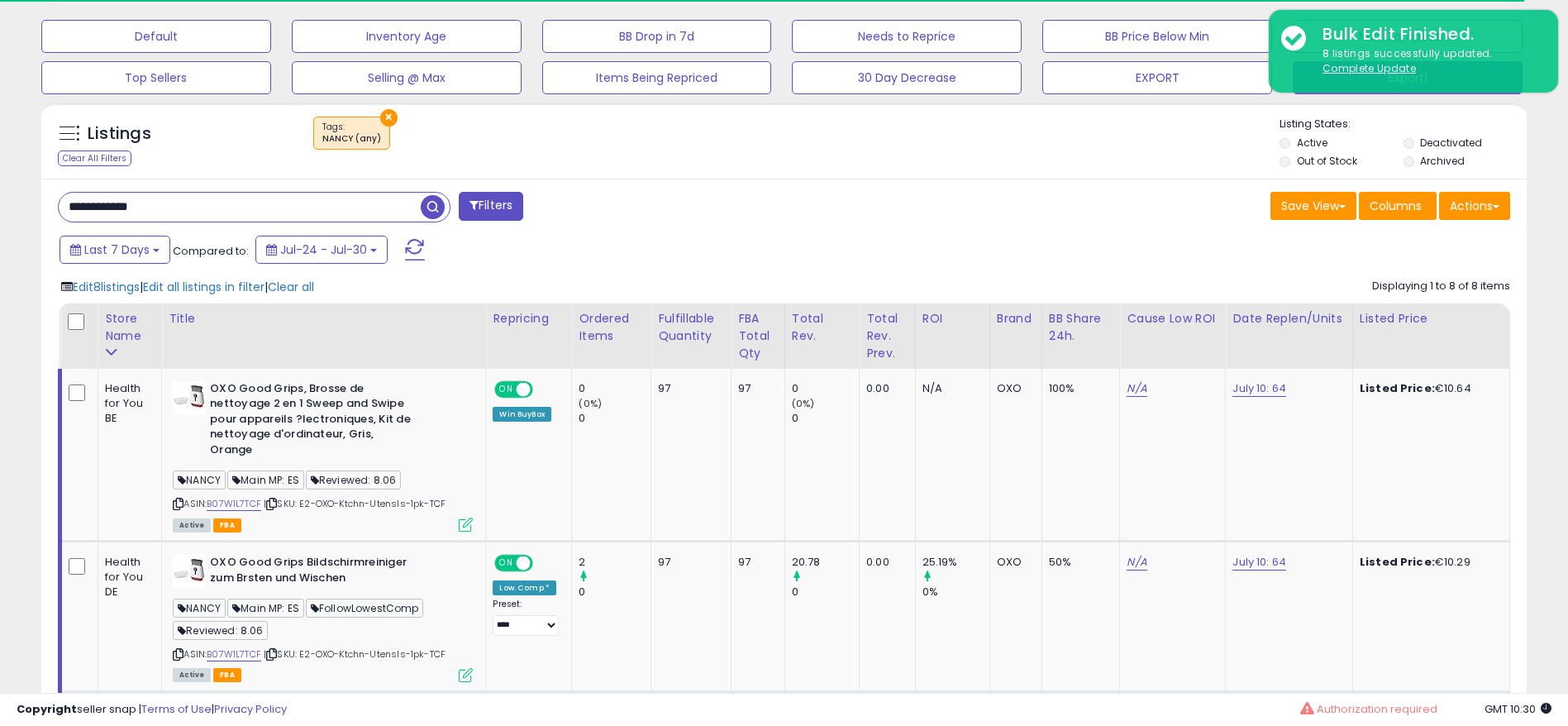 click on "**********" at bounding box center [240, 207] 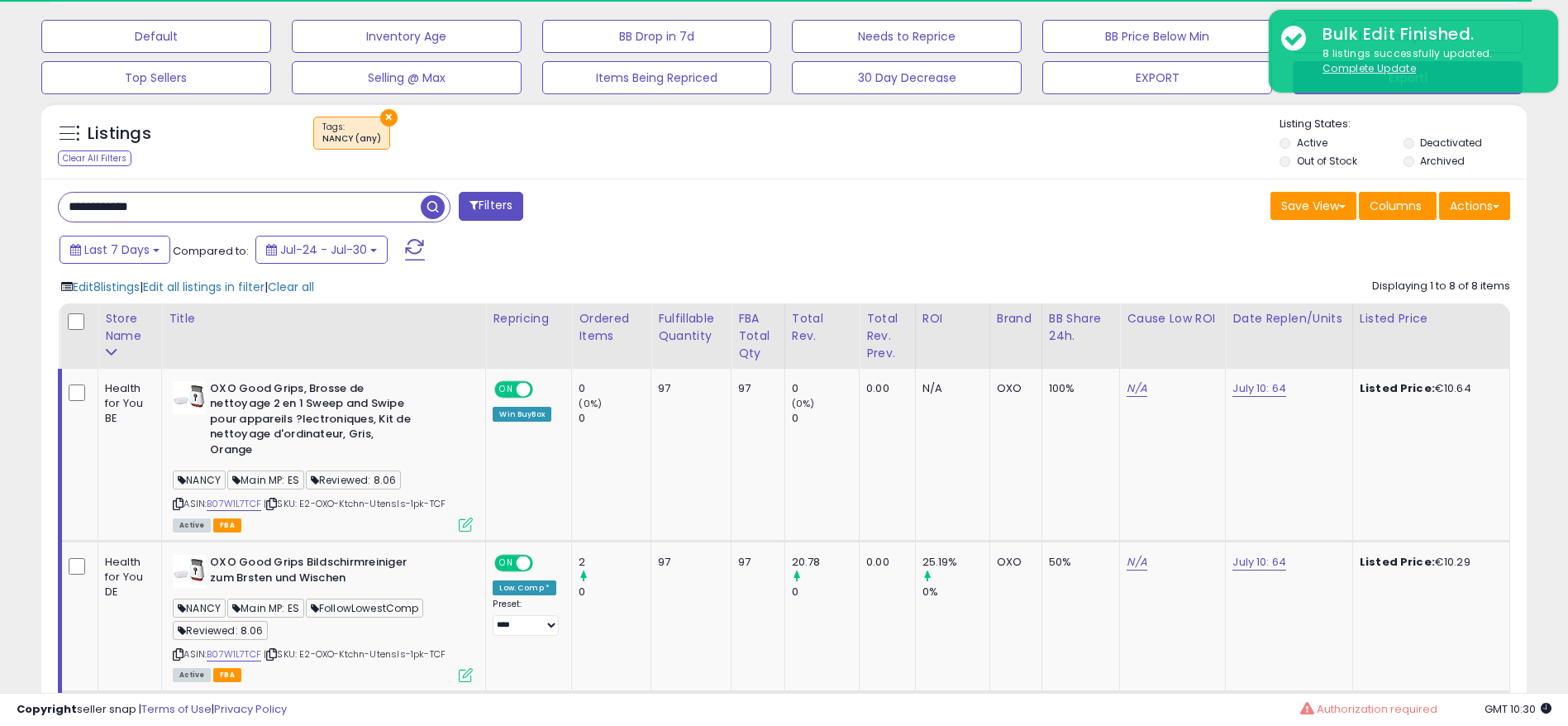 click on "**********" at bounding box center [240, 207] 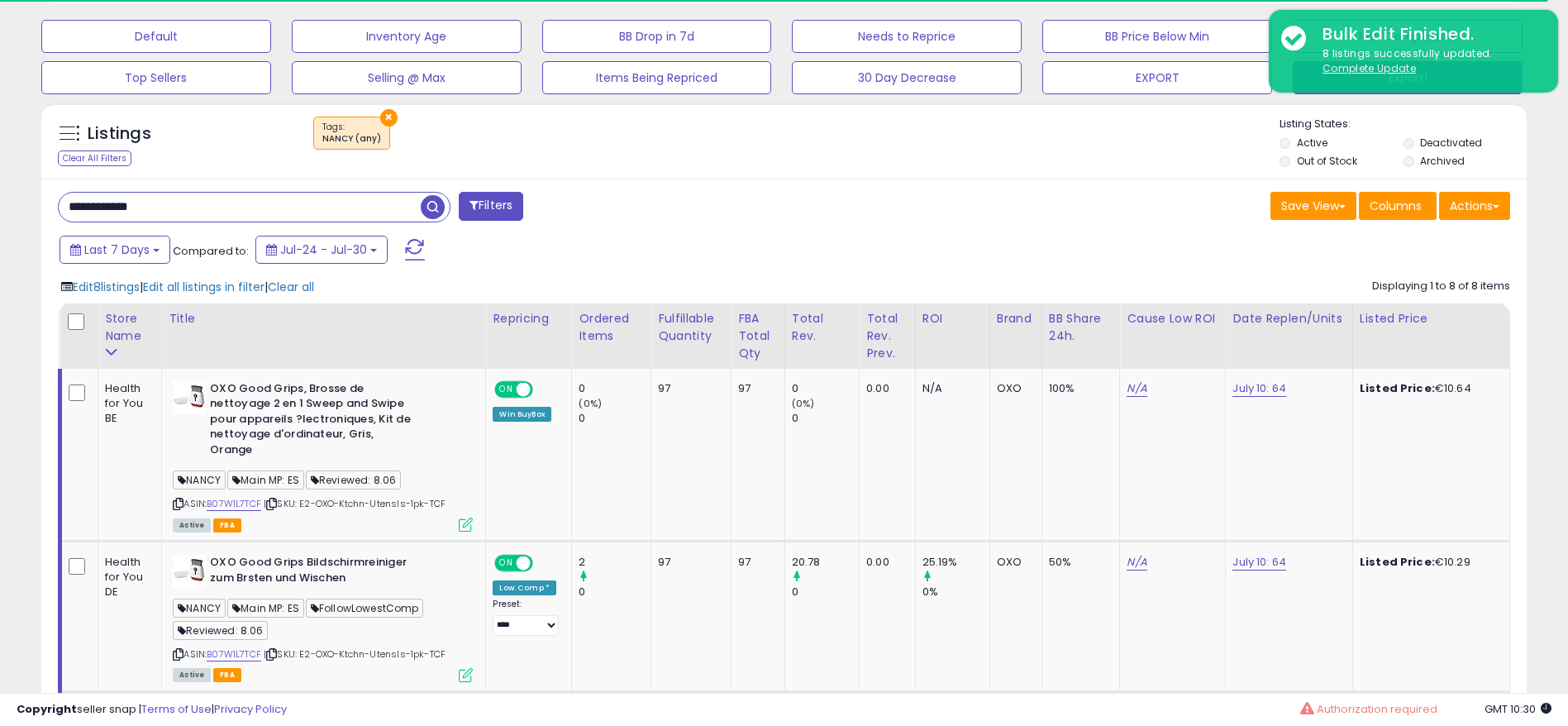 click at bounding box center [432, 207] 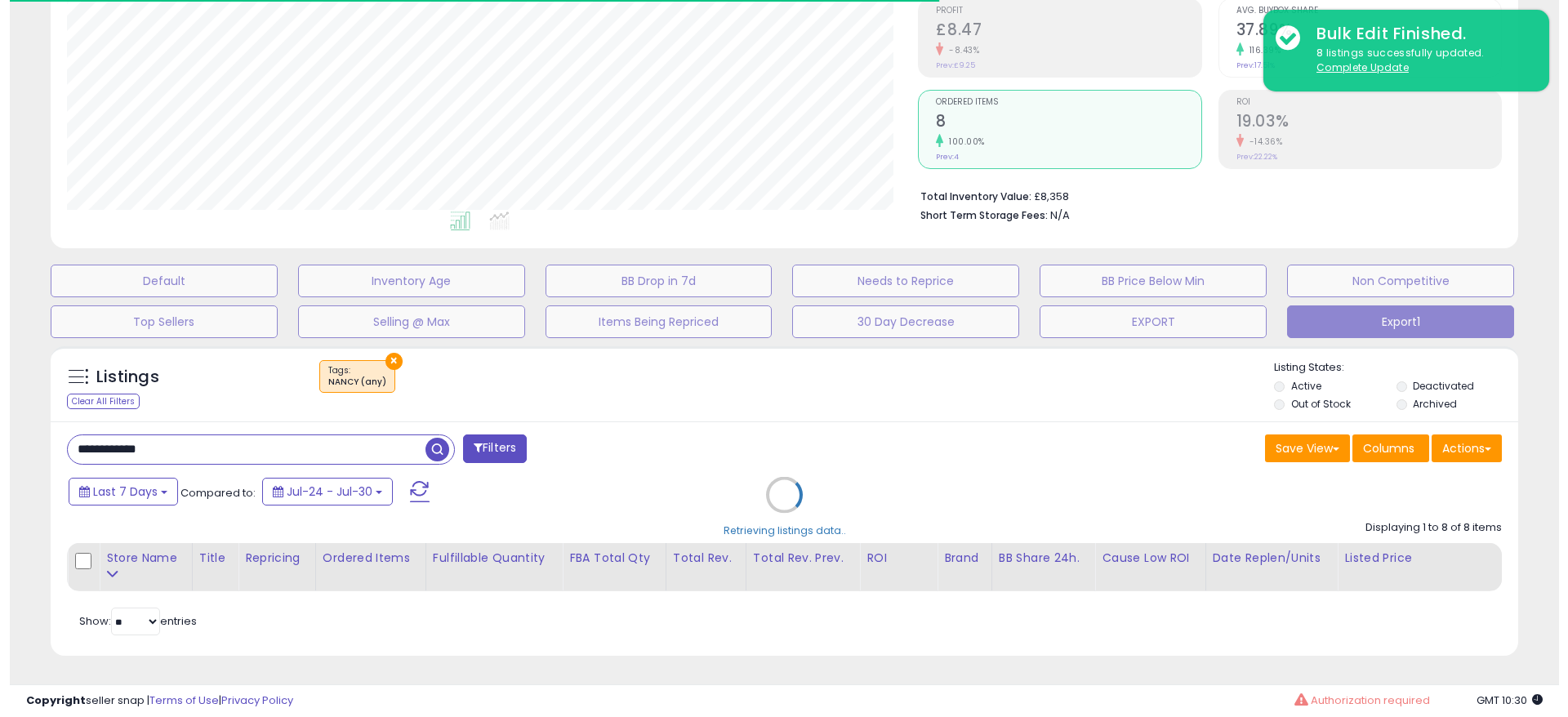 scroll, scrollTop: 250, scrollLeft: 0, axis: vertical 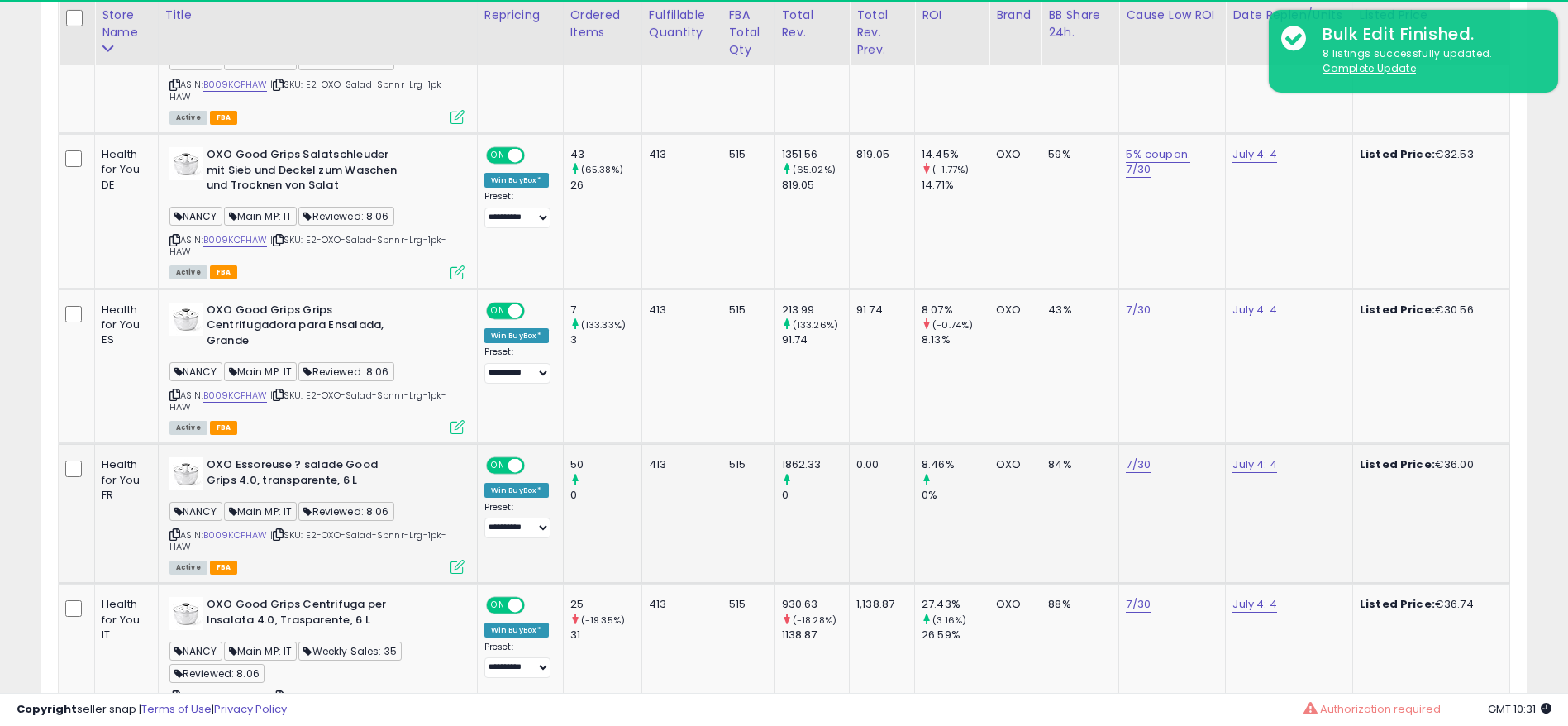 click at bounding box center (457, 566) 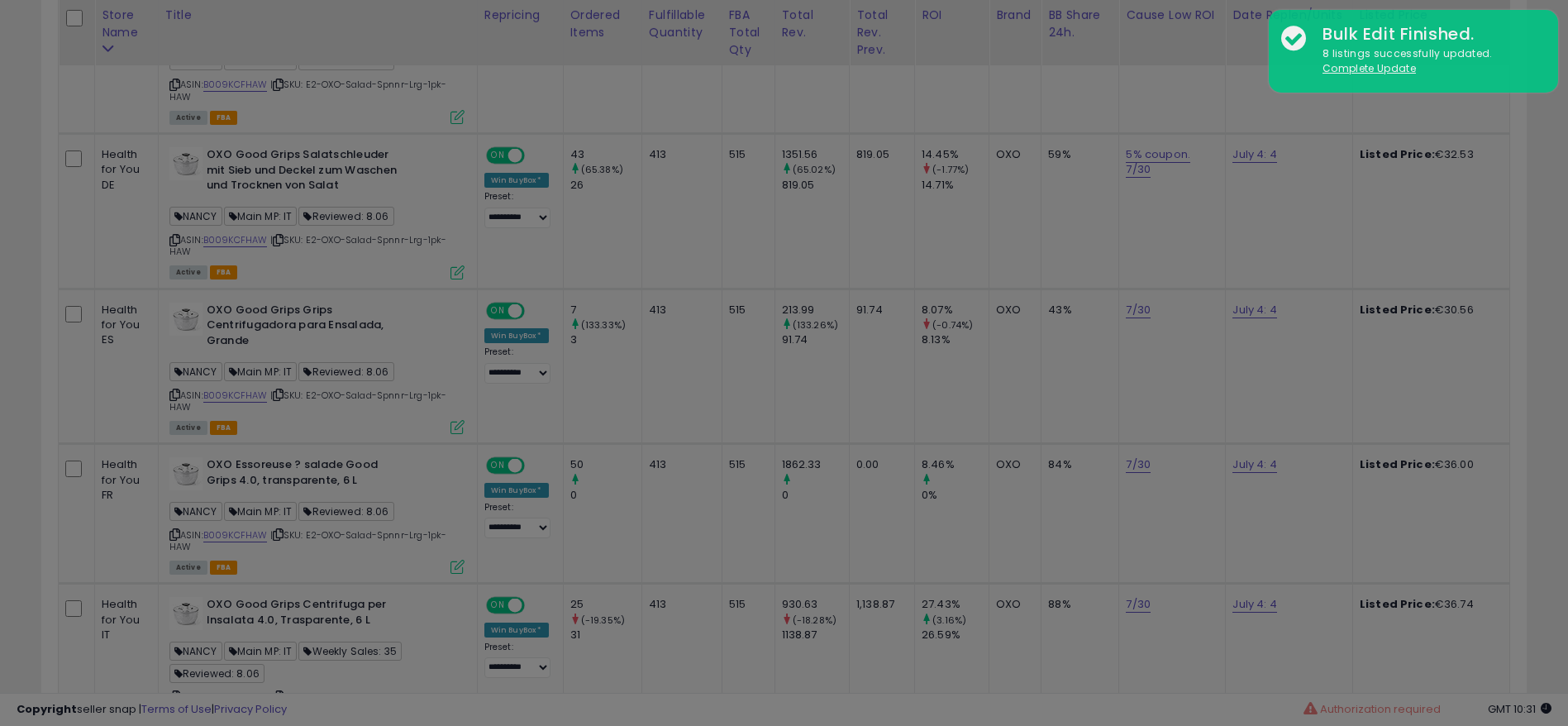 click at bounding box center [784, 363] 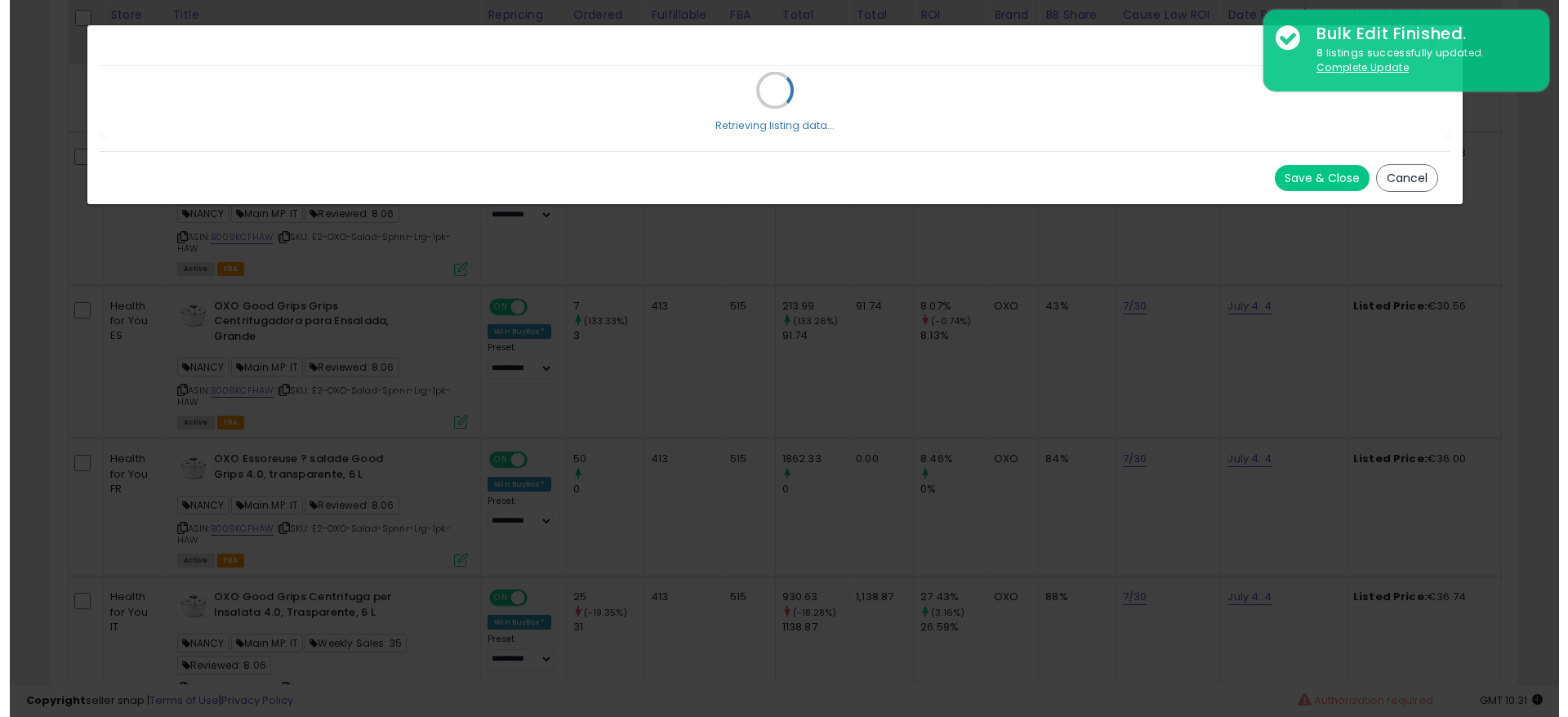 scroll, scrollTop: 816294, scrollLeft: 815804, axis: both 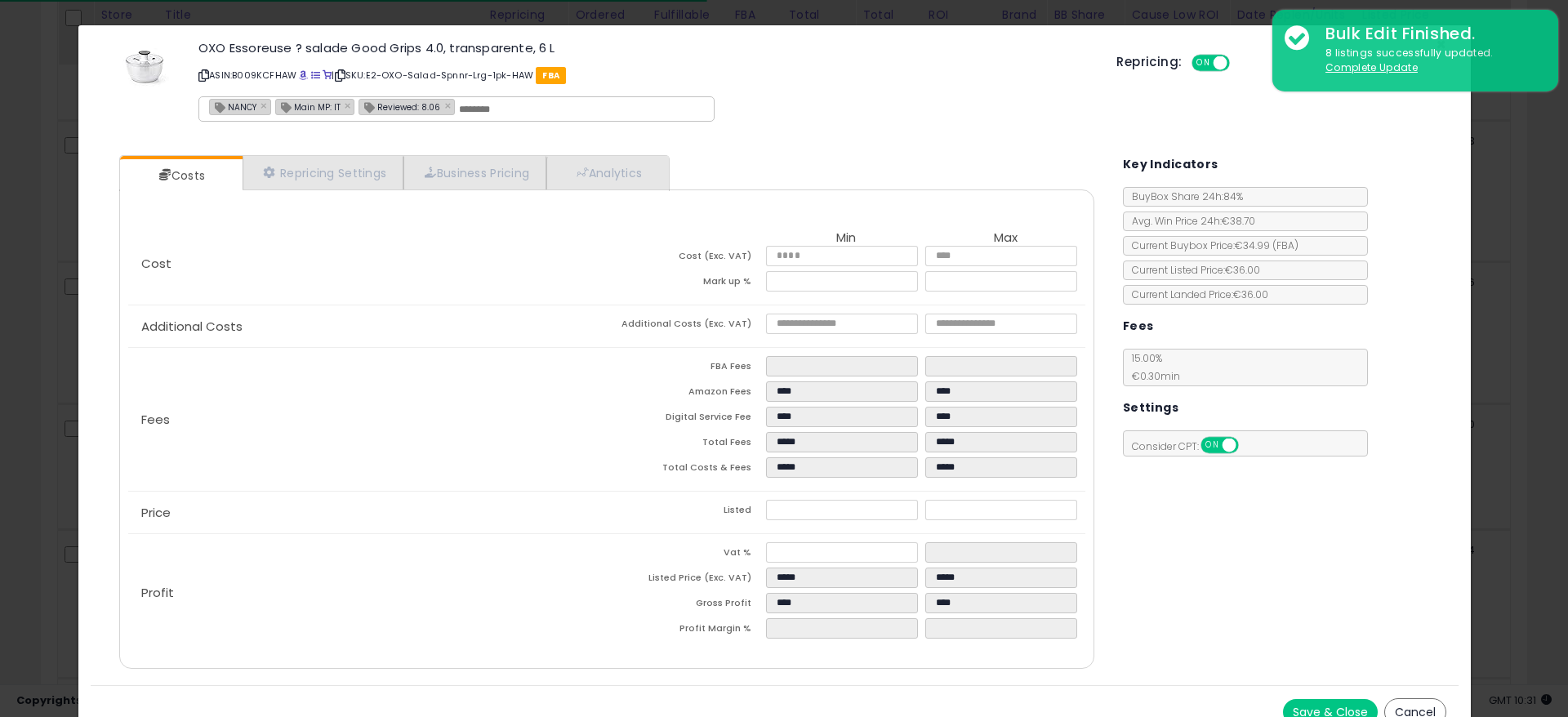 drag, startPoint x: 506, startPoint y: 474, endPoint x: 612, endPoint y: 473, distance: 106.00472 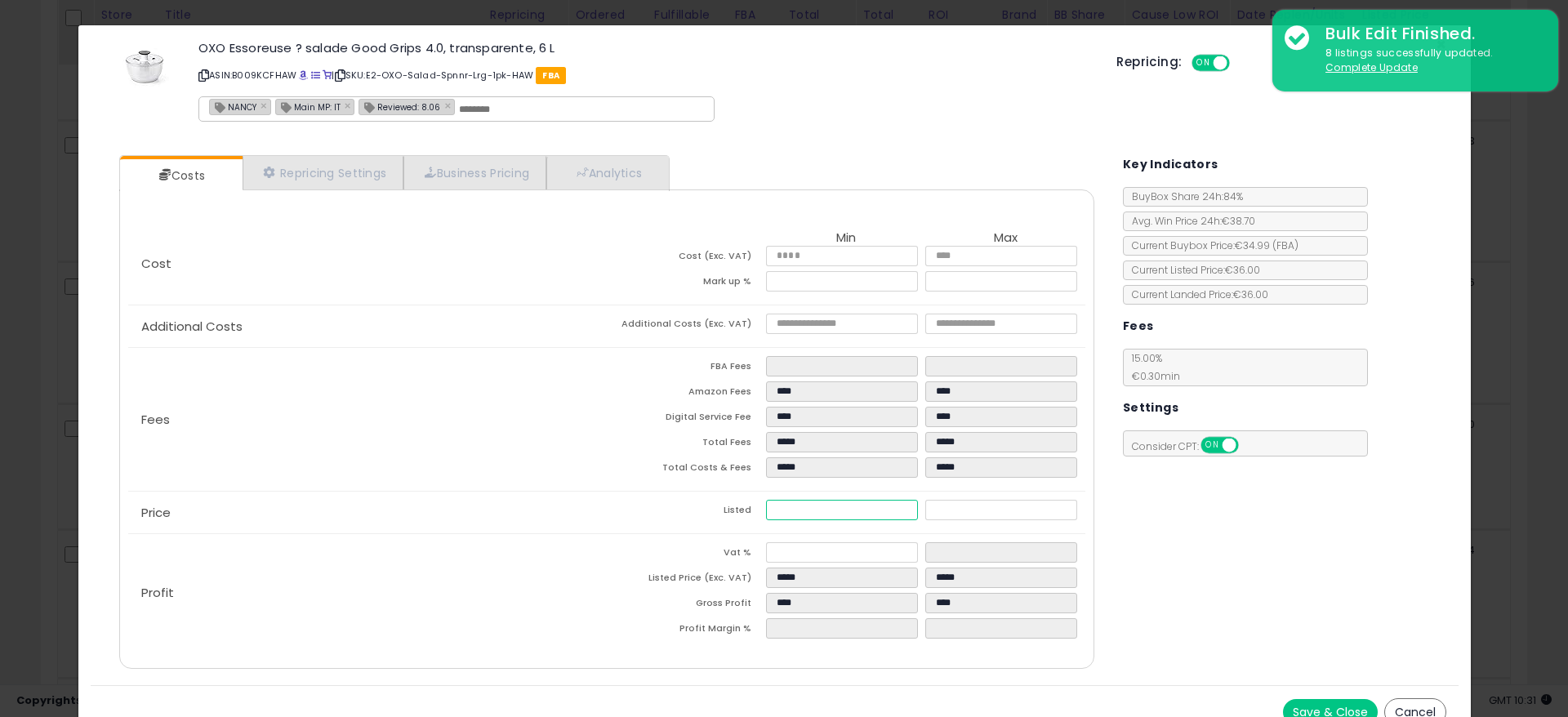 click on "*****" at bounding box center [842, 510] 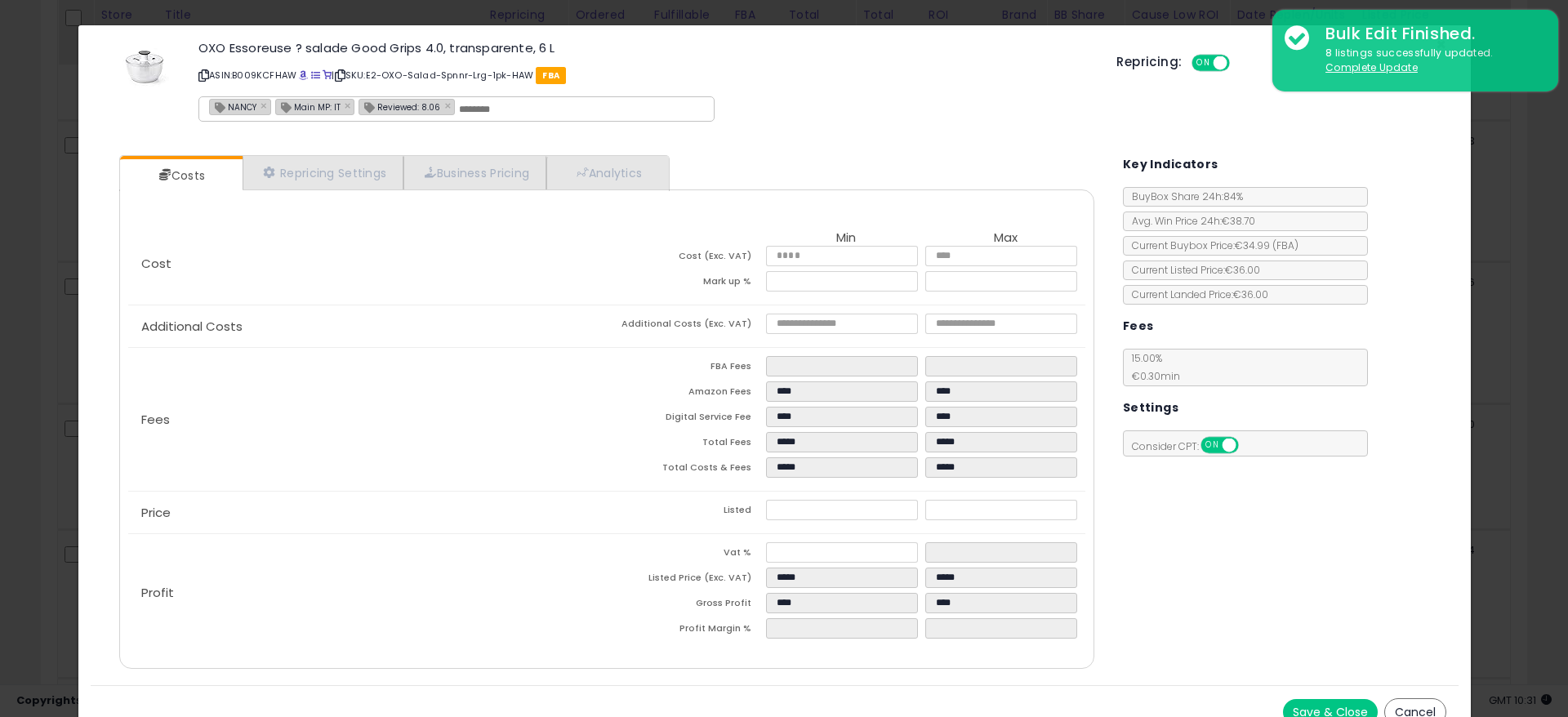 click on "€34.99   ( FBA )" at bounding box center (1267, 245) 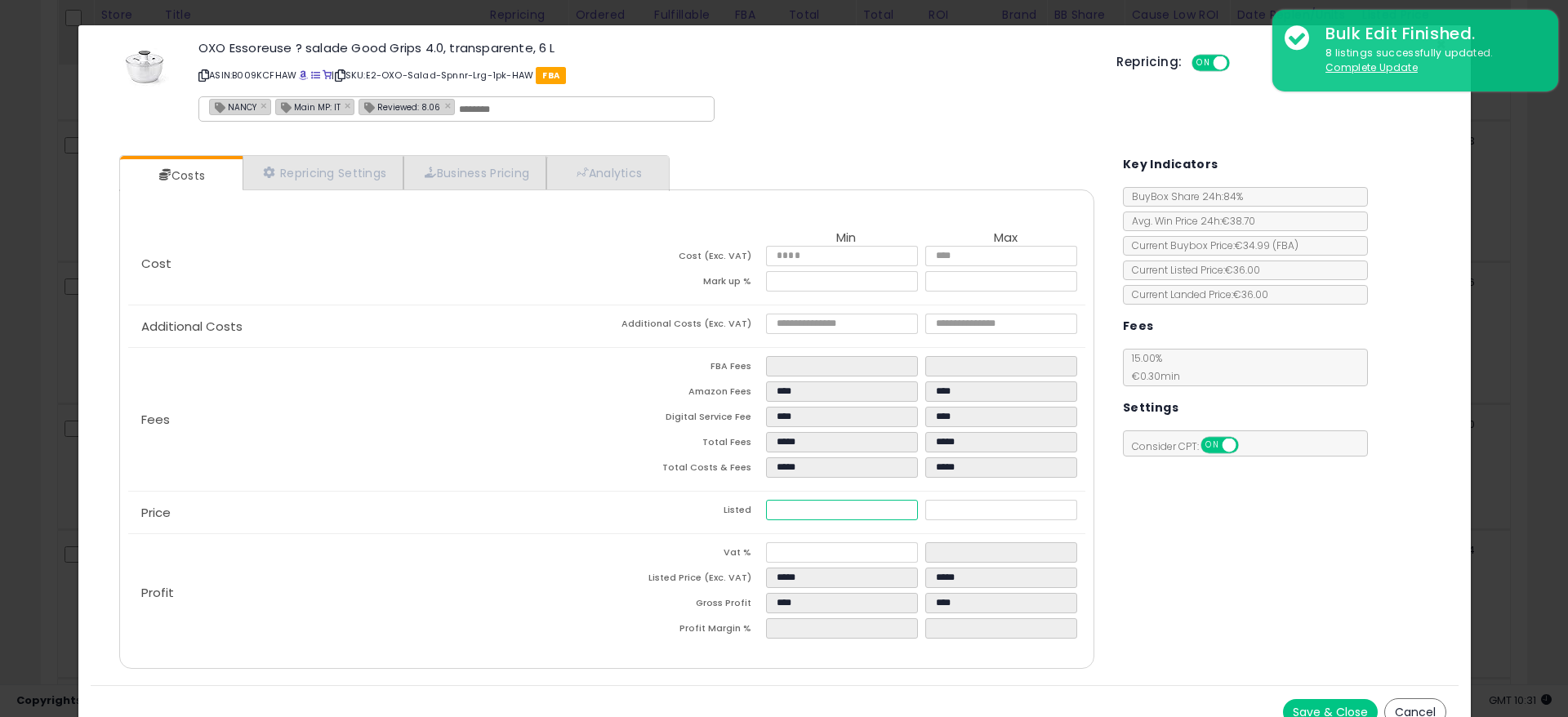 click on "*****" at bounding box center [842, 510] 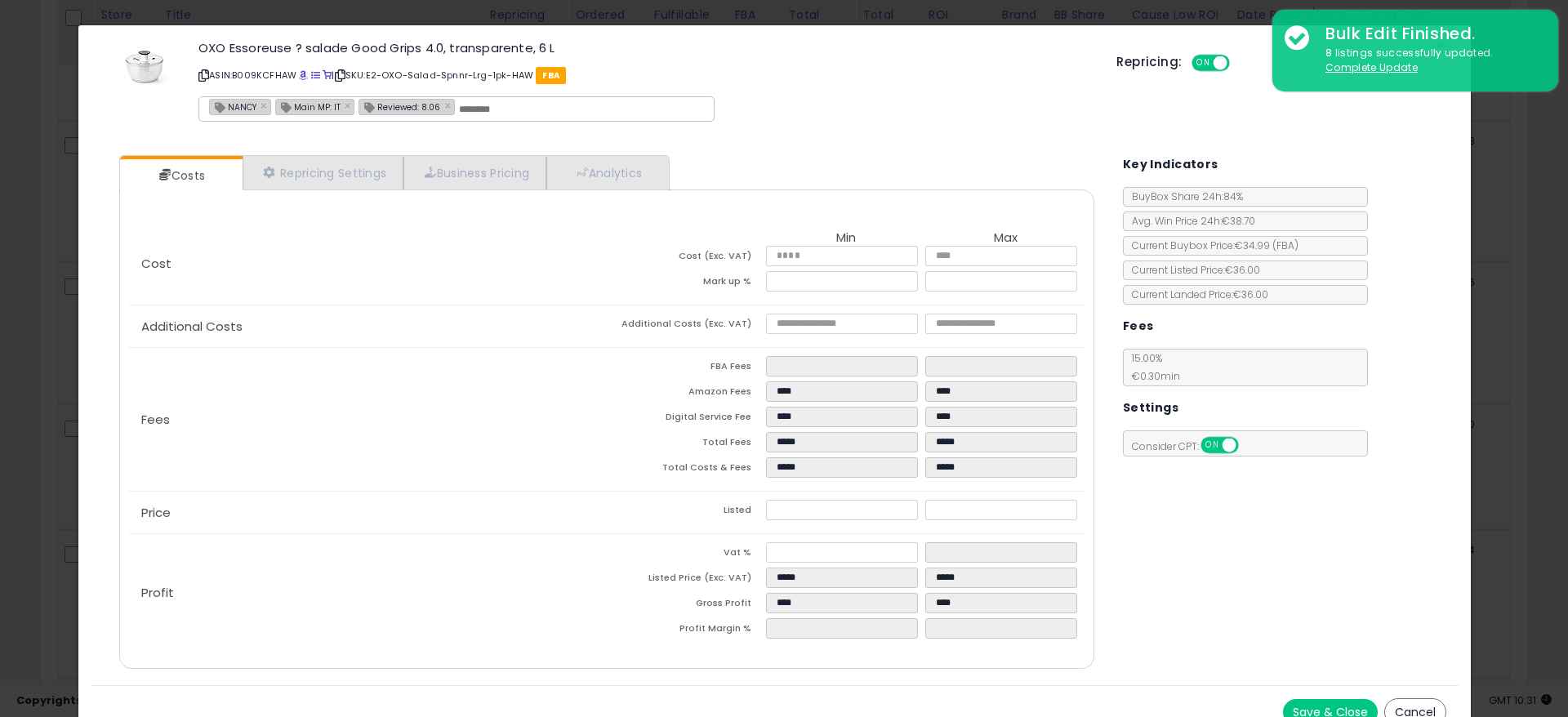click on "Price" at bounding box center (368, 513) 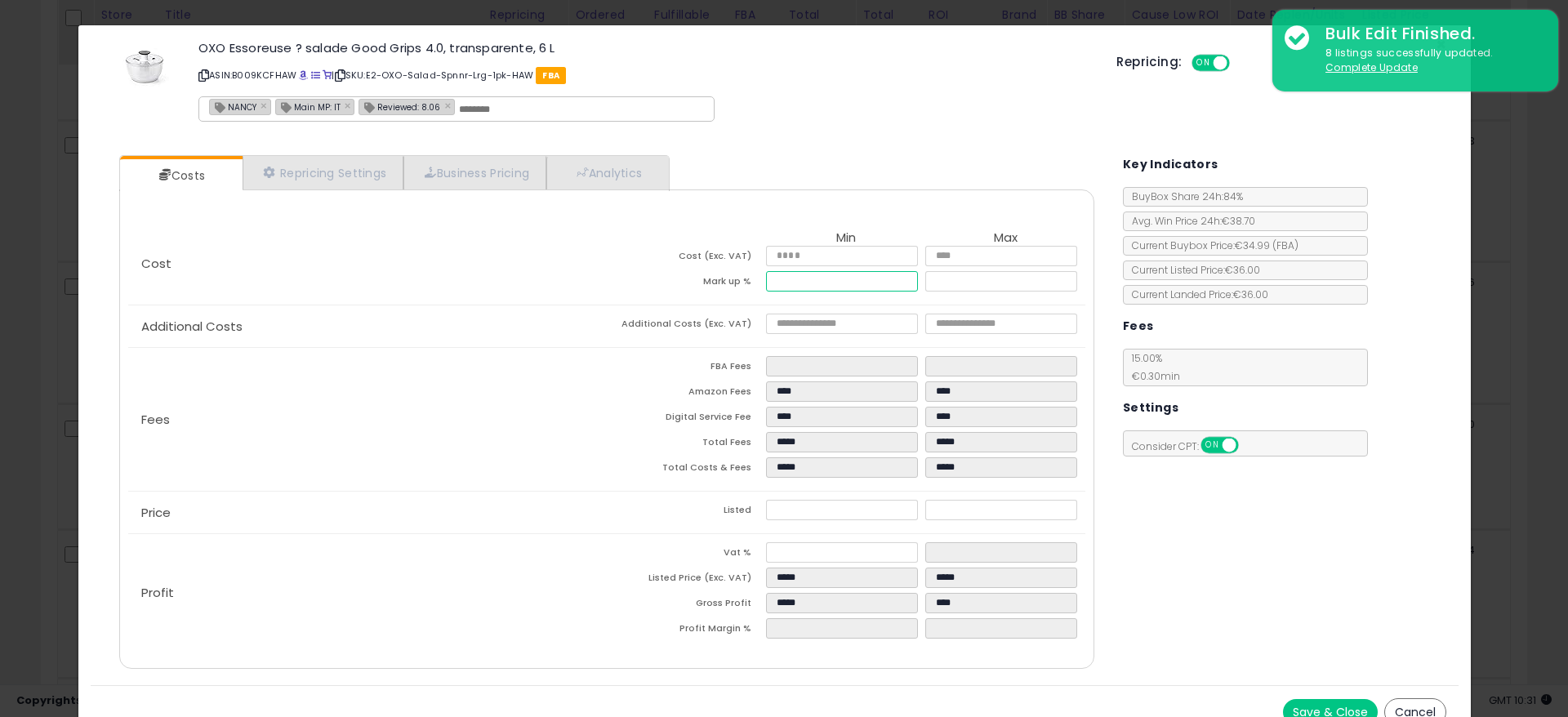 click on "*****" at bounding box center (842, 281) 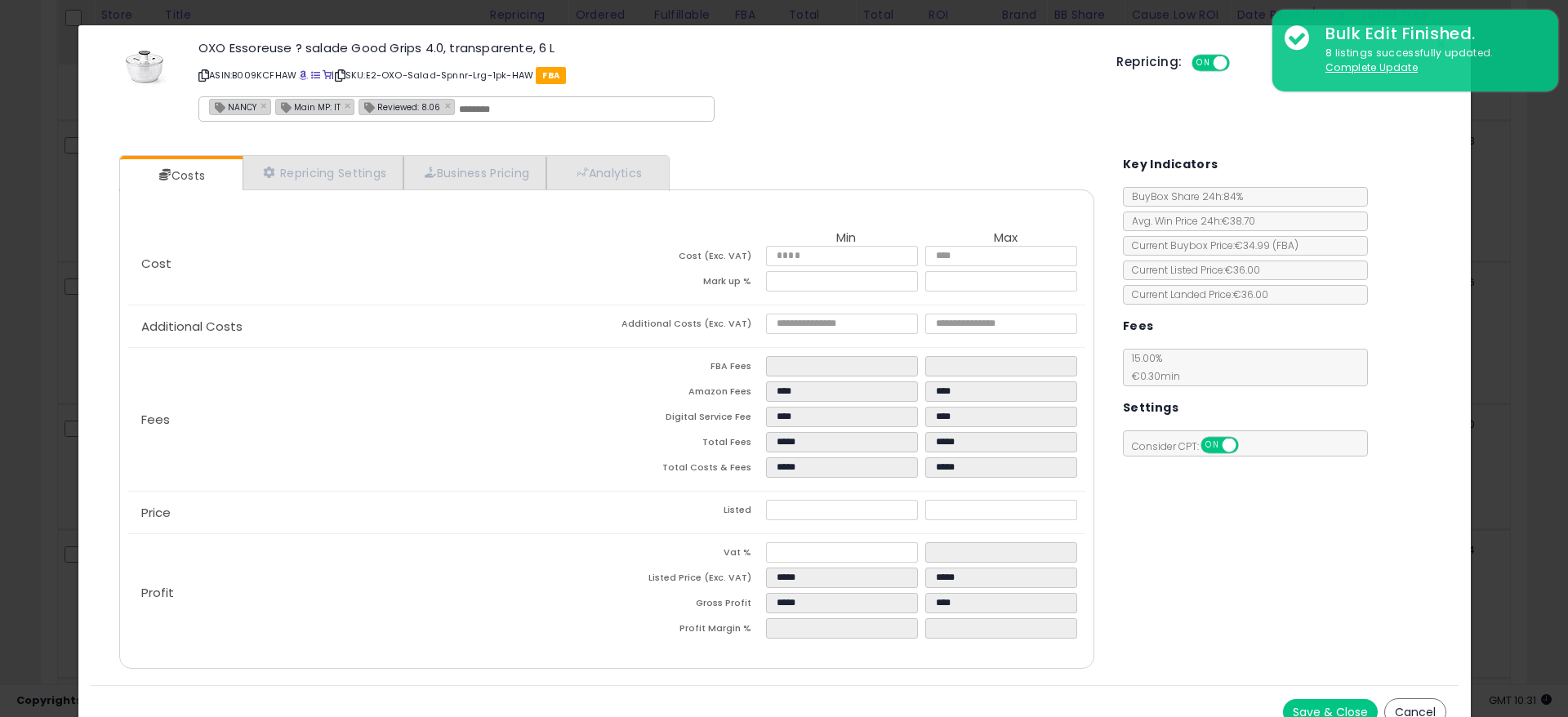 drag, startPoint x: 547, startPoint y: 408, endPoint x: 508, endPoint y: 406, distance: 39.05125 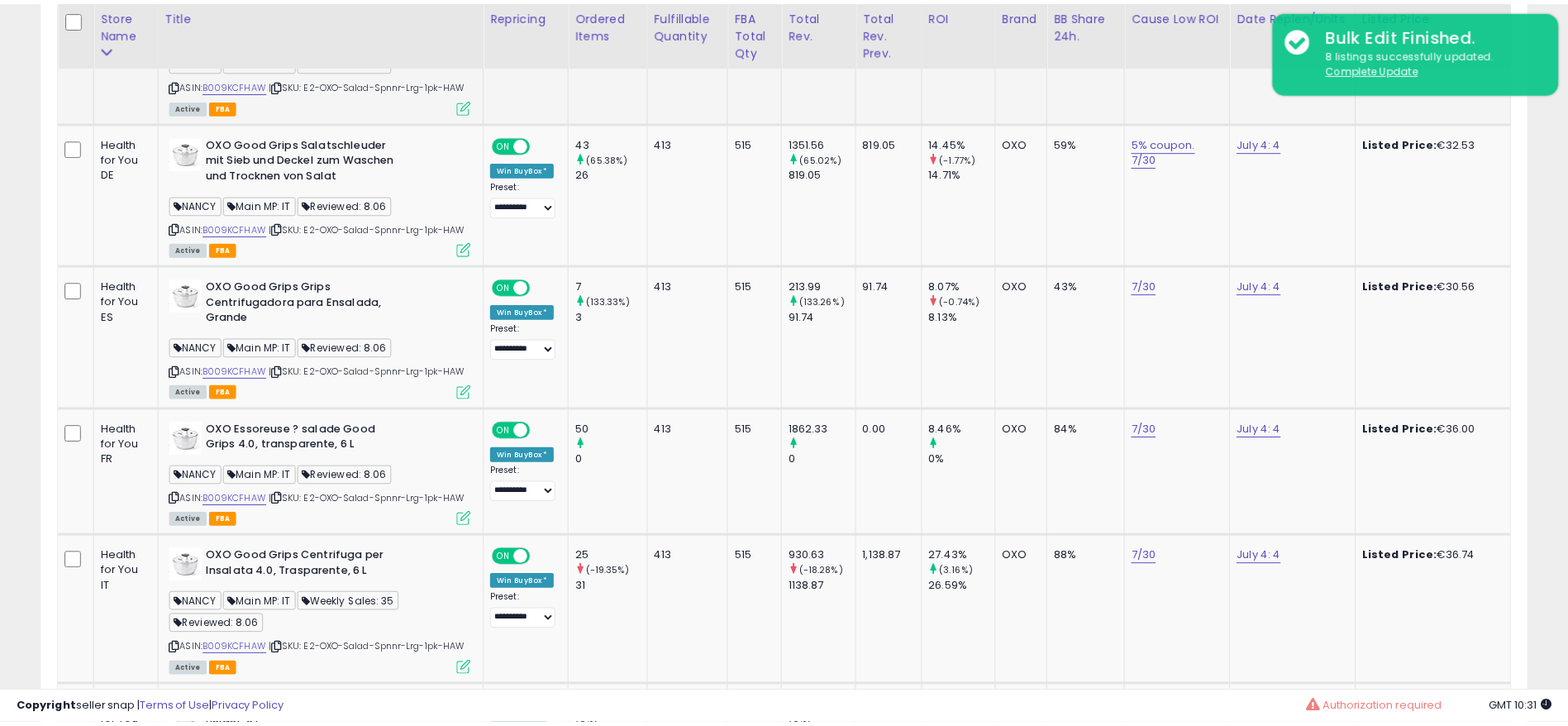 scroll, scrollTop: 625, scrollLeft: 0, axis: vertical 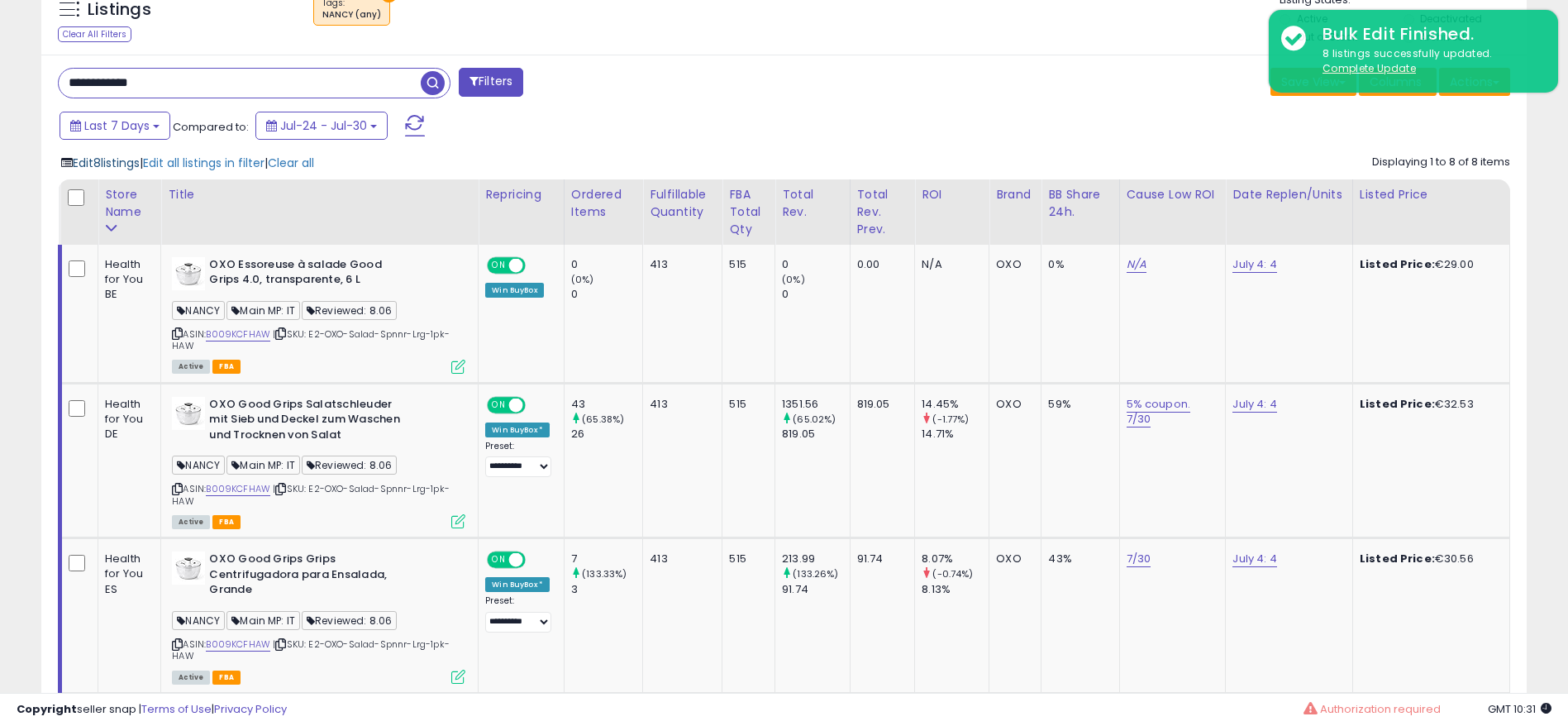 click on "Edit  8  listings" at bounding box center (106, 163) 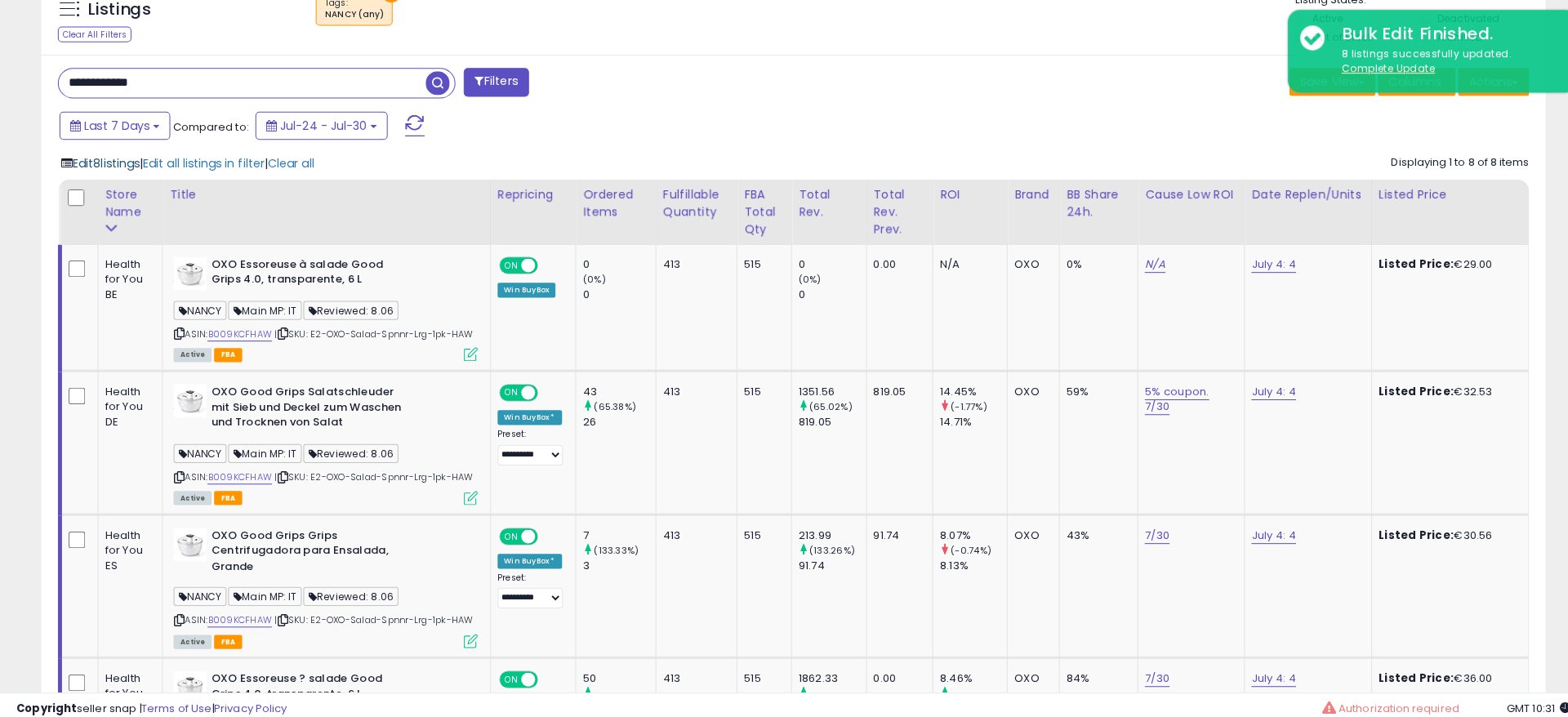scroll, scrollTop: 816294, scrollLeft: 815804, axis: both 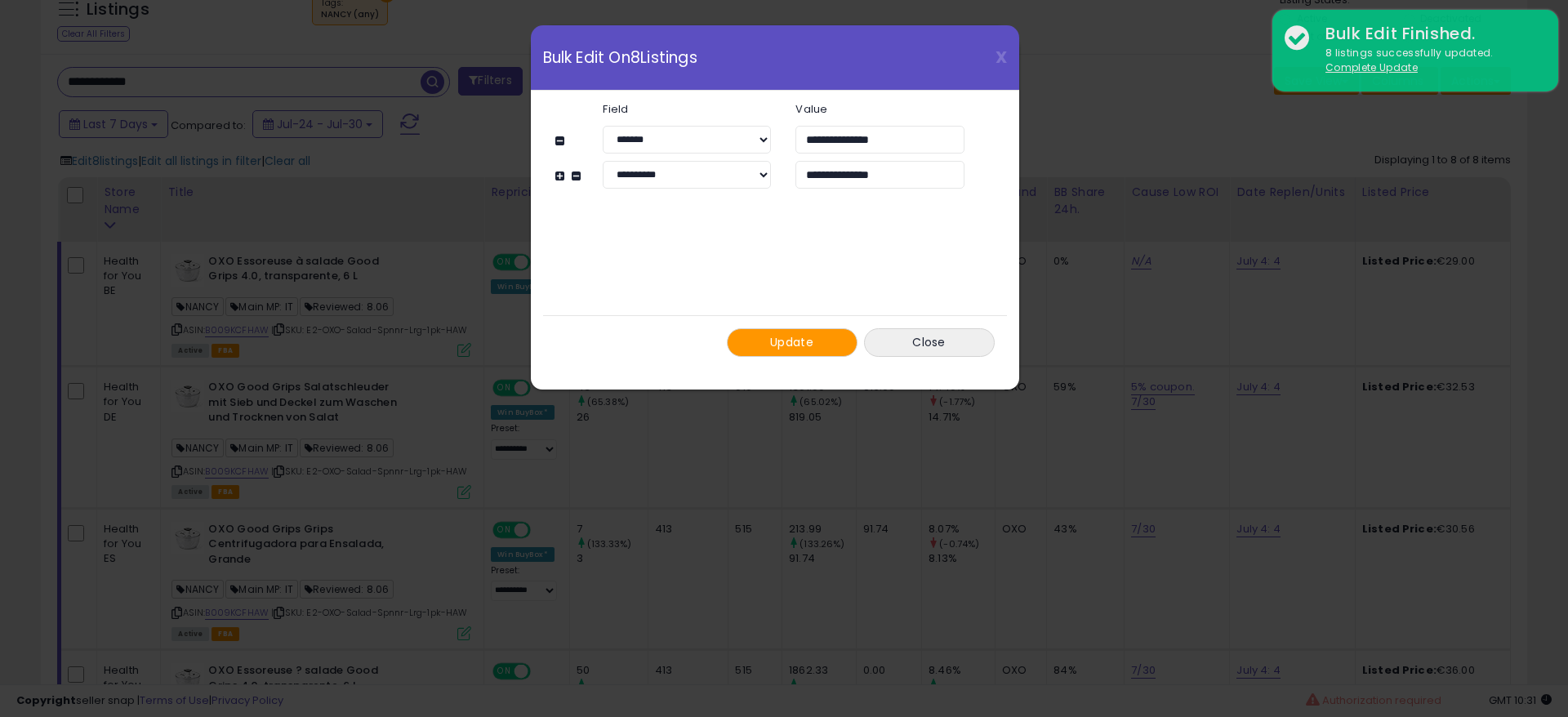 click on "Update" at bounding box center (791, 342) 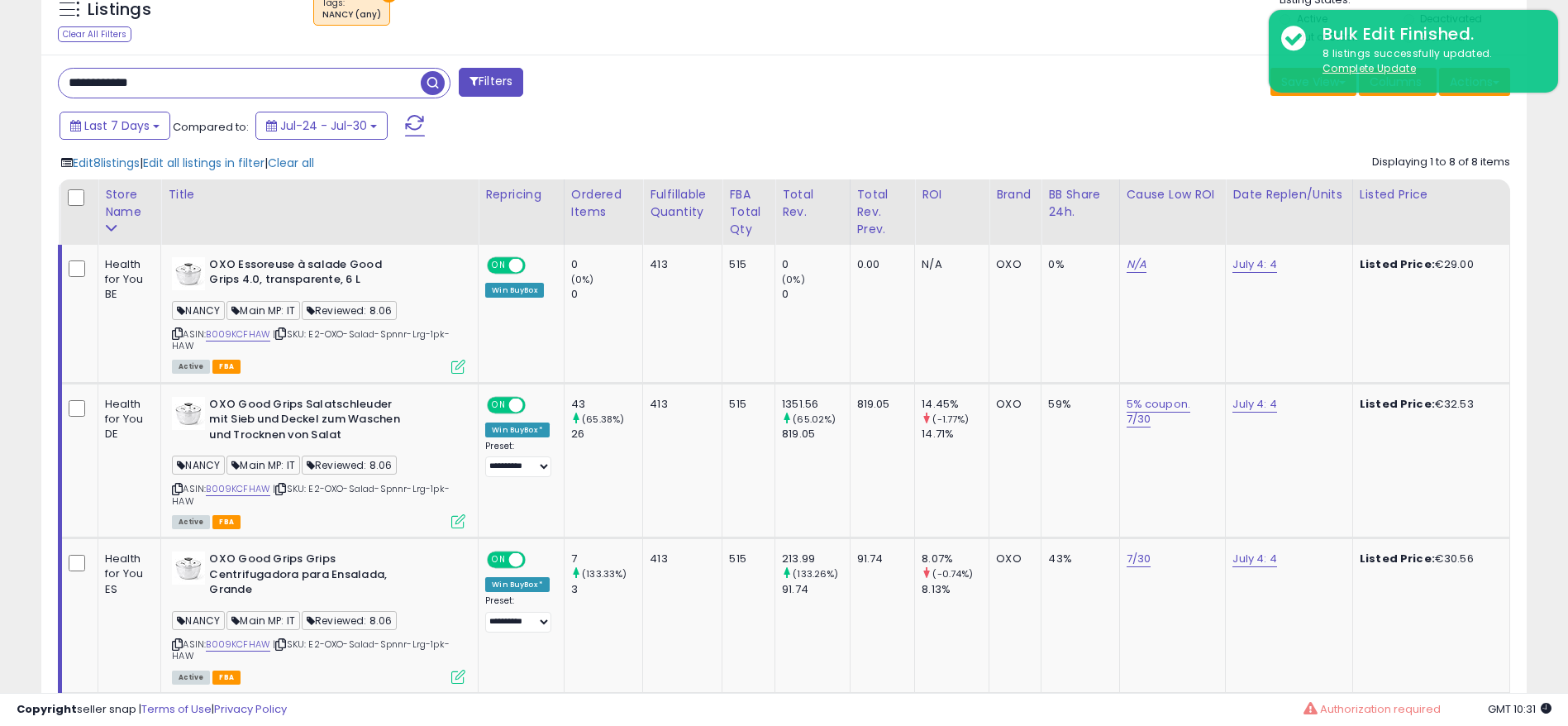 scroll, scrollTop: 339, scrollLeft: 862, axis: both 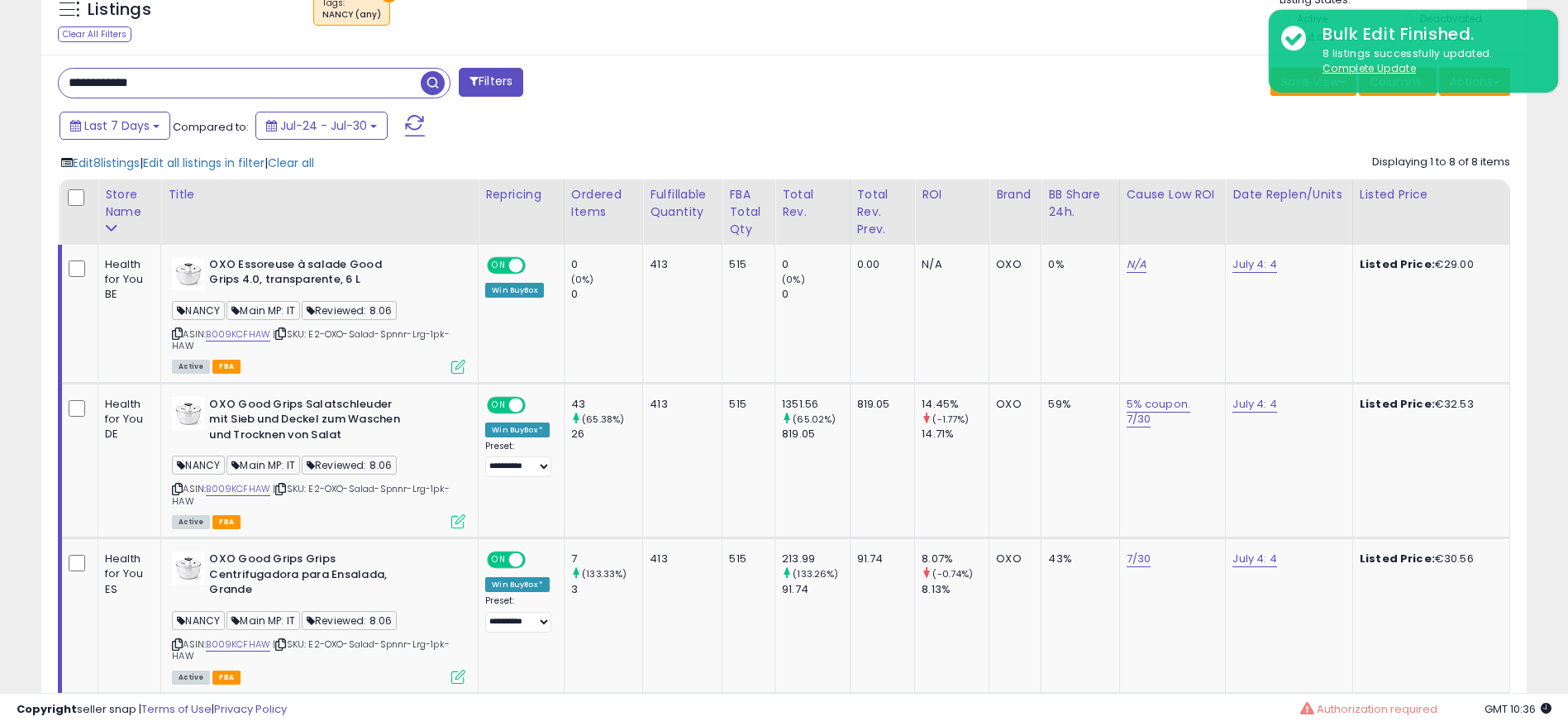 click on "**********" at bounding box center [240, 83] 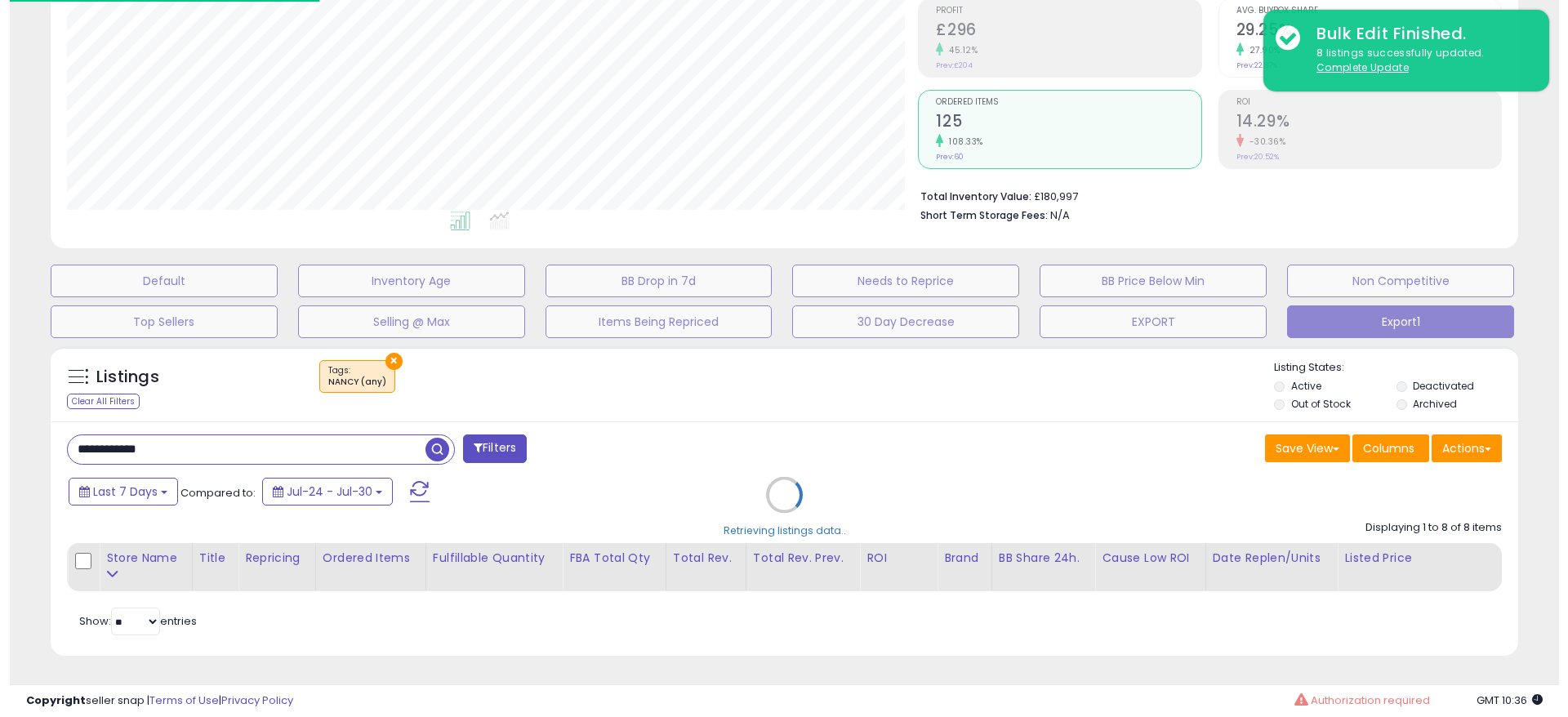 scroll, scrollTop: 250, scrollLeft: 0, axis: vertical 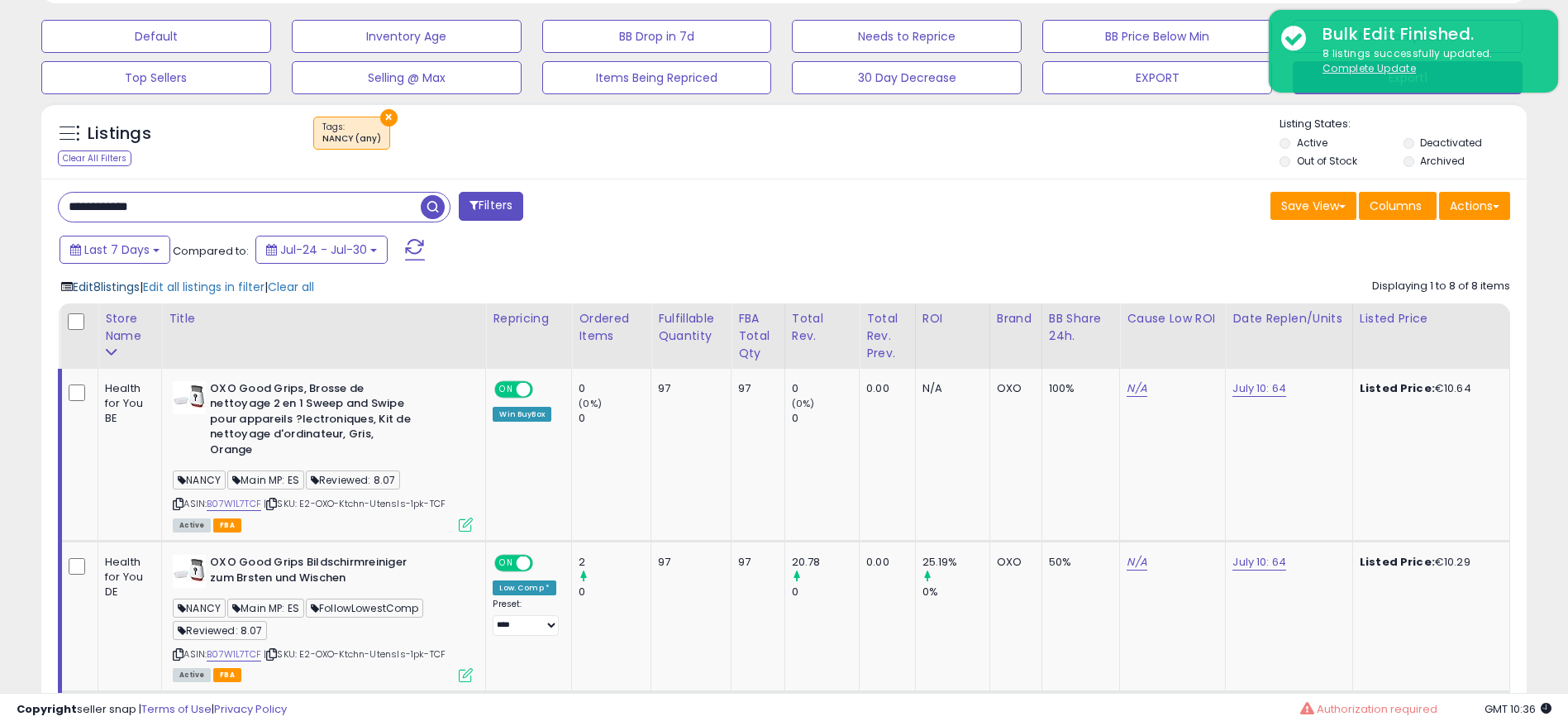 click on "Edit  8  listings" at bounding box center (106, 287) 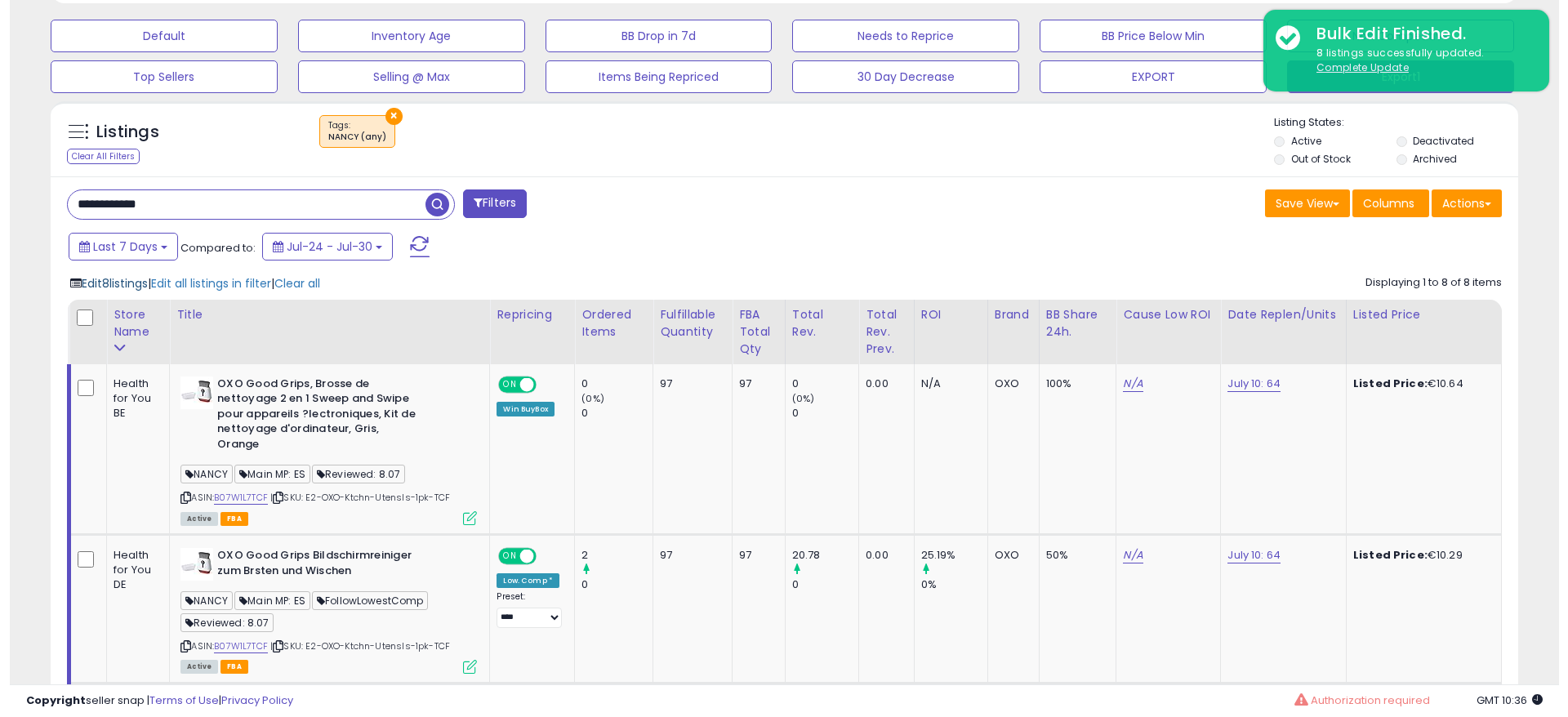 scroll, scrollTop: 816294, scrollLeft: 815804, axis: both 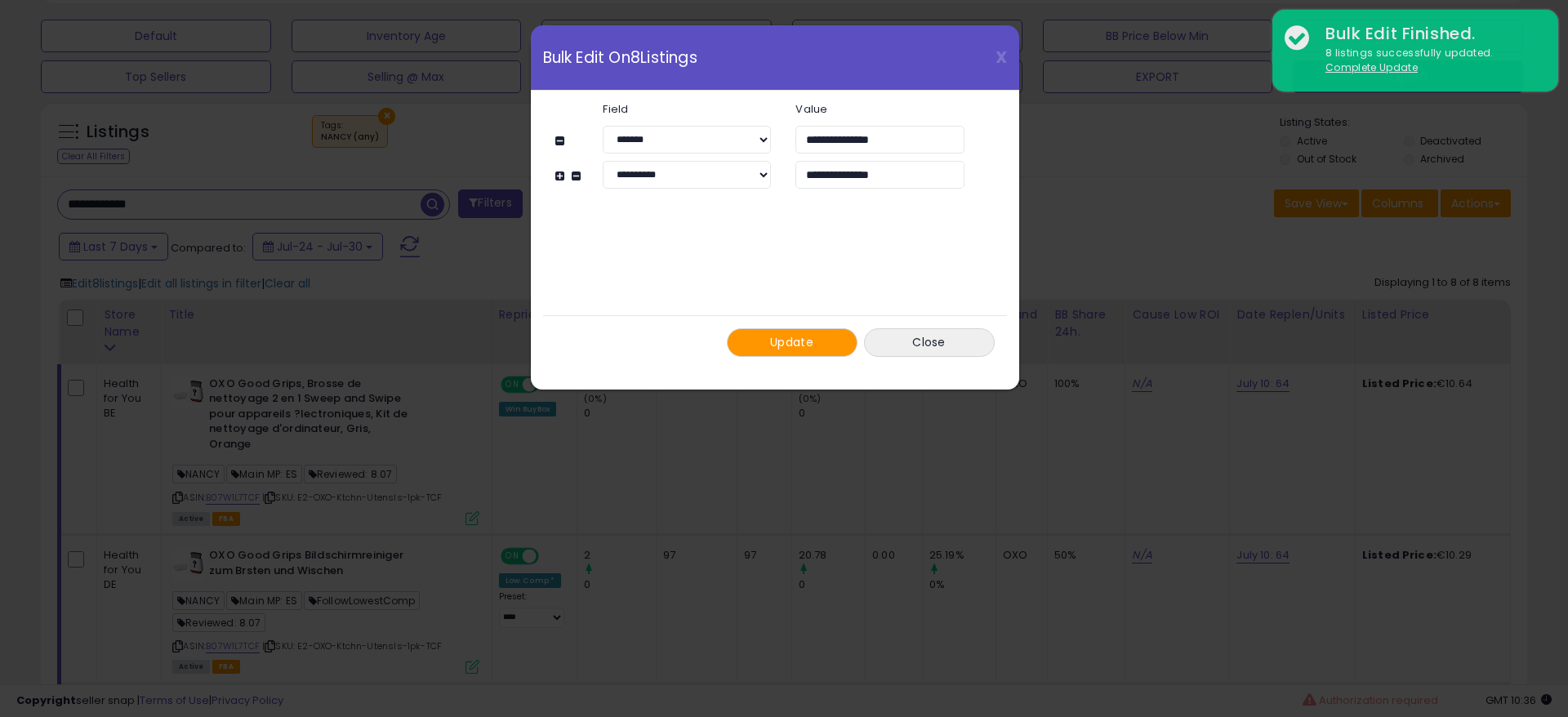 click on "Update" at bounding box center (791, 342) 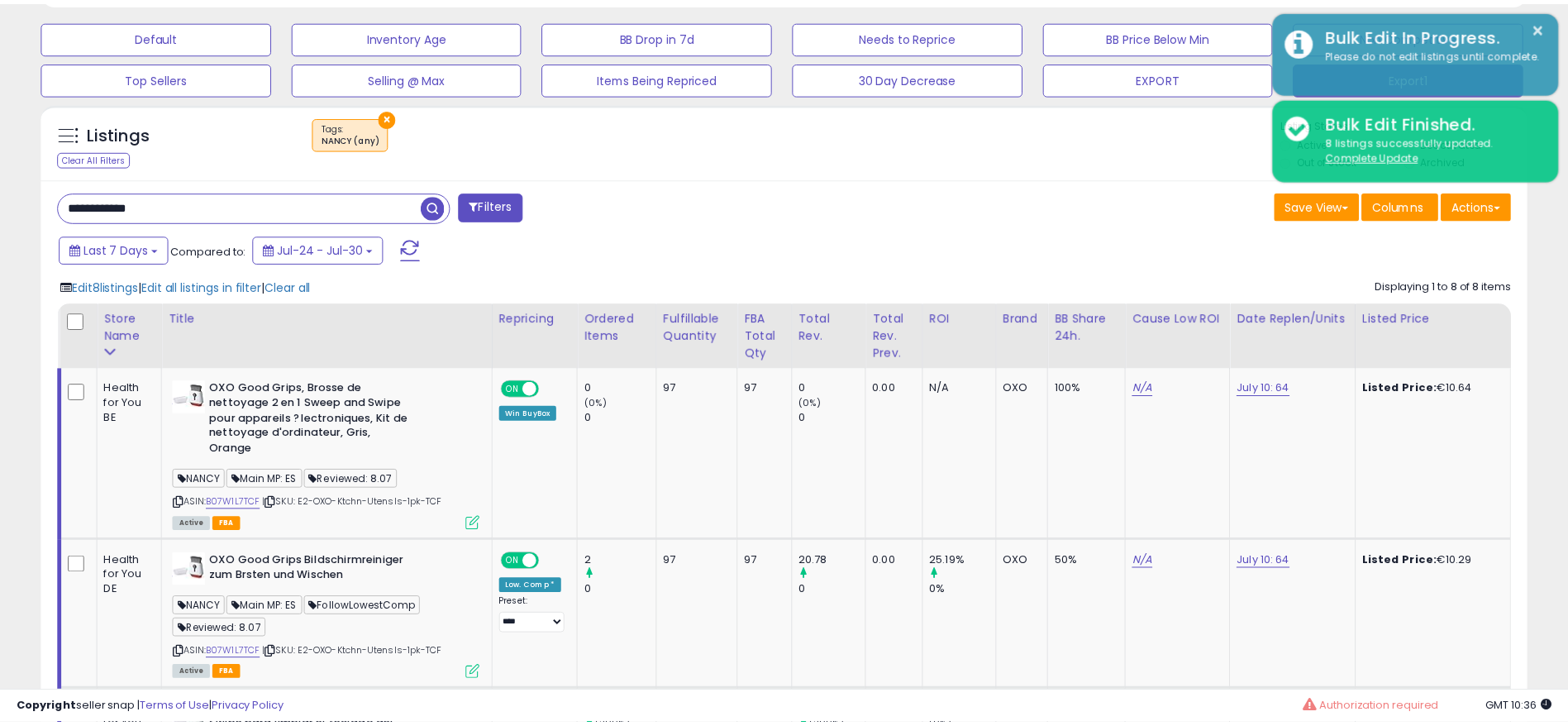 scroll, scrollTop: 339, scrollLeft: 862, axis: both 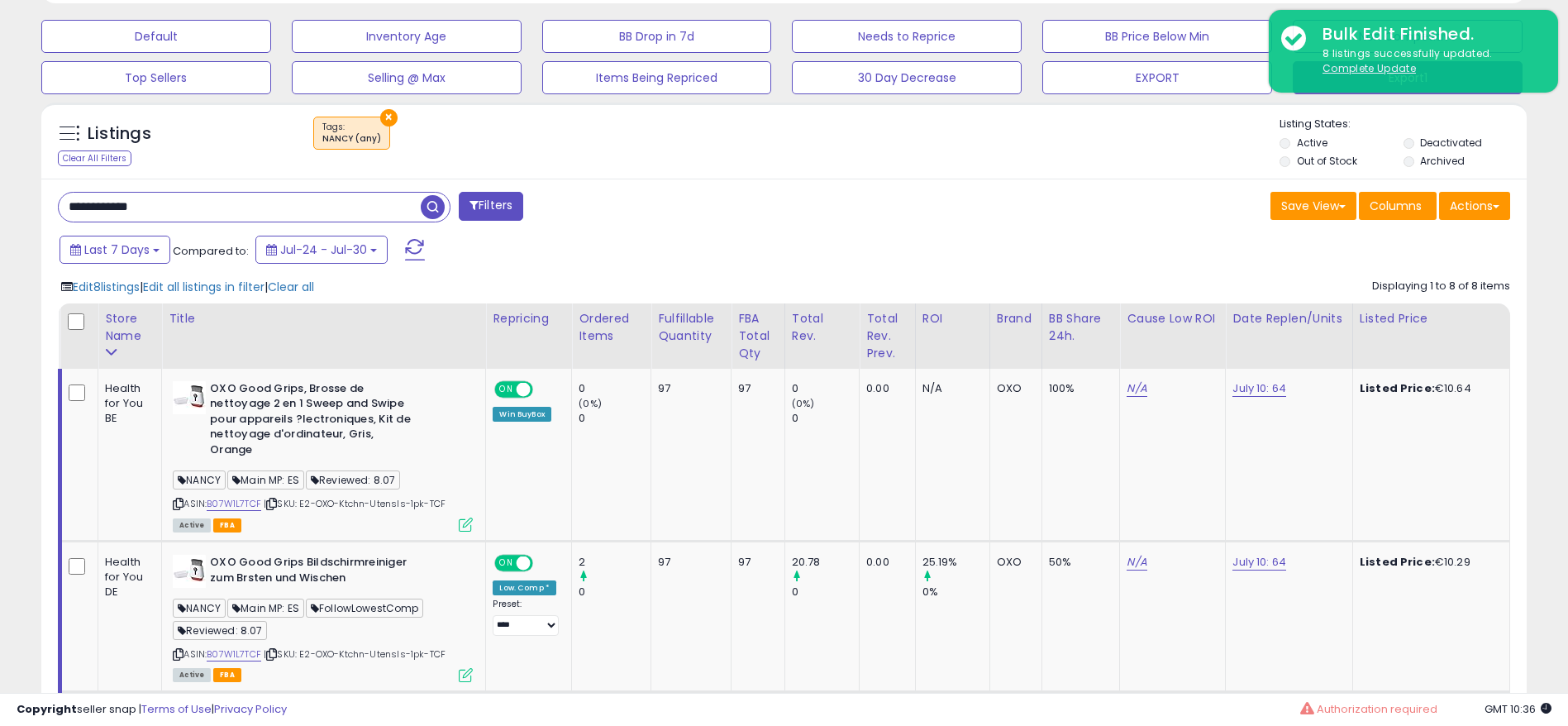 click on "**********" at bounding box center [240, 207] 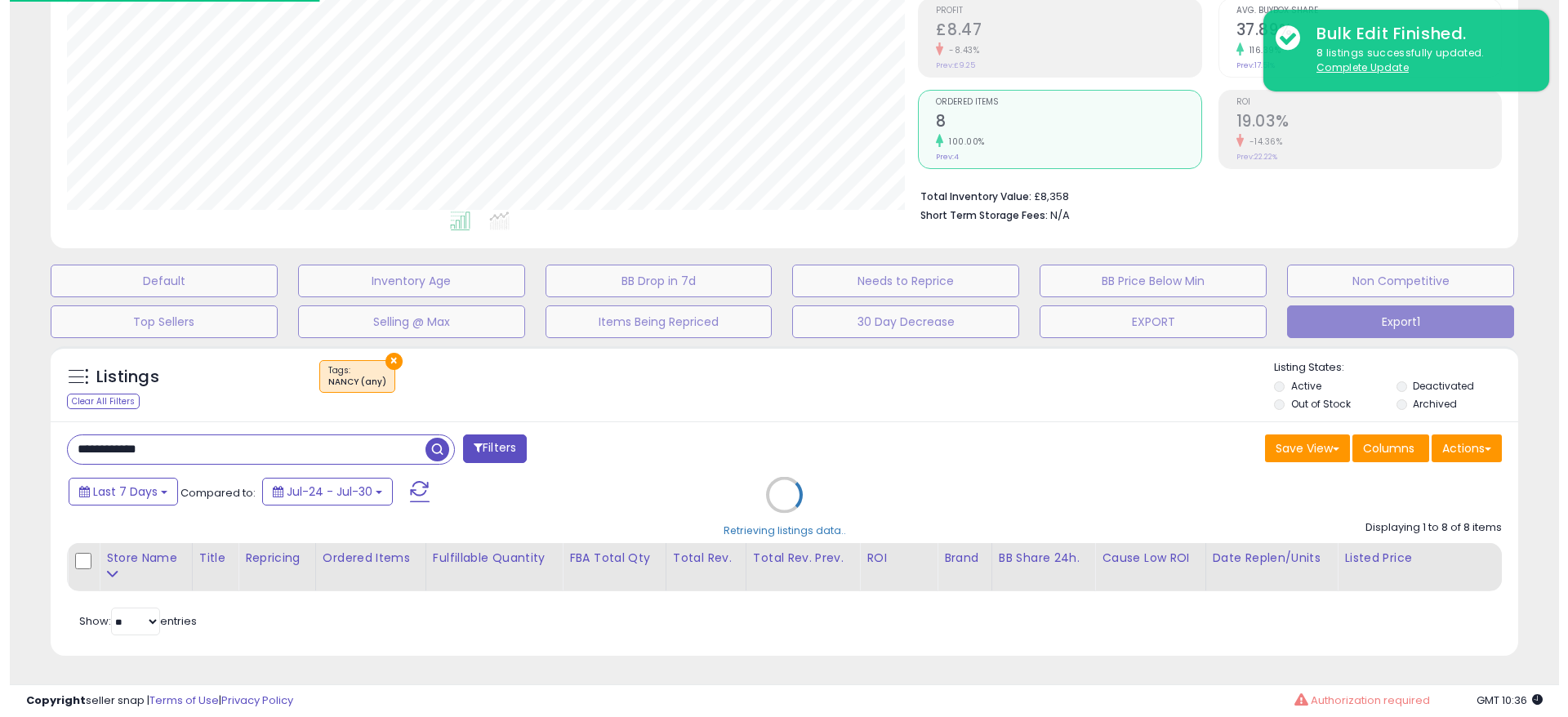 scroll, scrollTop: 250, scrollLeft: 0, axis: vertical 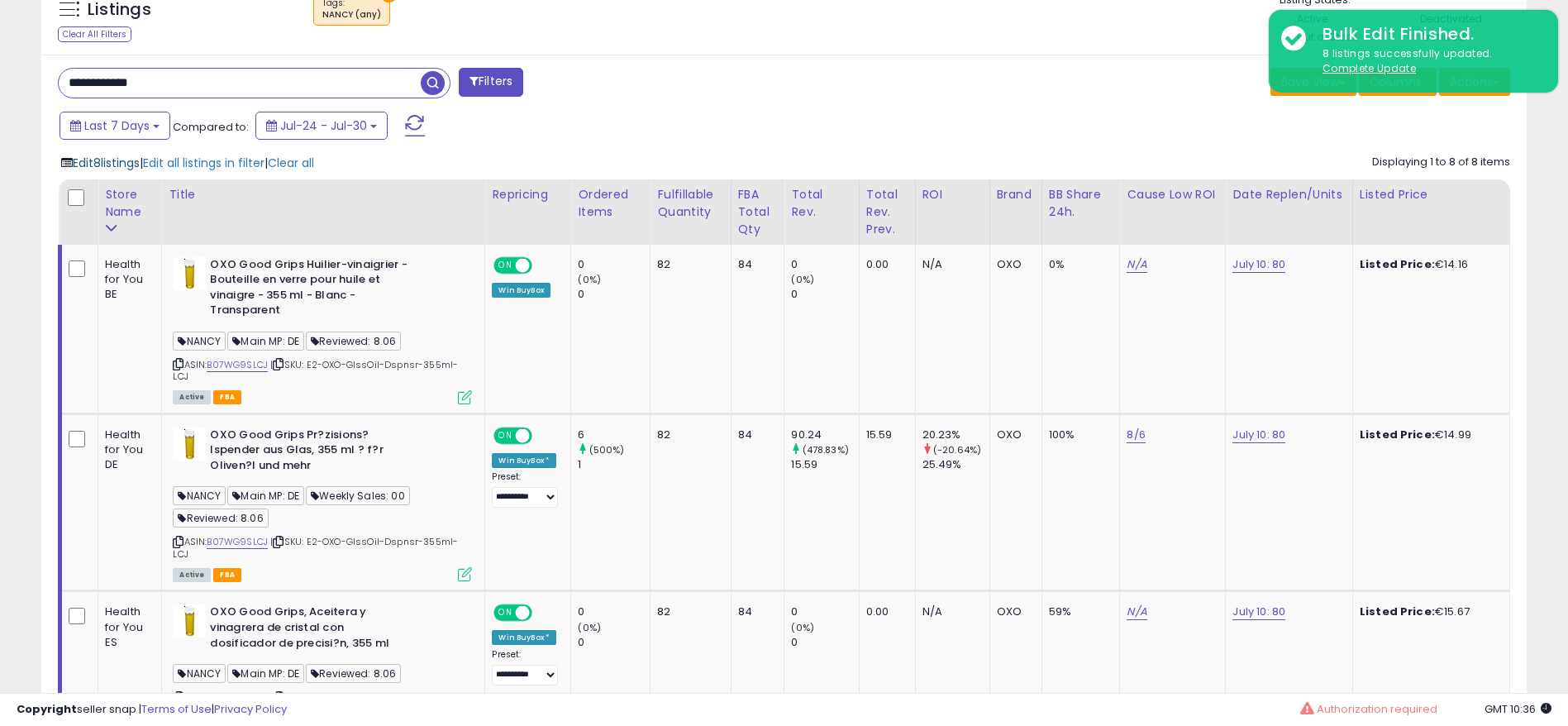 click on "Edit  8  listings" at bounding box center [106, 163] 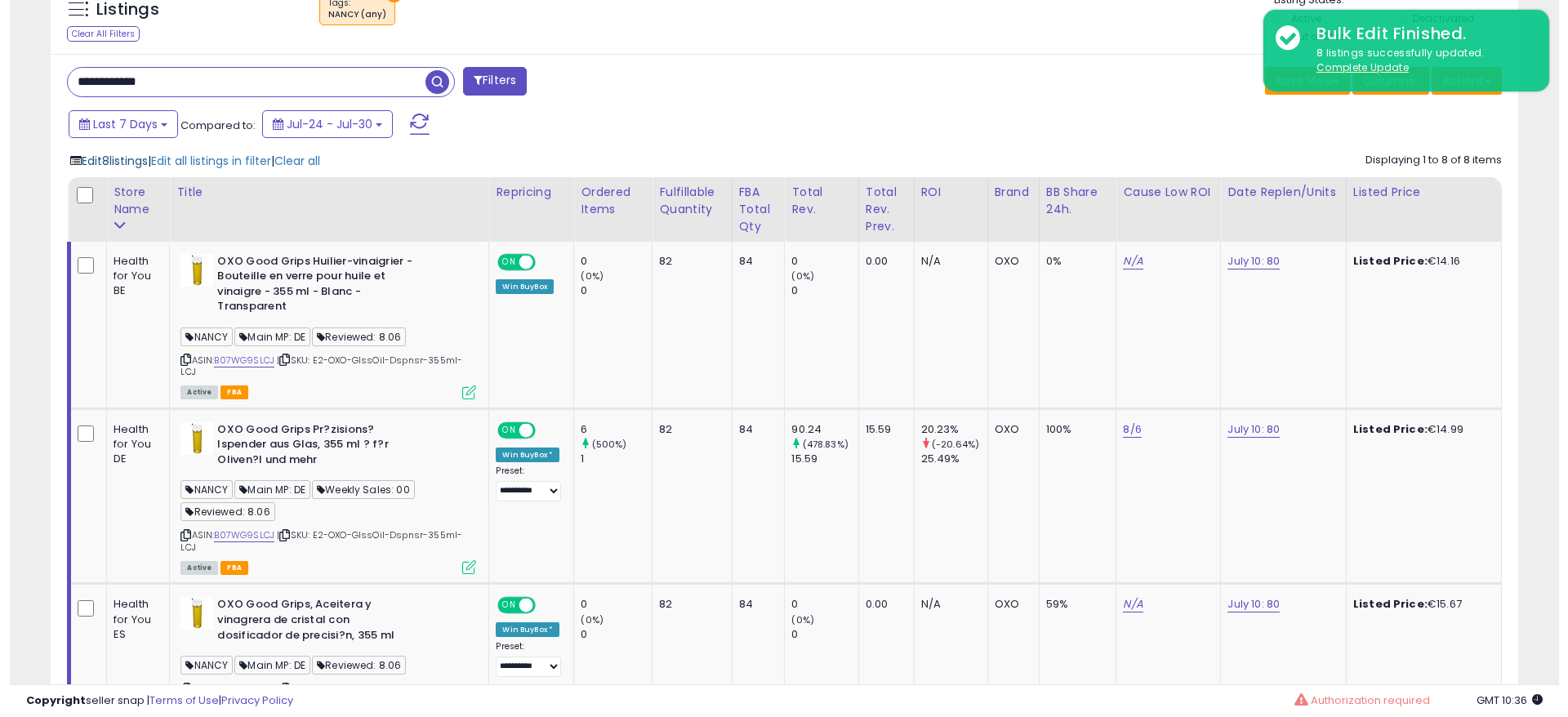 scroll, scrollTop: 816294, scrollLeft: 815804, axis: both 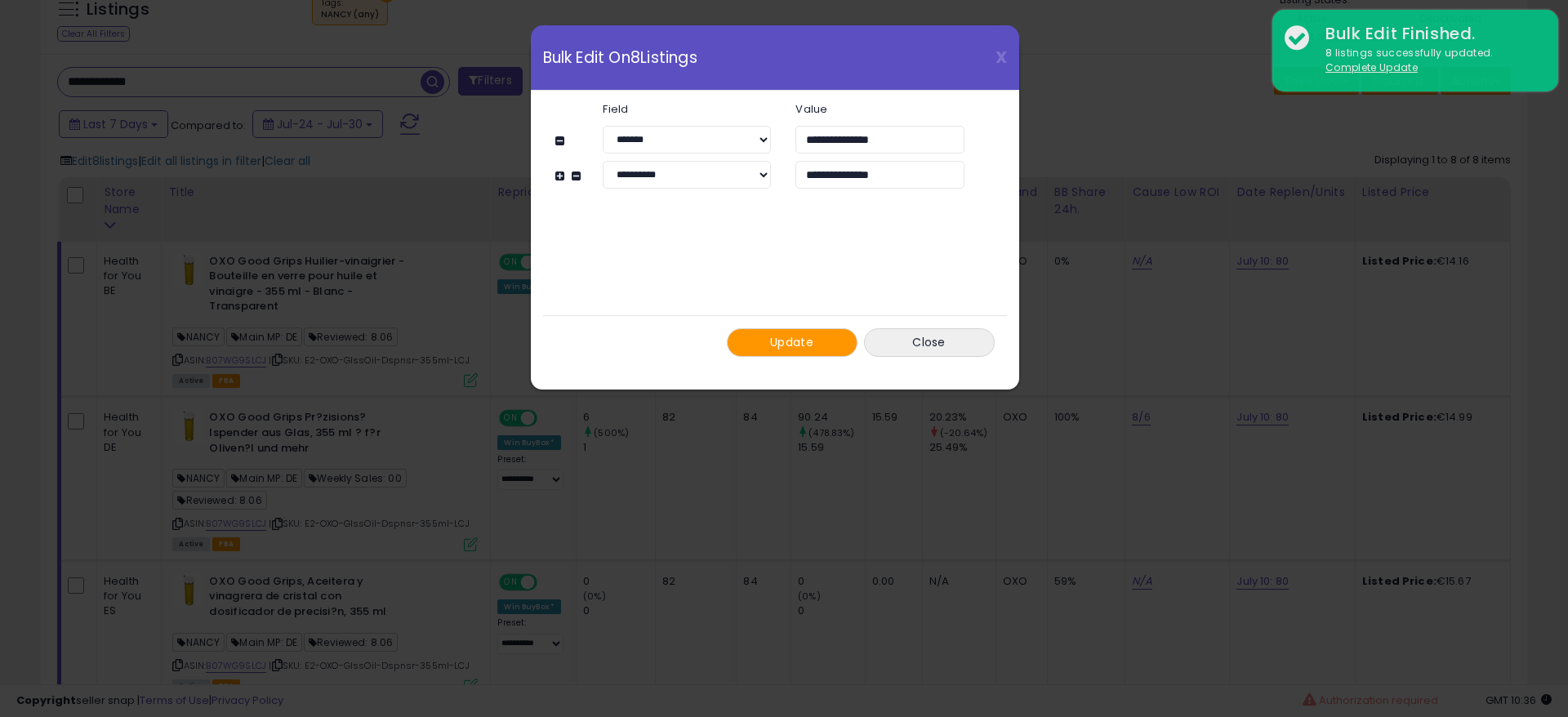 click on "Update" at bounding box center (791, 342) 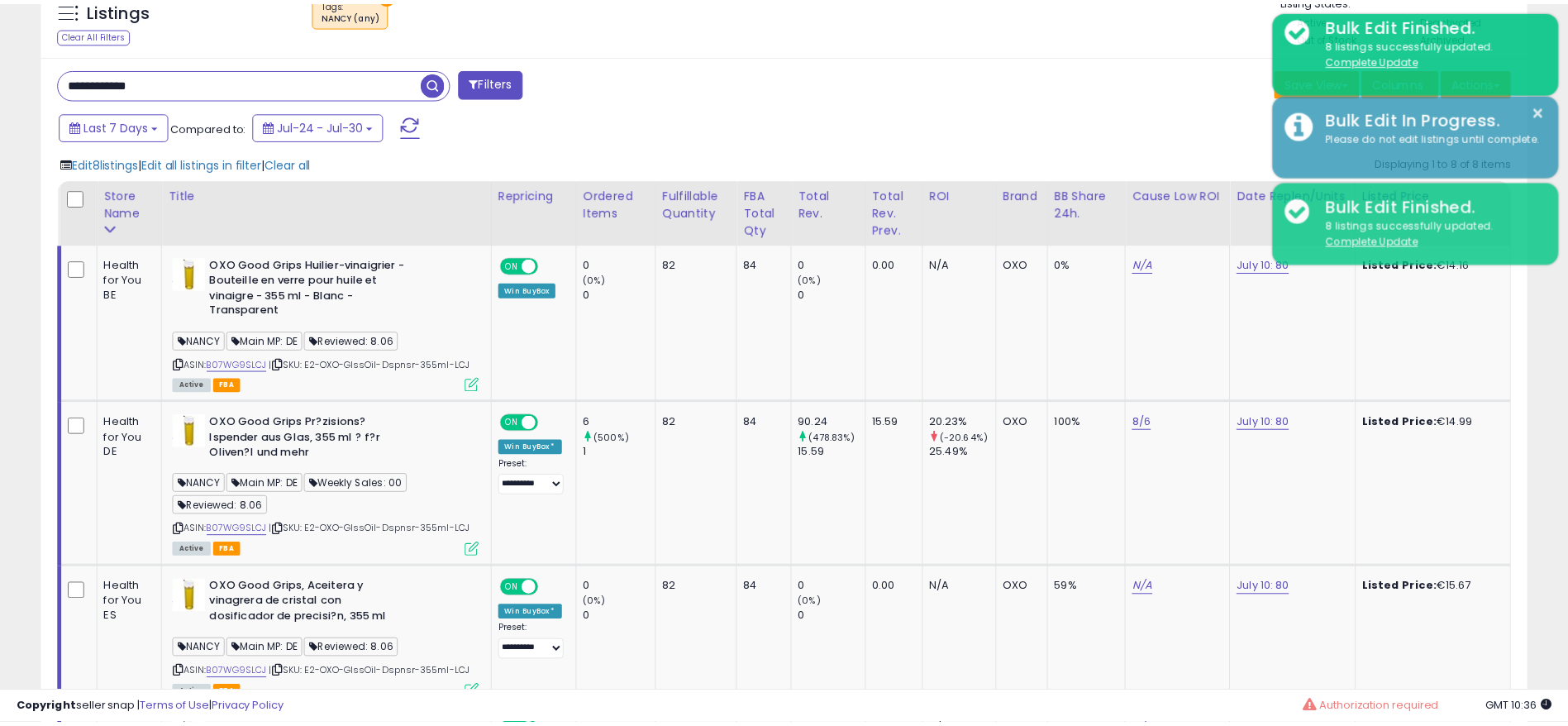 scroll, scrollTop: 339, scrollLeft: 862, axis: both 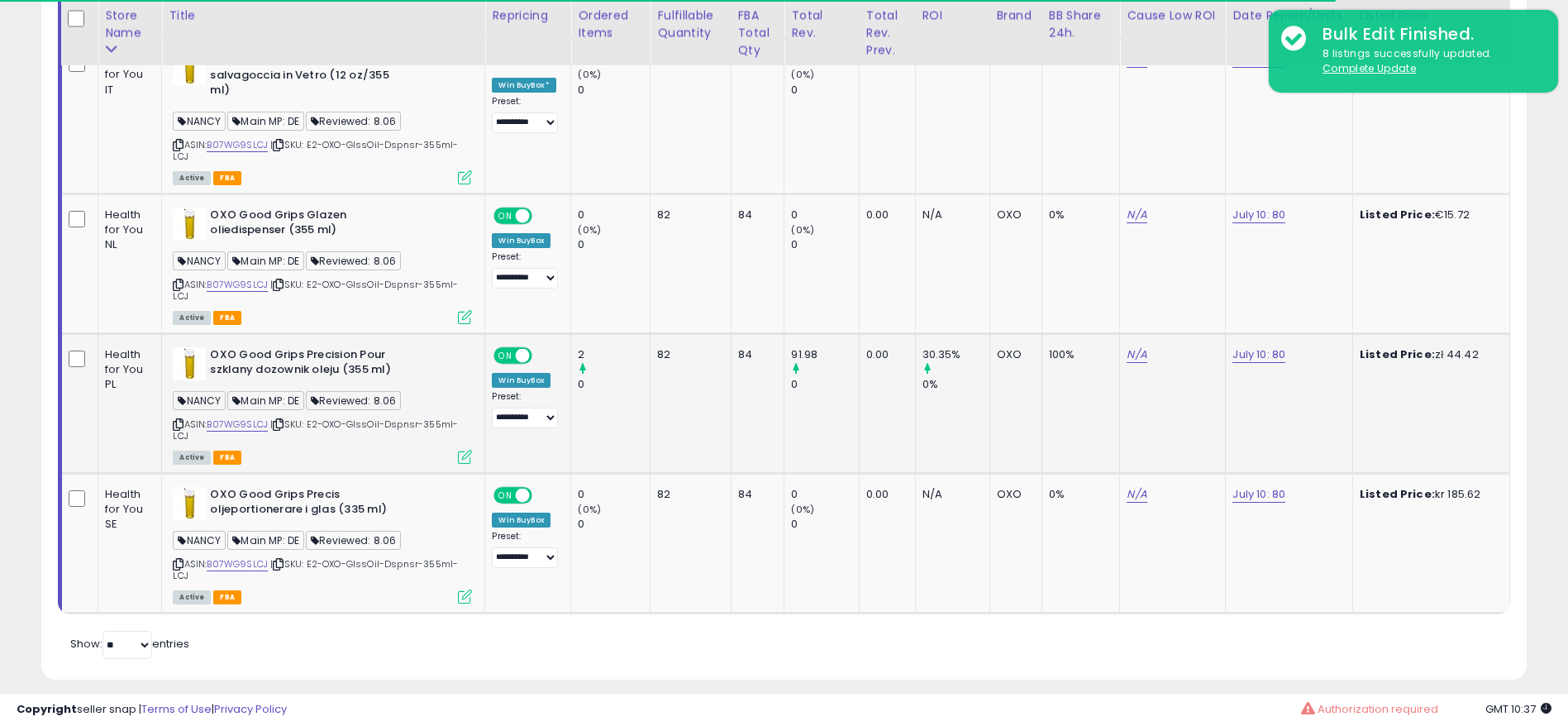 click at bounding box center [465, 456] 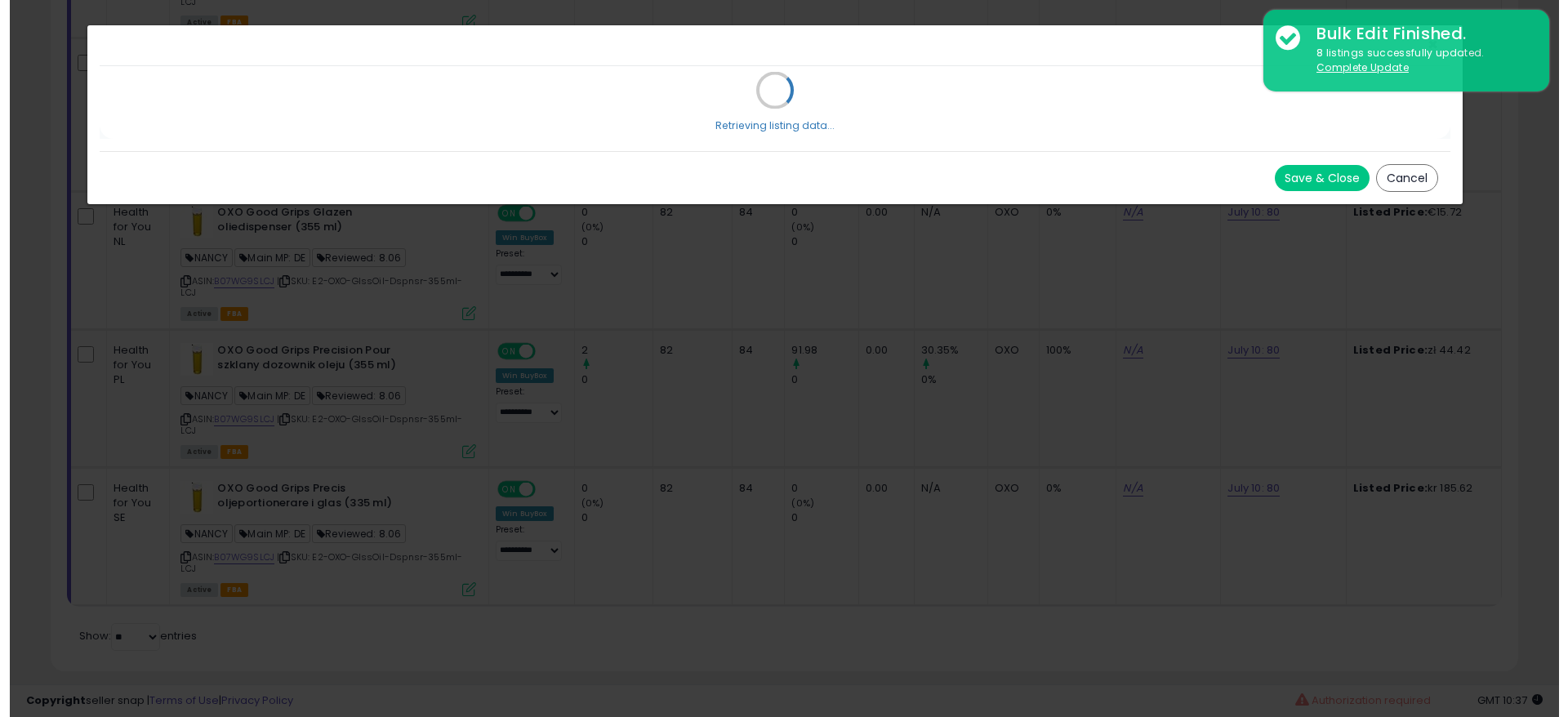 scroll, scrollTop: 1392, scrollLeft: 0, axis: vertical 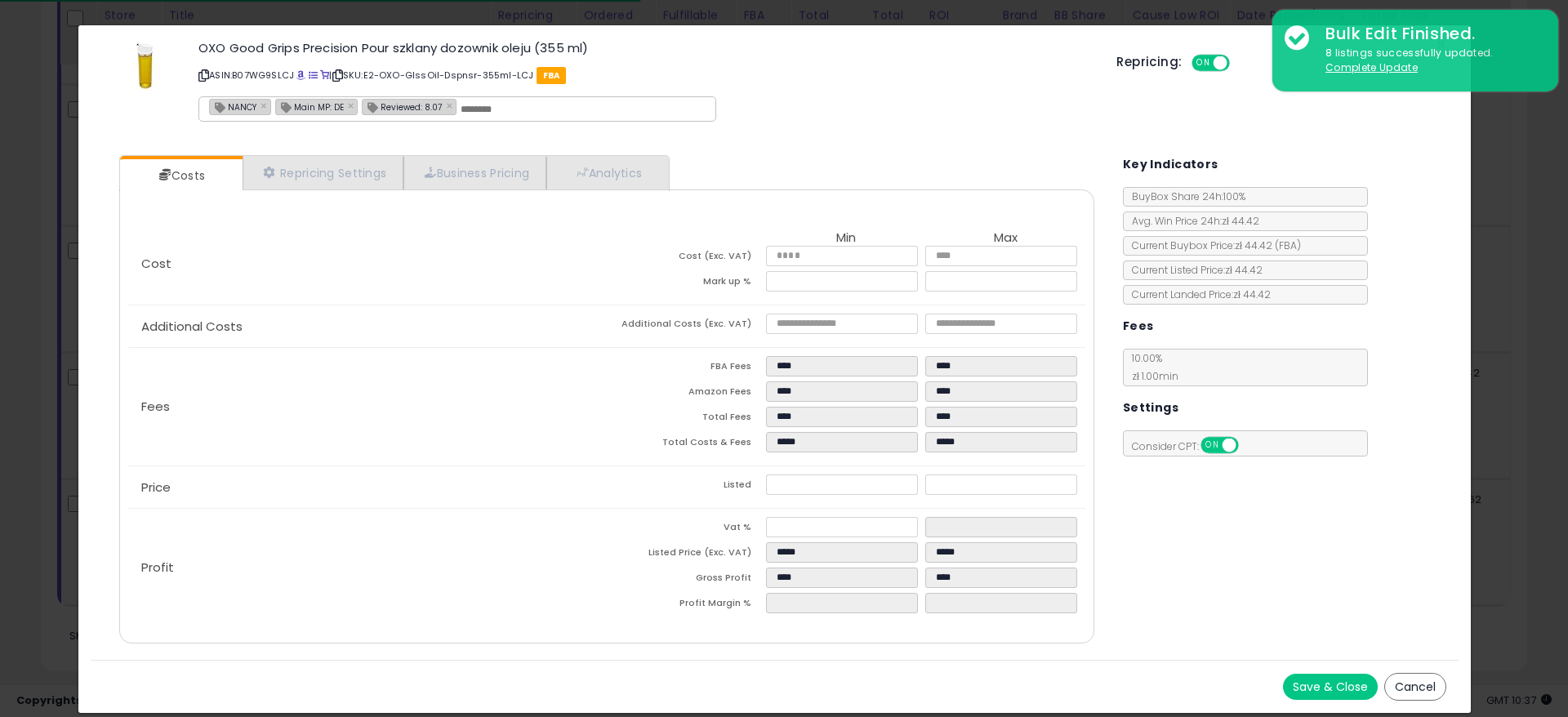 click on "Price" at bounding box center [368, 488] 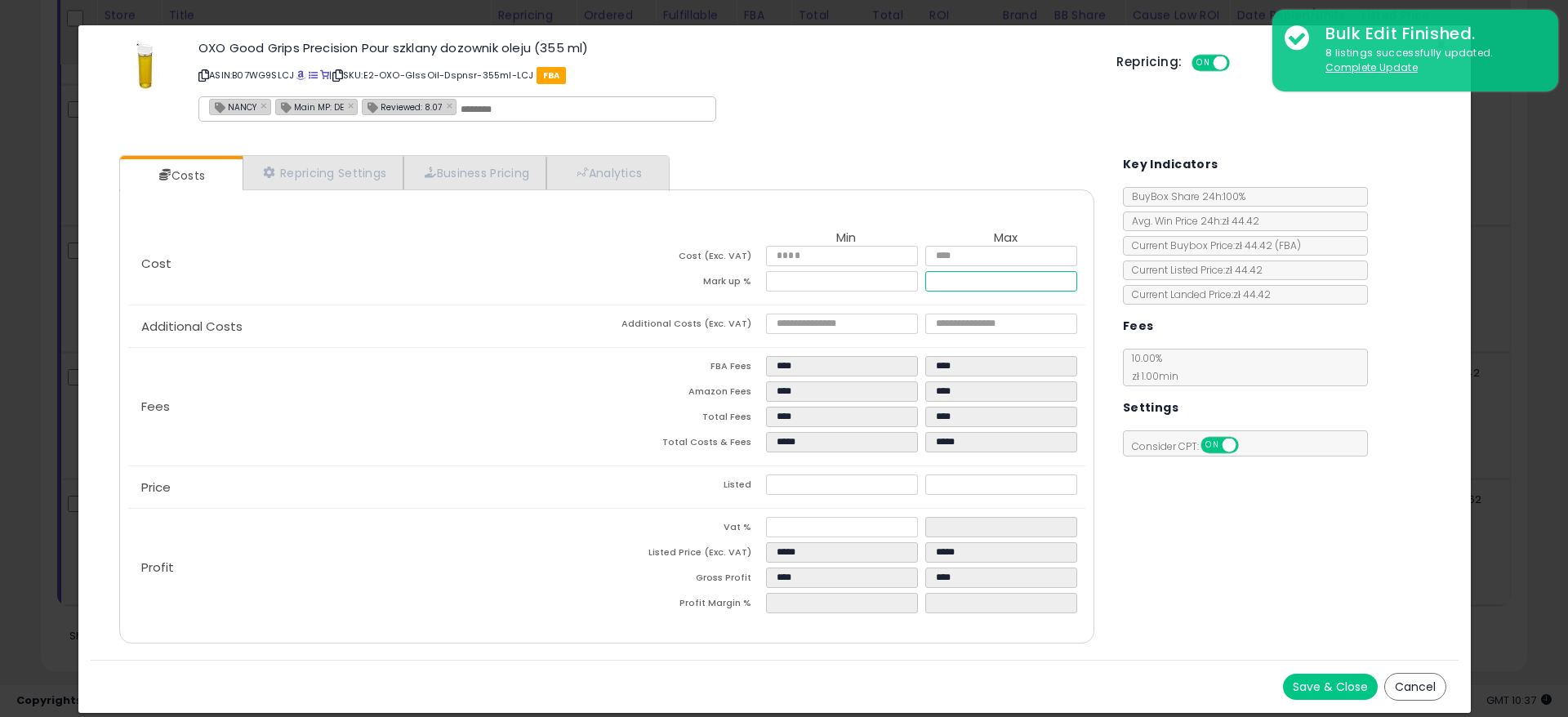 click on "*****" at bounding box center [1001, 281] 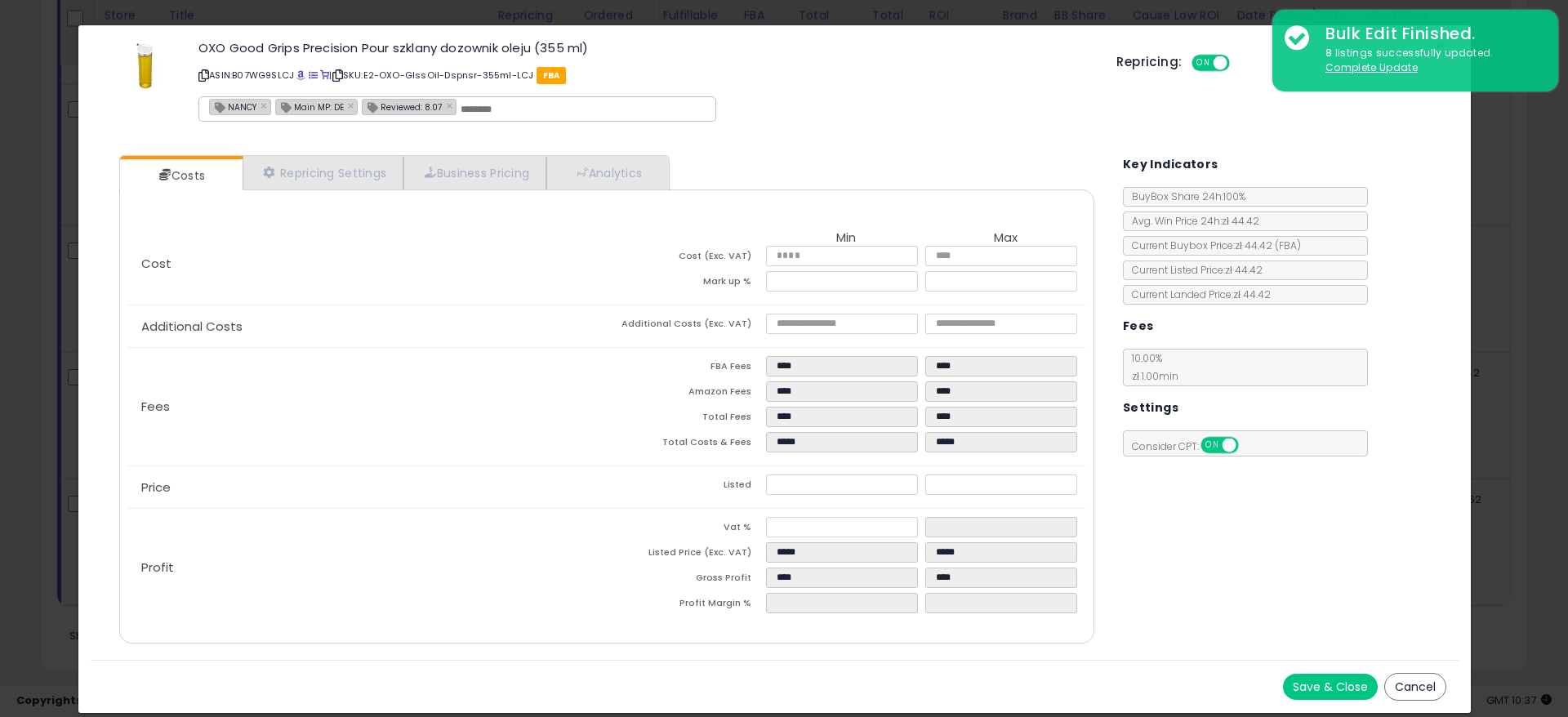 click on "Fees
FBA Fees
****
****
Amazon Fees
****
****
Total Fees
****
****
Total Costs & Fees
*****
*****" 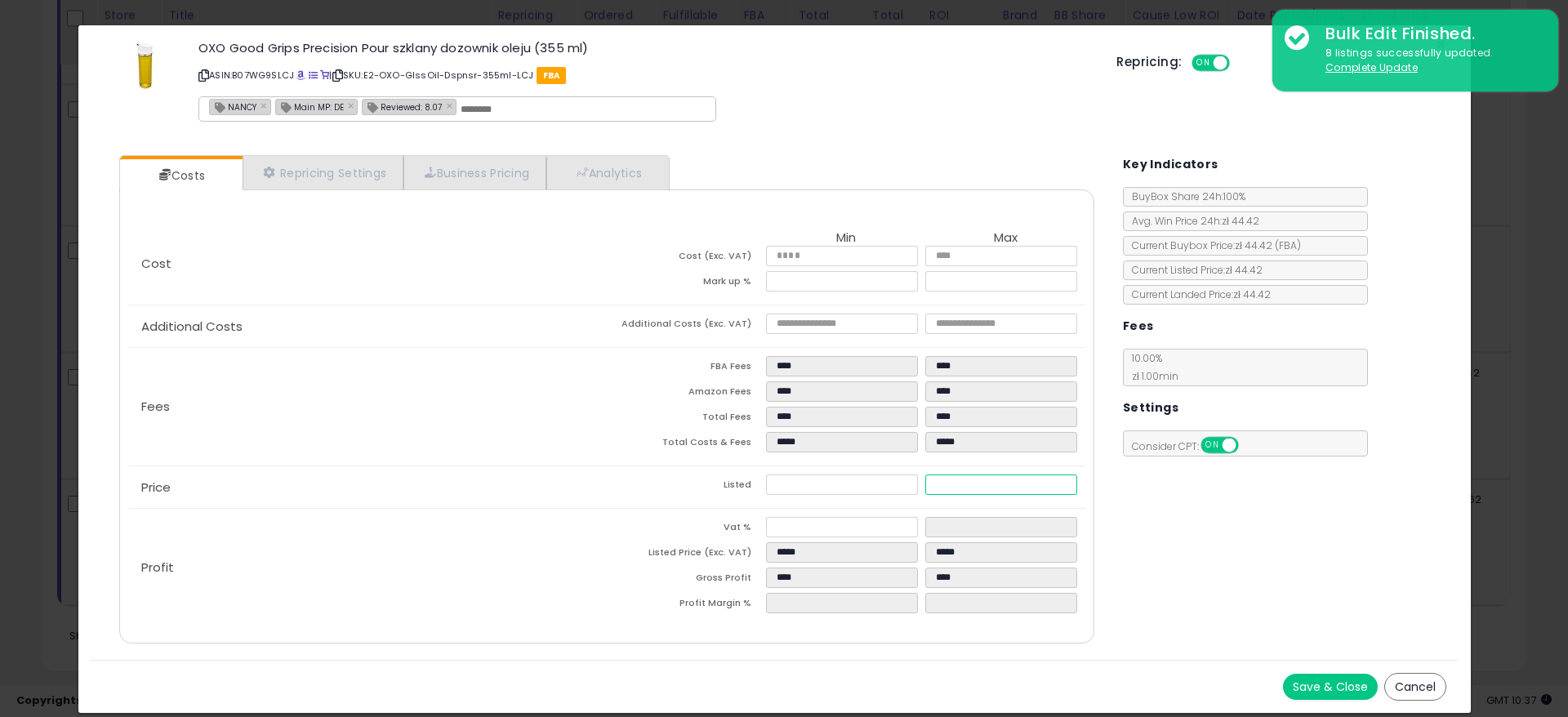 click on "*****" at bounding box center (1001, 484) 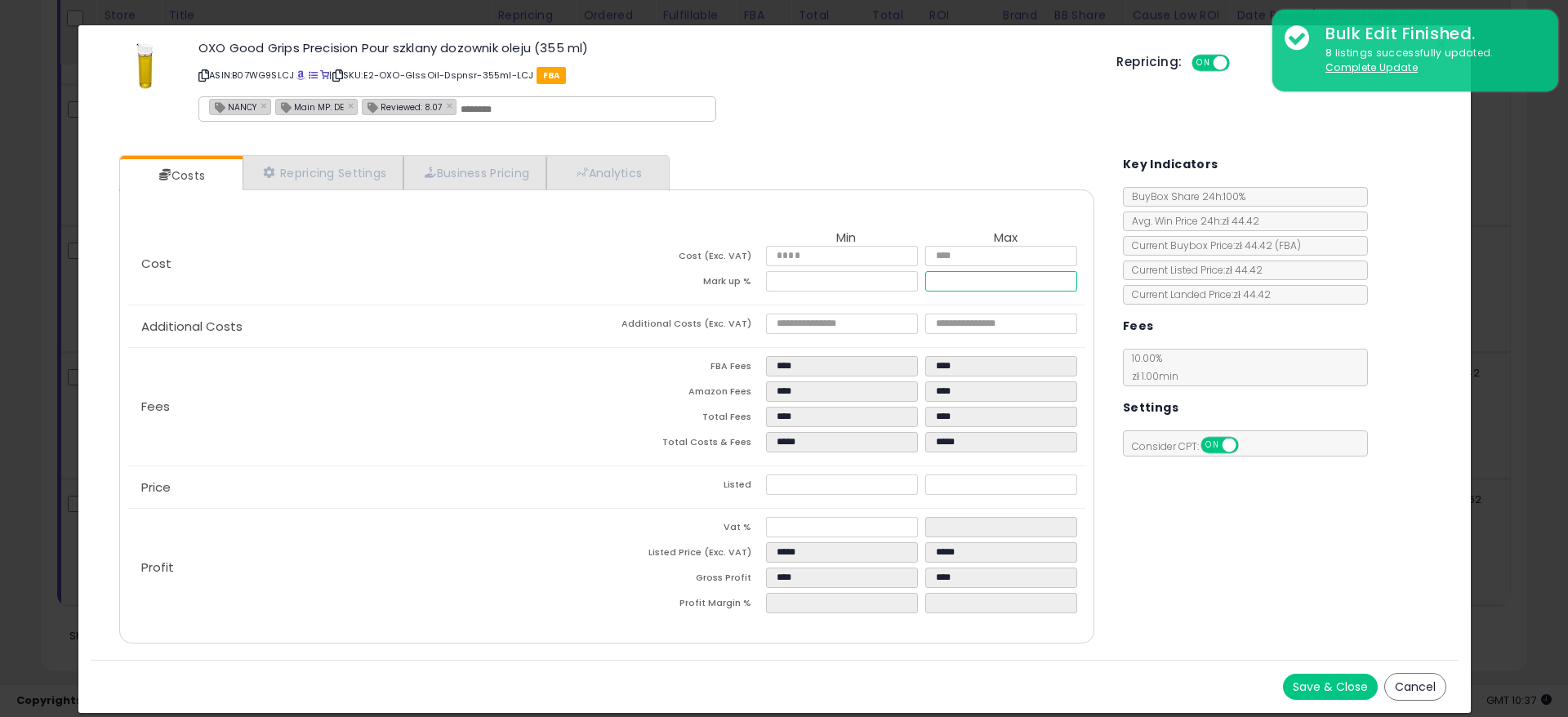 click on "*****" at bounding box center [1001, 281] 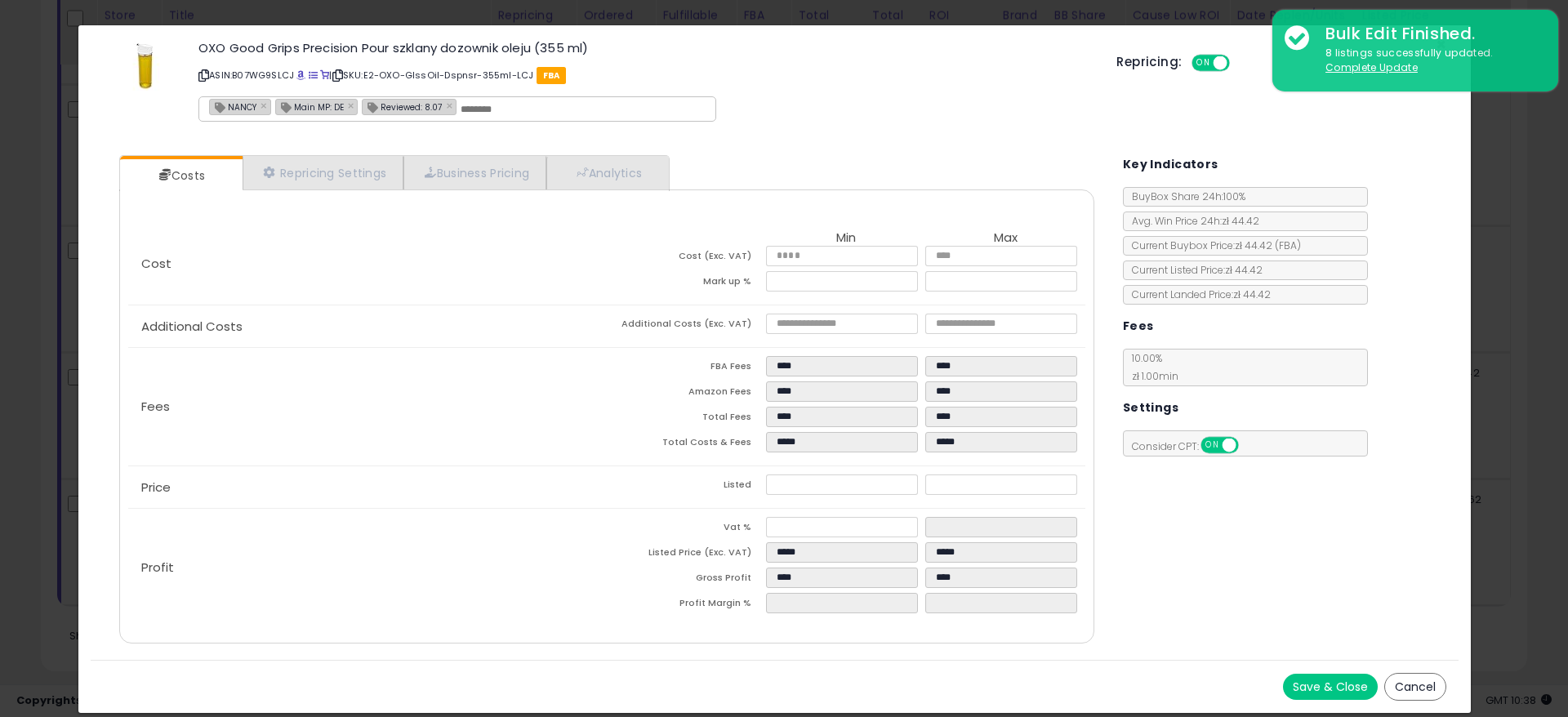 click on "Fees
FBA Fees
****
****
Amazon Fees
****
****
Total Fees
****
****
Total Costs & Fees
*****
*****" 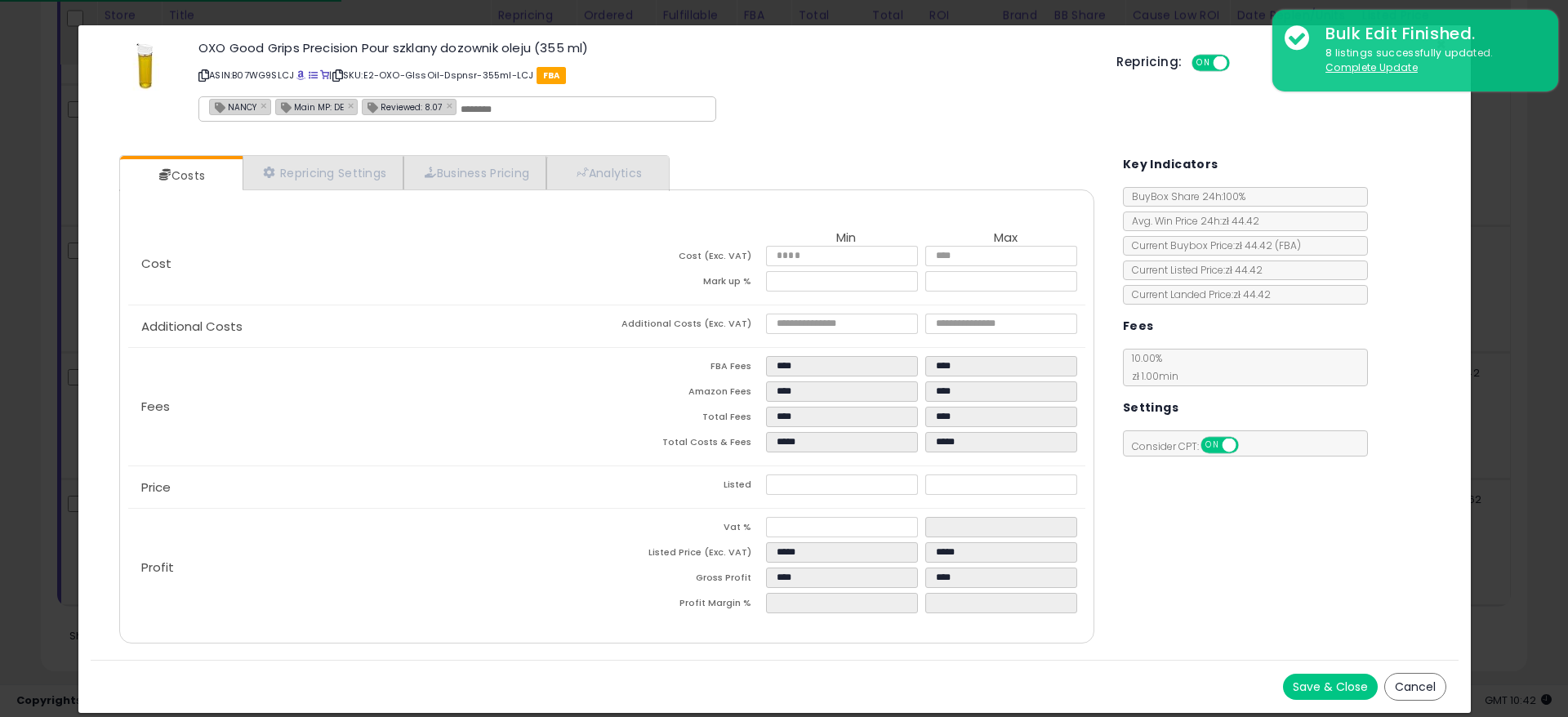 click on "Save & Close" at bounding box center (1330, 687) 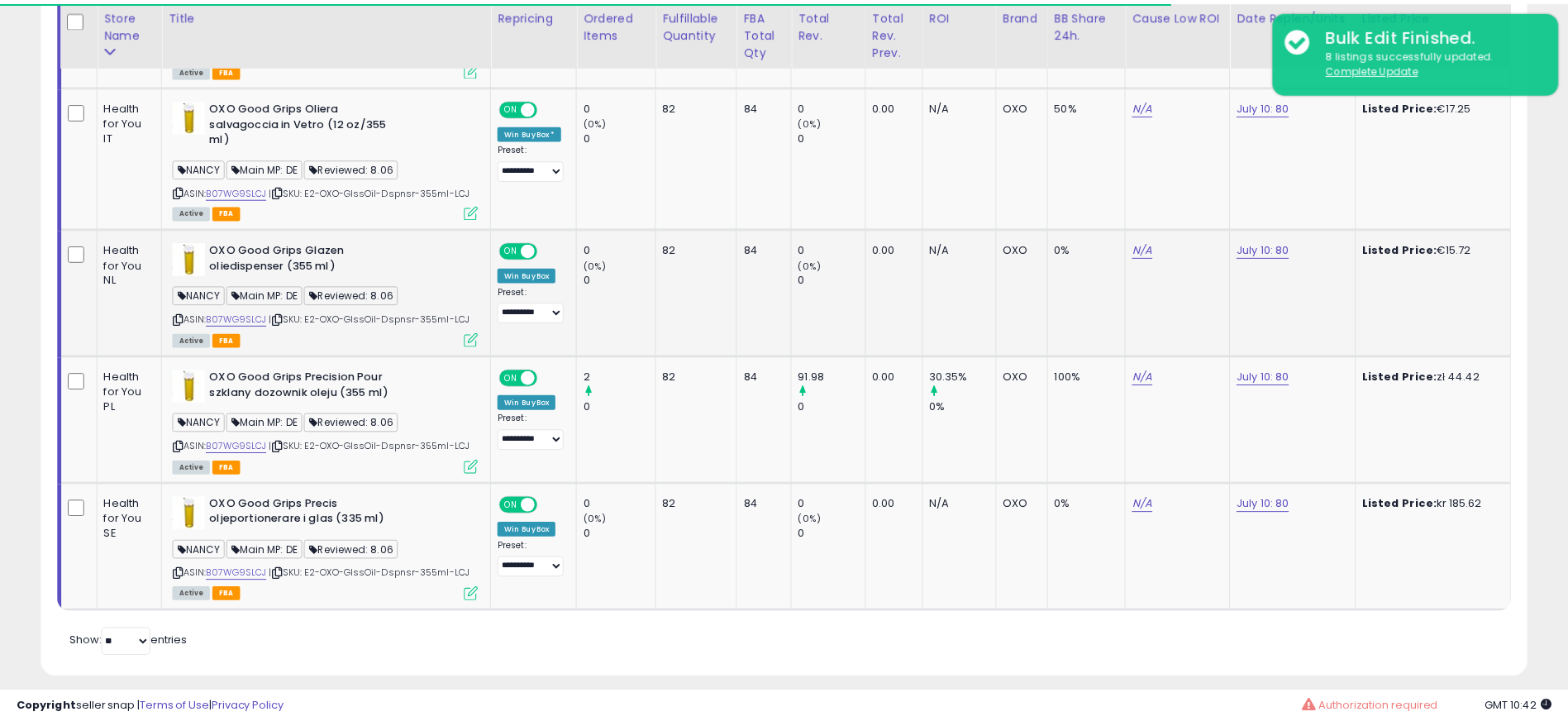 scroll, scrollTop: 339, scrollLeft: 862, axis: both 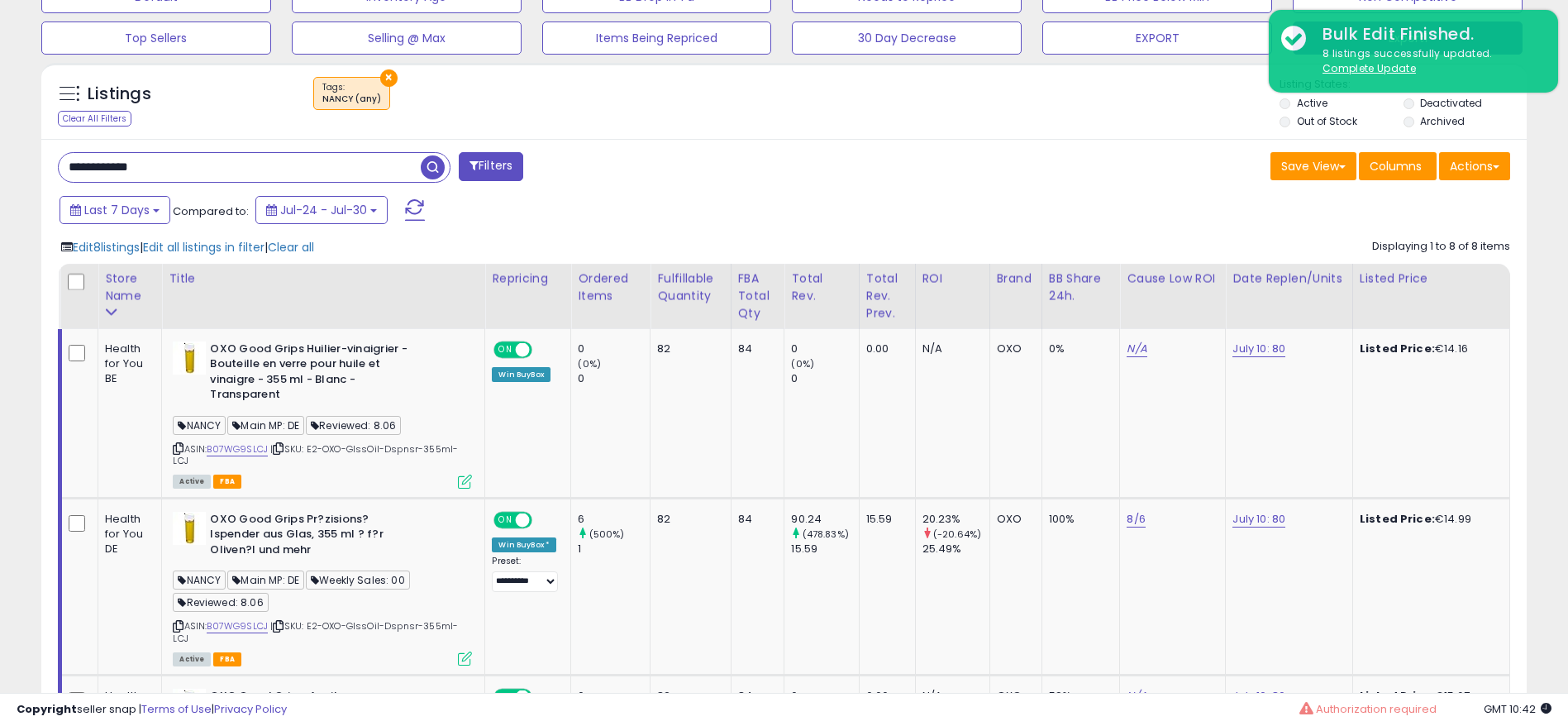 click on "**********" at bounding box center (240, 167) 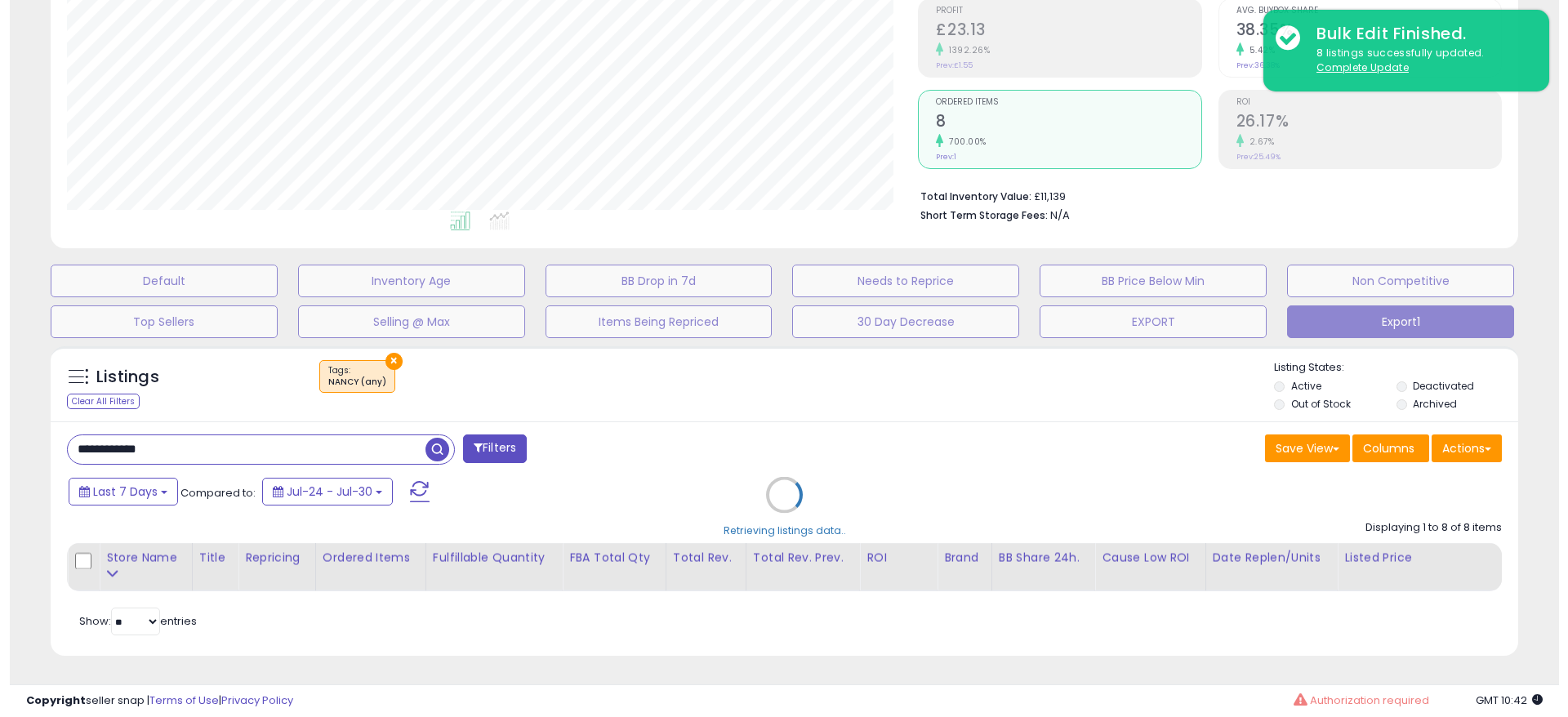 scroll, scrollTop: 250, scrollLeft: 0, axis: vertical 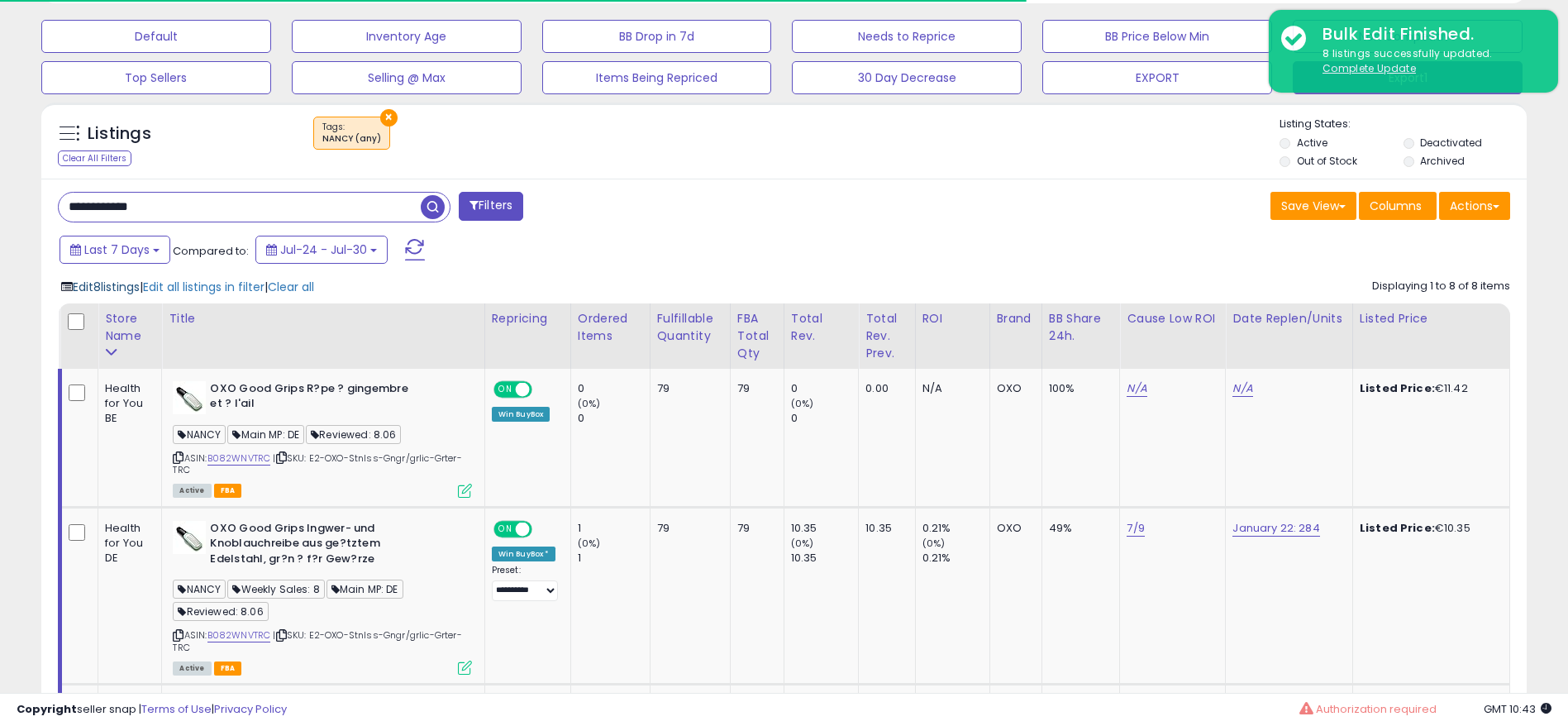 drag, startPoint x: 89, startPoint y: 427, endPoint x: 112, endPoint y: 289, distance: 139.90354 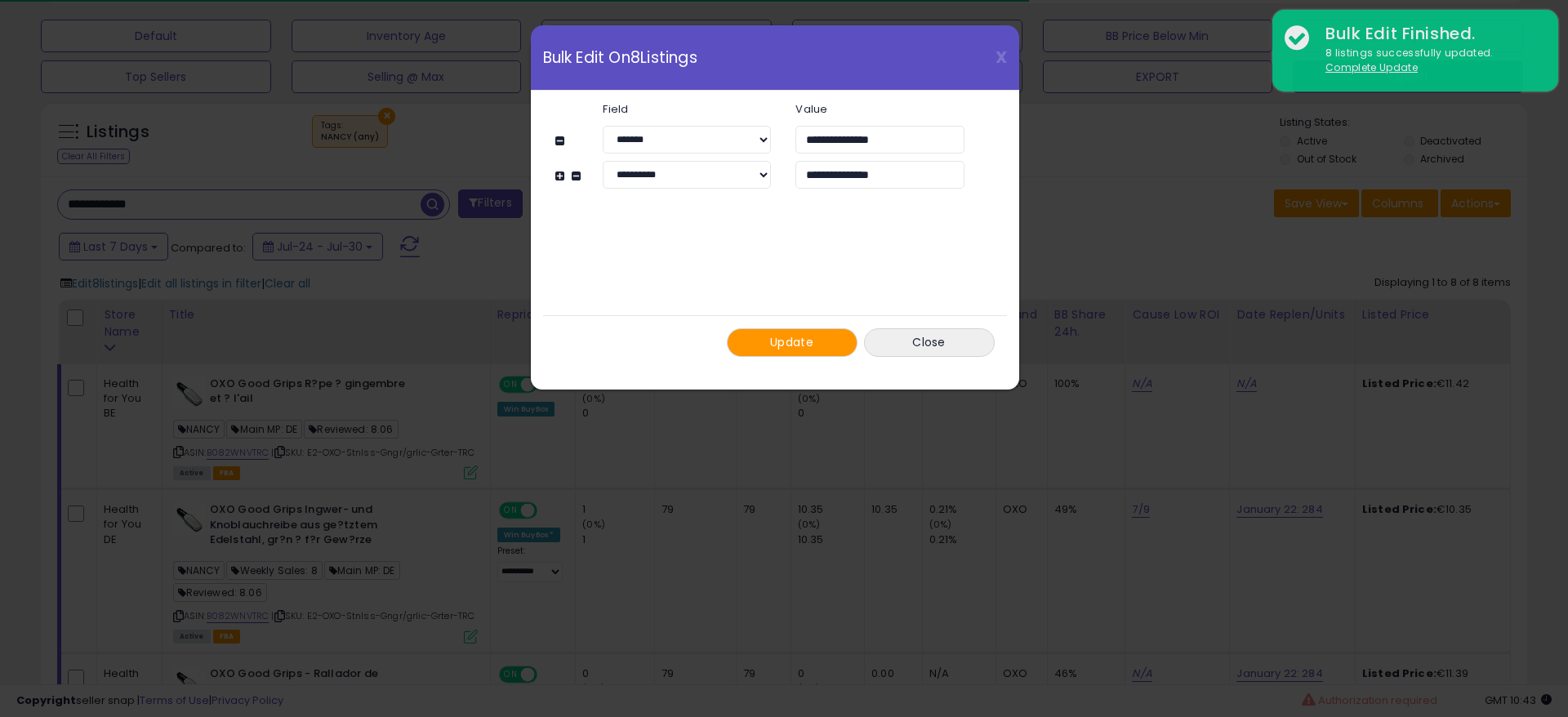 scroll, scrollTop: 816294, scrollLeft: 815804, axis: both 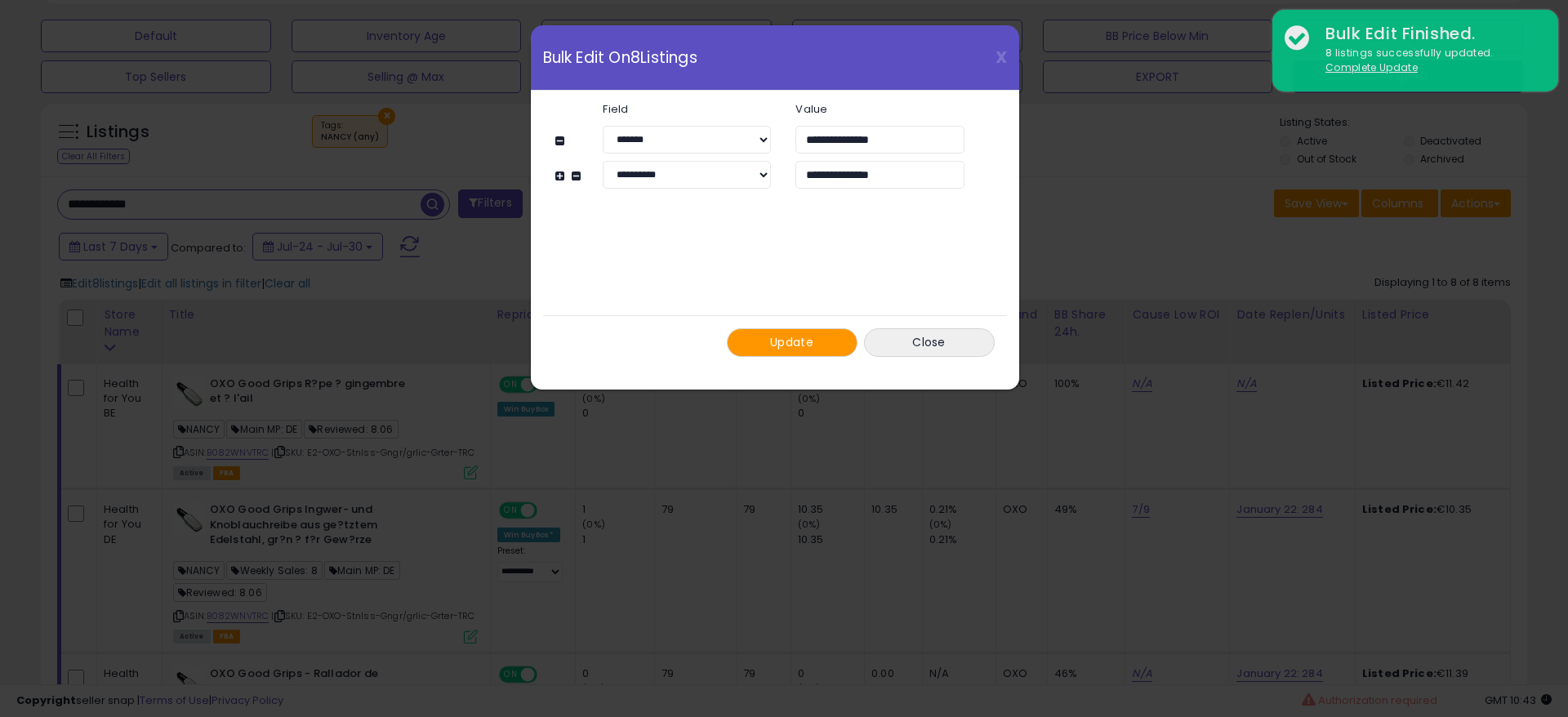 click on "Update" at bounding box center [791, 342] 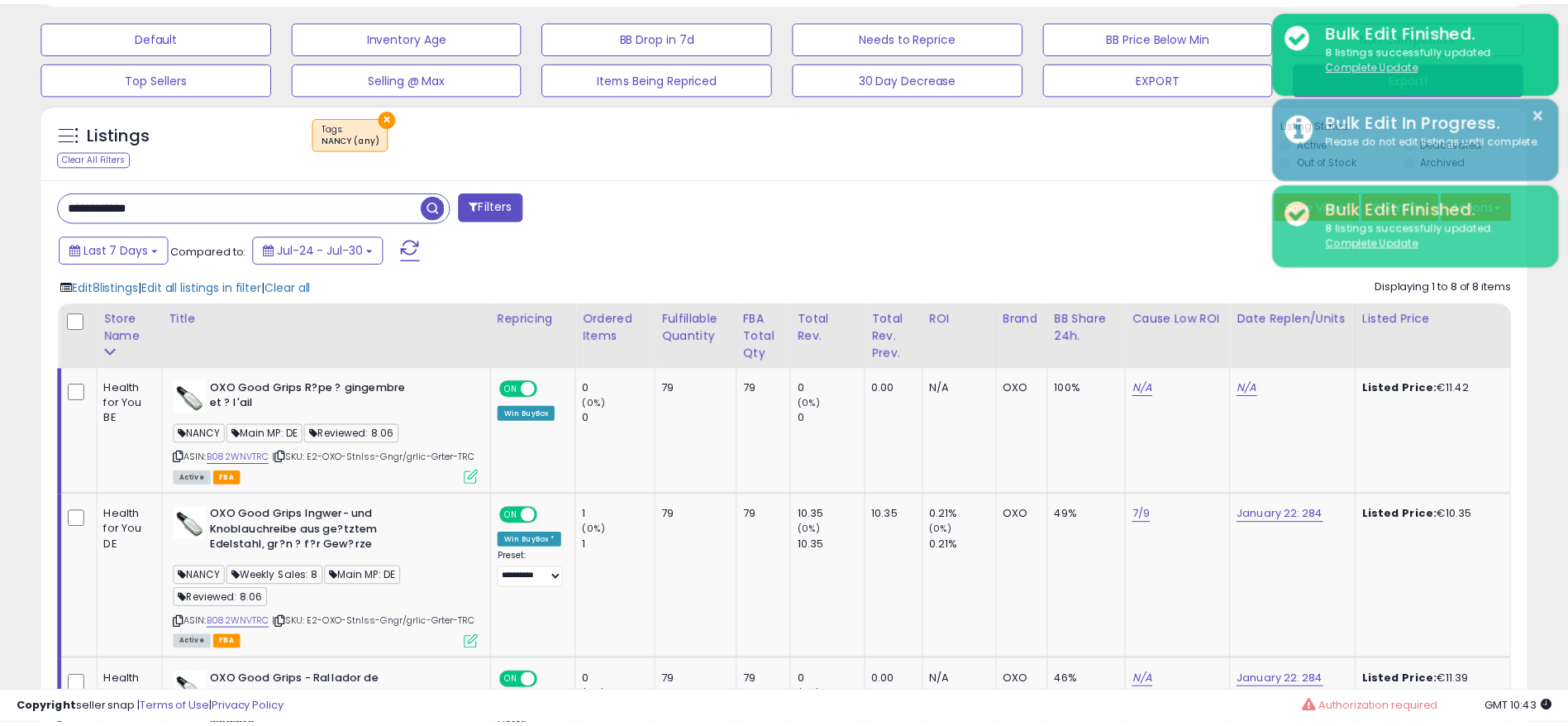 scroll, scrollTop: 339, scrollLeft: 862, axis: both 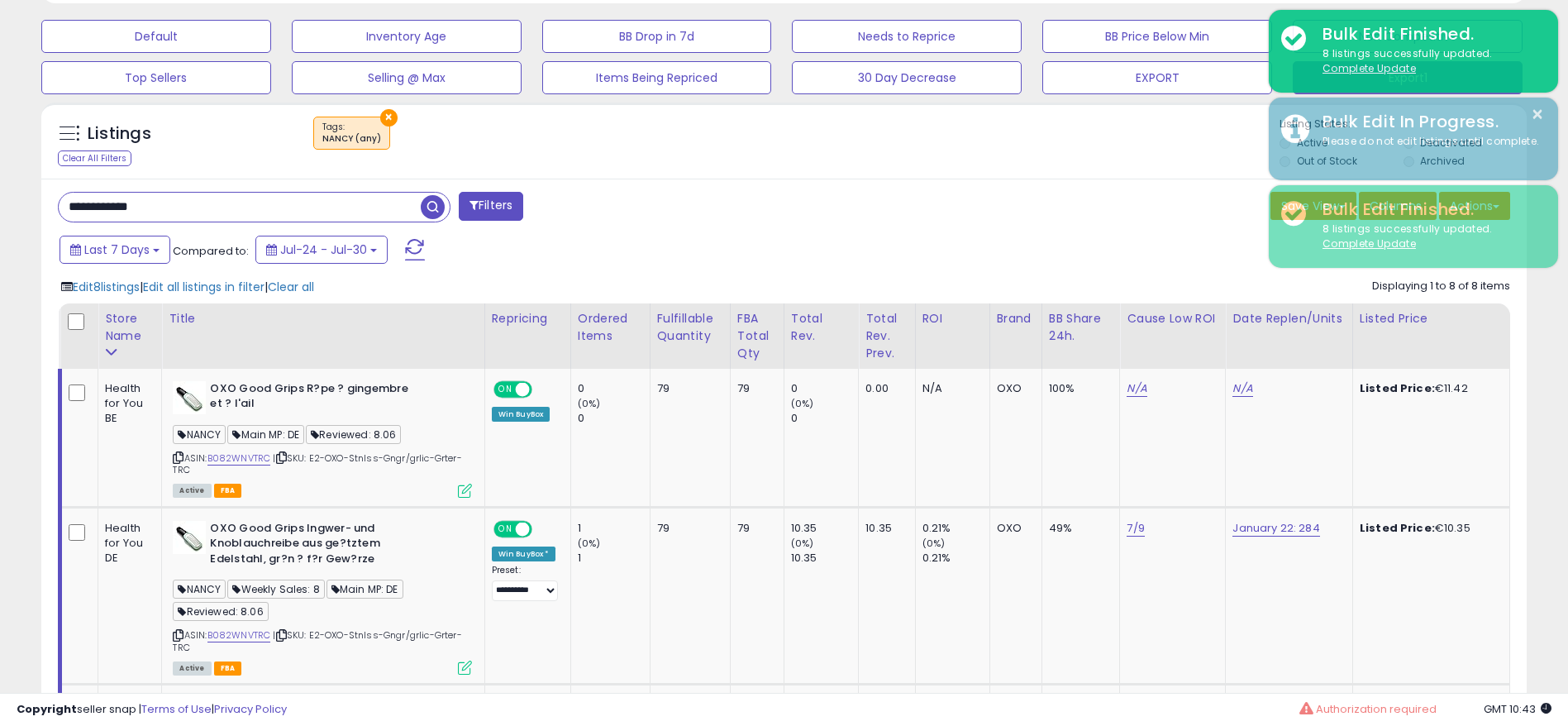 click on "**********" at bounding box center [240, 207] 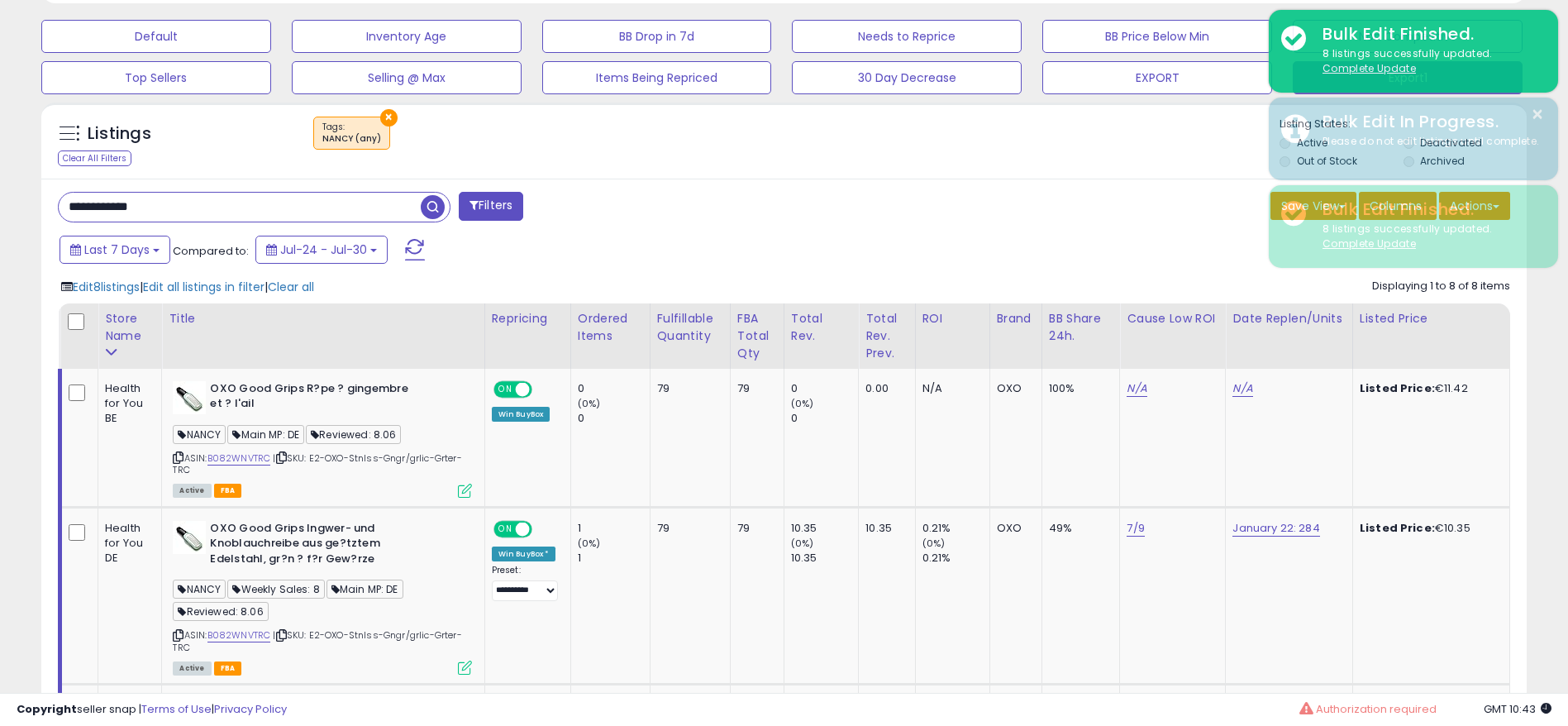 click on "**********" at bounding box center [240, 207] 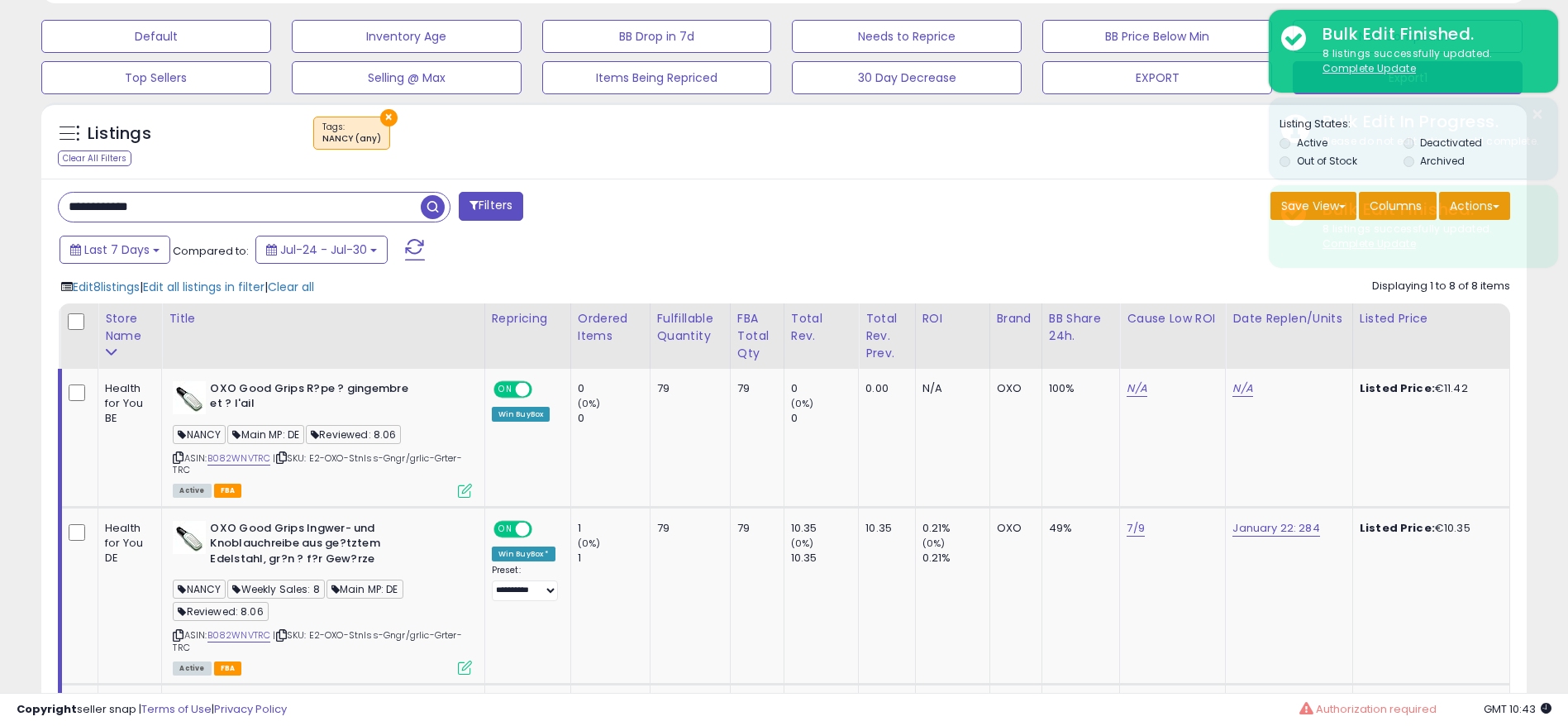 paste 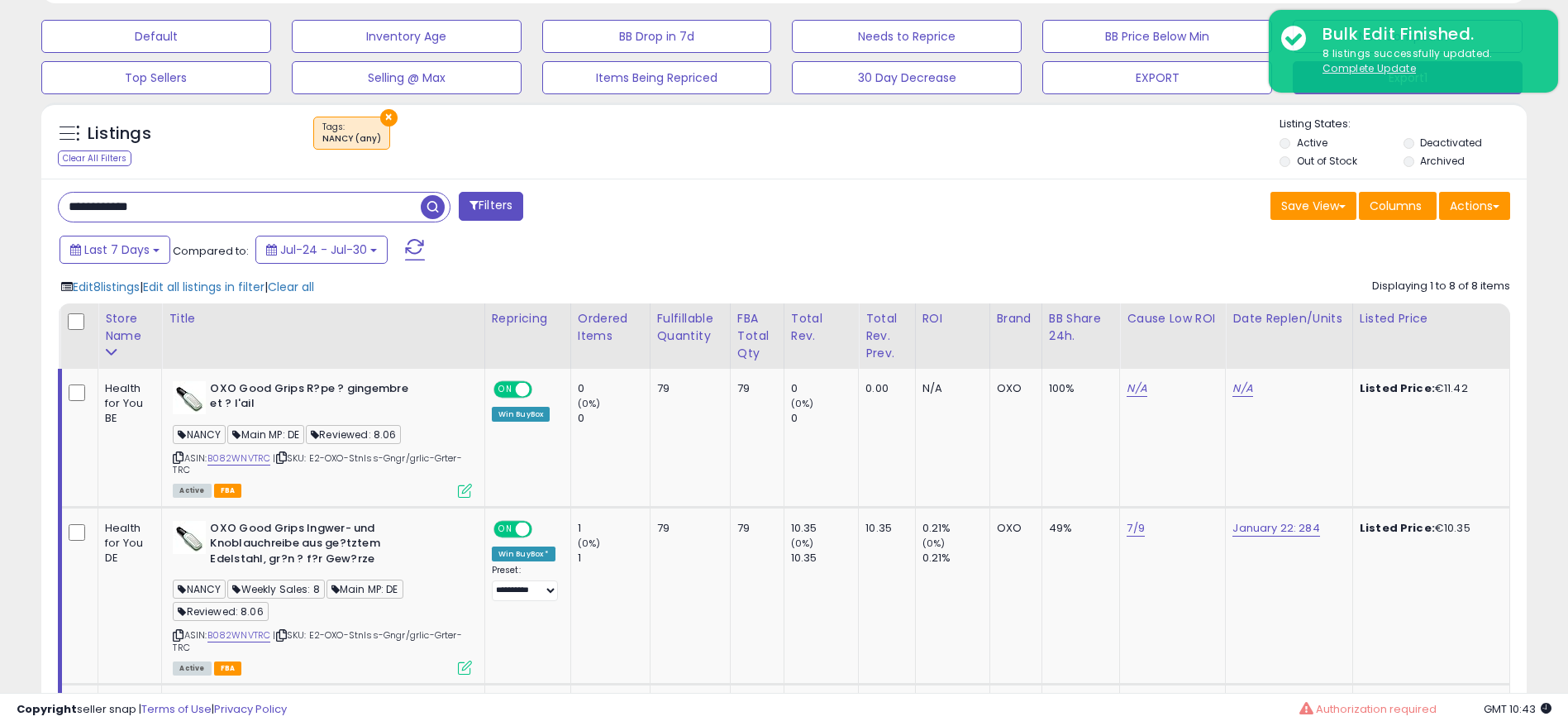 click at bounding box center [432, 207] 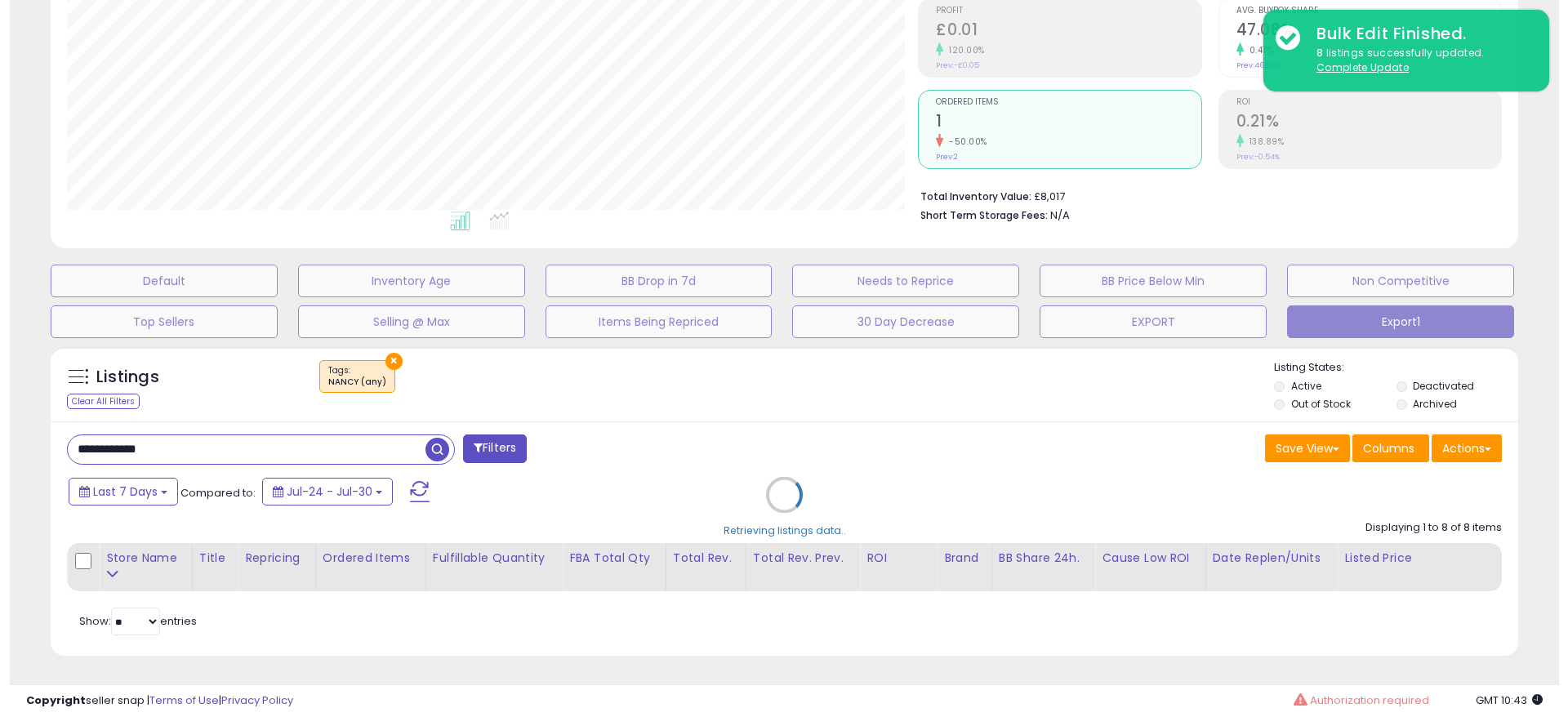 scroll, scrollTop: 250, scrollLeft: 0, axis: vertical 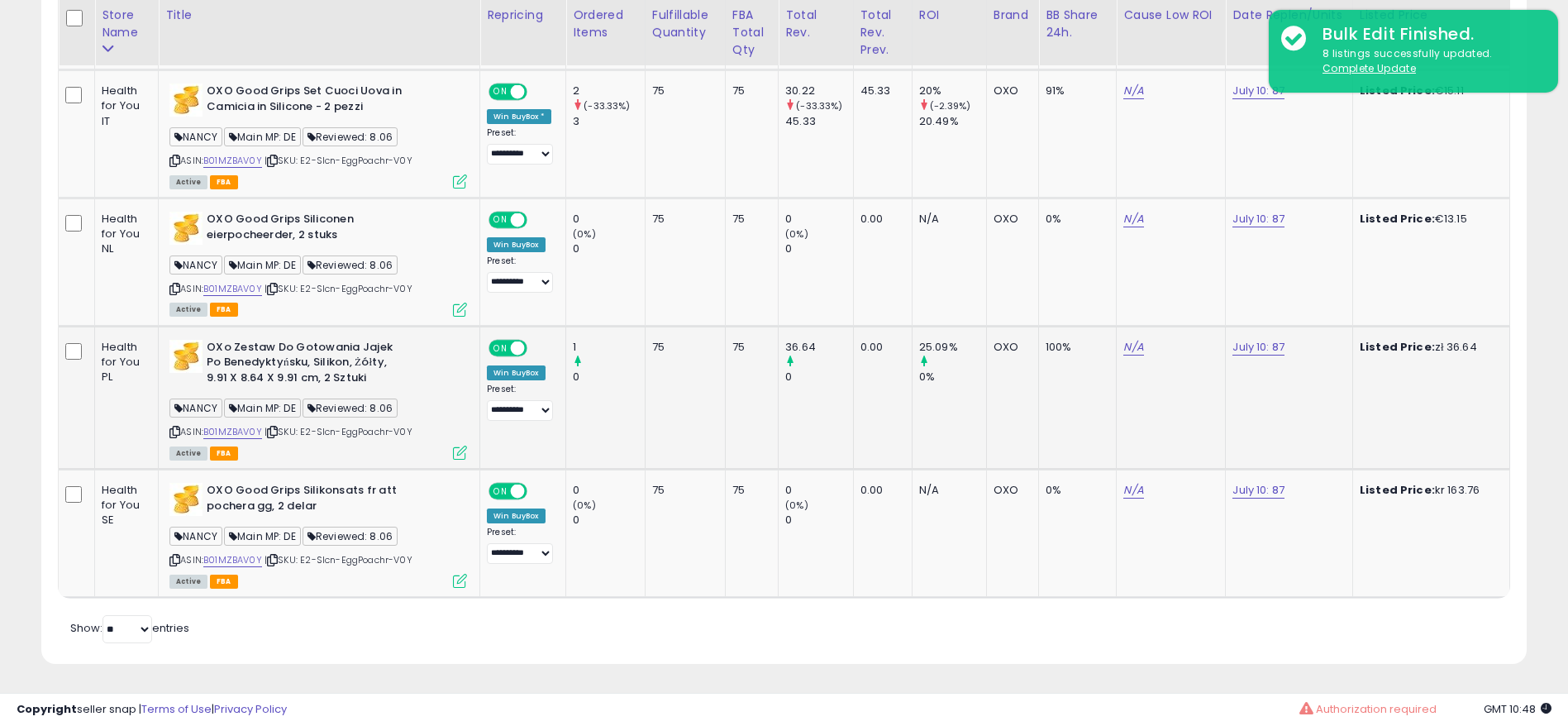 click at bounding box center [460, 452] 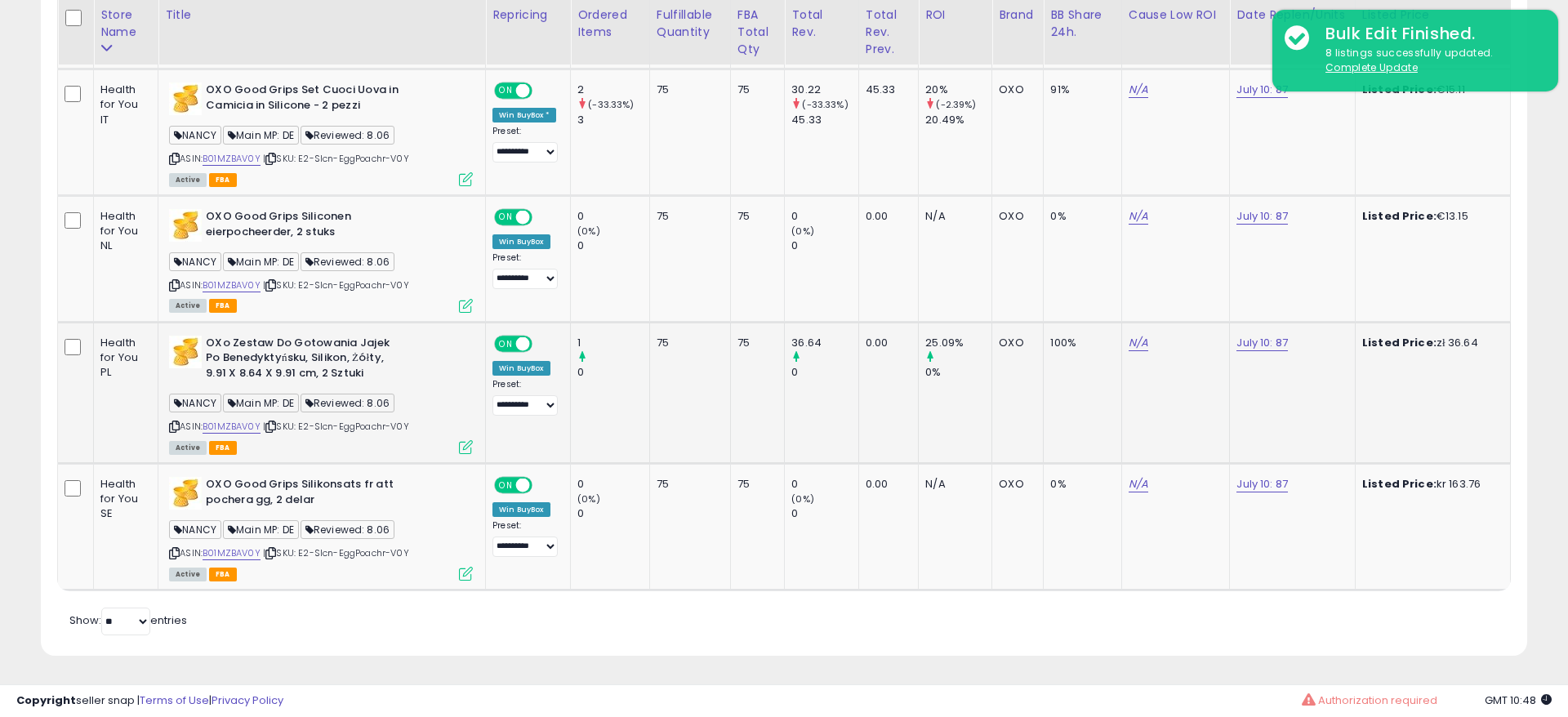 scroll, scrollTop: 816294, scrollLeft: 815804, axis: both 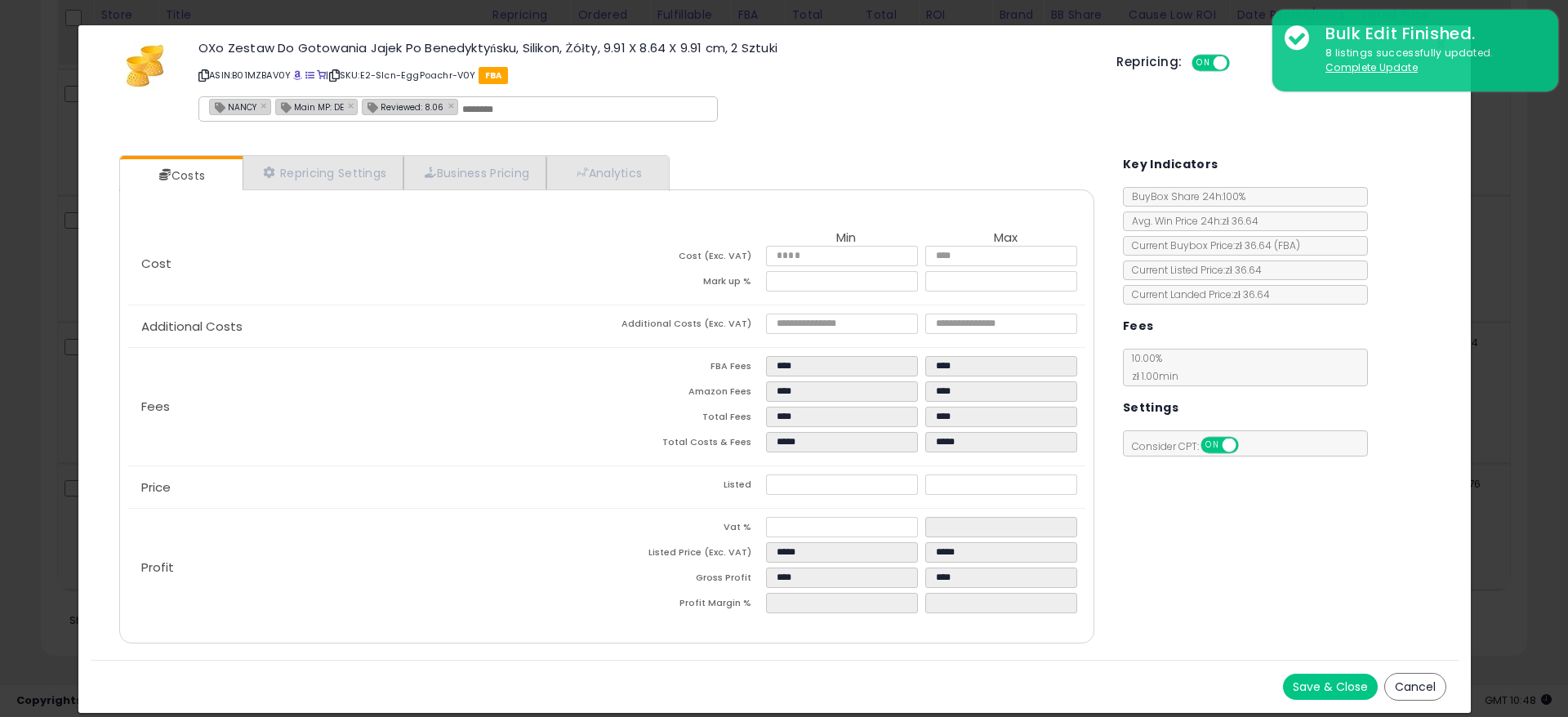 drag, startPoint x: 457, startPoint y: 445, endPoint x: 860, endPoint y: 358, distance: 412.28388 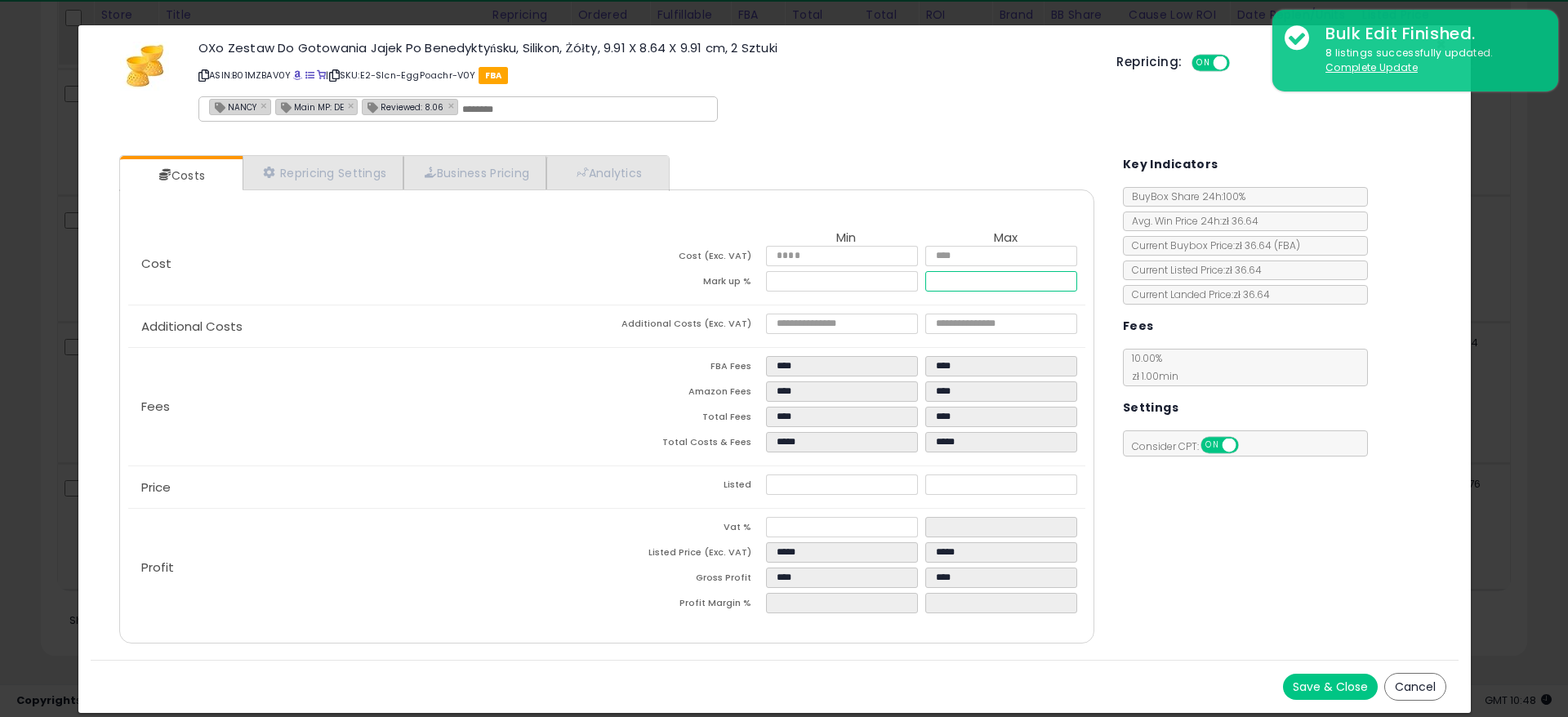 click on "*****" at bounding box center (1001, 281) 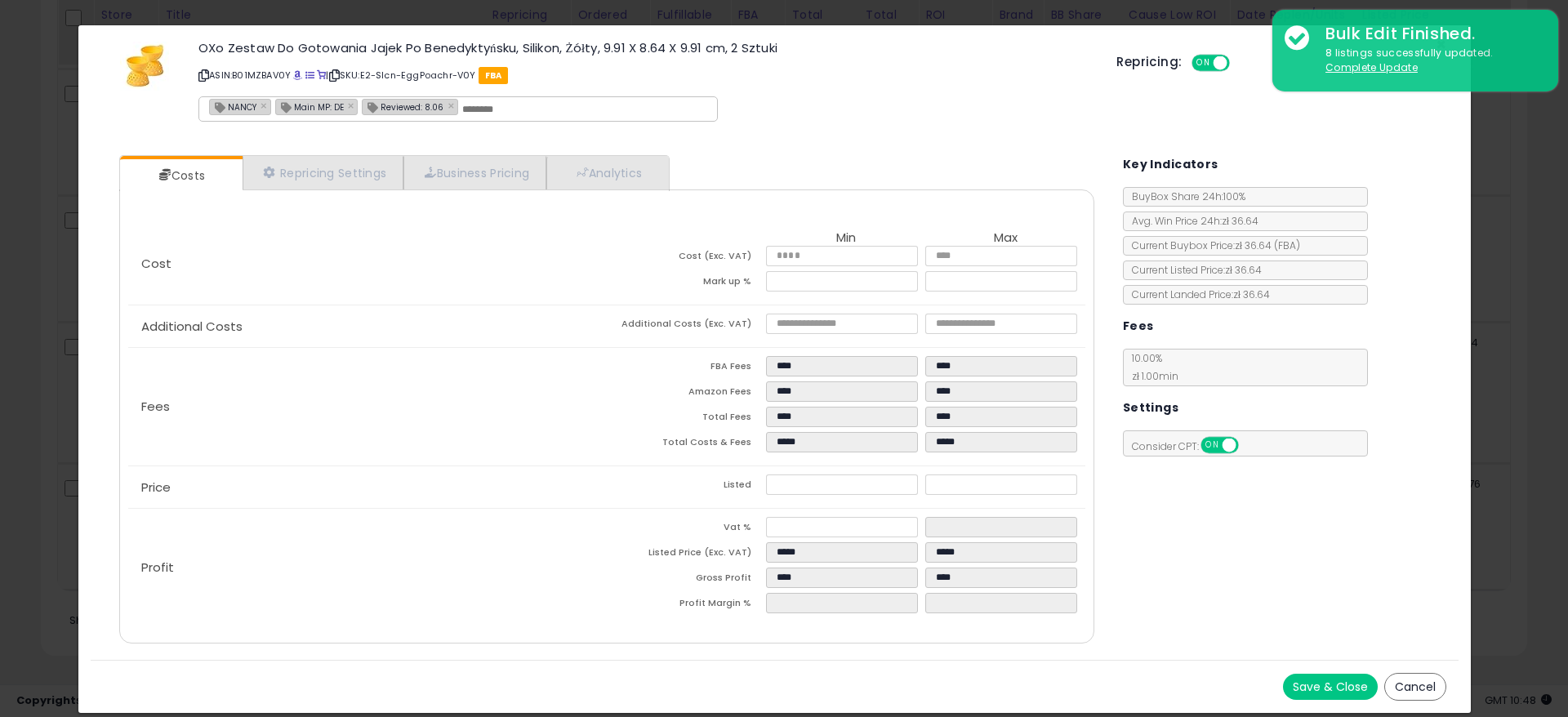 click on "Fees
FBA Fees
****
****
Amazon Fees
****
****
Total Fees
****
****
Total Costs & Fees
*****
*****" 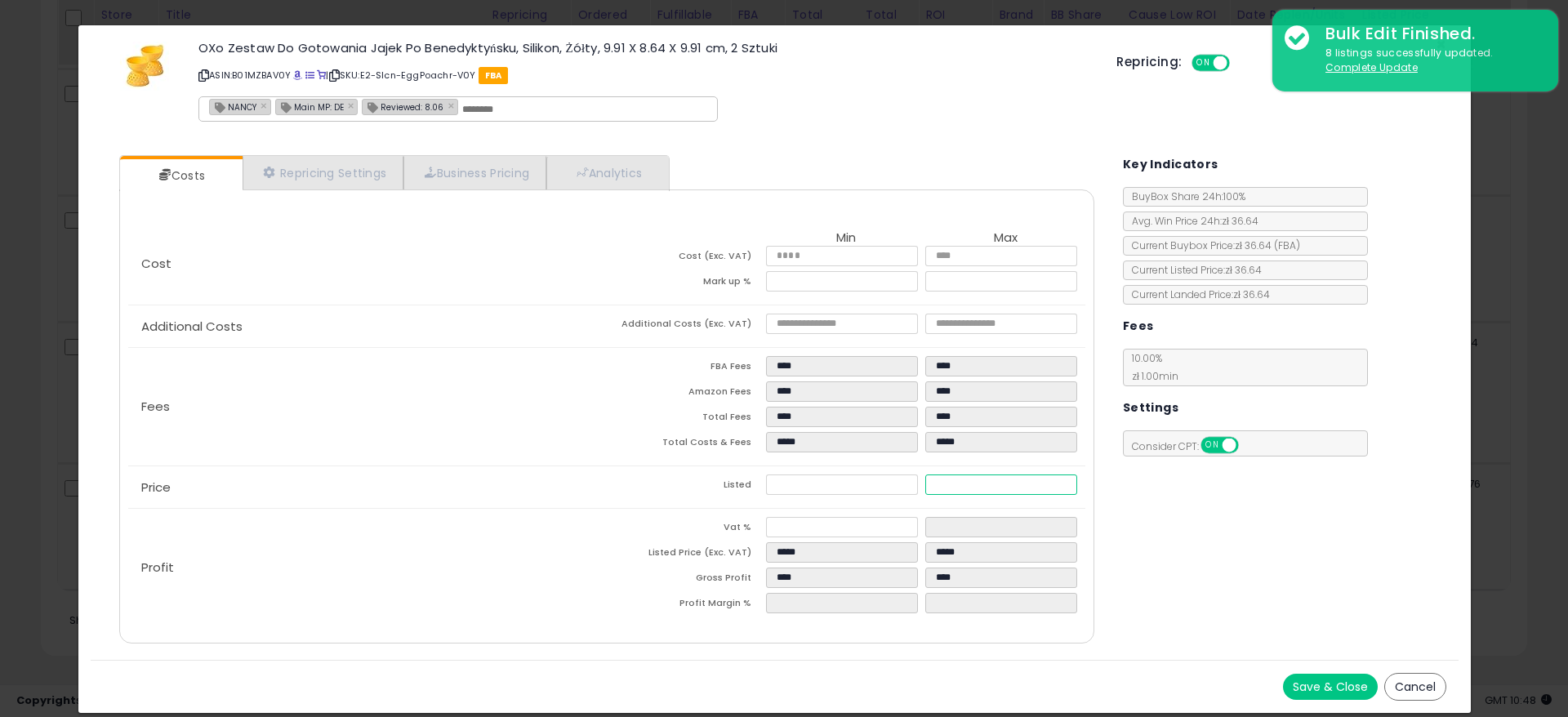 click on "*****" at bounding box center [1001, 484] 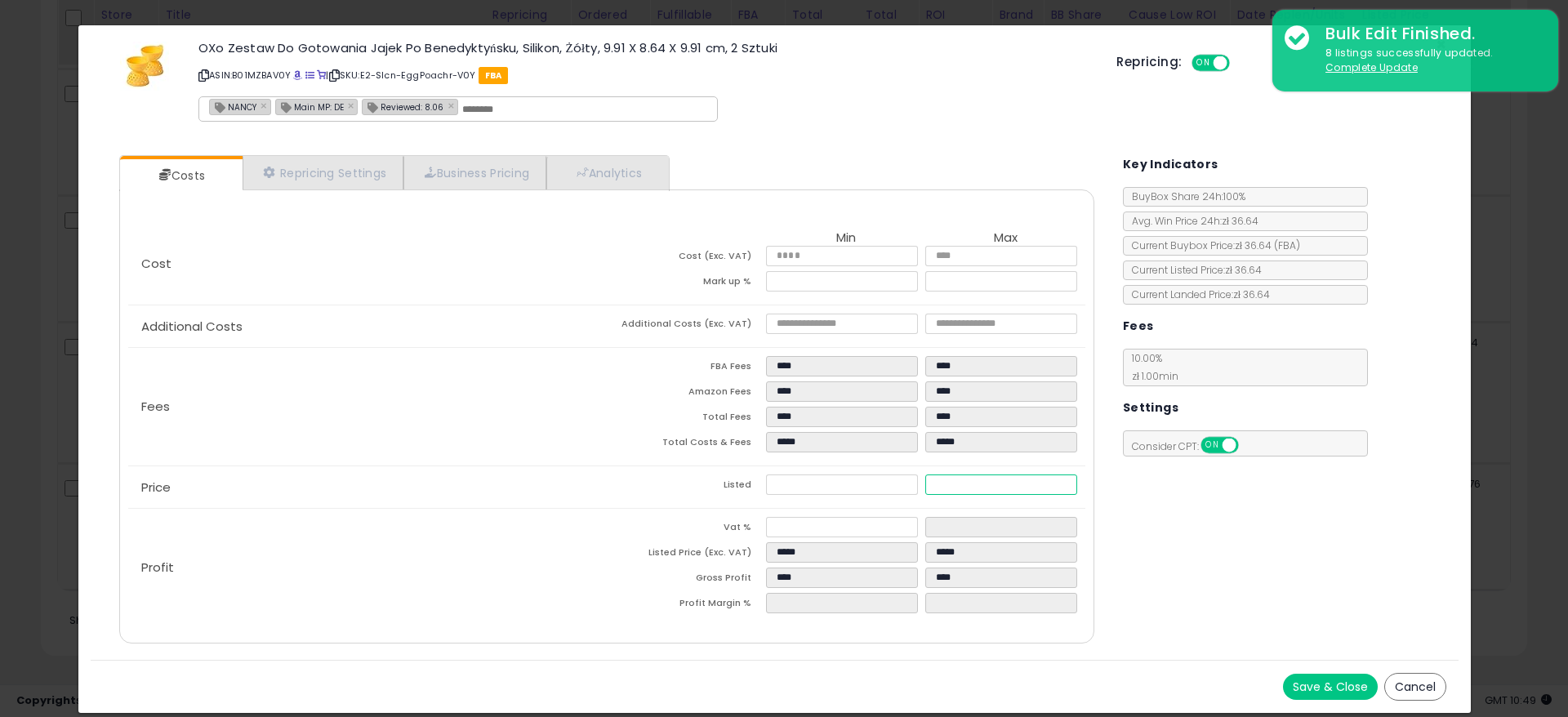click on "*****" at bounding box center (1001, 484) 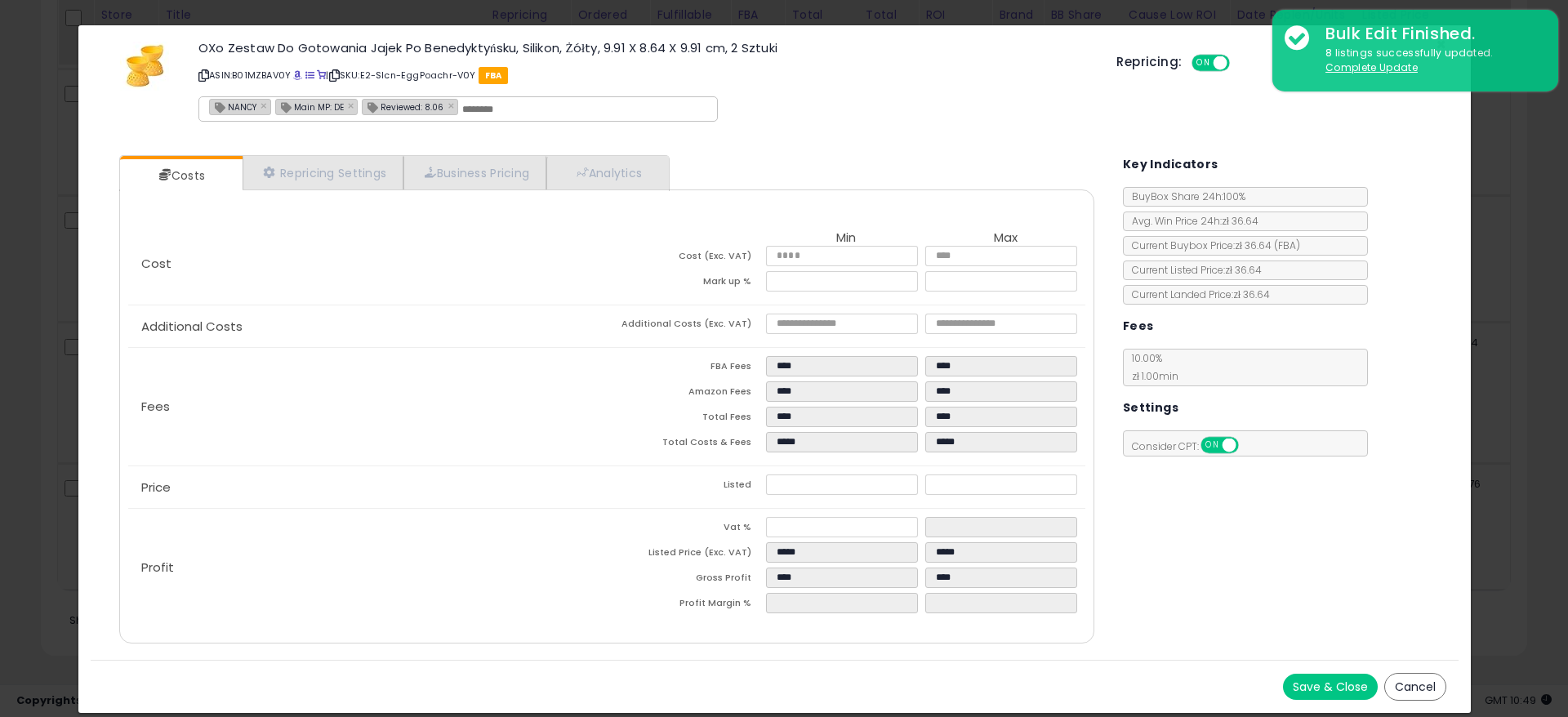 click on "Fees
FBA Fees
****
****
Amazon Fees
****
****
Total Fees
****
****
Total Costs & Fees
*****
*****" 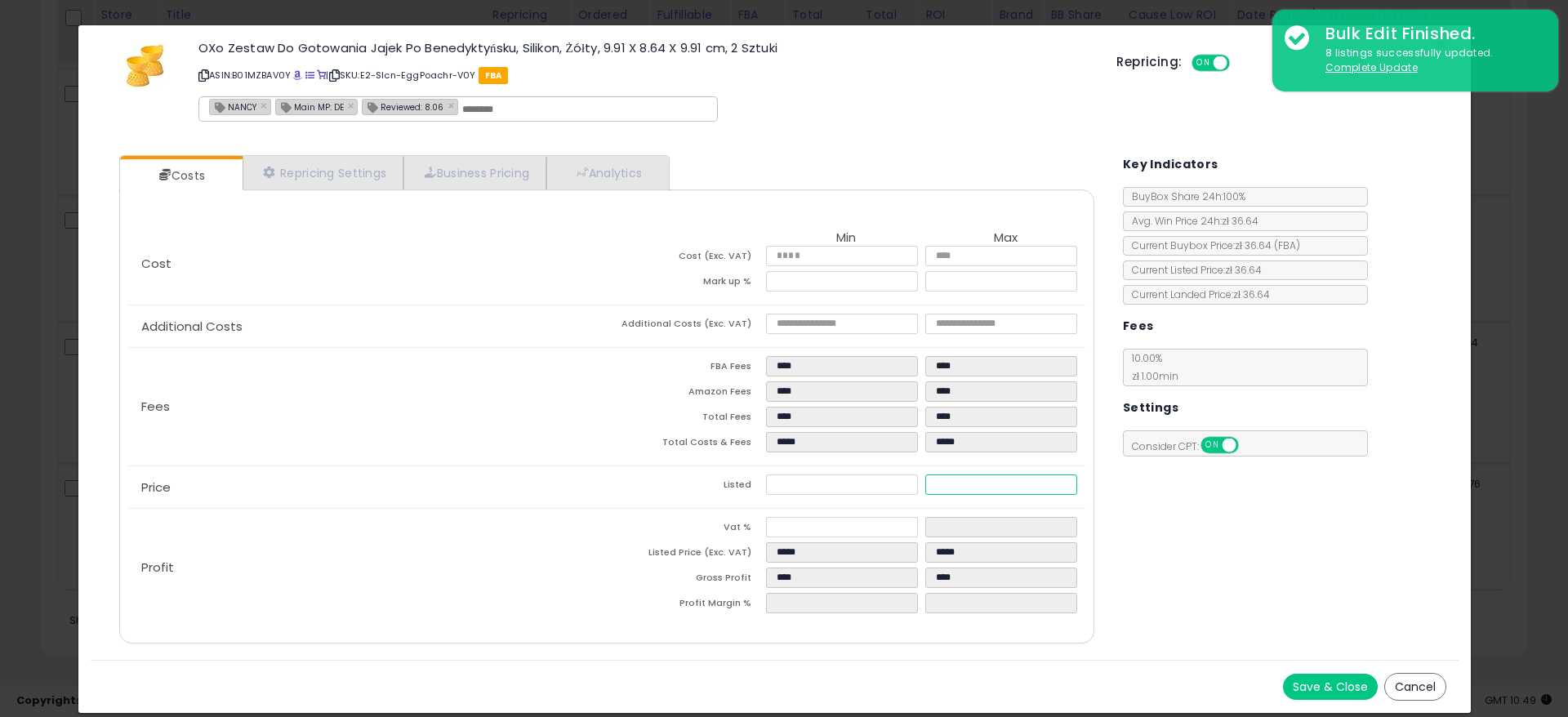 click on "*****" at bounding box center (1001, 484) 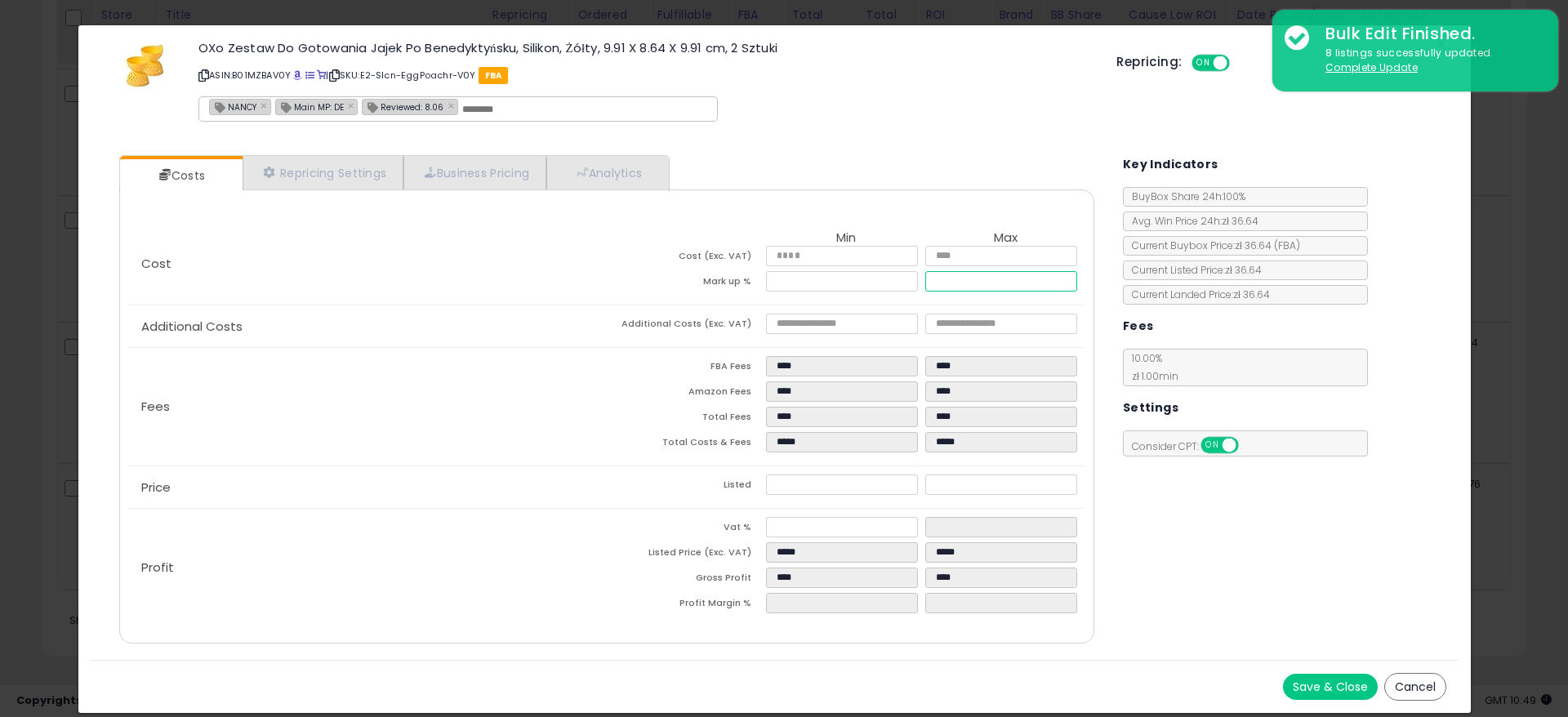 click on "*****" at bounding box center (1001, 281) 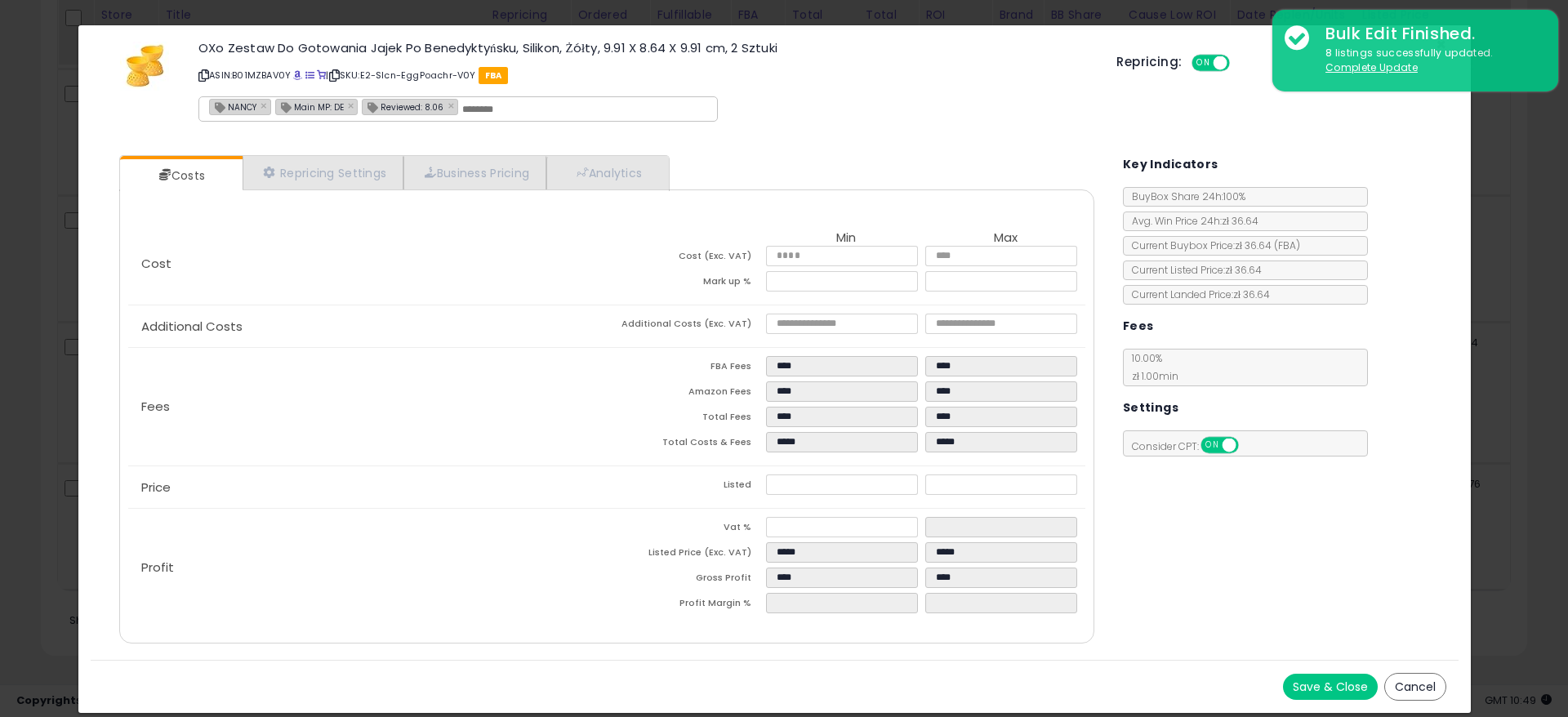 click on "Save & Close" at bounding box center (1330, 687) 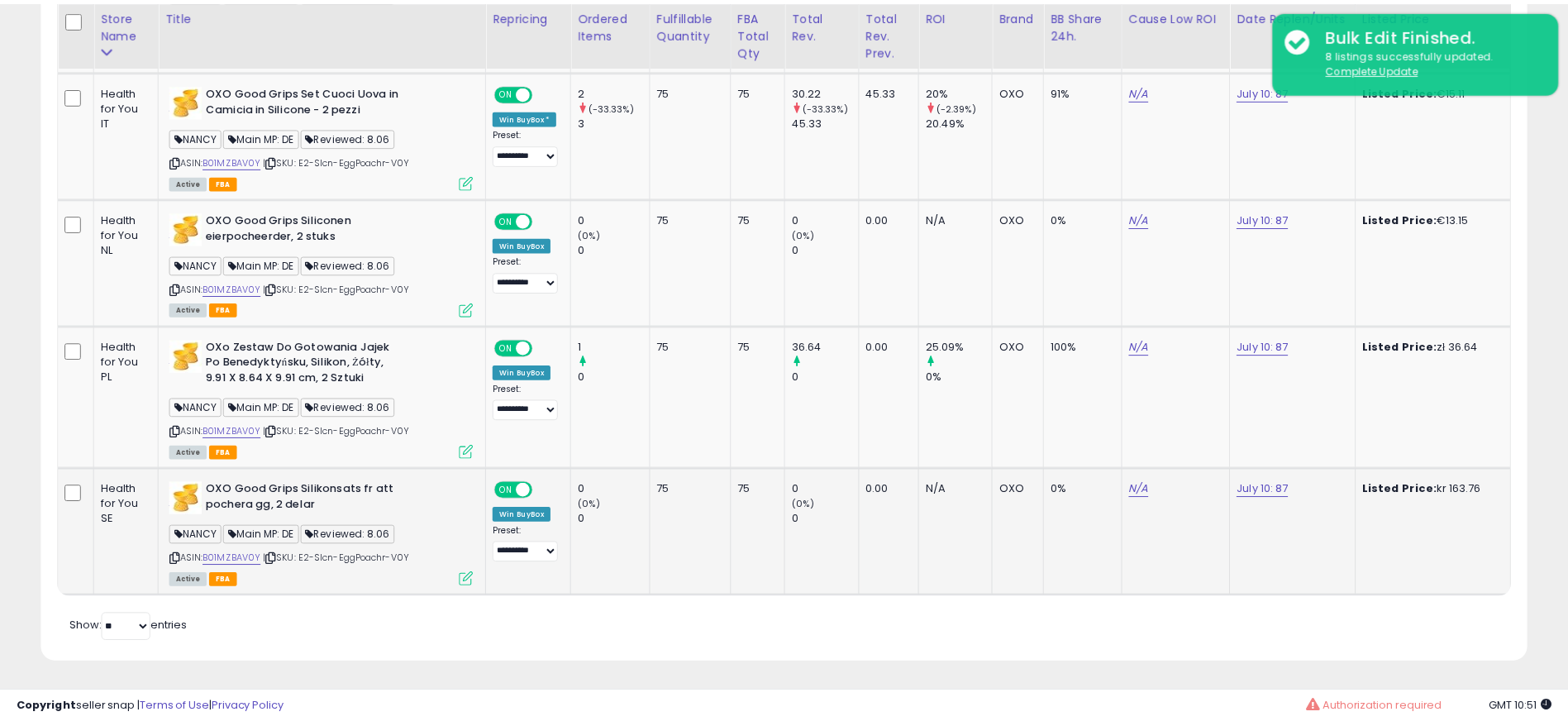 scroll, scrollTop: 885, scrollLeft: 0, axis: vertical 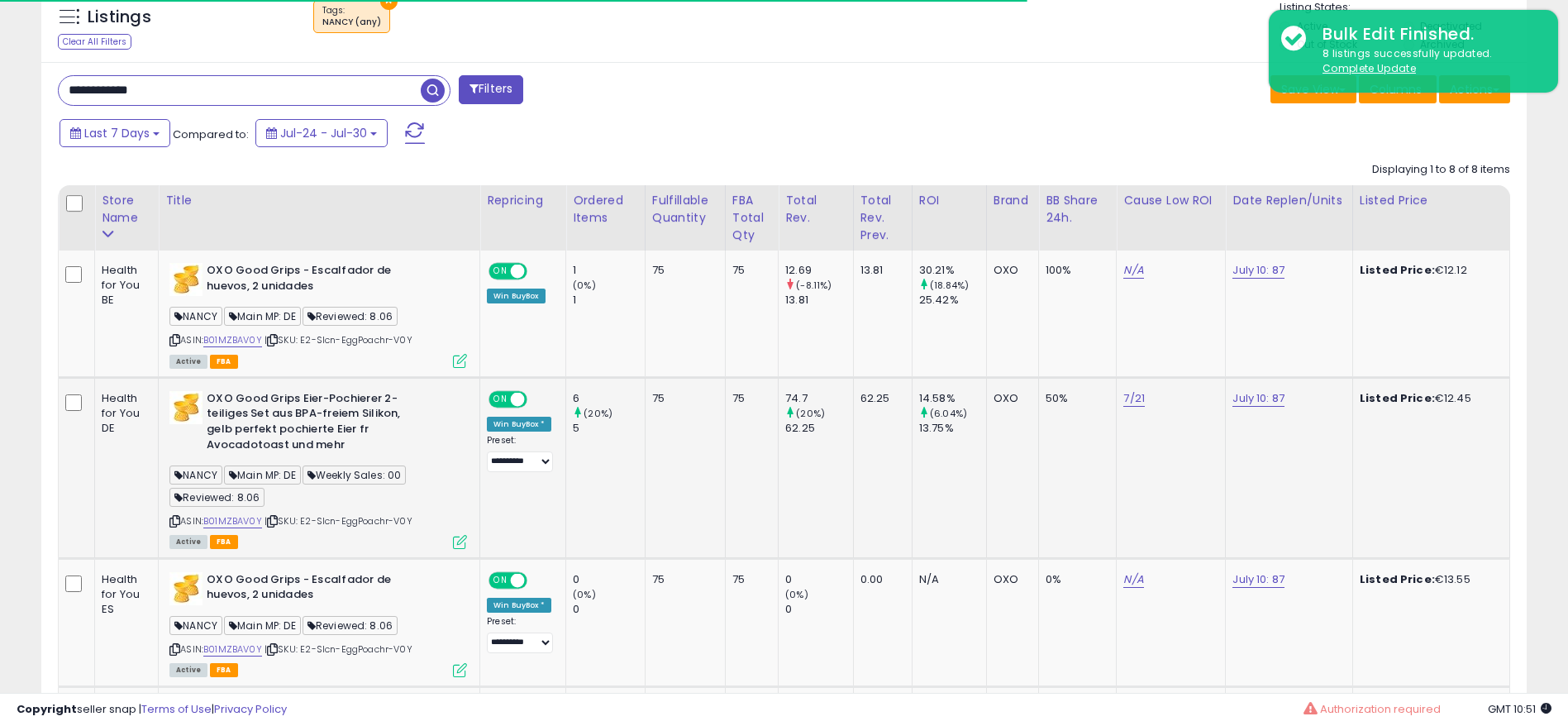 click at bounding box center (460, 542) 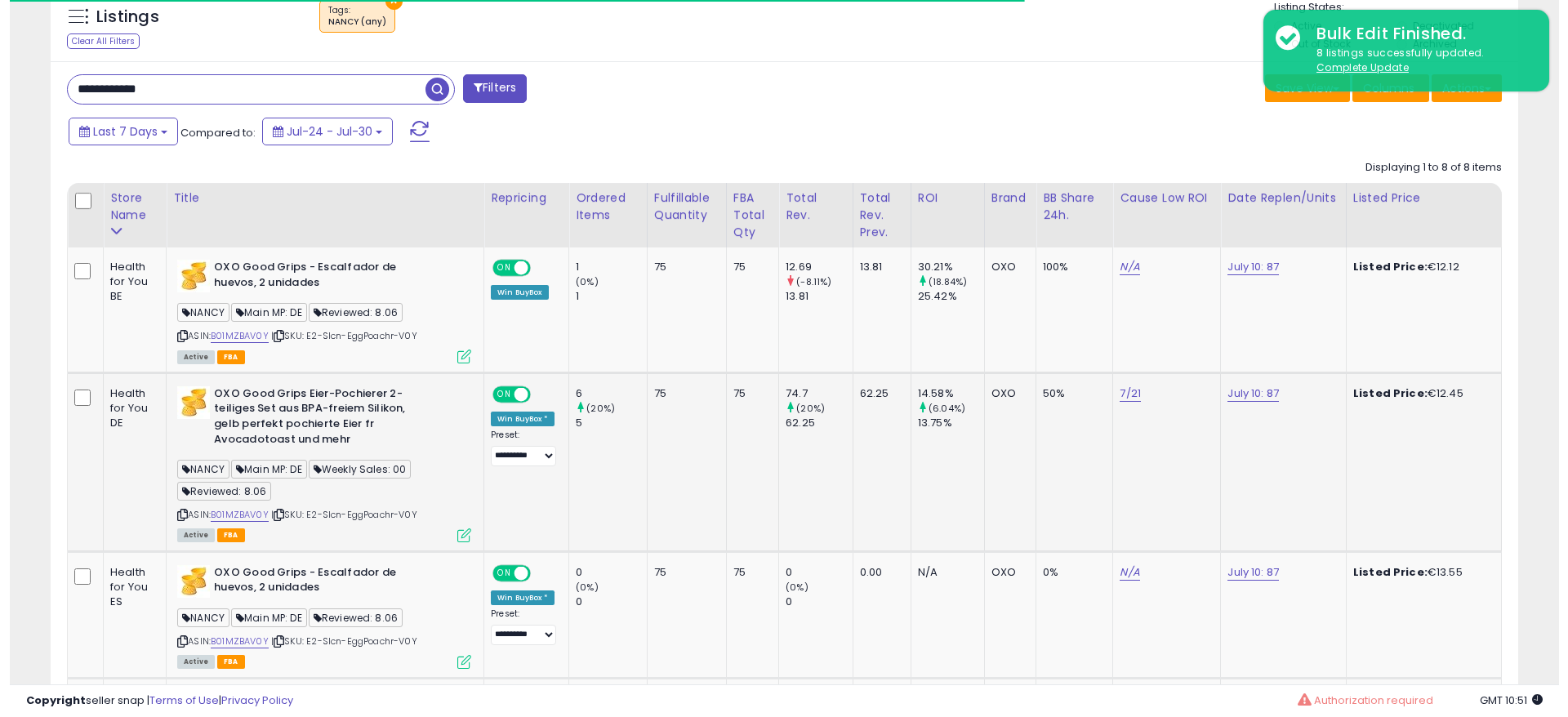 scroll, scrollTop: 816294, scrollLeft: 815804, axis: both 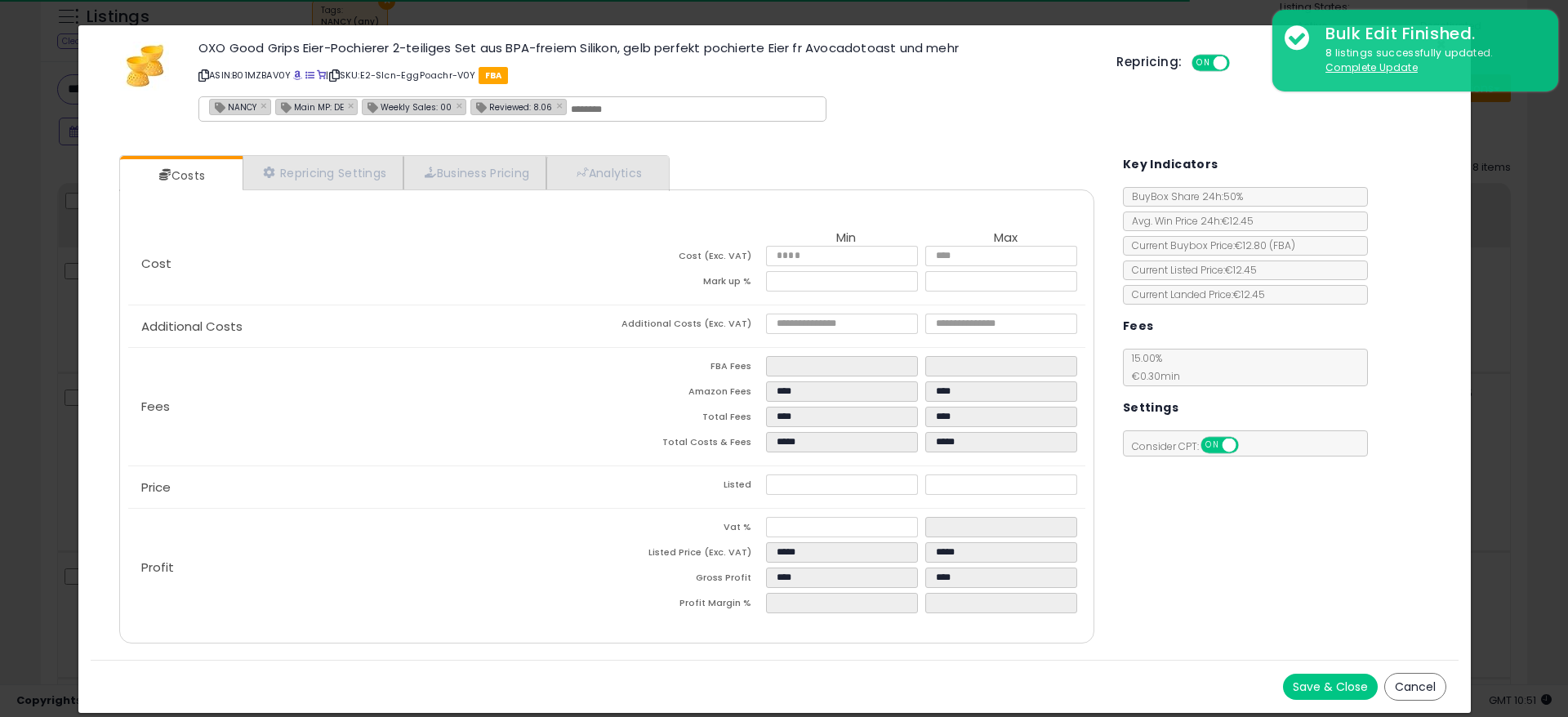 click on "Profit
Vat %
*
*
Listed Price (Exc. VAT)
*****
*****
Gross Profit
****
****
Profit Margin %
****
*****" 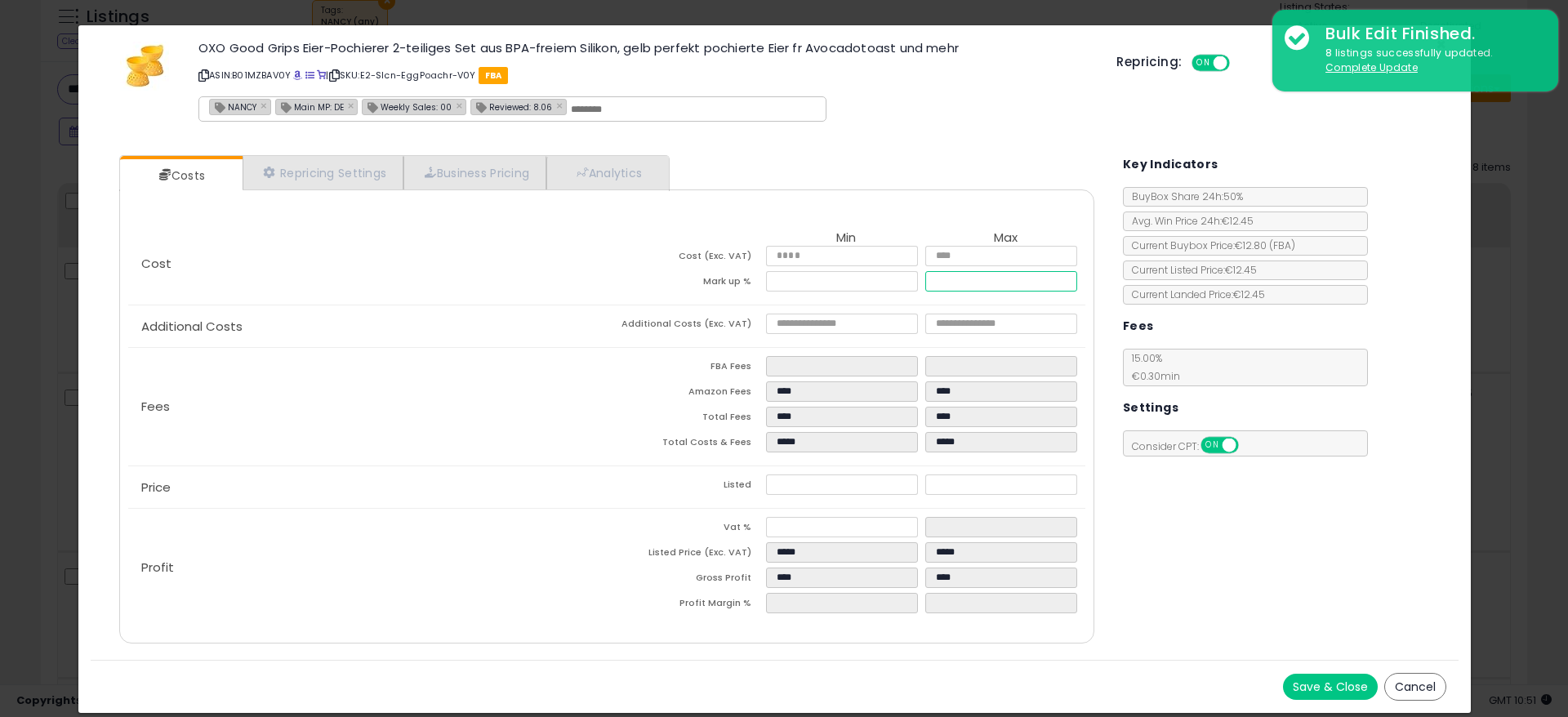 click on "*****" at bounding box center (1001, 281) 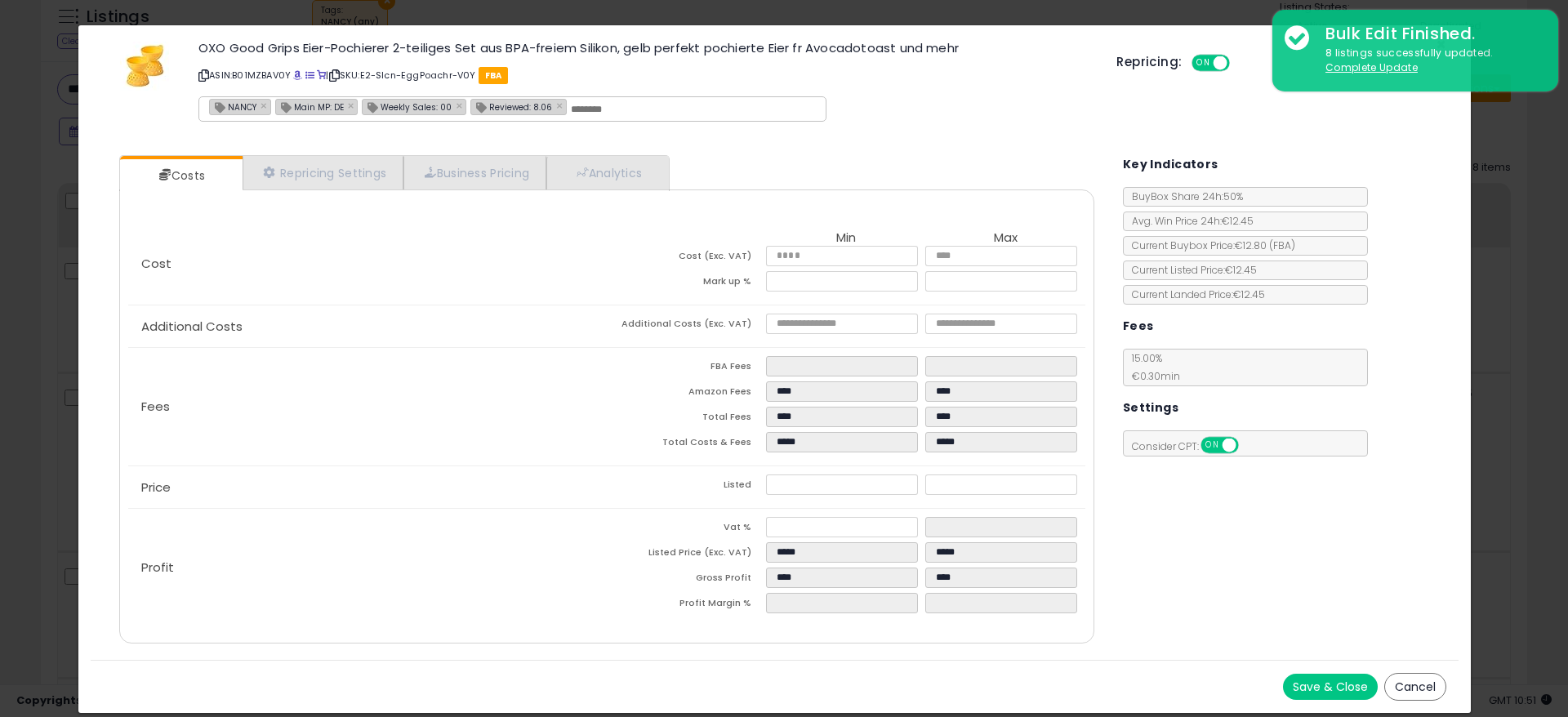 click on "Profit" at bounding box center (368, 568) 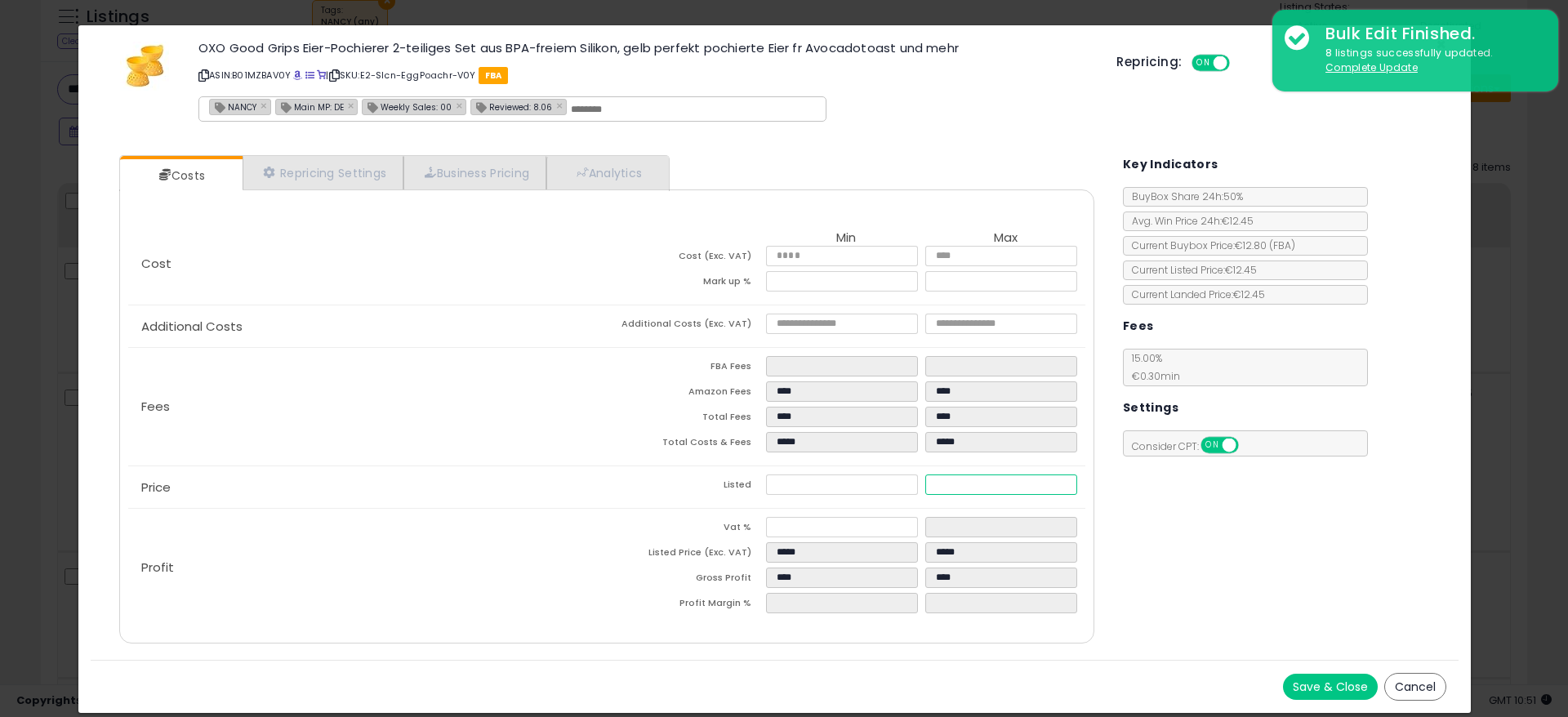 click on "*****" at bounding box center [1001, 484] 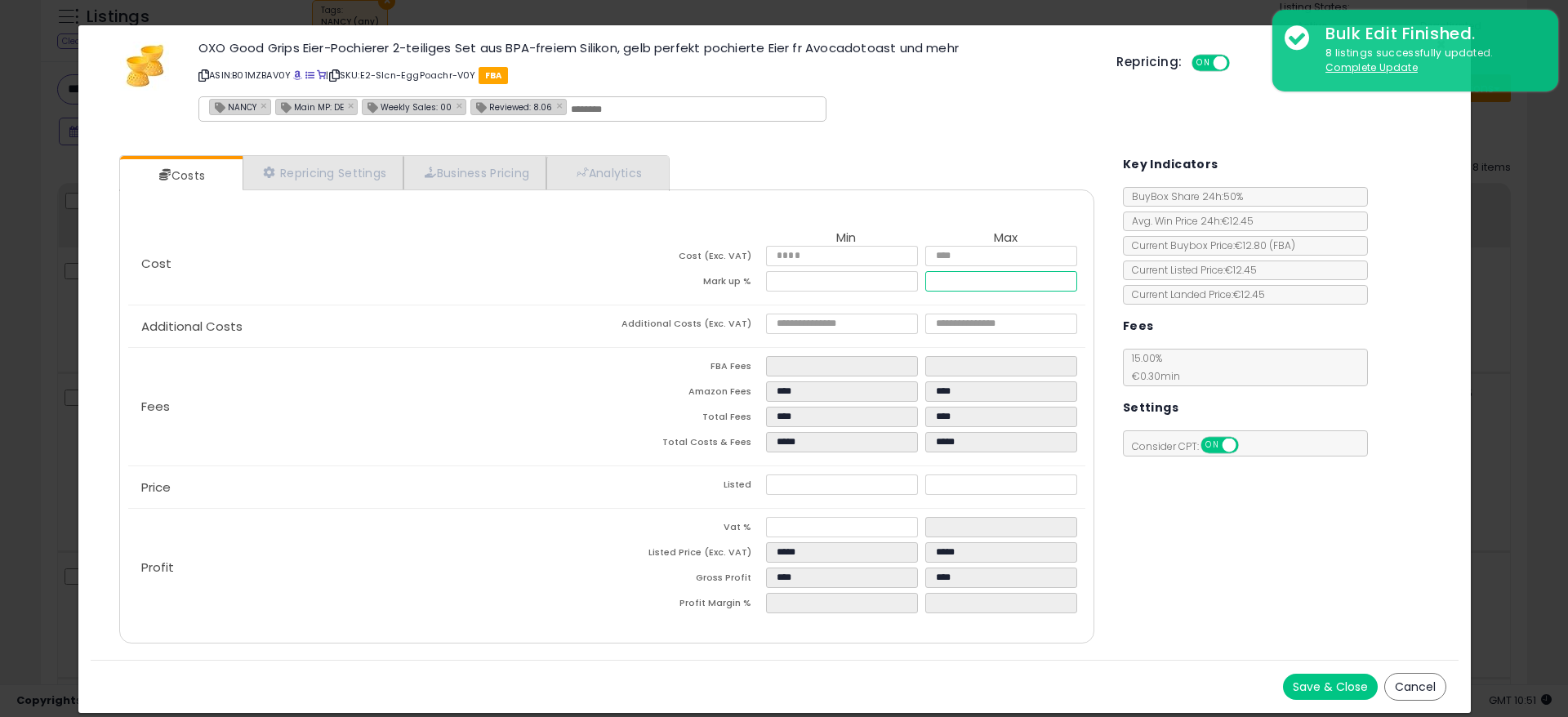 click on "*****" at bounding box center (1001, 281) 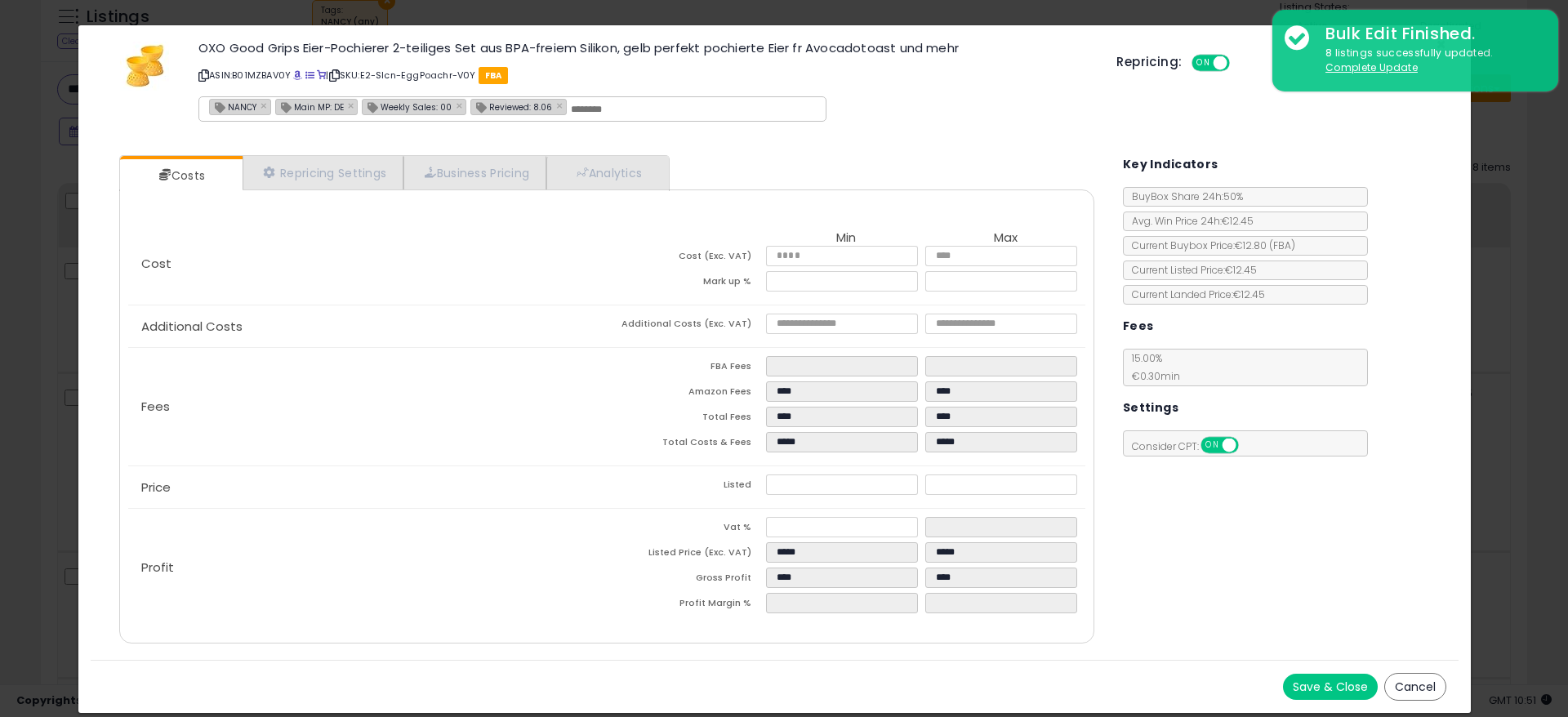 drag, startPoint x: 1331, startPoint y: 684, endPoint x: 1223, endPoint y: 652, distance: 112.64102 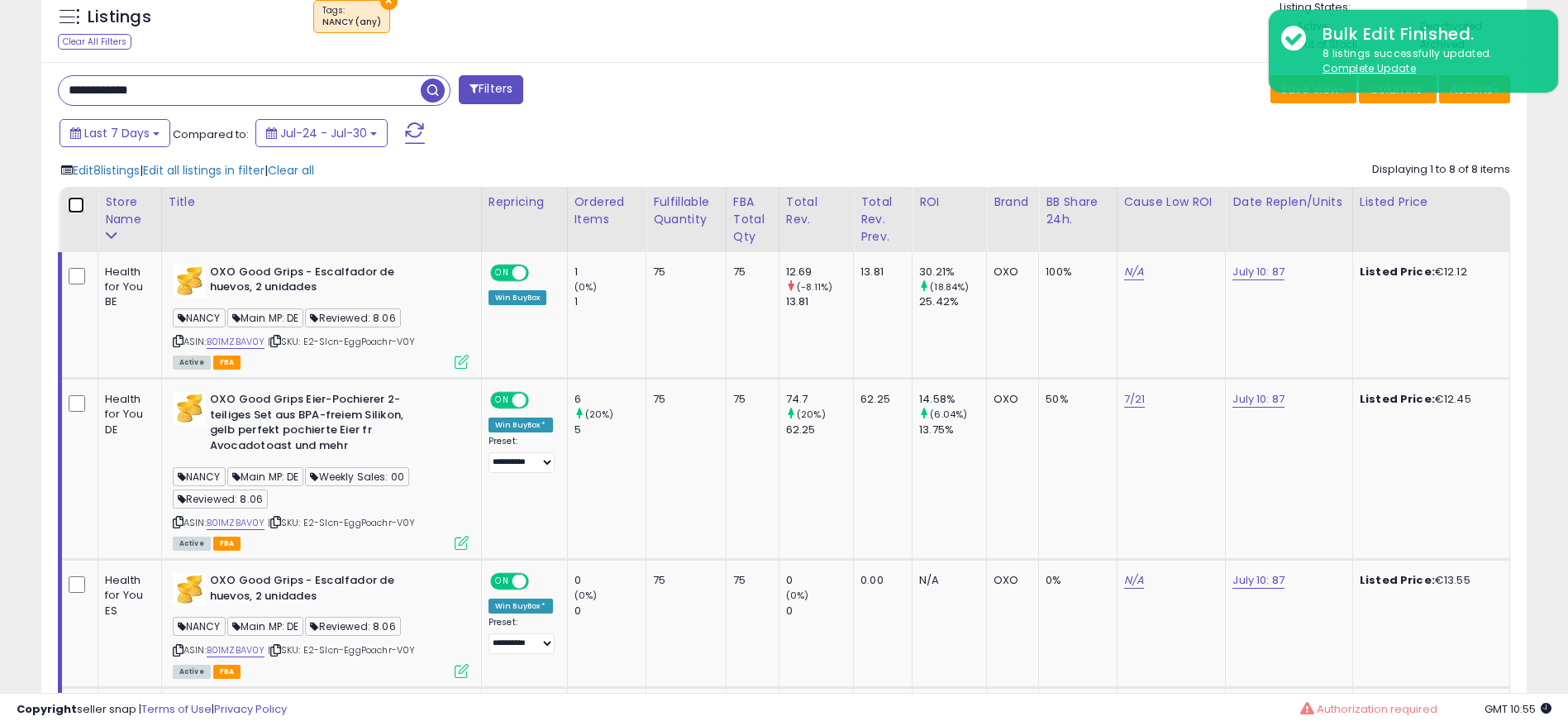 scroll, scrollTop: 339, scrollLeft: 862, axis: both 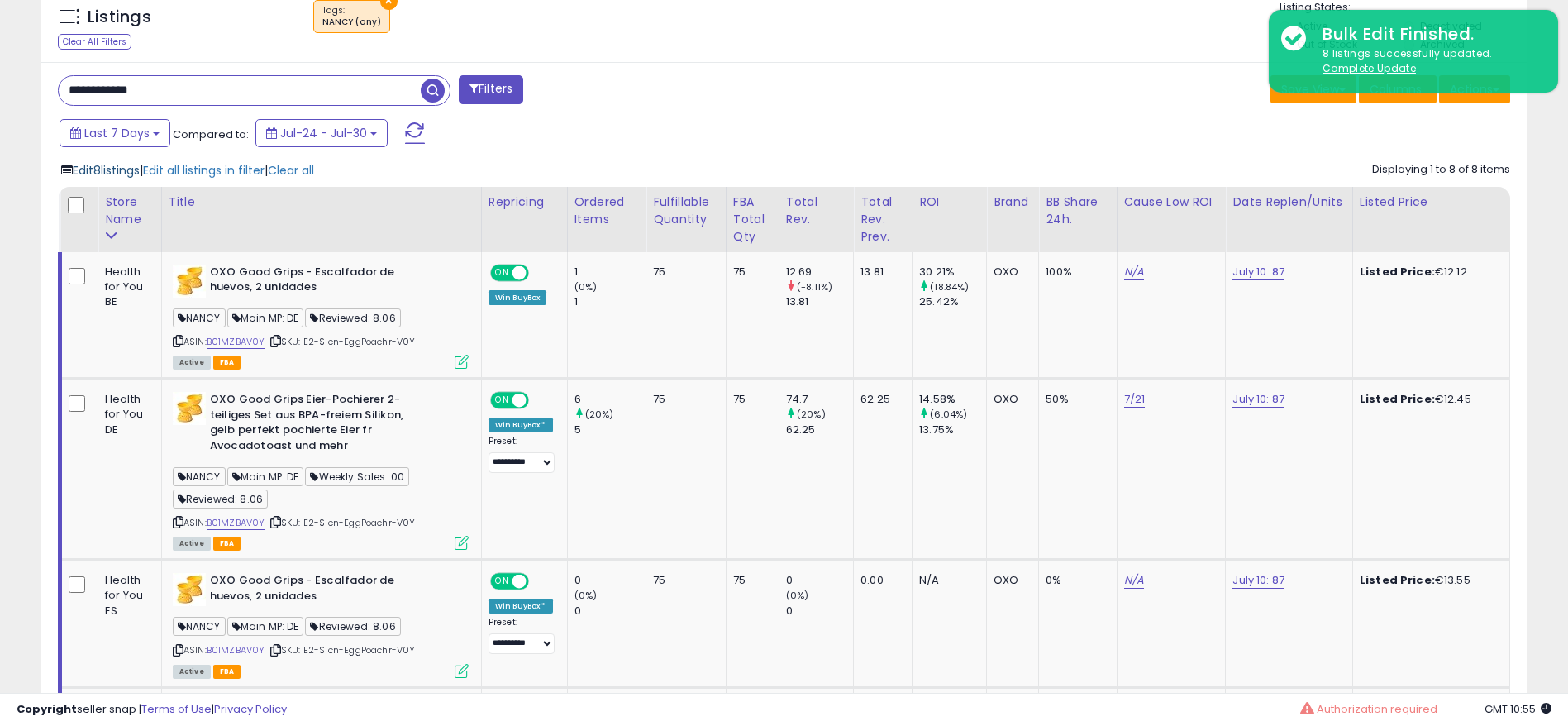 click on "Edit  8  listings" at bounding box center (106, 170) 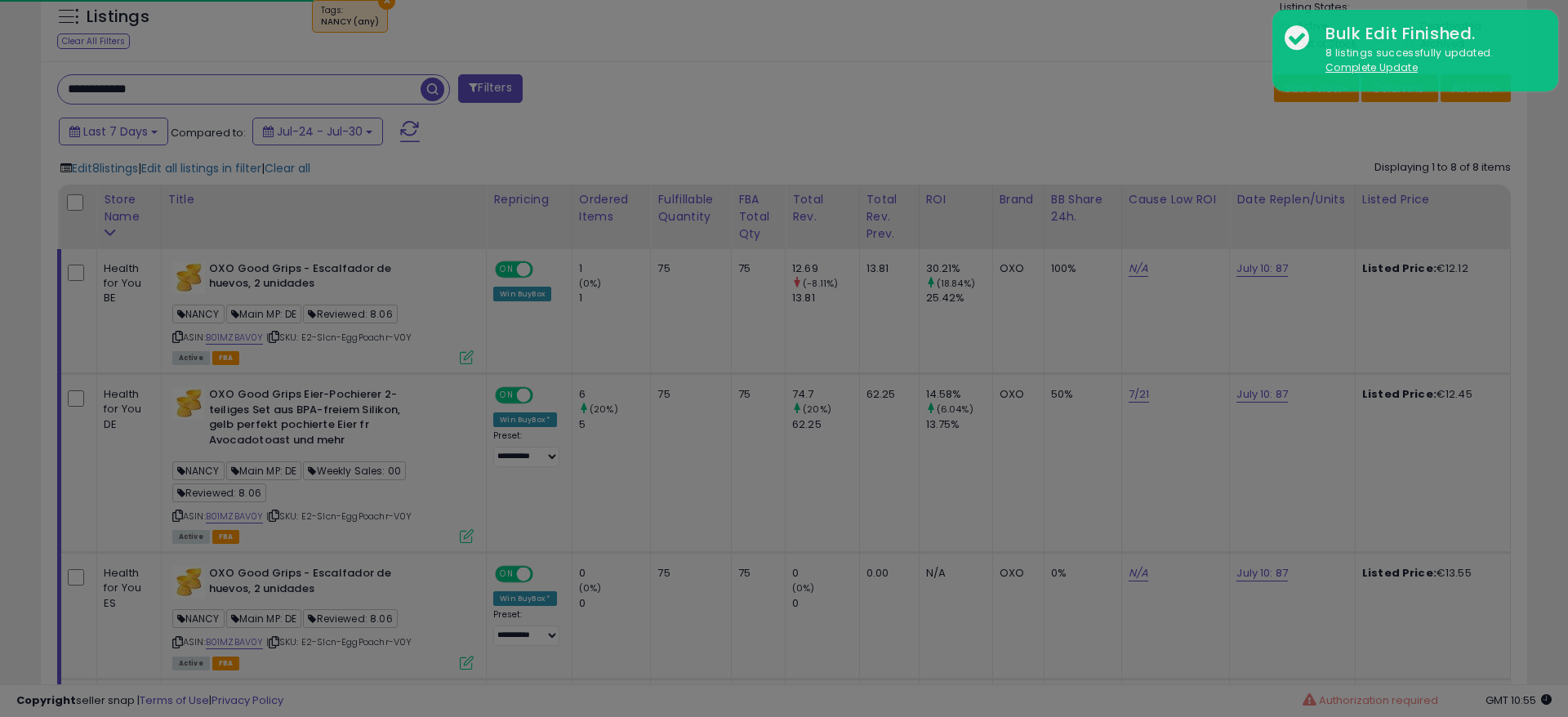 scroll, scrollTop: 816294, scrollLeft: 815804, axis: both 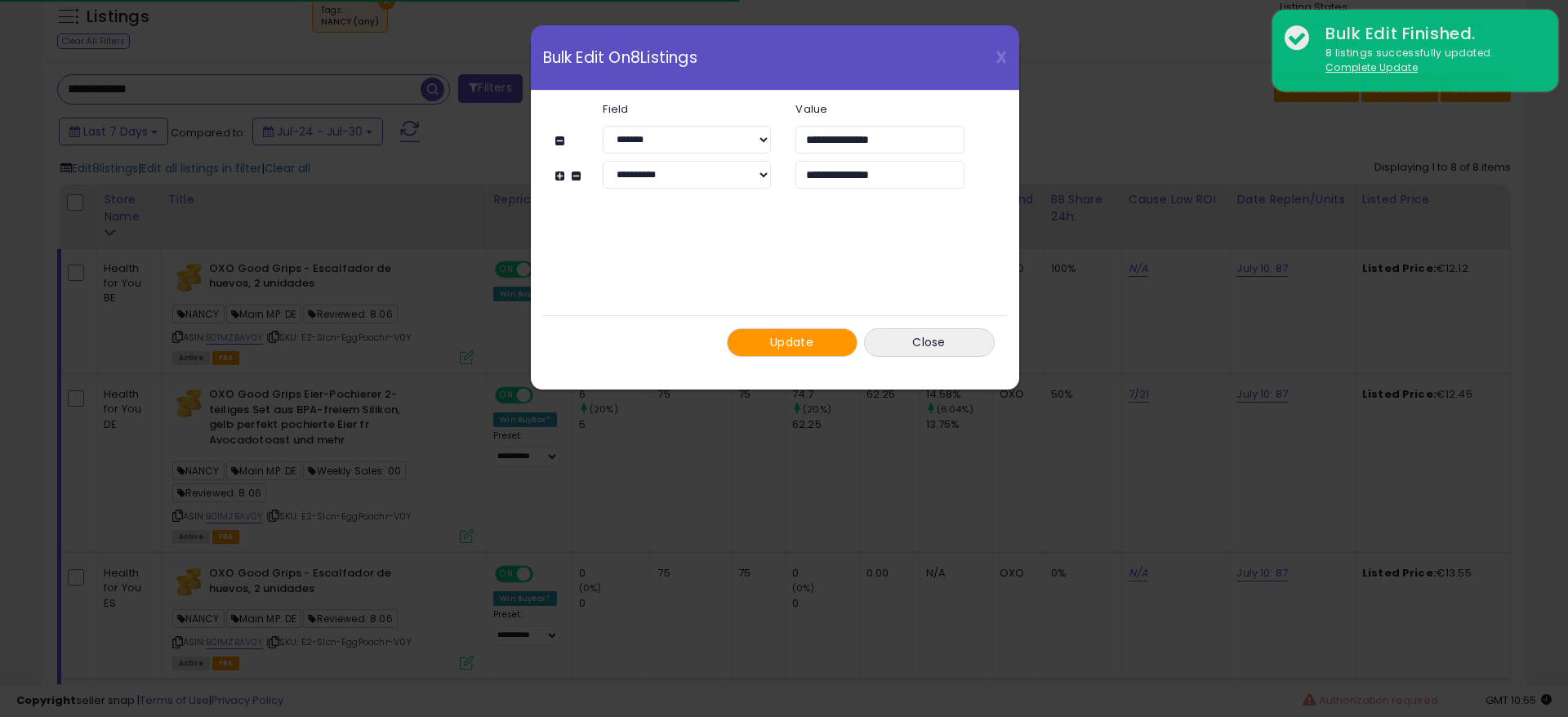 click on "Update" at bounding box center [791, 342] 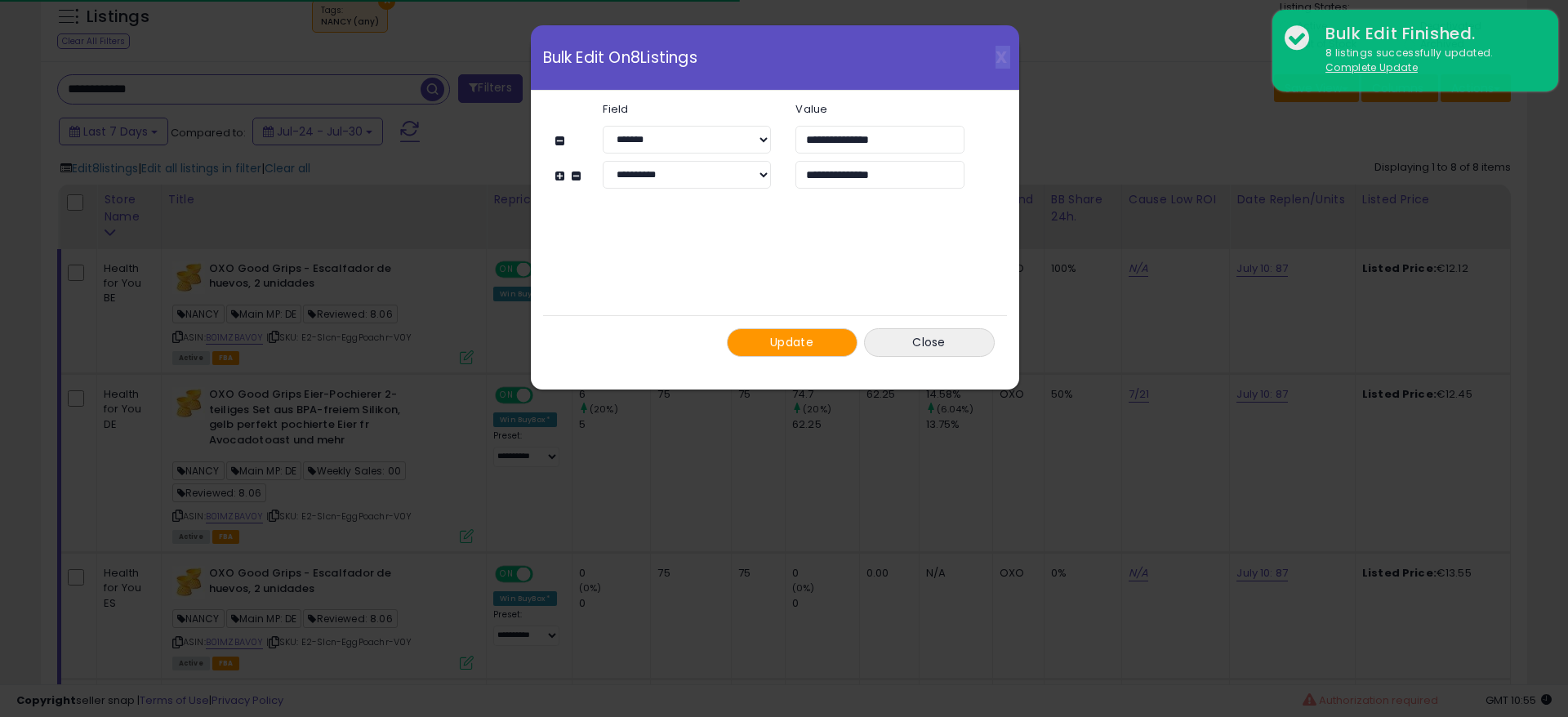 click on "**********" 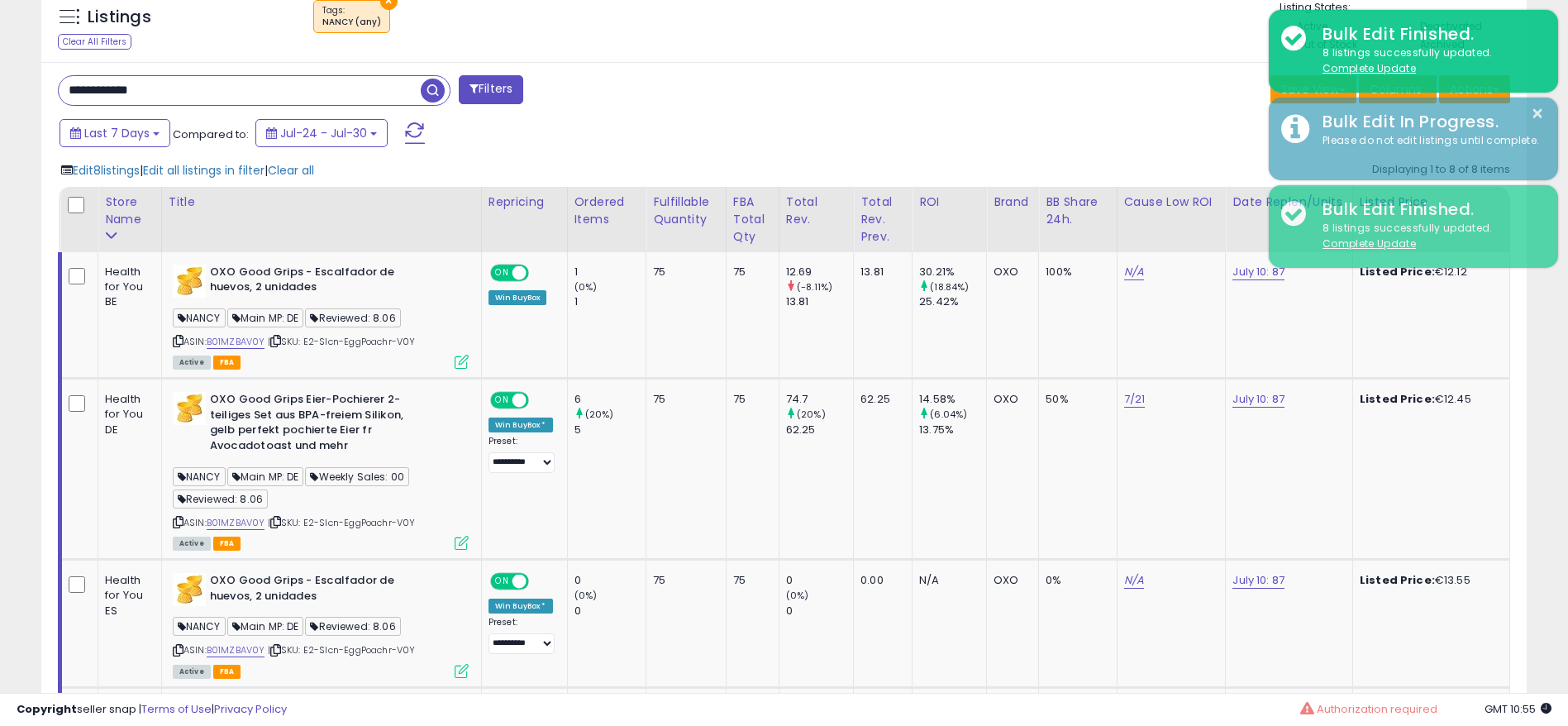 scroll, scrollTop: 339, scrollLeft: 862, axis: both 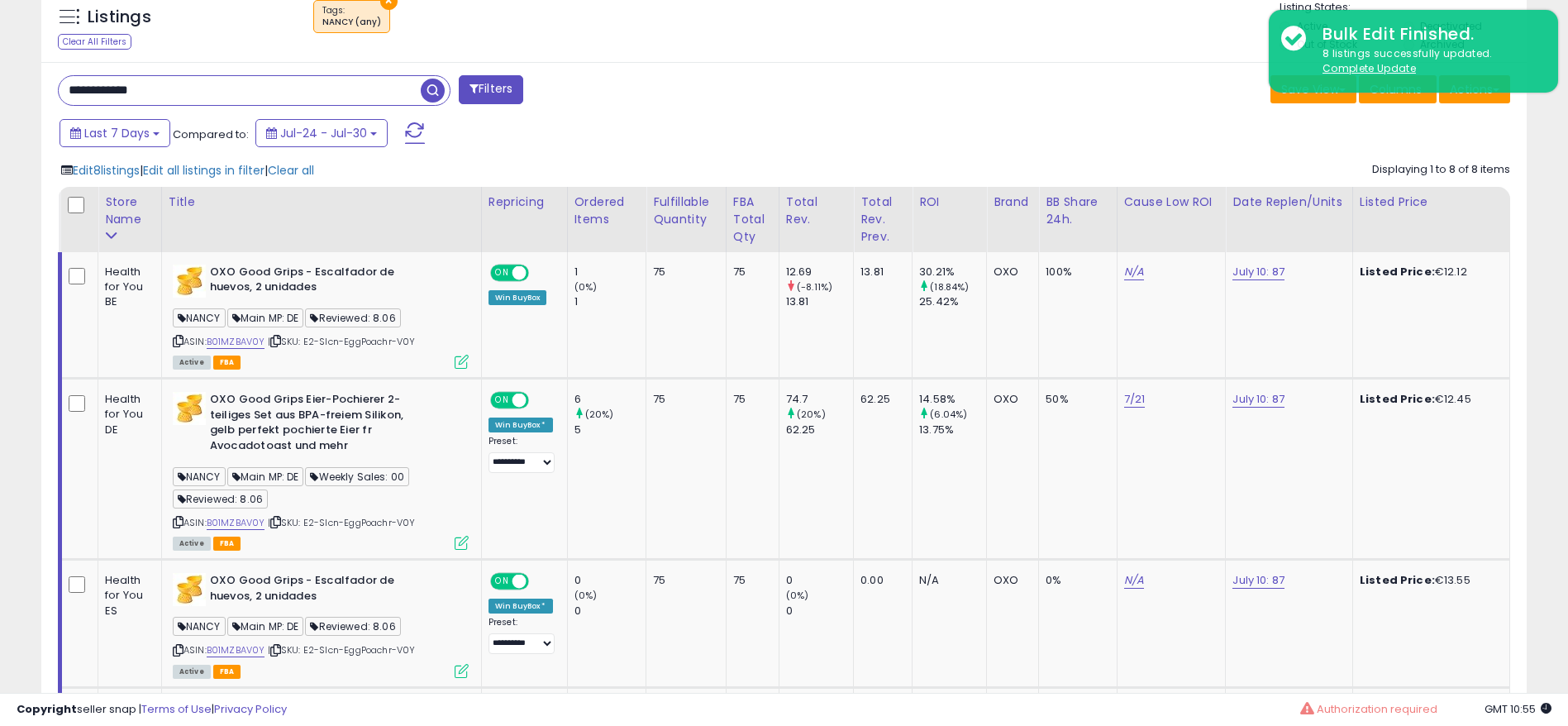 click on "**********" at bounding box center (240, 90) 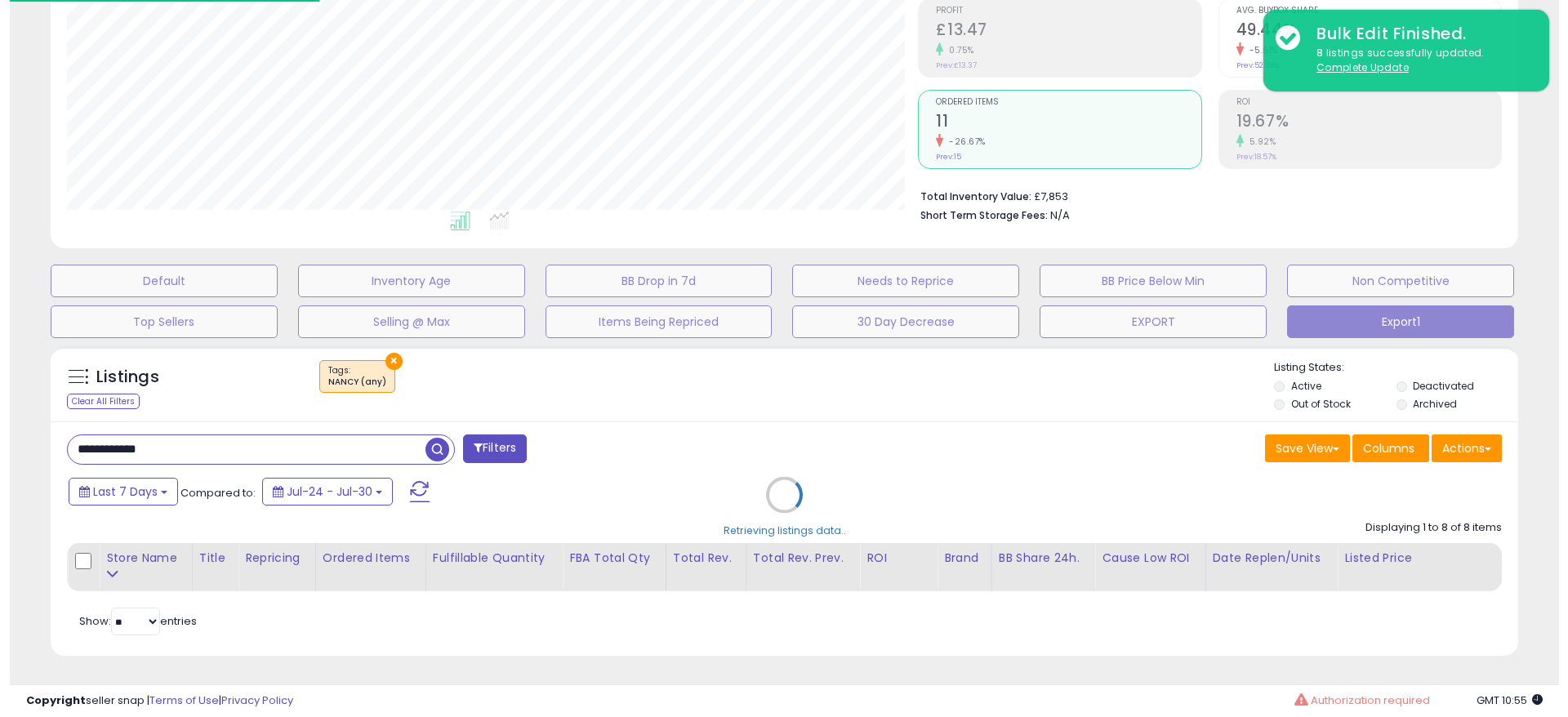 scroll, scrollTop: 250, scrollLeft: 0, axis: vertical 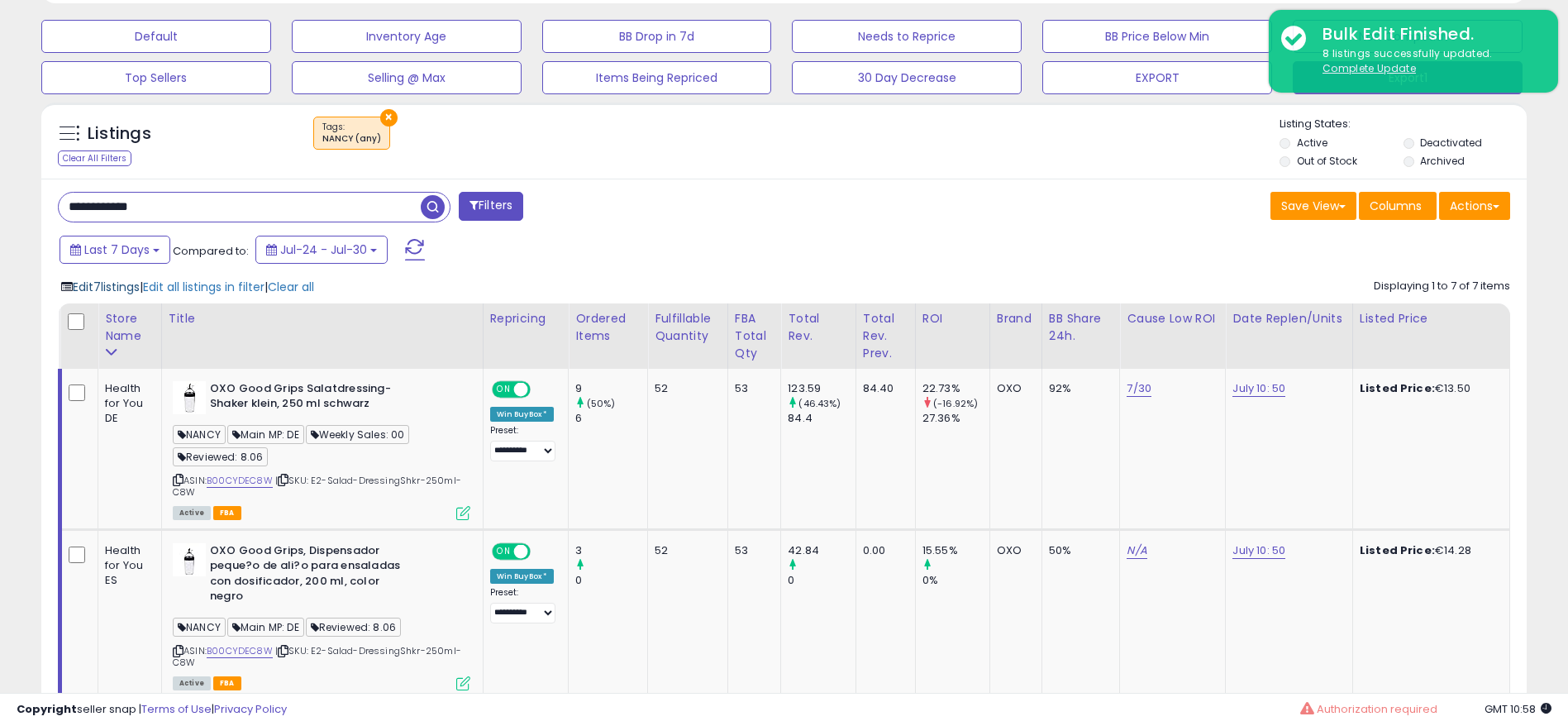 click on "Edit  7  listings" at bounding box center [106, 287] 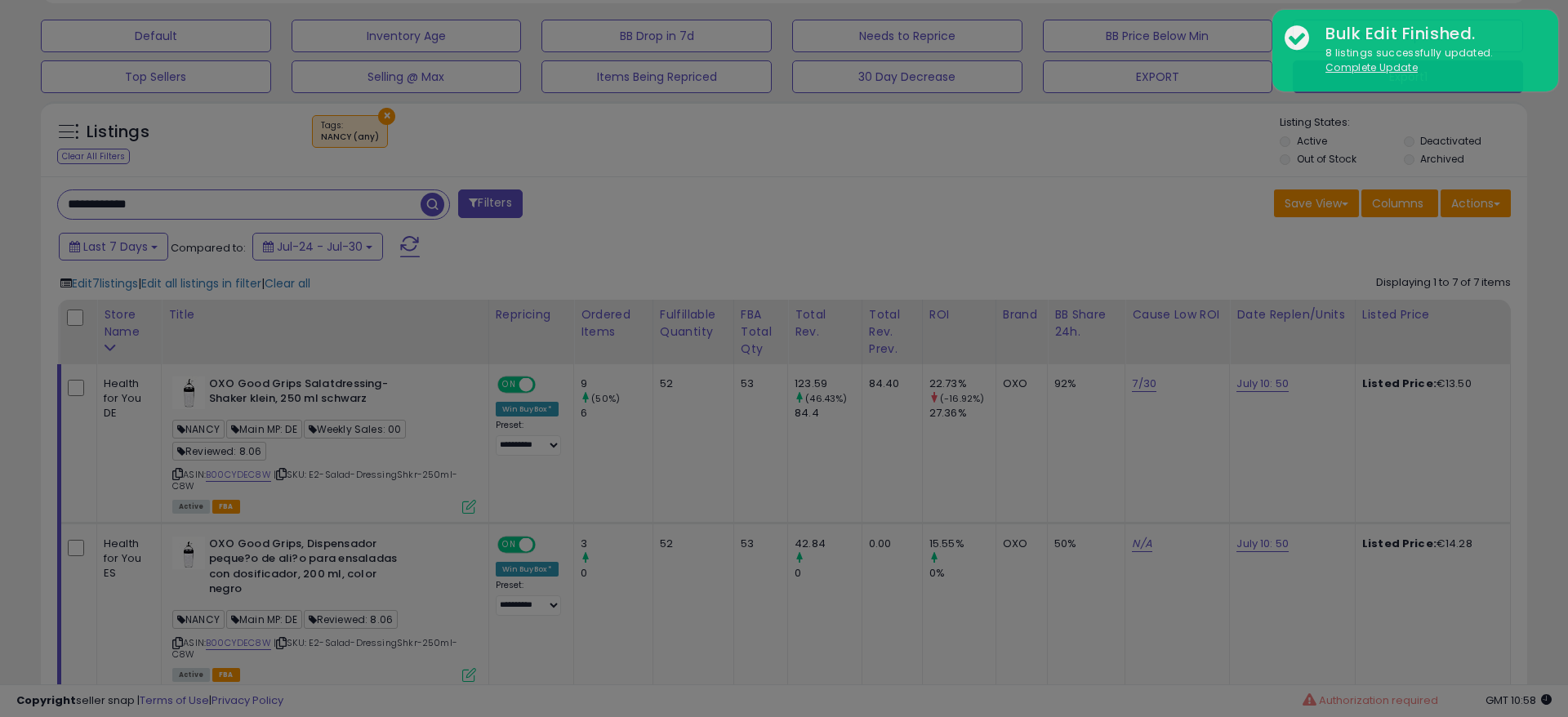 scroll, scrollTop: 816294, scrollLeft: 815804, axis: both 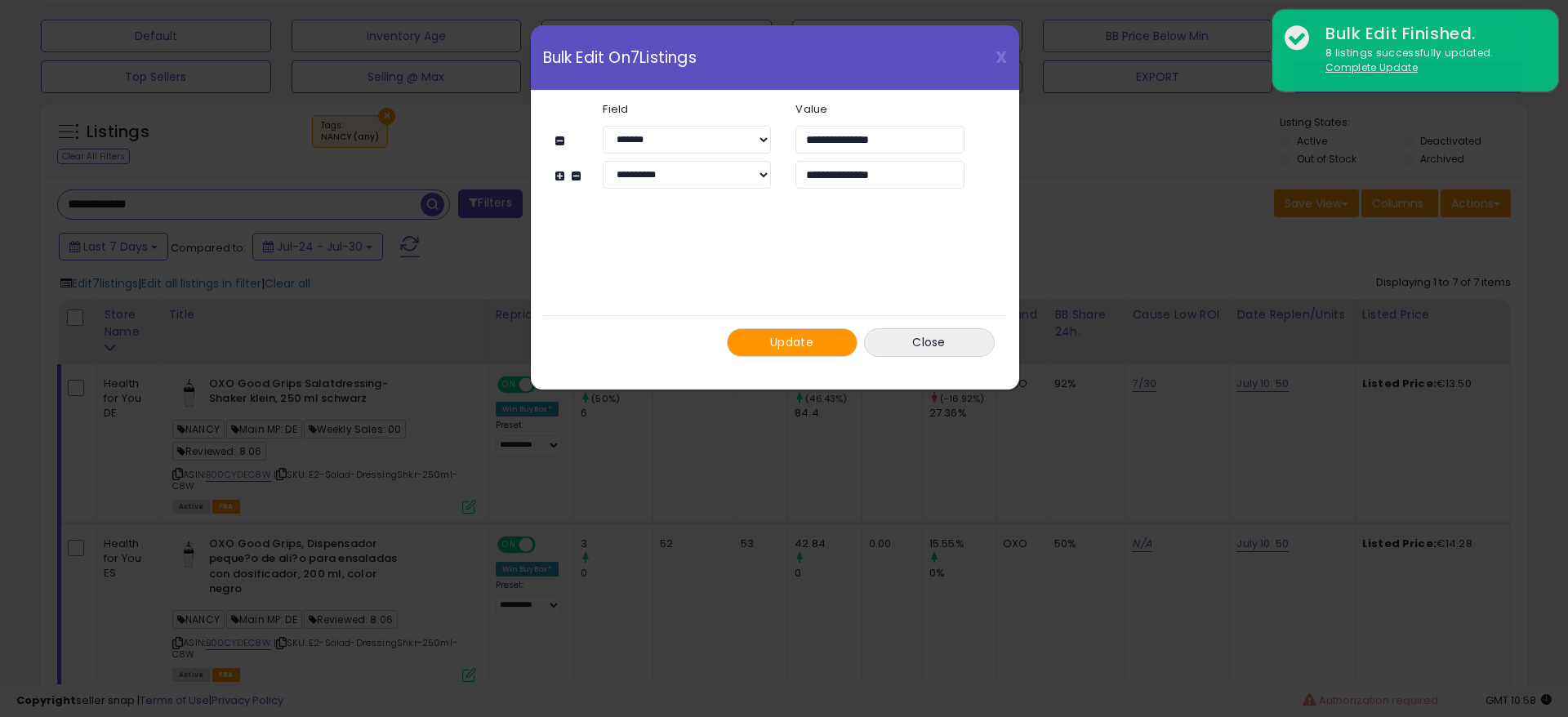 click on "Update" at bounding box center [791, 342] 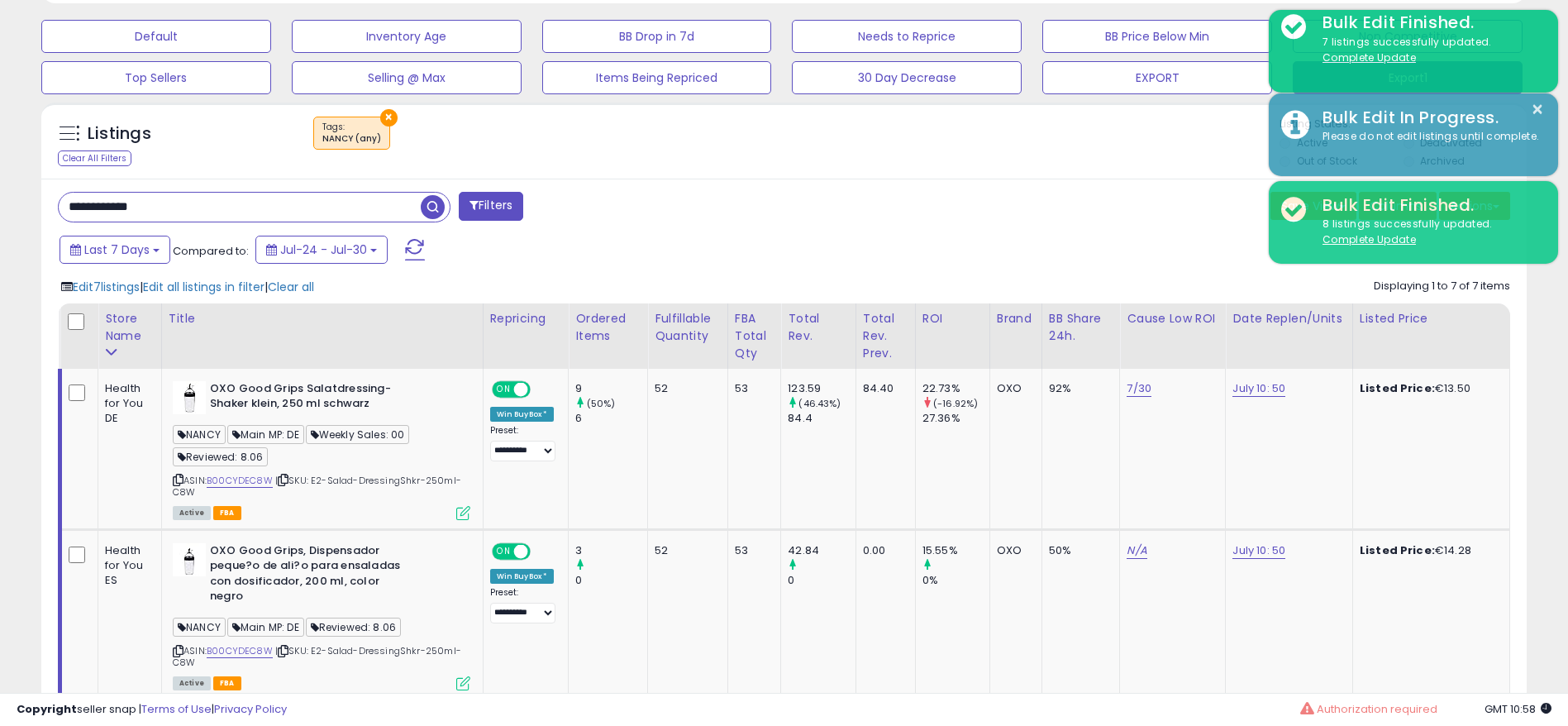 scroll, scrollTop: 339, scrollLeft: 862, axis: both 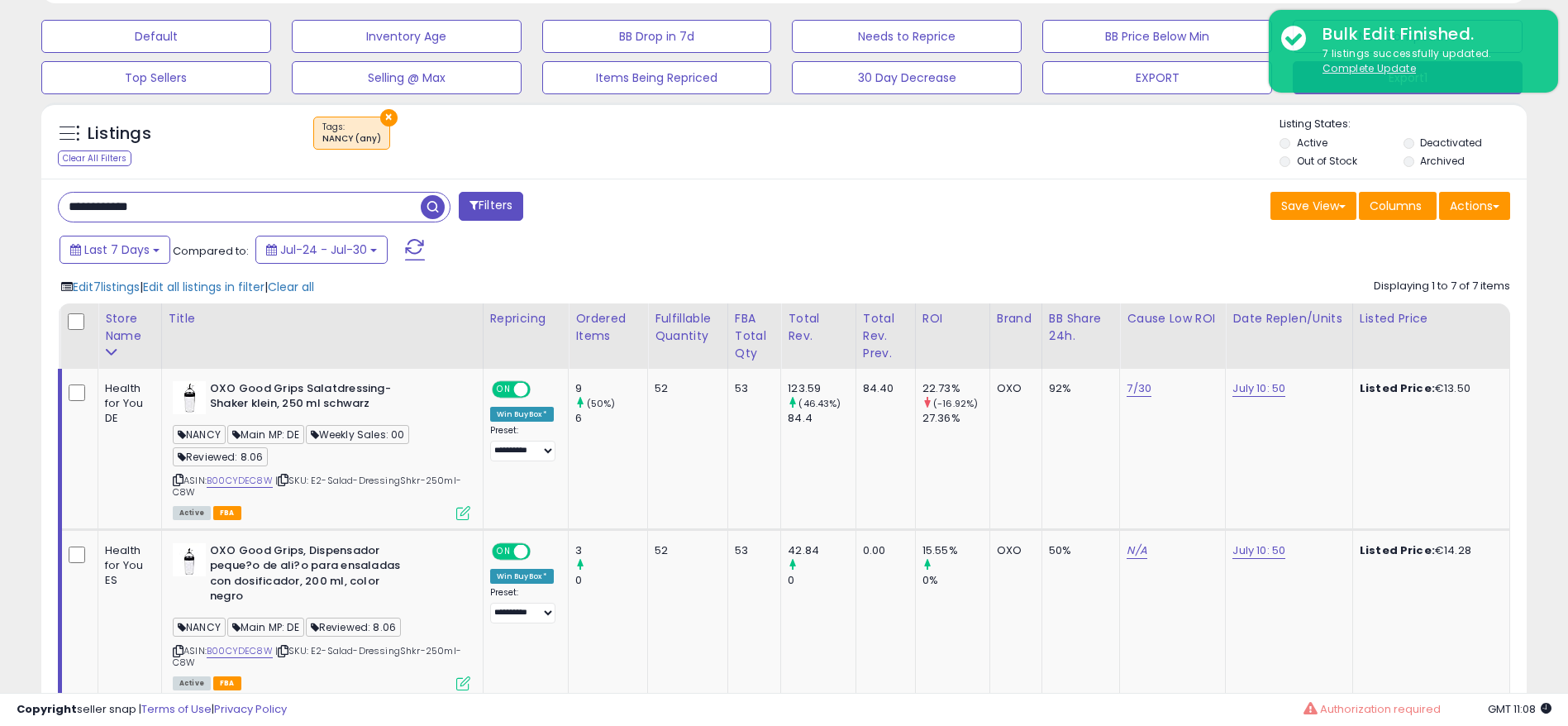 click on "**********" at bounding box center [240, 207] 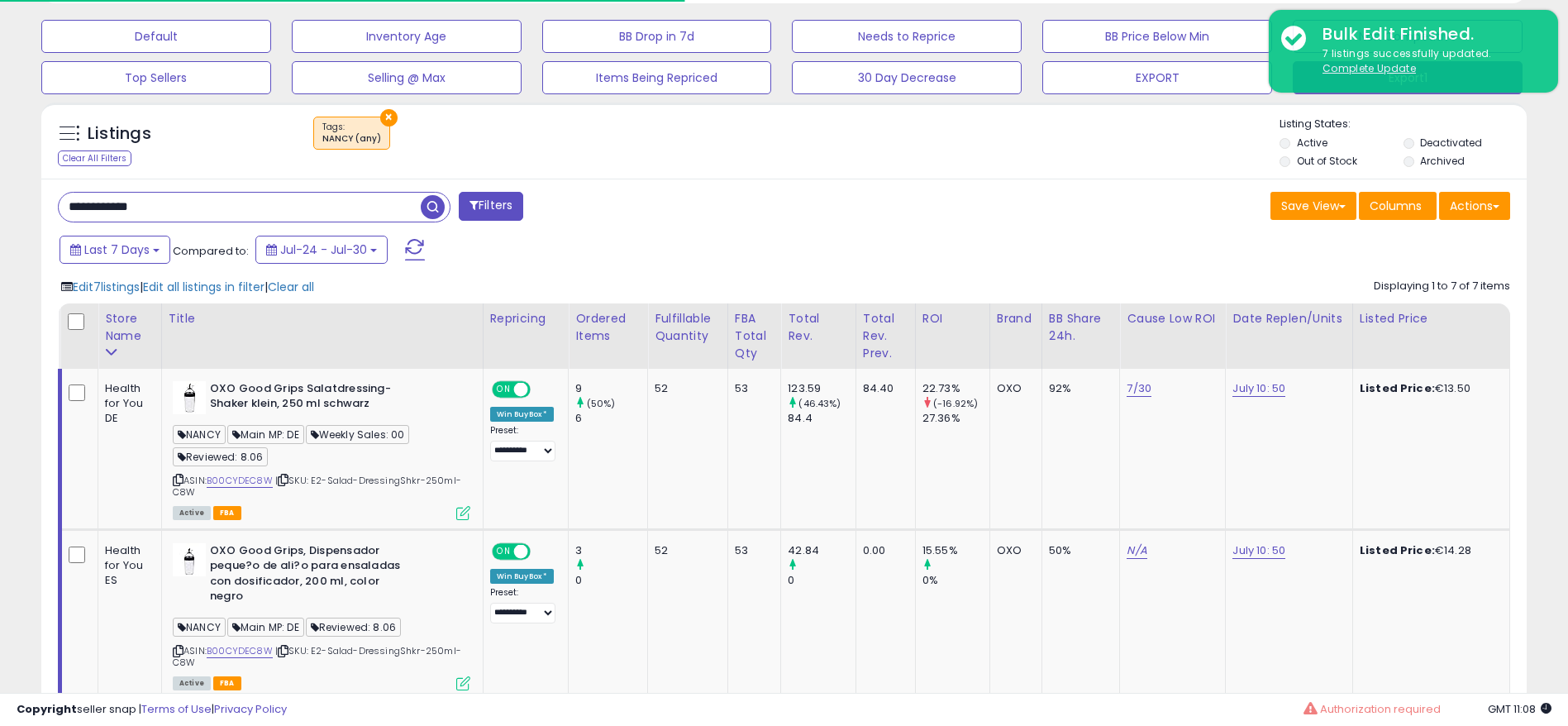 paste 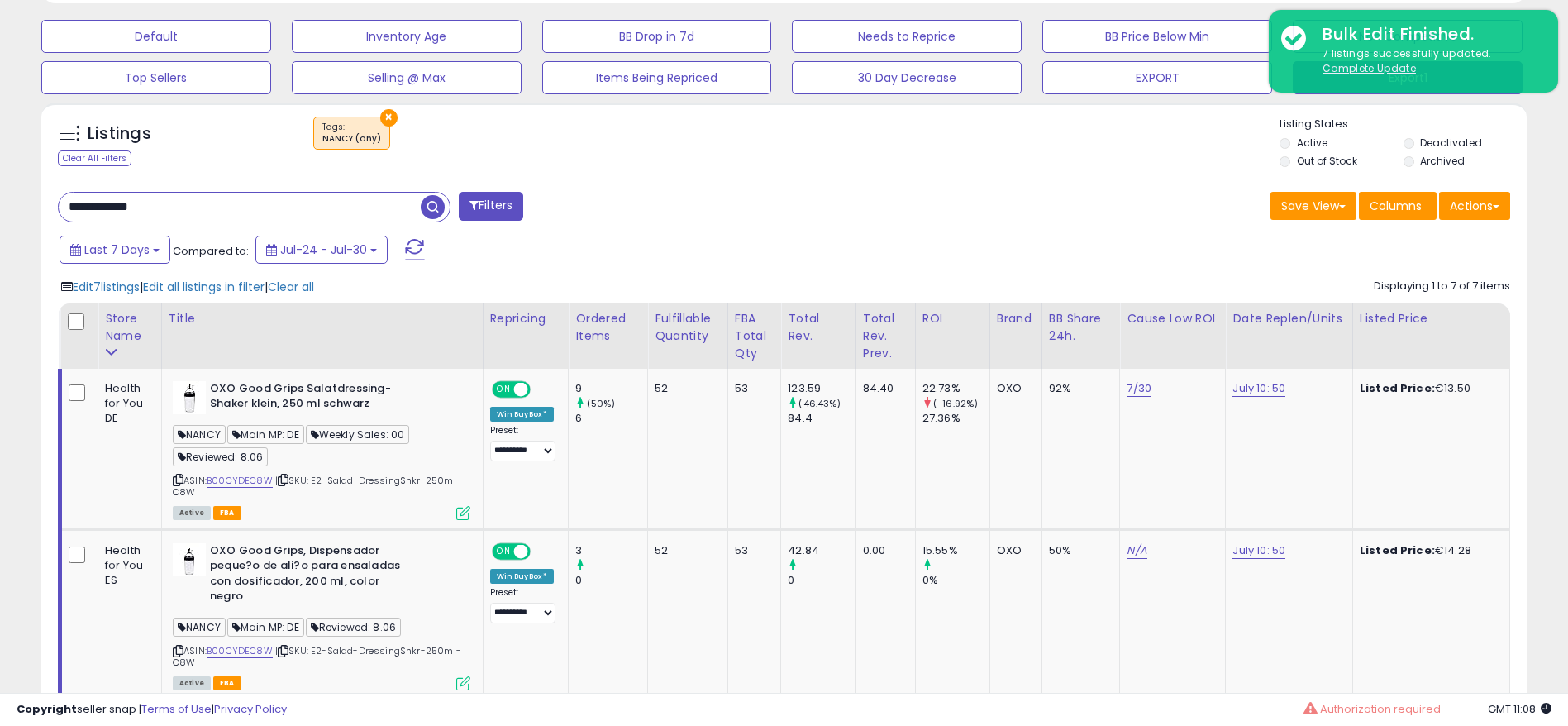 click at bounding box center [432, 207] 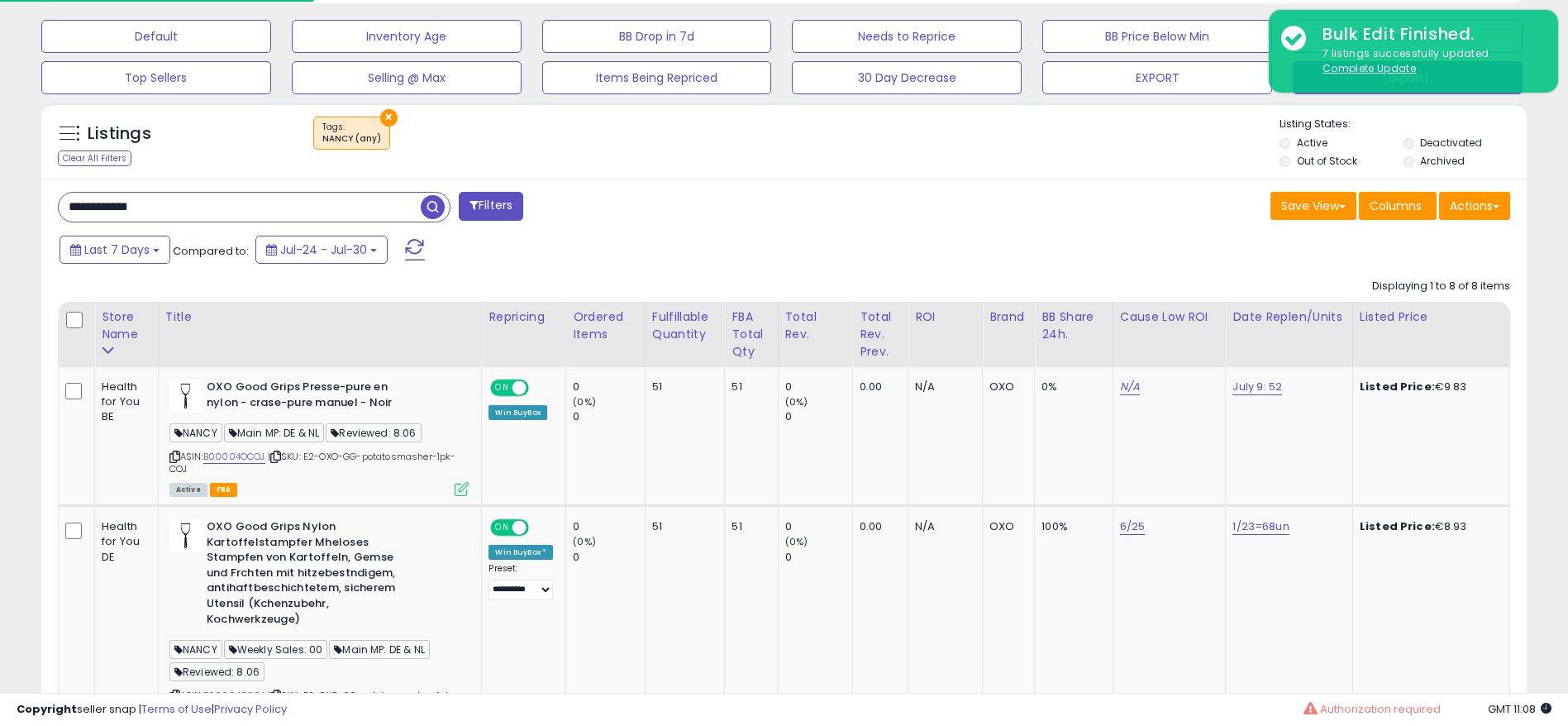 scroll, scrollTop: 253, scrollLeft: 0, axis: vertical 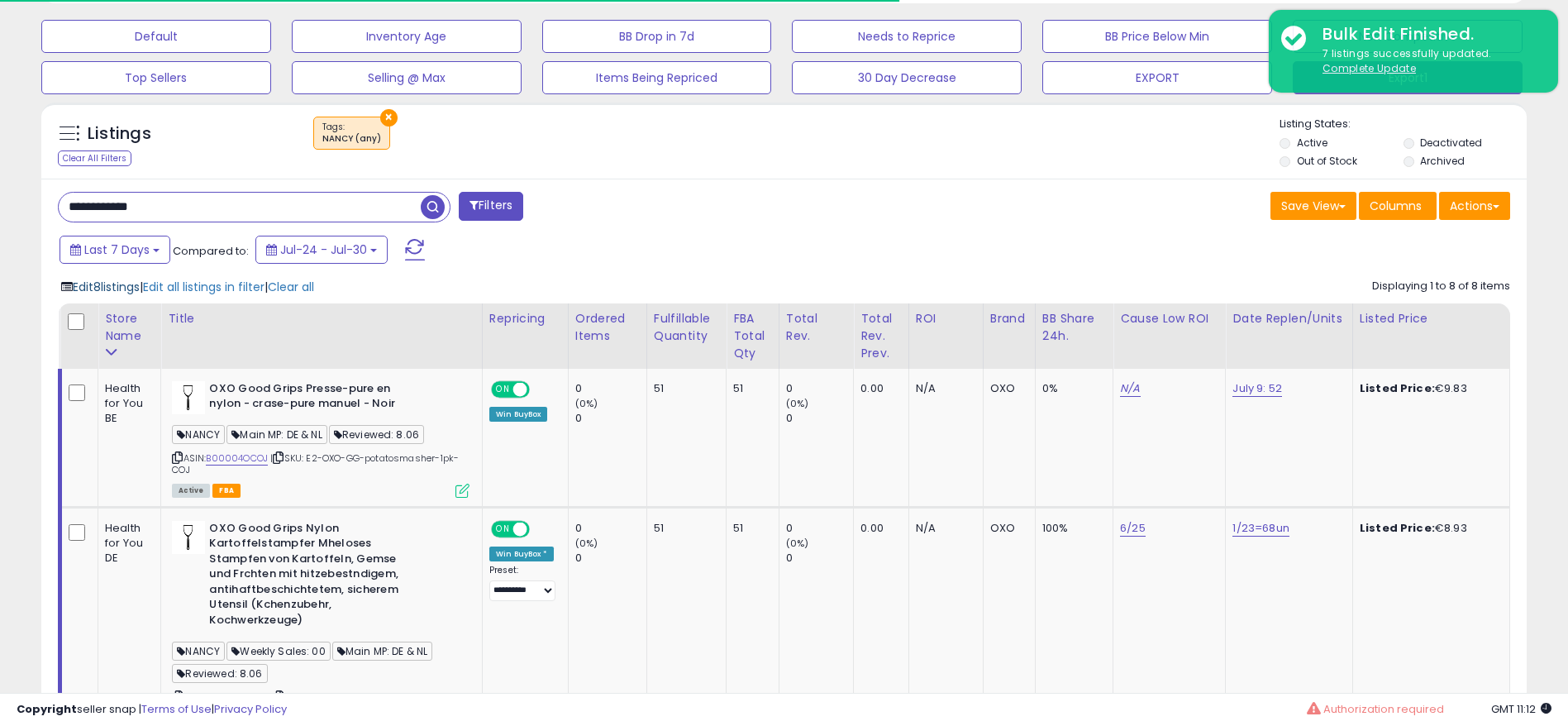 click on "Edit  8  listings" at bounding box center (106, 287) 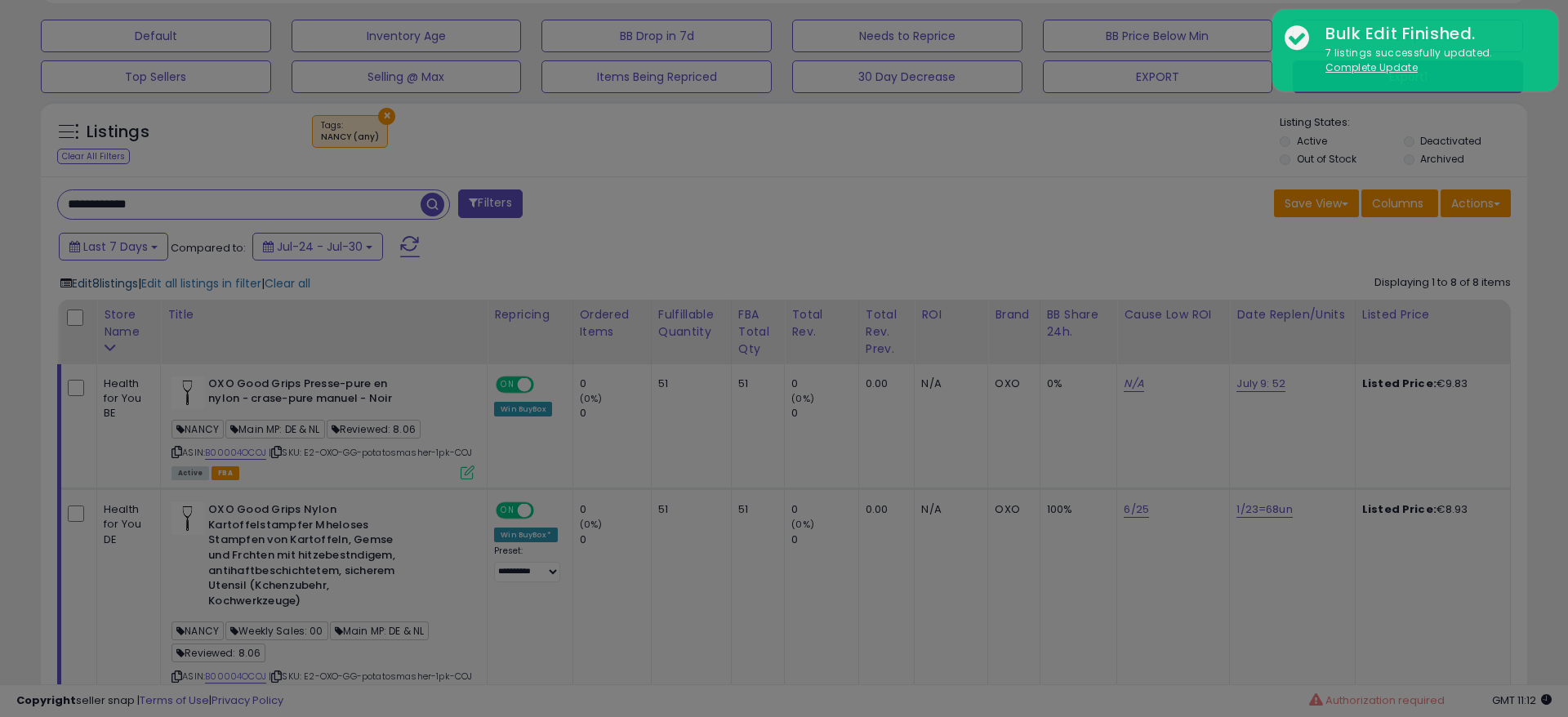 scroll, scrollTop: 816294, scrollLeft: 815804, axis: both 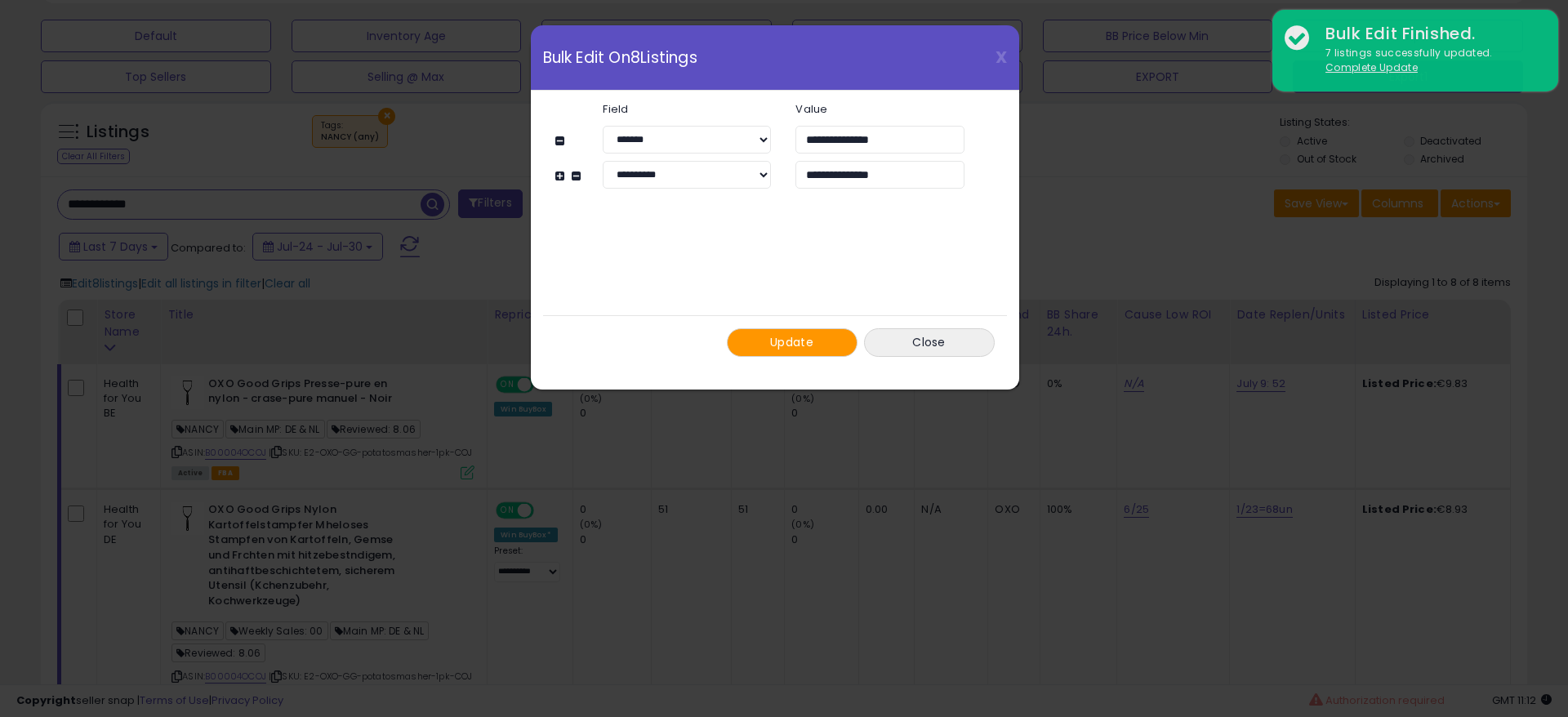 click on "Update" at bounding box center (791, 342) 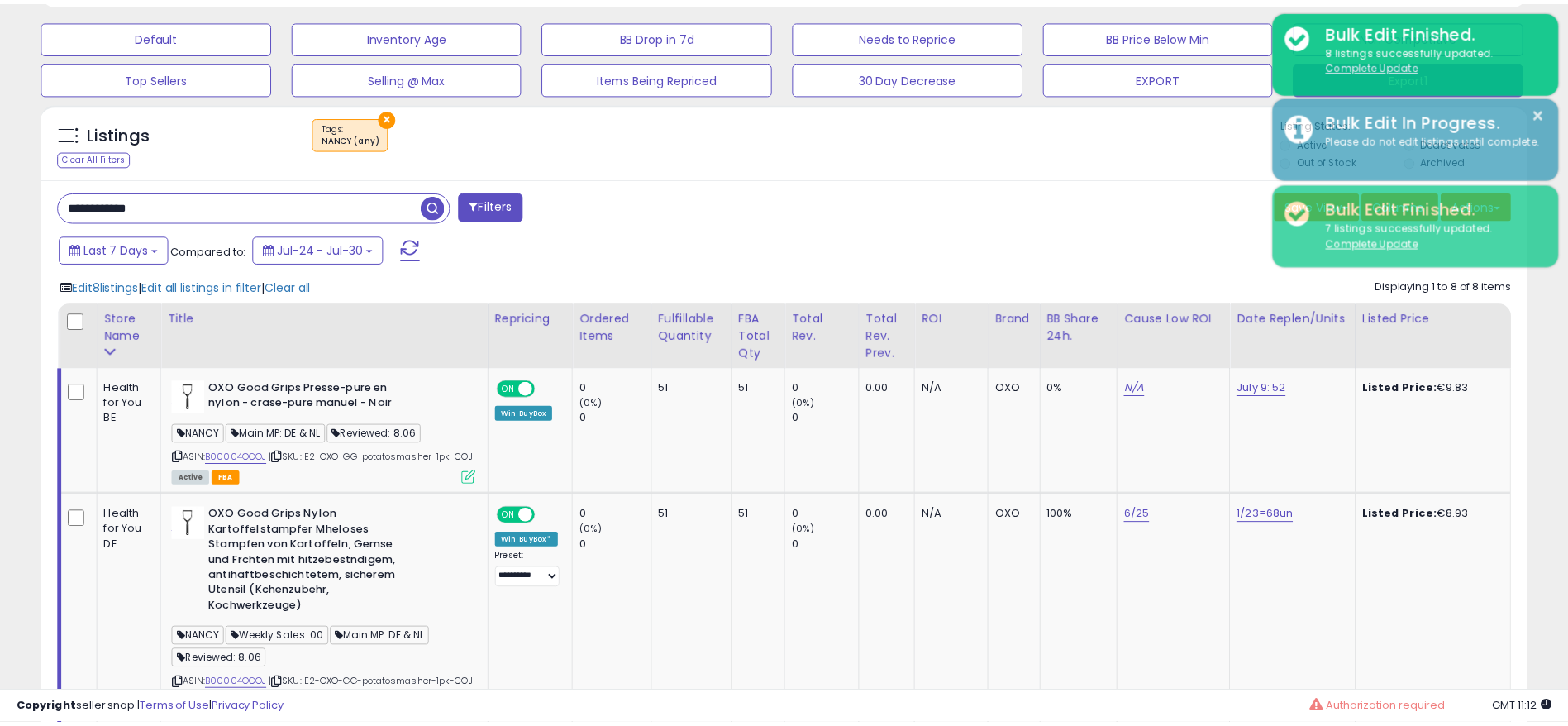 scroll, scrollTop: 339, scrollLeft: 862, axis: both 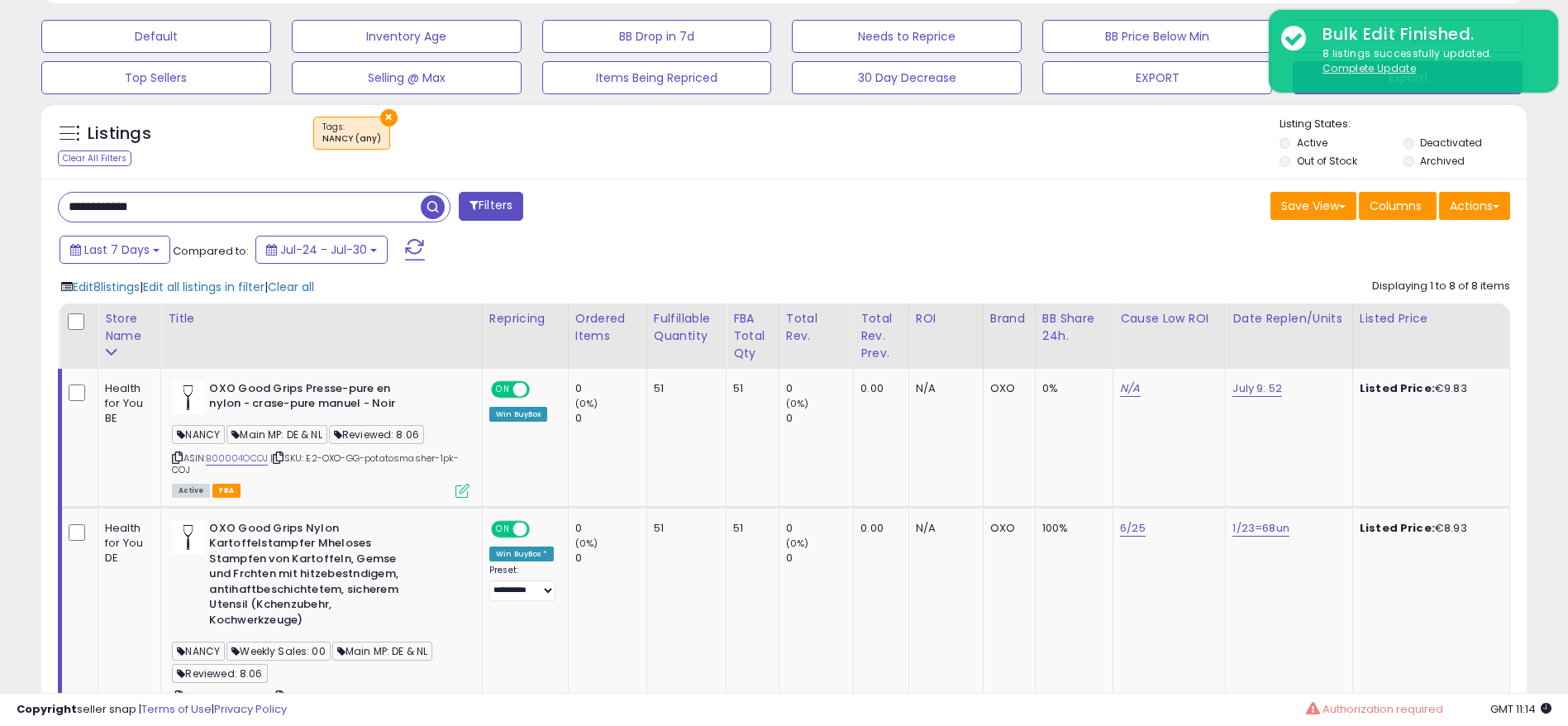 click on "**********" at bounding box center [240, 207] 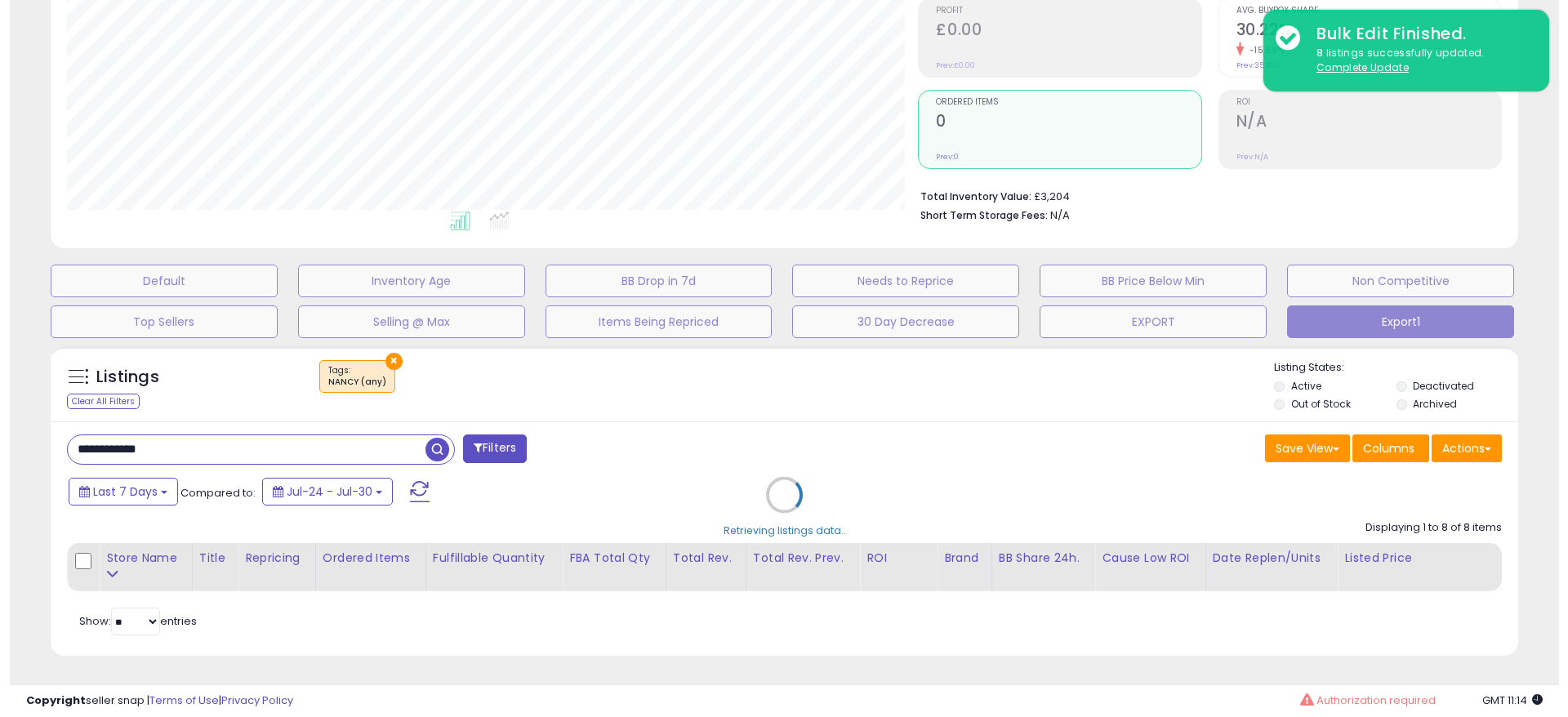 scroll, scrollTop: 250, scrollLeft: 0, axis: vertical 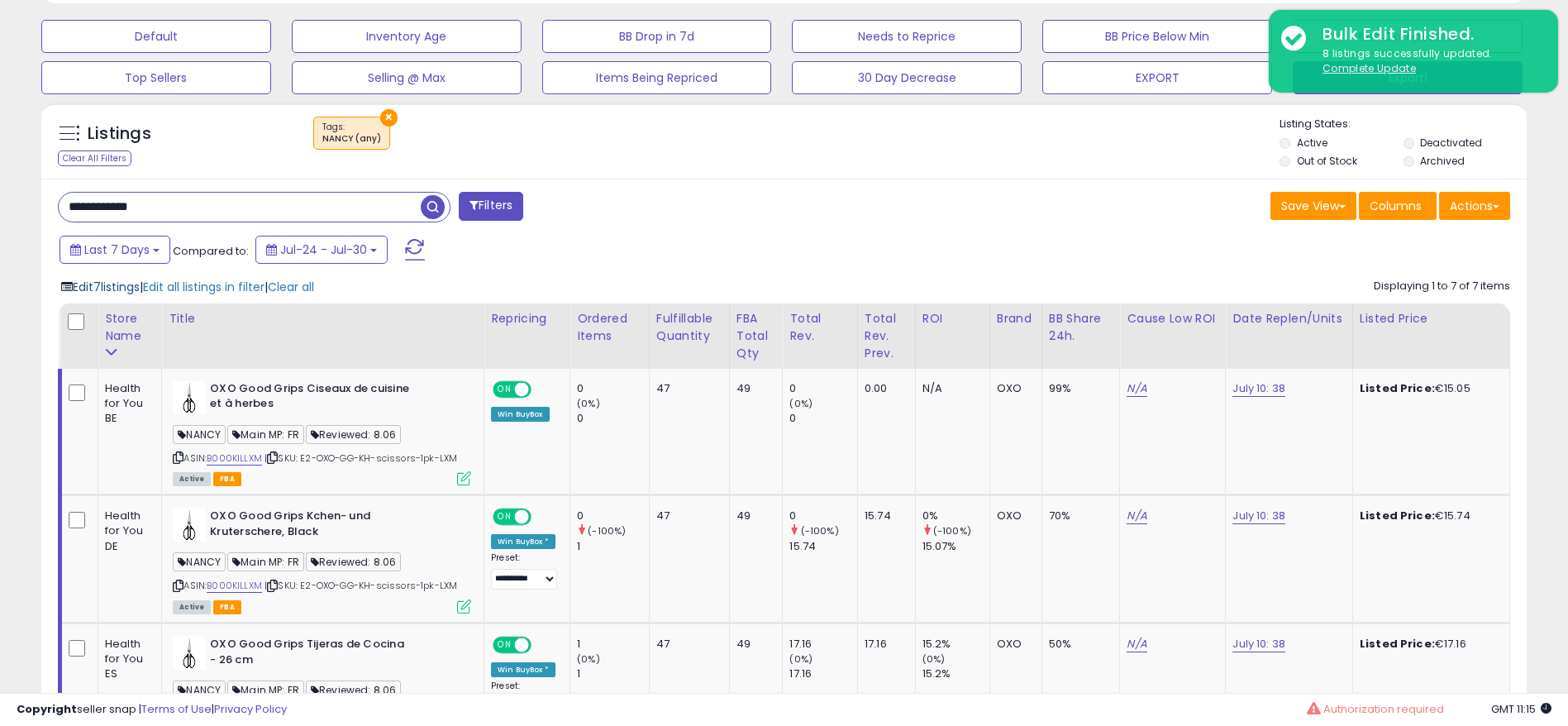 click on "Edit  7  listings" at bounding box center (106, 287) 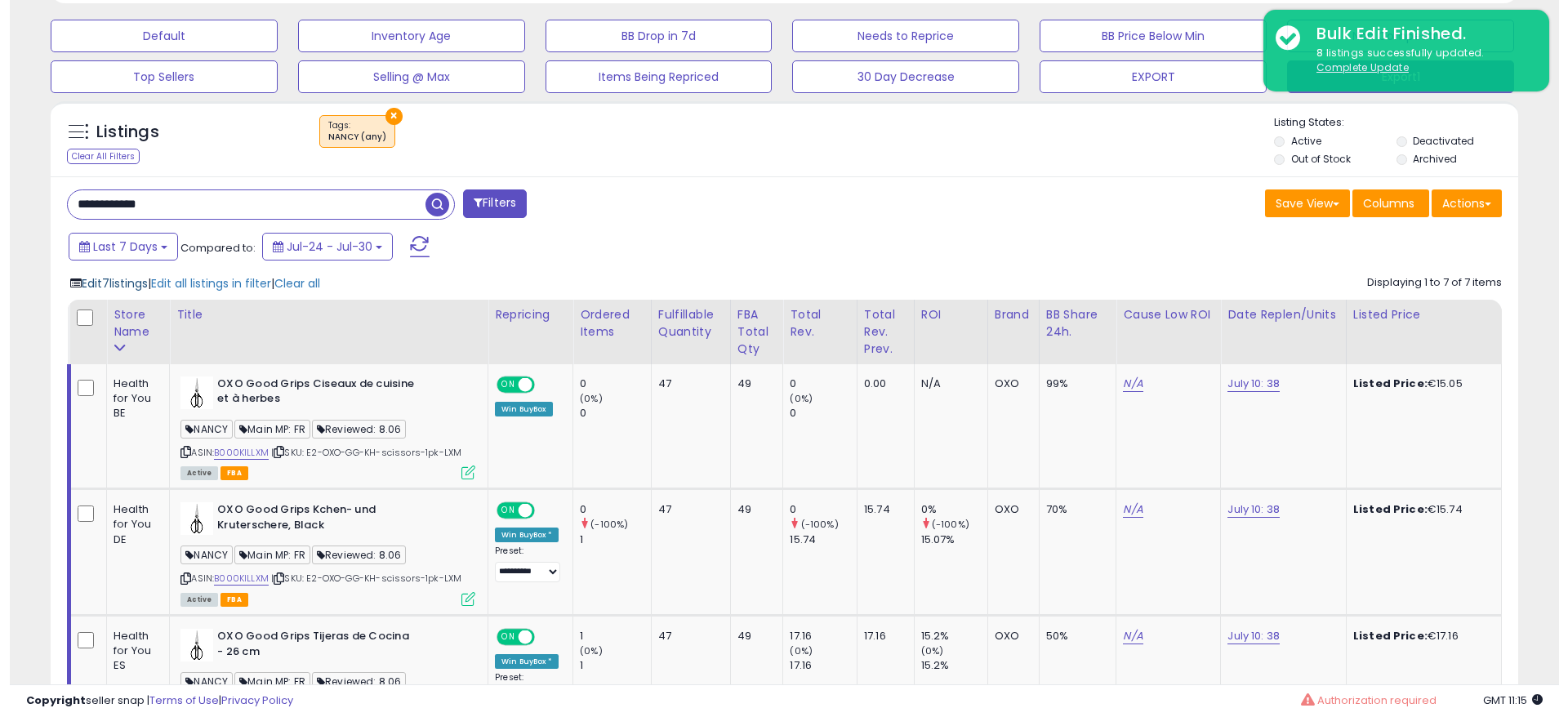 scroll, scrollTop: 816294, scrollLeft: 815804, axis: both 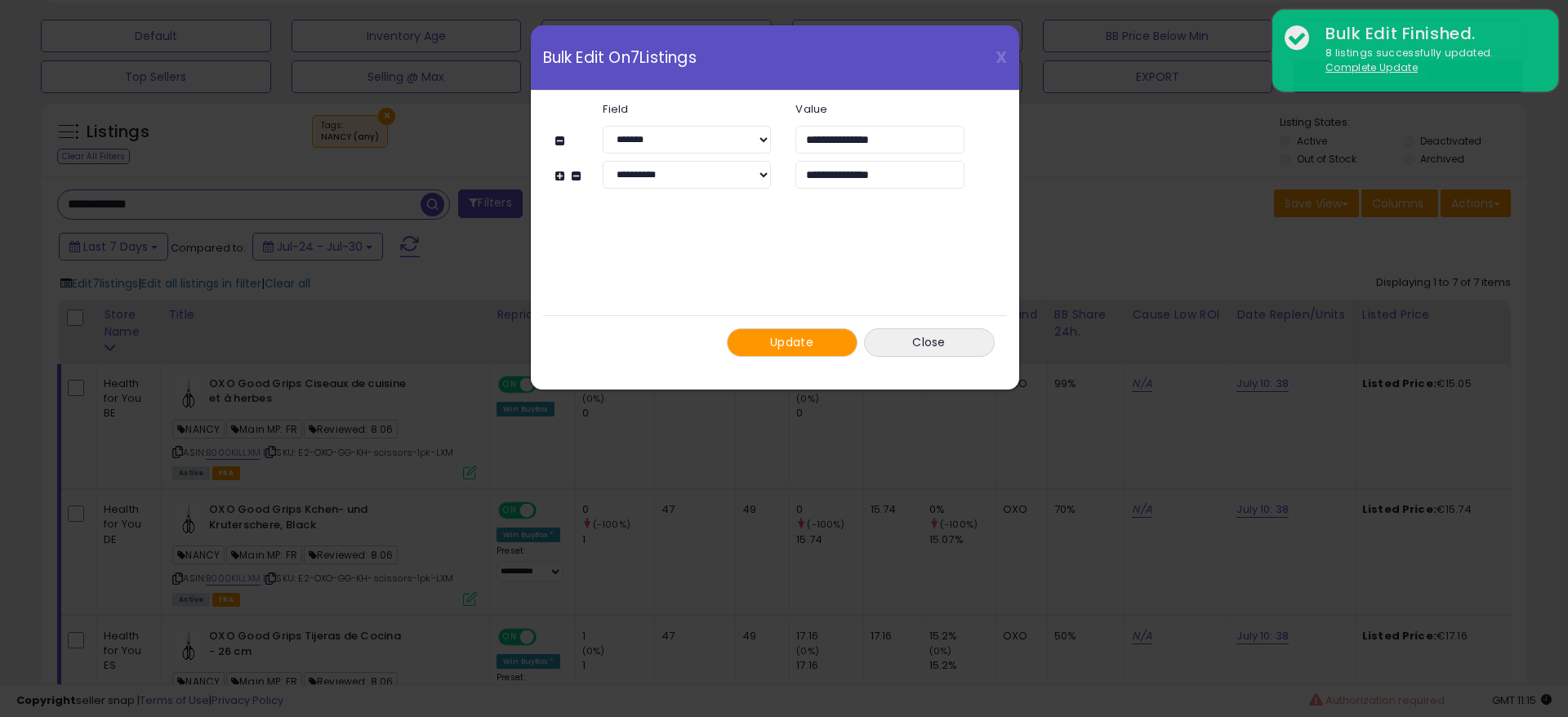 click on "Update" at bounding box center (791, 342) 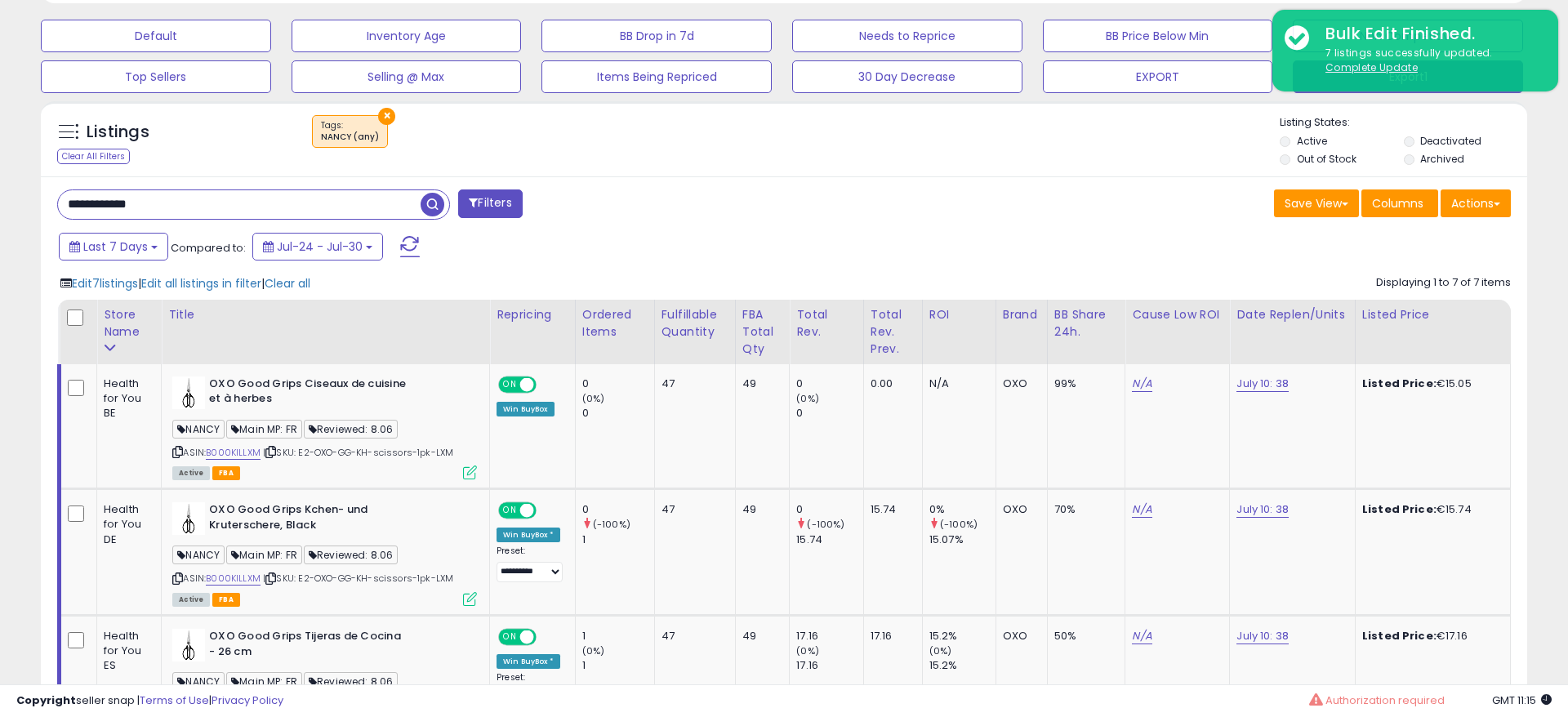 click on "**********" at bounding box center [239, 204] 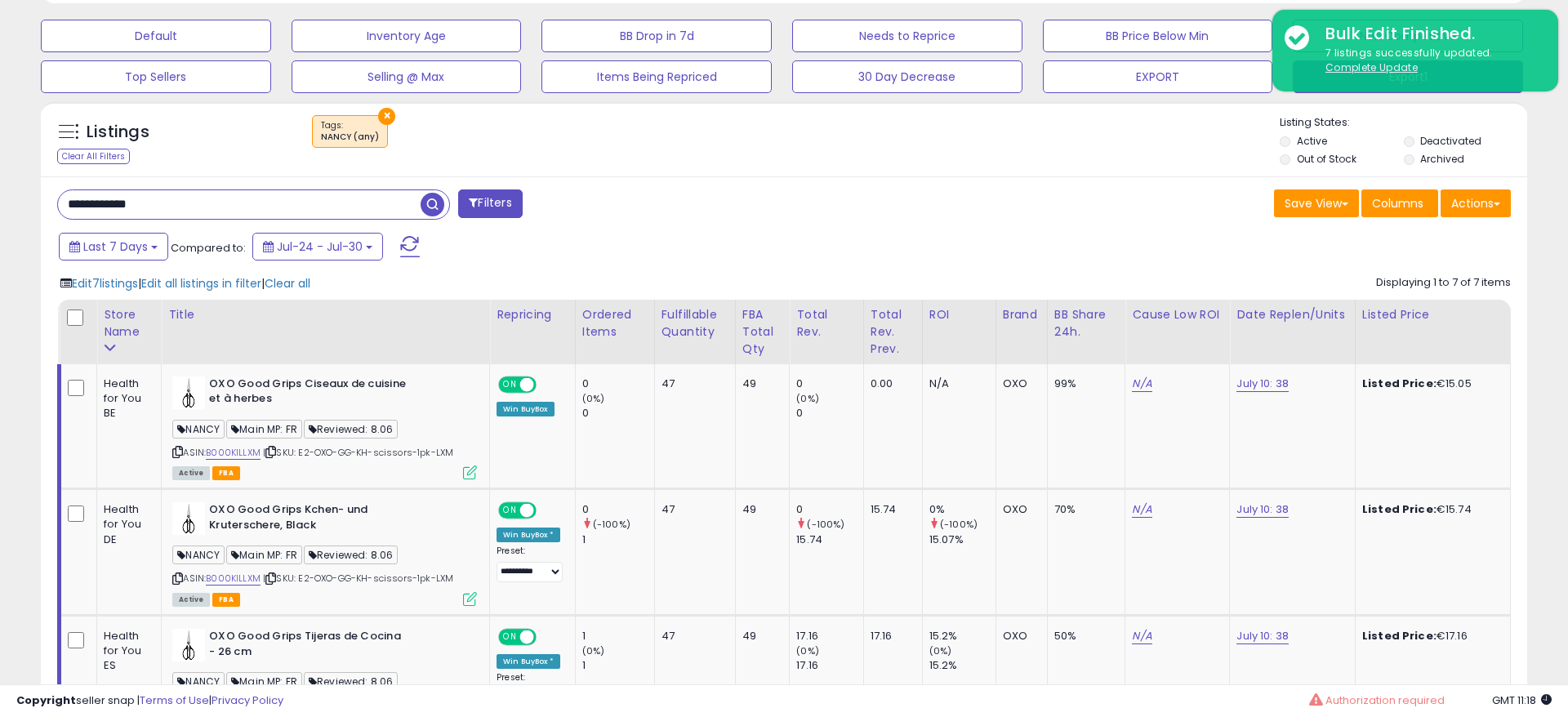 click on "**********" at bounding box center (239, 204) 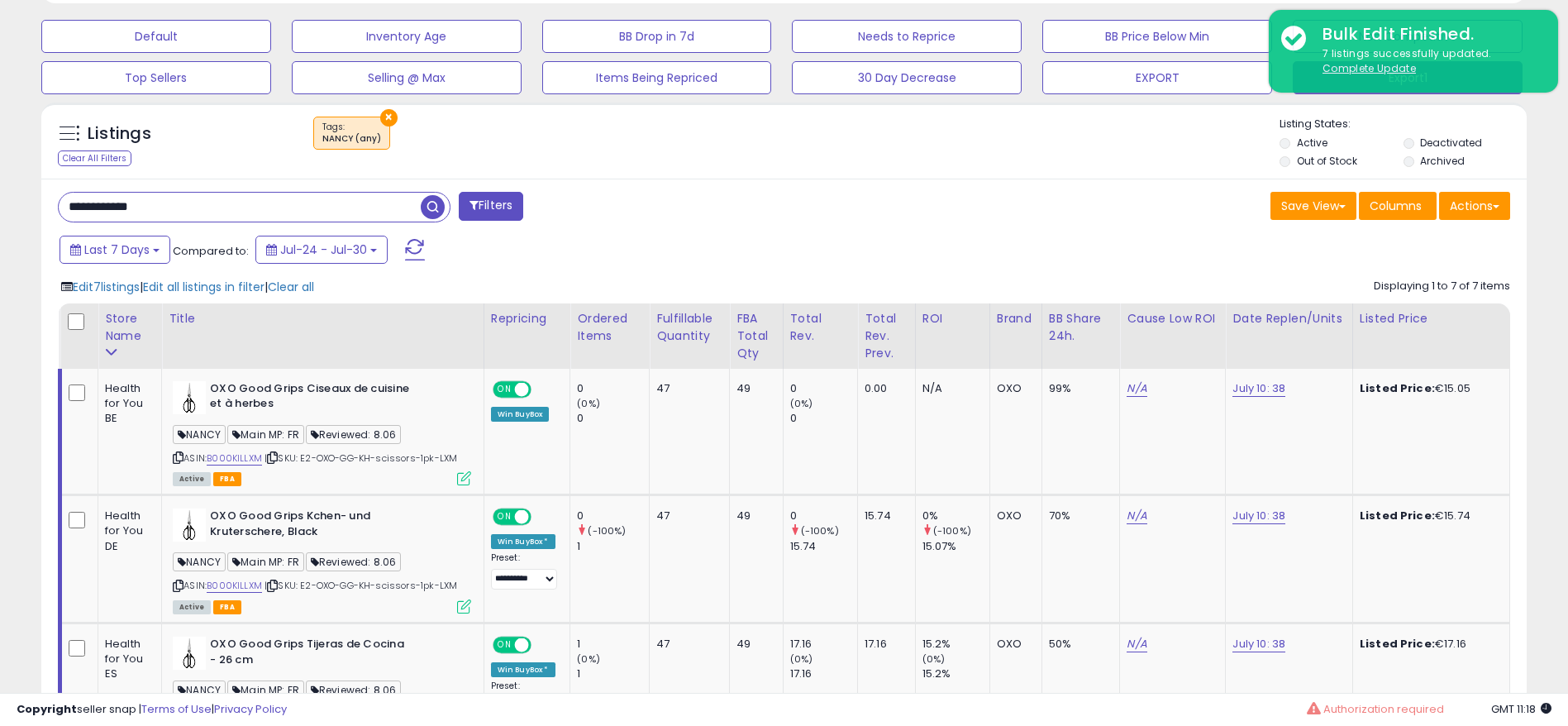 scroll, scrollTop: 339, scrollLeft: 862, axis: both 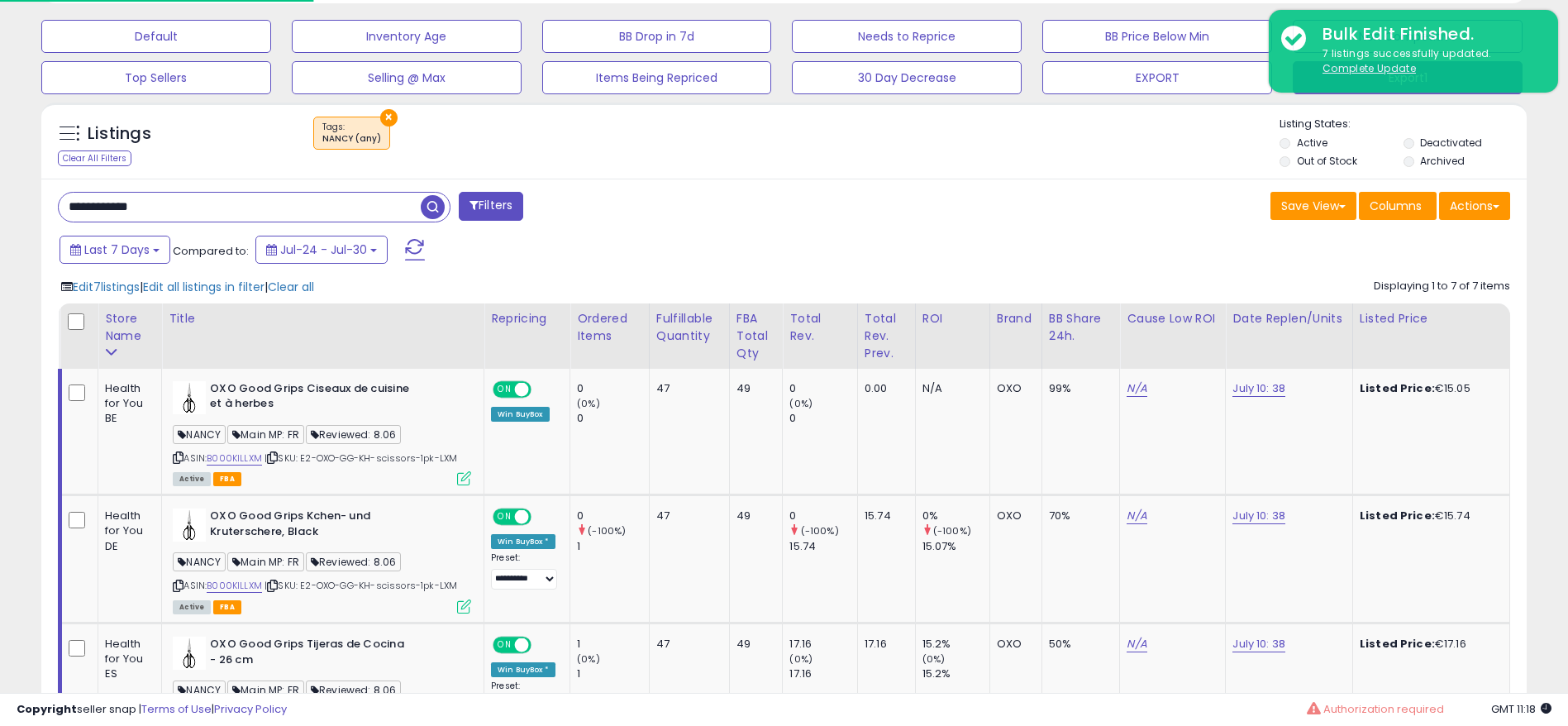 click on "**********" at bounding box center [240, 207] 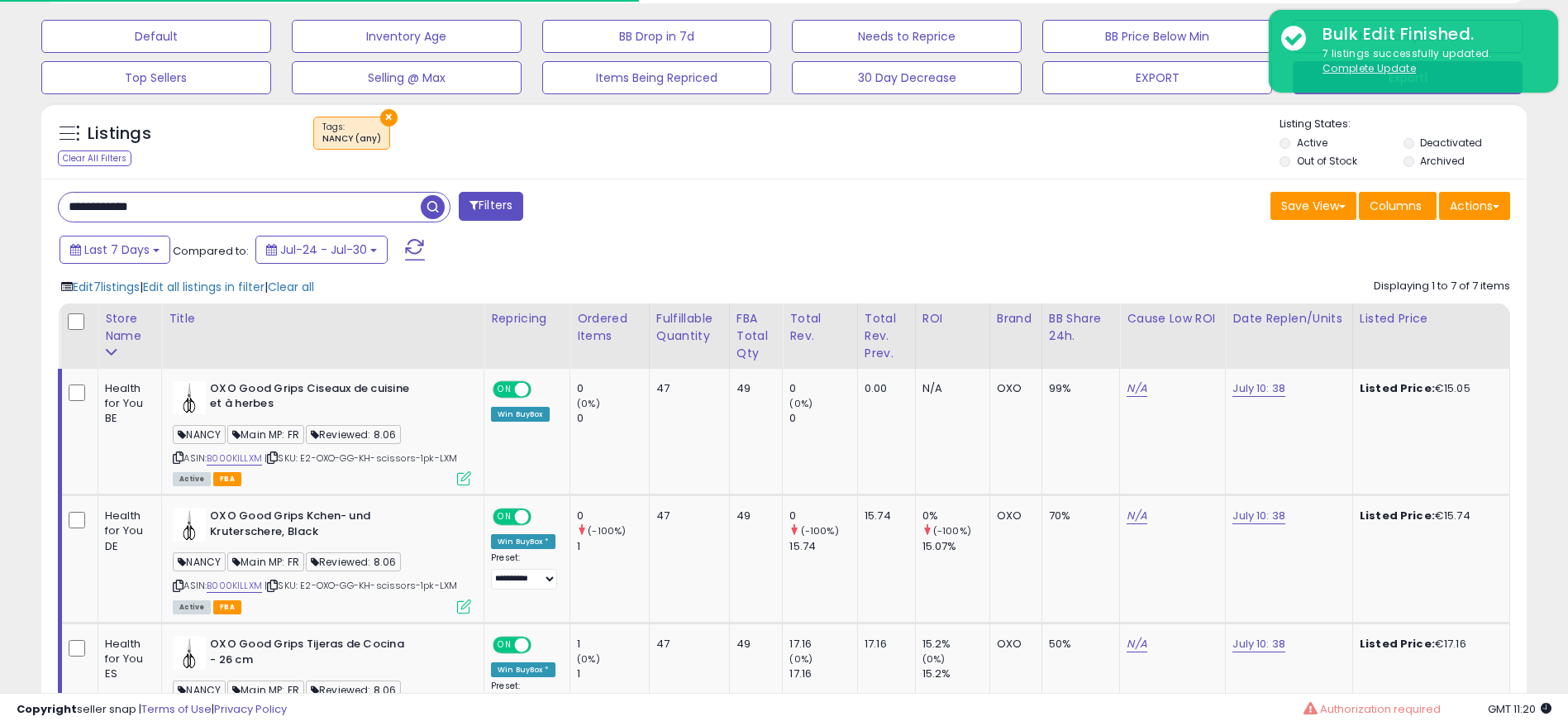 click at bounding box center (432, 207) 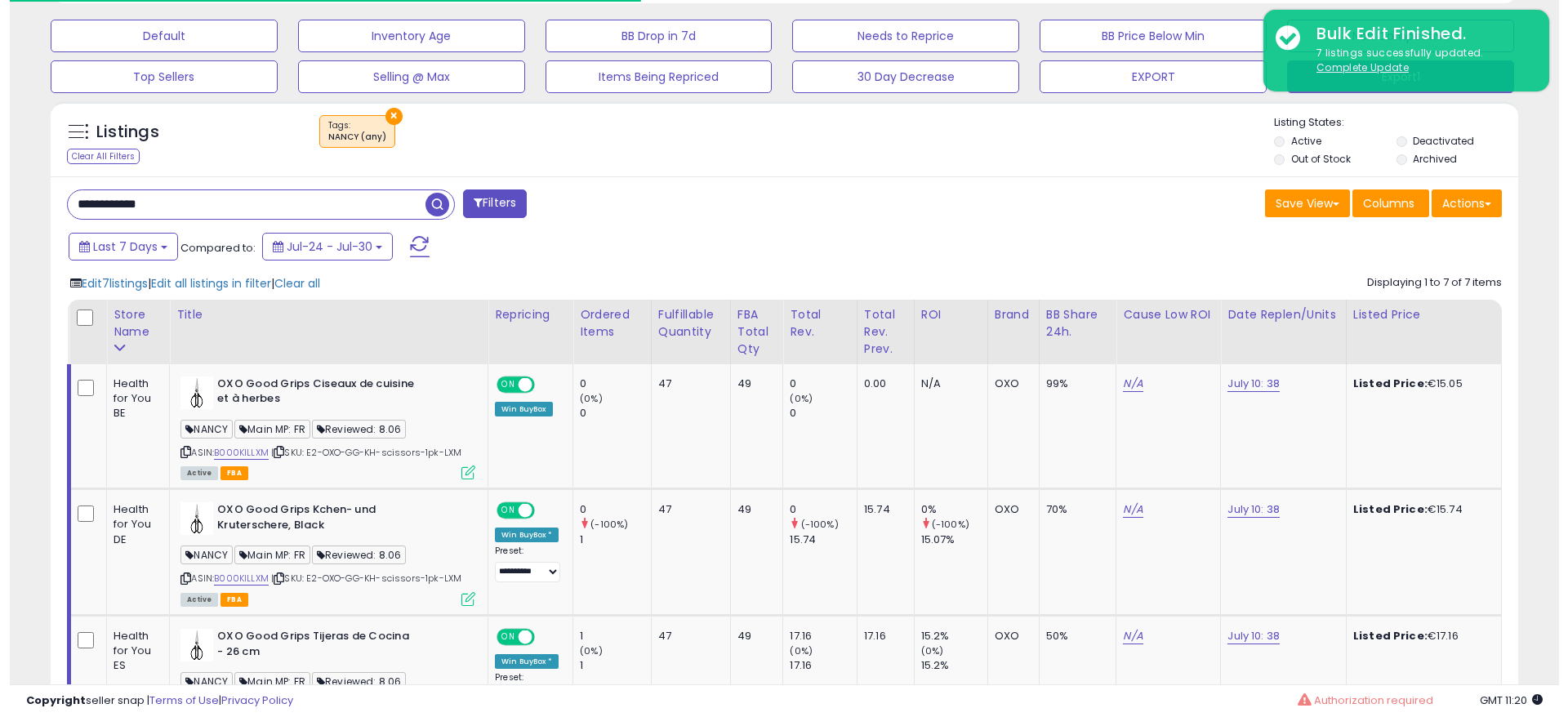 scroll, scrollTop: 250, scrollLeft: 0, axis: vertical 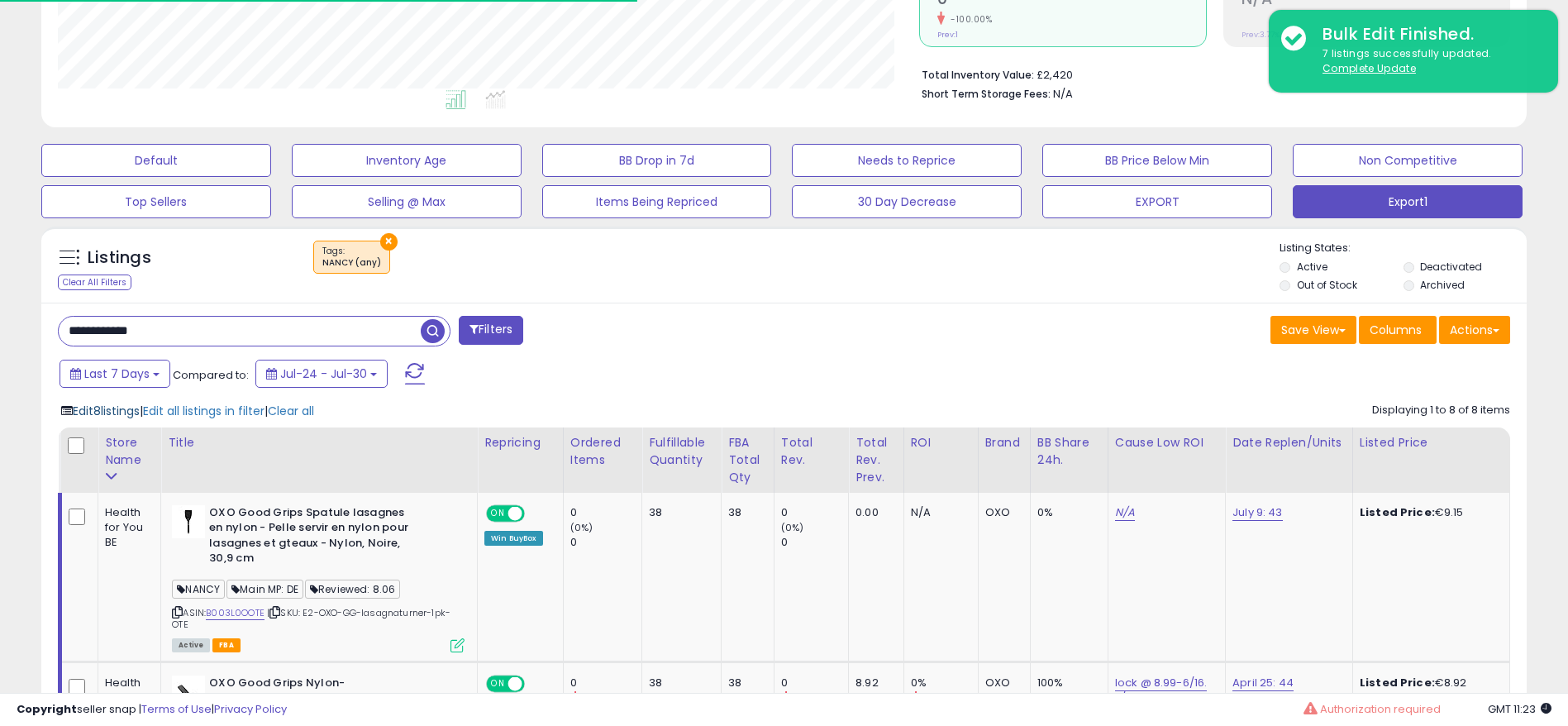 click on "Edit  8  listings" at bounding box center (106, 411) 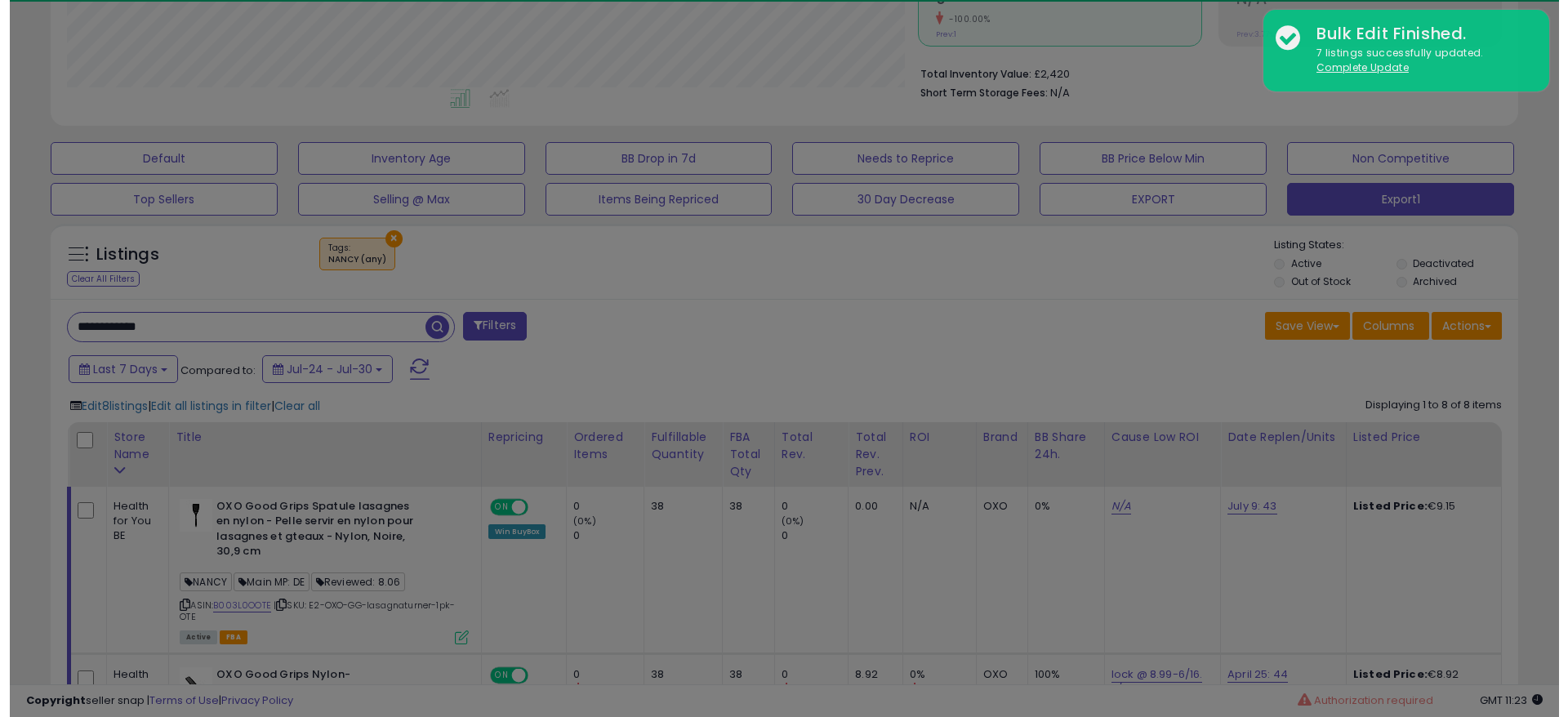 scroll, scrollTop: 816294, scrollLeft: 815804, axis: both 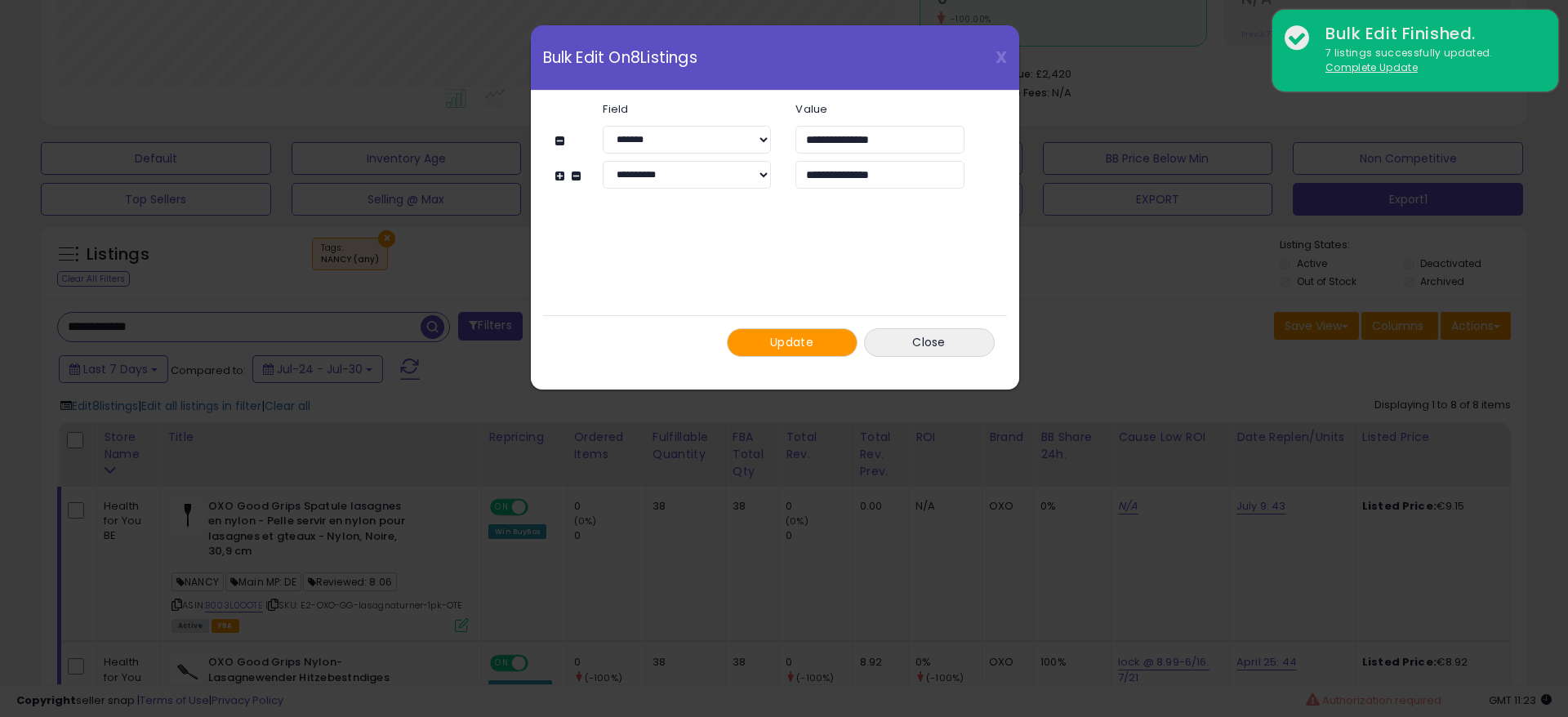click on "Update" at bounding box center (791, 342) 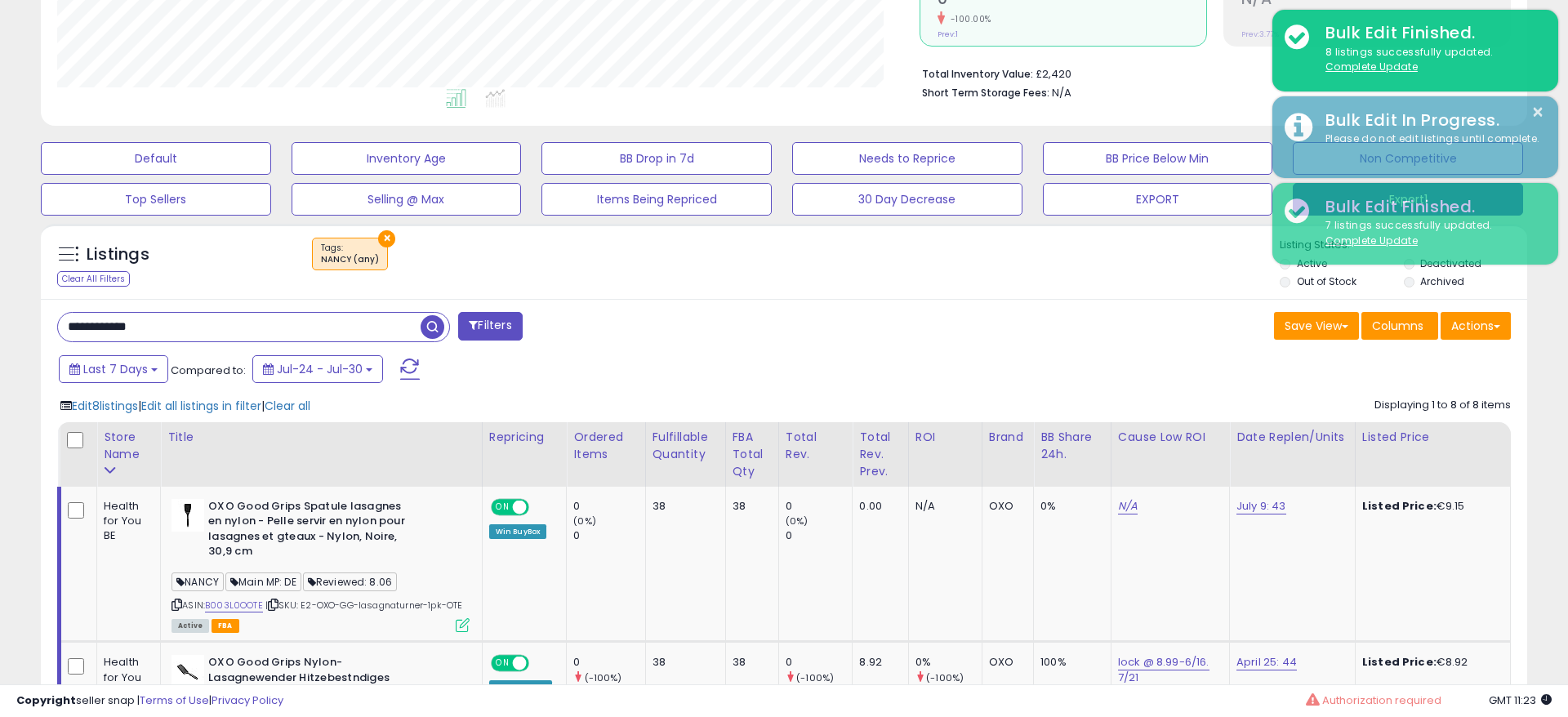 click on "**********" at bounding box center (239, 327) 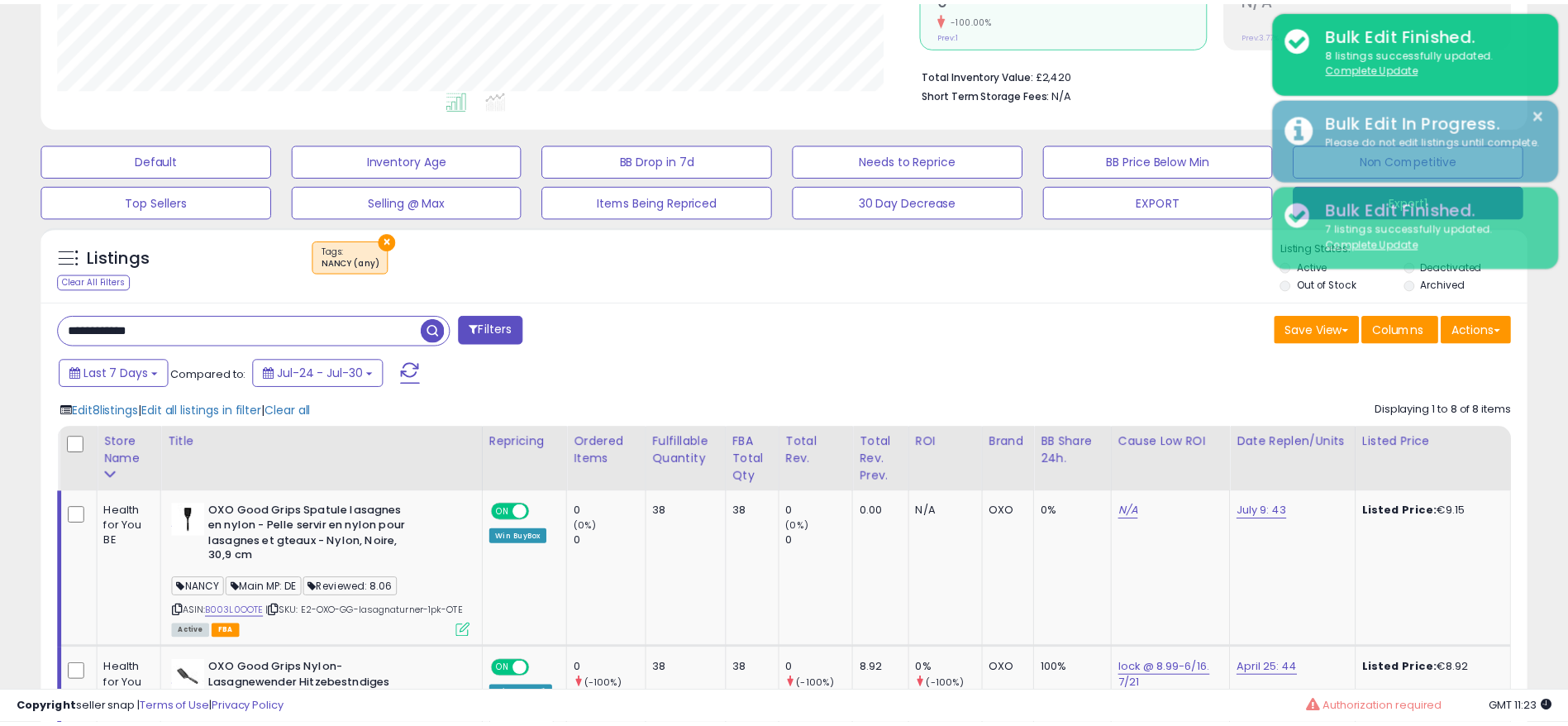scroll, scrollTop: 339, scrollLeft: 862, axis: both 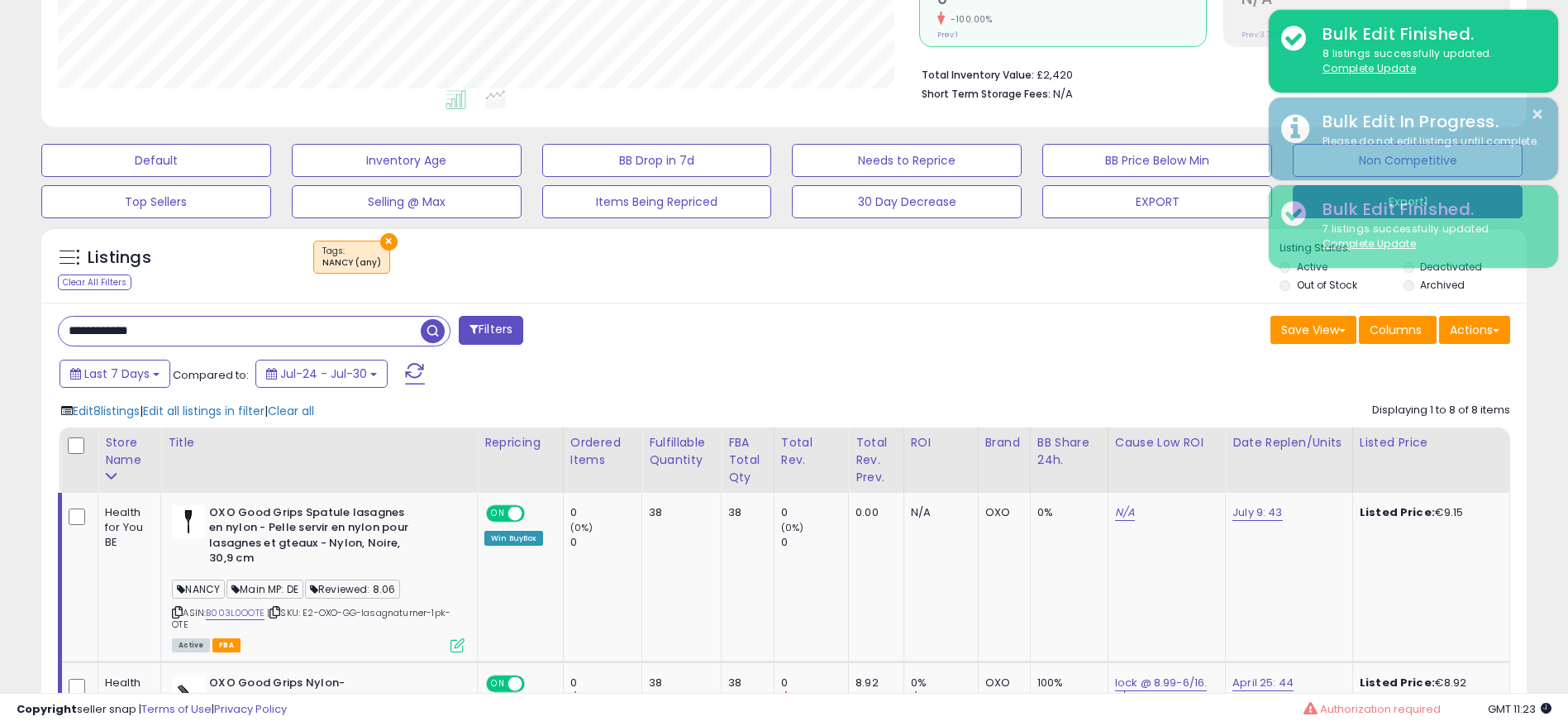 click on "**********" at bounding box center [240, 331] 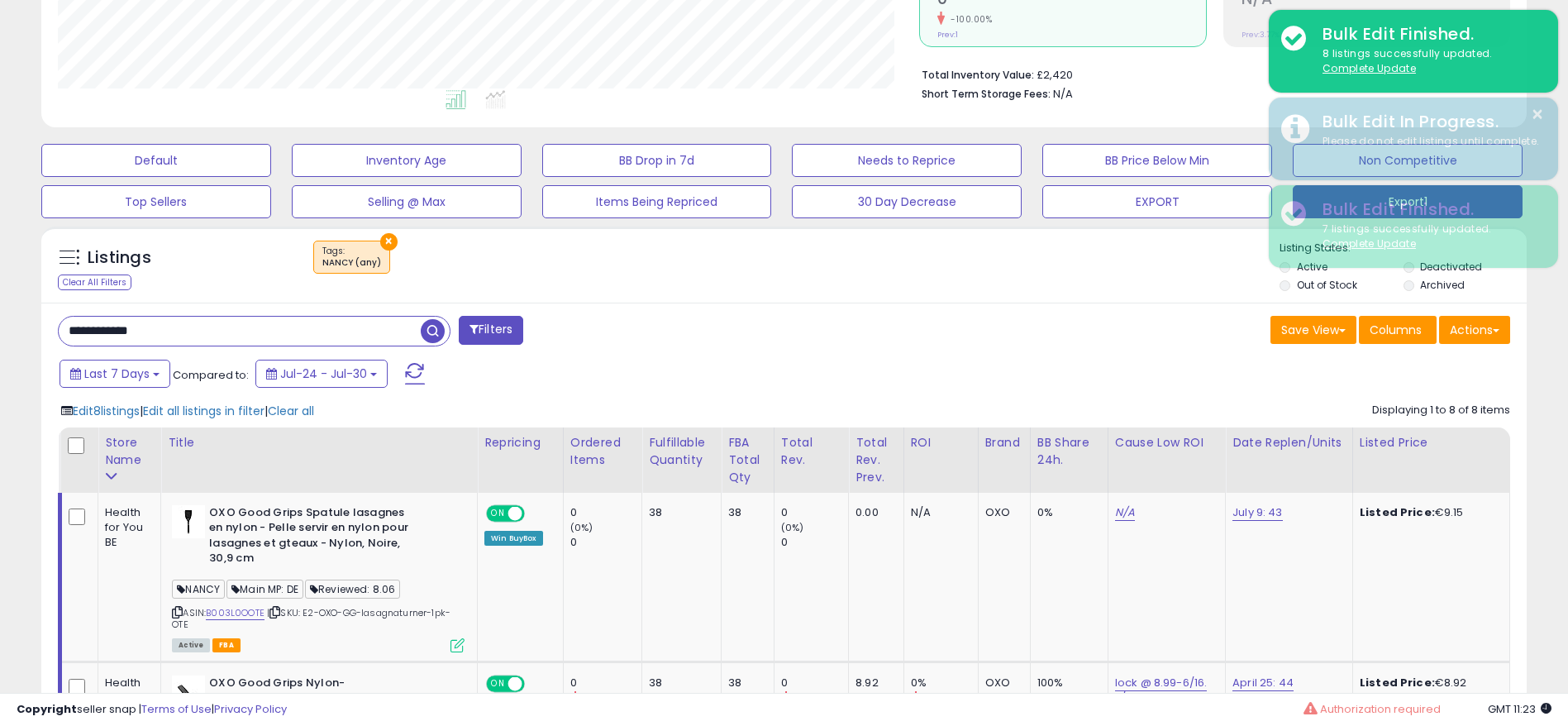 paste 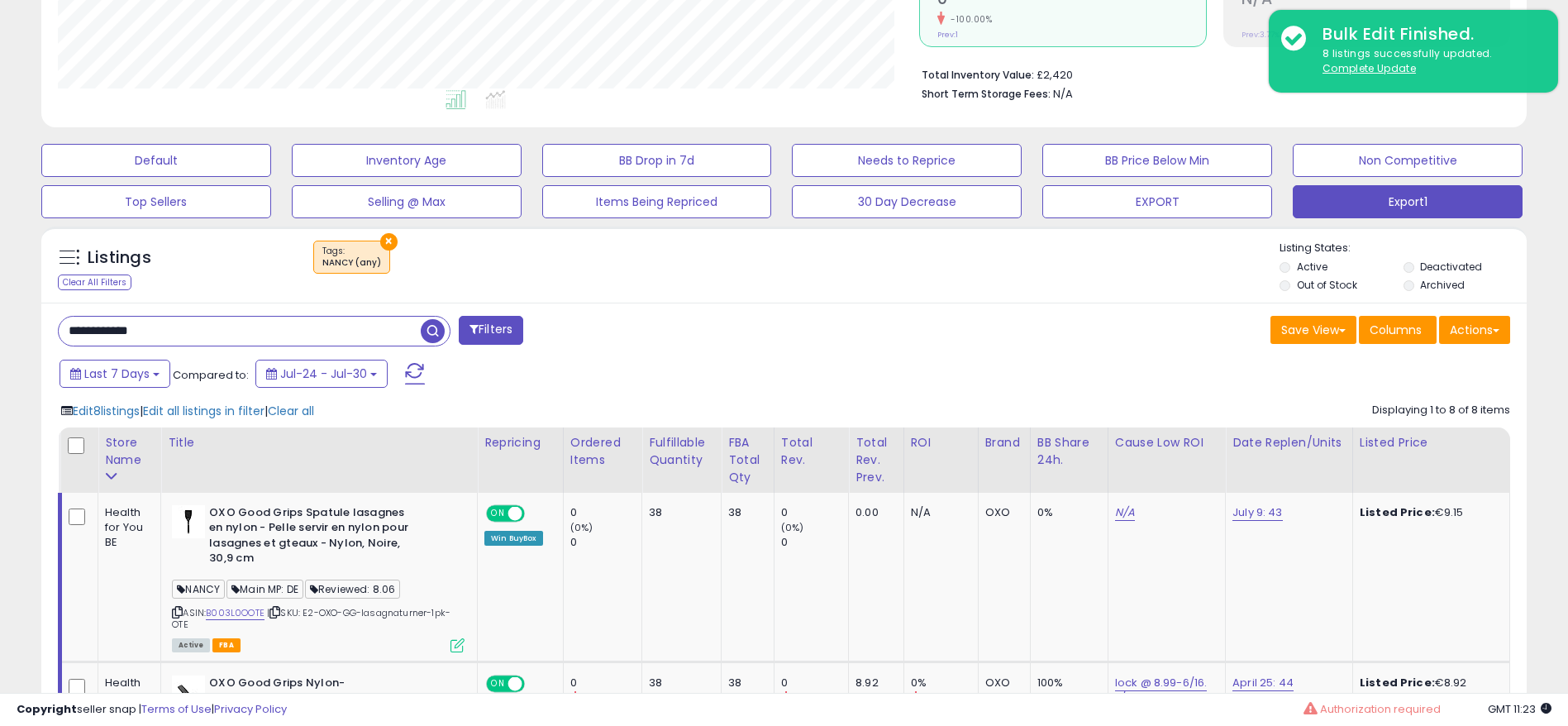 click at bounding box center (432, 331) 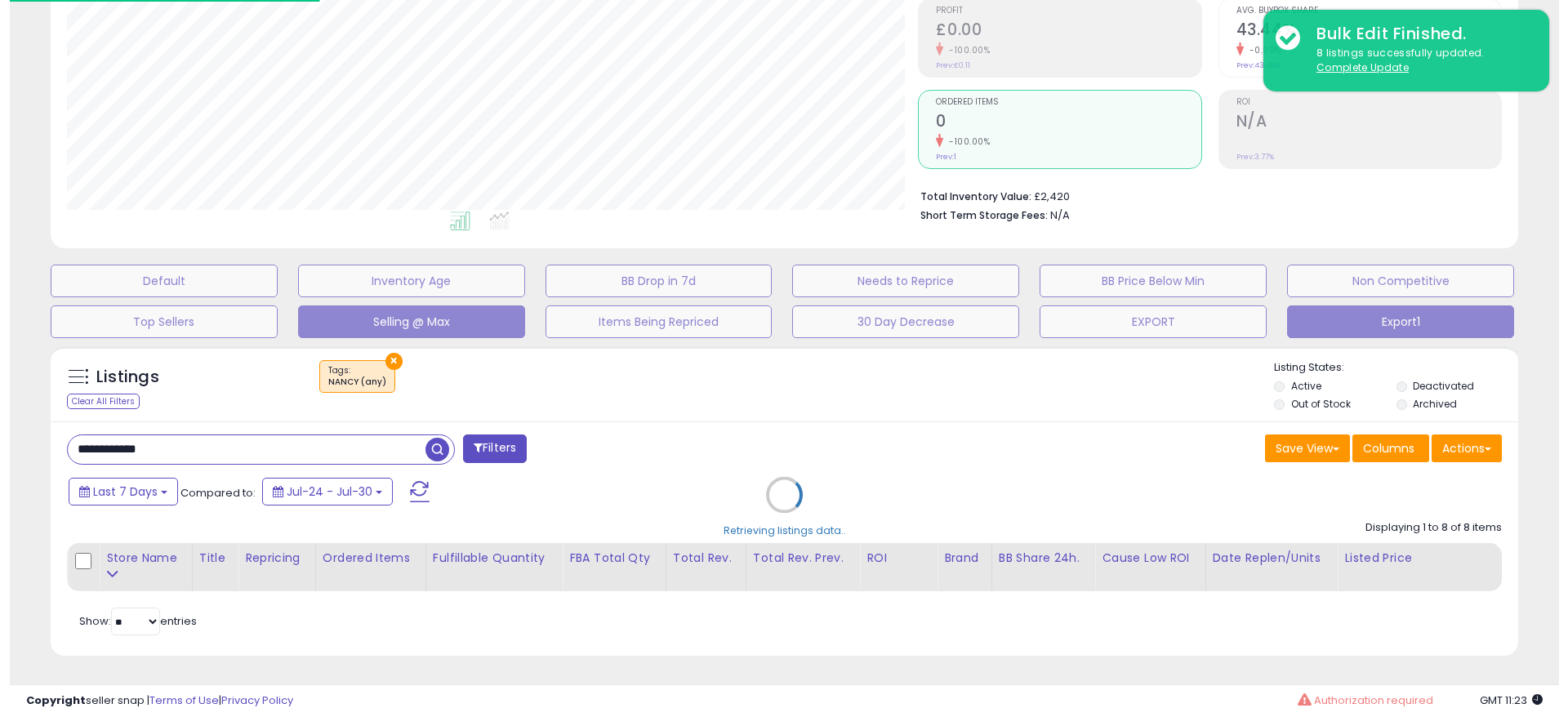 scroll, scrollTop: 250, scrollLeft: 0, axis: vertical 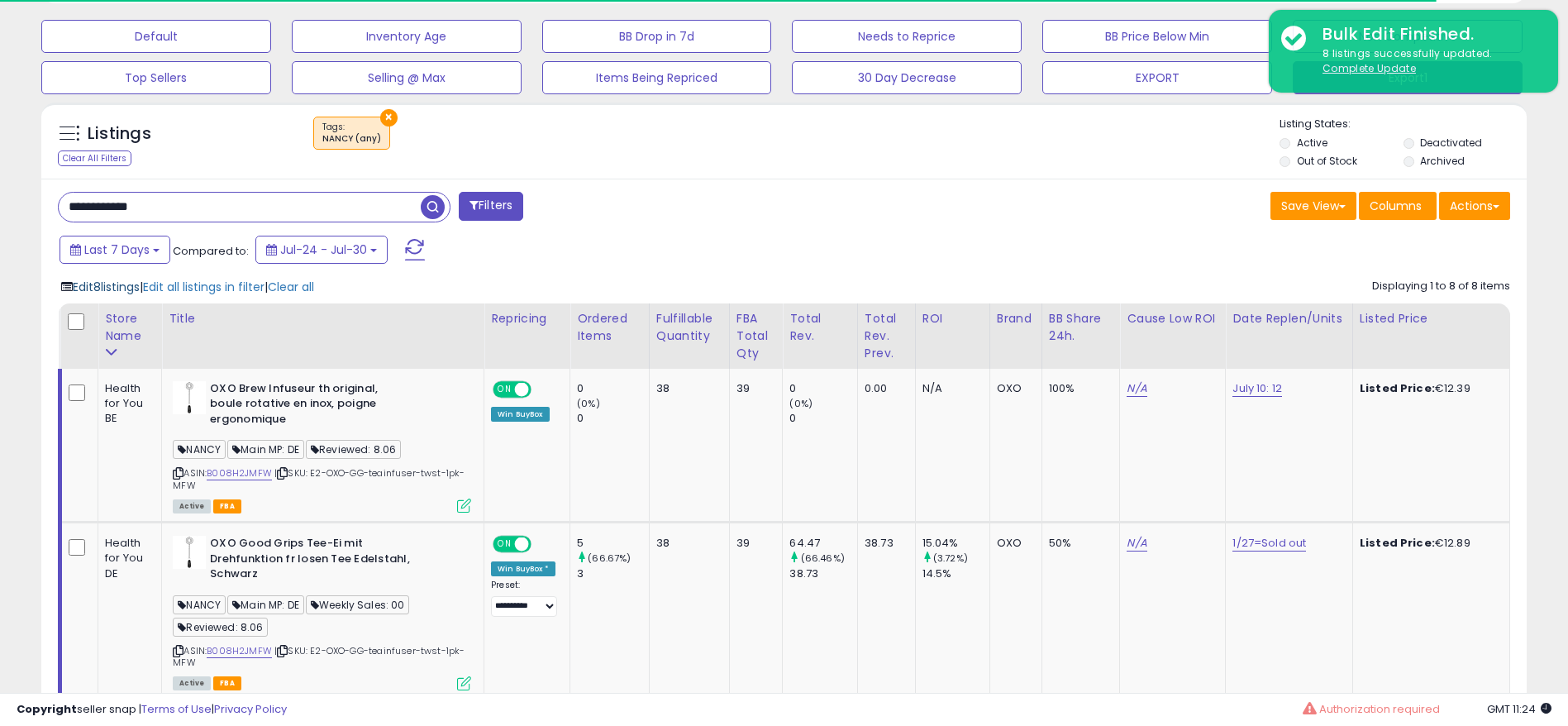 click on "Edit  8  listings" at bounding box center [106, 287] 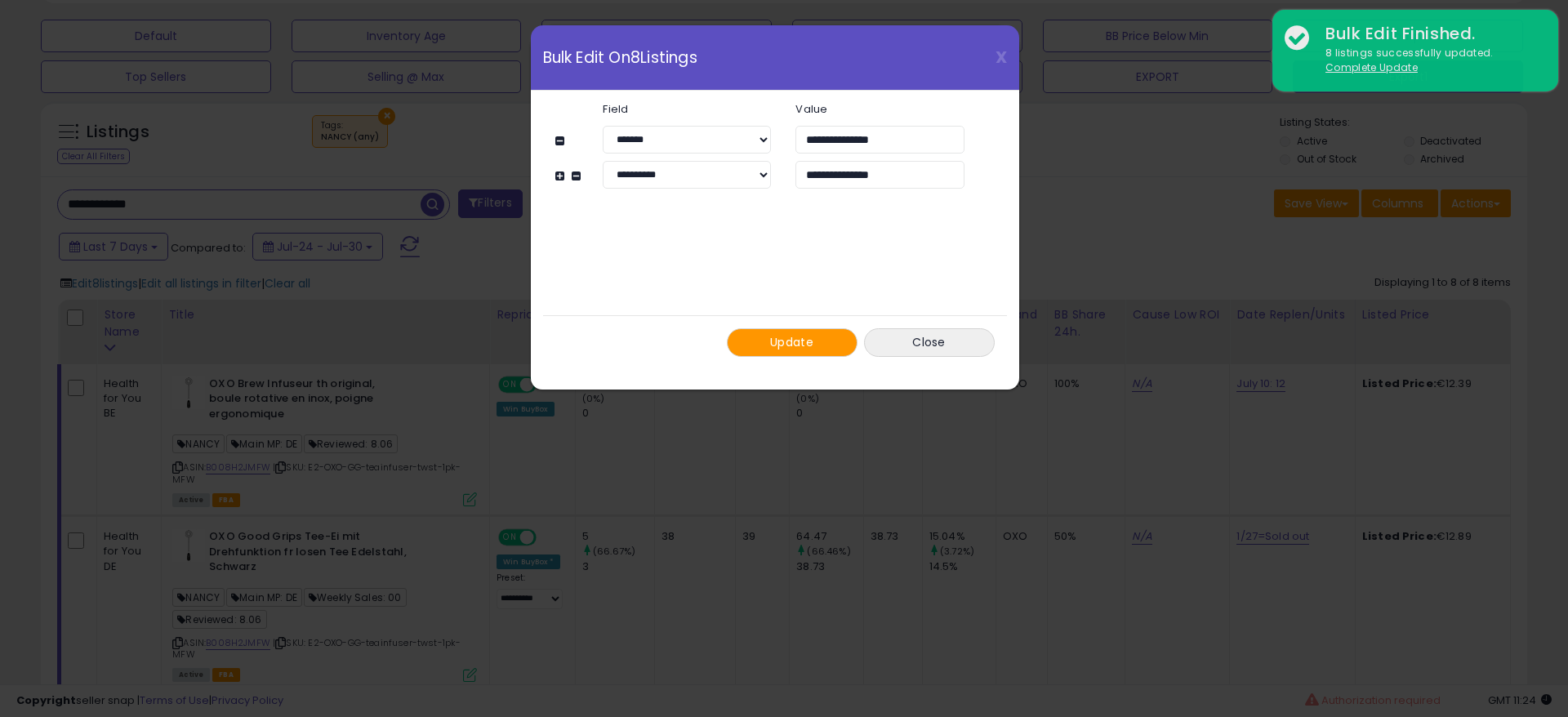 scroll, scrollTop: 816294, scrollLeft: 815804, axis: both 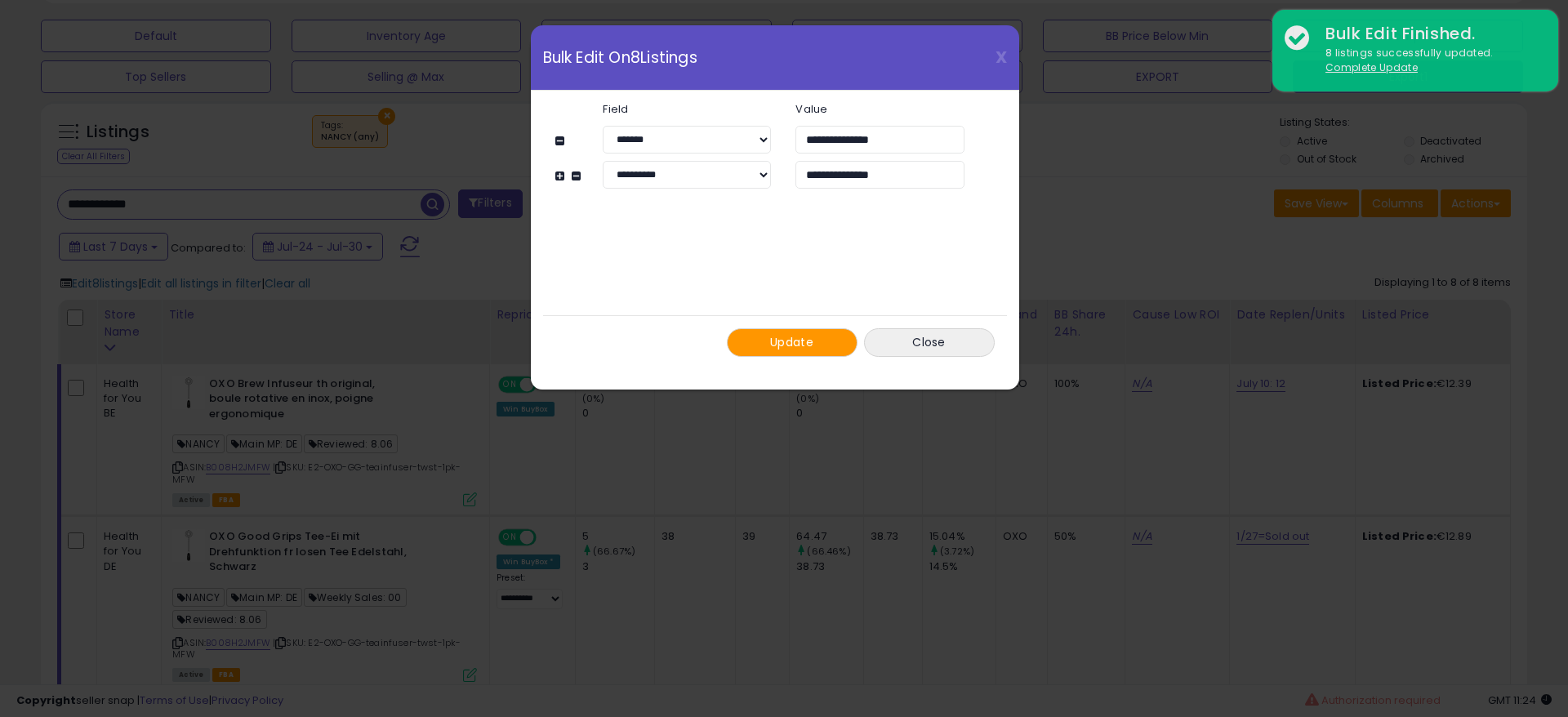 click on "Update" at bounding box center [792, 342] 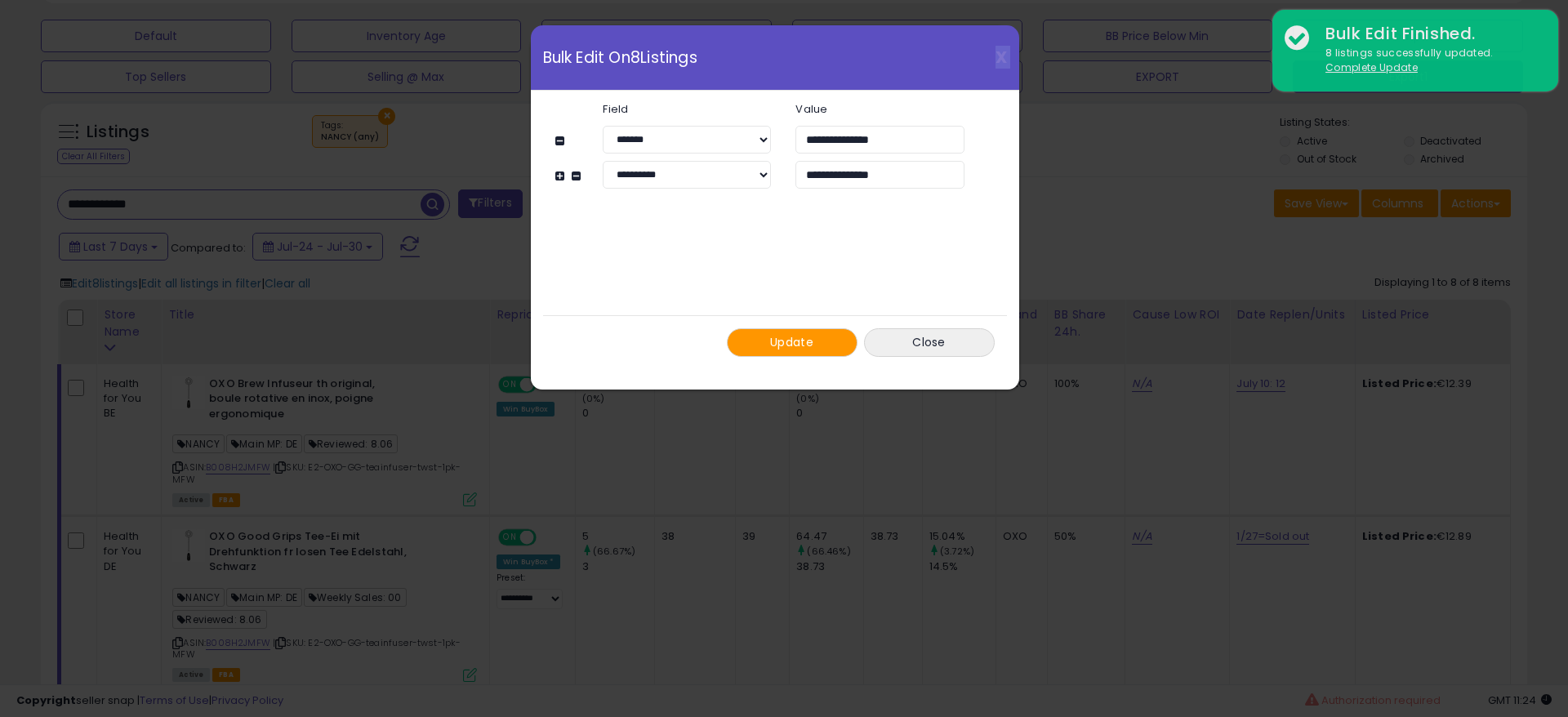click on "**********" 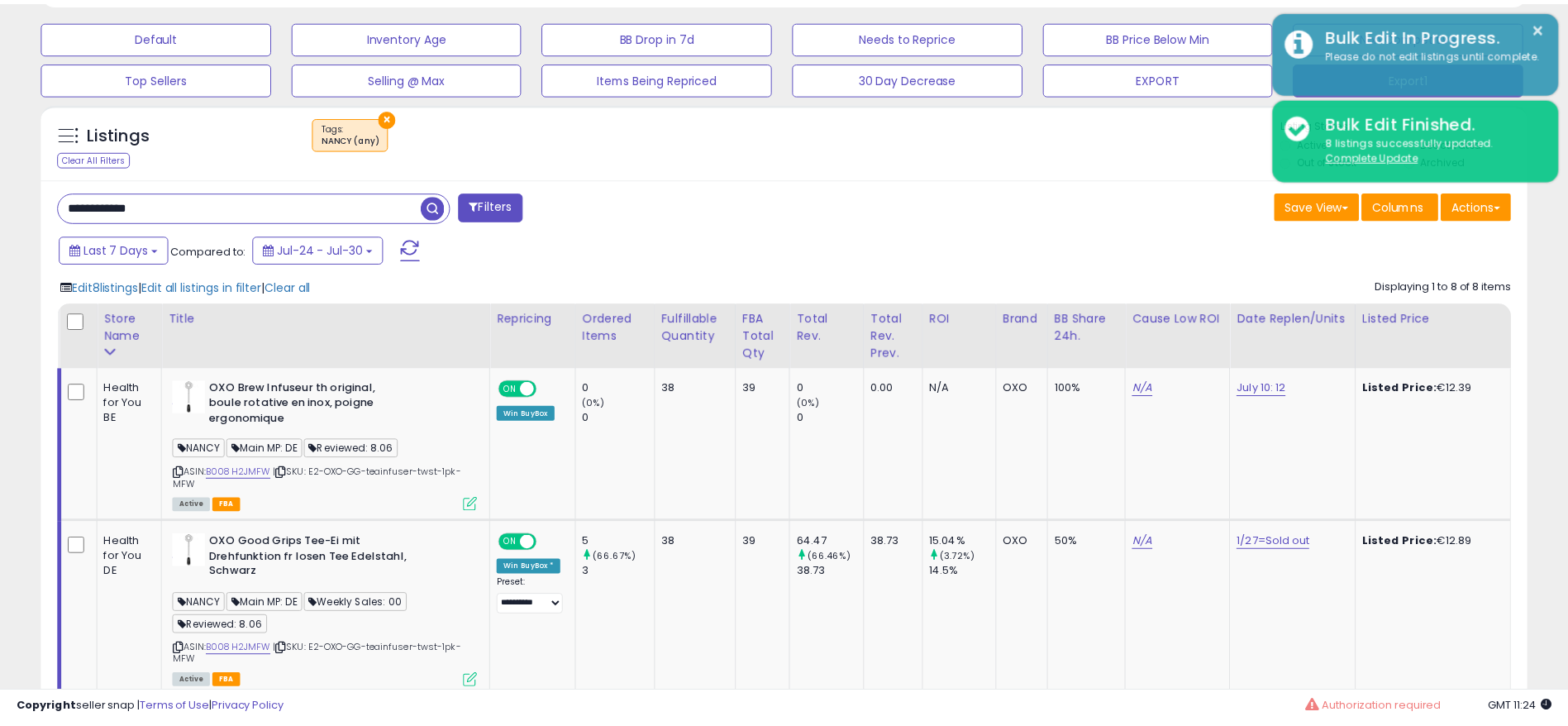 scroll, scrollTop: 339, scrollLeft: 862, axis: both 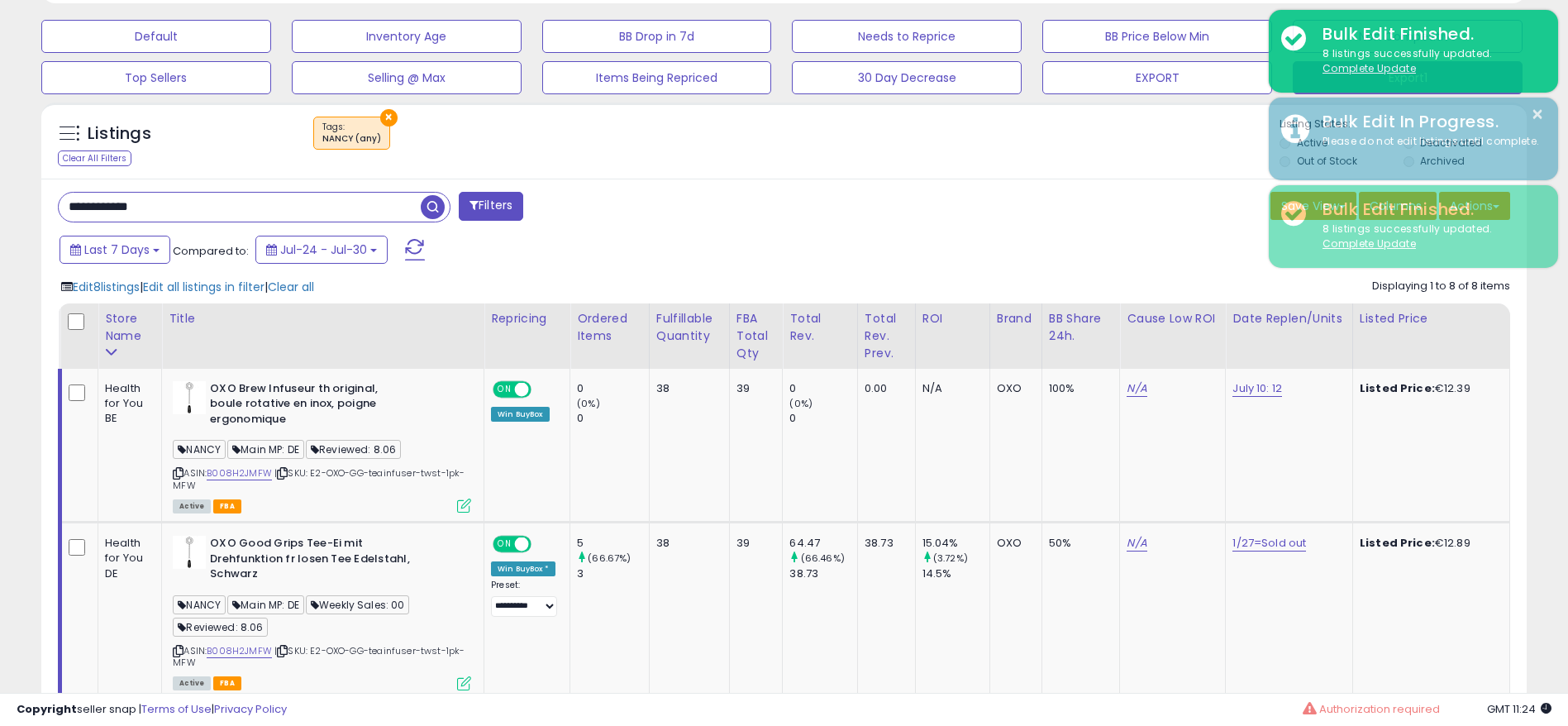 click on "**********" at bounding box center [240, 207] 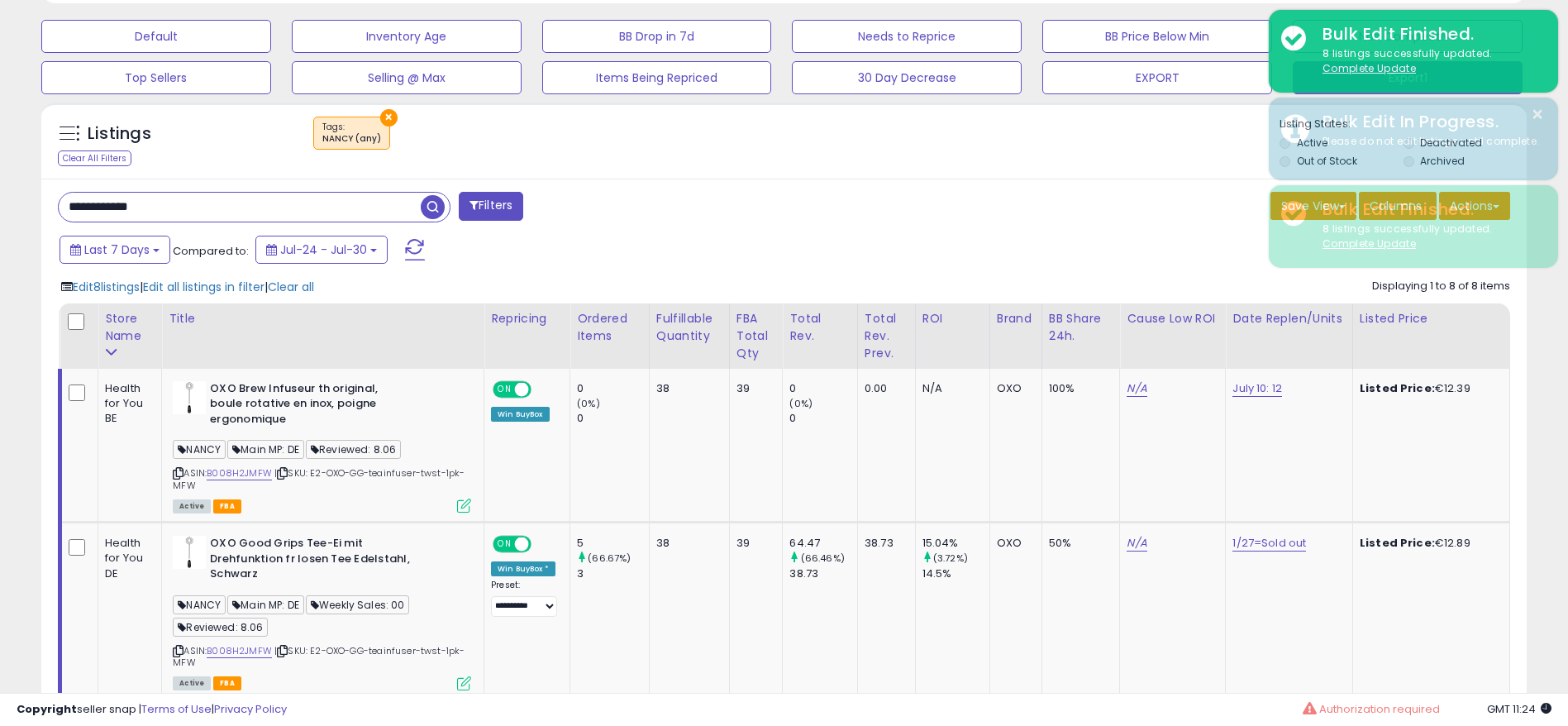 click on "**********" at bounding box center (240, 207) 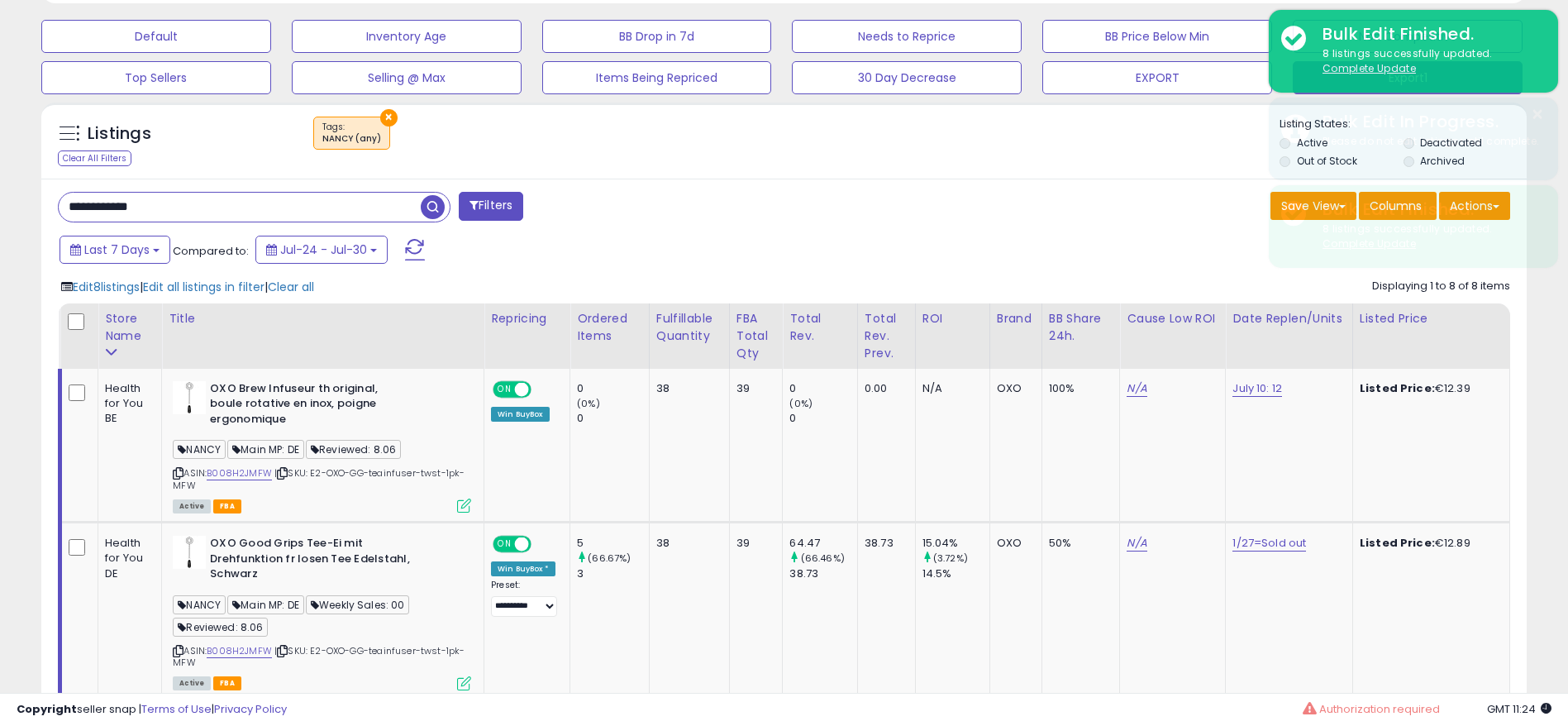 paste 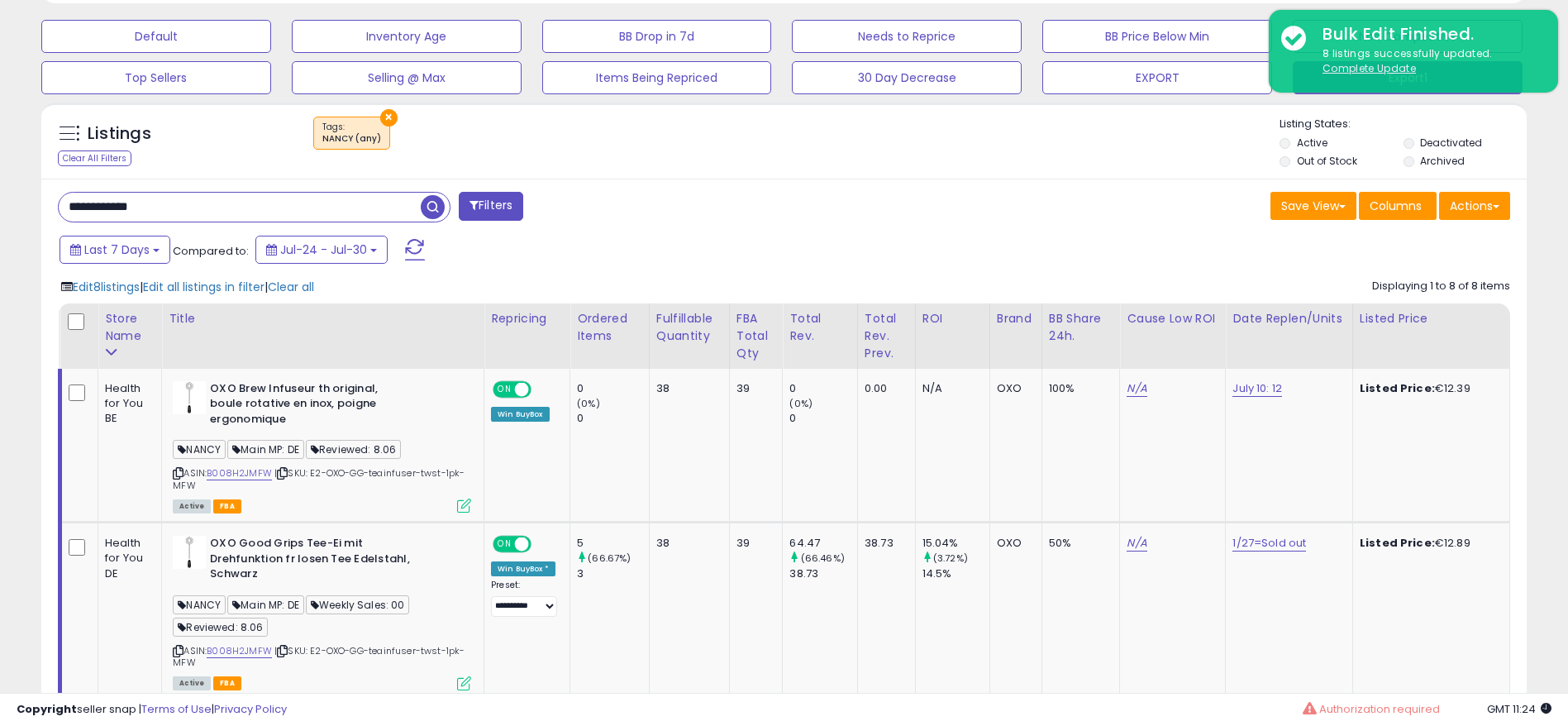 click at bounding box center (432, 207) 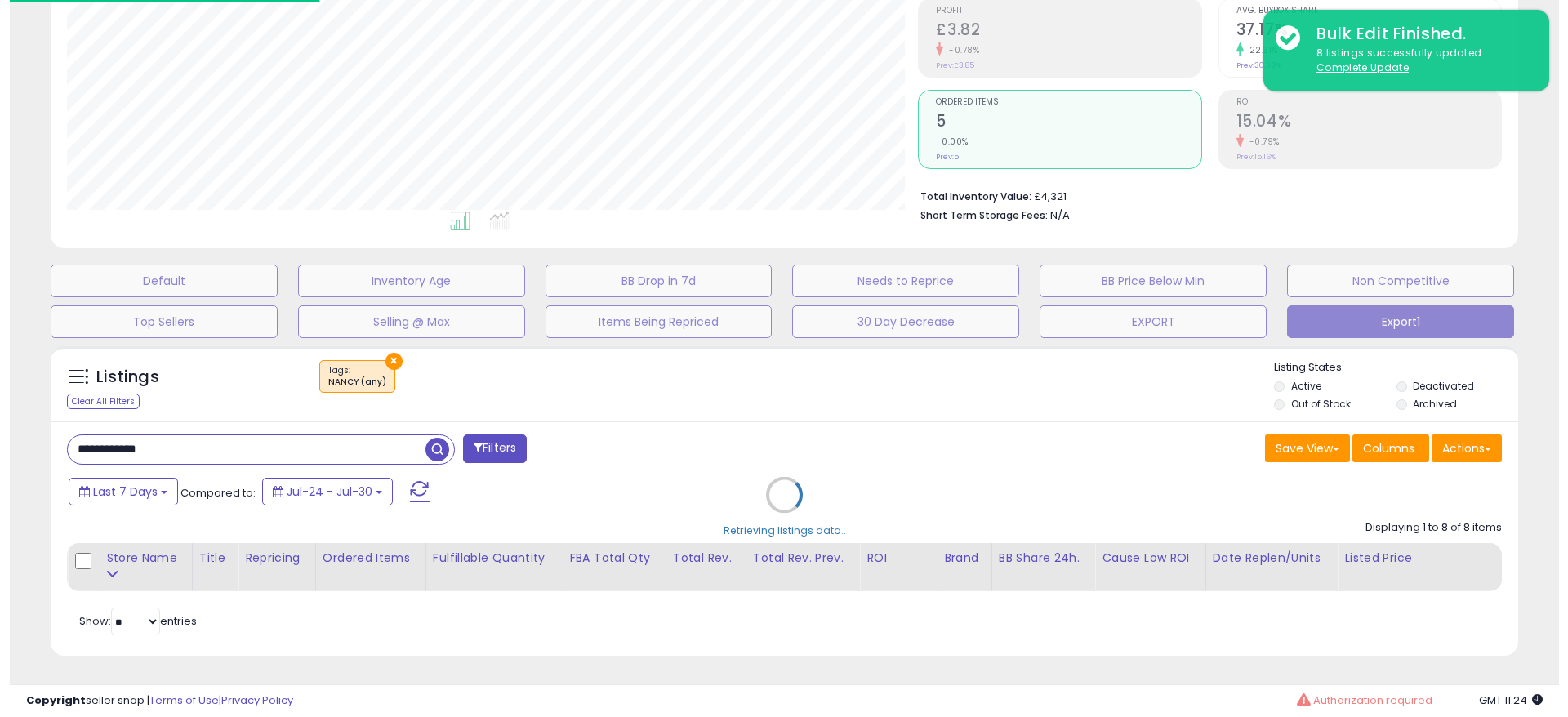 scroll, scrollTop: 250, scrollLeft: 0, axis: vertical 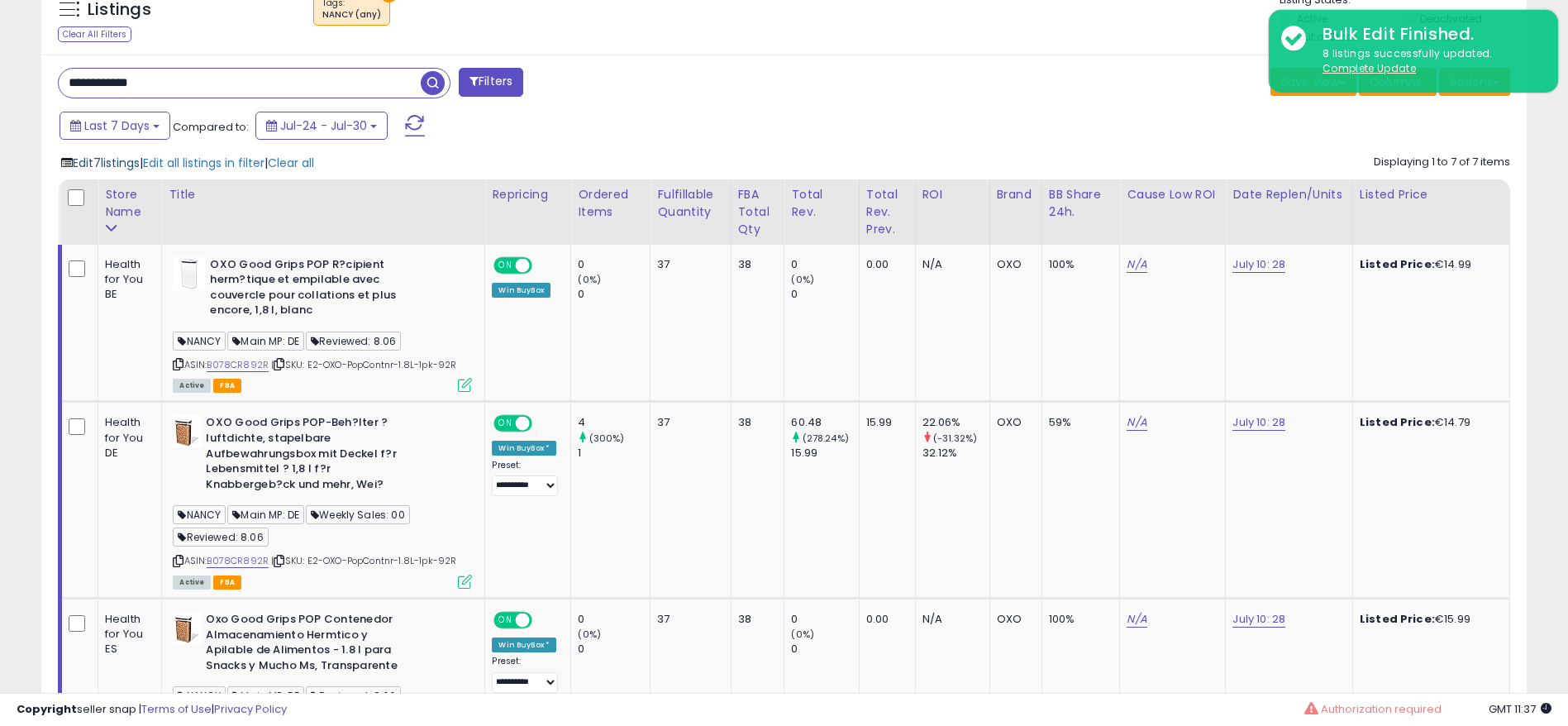 click on "Edit  7  listings" at bounding box center (106, 163) 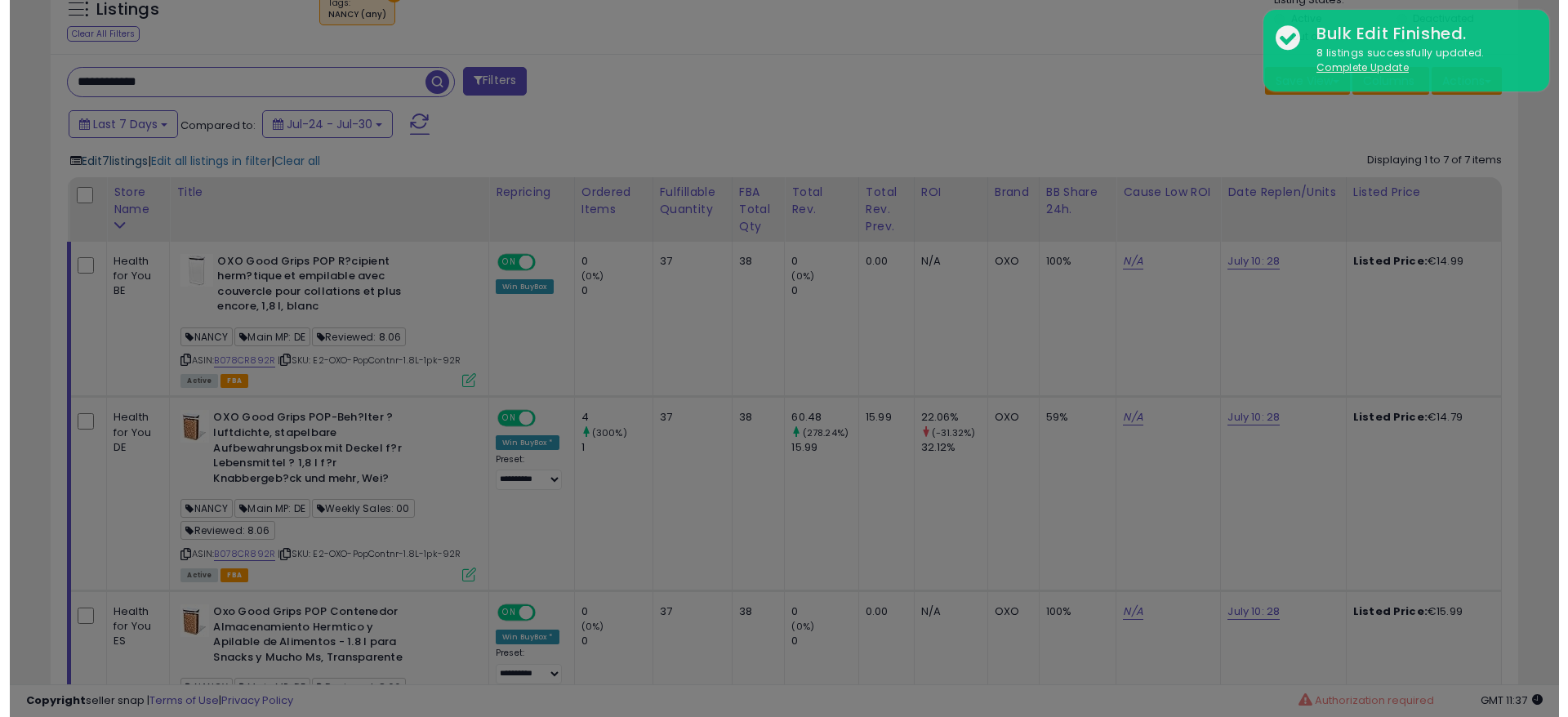 scroll, scrollTop: 816294, scrollLeft: 815804, axis: both 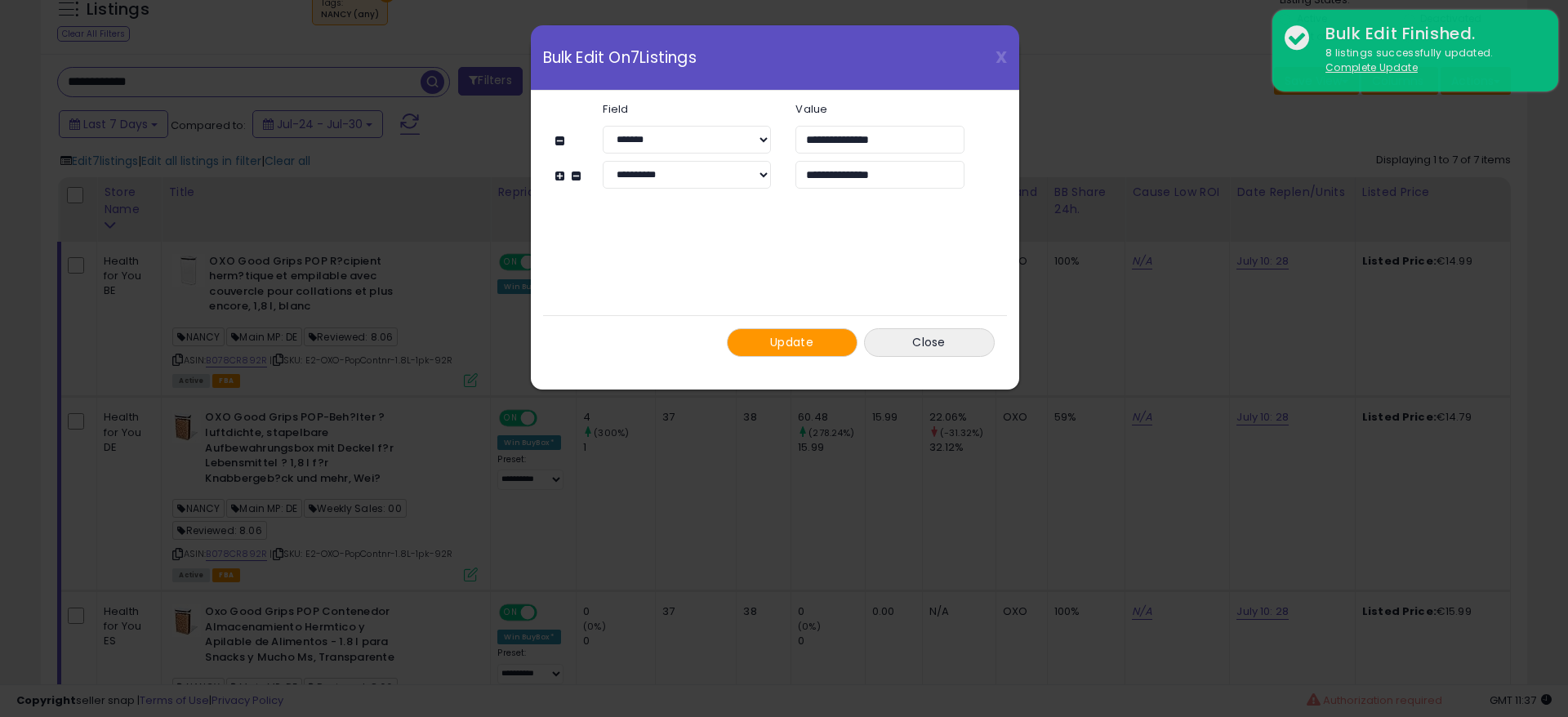 click on "Update" at bounding box center [791, 342] 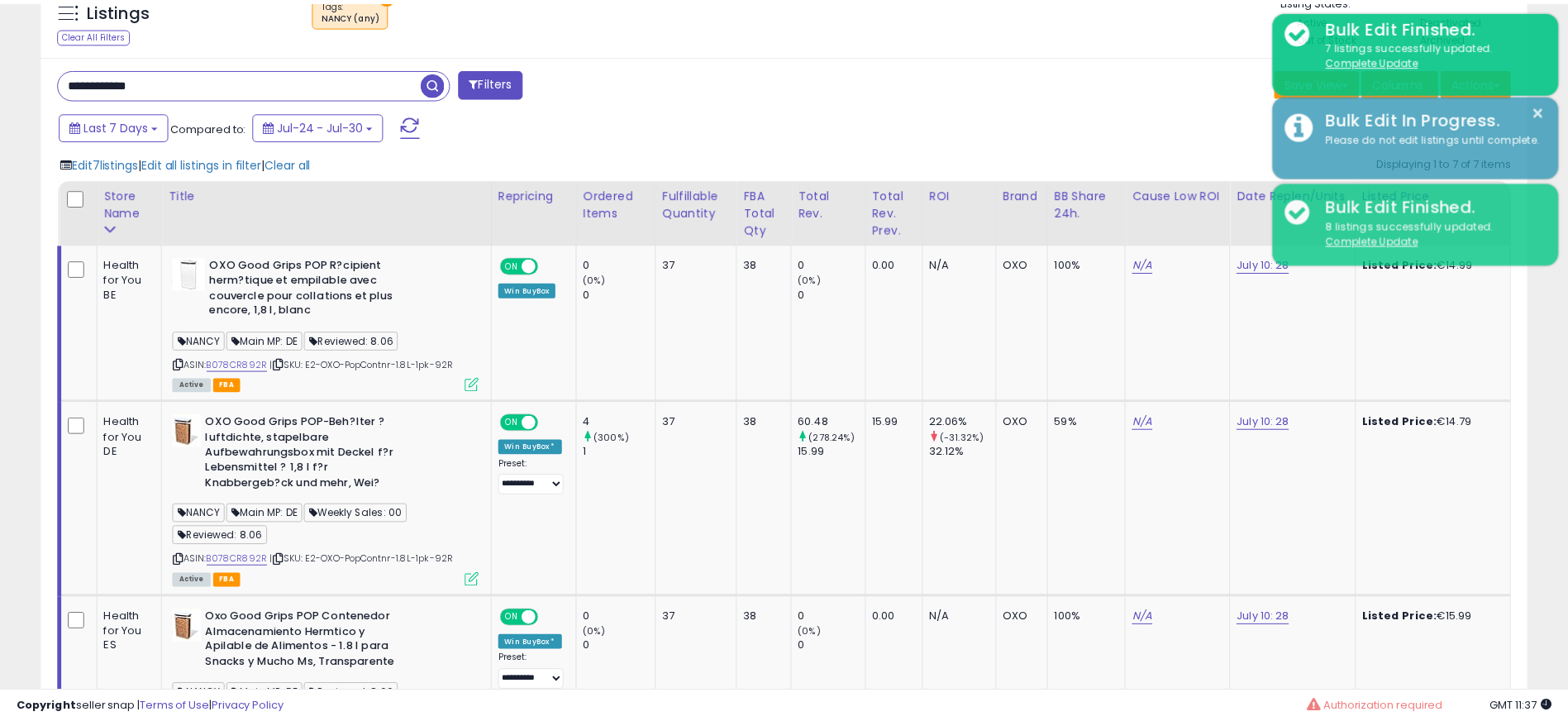scroll, scrollTop: 339, scrollLeft: 862, axis: both 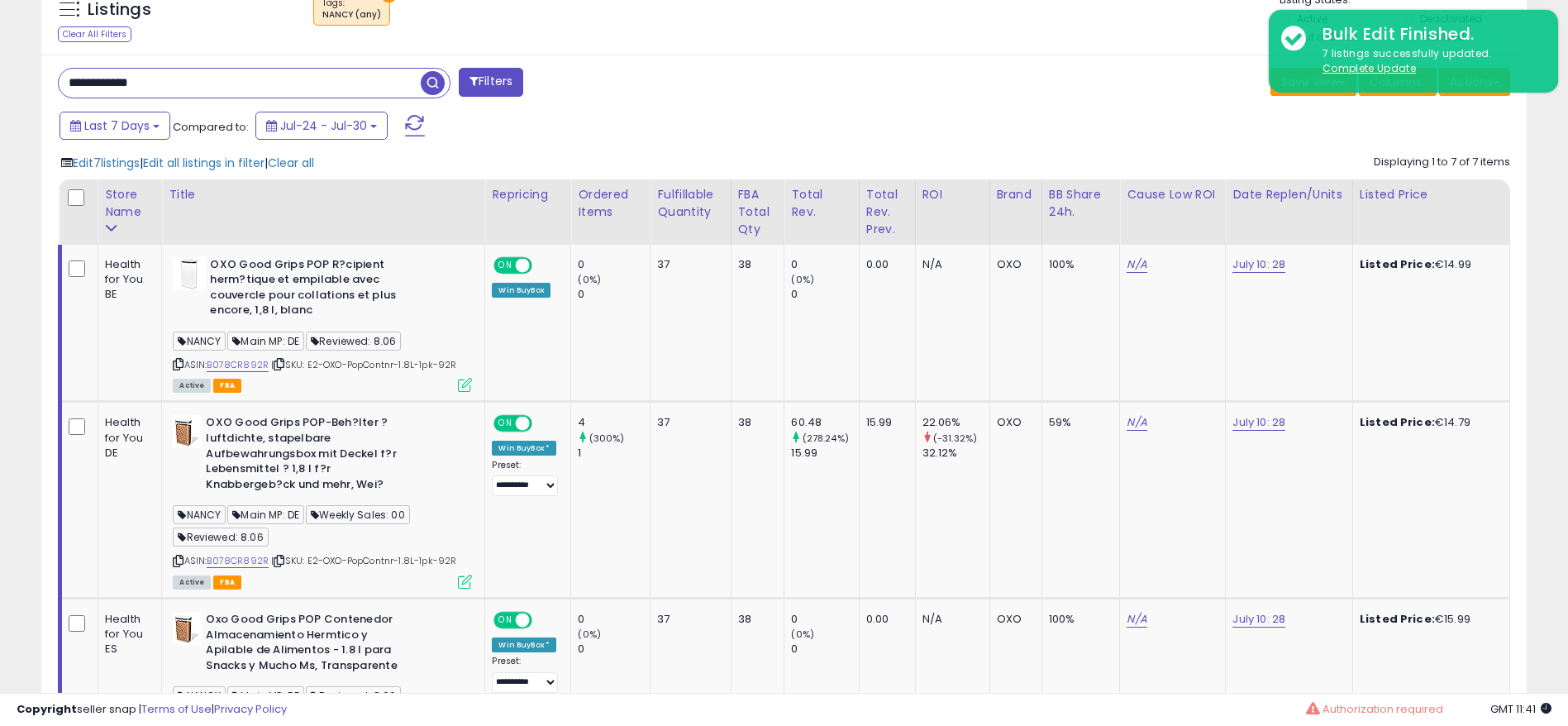 click on "**********" at bounding box center (240, 83) 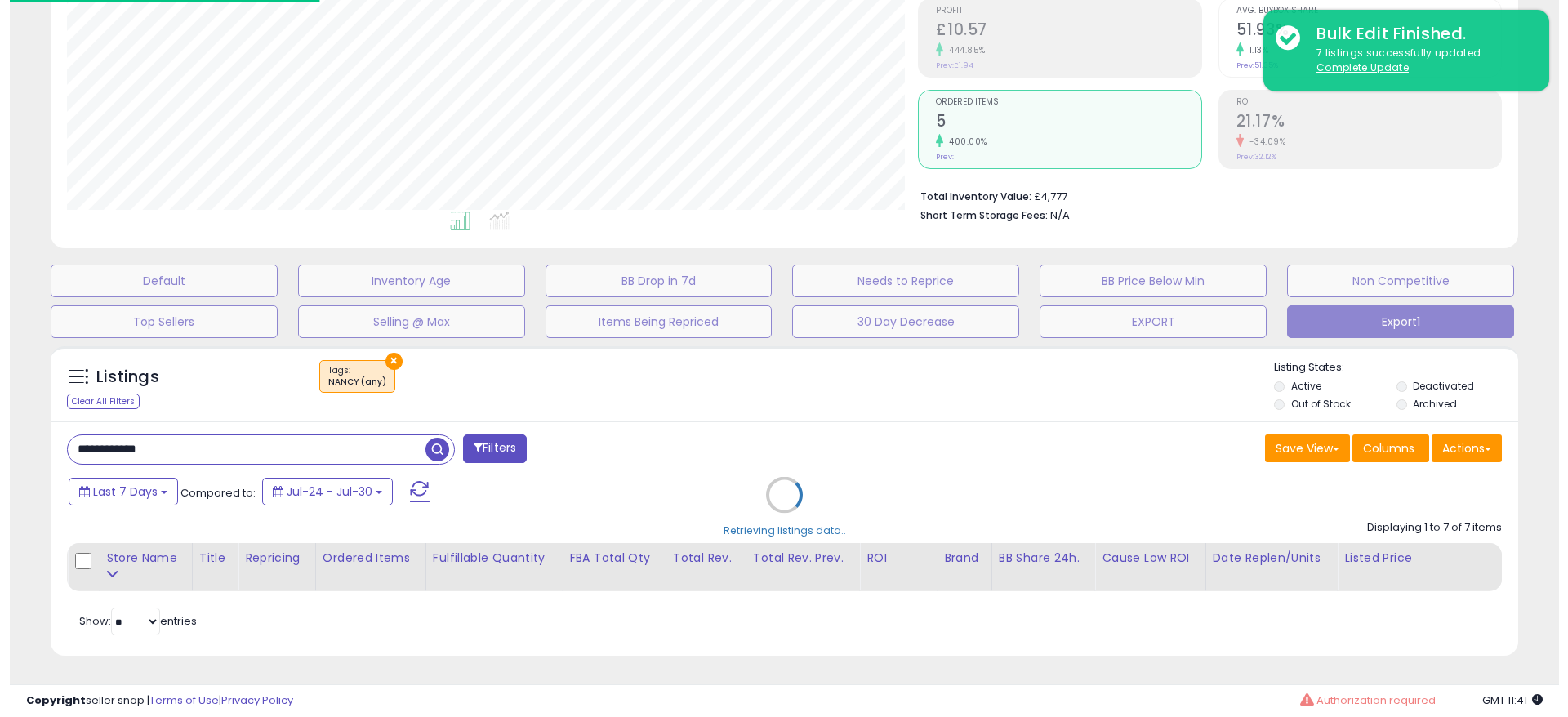 scroll, scrollTop: 250, scrollLeft: 0, axis: vertical 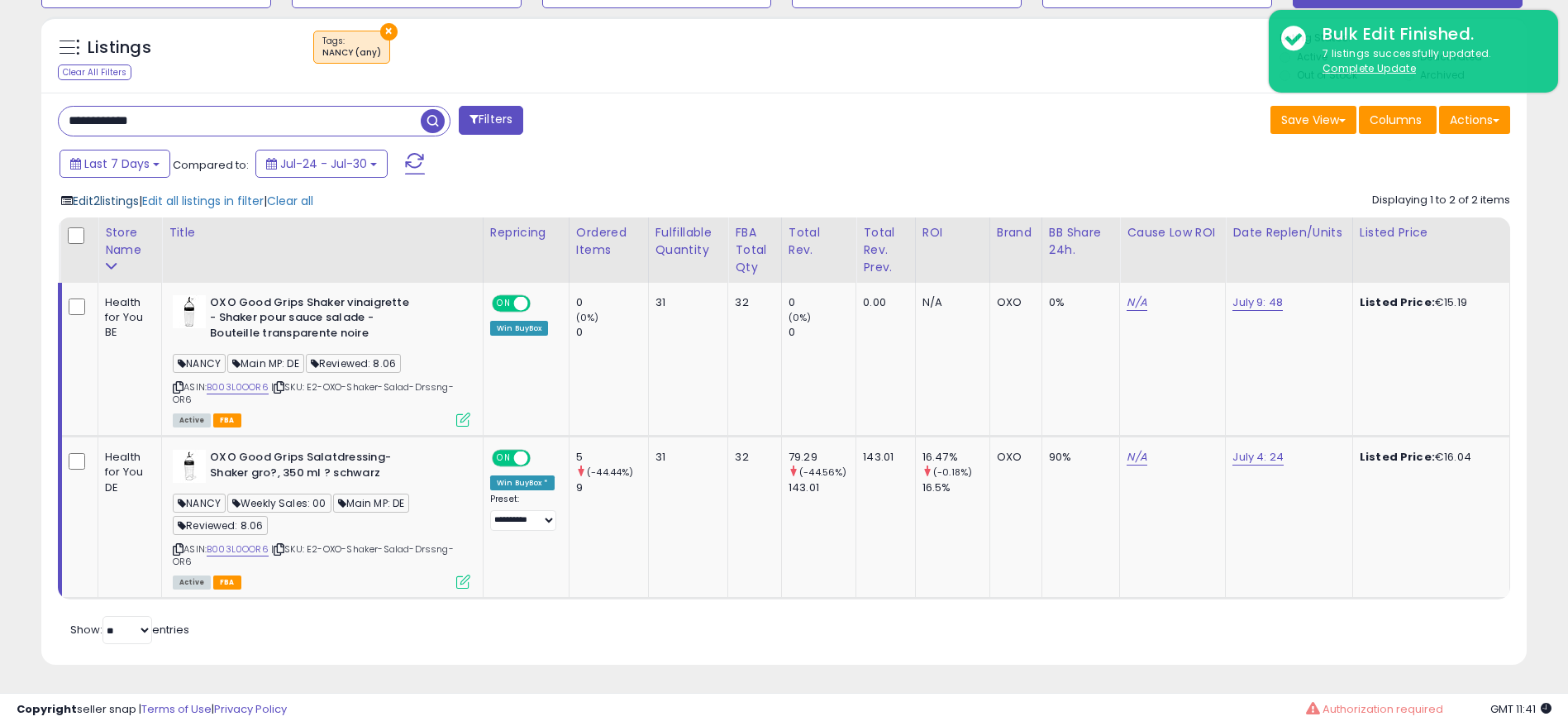 click on "Edit  2  listings" at bounding box center [106, 201] 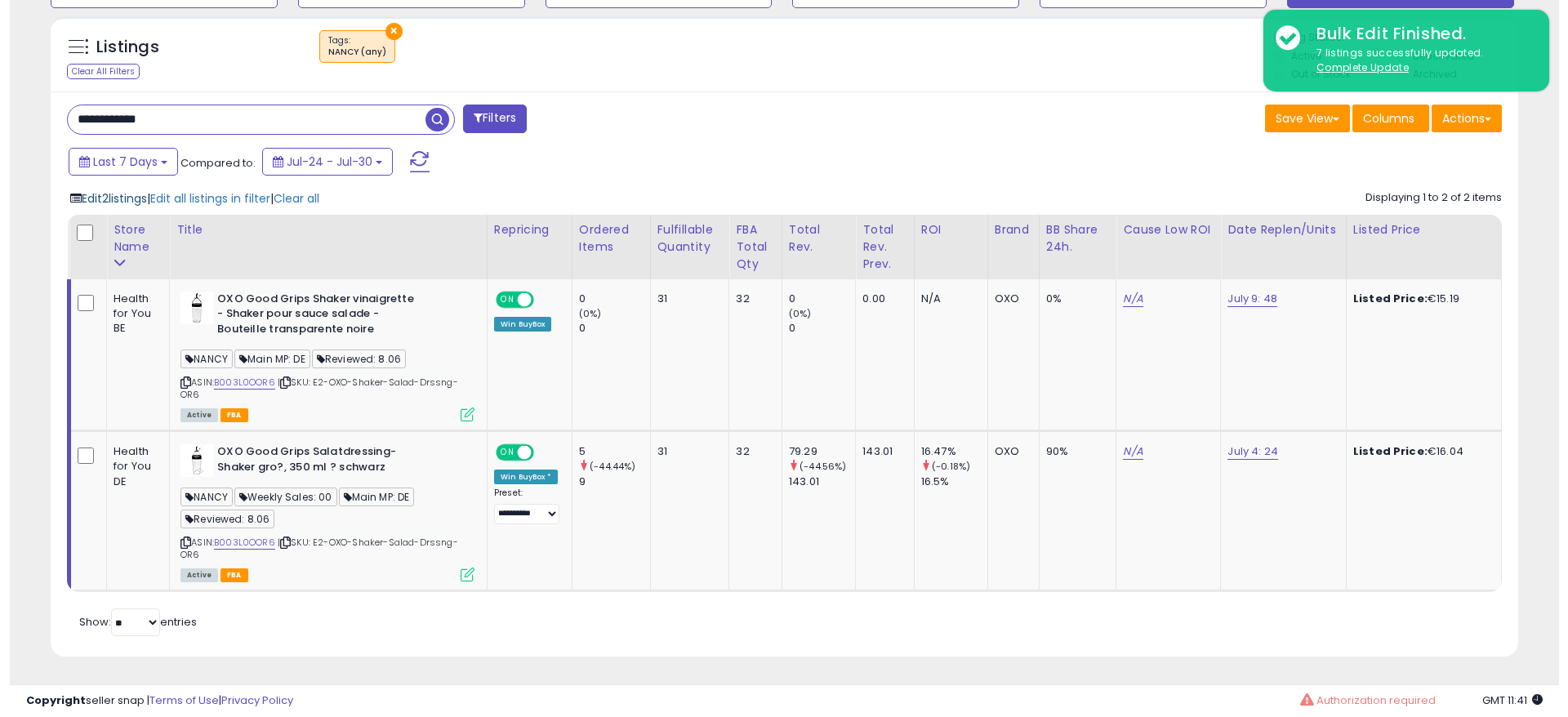 scroll, scrollTop: 558, scrollLeft: 0, axis: vertical 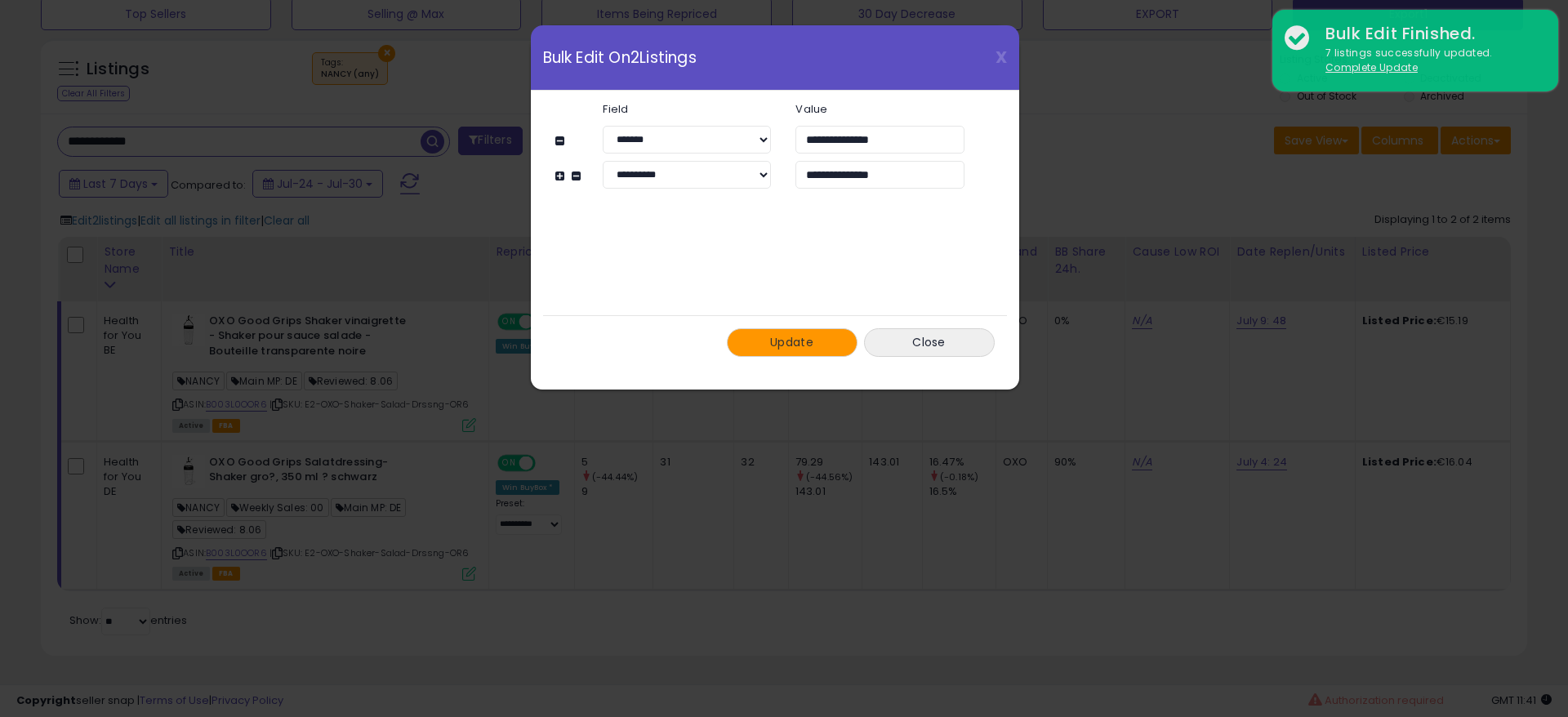 click on "Update" at bounding box center [792, 342] 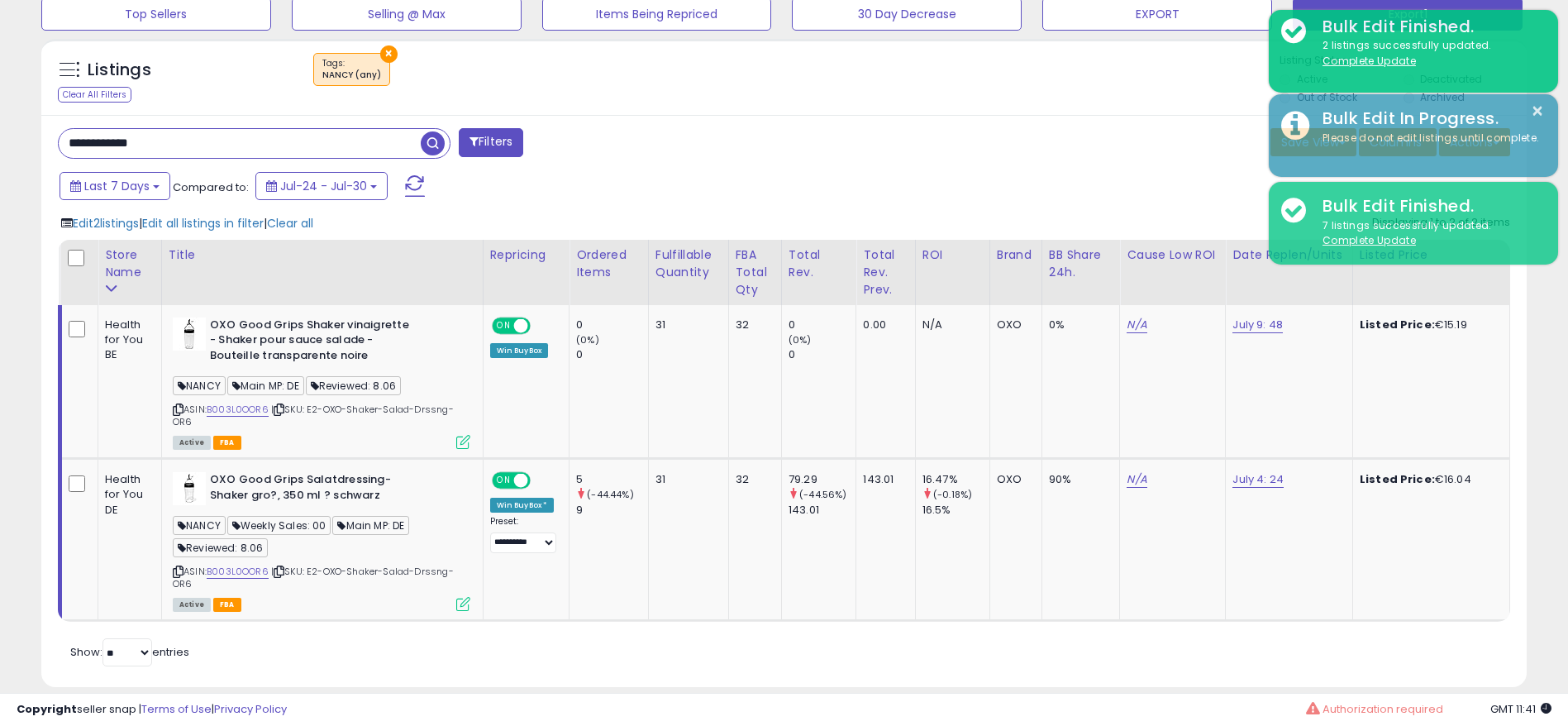 scroll, scrollTop: 339, scrollLeft: 862, axis: both 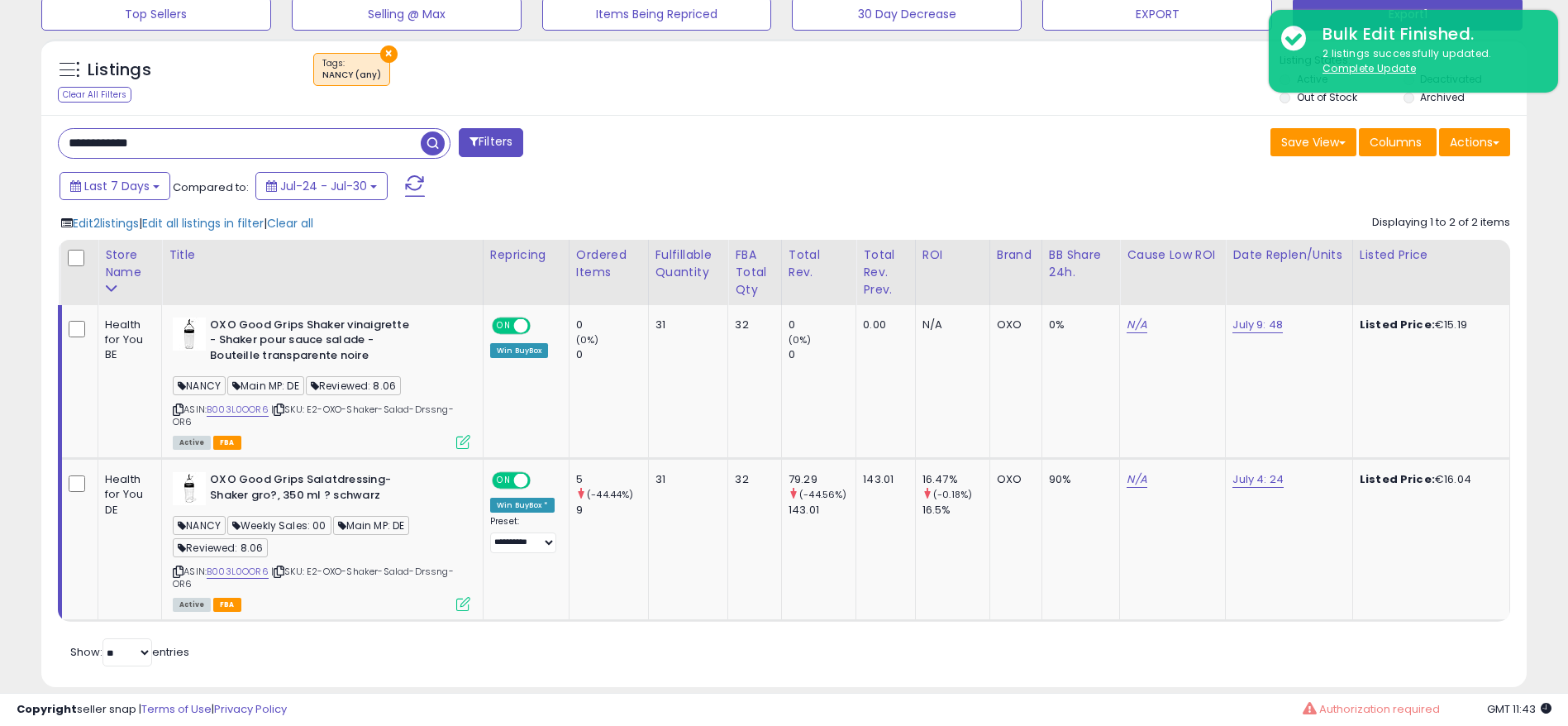 click on "**********" at bounding box center [240, 143] 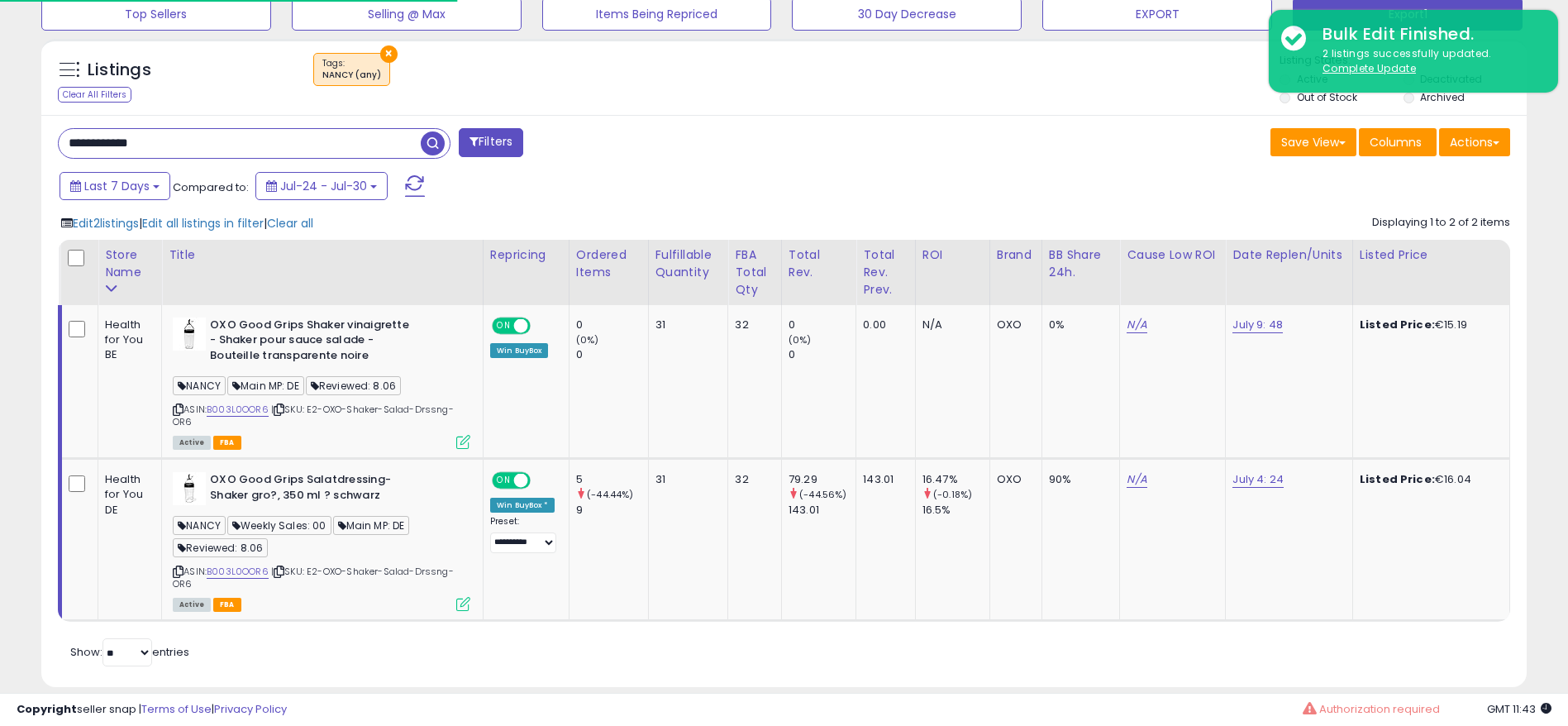paste 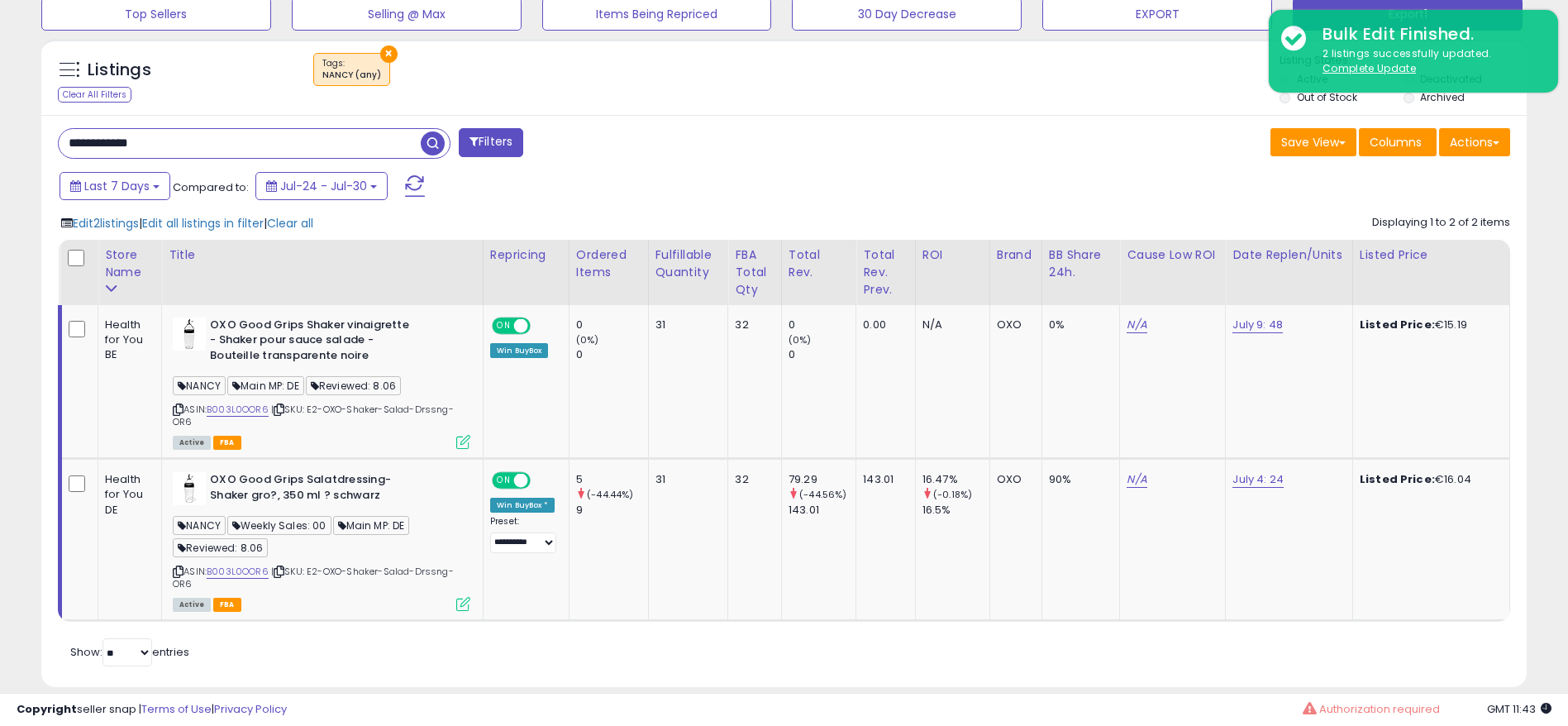 click at bounding box center [432, 143] 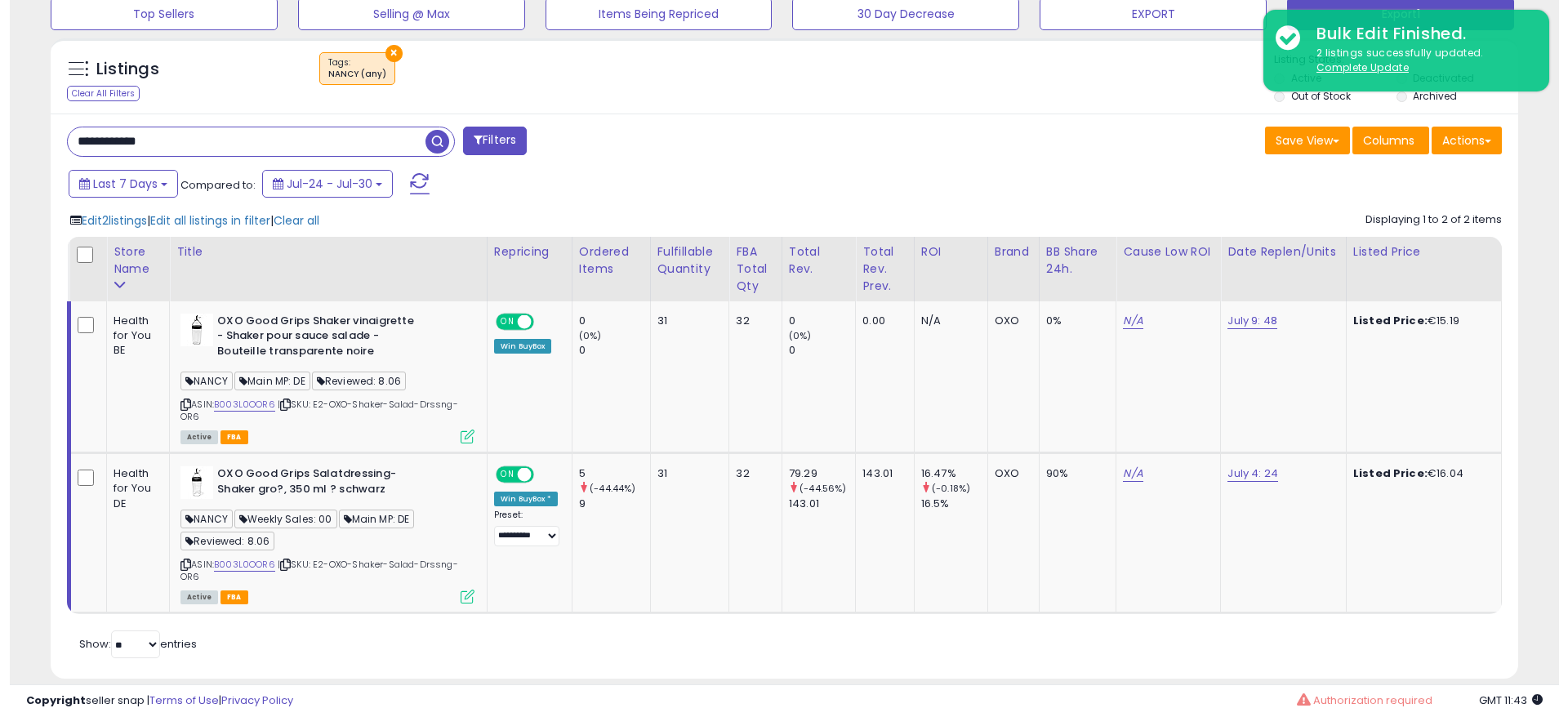 scroll, scrollTop: 250, scrollLeft: 0, axis: vertical 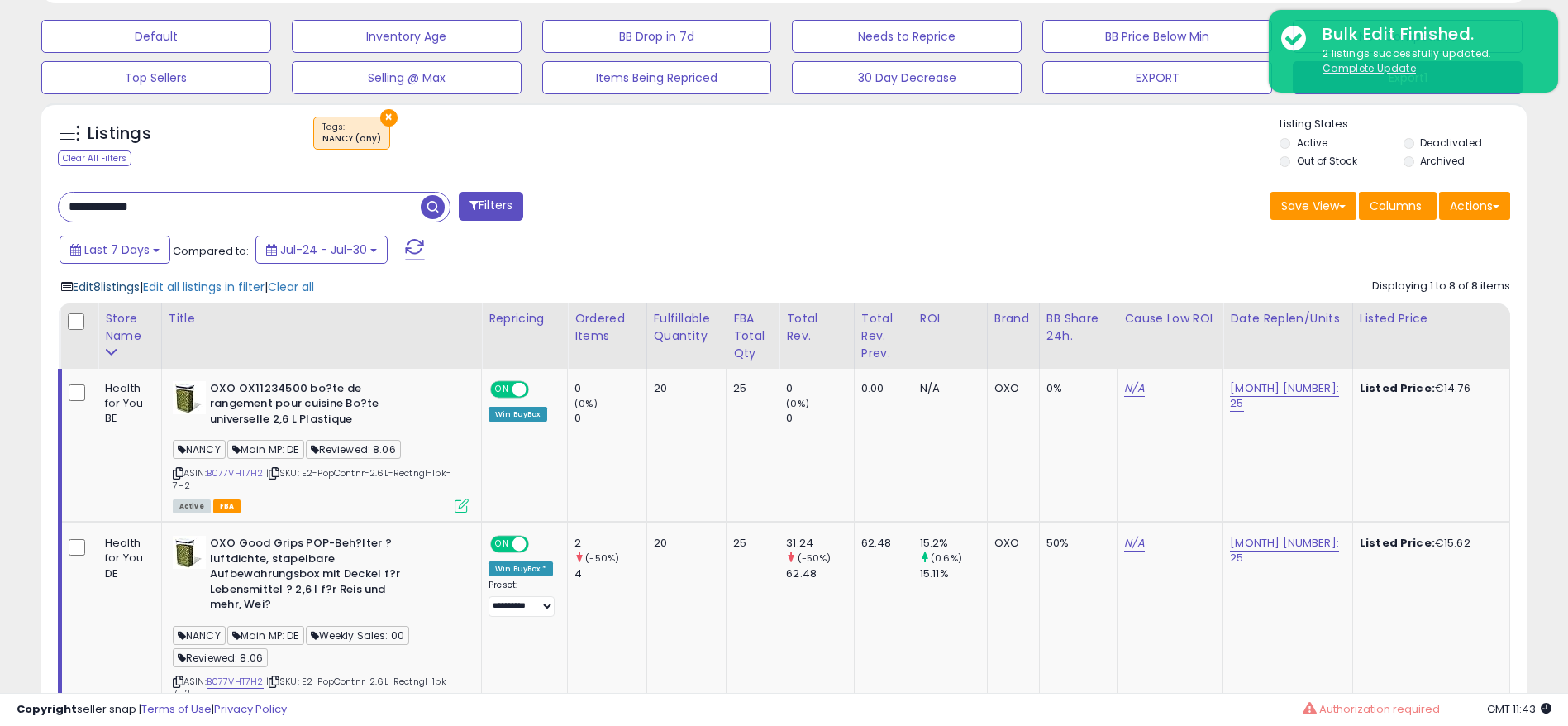 click on "Edit  8  listings" at bounding box center [106, 287] 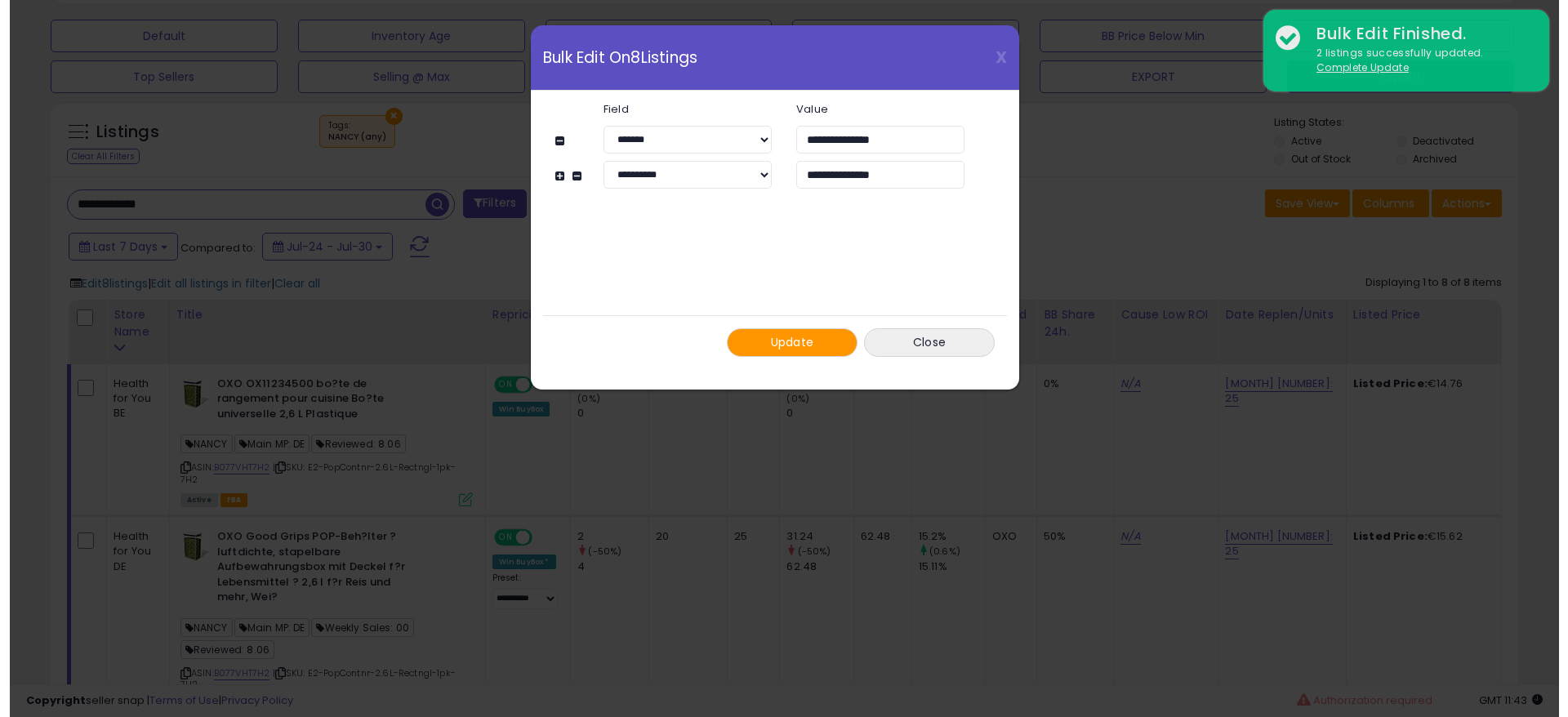 scroll, scrollTop: 816294, scrollLeft: 815804, axis: both 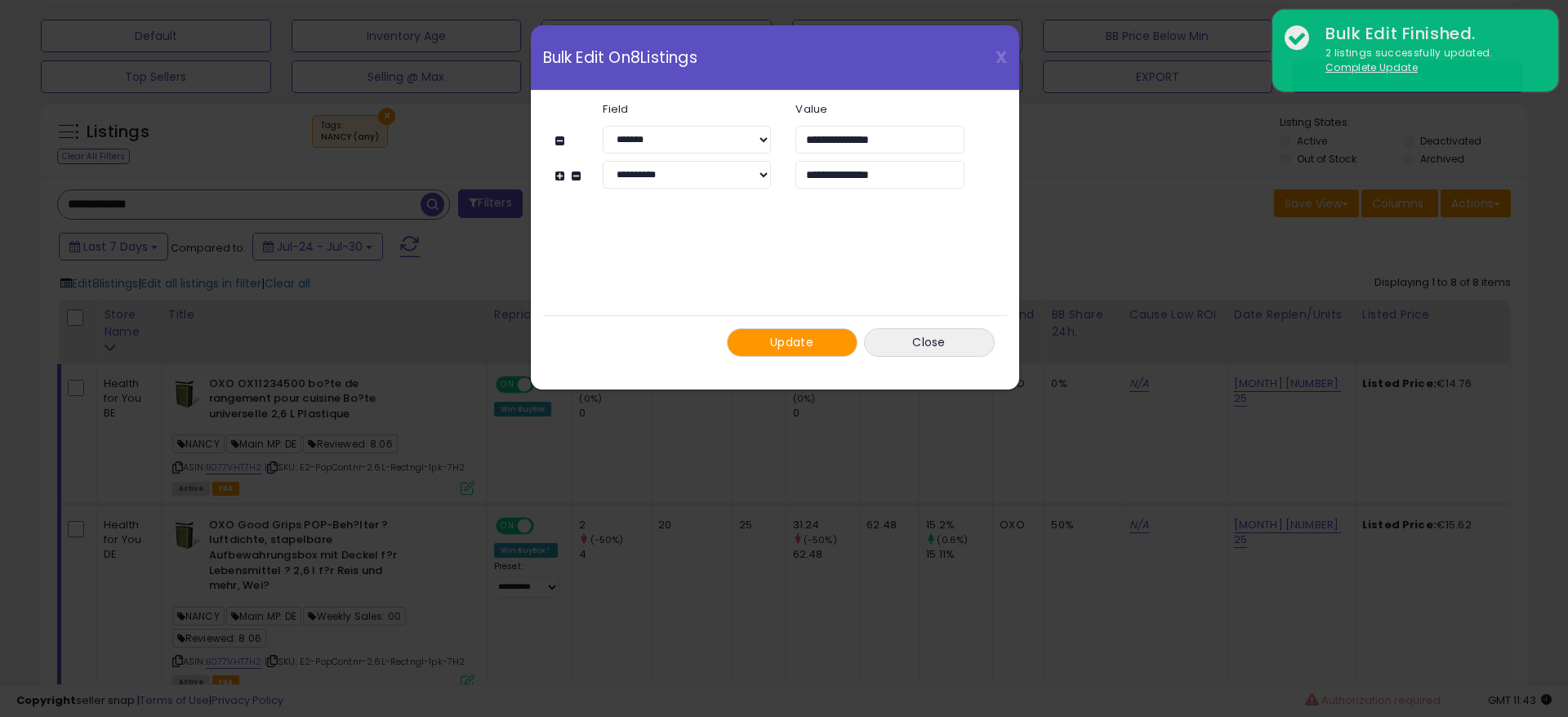 click on "Update" at bounding box center [791, 342] 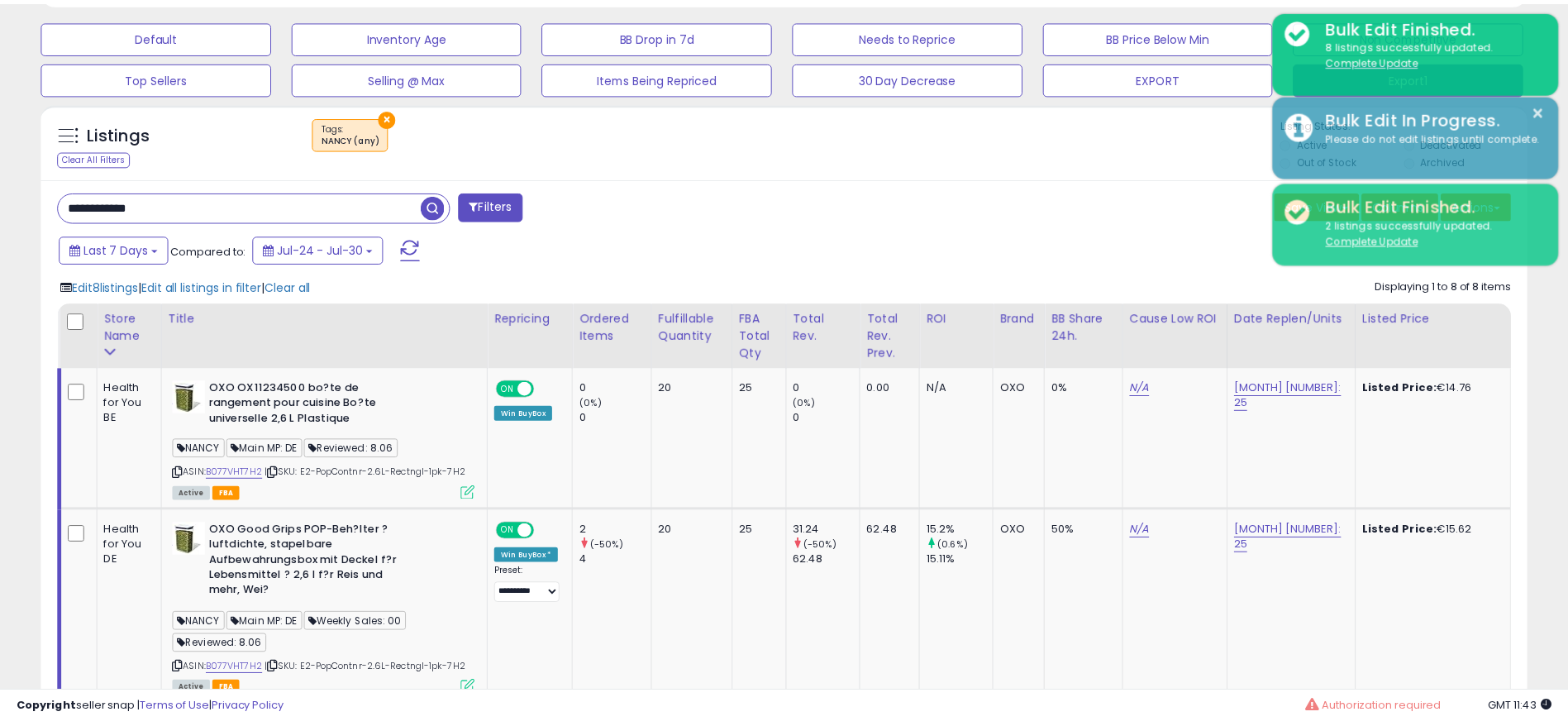 scroll, scrollTop: 339, scrollLeft: 862, axis: both 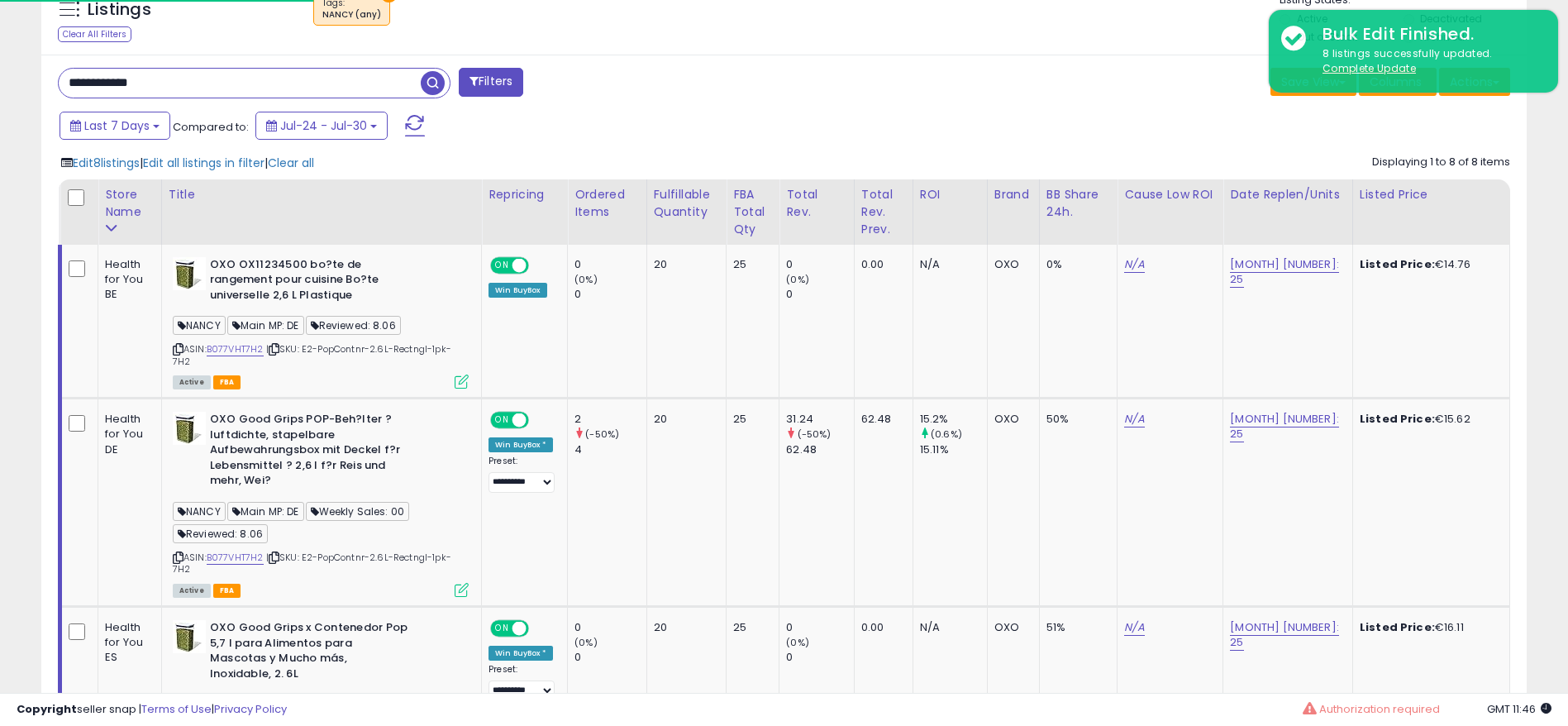 click on "**********" at bounding box center [240, 83] 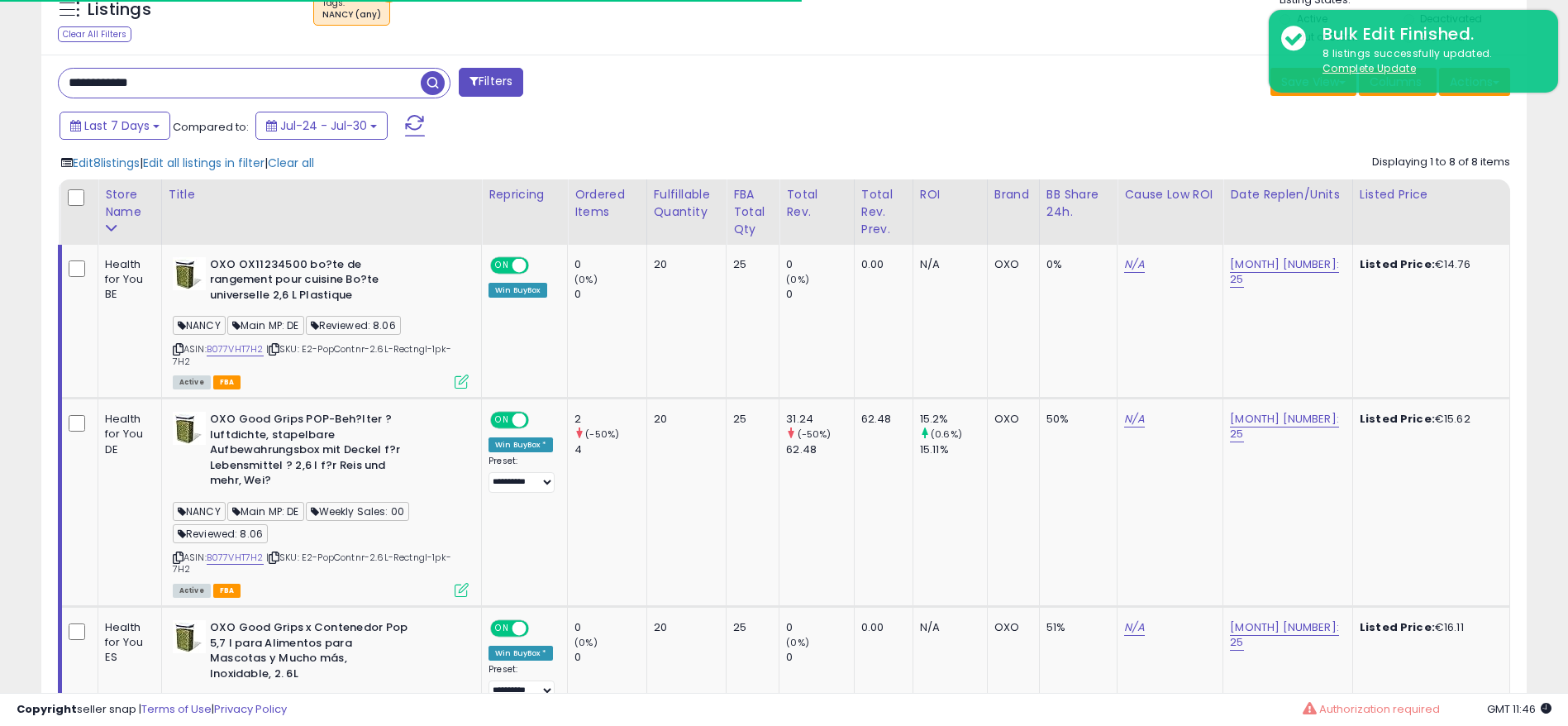 paste 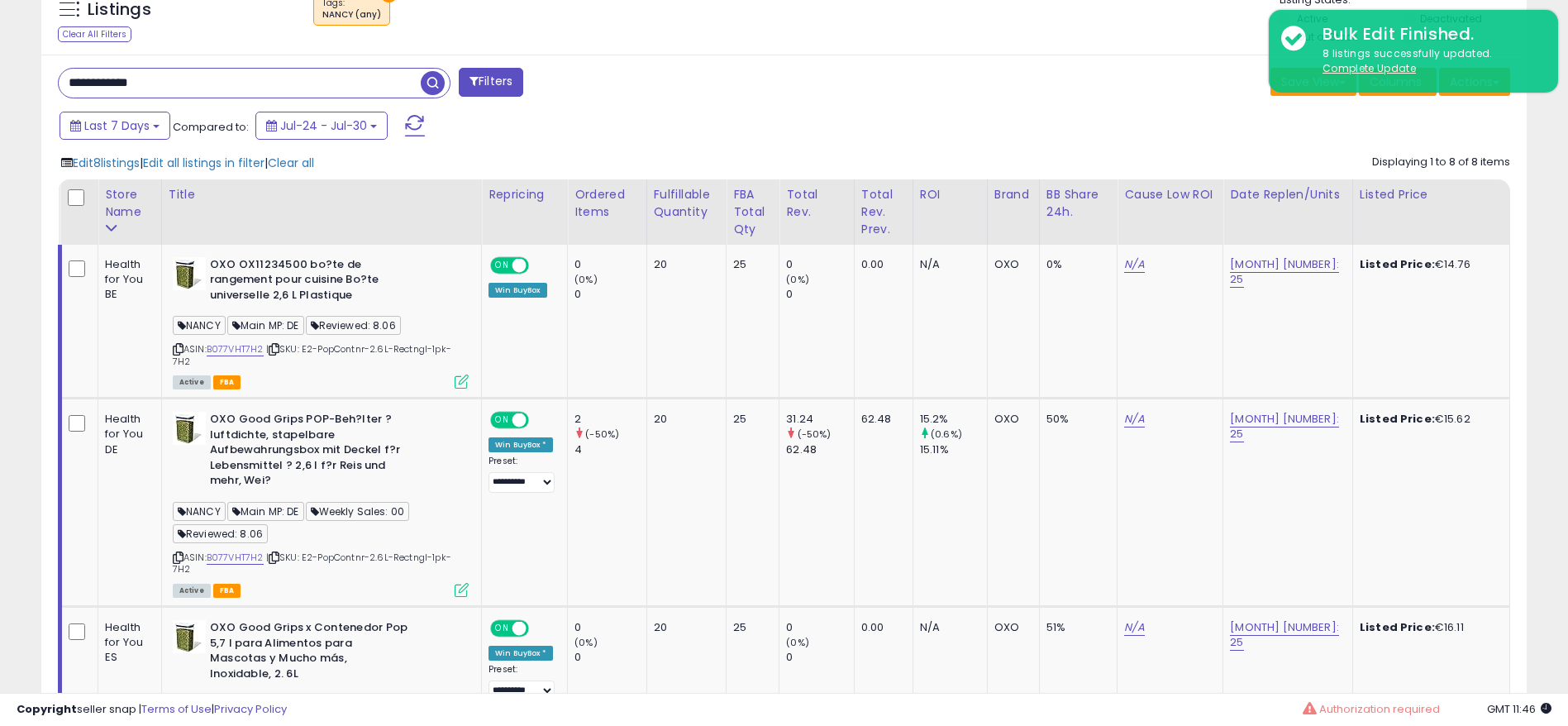 click at bounding box center (432, 83) 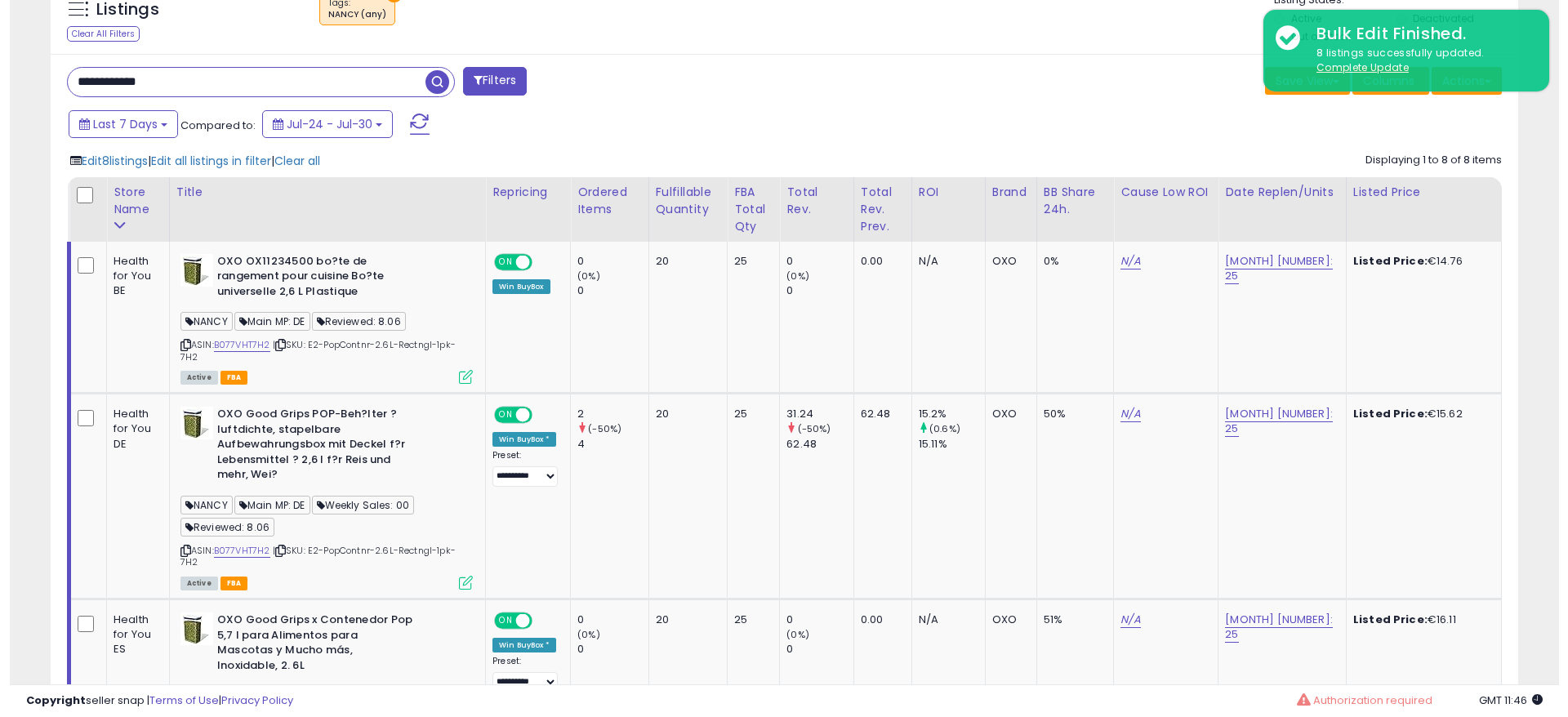 scroll, scrollTop: 250, scrollLeft: 0, axis: vertical 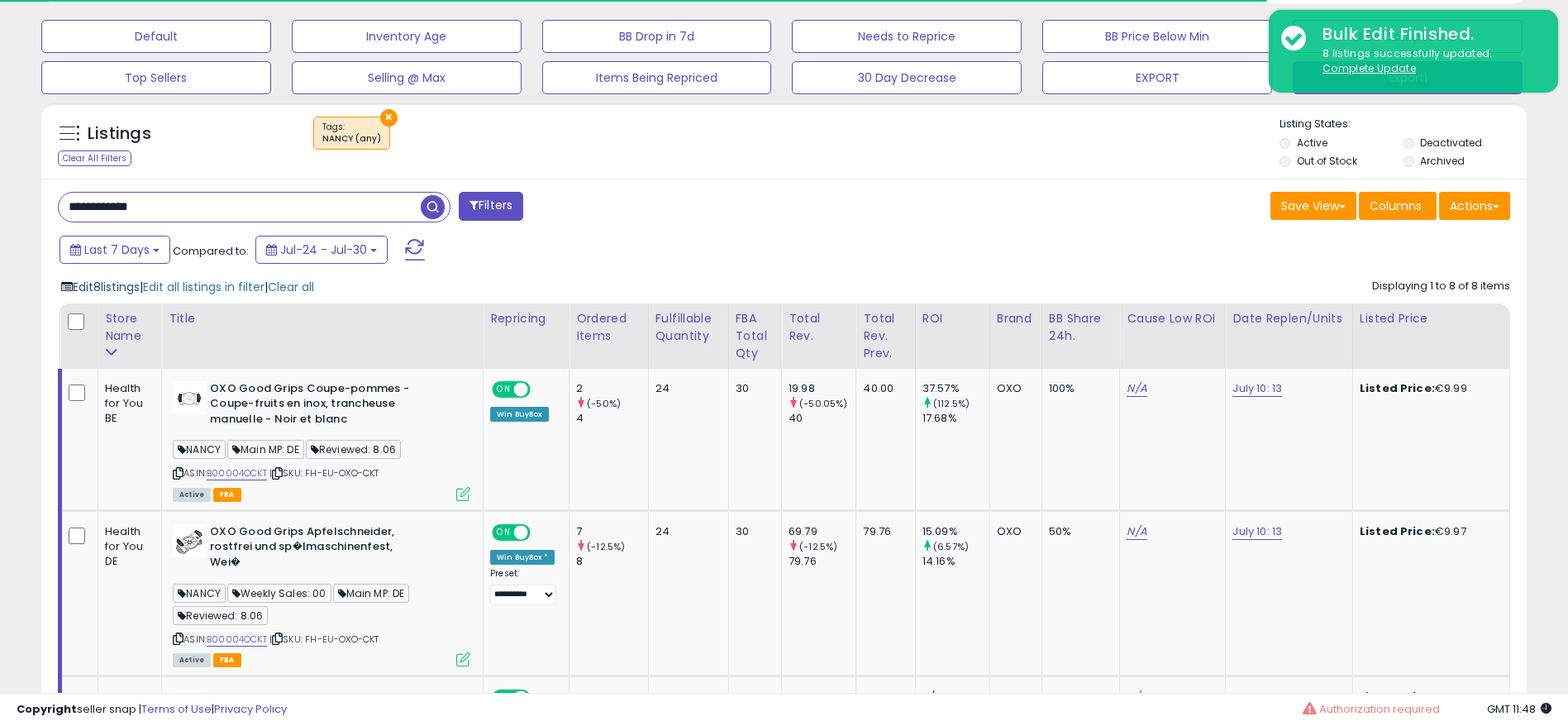 click on "Edit  8  listings" at bounding box center [106, 287] 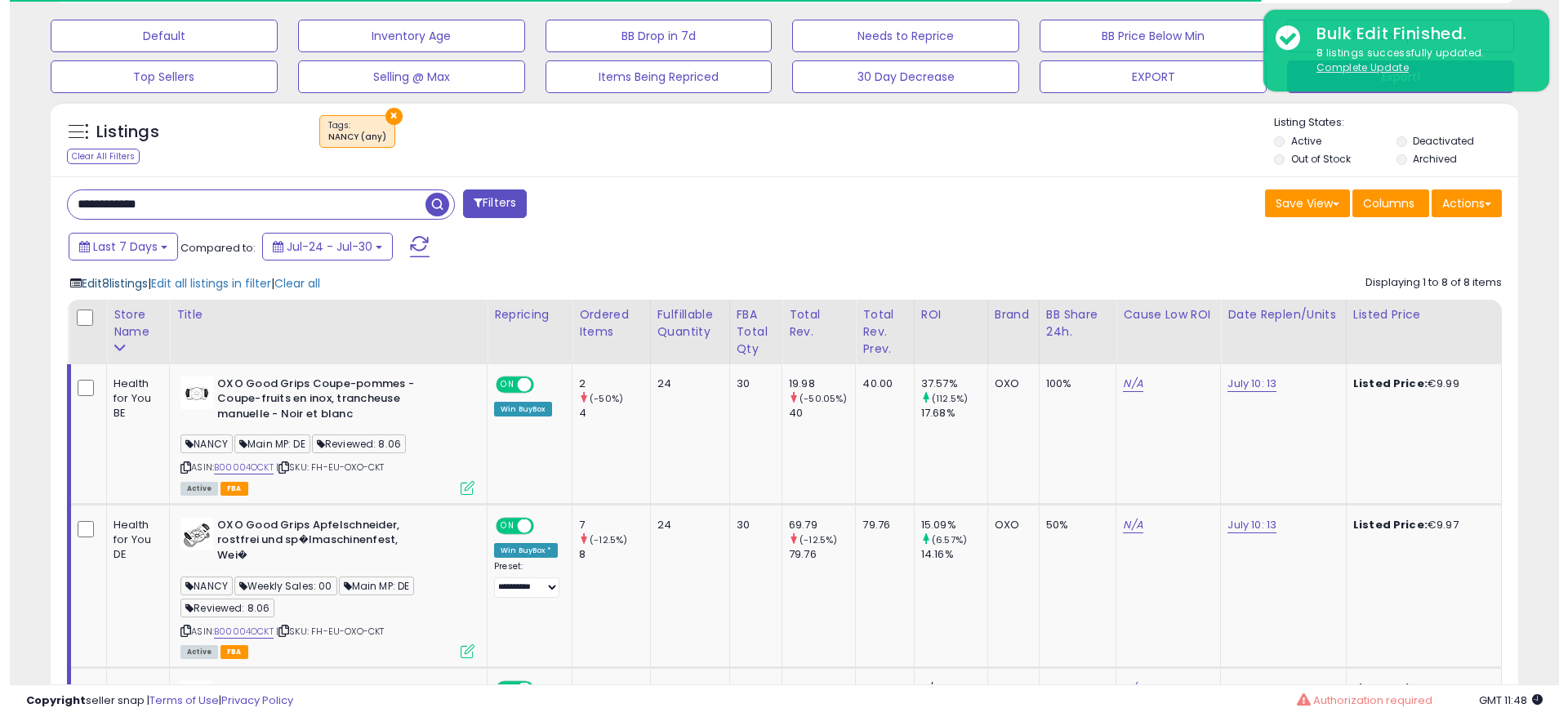 scroll, scrollTop: 816294, scrollLeft: 815804, axis: both 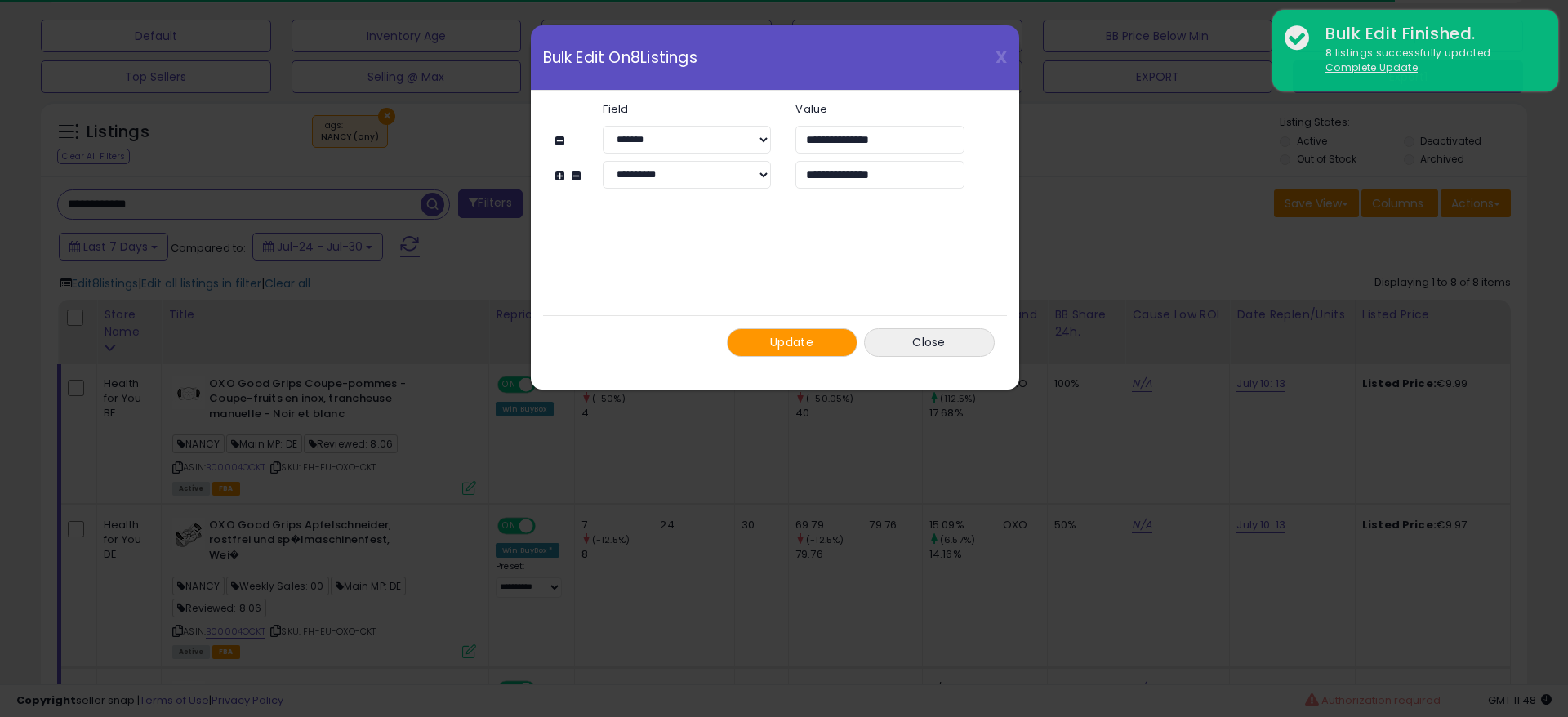 click on "Update" at bounding box center [791, 342] 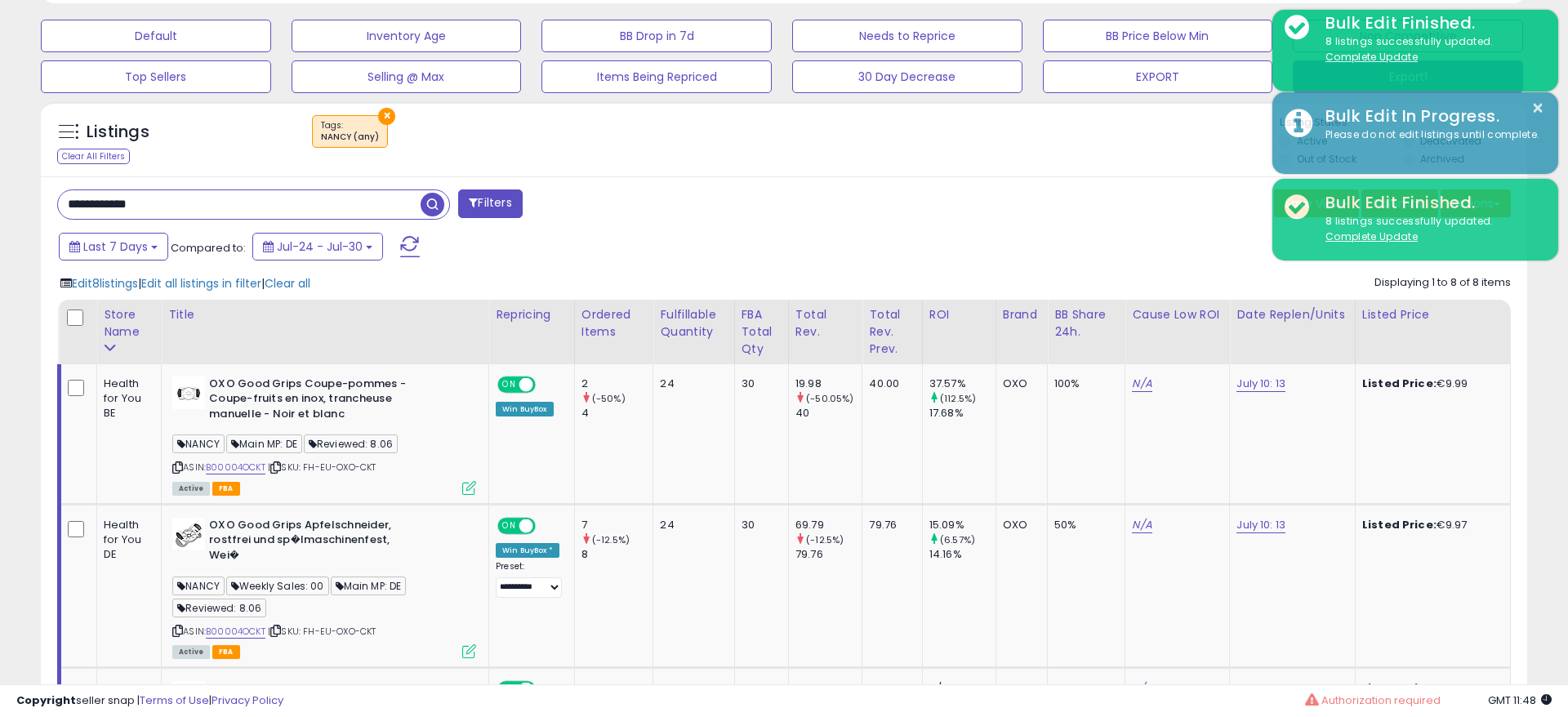 click on "**********" at bounding box center (239, 204) 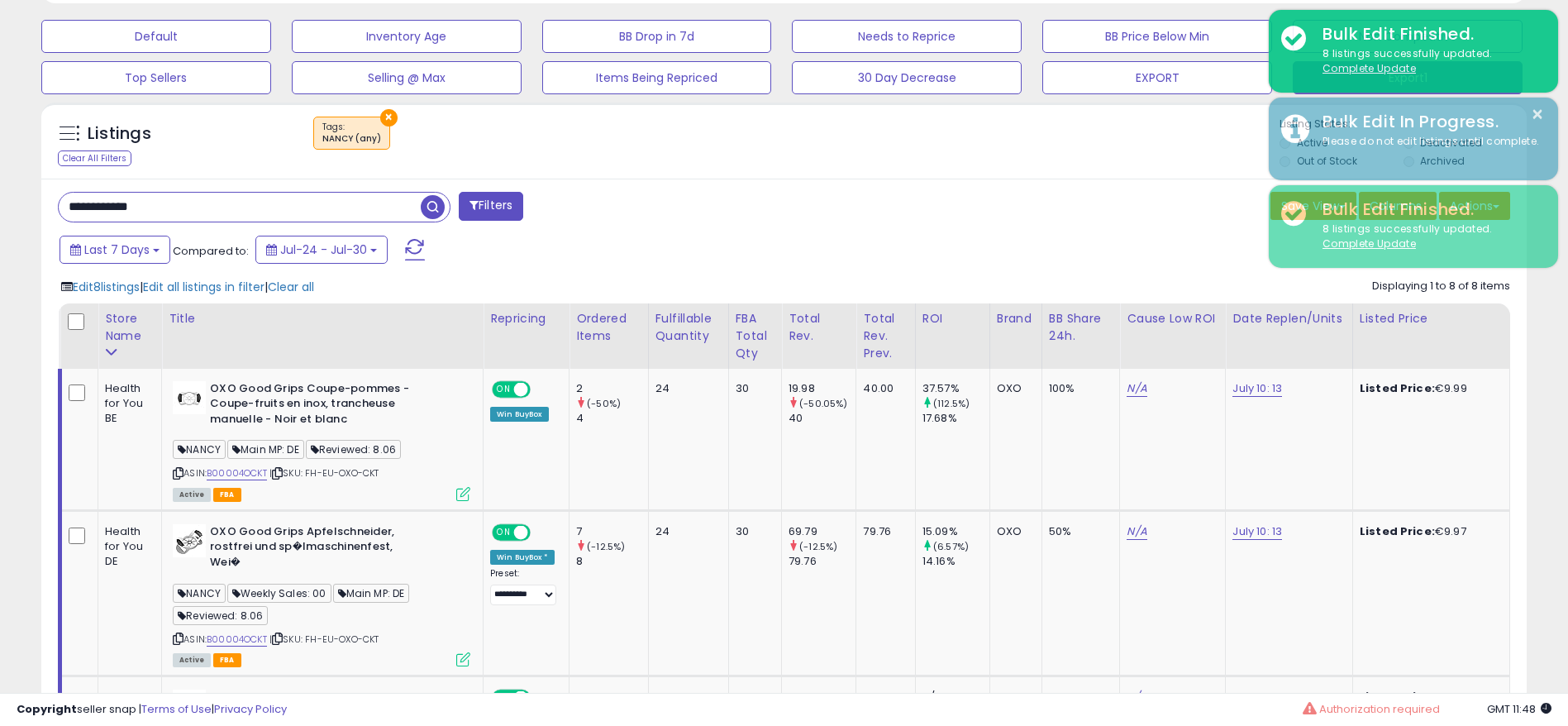 scroll, scrollTop: 339, scrollLeft: 862, axis: both 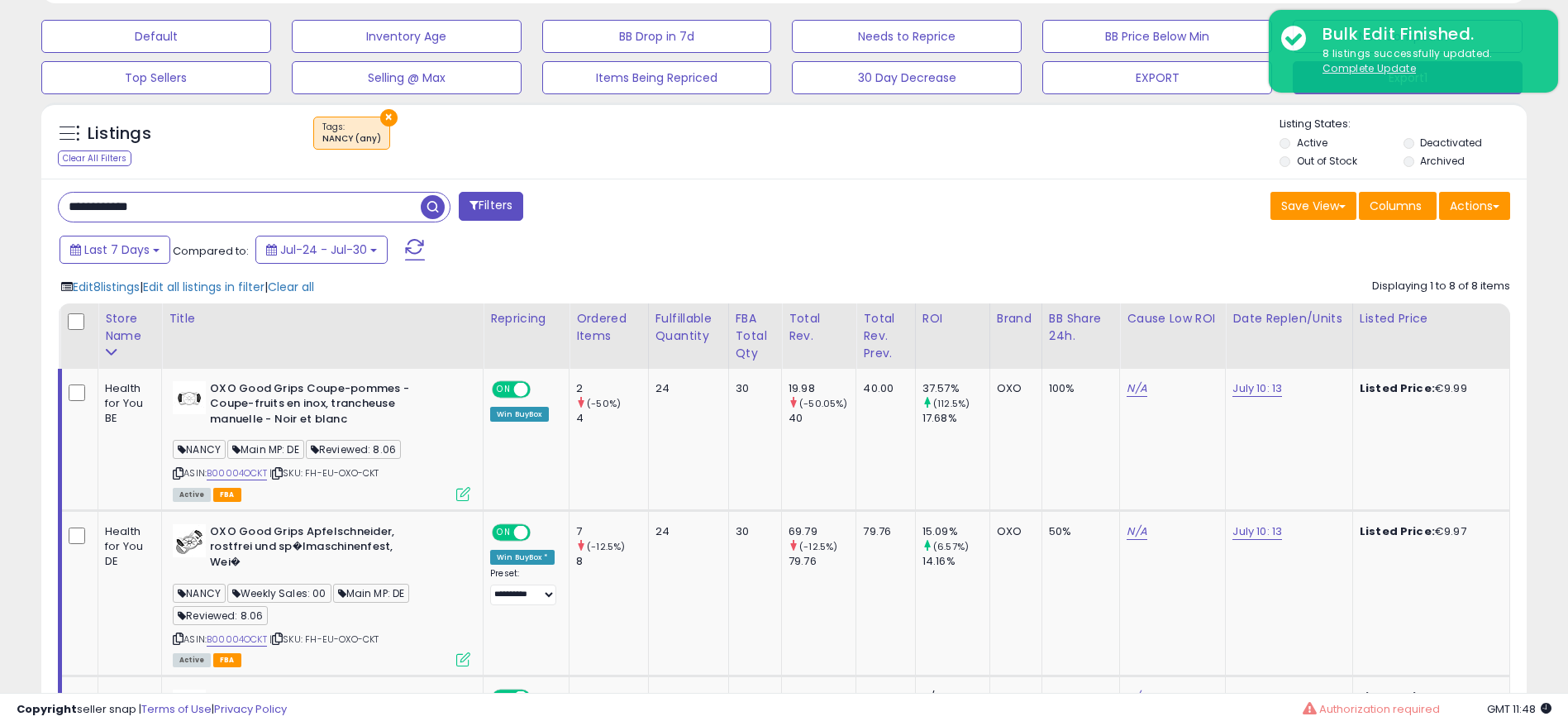 paste 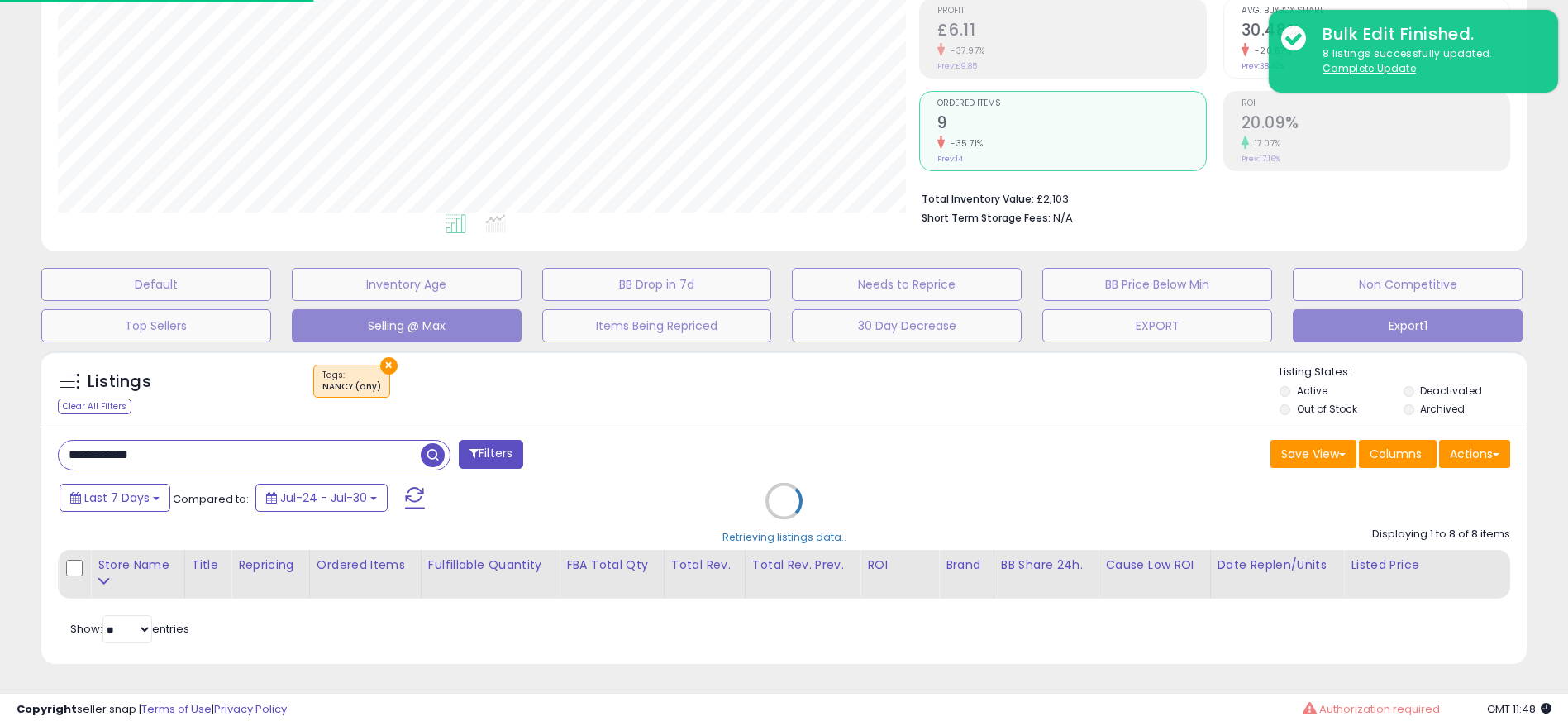 scroll, scrollTop: 826540, scrollLeft: 825695, axis: both 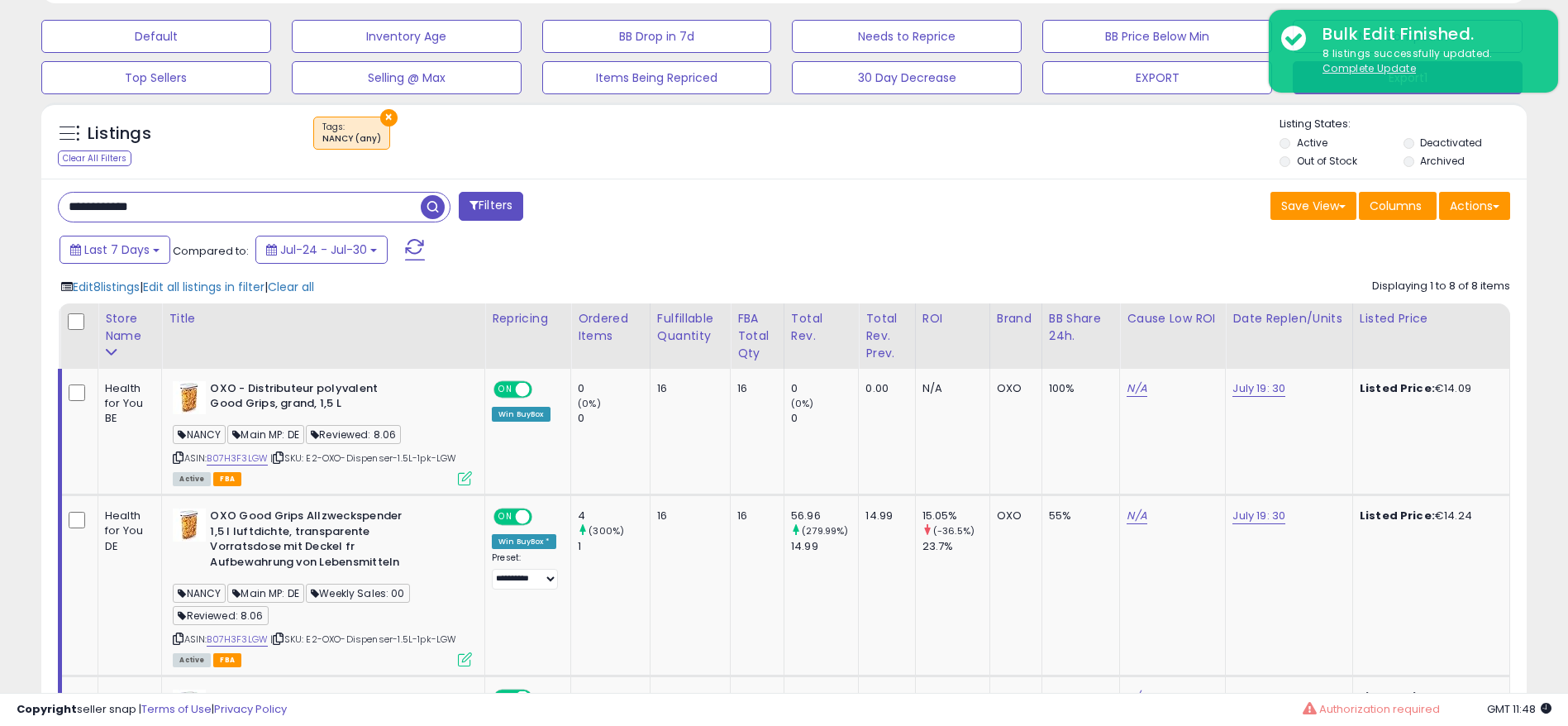 click on "Edit  8  listings" at bounding box center (106, 287) 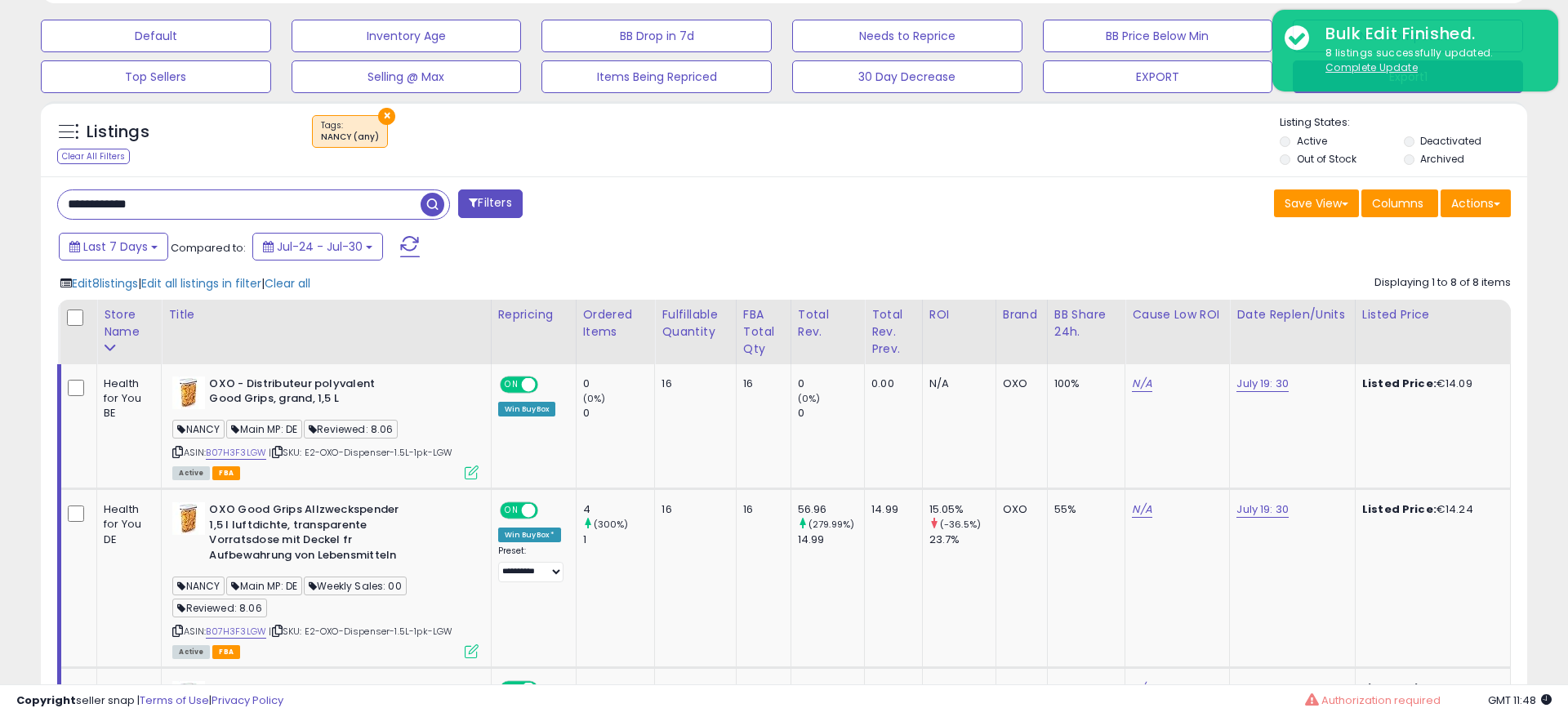 scroll, scrollTop: 816294, scrollLeft: 815804, axis: both 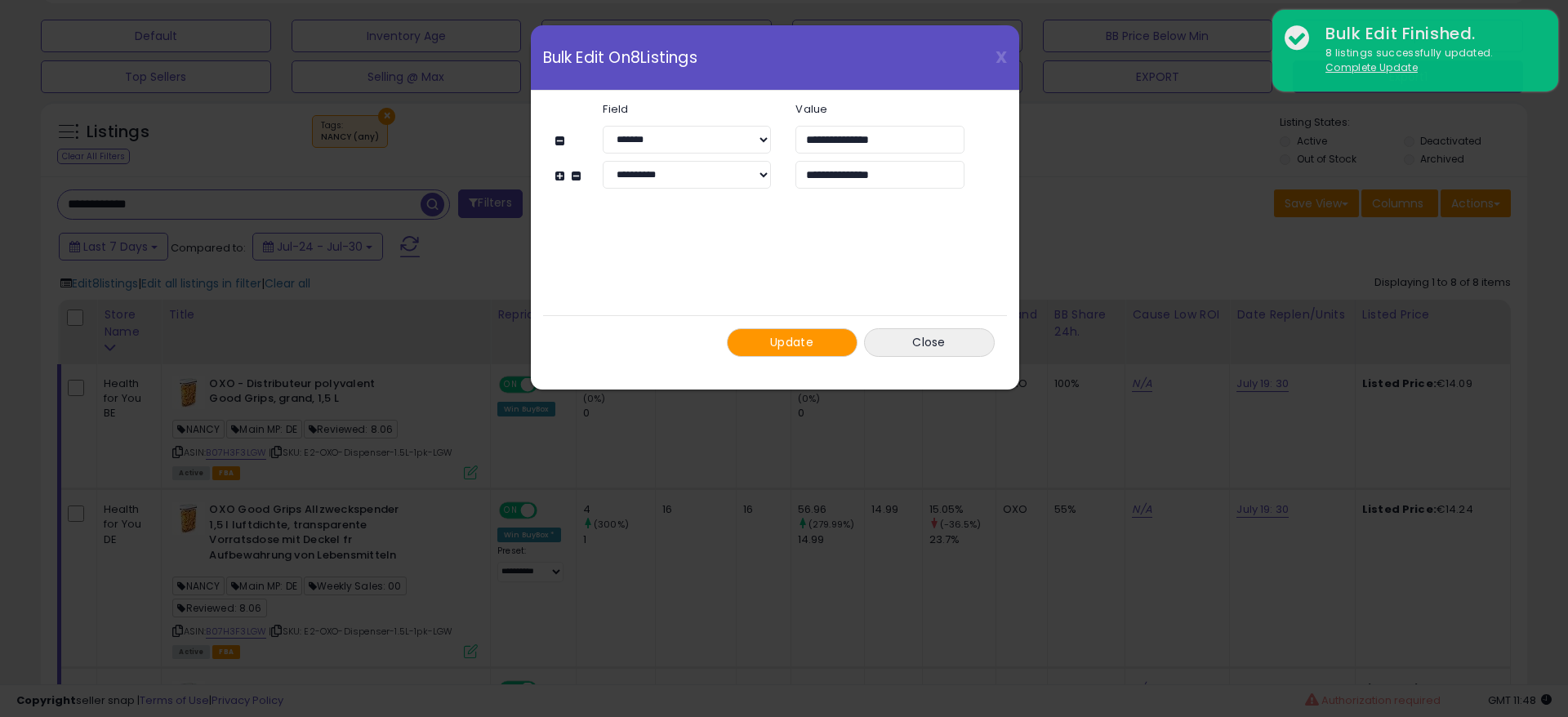 click on "Update" at bounding box center (792, 342) 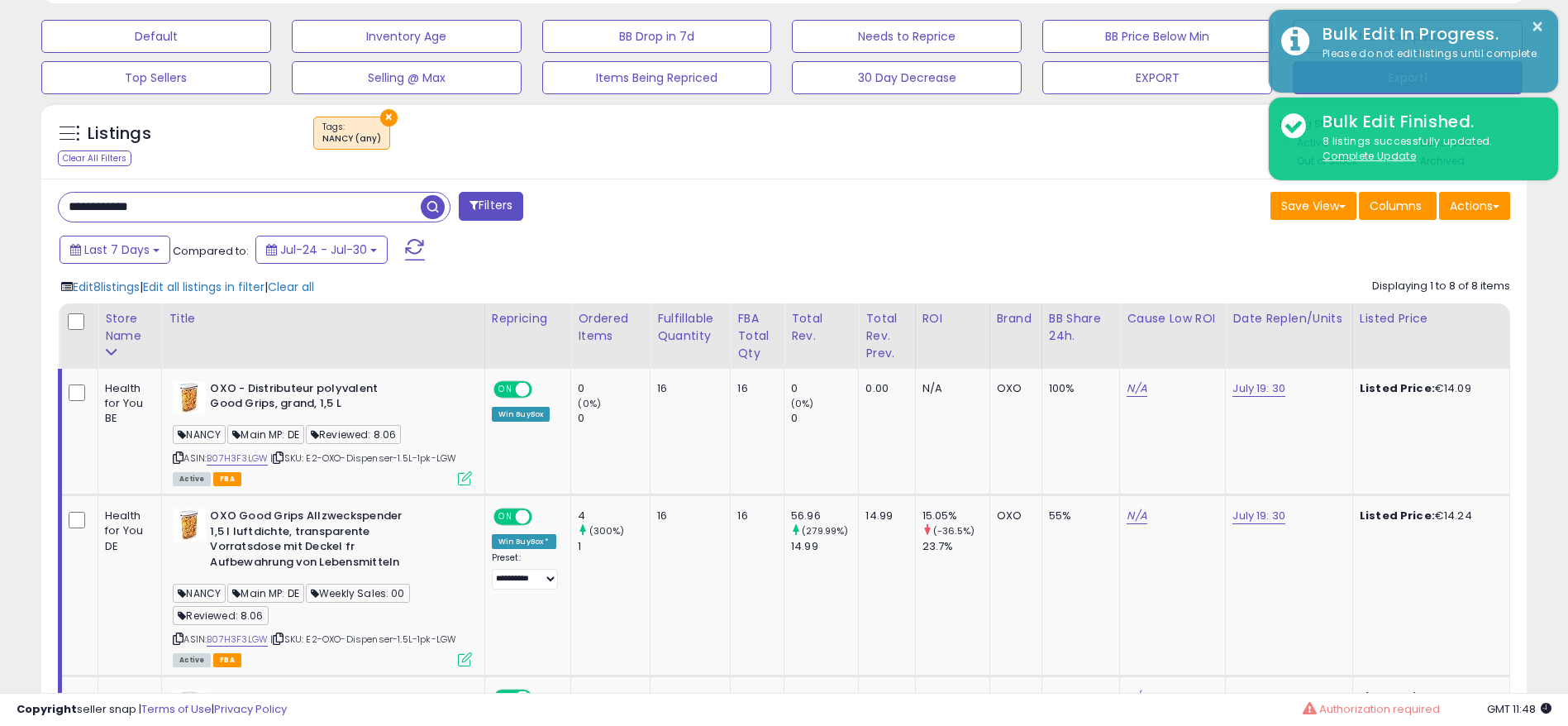 scroll, scrollTop: 339, scrollLeft: 862, axis: both 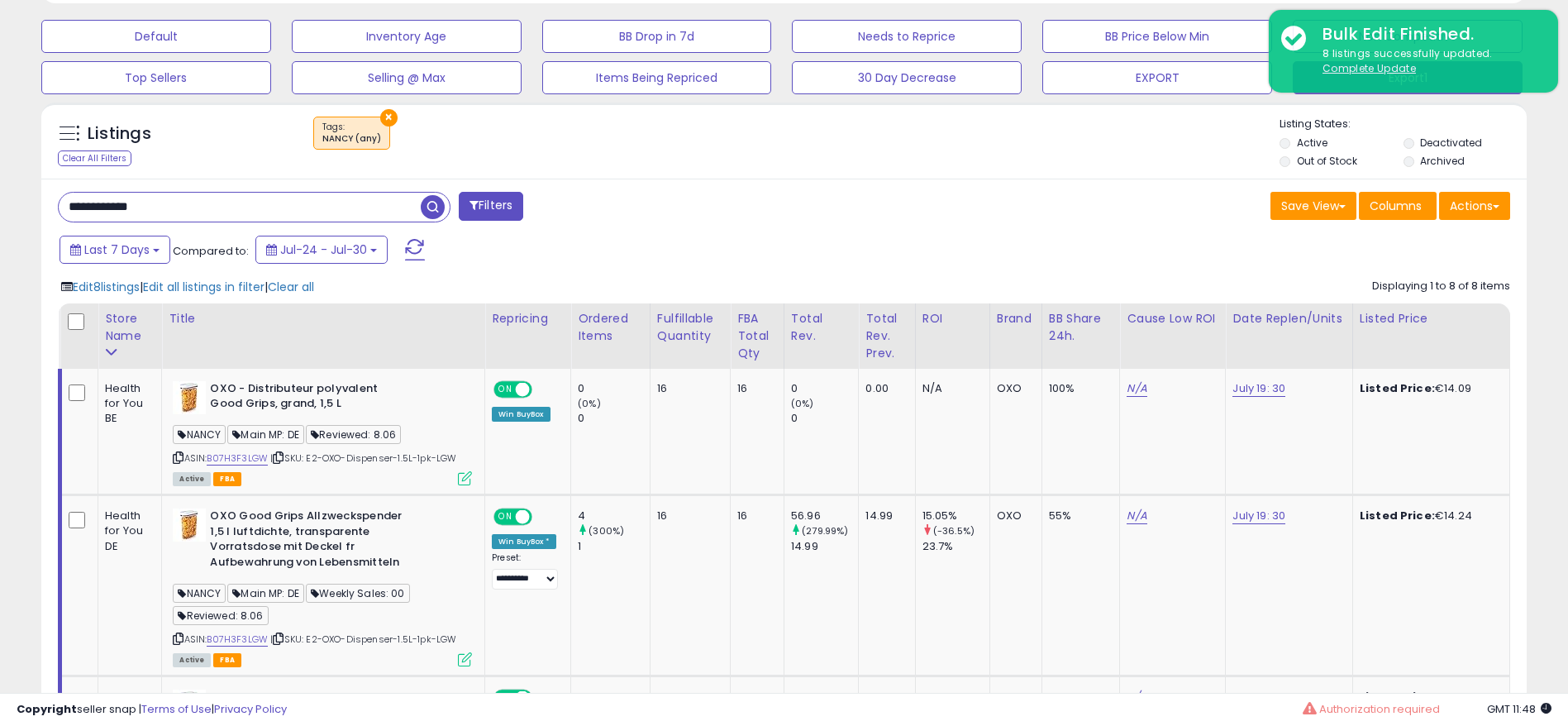 click on "**********" at bounding box center [240, 207] 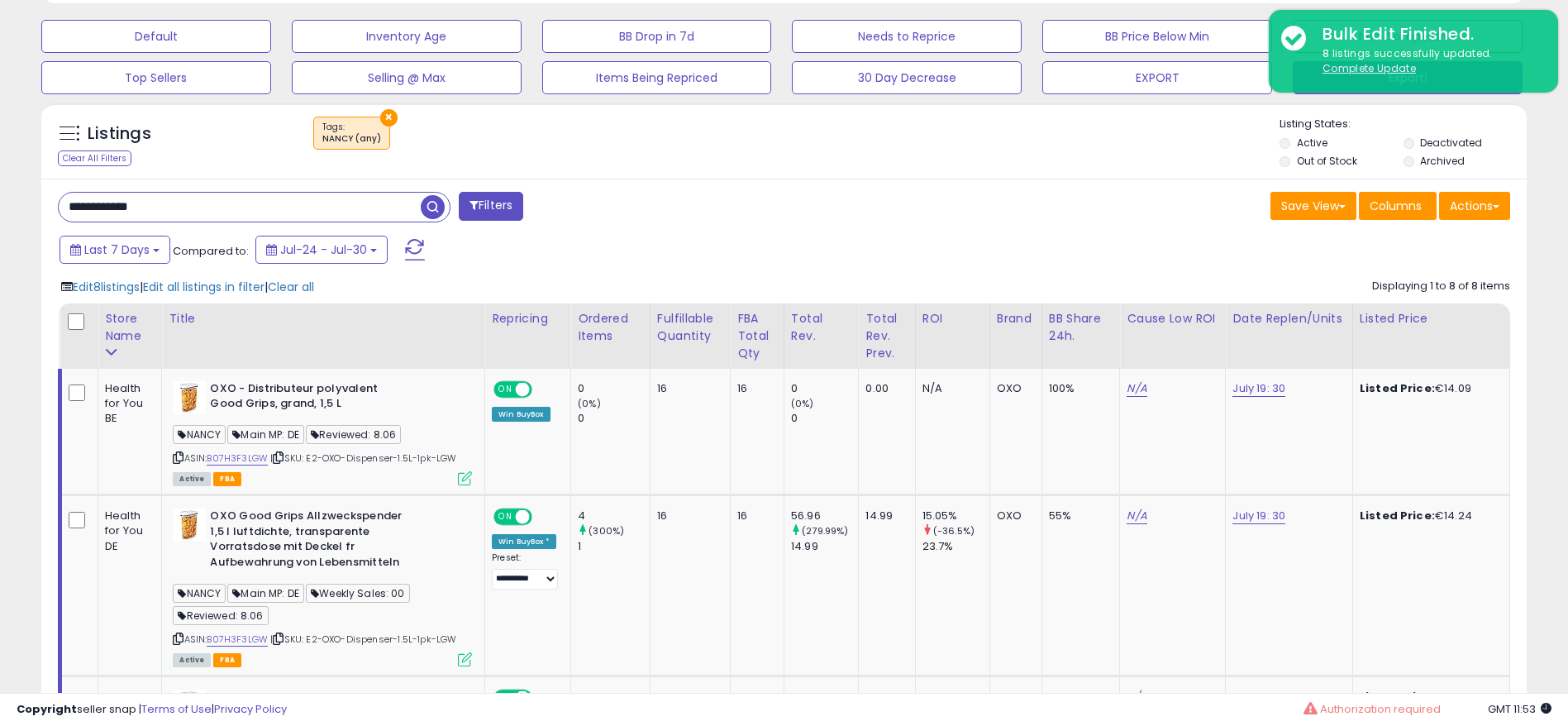 paste 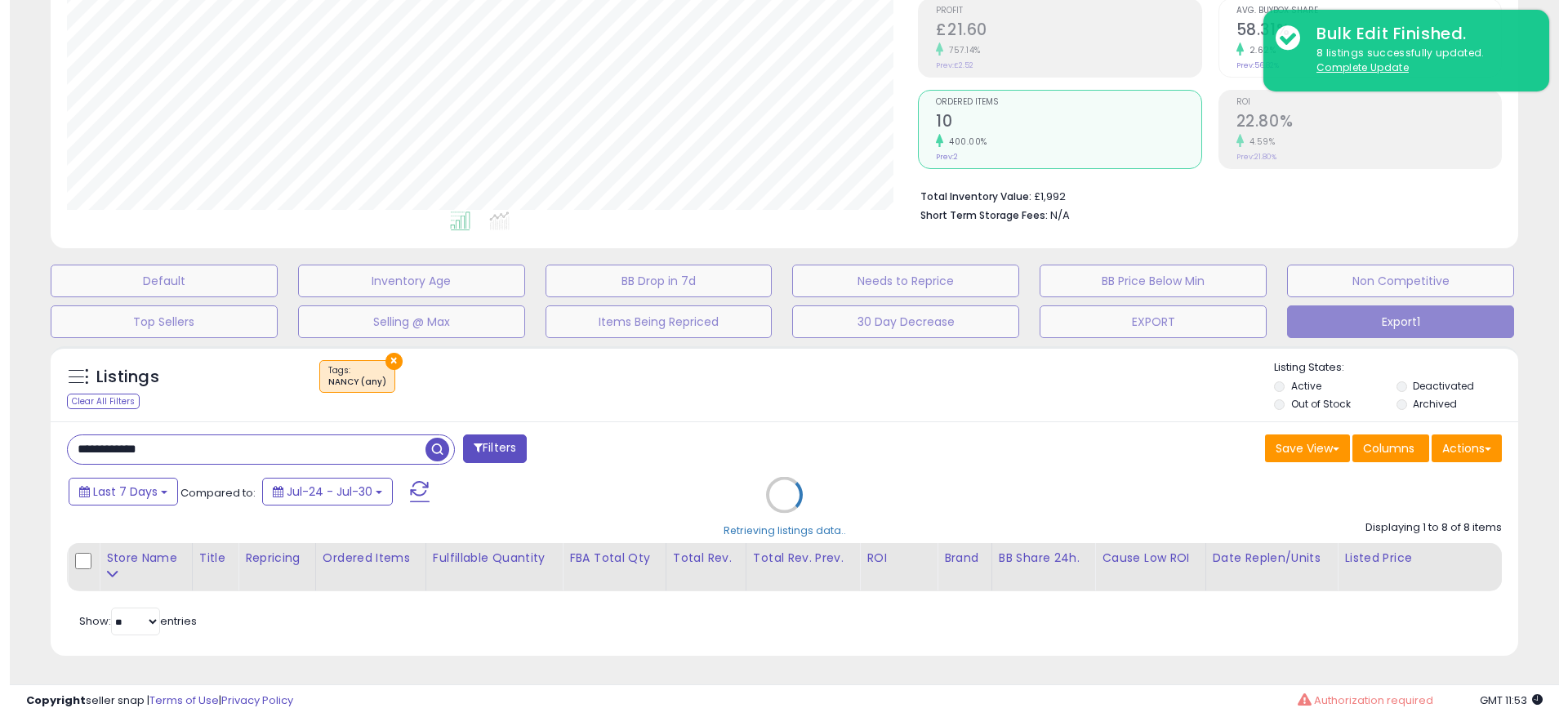 scroll, scrollTop: 250, scrollLeft: 0, axis: vertical 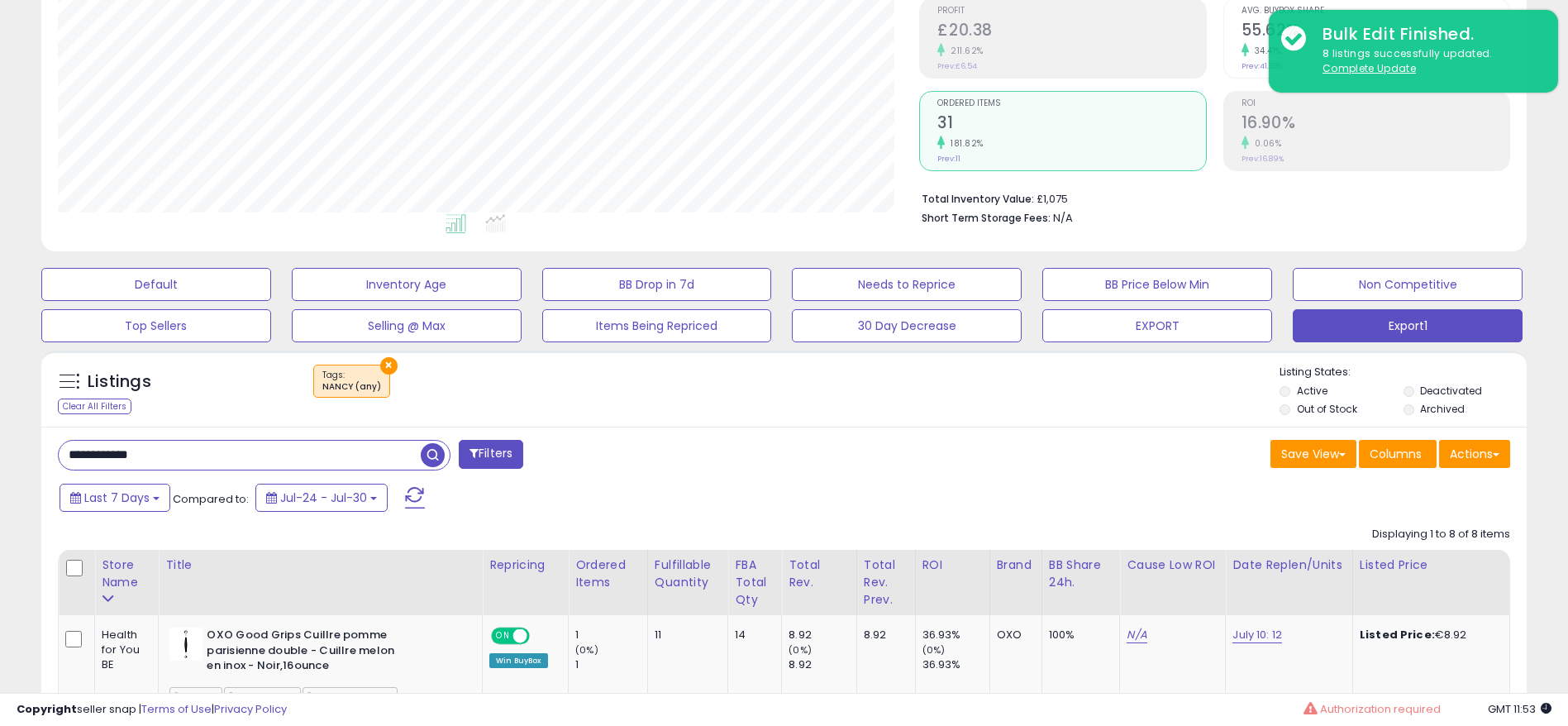 click at bounding box center (435, 453) 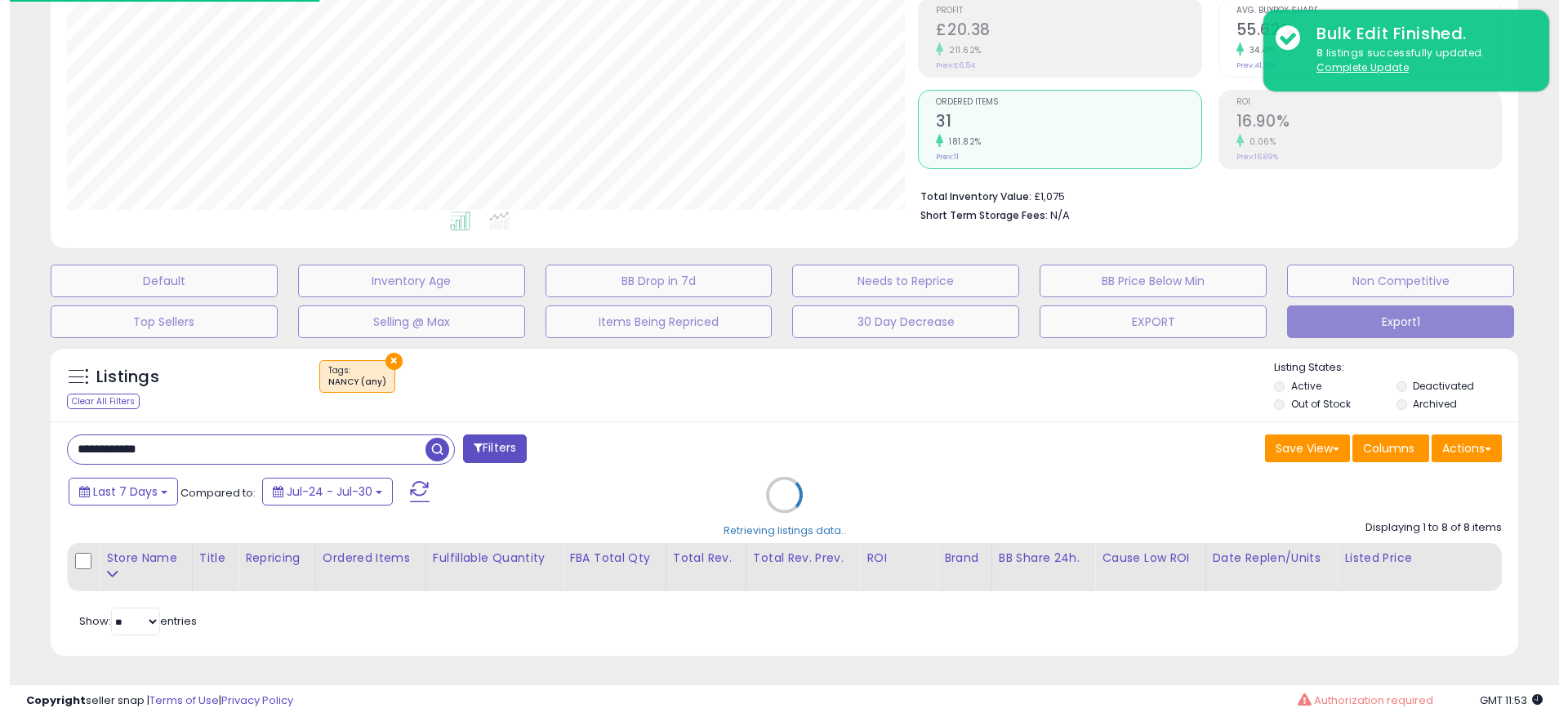 scroll, scrollTop: 816294, scrollLeft: 815804, axis: both 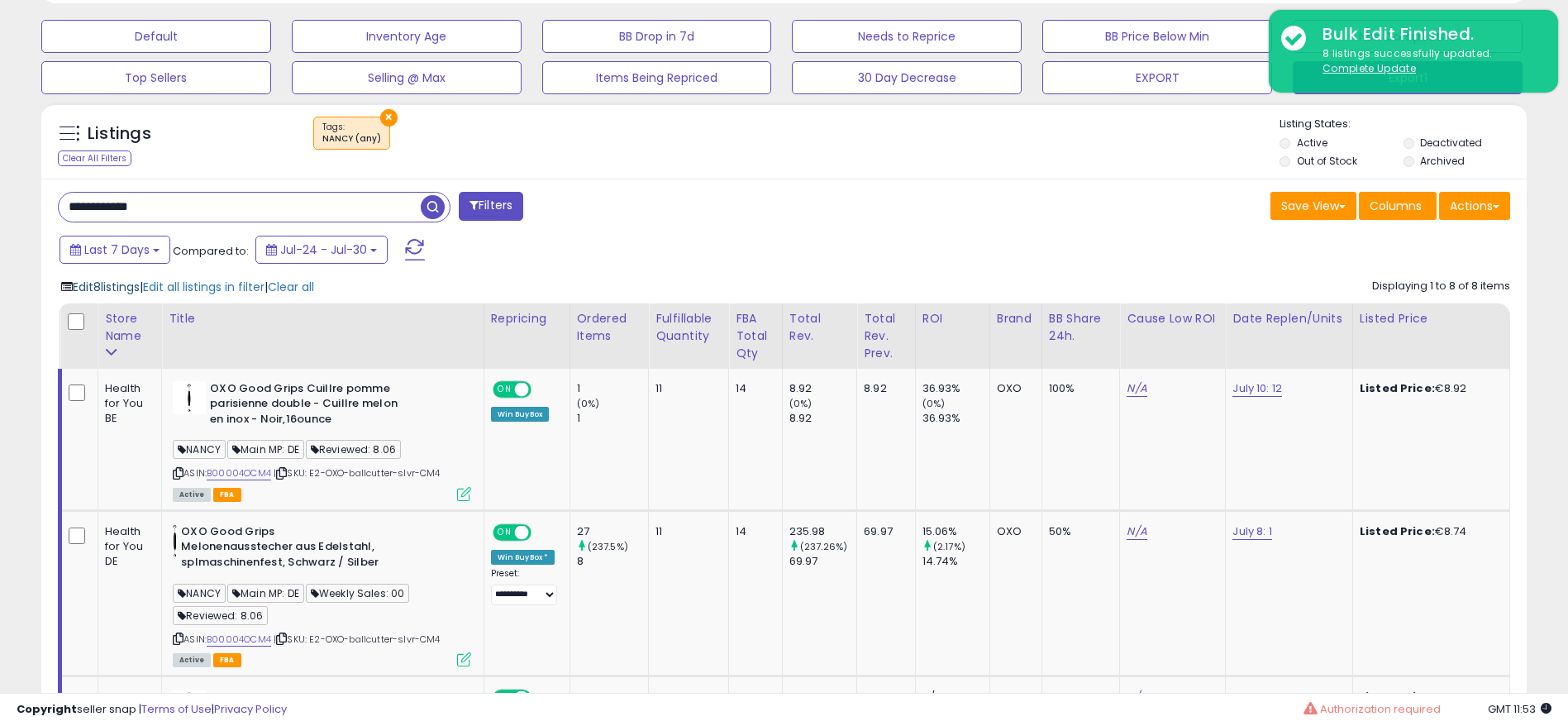 click on "Edit  8  listings" at bounding box center (106, 287) 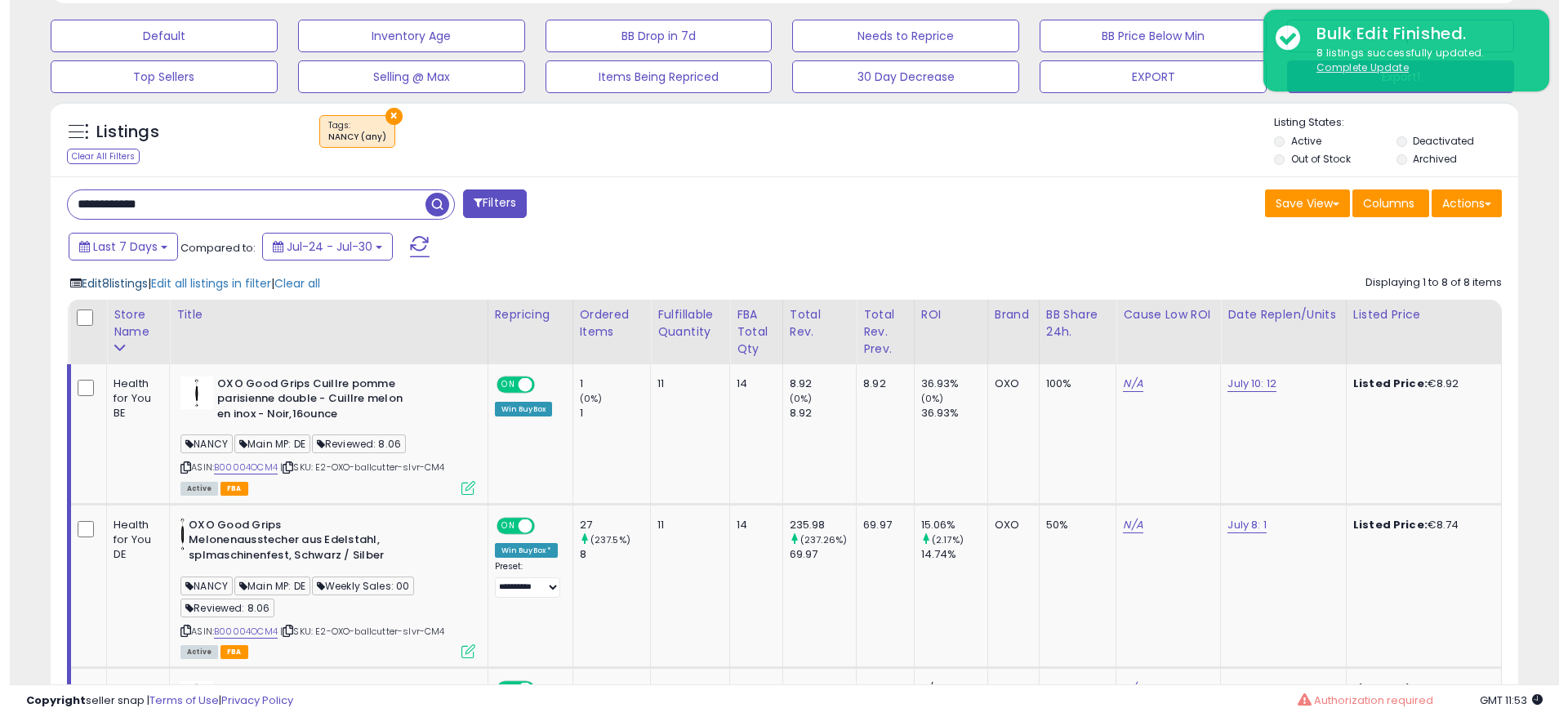 scroll, scrollTop: 816294, scrollLeft: 815804, axis: both 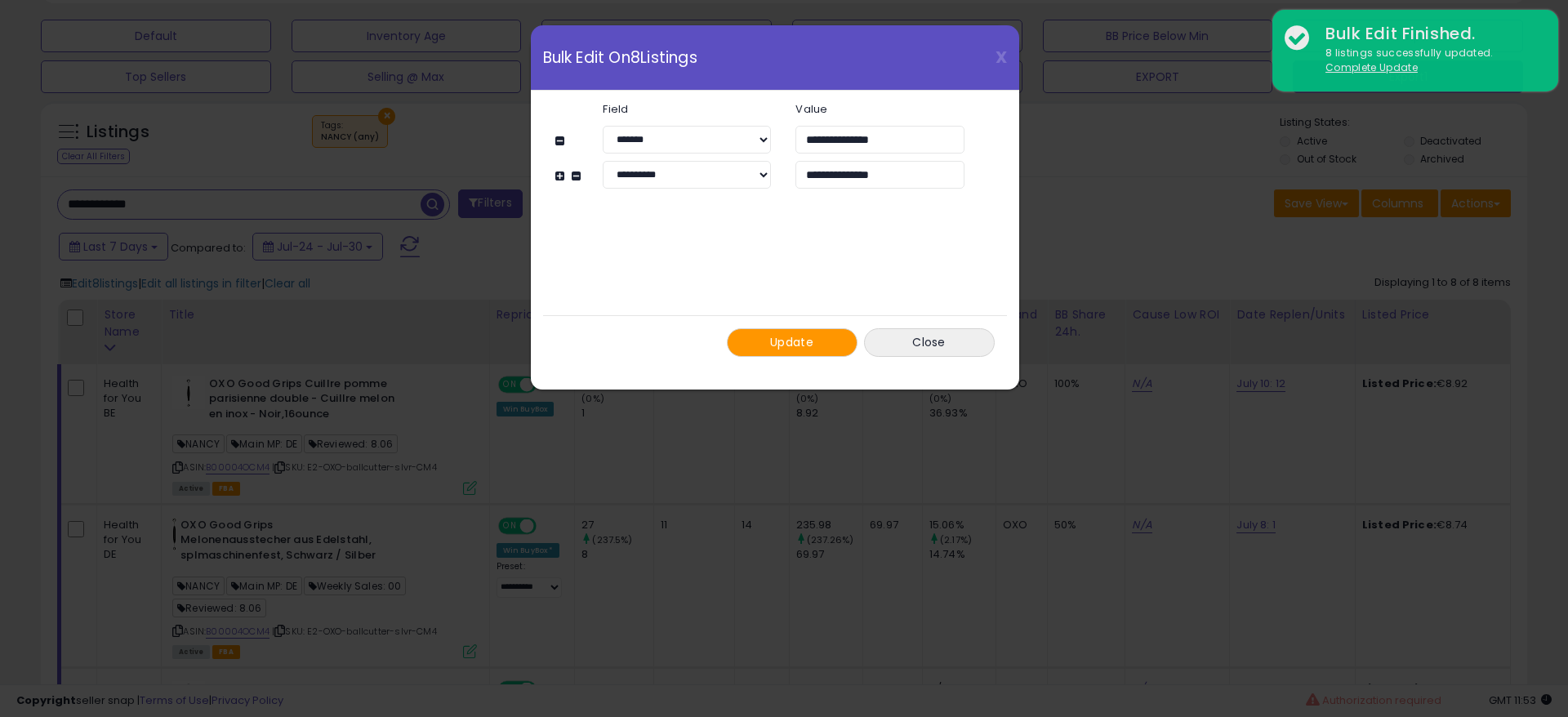 click on "Update" at bounding box center (791, 342) 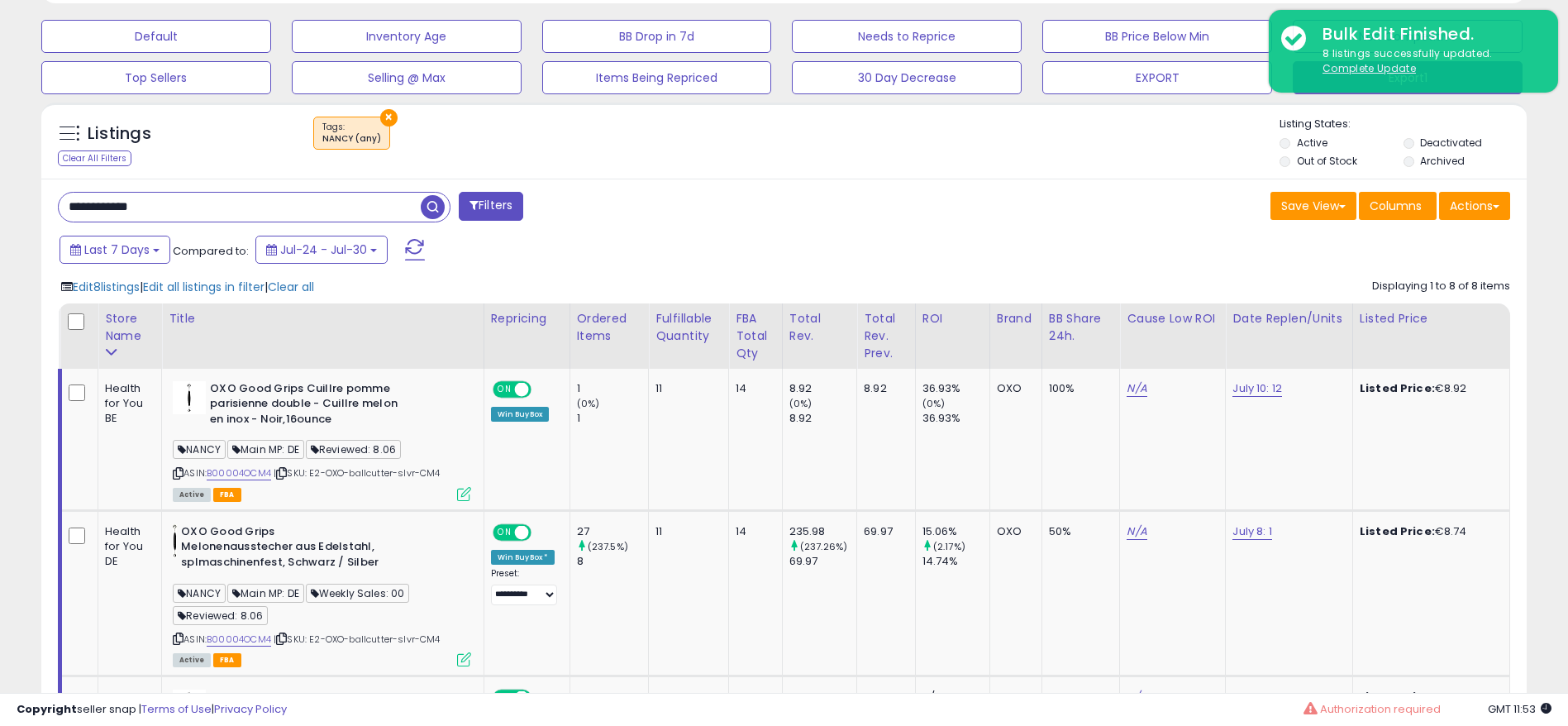 scroll, scrollTop: 339, scrollLeft: 862, axis: both 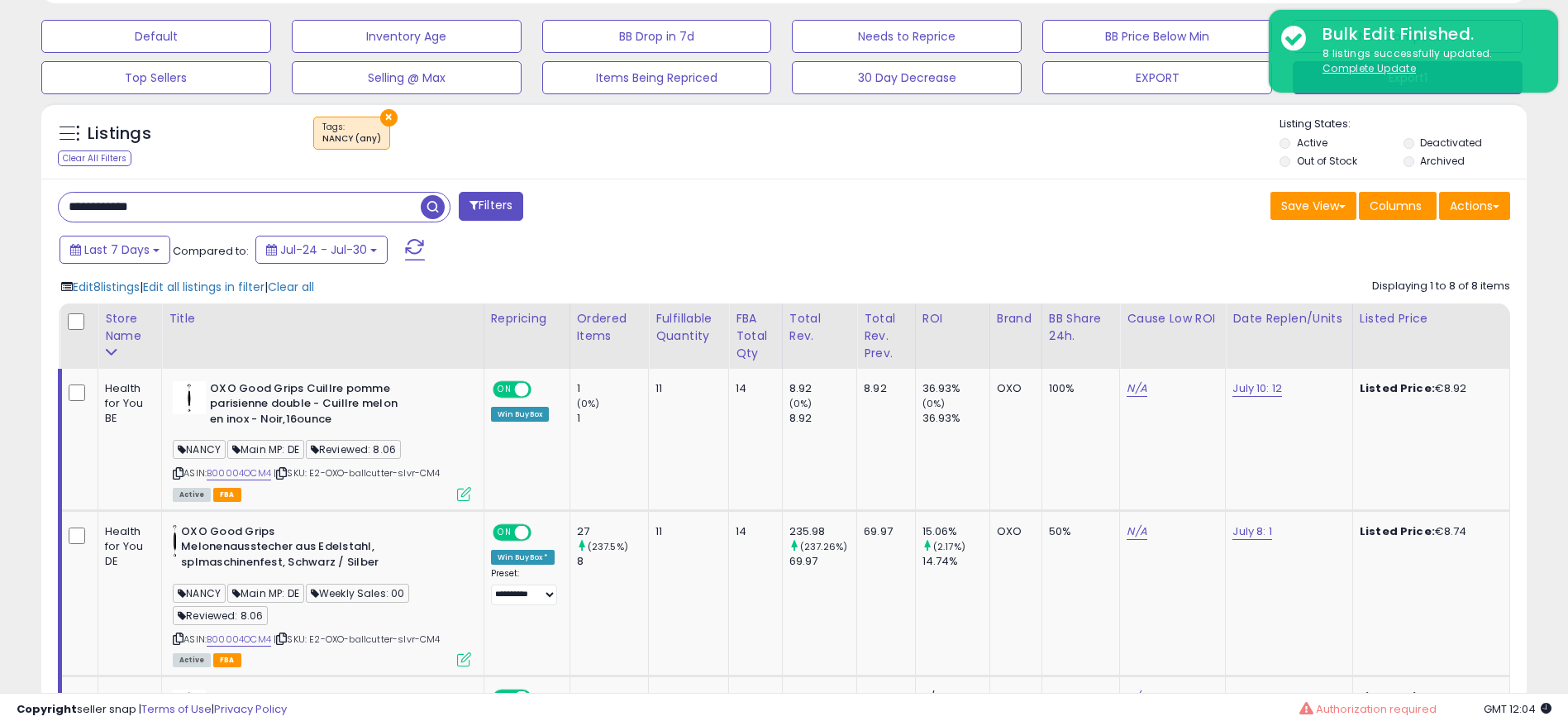 click on "**********" at bounding box center [240, 207] 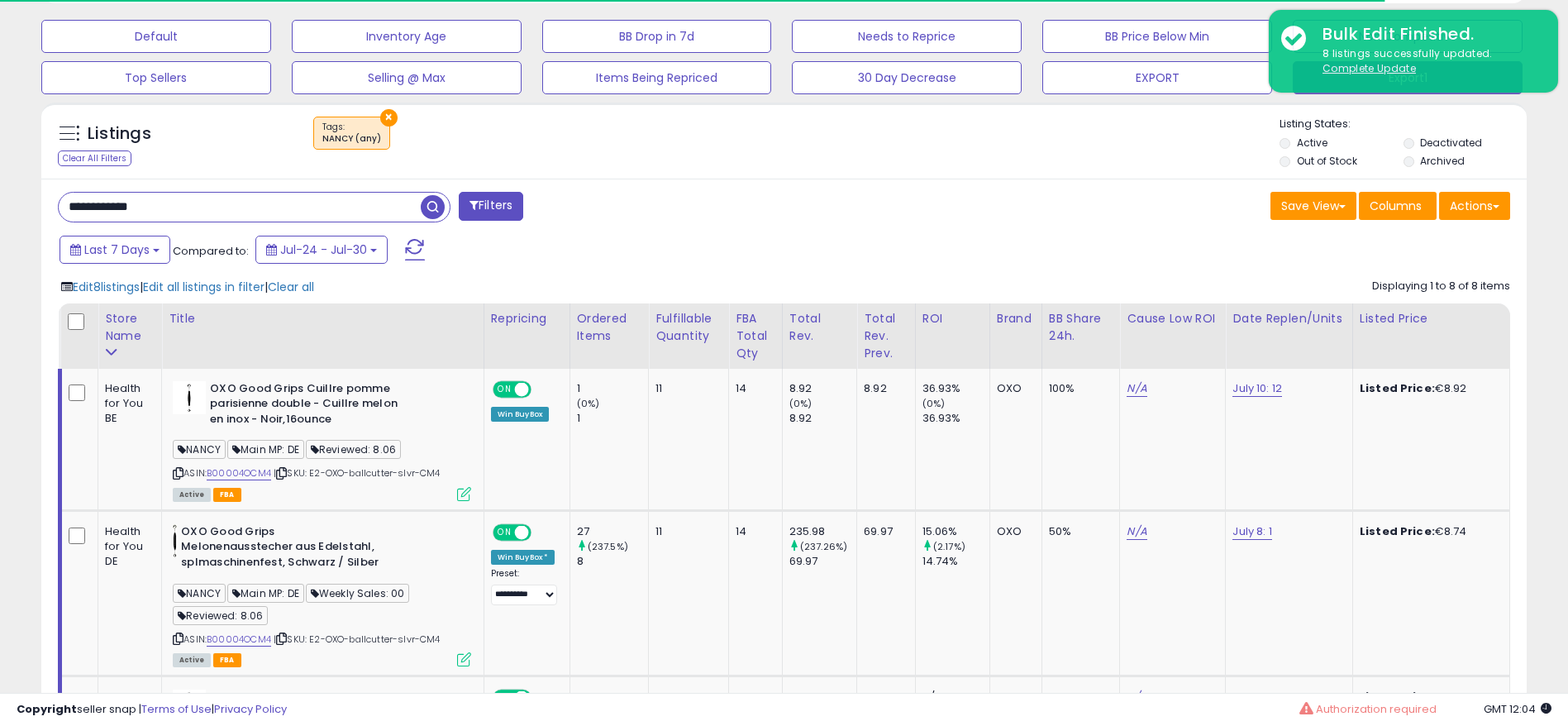 paste on "**********" 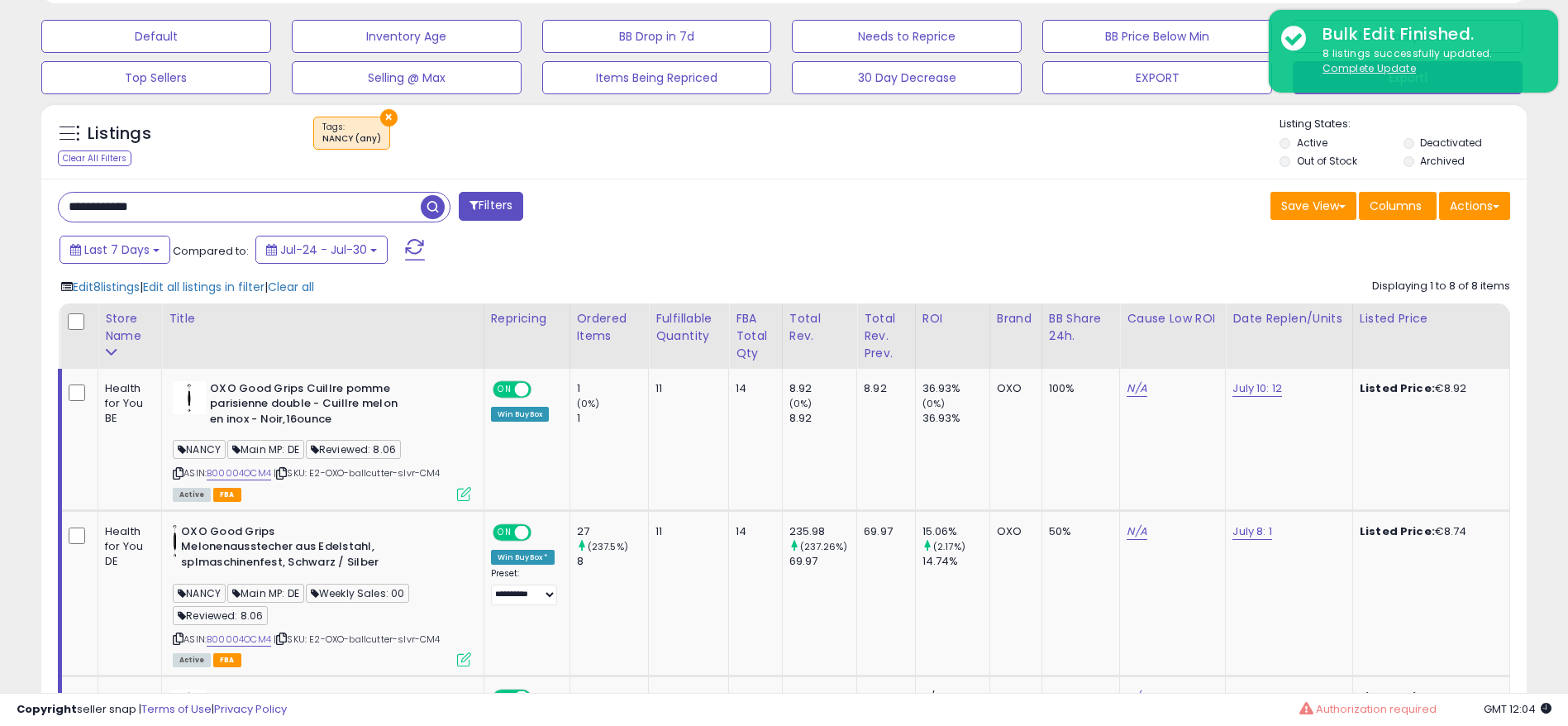 scroll, scrollTop: 0, scrollLeft: 0, axis: both 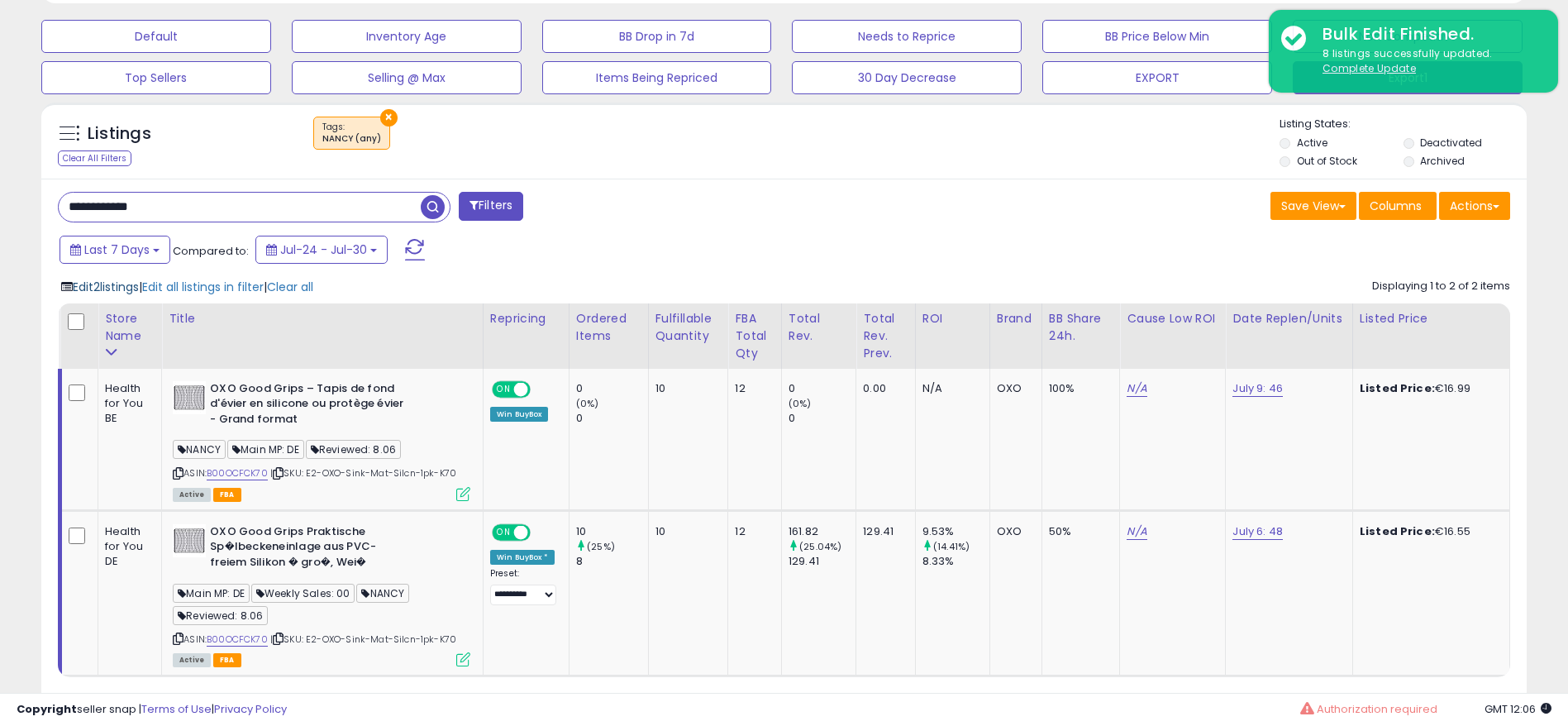 click on "Edit  2  listings" at bounding box center [106, 287] 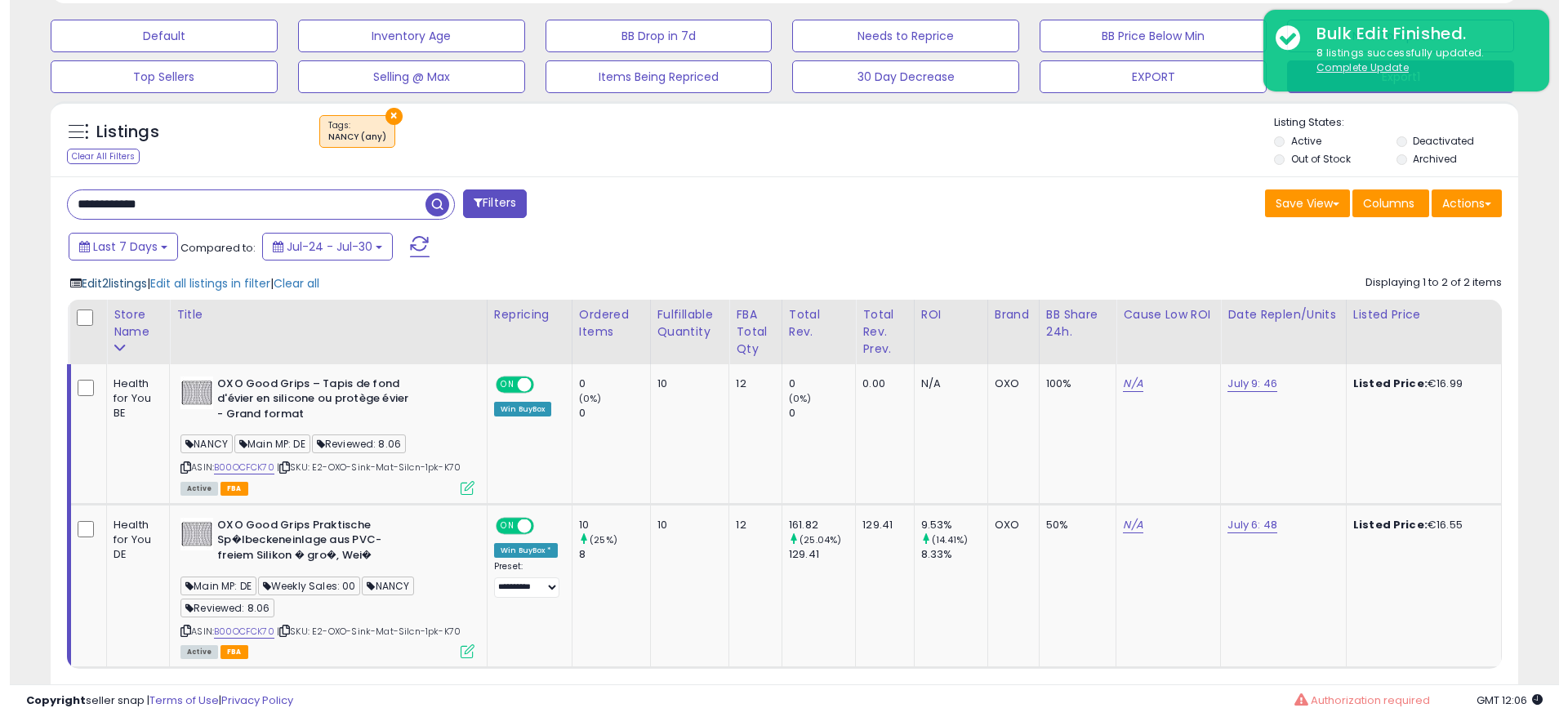 scroll, scrollTop: 816294, scrollLeft: 815804, axis: both 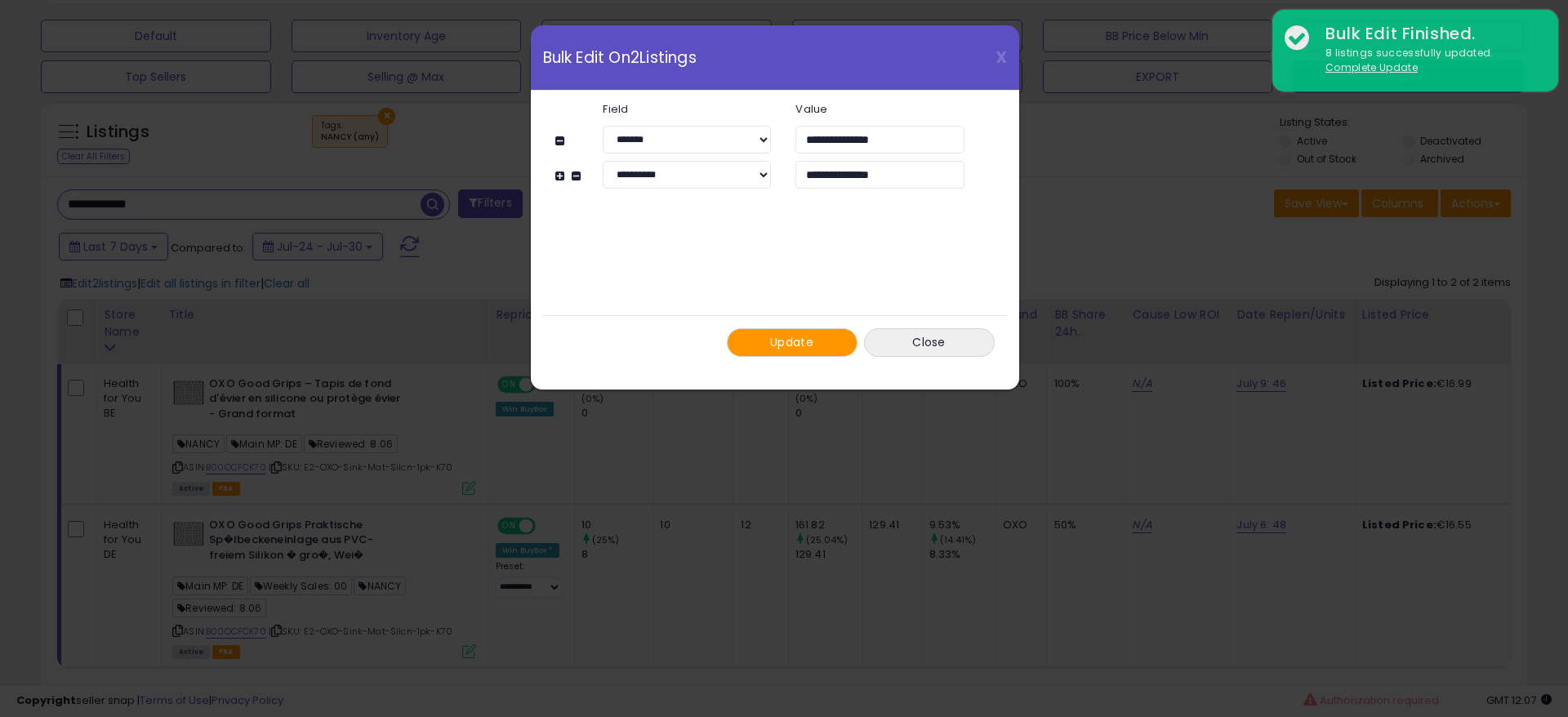 click on "Update" at bounding box center [792, 342] 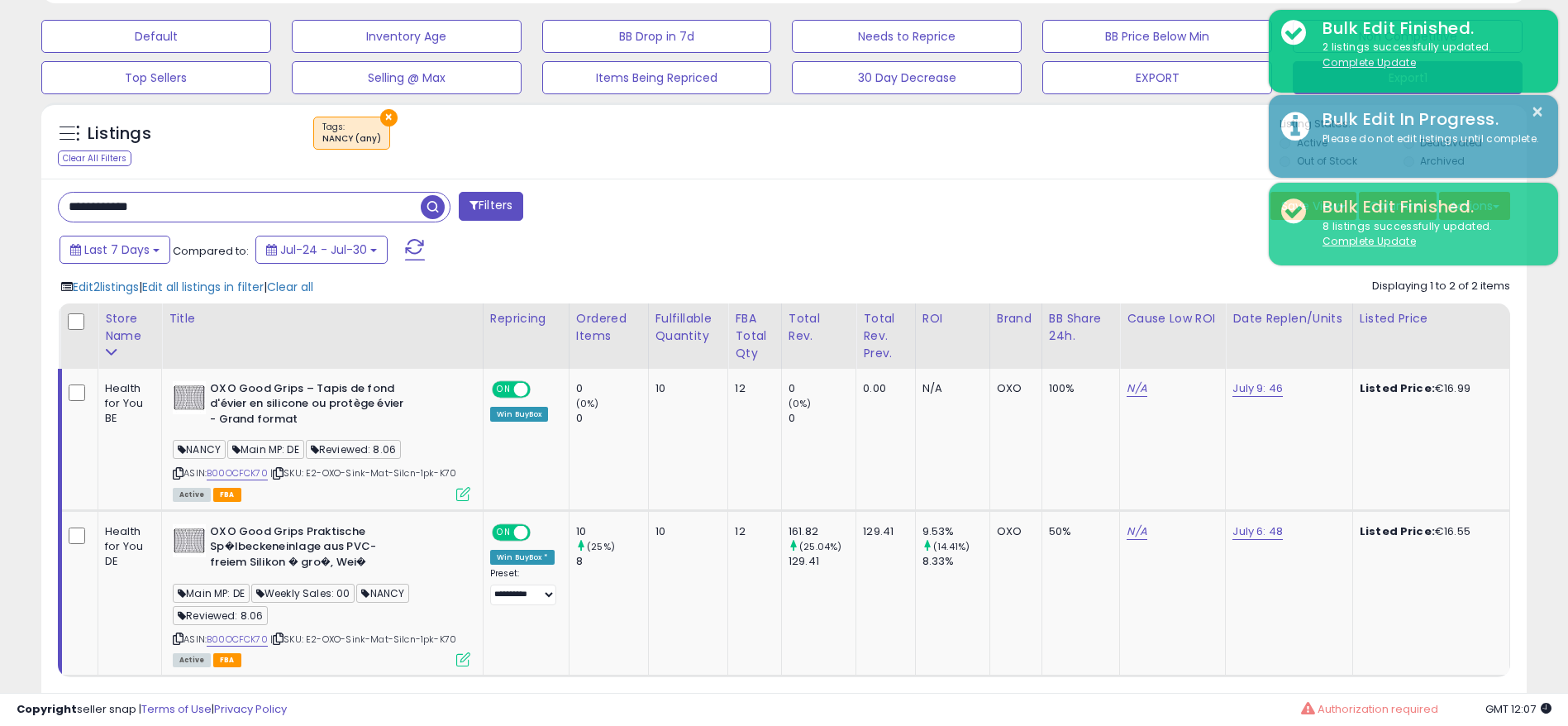 scroll, scrollTop: 339, scrollLeft: 862, axis: both 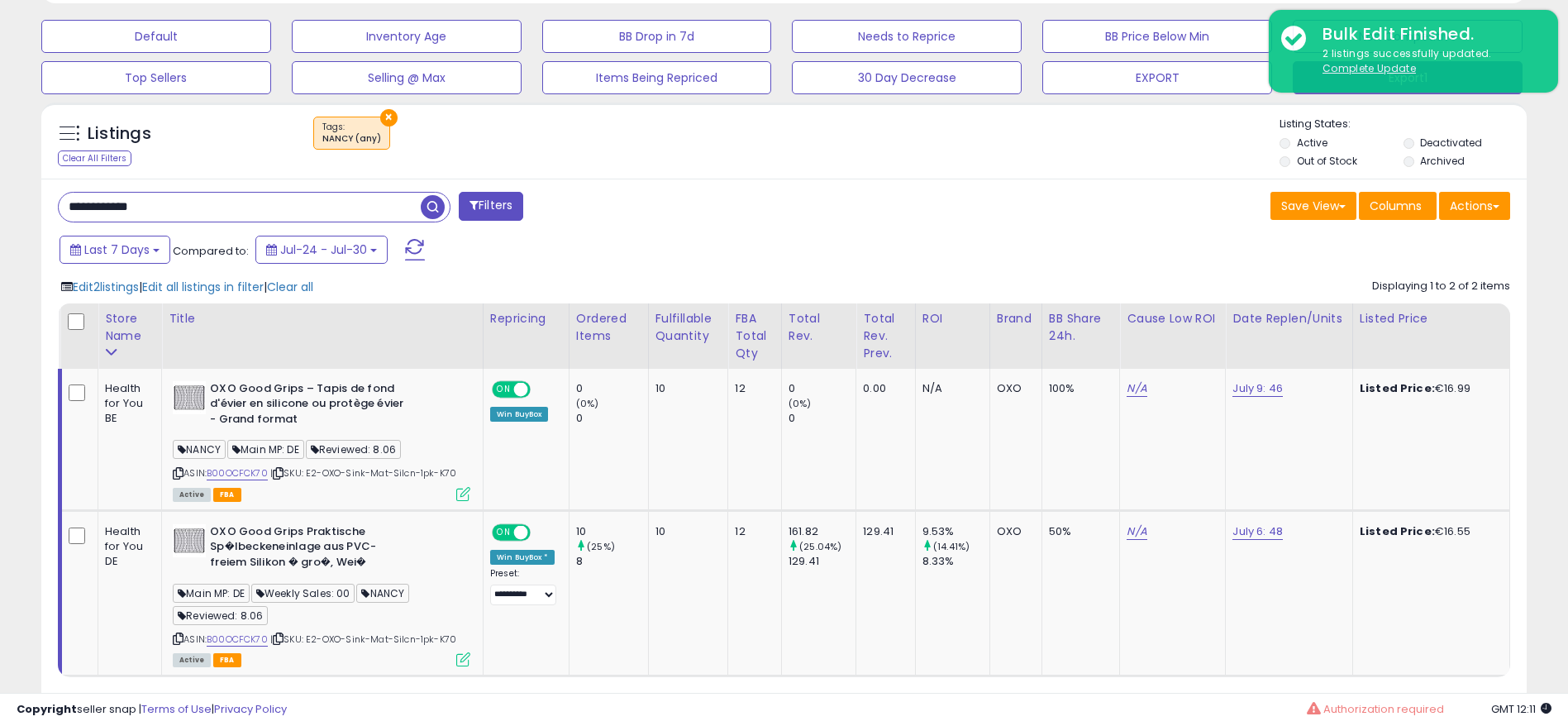 click on "**********" at bounding box center [240, 207] 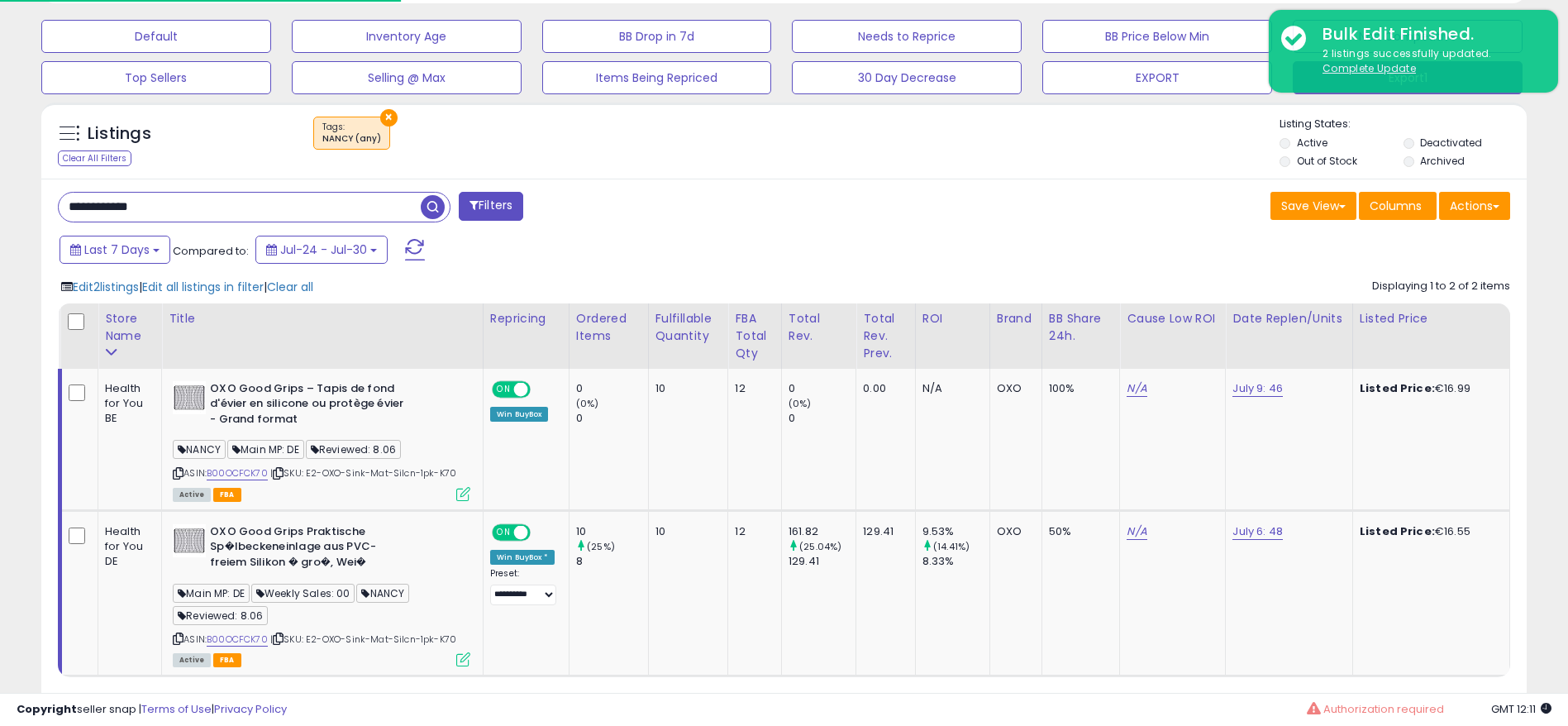 paste 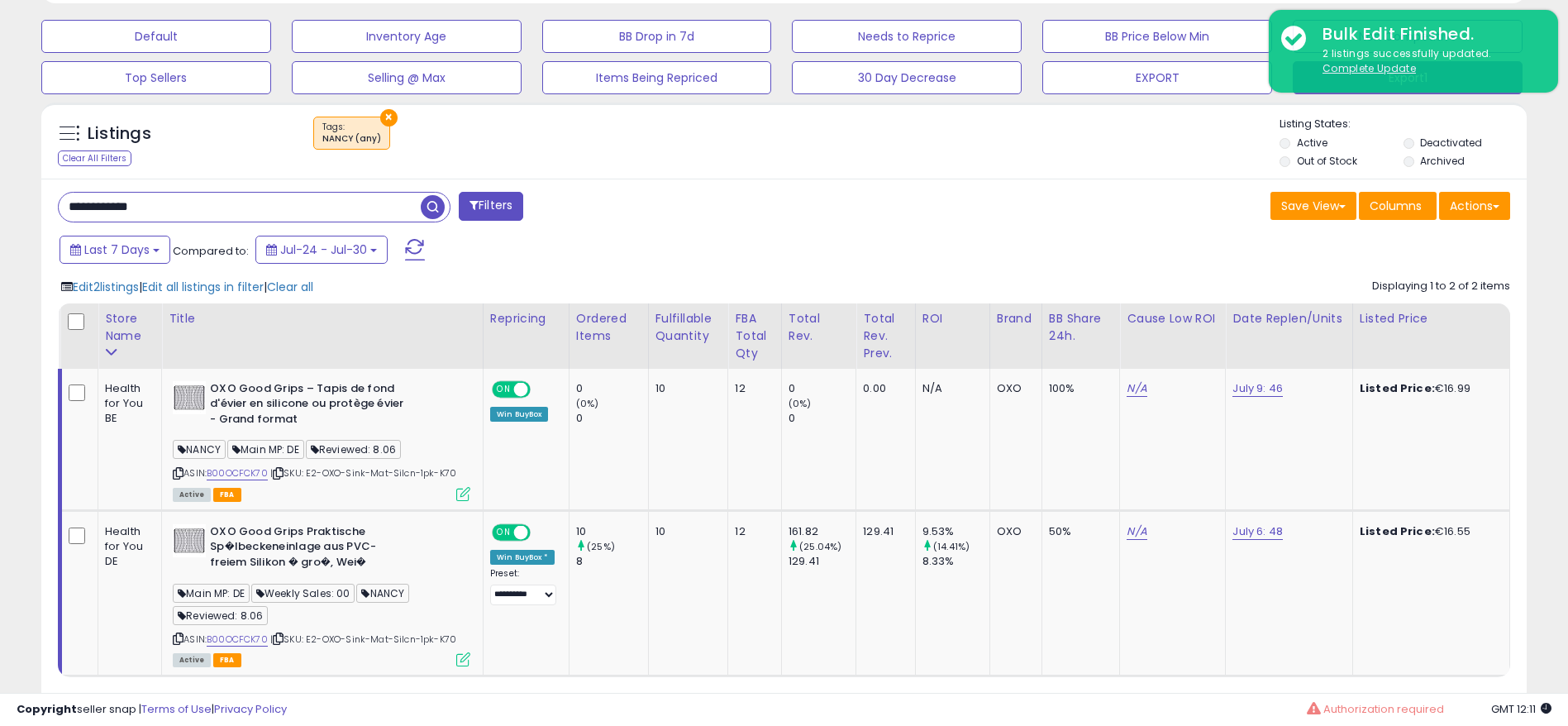 click on "**********" at bounding box center (240, 207) 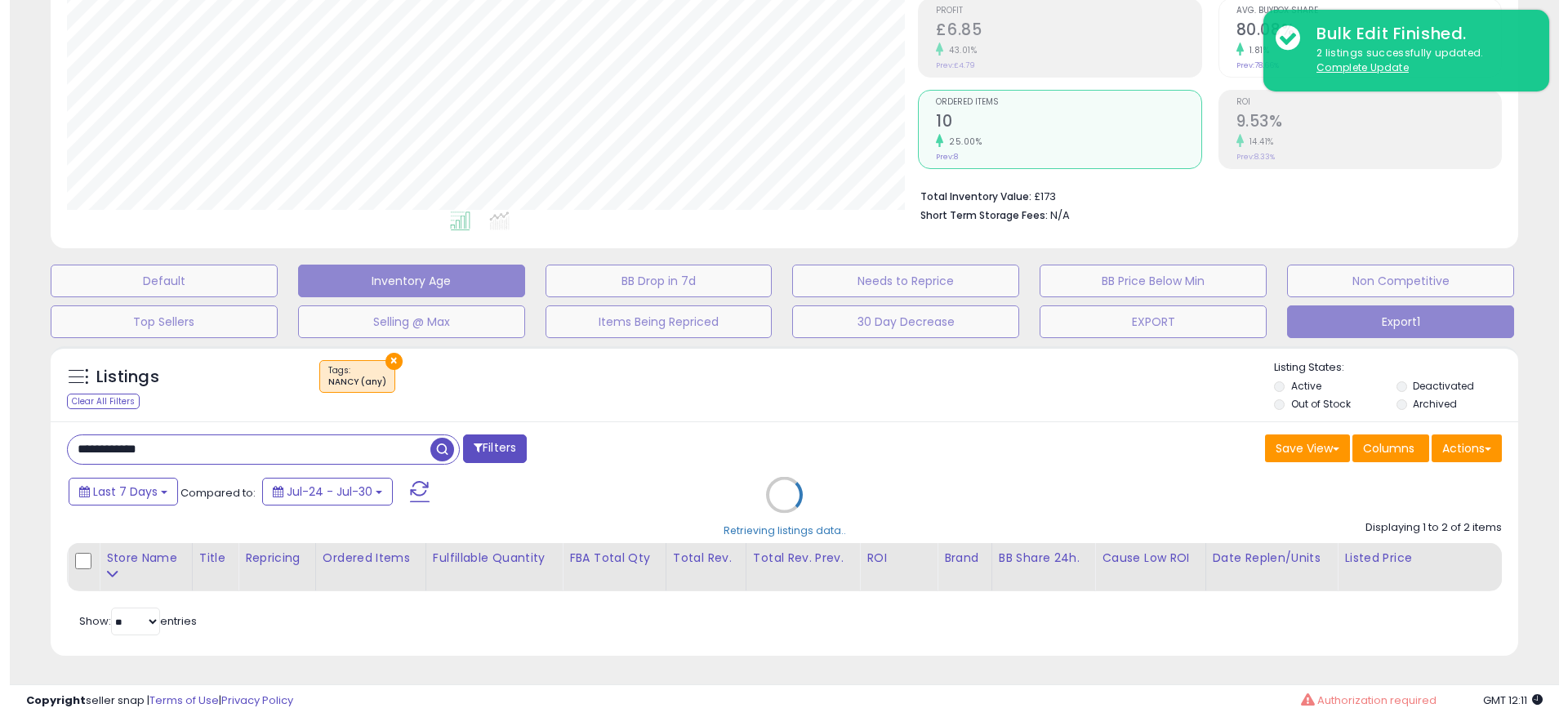 scroll, scrollTop: 250, scrollLeft: 0, axis: vertical 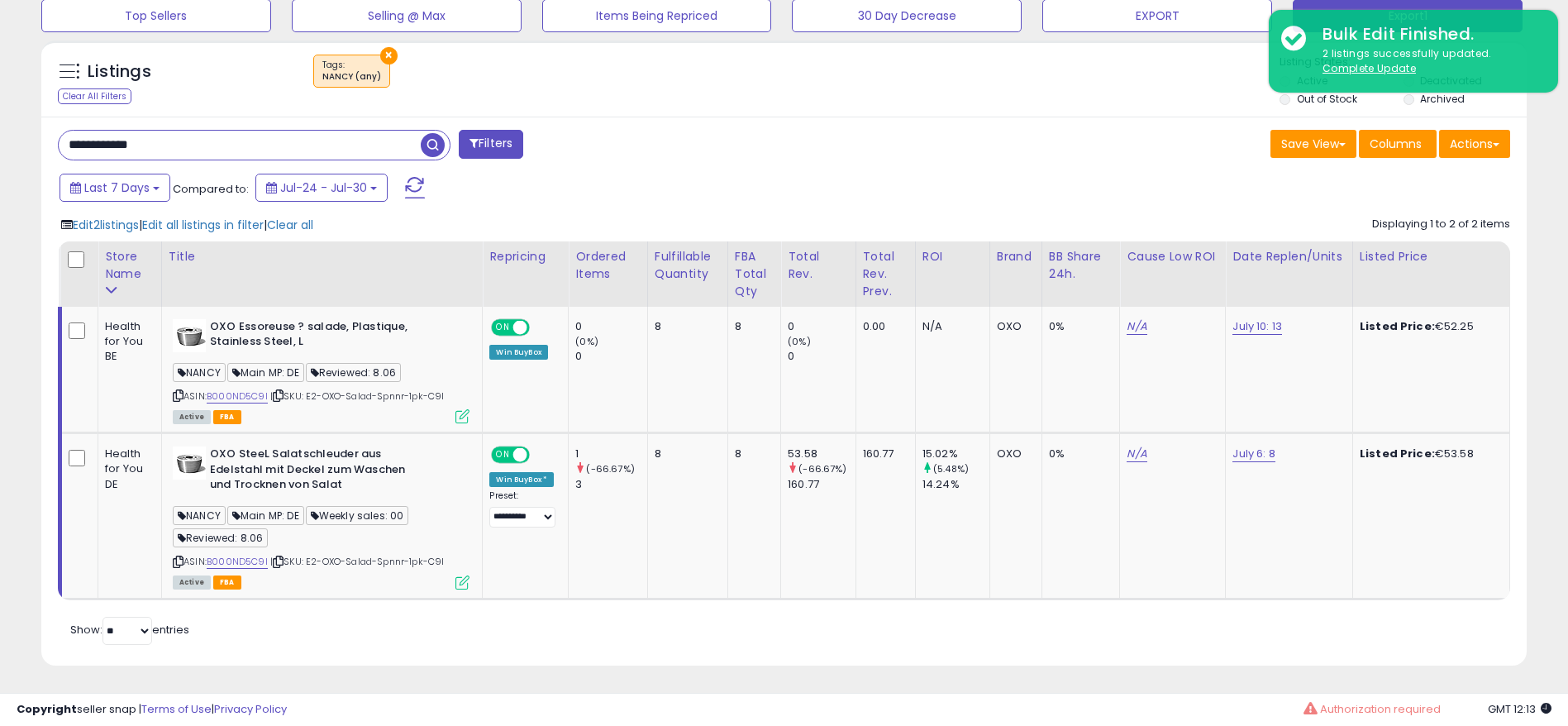 click on "Displaying 1 to 2 of 2 items
Store Name
Title
Repricing ROI   ON" 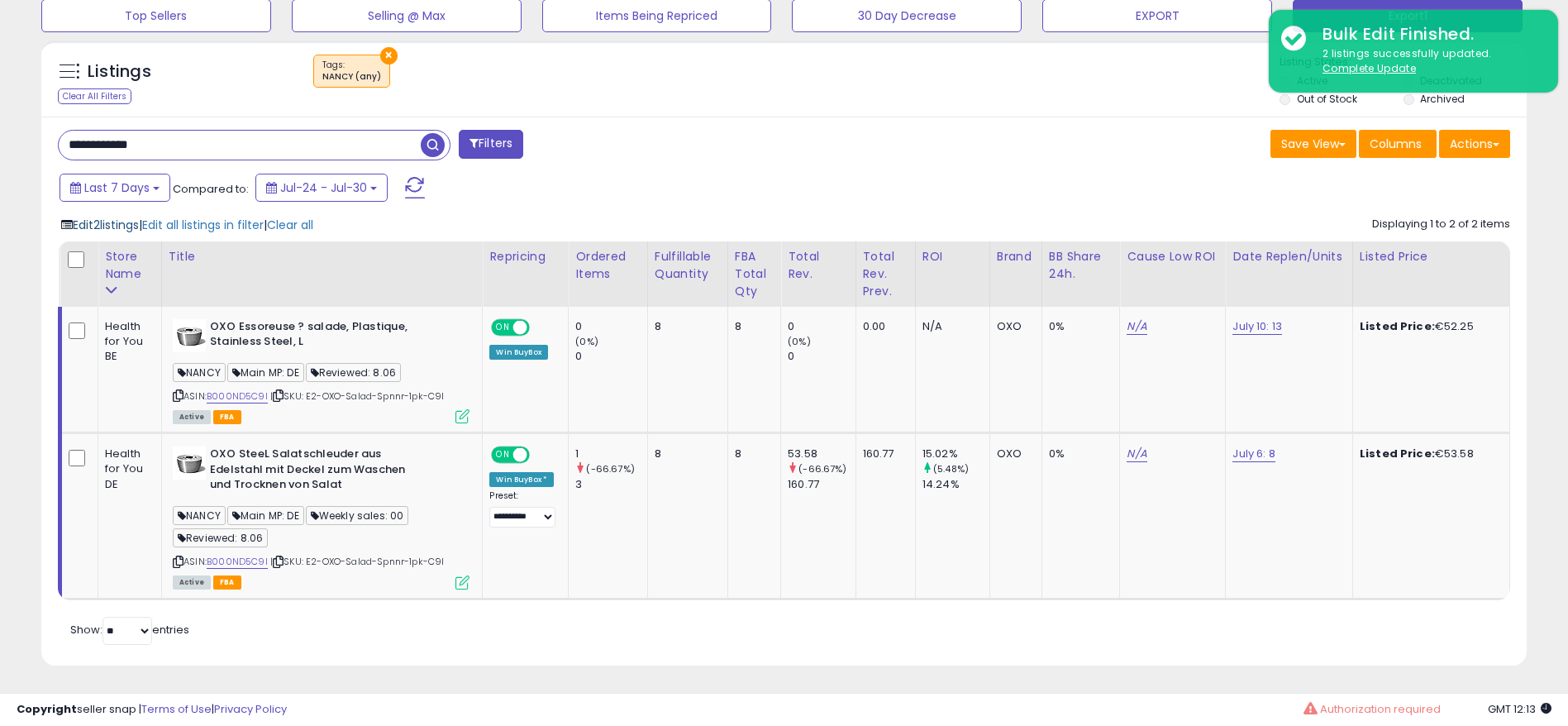 click on "Edit  2  listings" at bounding box center [106, 225] 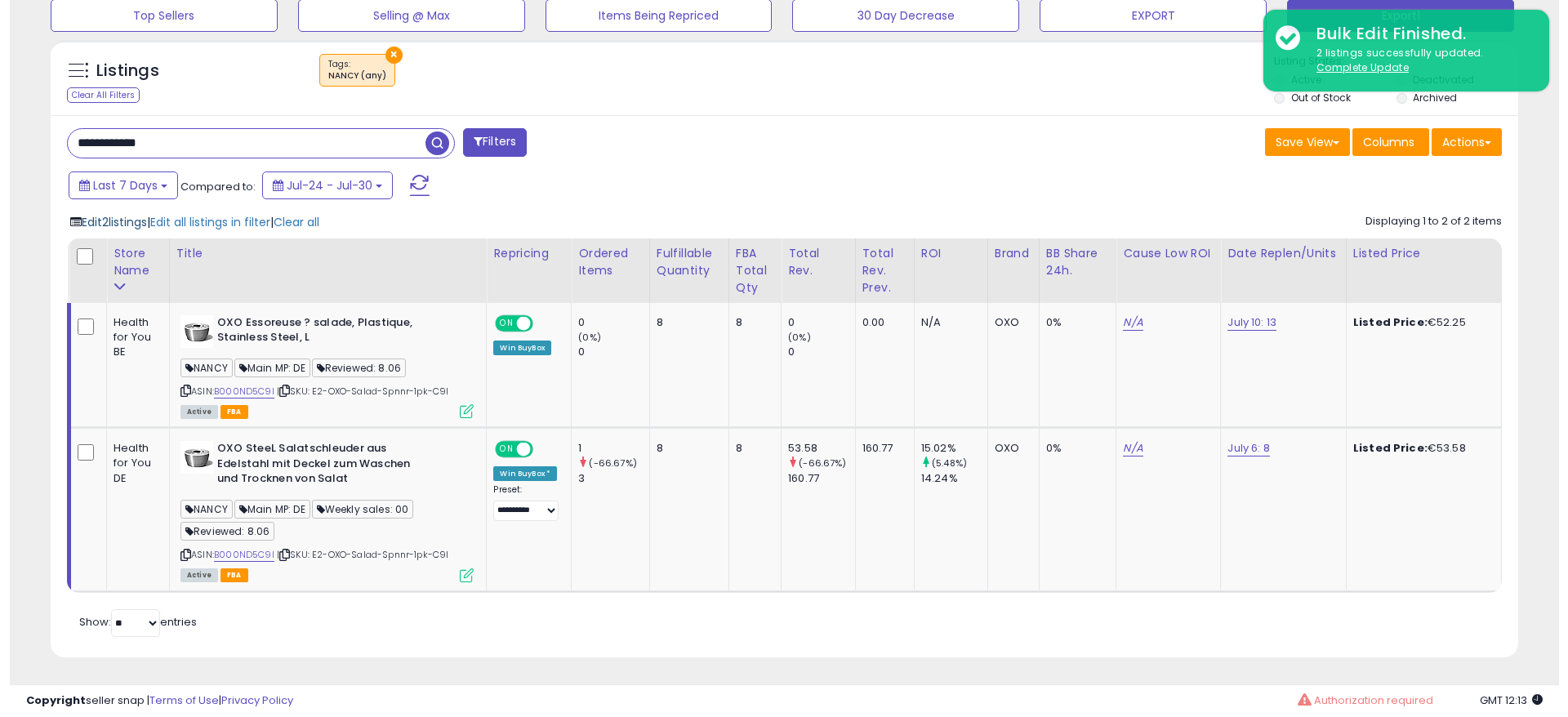 scroll, scrollTop: 816294, scrollLeft: 815804, axis: both 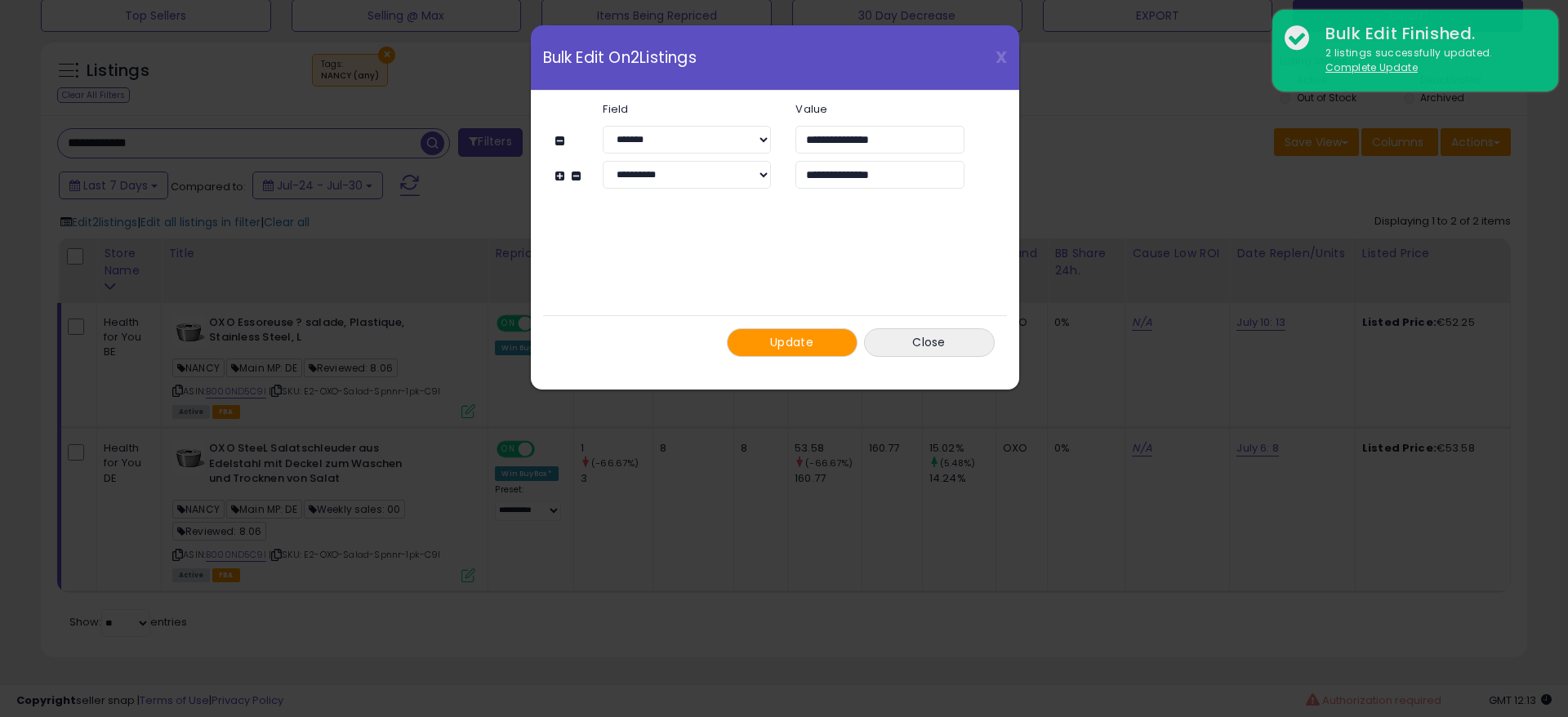 click on "Update" at bounding box center [791, 342] 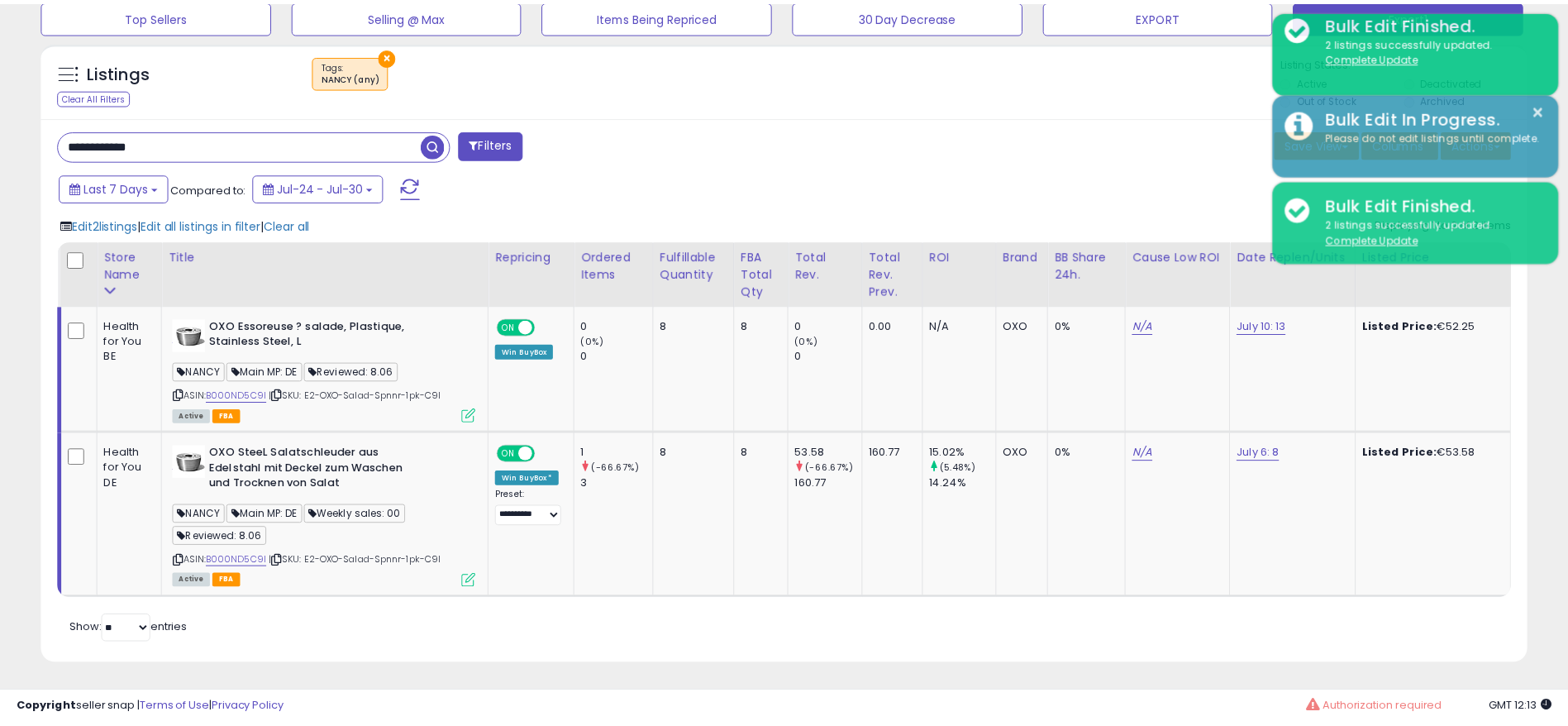 scroll, scrollTop: 339, scrollLeft: 862, axis: both 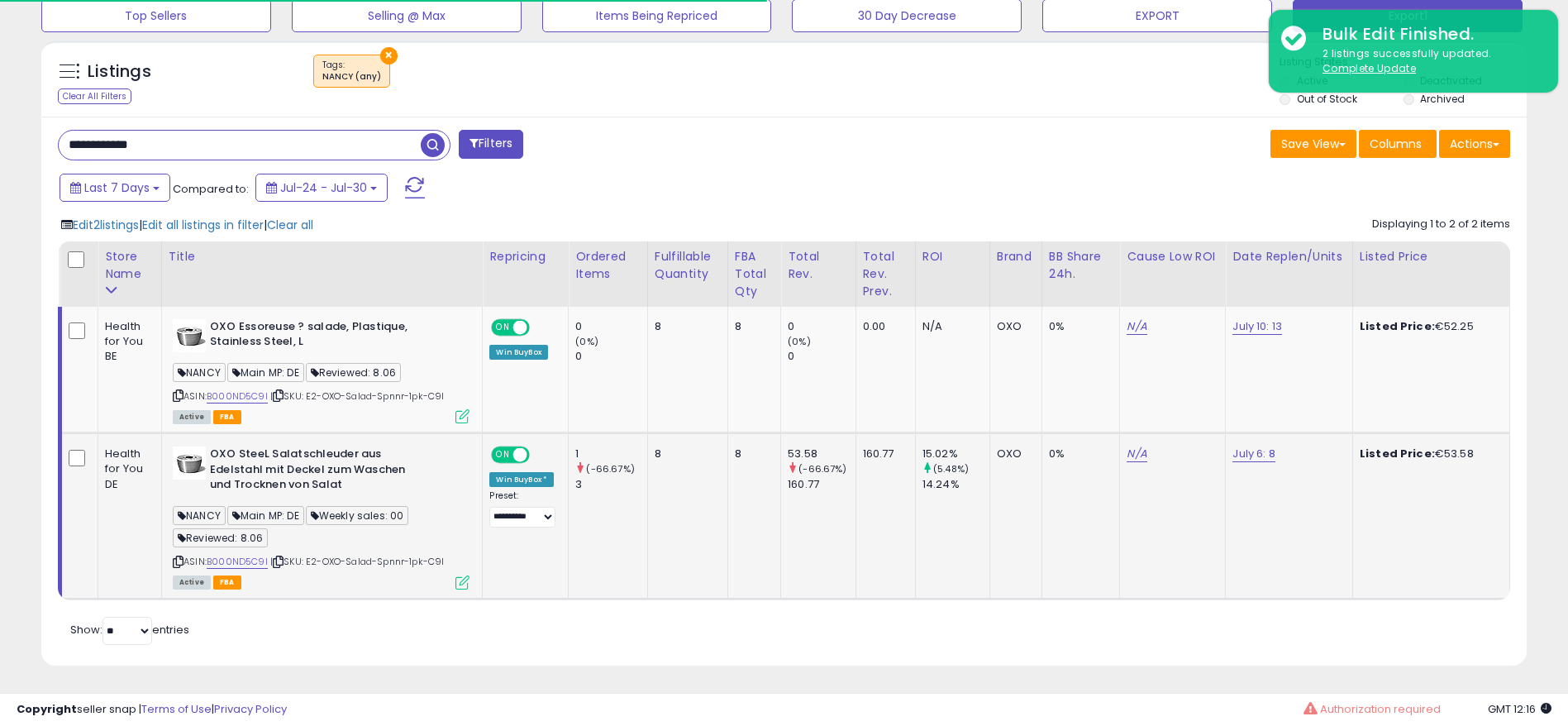 click at bounding box center [462, 582] 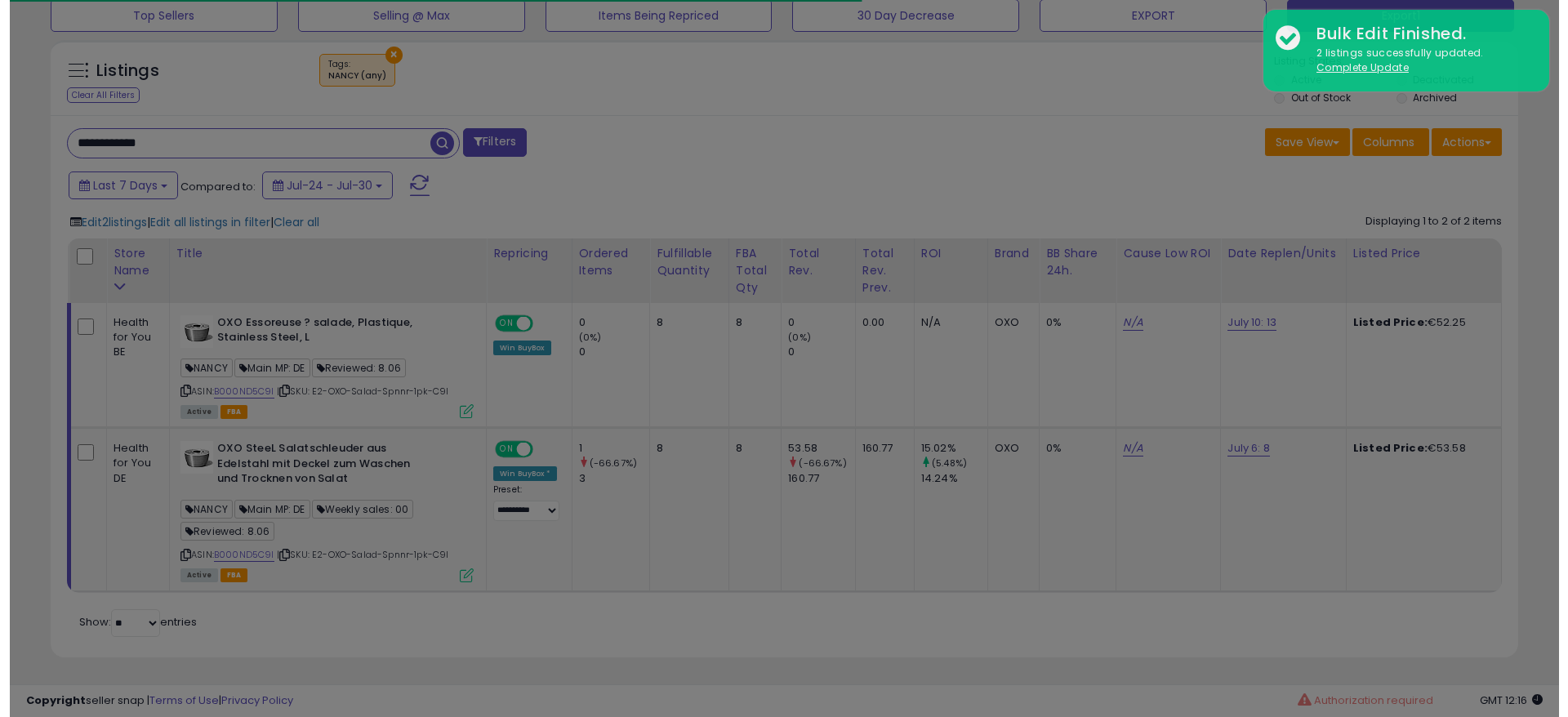scroll, scrollTop: 816294, scrollLeft: 815804, axis: both 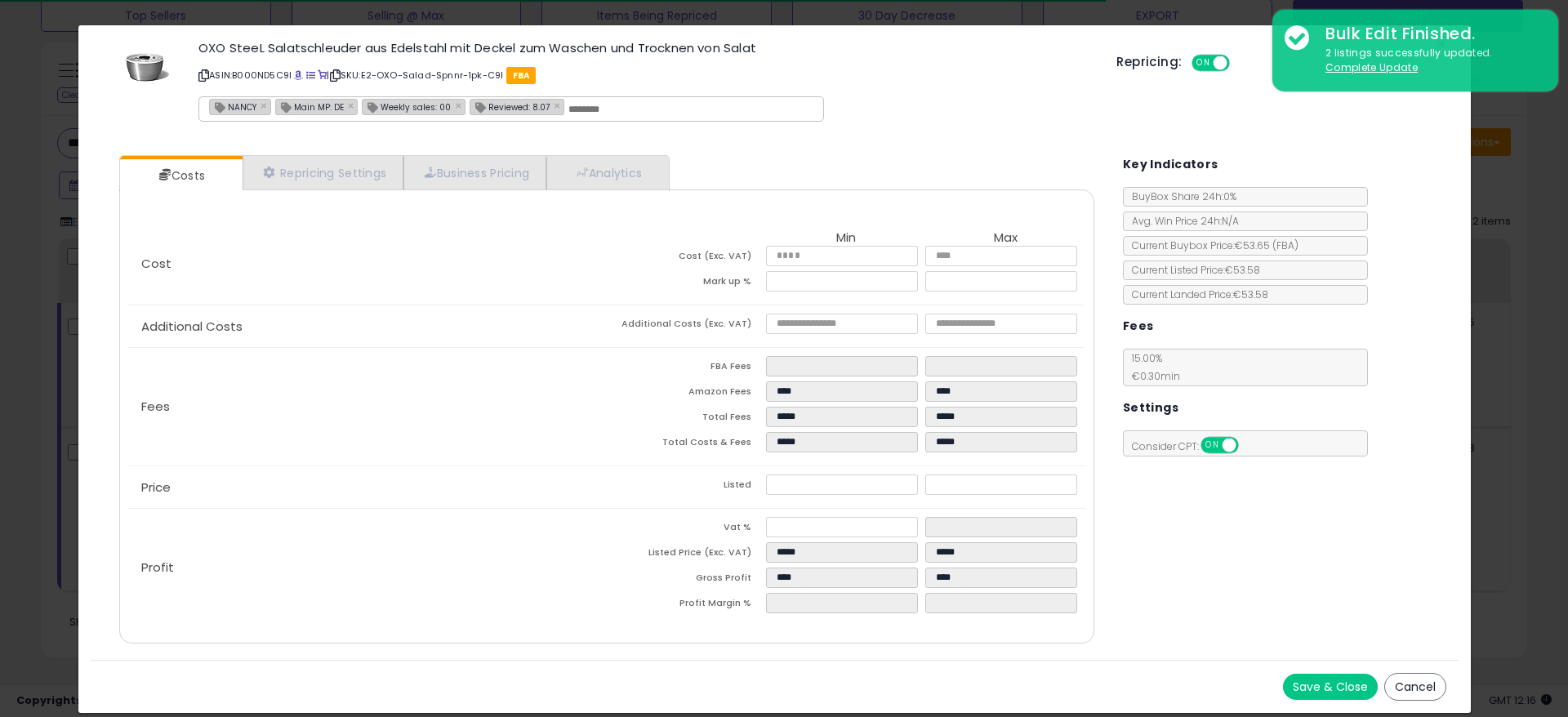 click on "Fees
FBA Fees
****
****
Amazon Fees
****
****
Total Fees
*****
*****
Total Costs & Fees
*****
*****" 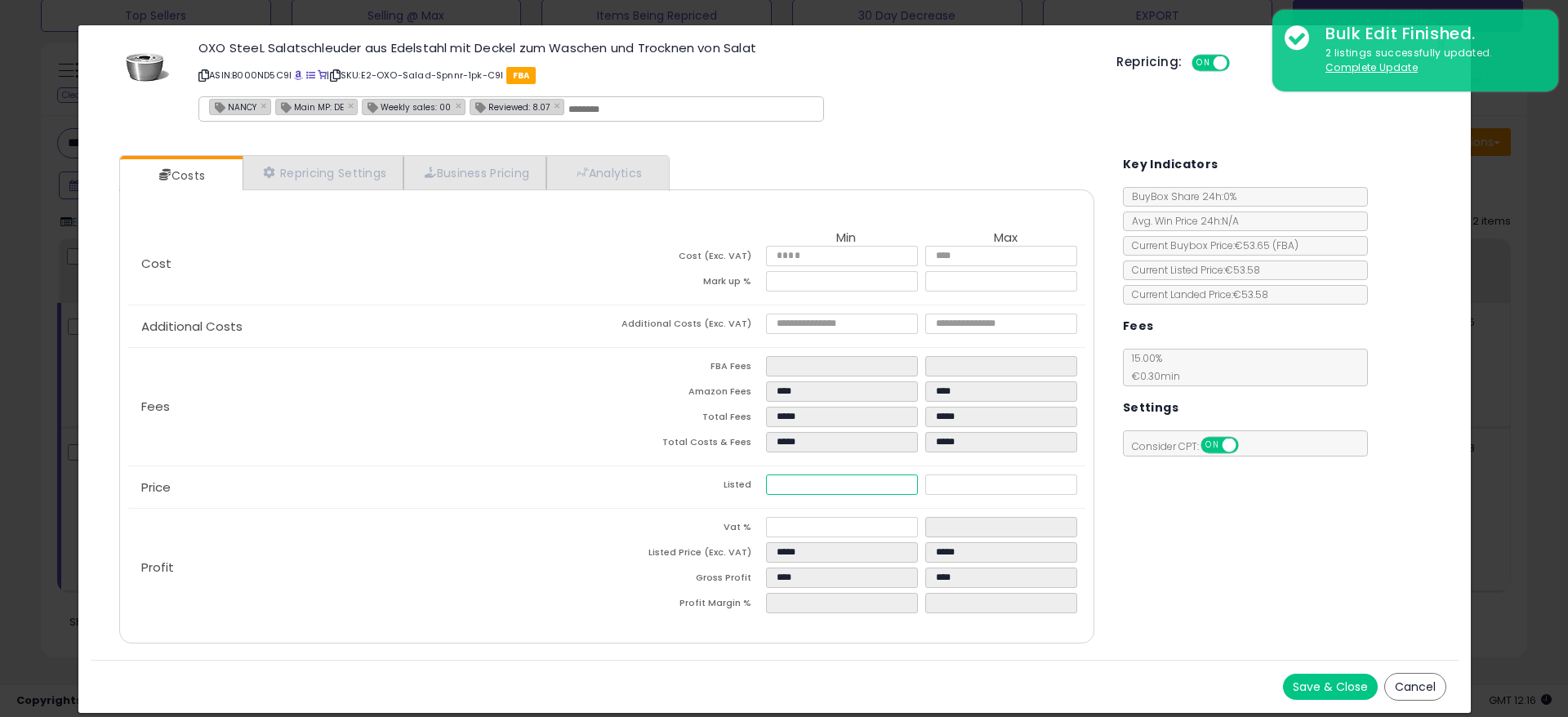 click on "*****" at bounding box center [842, 484] 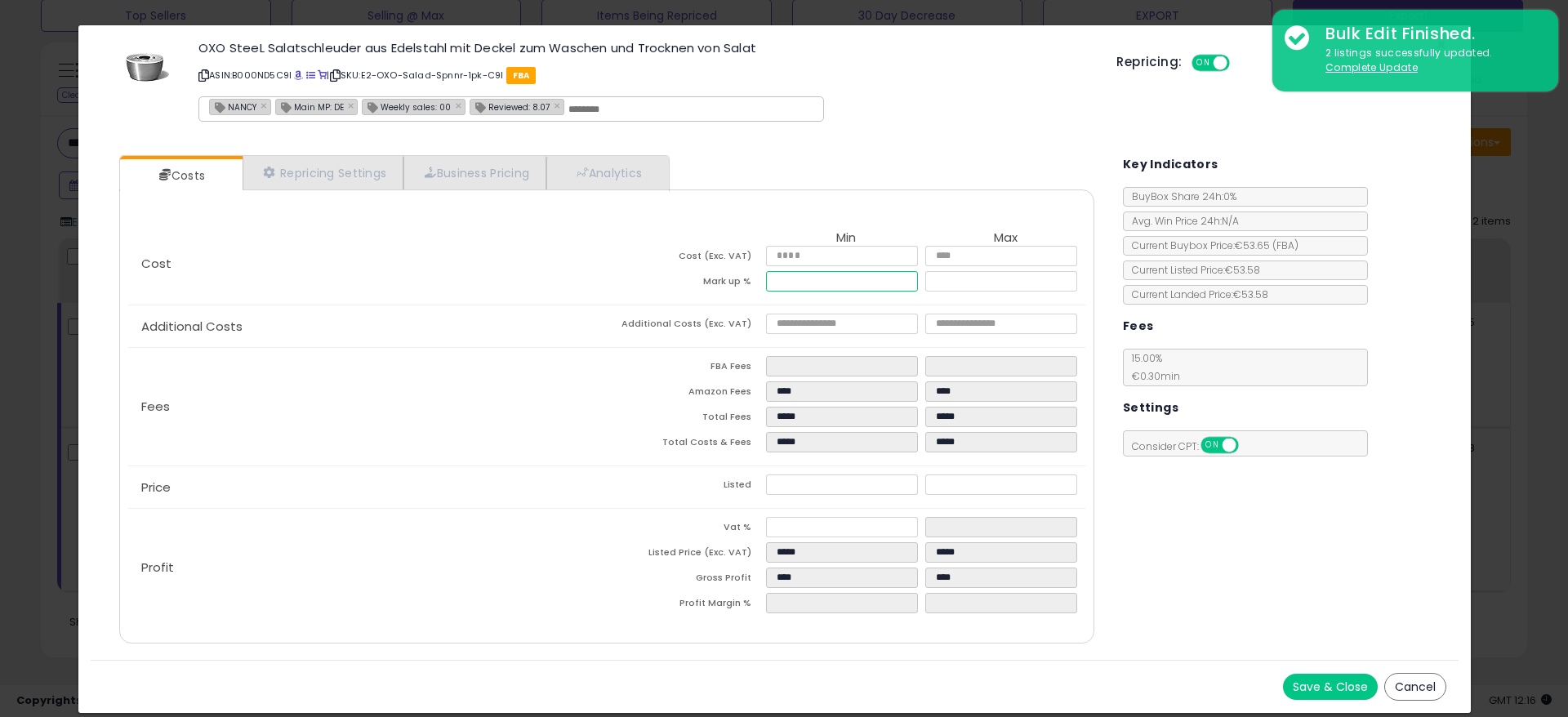 click on "*****" at bounding box center [842, 281] 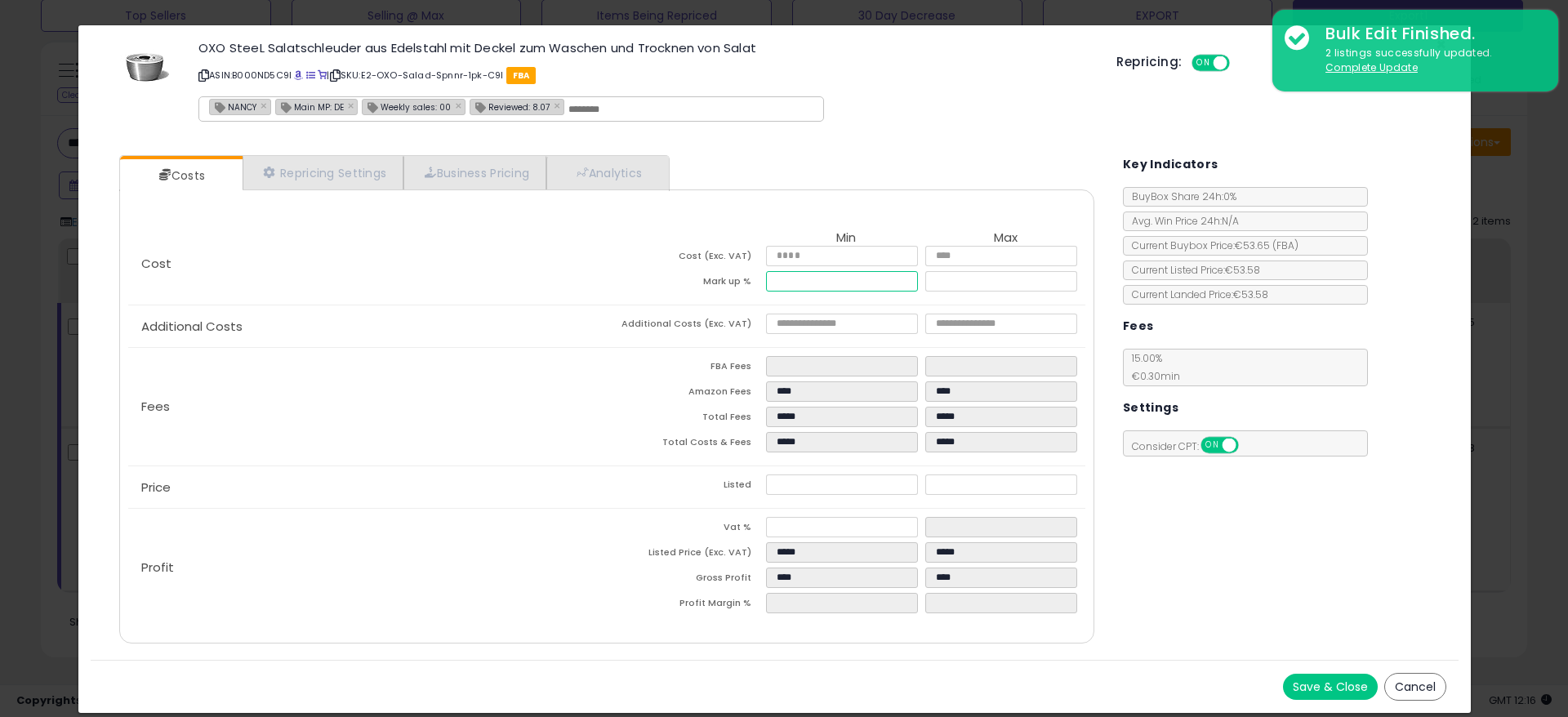 click on "*****" at bounding box center [842, 281] 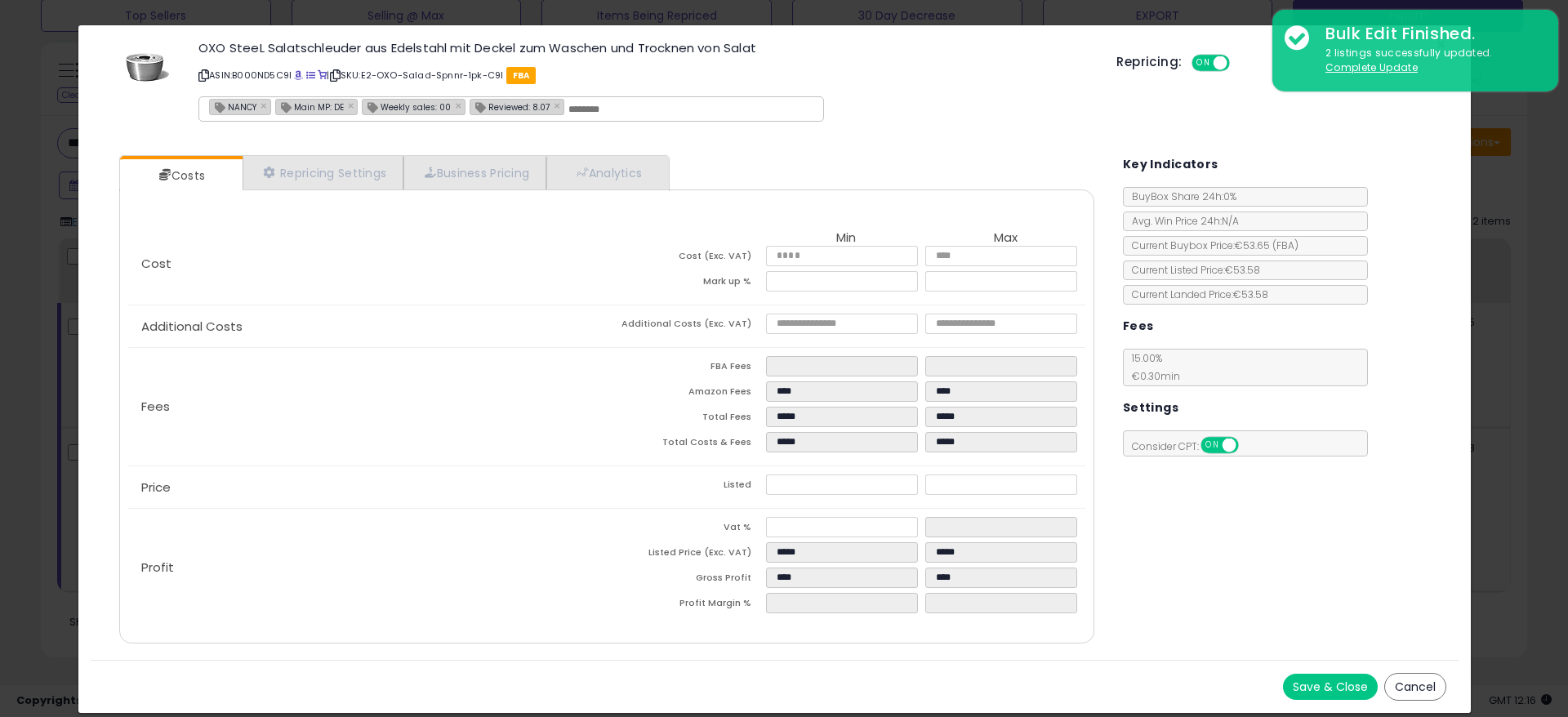 click on "Price" at bounding box center [368, 488] 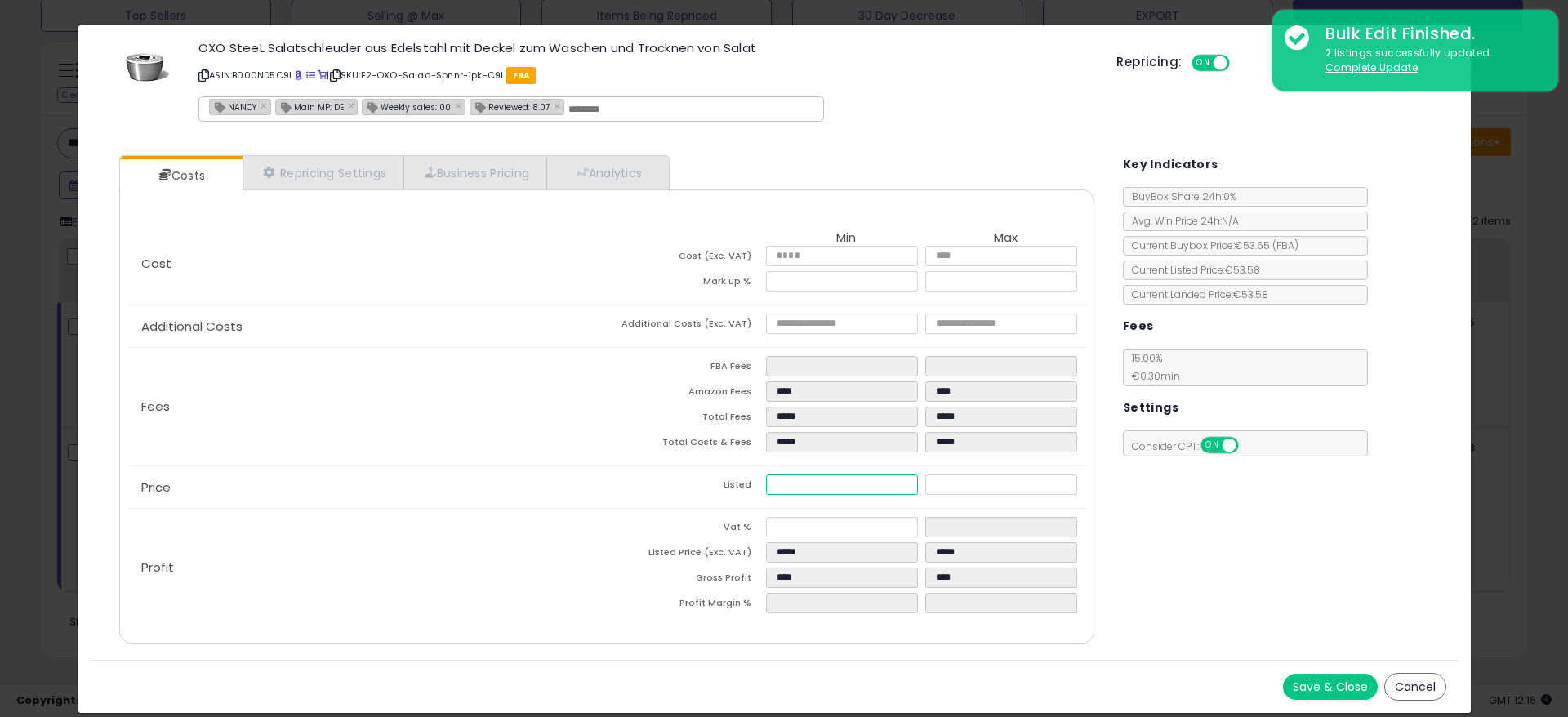 click on "*****" at bounding box center [842, 484] 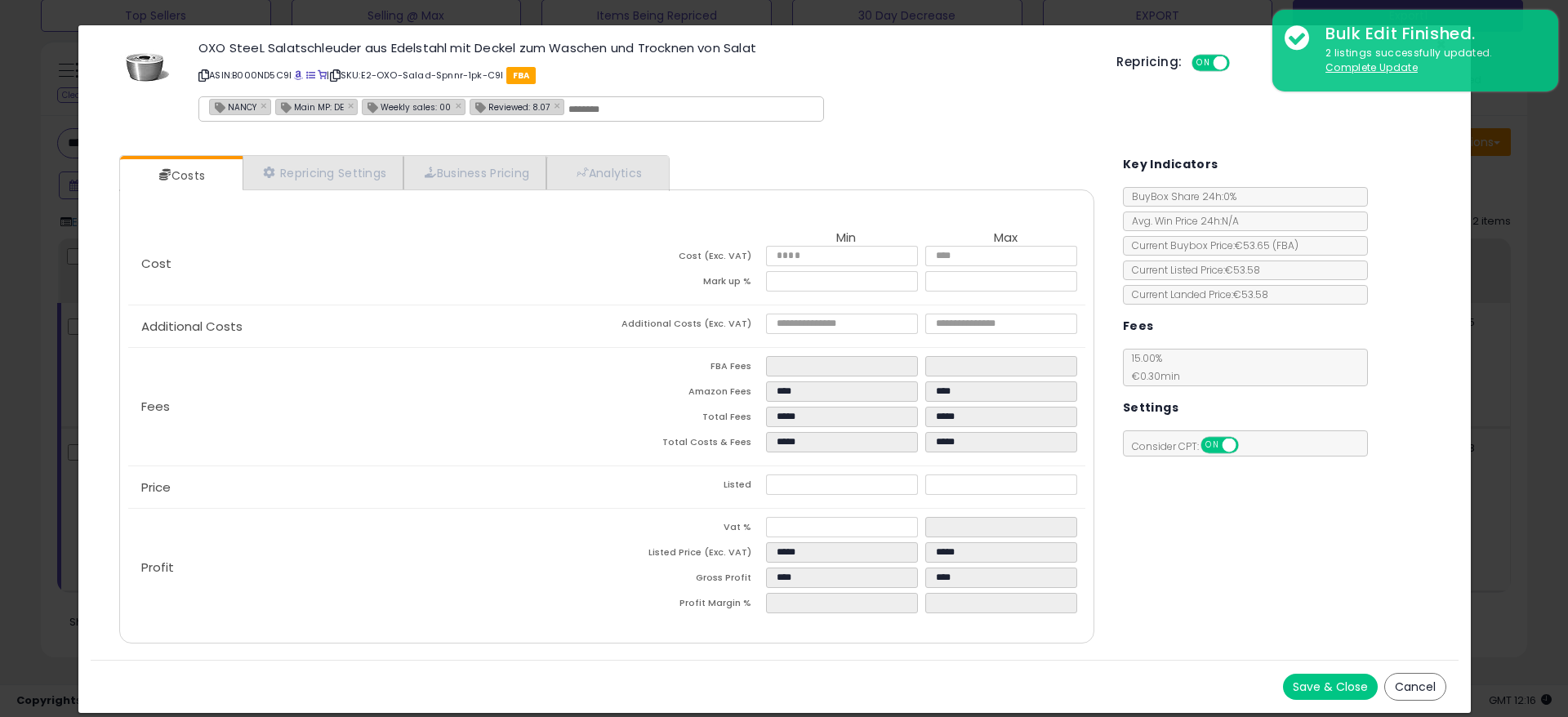 click on "Profit
Vat %
*
*
Listed Price (Exc. VAT)
*****
*****
Gross Profit
****
****
Profit Margin %
****
*****" 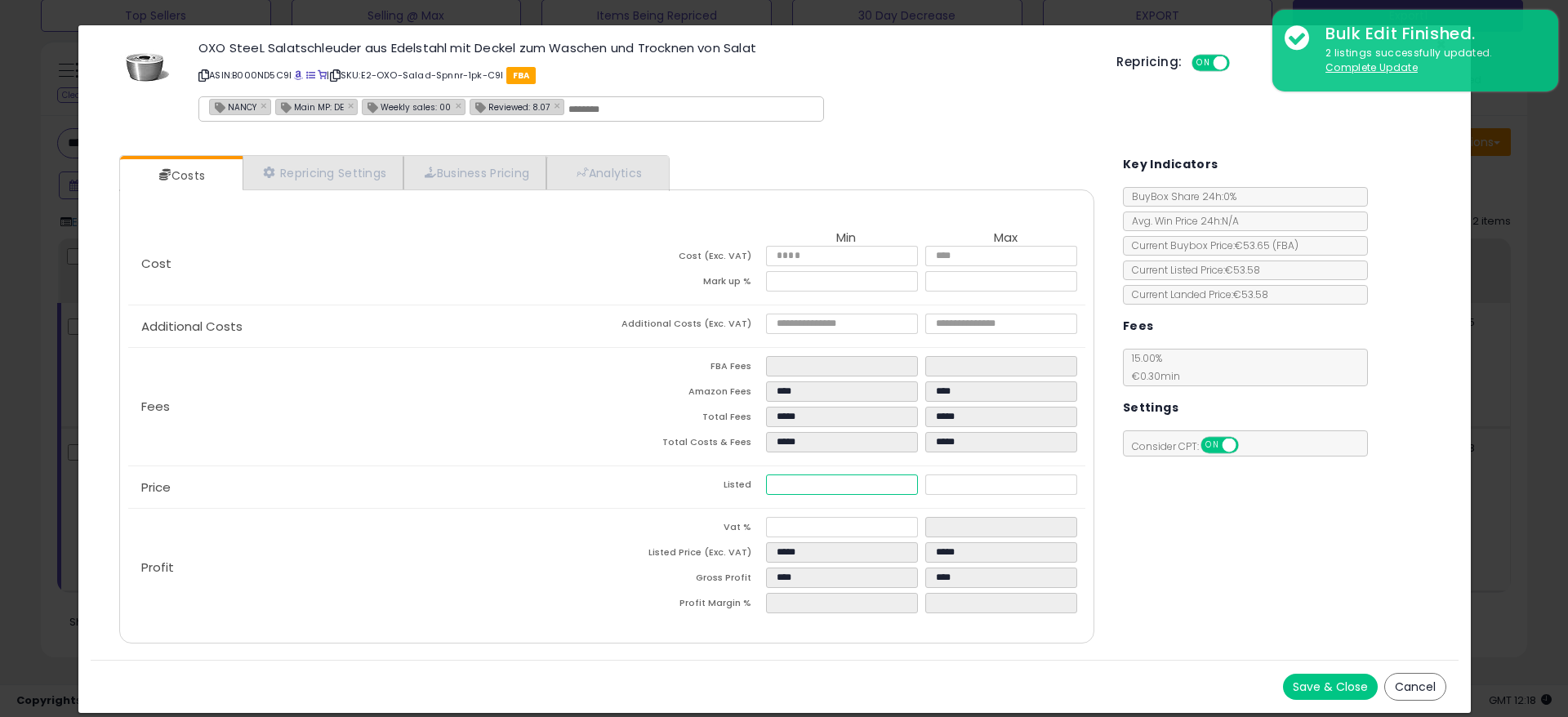 click on "*****" at bounding box center [842, 484] 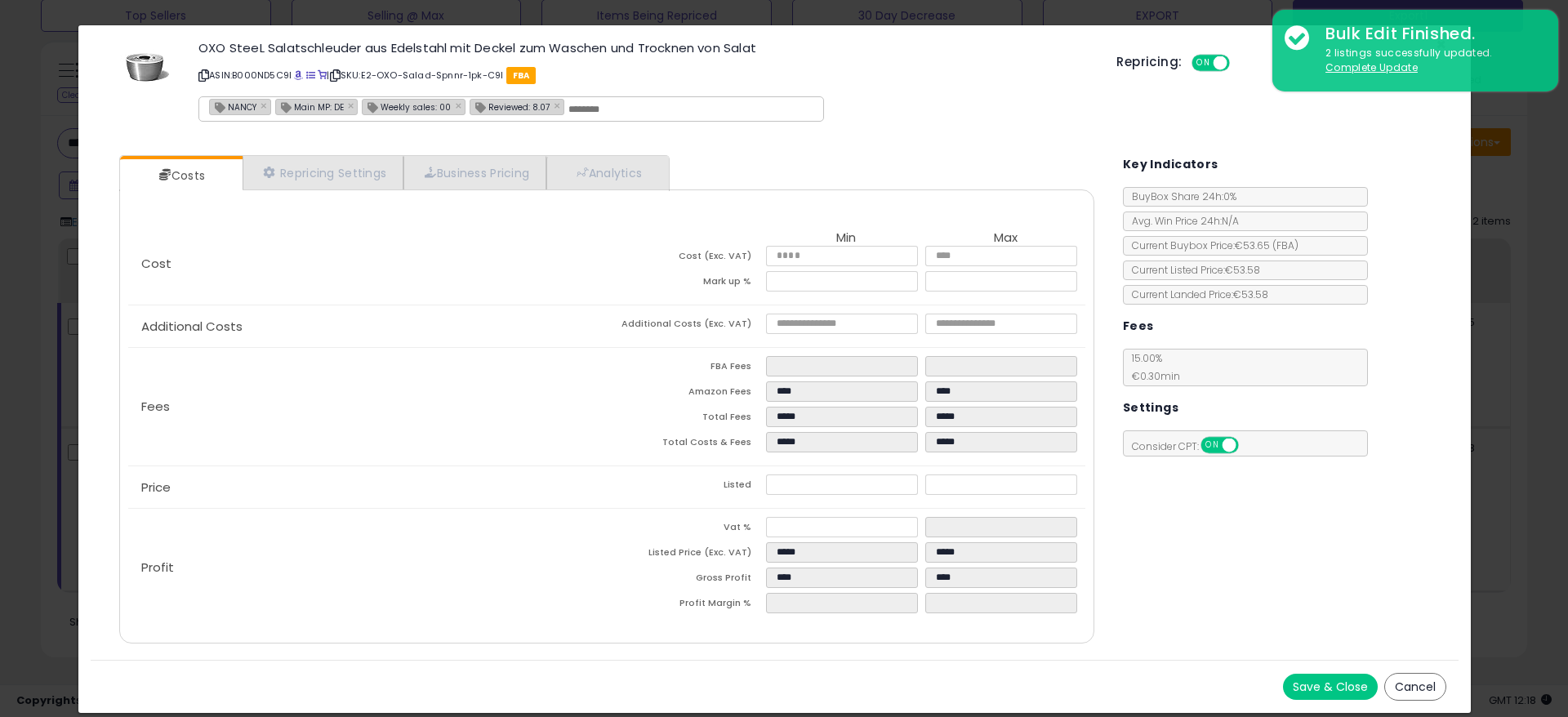 click on "Fees
FBA Fees
****
****
Amazon Fees
****
****
Total Fees
*****
*****
Total Costs & Fees
*****
*****" 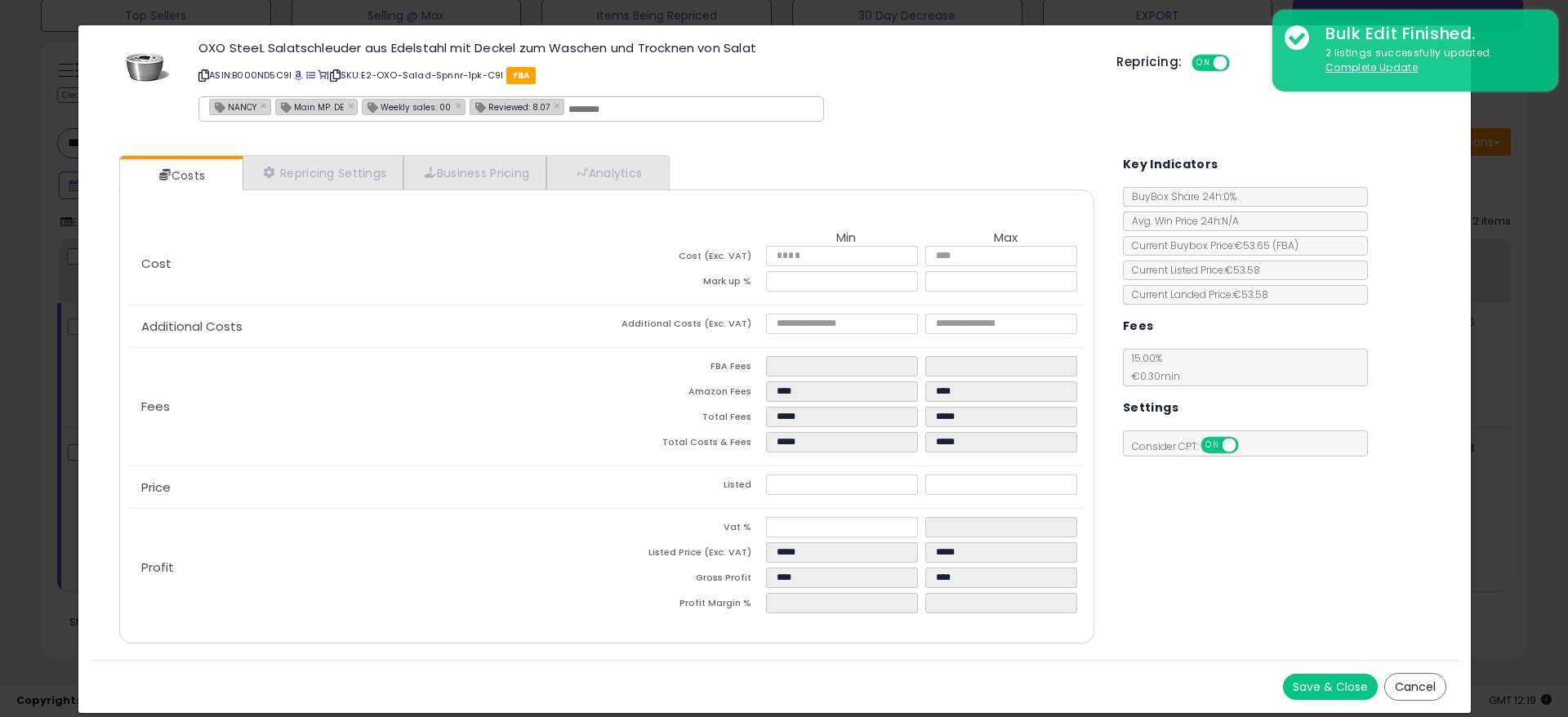 click on "Fees
FBA Fees
****
****
Amazon Fees
****
****
Total Fees
*****
*****
Total Costs & Fees
*****
*****" 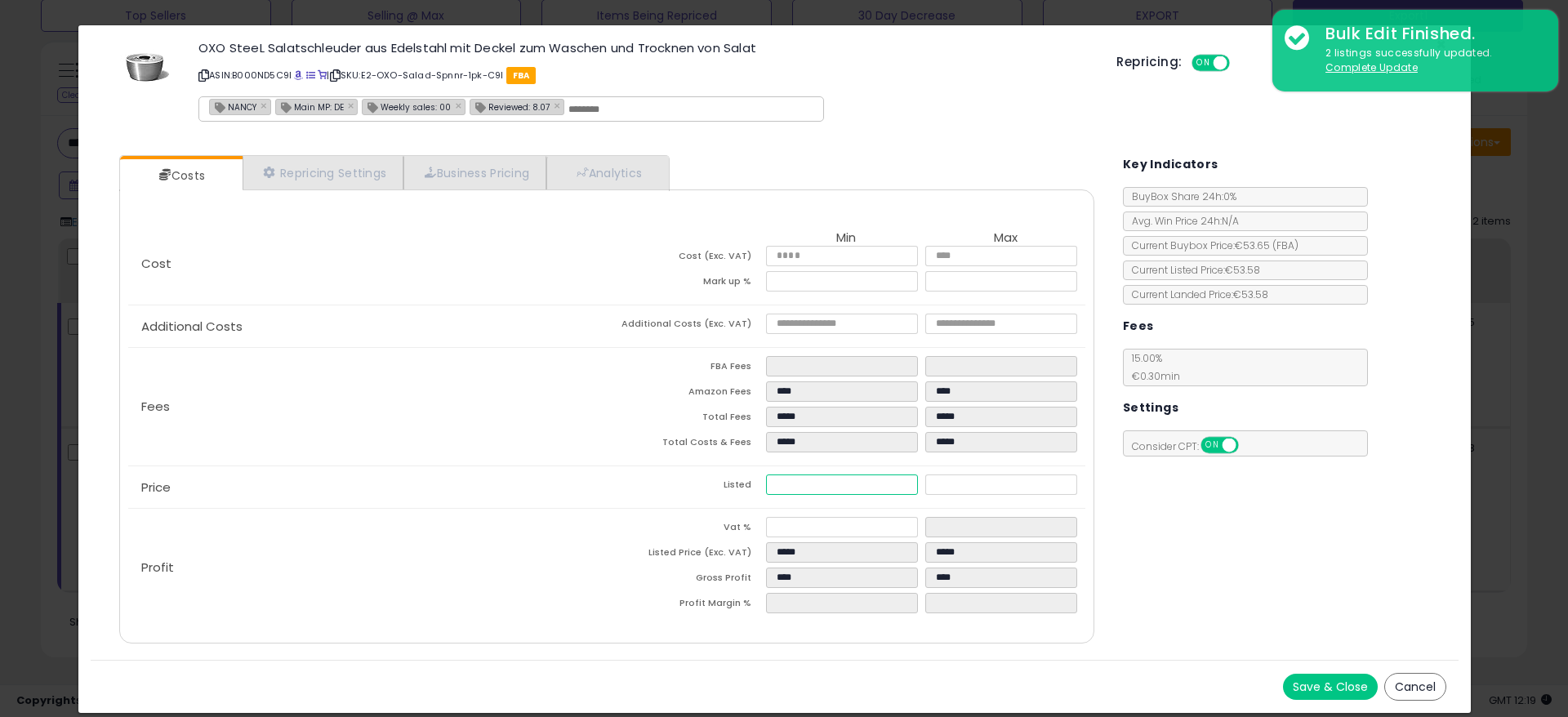 click on "*****" at bounding box center [842, 484] 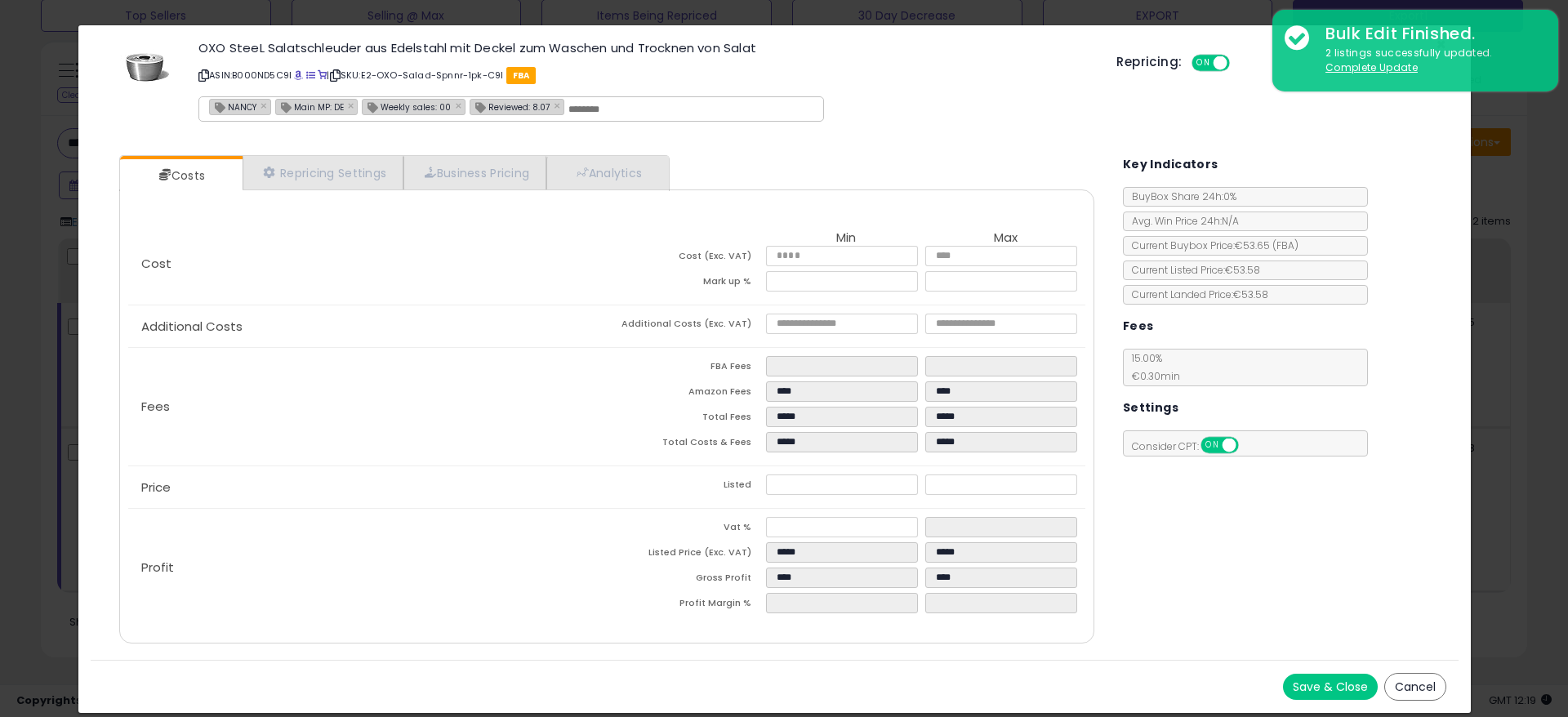 click on "Fees
FBA Fees
****
****
Amazon Fees
****
****
Total Fees
*****
*****
Total Costs & Fees
*****
*****" 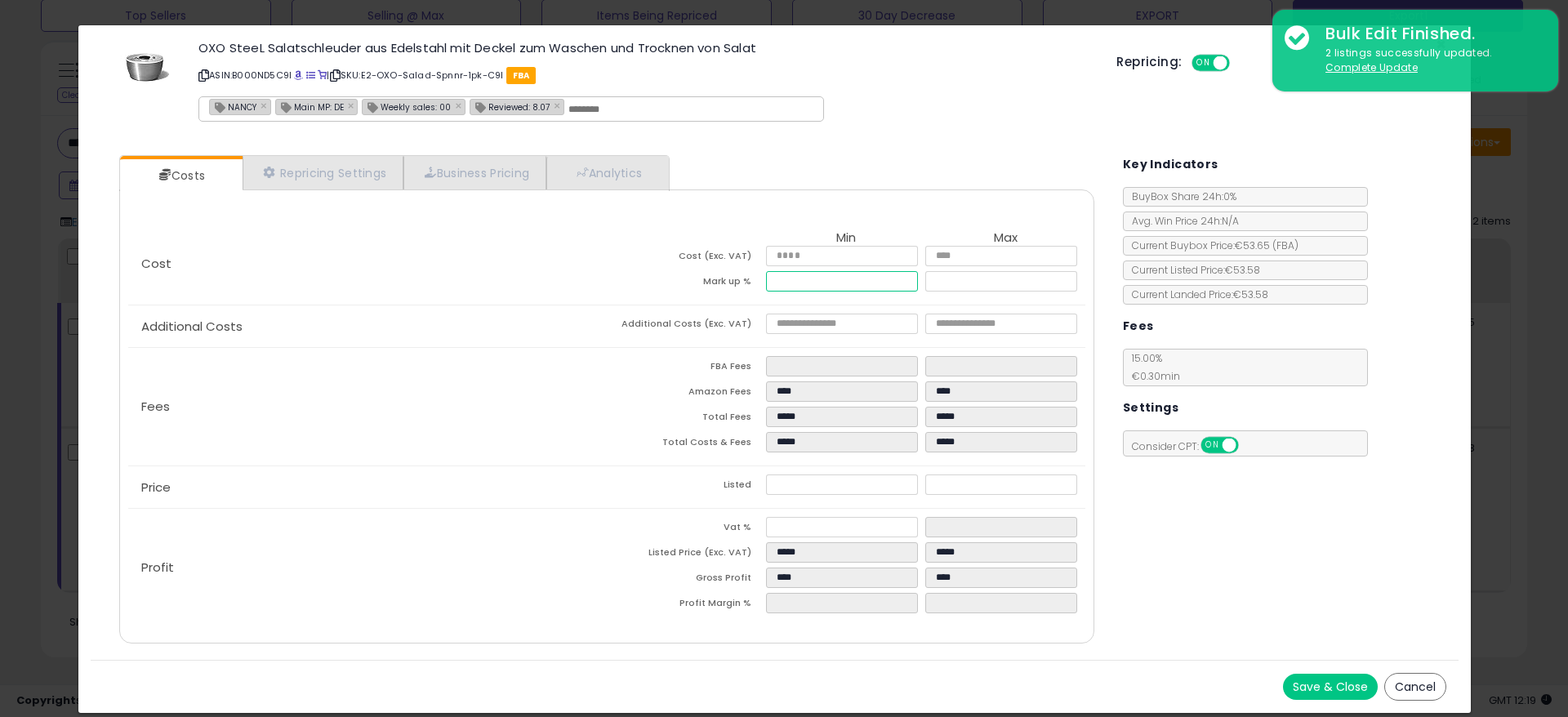 click on "*****" at bounding box center (842, 281) 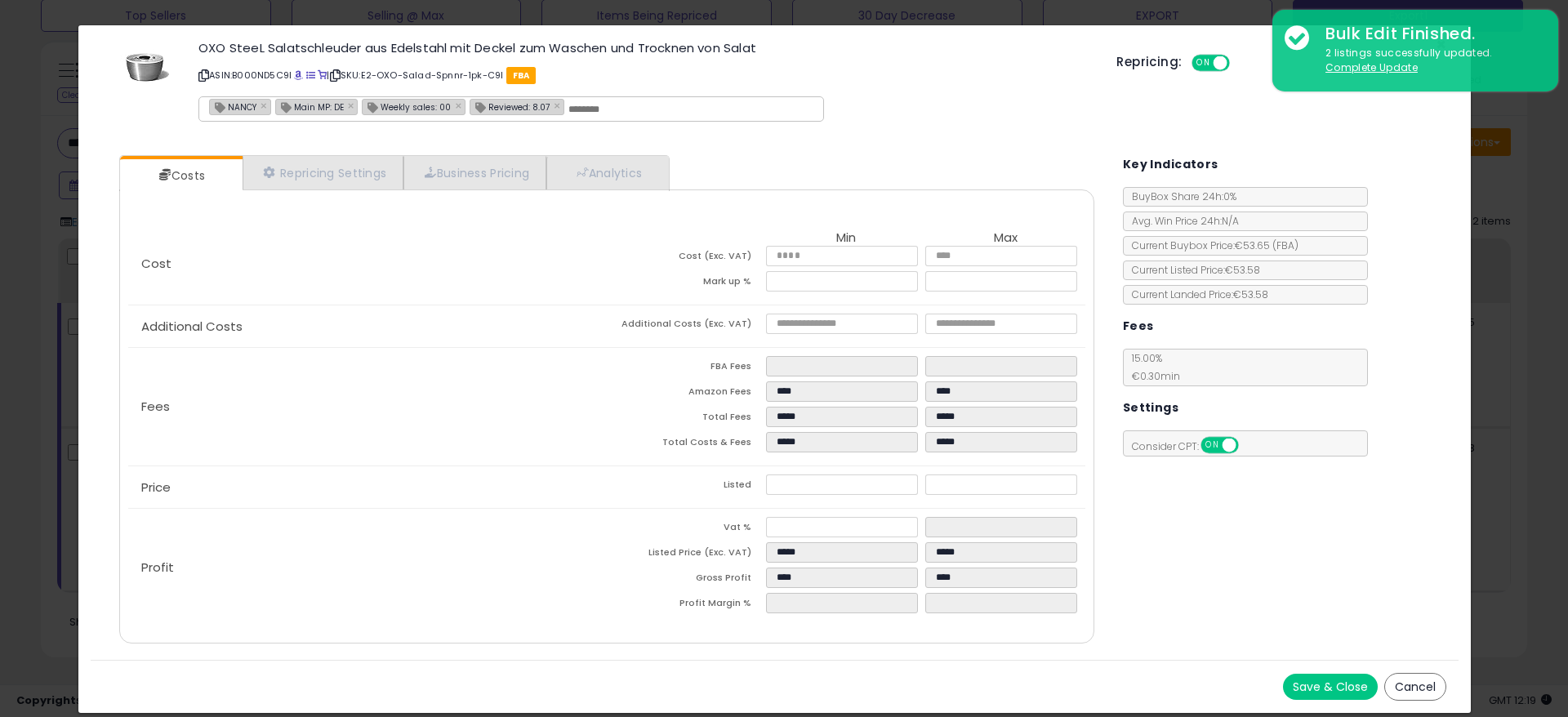 click on "Price
Listed
*****
*****" 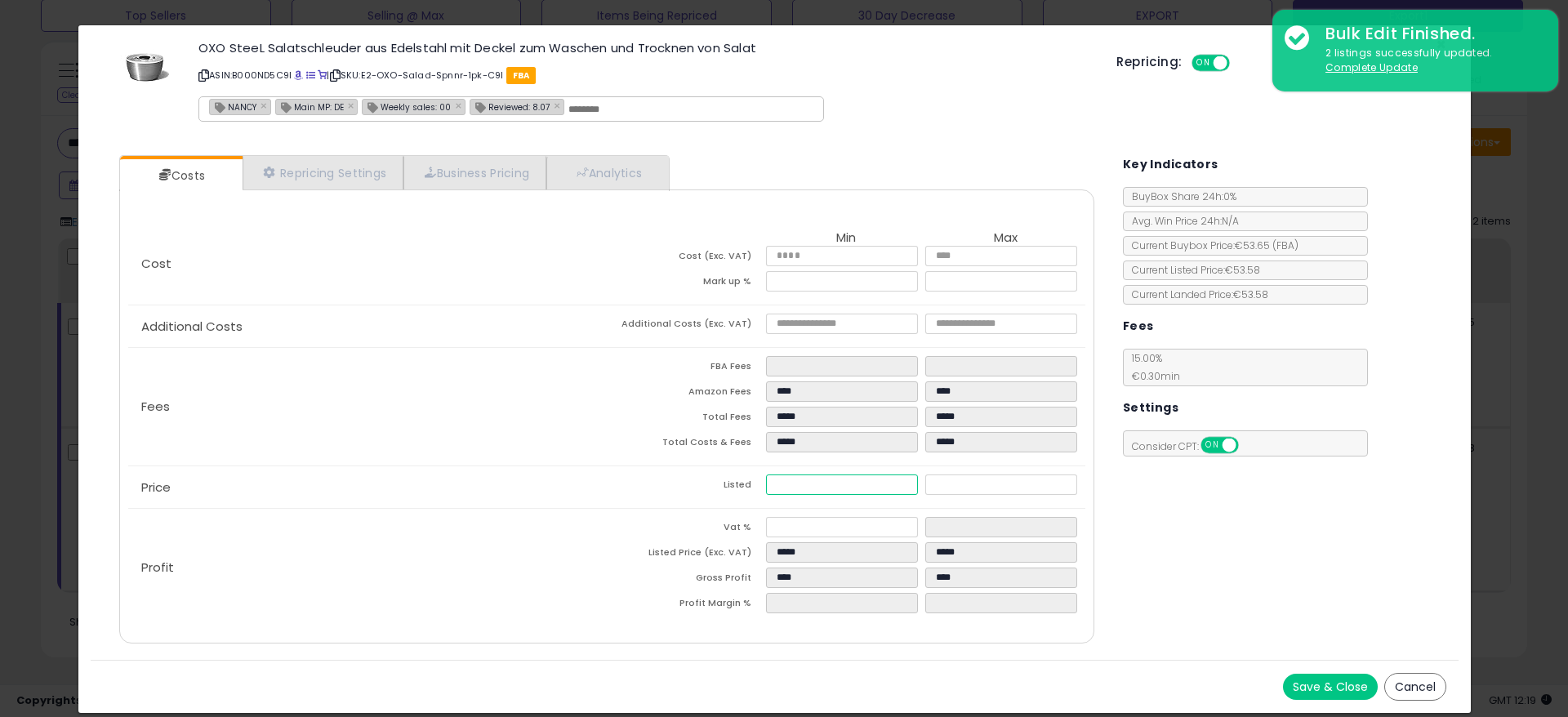 click on "*****" at bounding box center (842, 484) 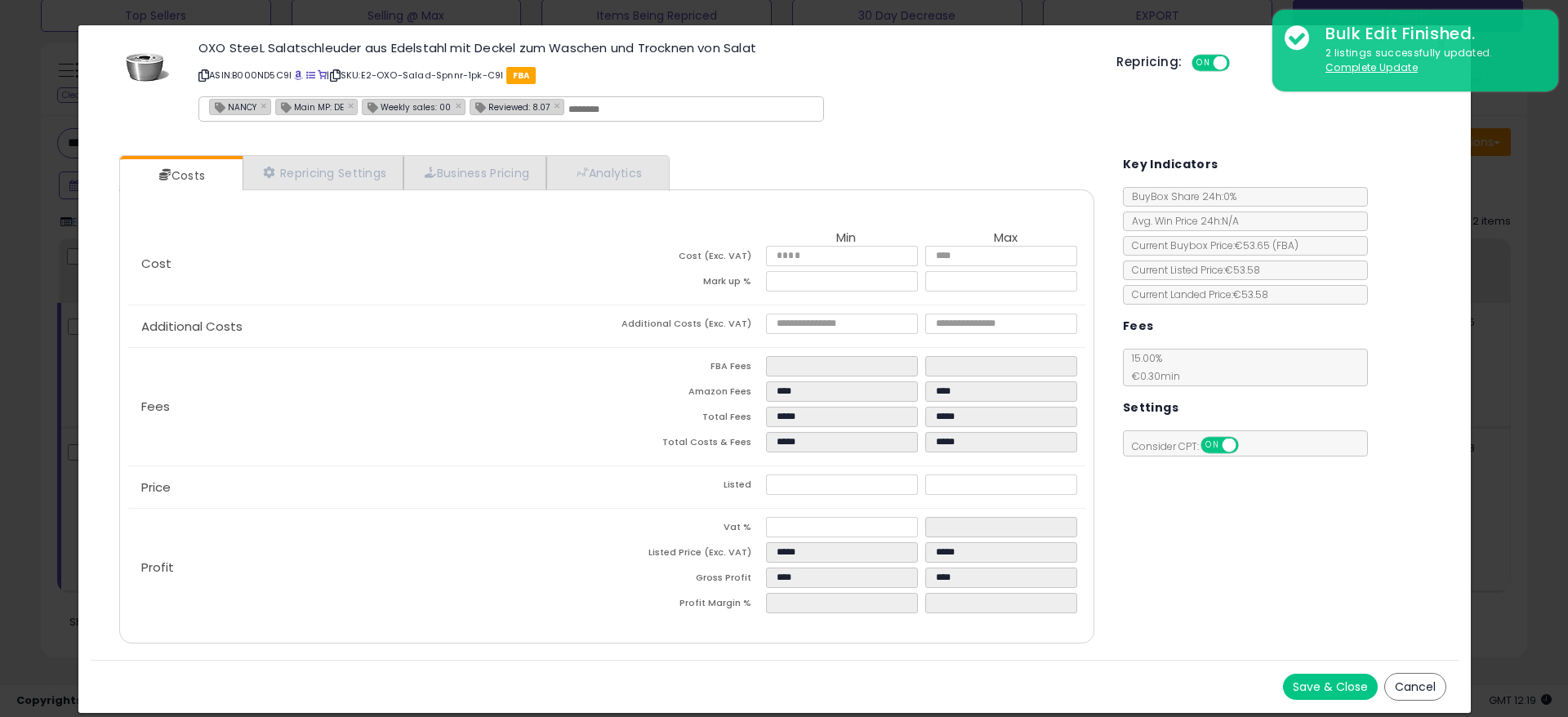 click on "Fees
FBA Fees
****
****
Amazon Fees
****
****
Total Fees
*****
*****
Total Costs & Fees
*****
*****" 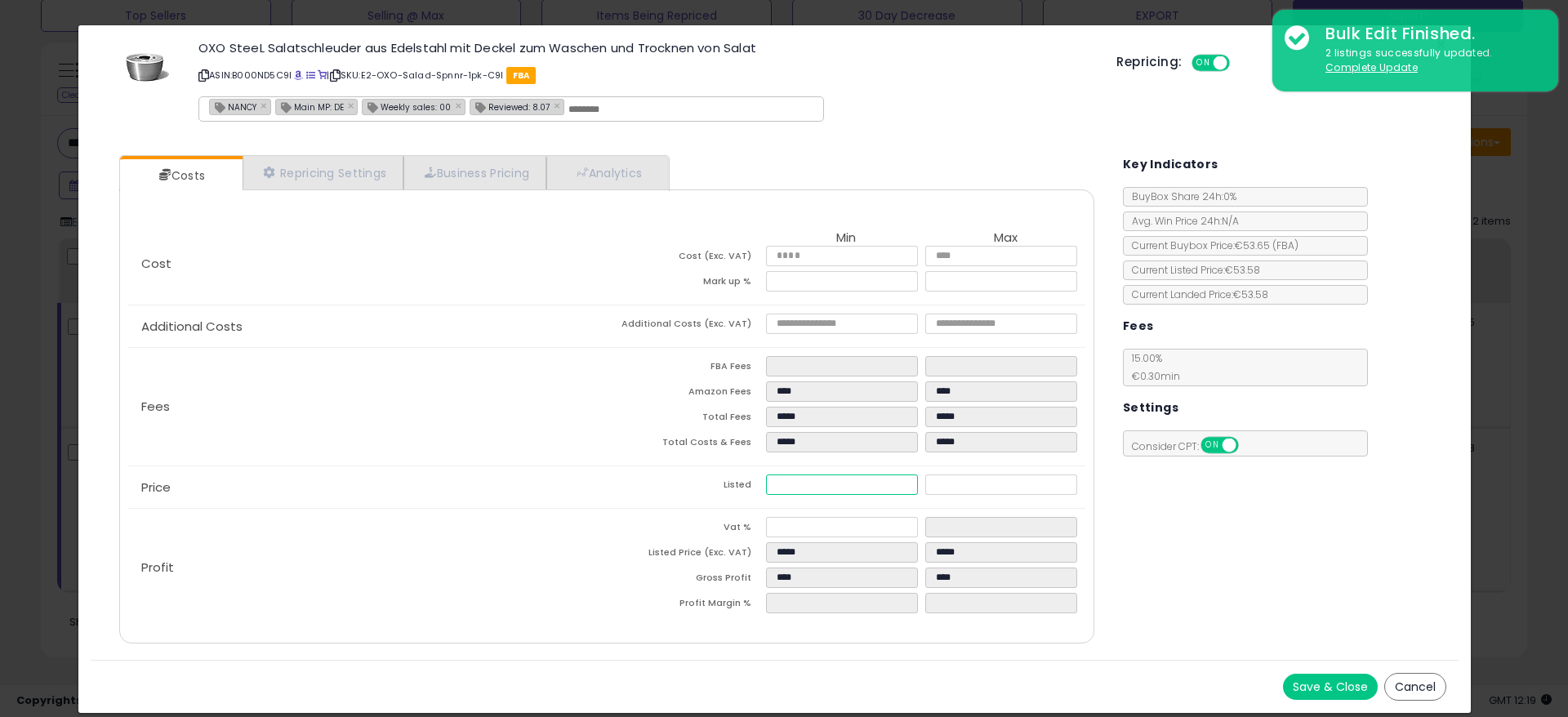 click on "*****" at bounding box center (842, 484) 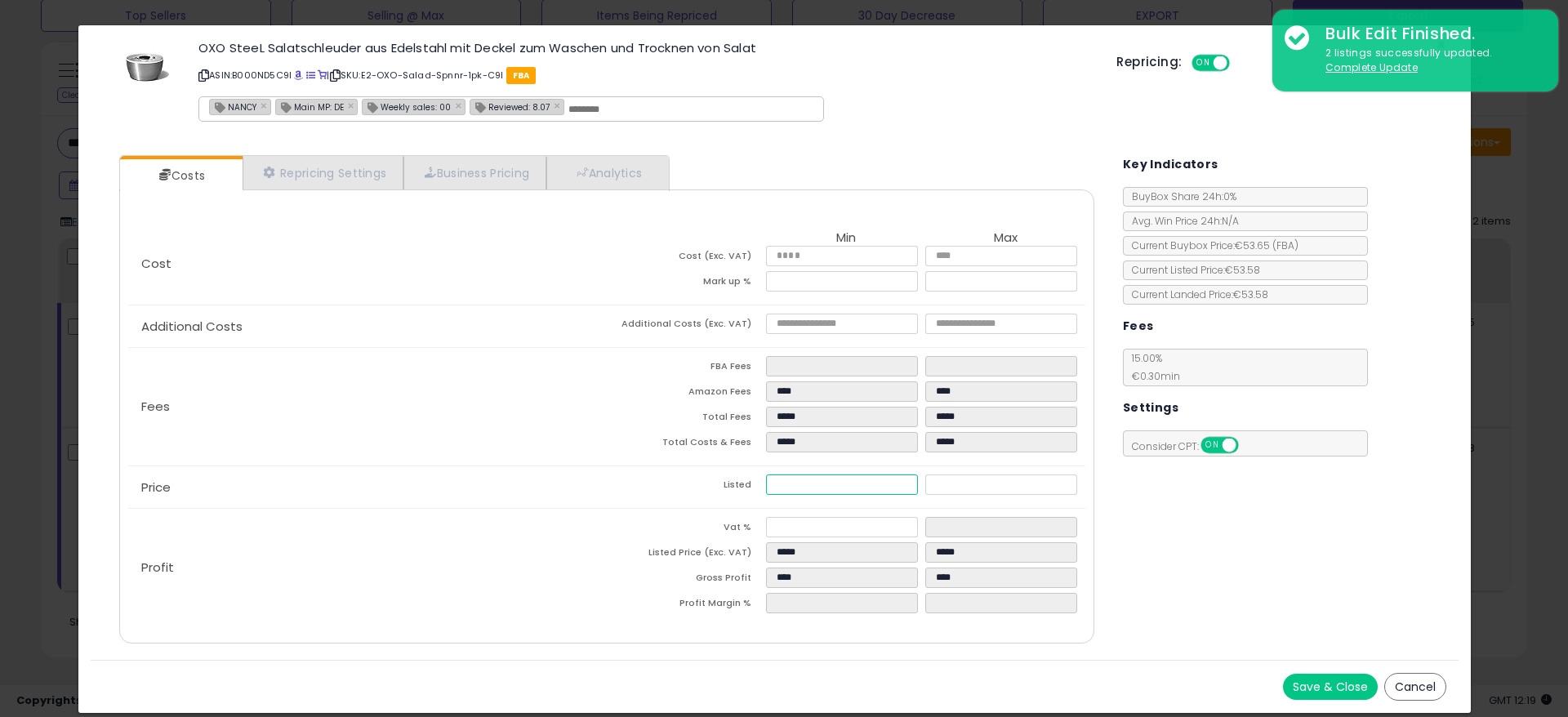 drag, startPoint x: 815, startPoint y: 479, endPoint x: 805, endPoint y: 473, distance: 11.661904 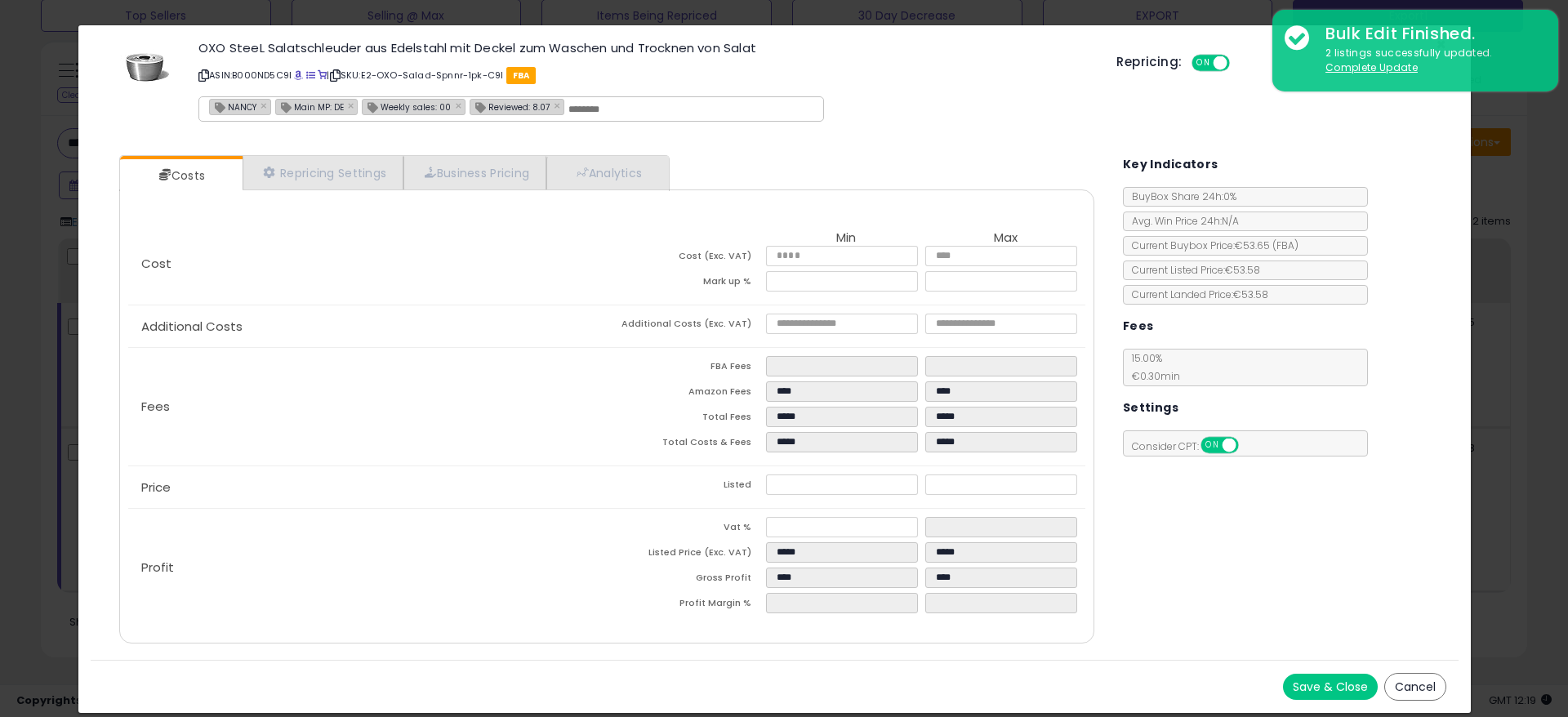 click on "Fees
FBA Fees
****
****
Amazon Fees
****
****
Total Fees
*****
*****
Total Costs & Fees
*****
*****" 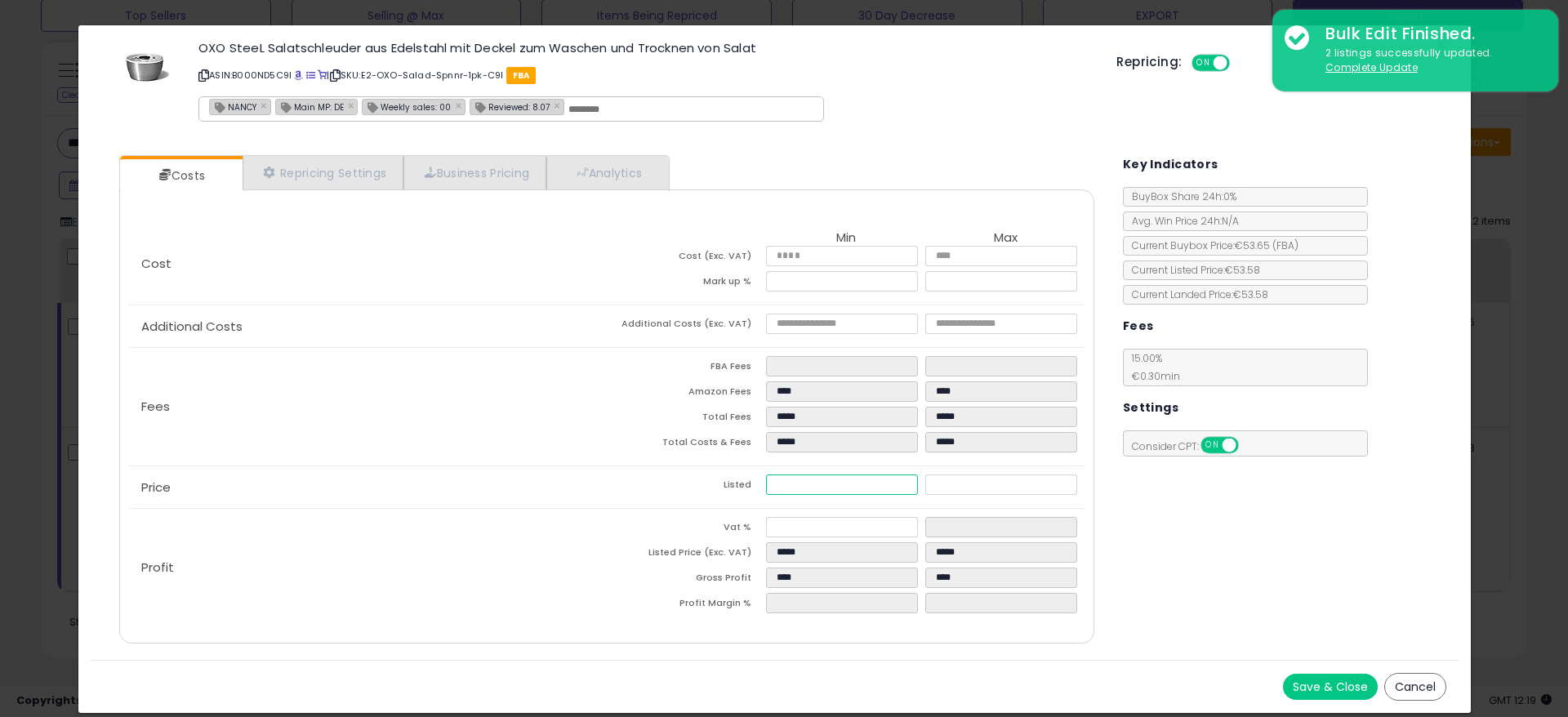 click on "*****" at bounding box center [842, 484] 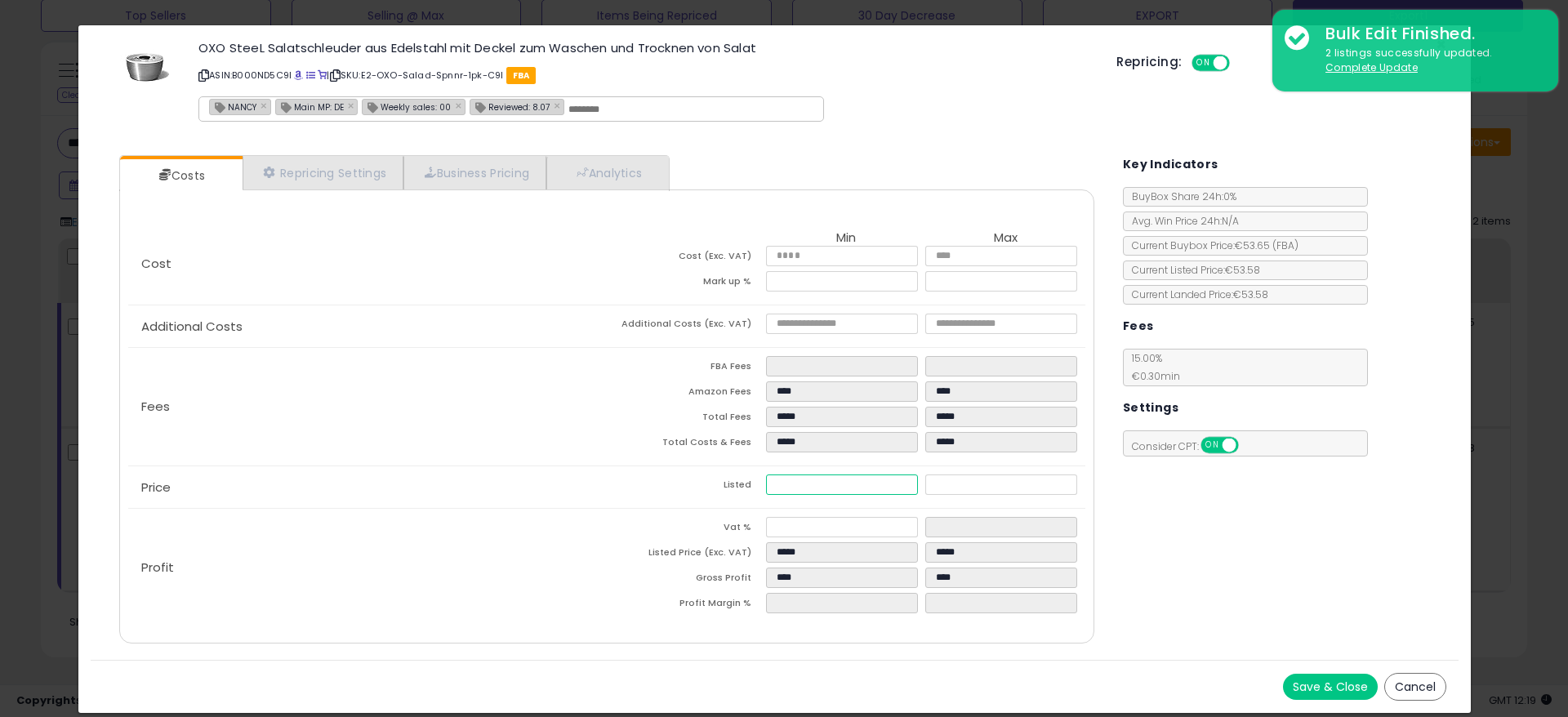 click on "*****" at bounding box center (842, 484) 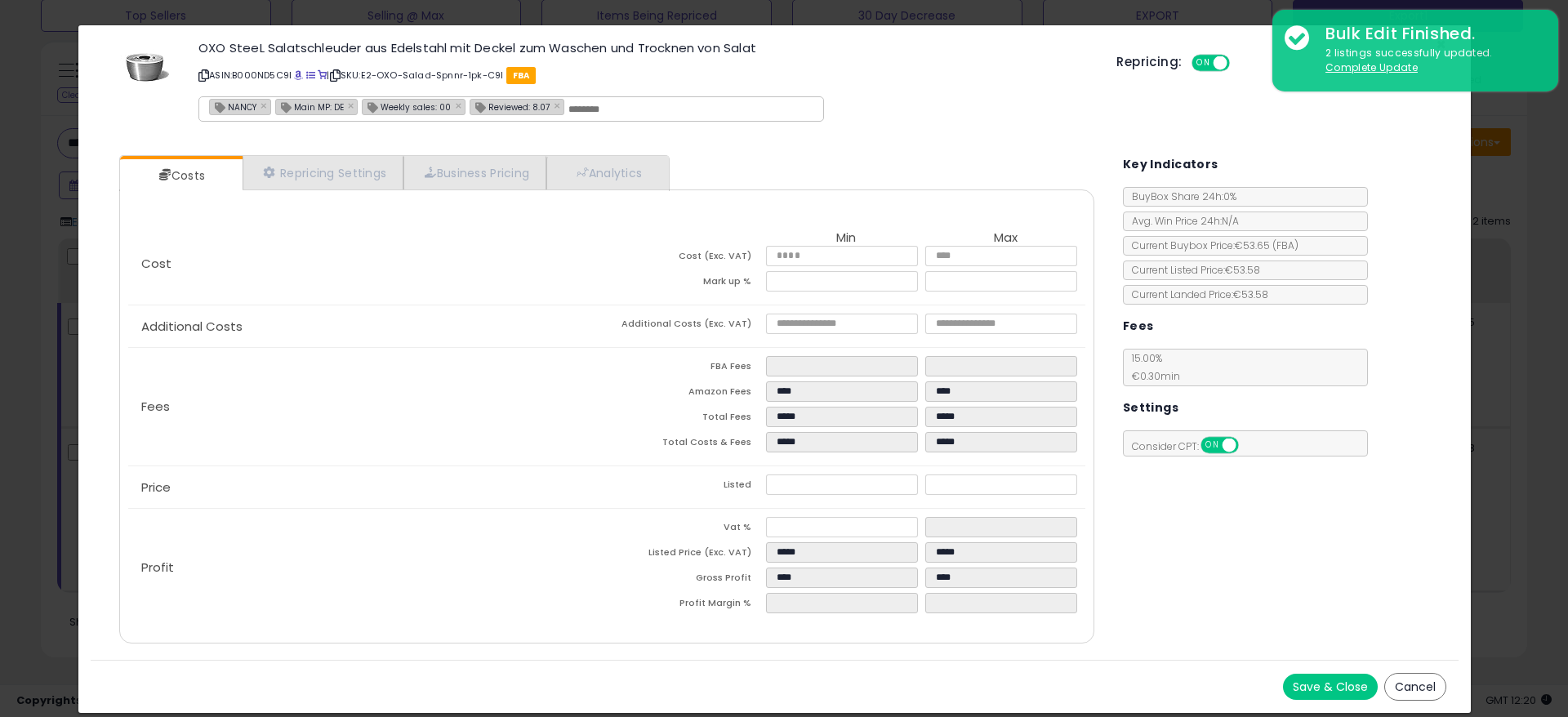 click on "Fees
FBA Fees
****
****
Amazon Fees
****
****
Total Fees
*****
*****
Total Costs & Fees
*****
*****" 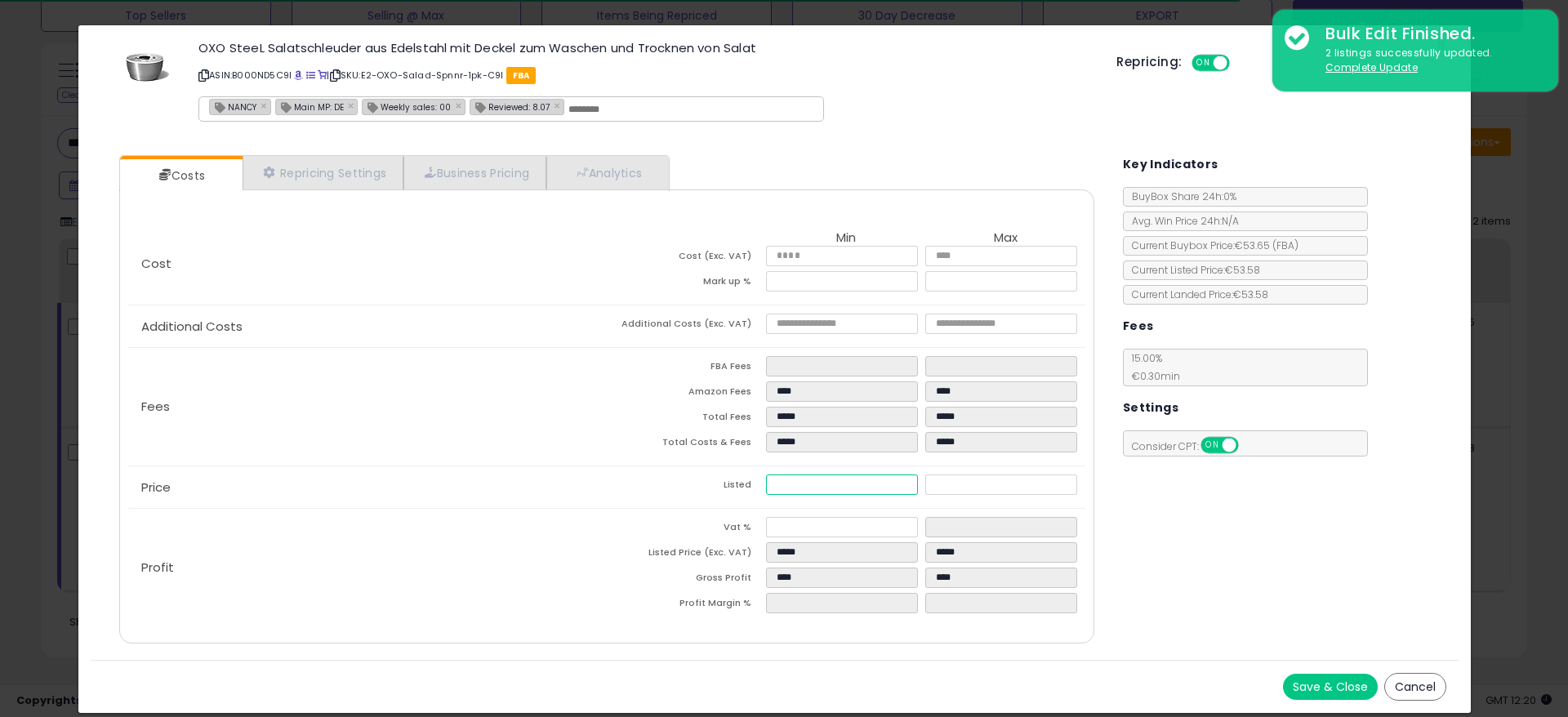 click on "*****" at bounding box center [842, 484] 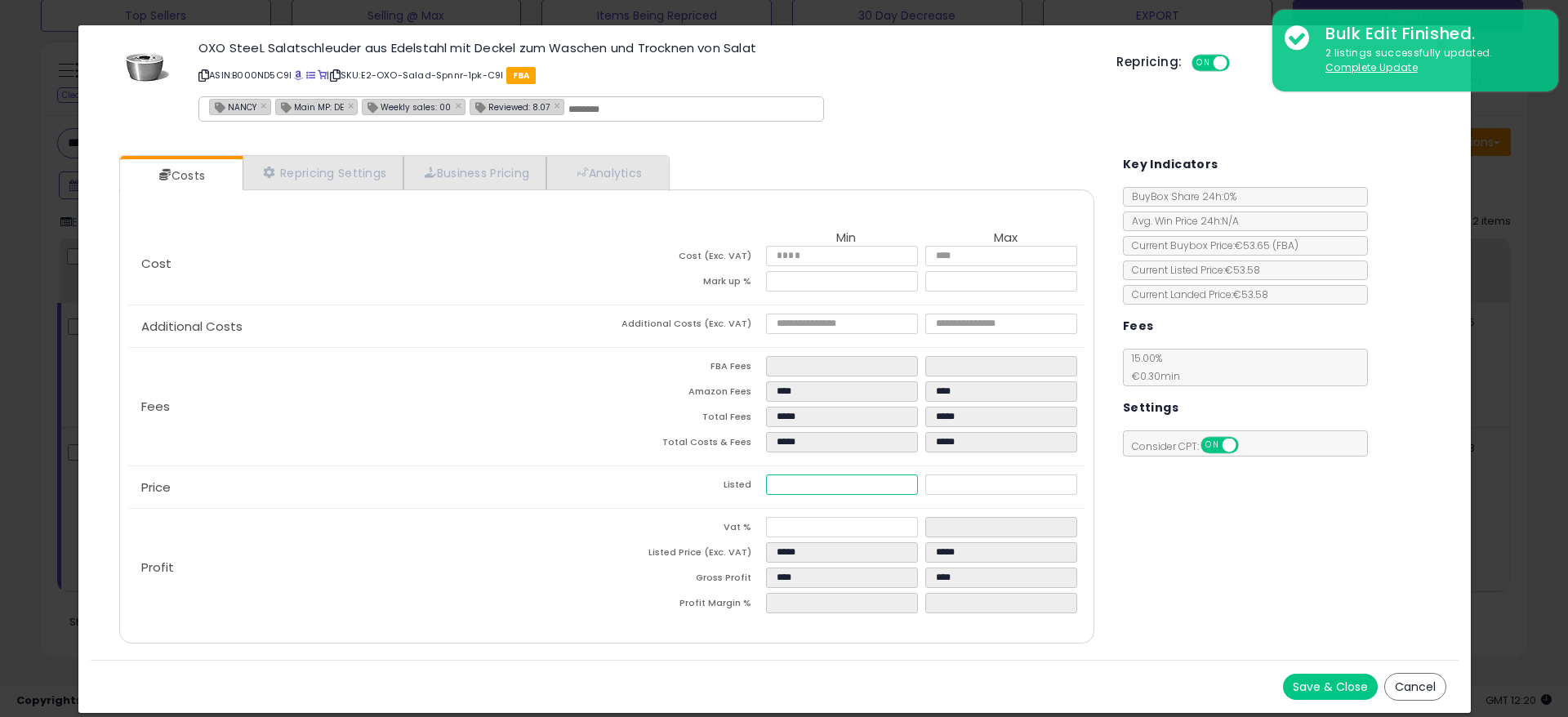 click on "*****" at bounding box center (842, 484) 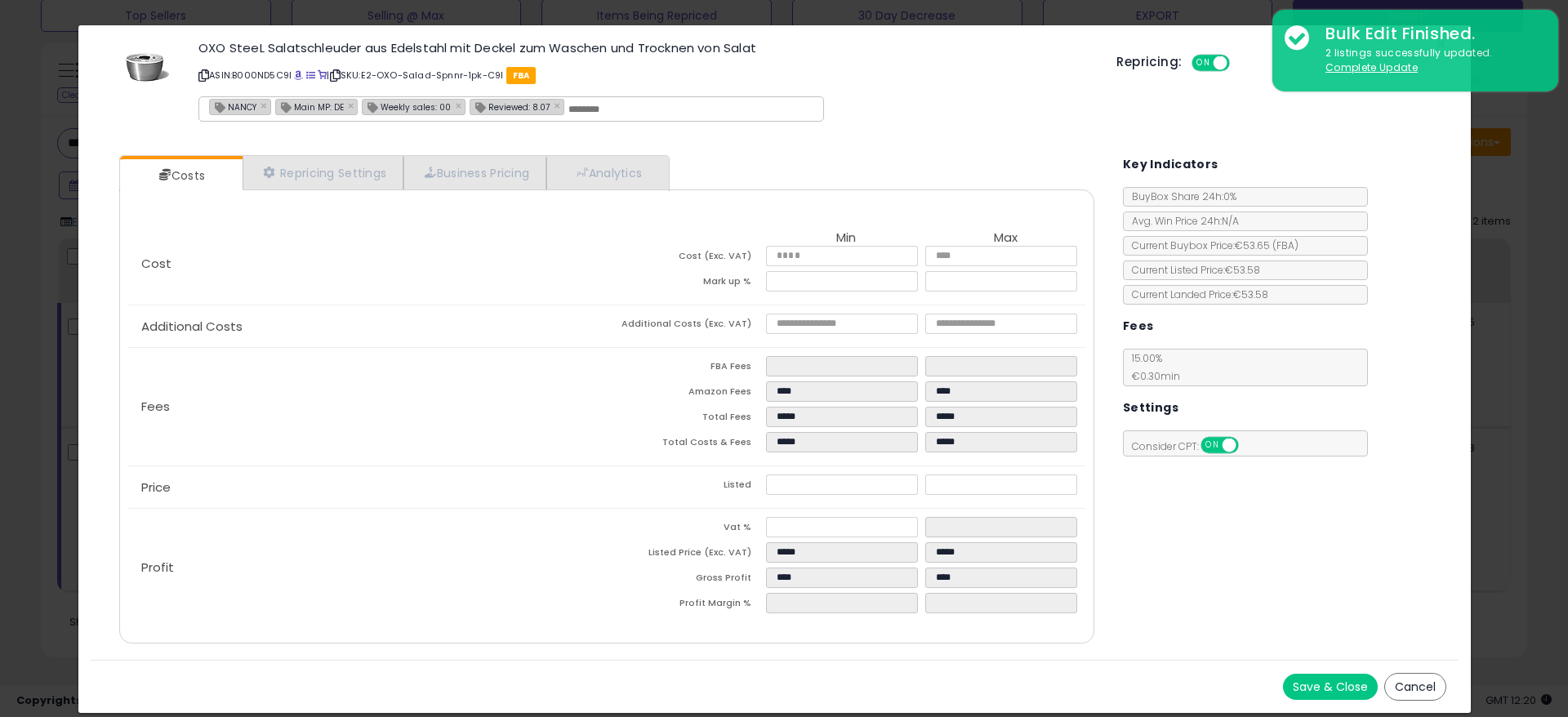 click on "Fees
FBA Fees
****
****
Amazon Fees
****
****
Total Fees
*****
*****
Total Costs & Fees
*****
*****" 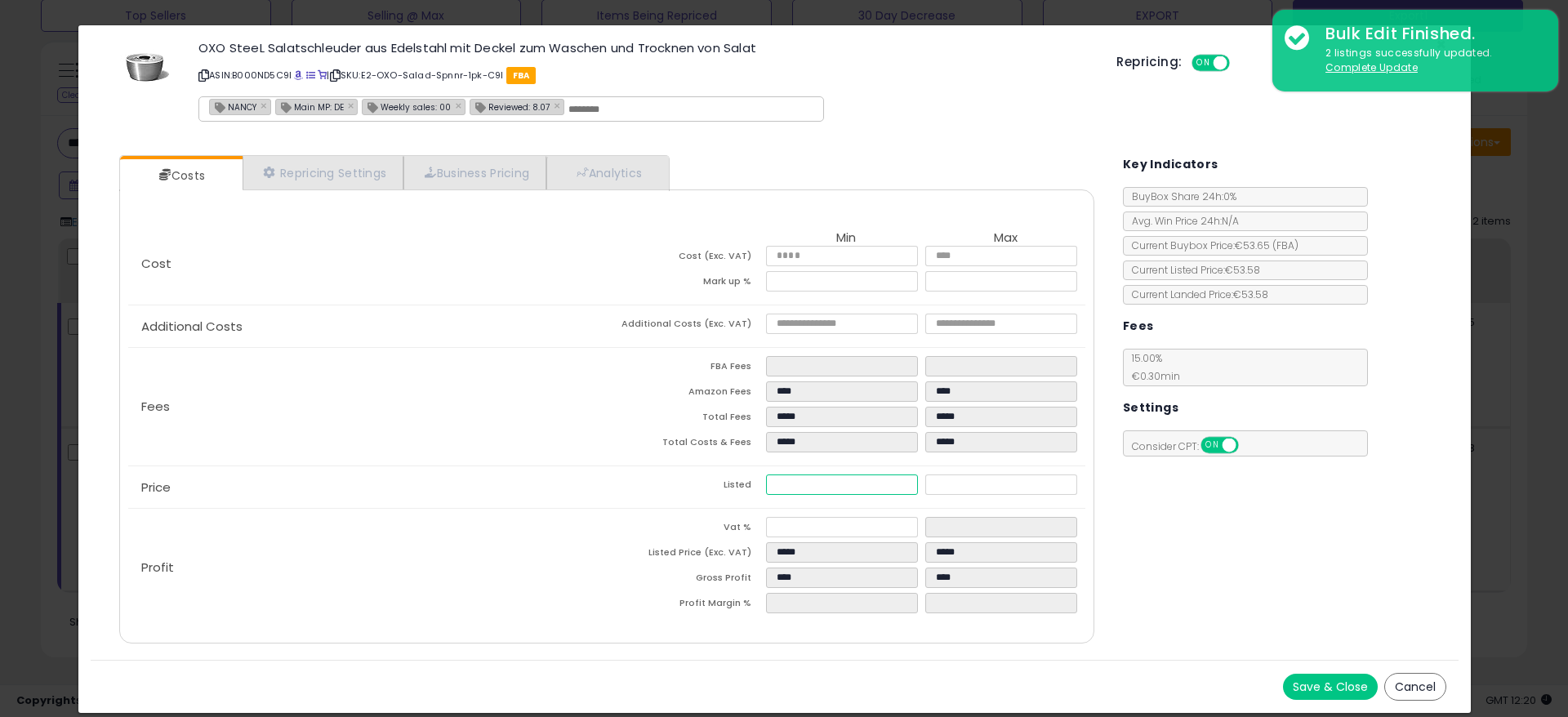 click on "*****" at bounding box center [842, 484] 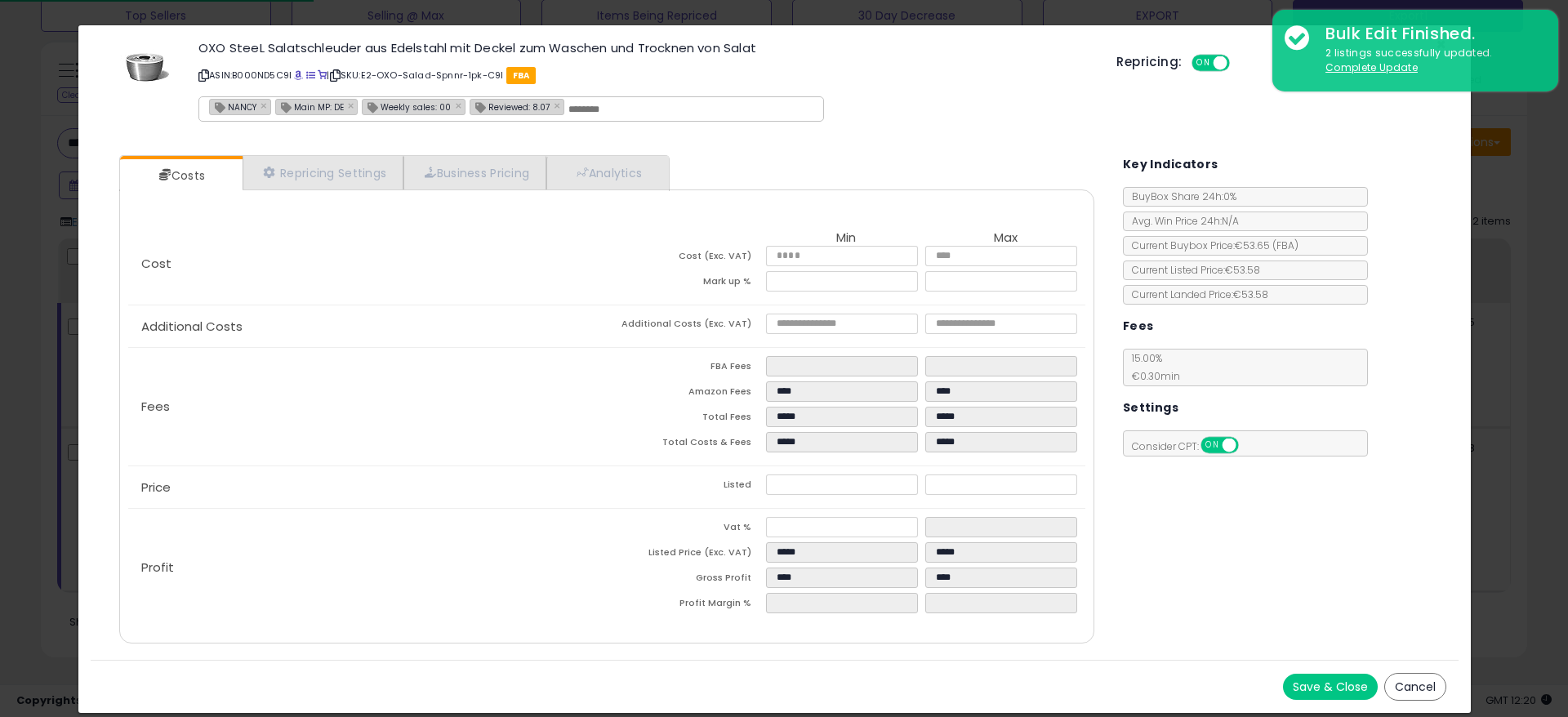 click on "Fees" at bounding box center (368, 407) 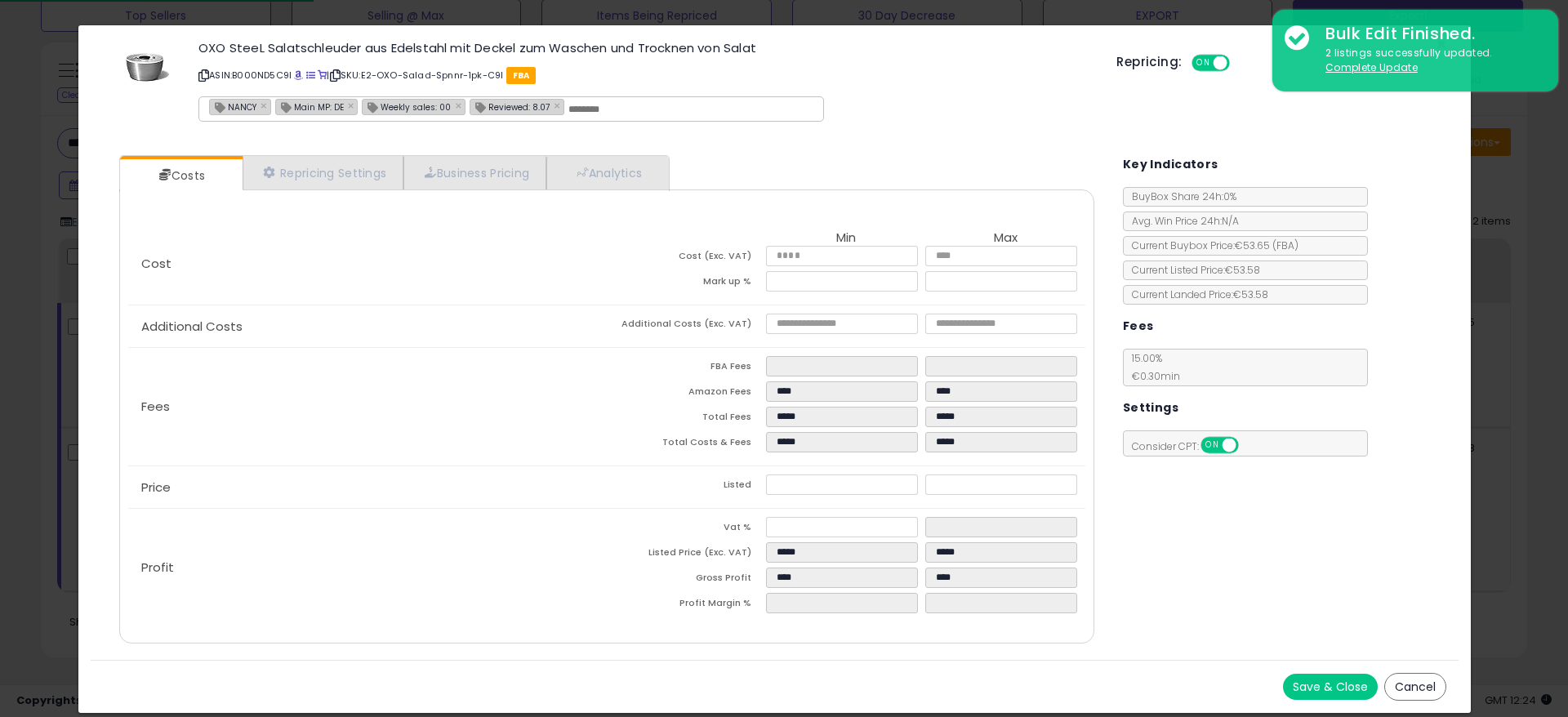 click on "[NAME] × Main MP: [COUNTRY] × Weekly sales: 00 × Reviewed: 8.07 ×" 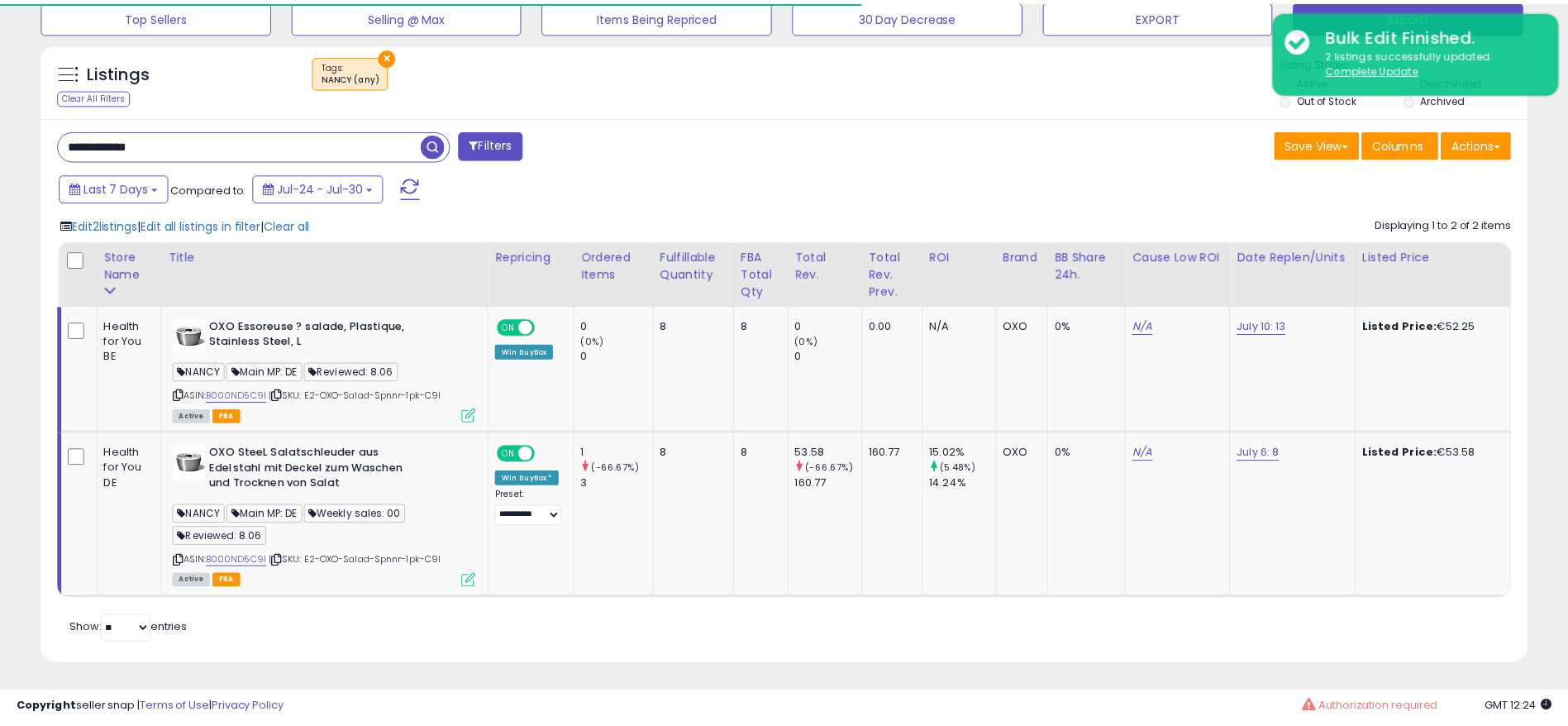 scroll, scrollTop: 339, scrollLeft: 862, axis: both 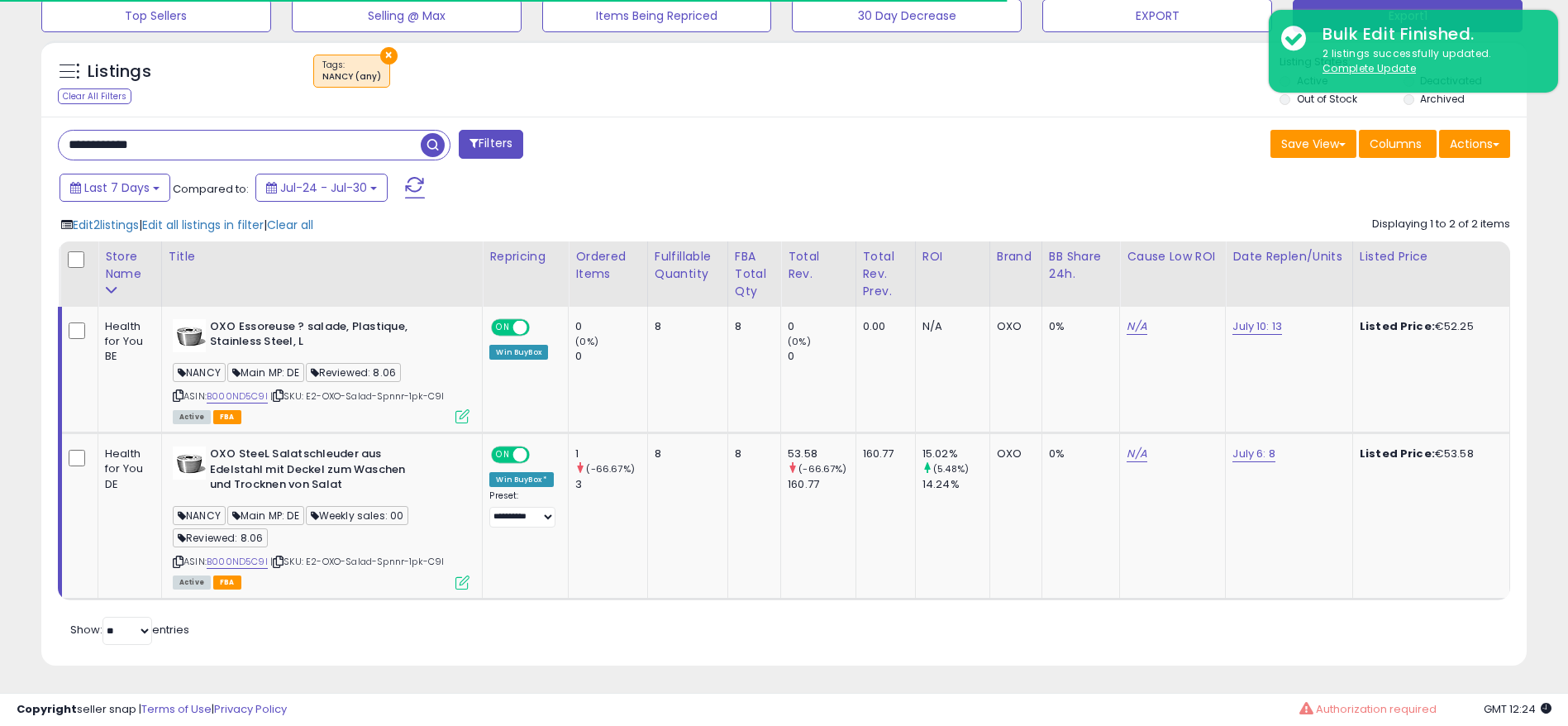 click on "**********" at bounding box center [240, 145] 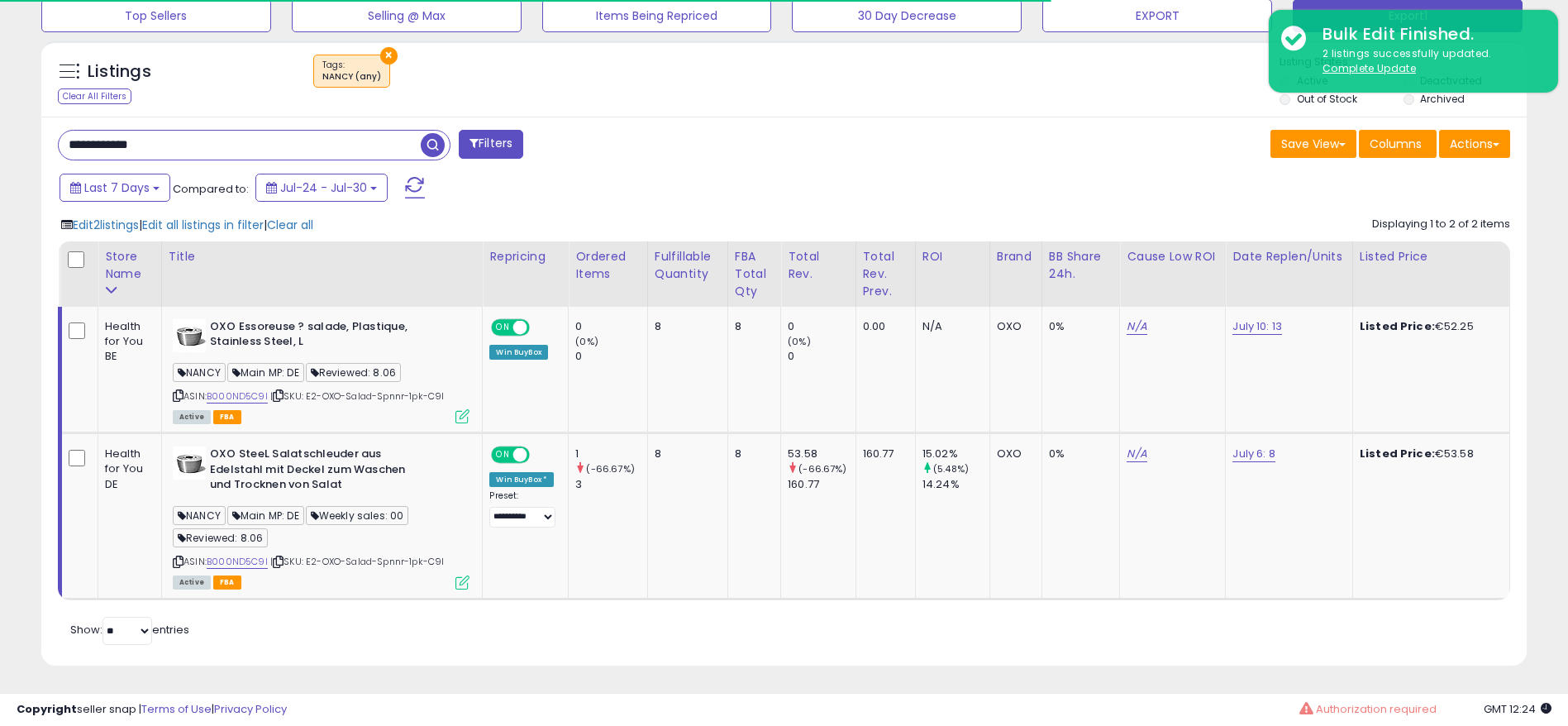 paste 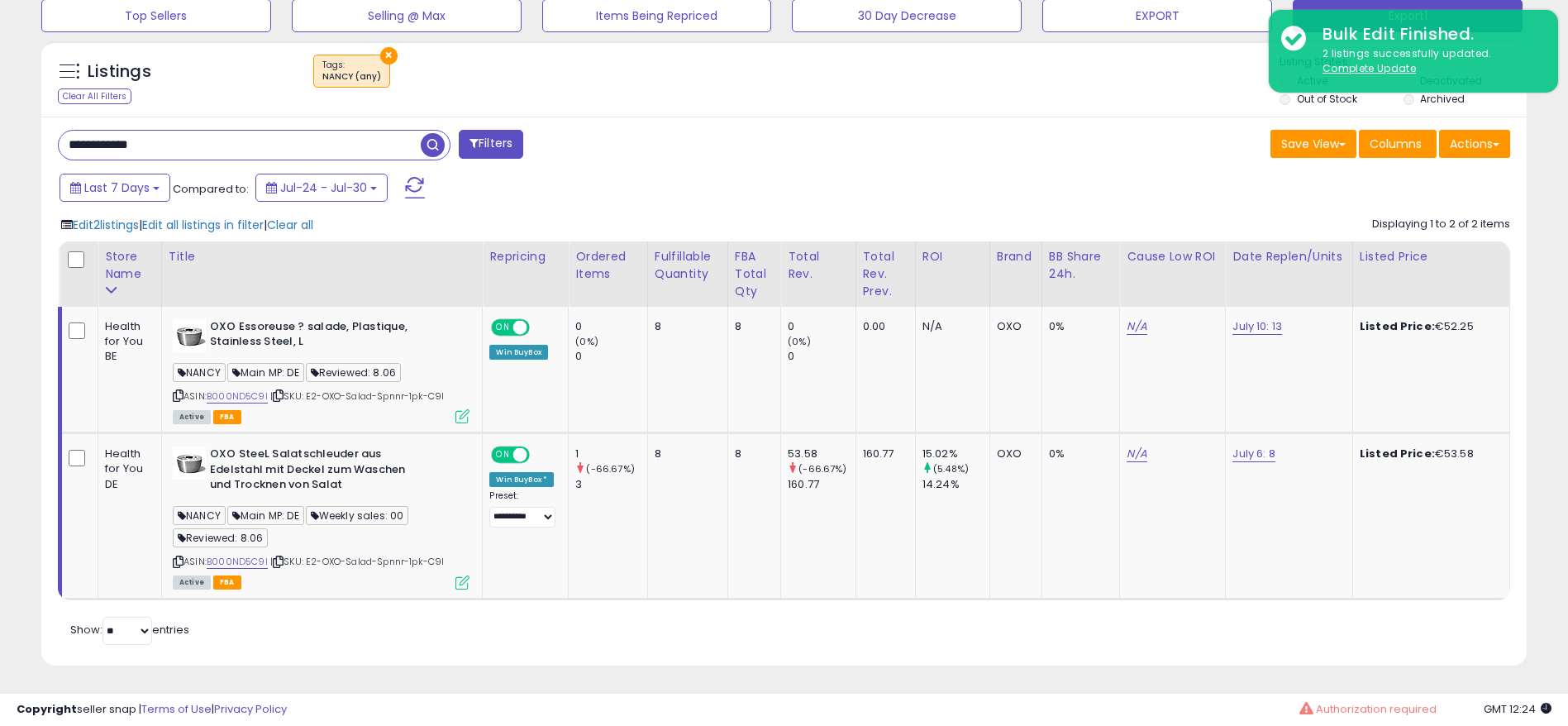 click at bounding box center [432, 145] 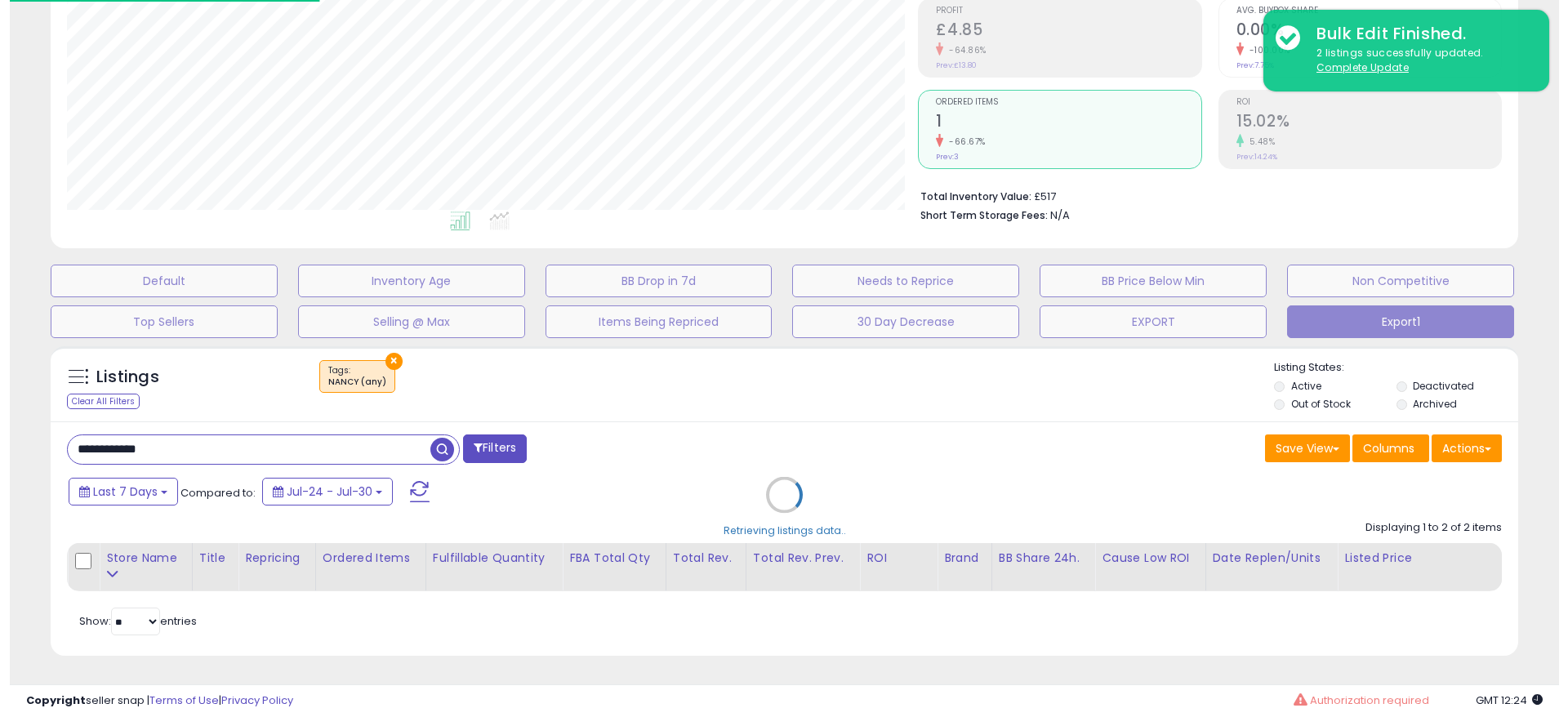 scroll, scrollTop: 250, scrollLeft: 0, axis: vertical 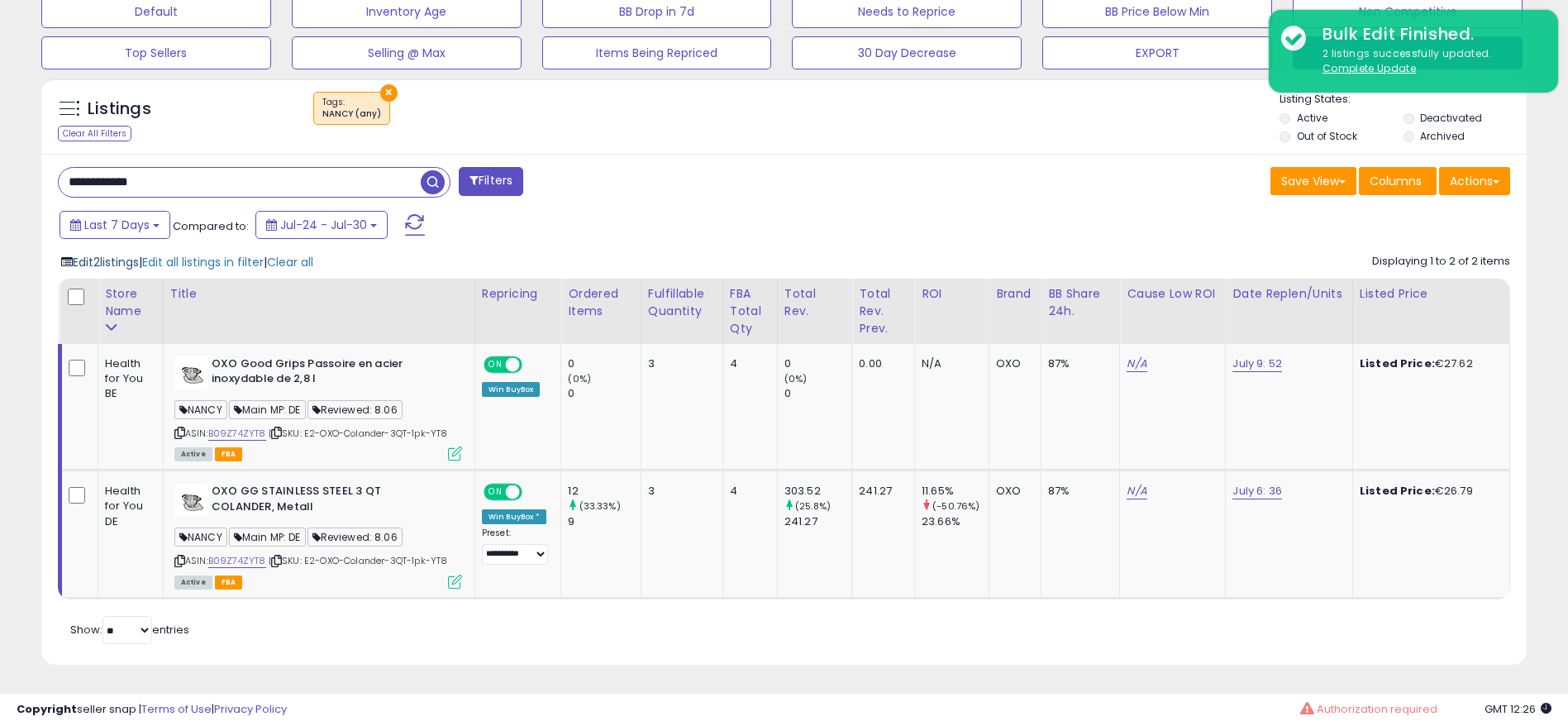 click on "Edit  2  listings" at bounding box center [106, 262] 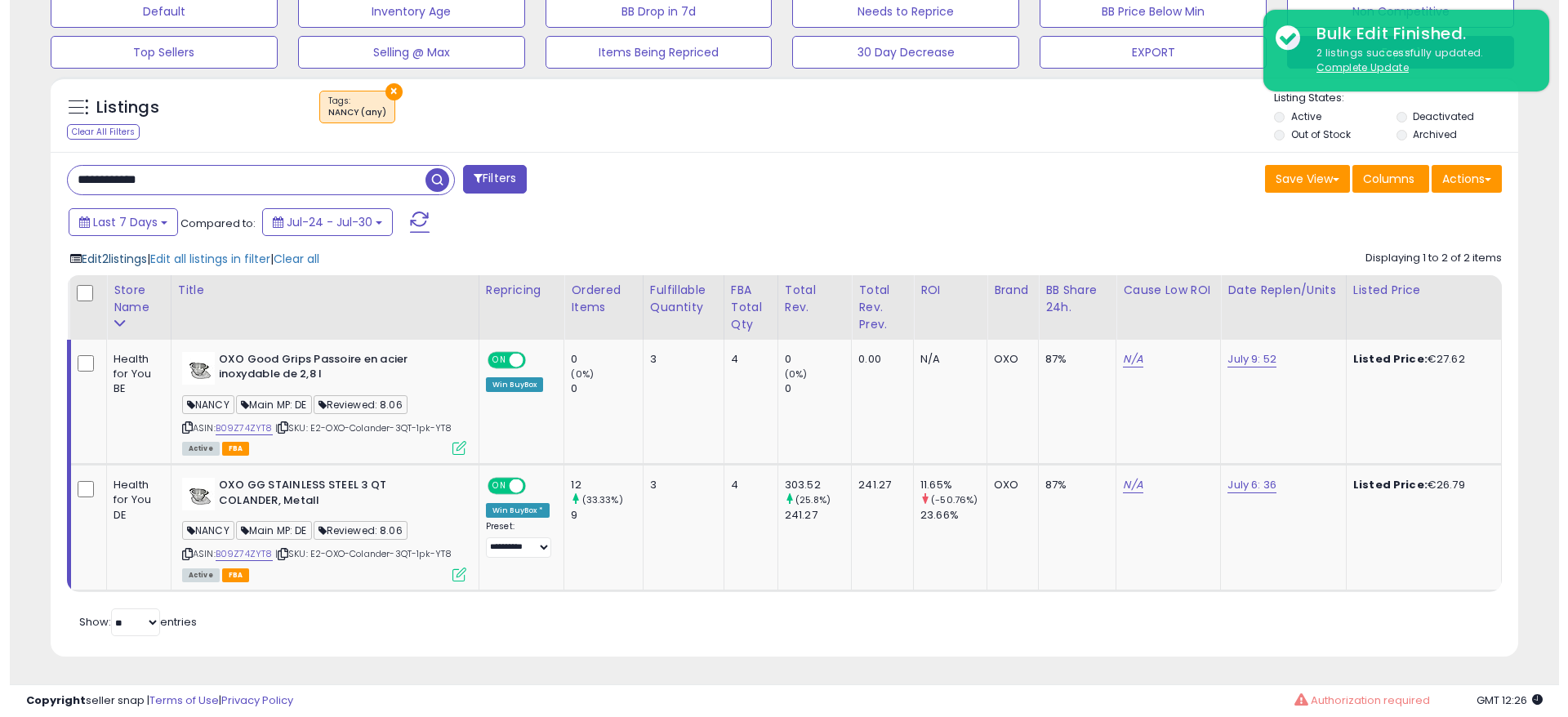 scroll, scrollTop: 816294, scrollLeft: 815804, axis: both 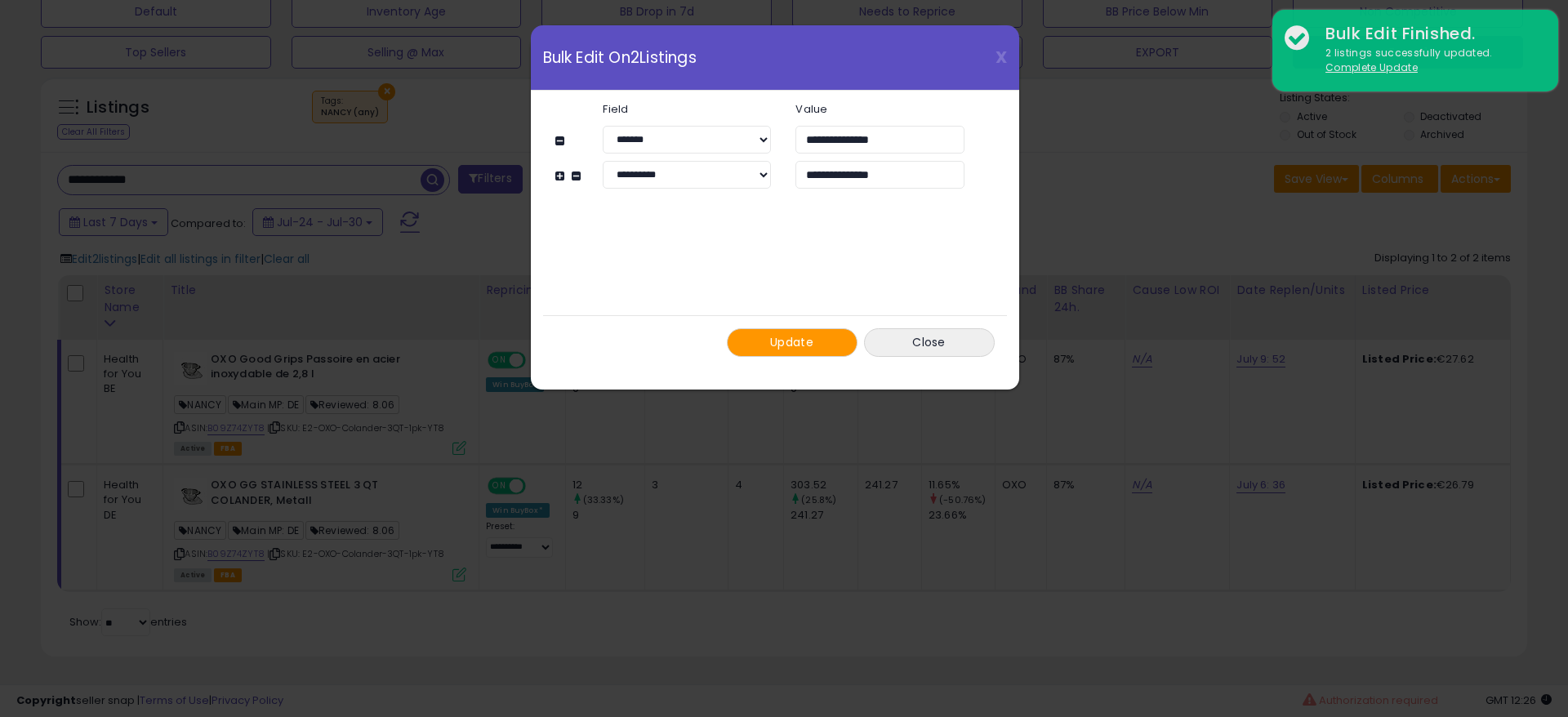 click on "Update" at bounding box center (791, 342) 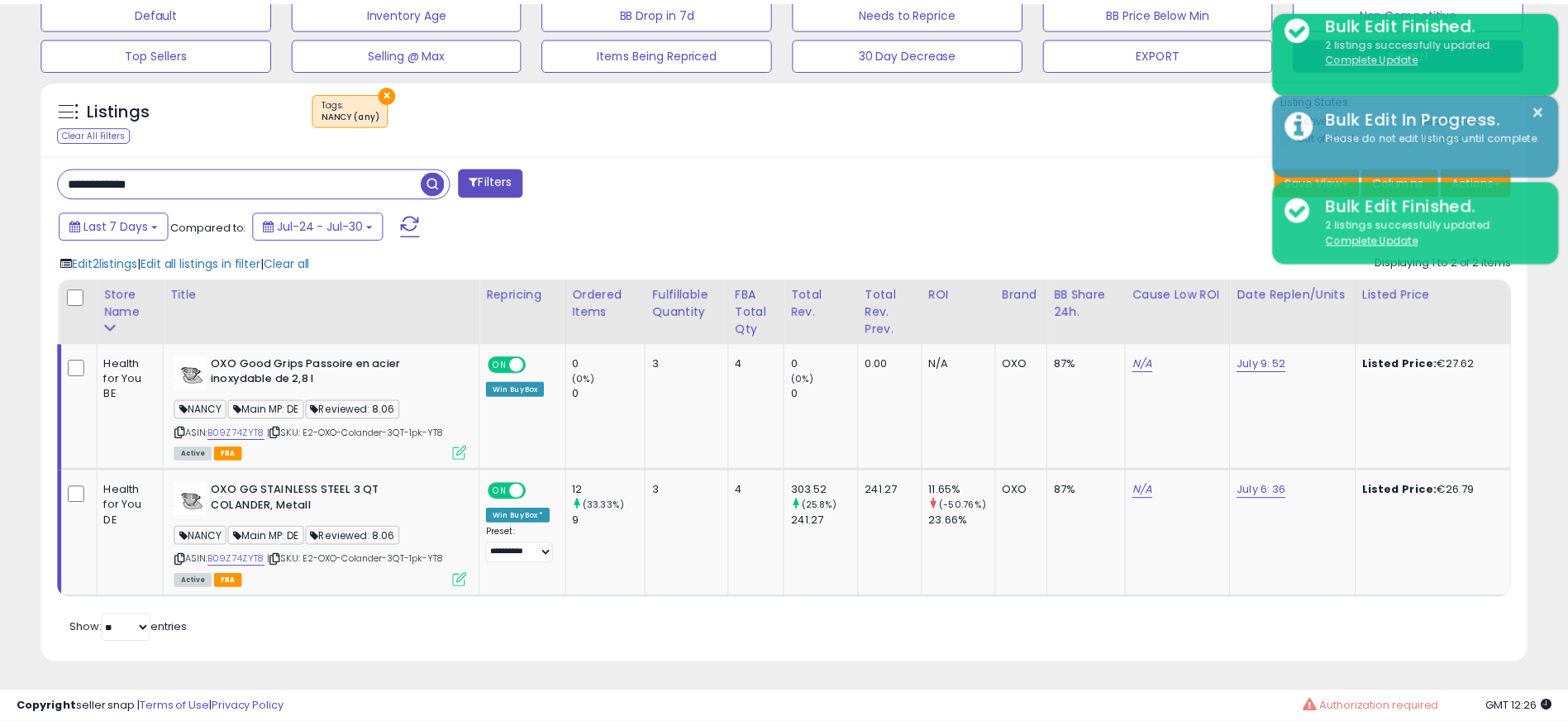 scroll, scrollTop: 339, scrollLeft: 862, axis: both 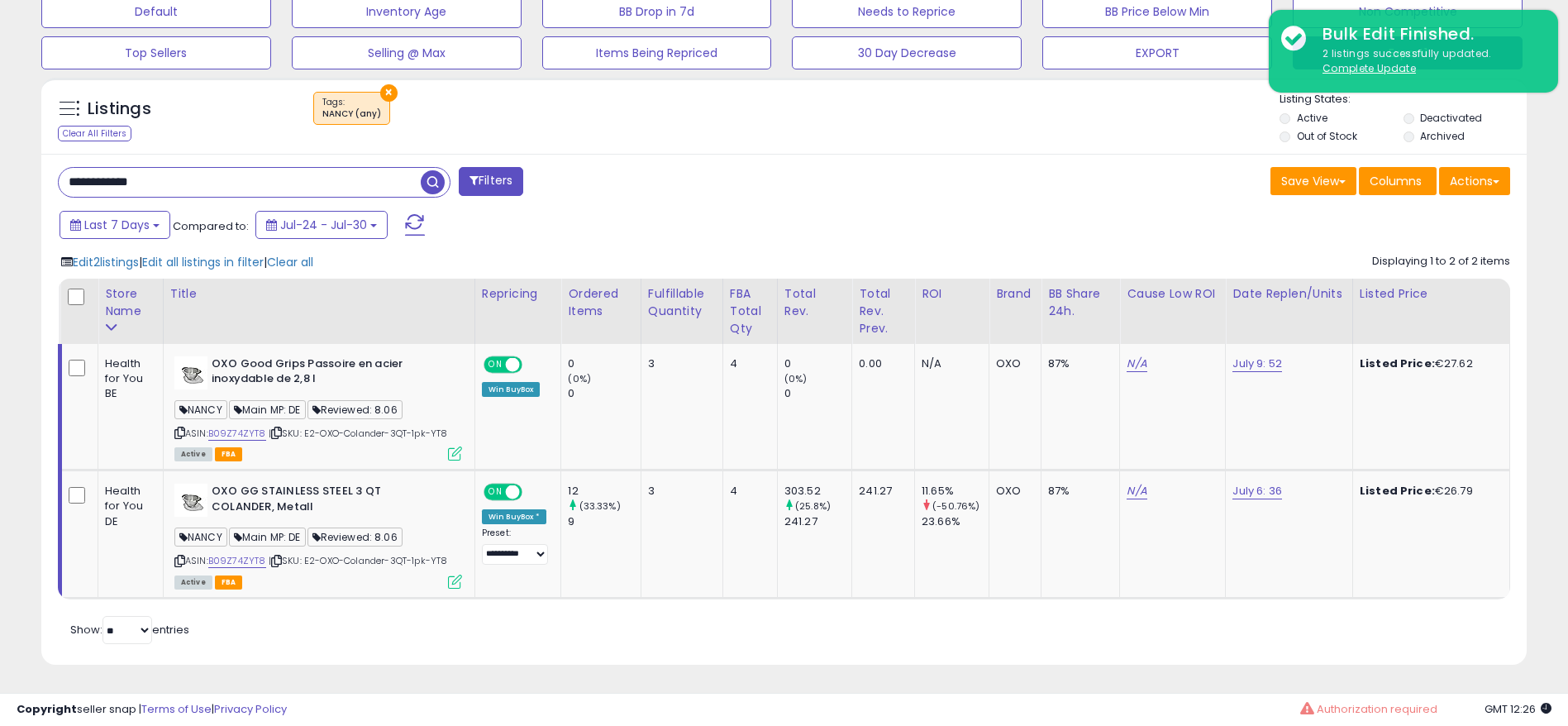 click on "**********" at bounding box center (240, 182) 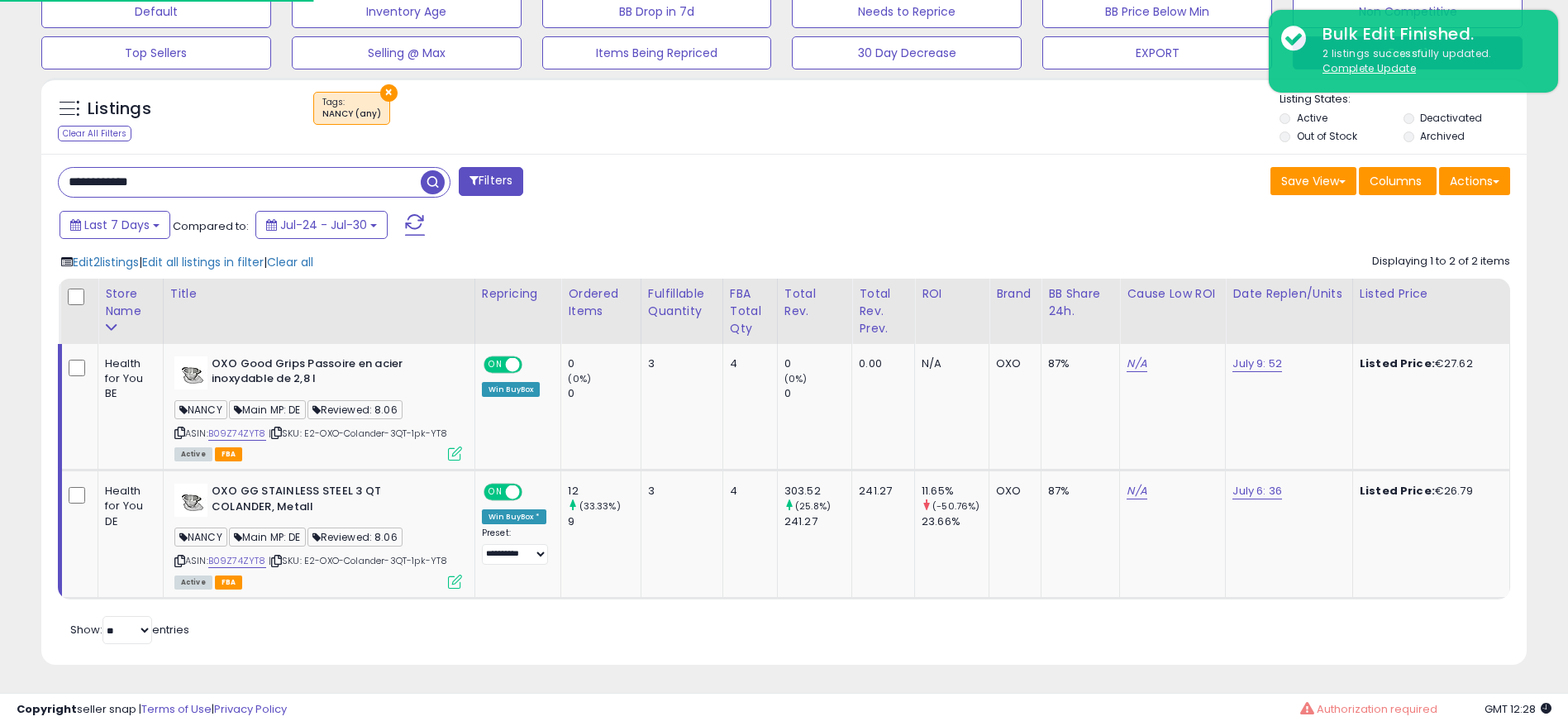 paste 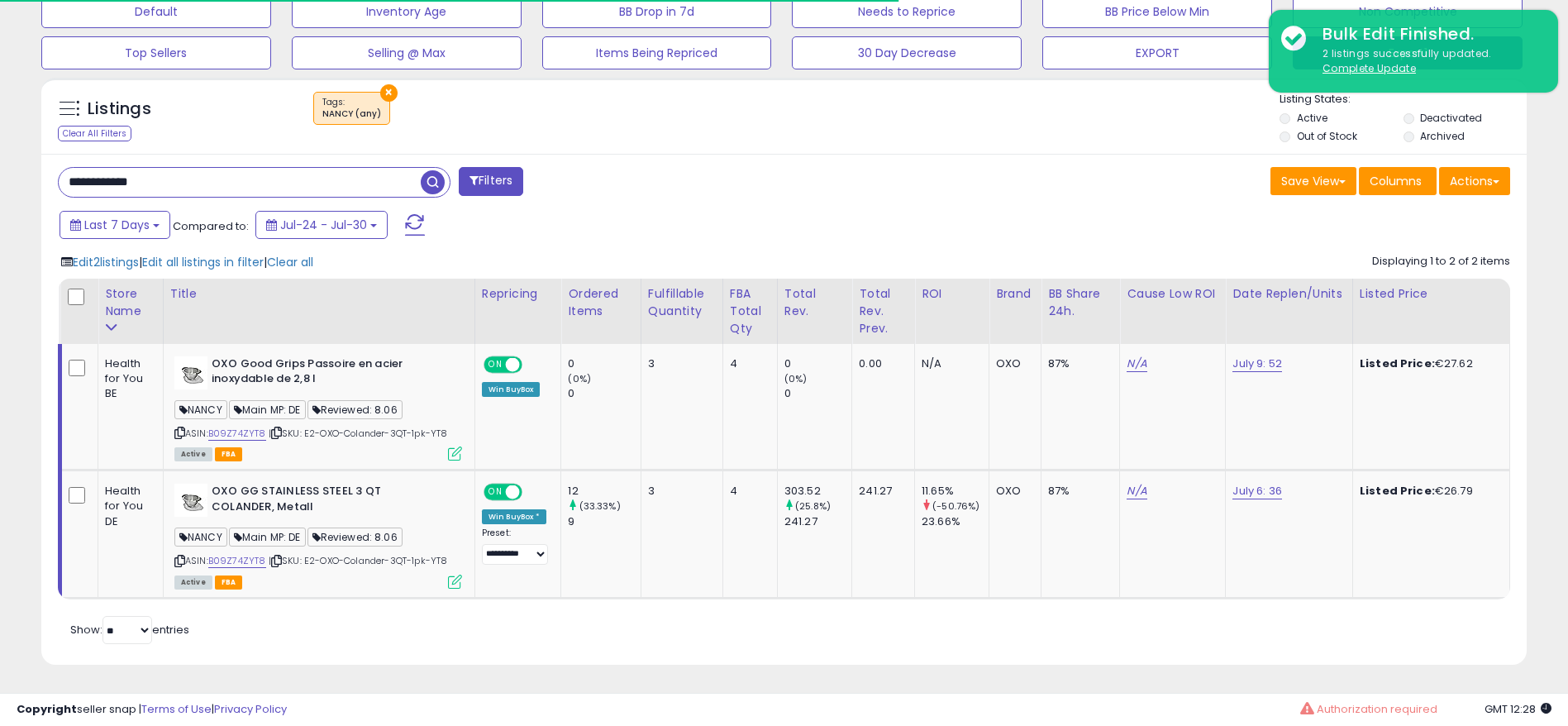 click at bounding box center (432, 182) 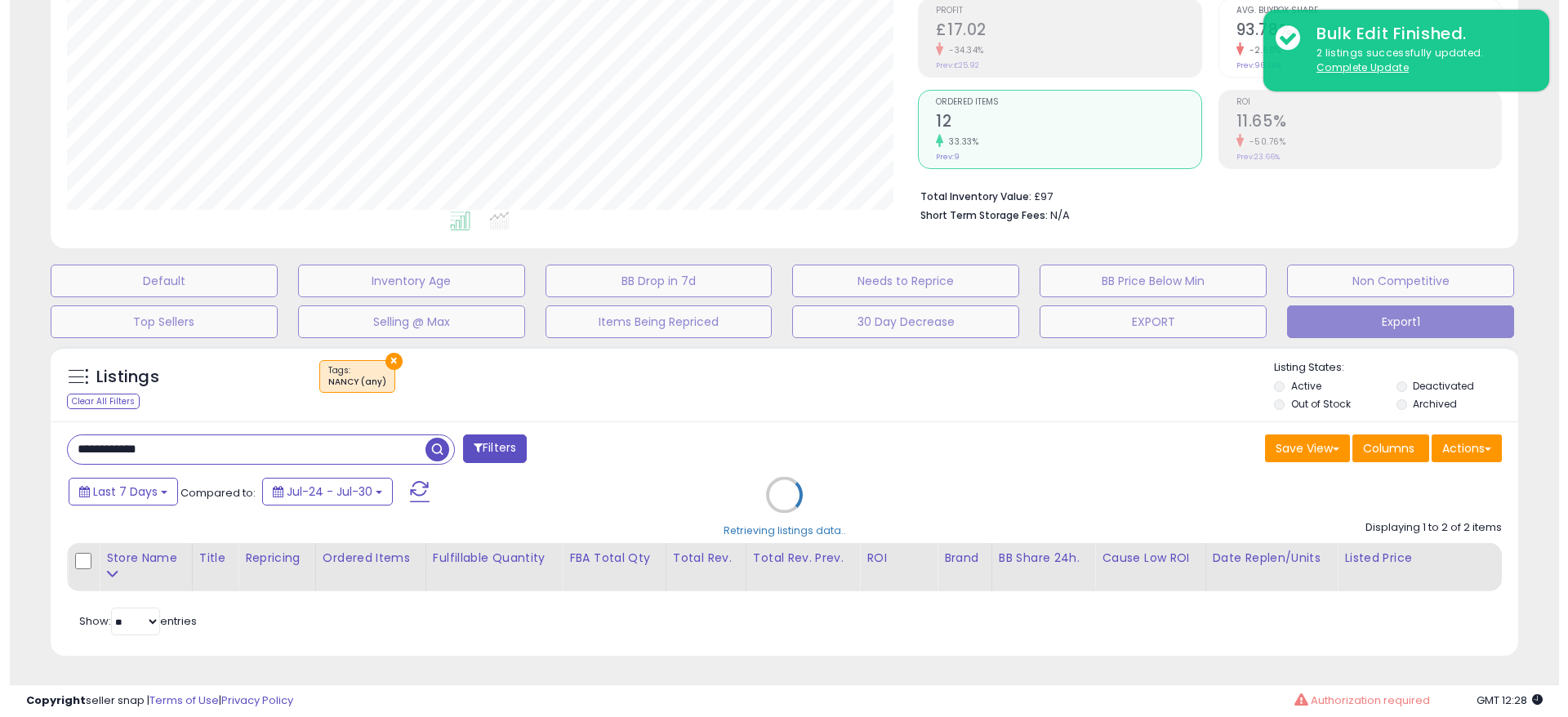 scroll, scrollTop: 250, scrollLeft: 0, axis: vertical 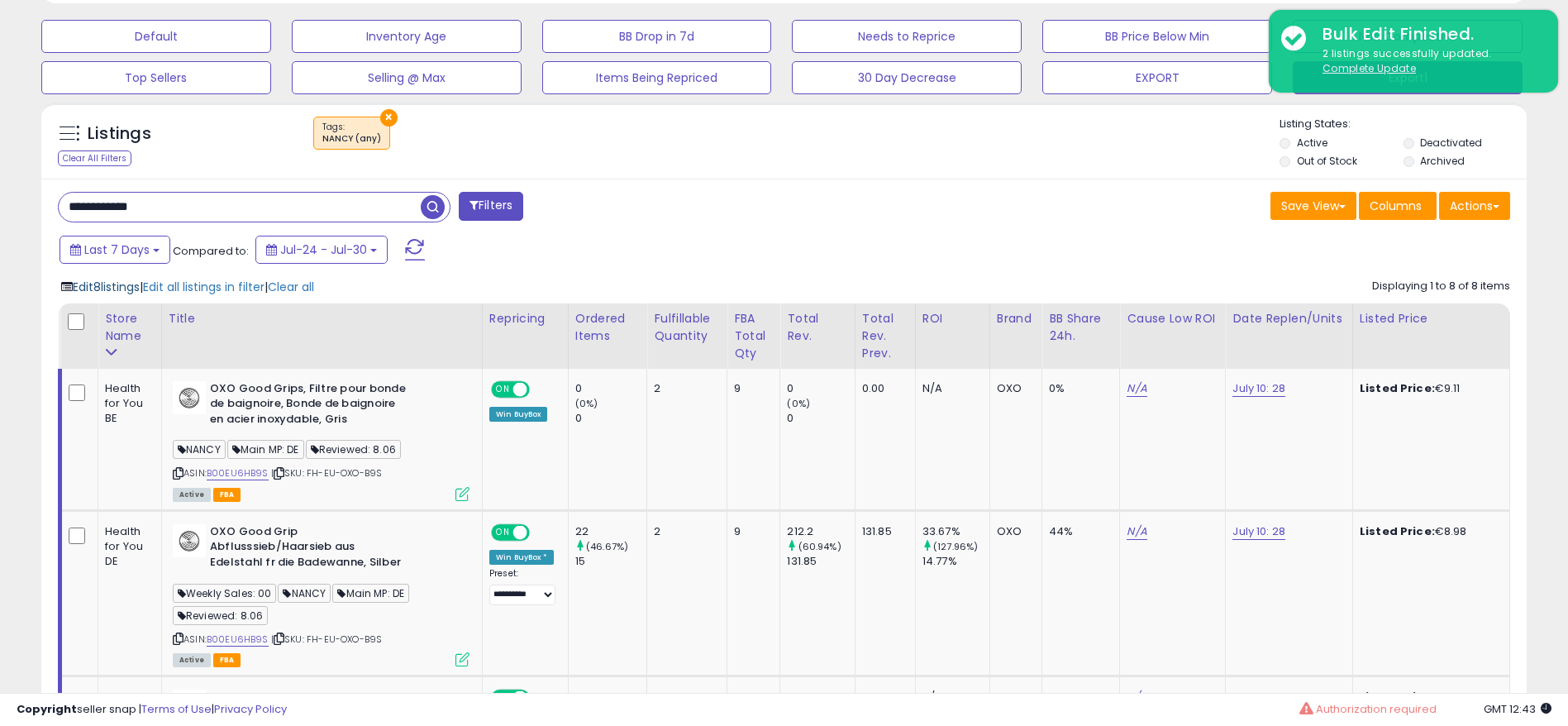 click on "Edit  8  listings" at bounding box center [106, 287] 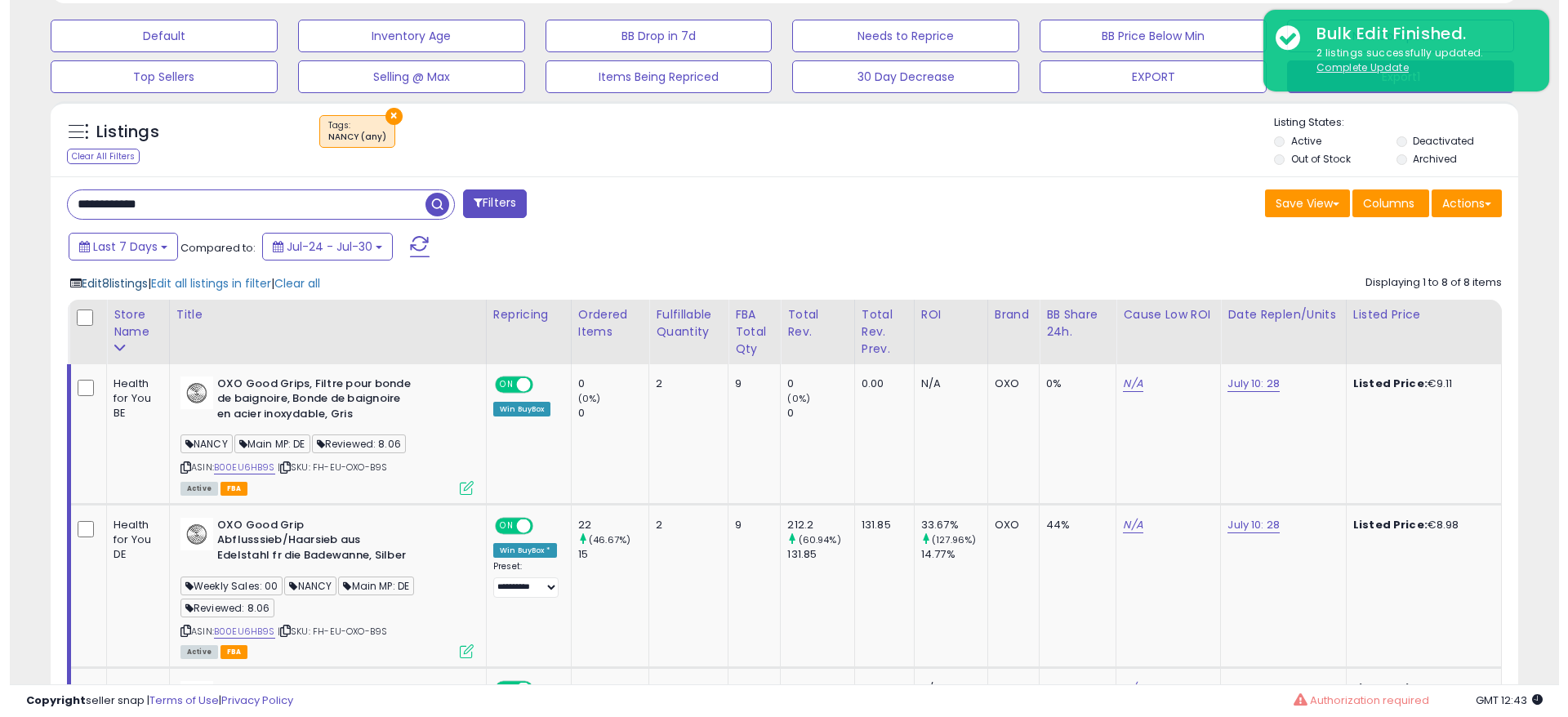 scroll, scrollTop: 816294, scrollLeft: 815804, axis: both 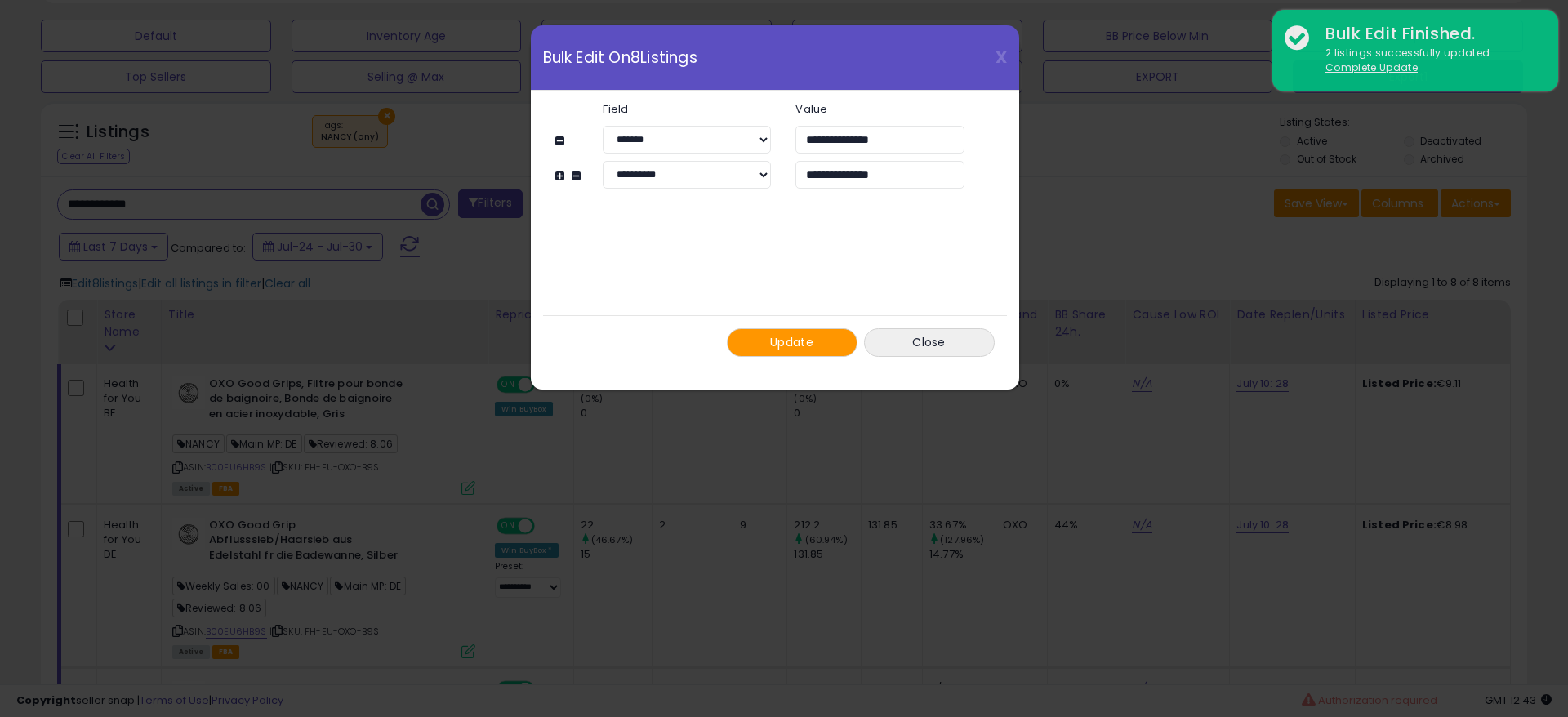 click on "**********" 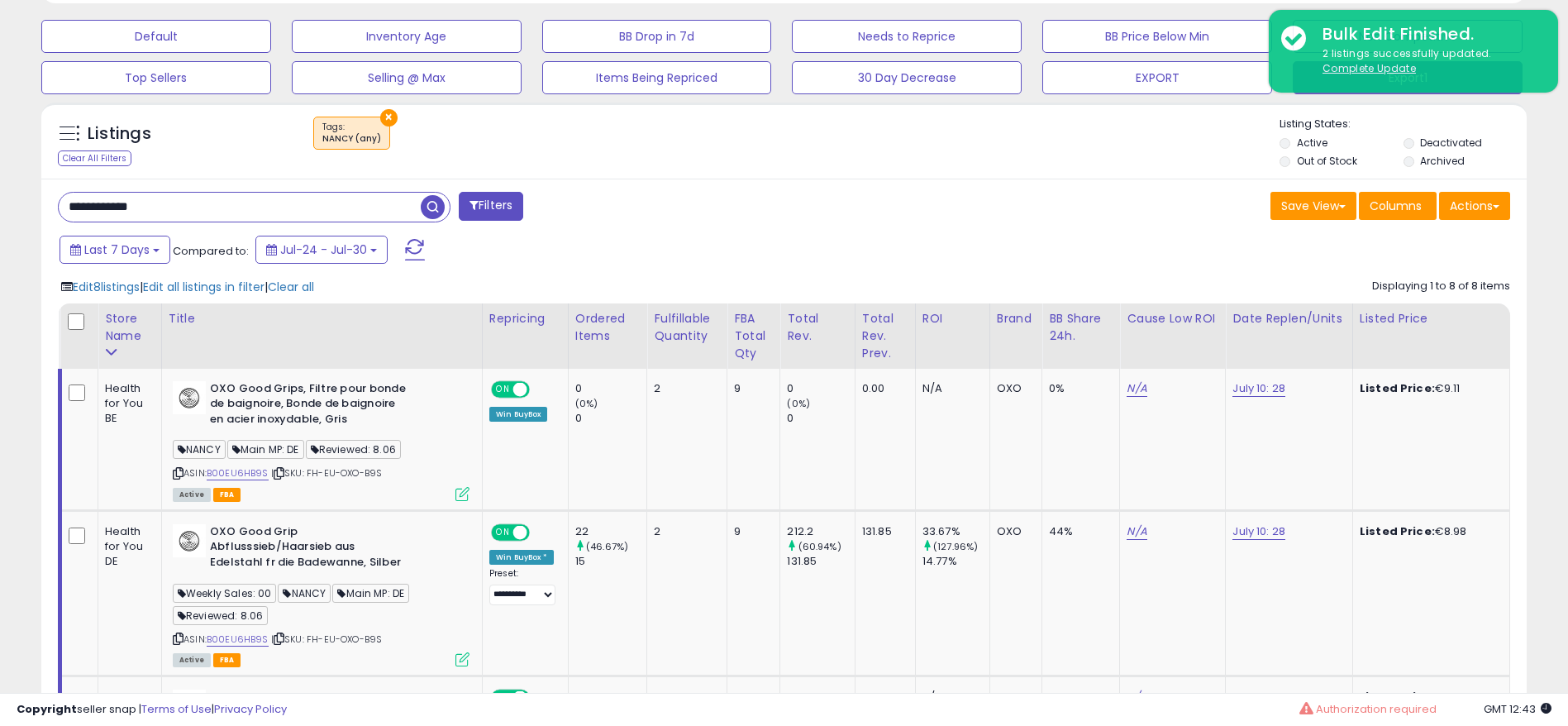 scroll, scrollTop: 339, scrollLeft: 862, axis: both 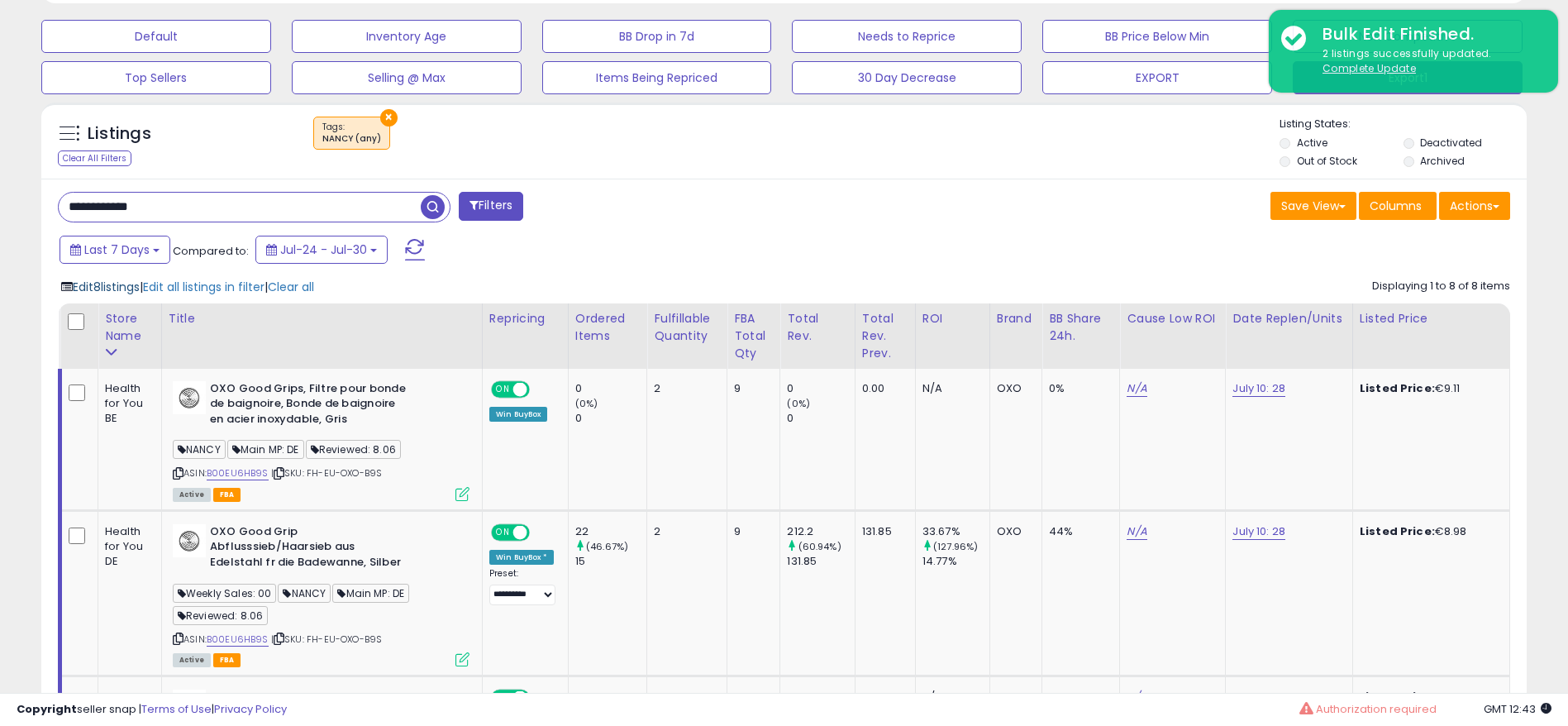 click on "Edit  8  listings" at bounding box center (106, 287) 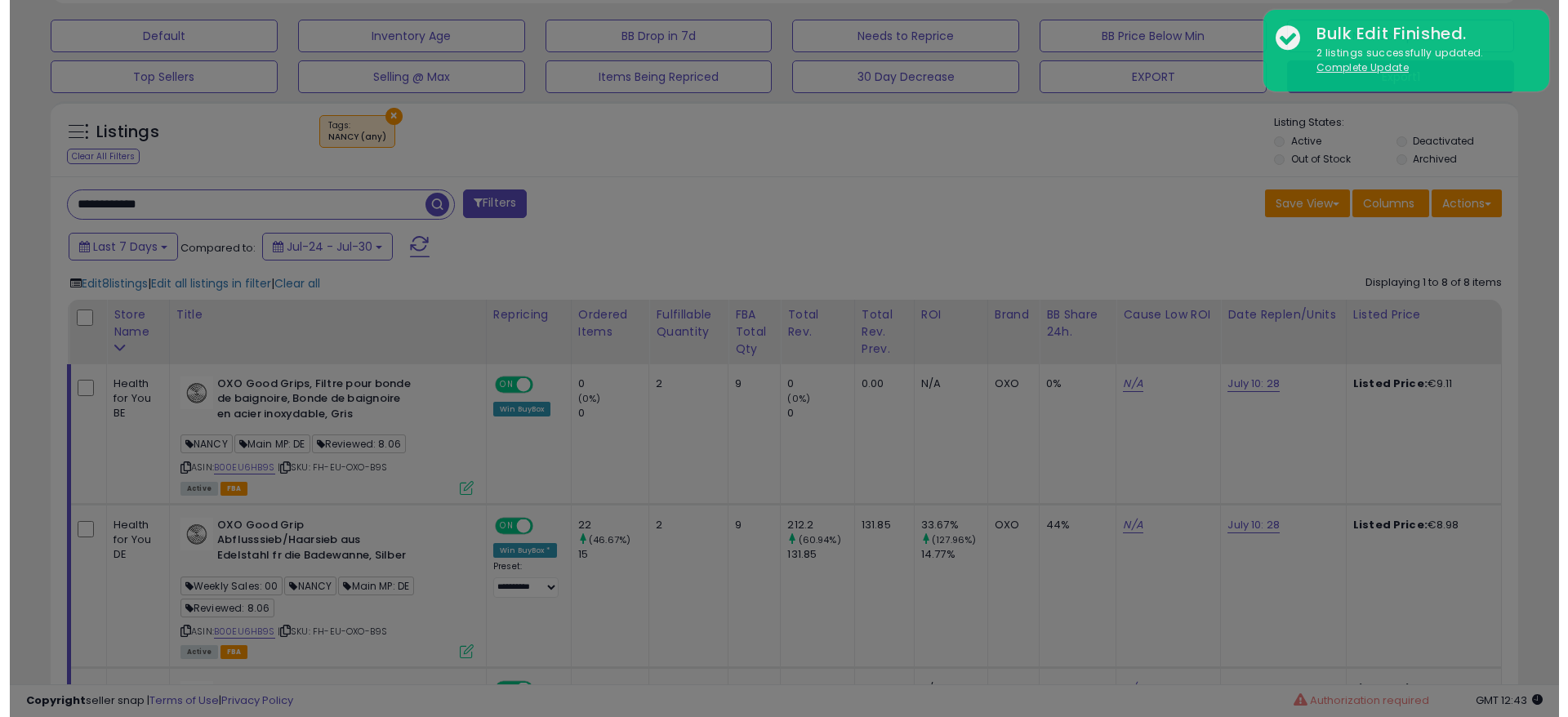 scroll, scrollTop: 816294, scrollLeft: 815804, axis: both 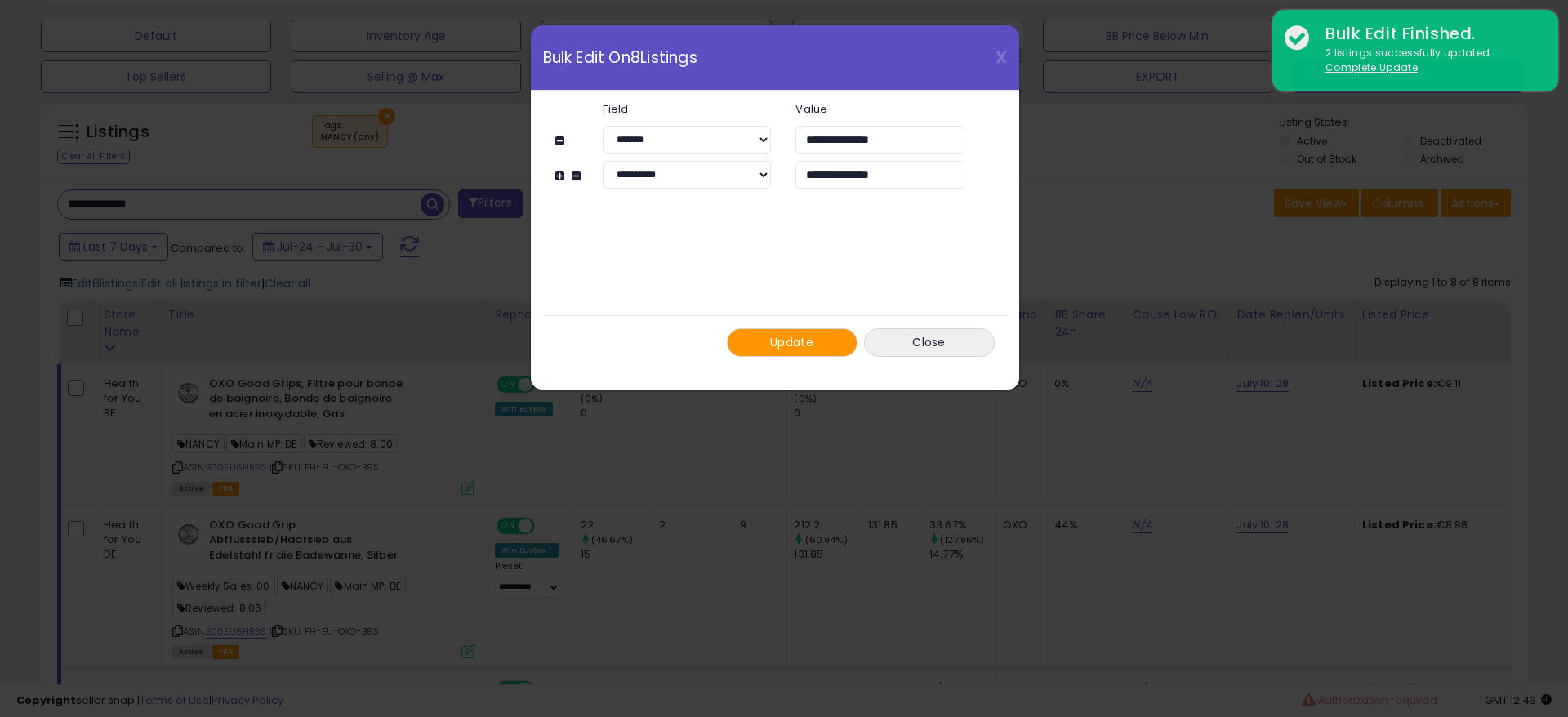 click on "Update" at bounding box center [791, 342] 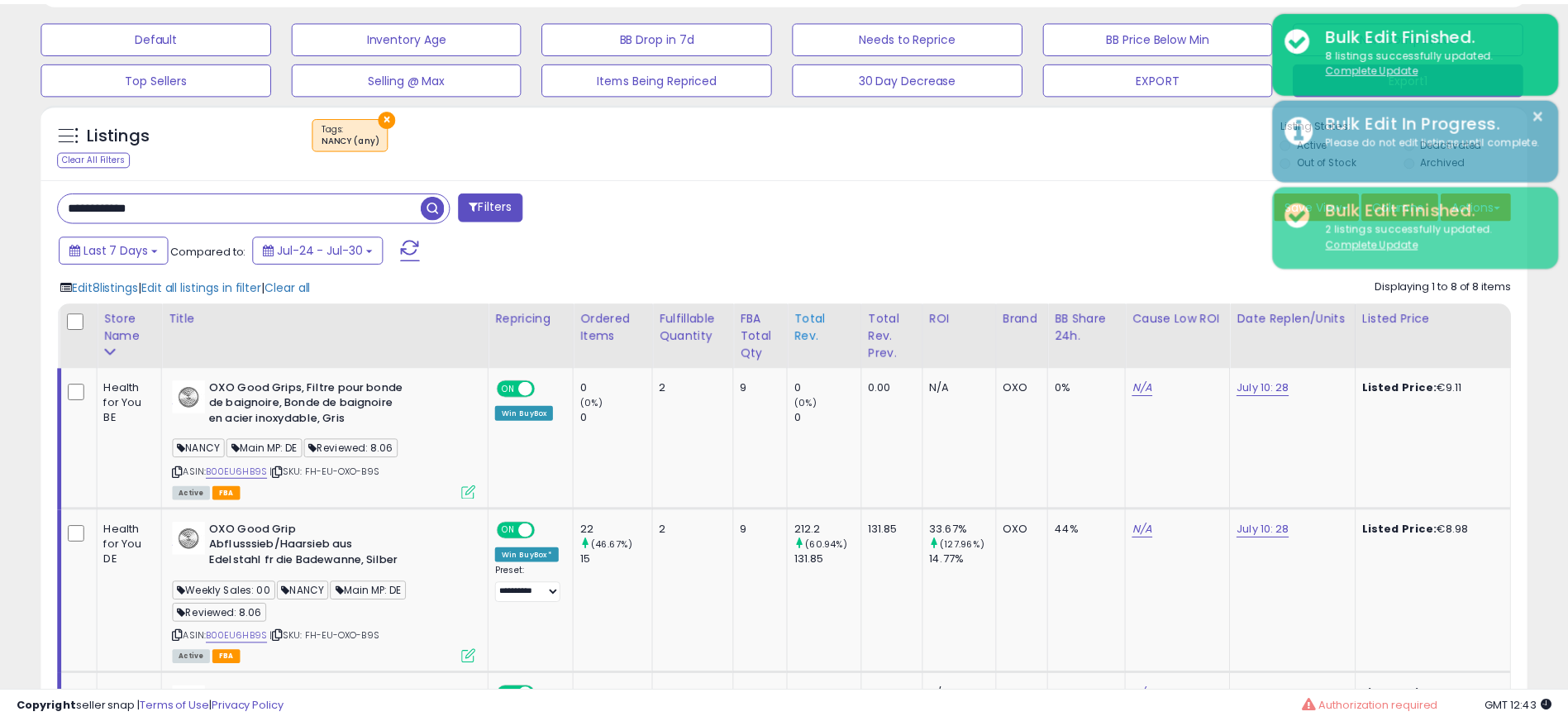 scroll, scrollTop: 339, scrollLeft: 862, axis: both 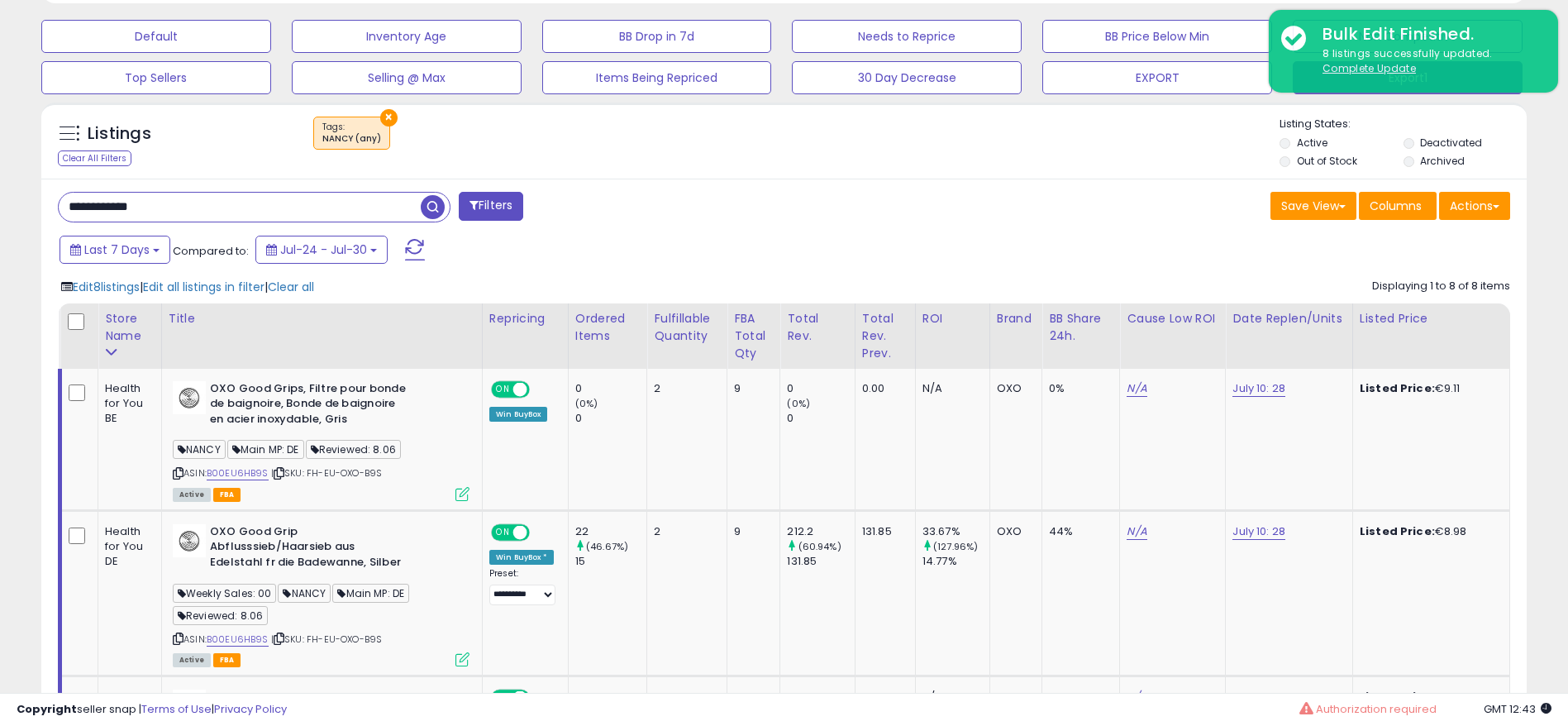 click on "**********" at bounding box center (240, 207) 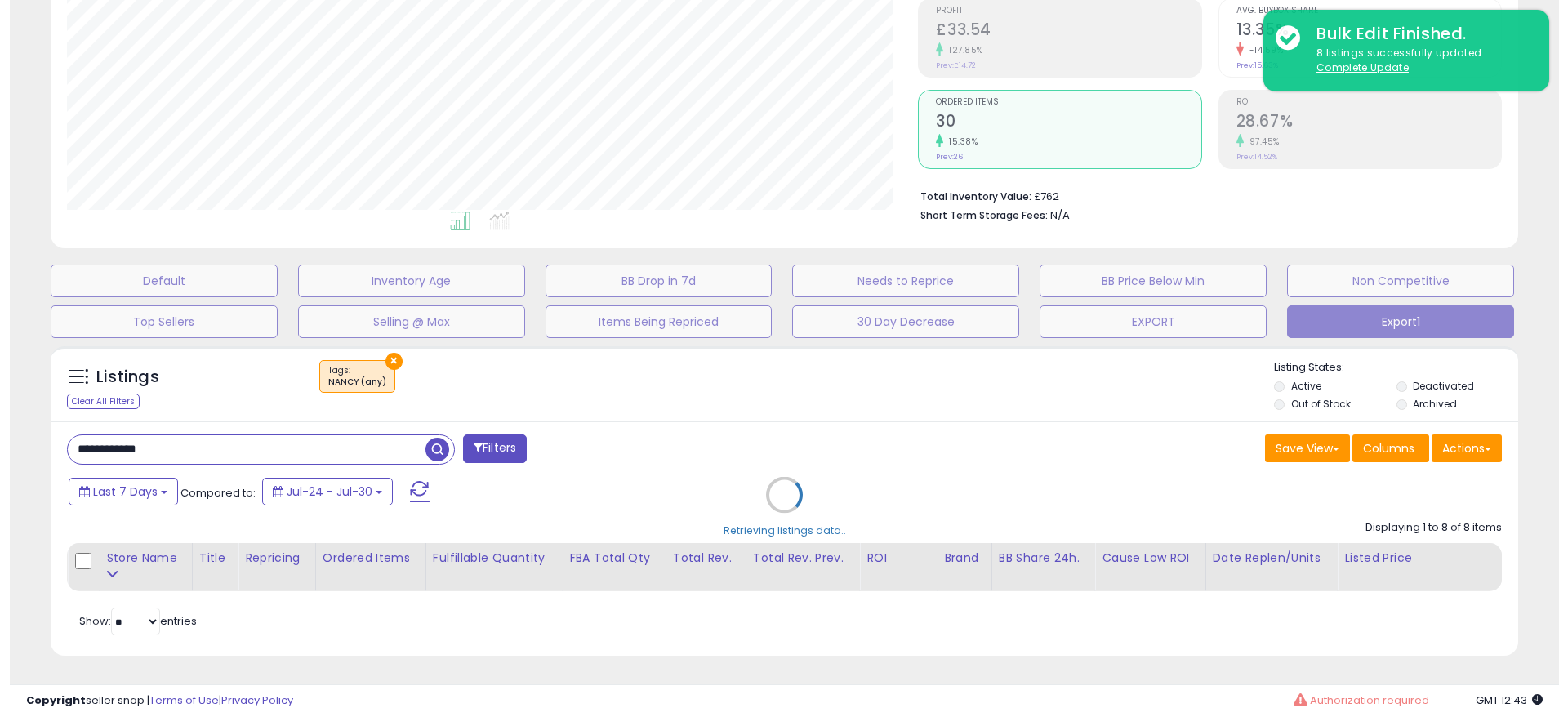 scroll, scrollTop: 250, scrollLeft: 0, axis: vertical 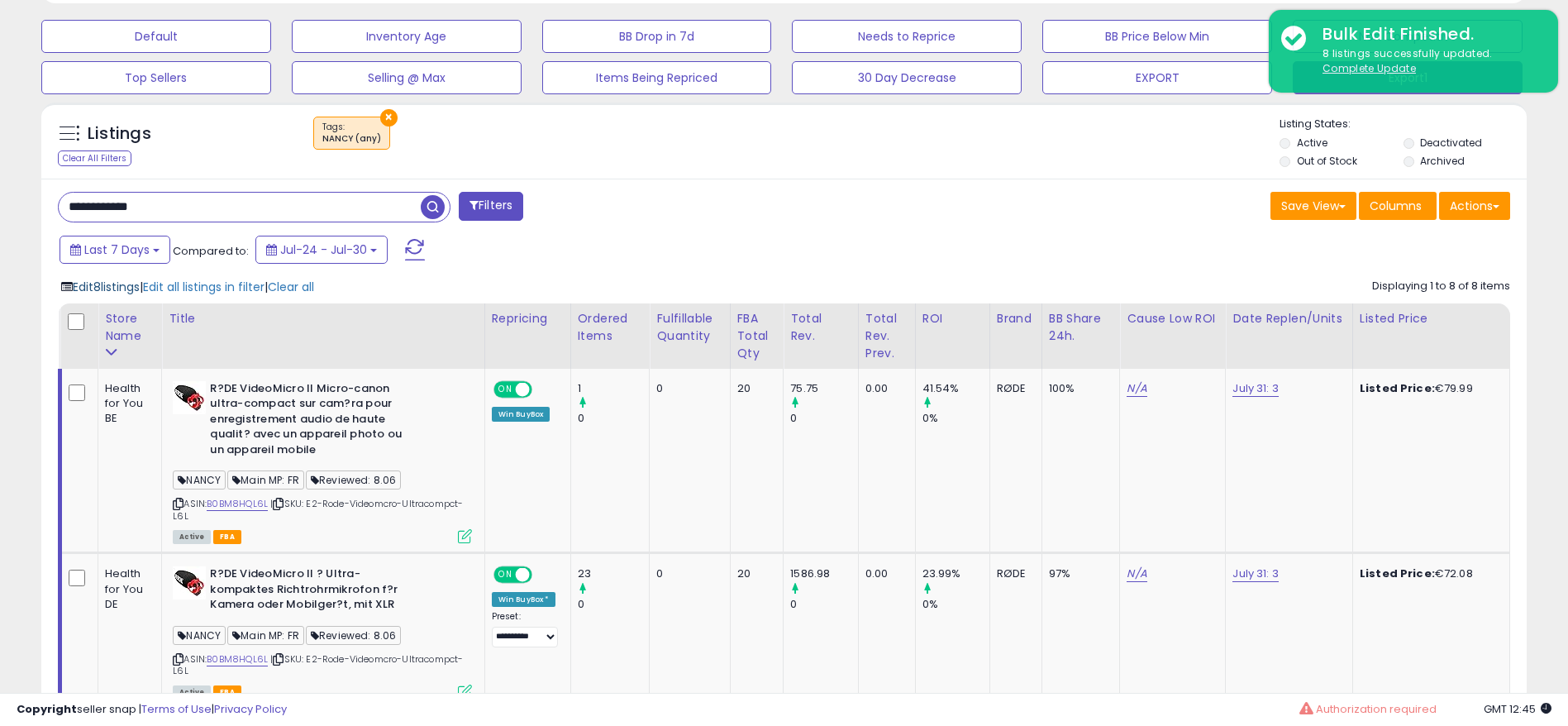 click on "Edit  8  listings" at bounding box center [106, 287] 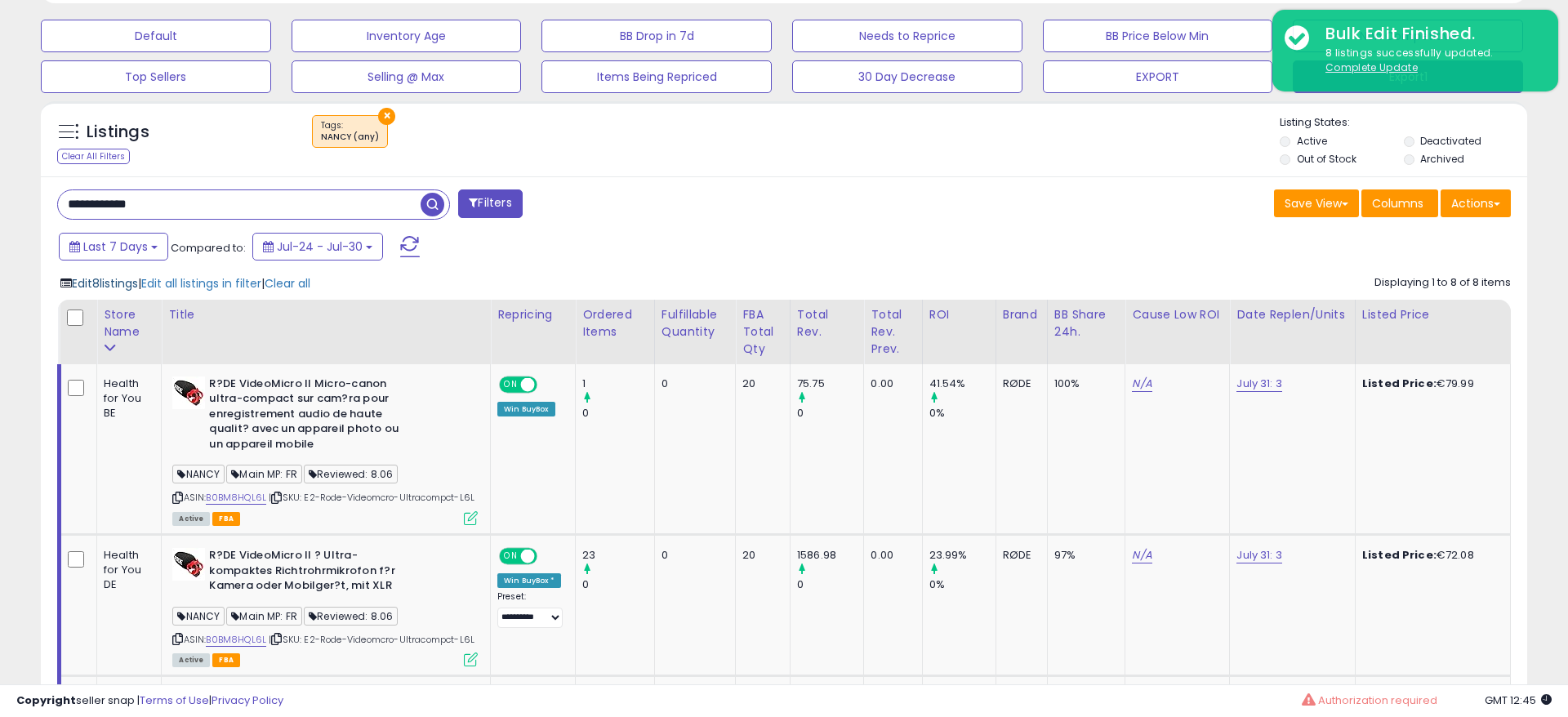 scroll, scrollTop: 816294, scrollLeft: 815804, axis: both 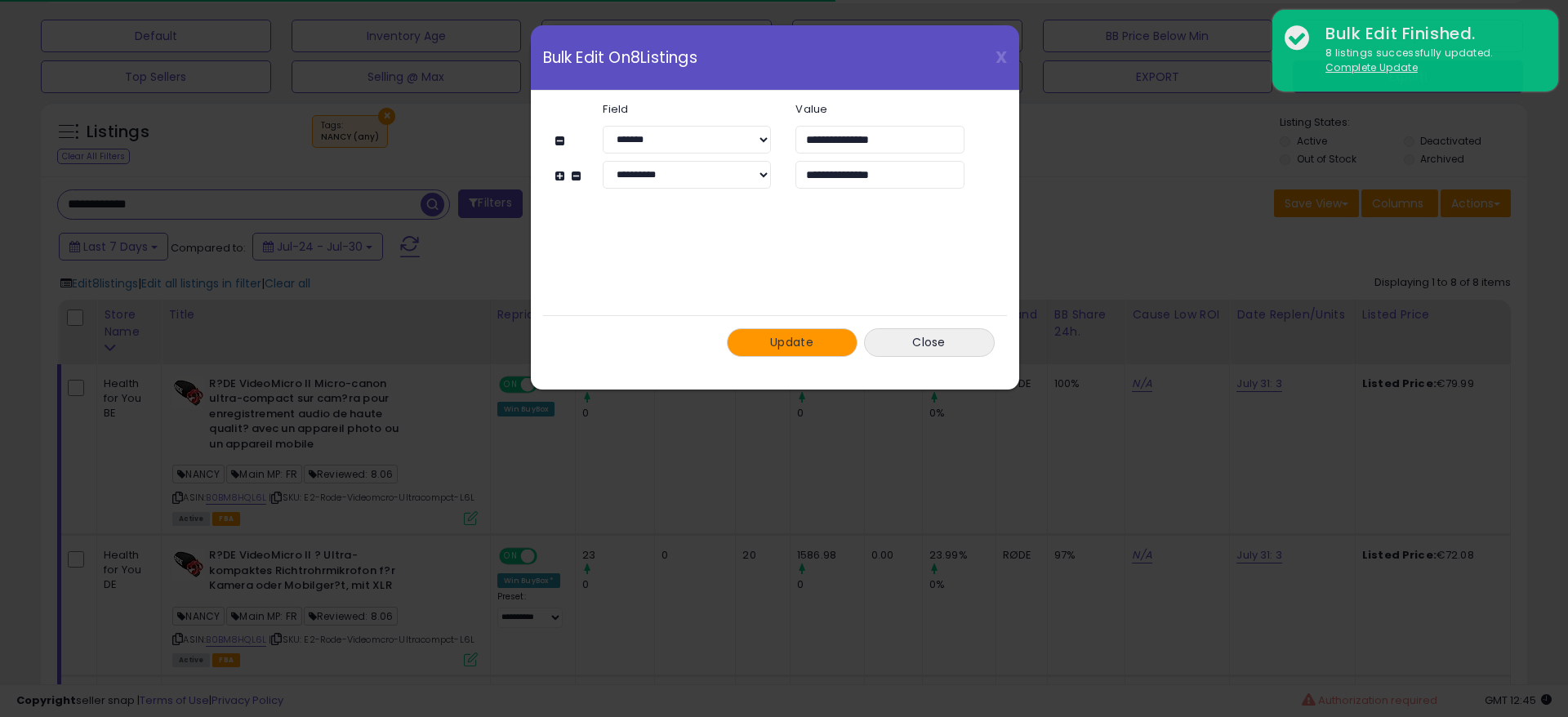 drag, startPoint x: 791, startPoint y: 339, endPoint x: 779, endPoint y: 336, distance: 12.369317 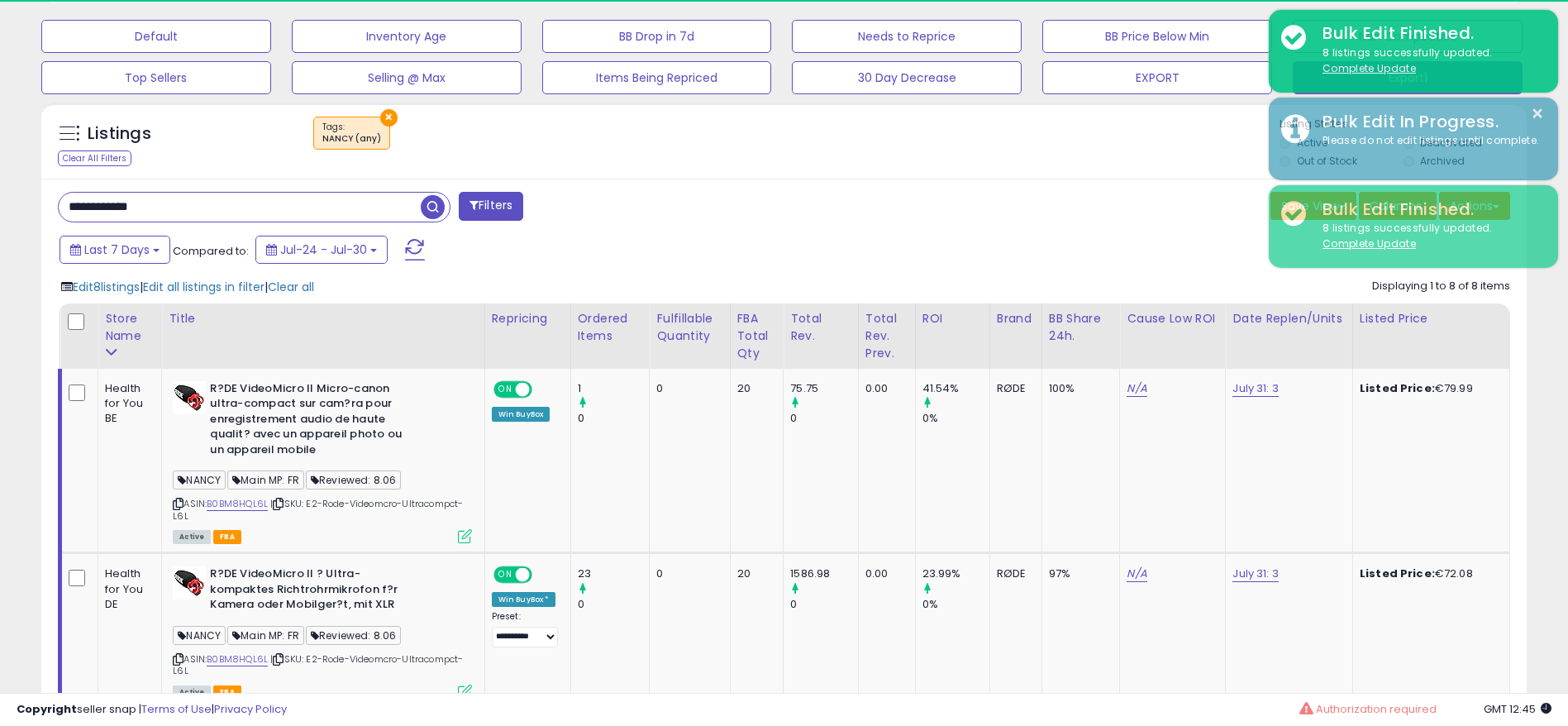 scroll, scrollTop: 339, scrollLeft: 862, axis: both 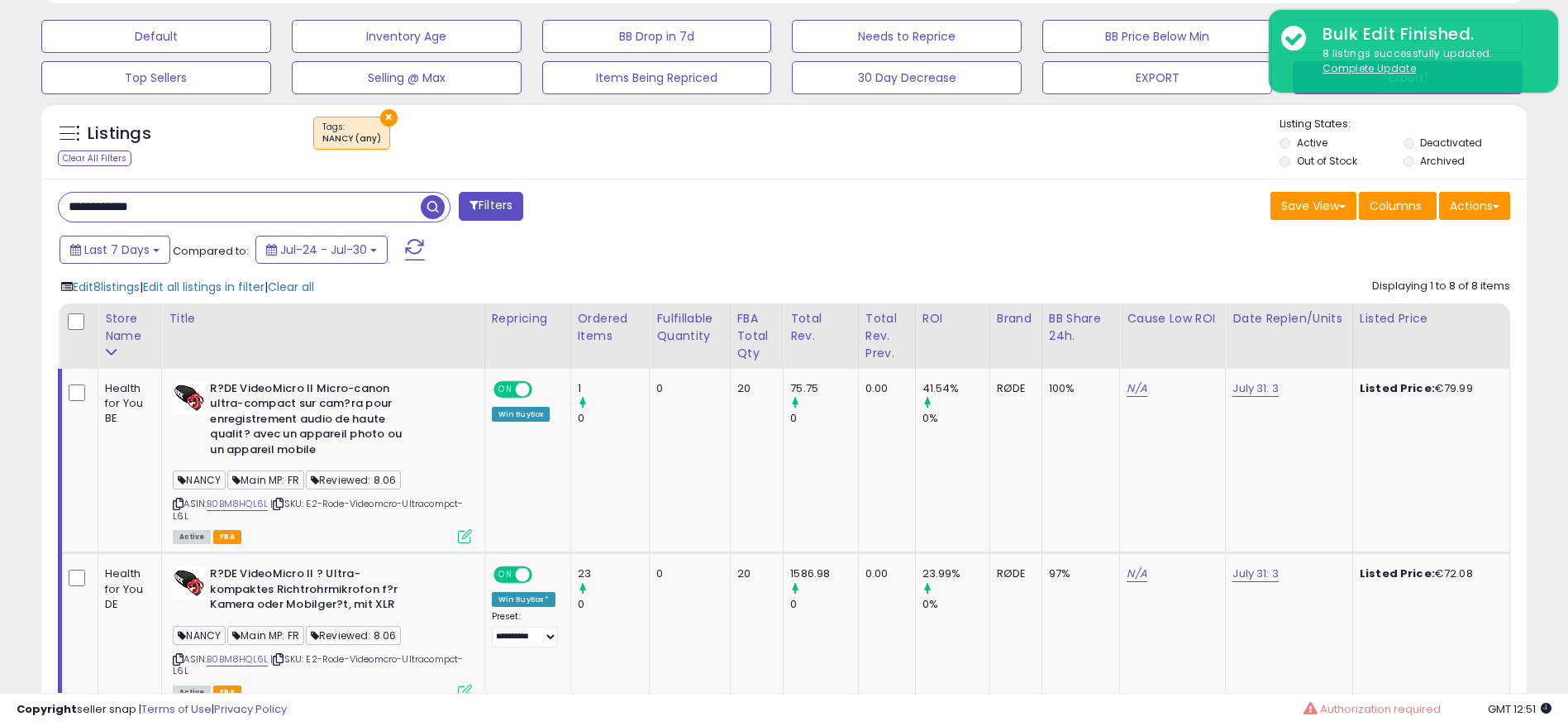 click on "**********" at bounding box center (240, 207) 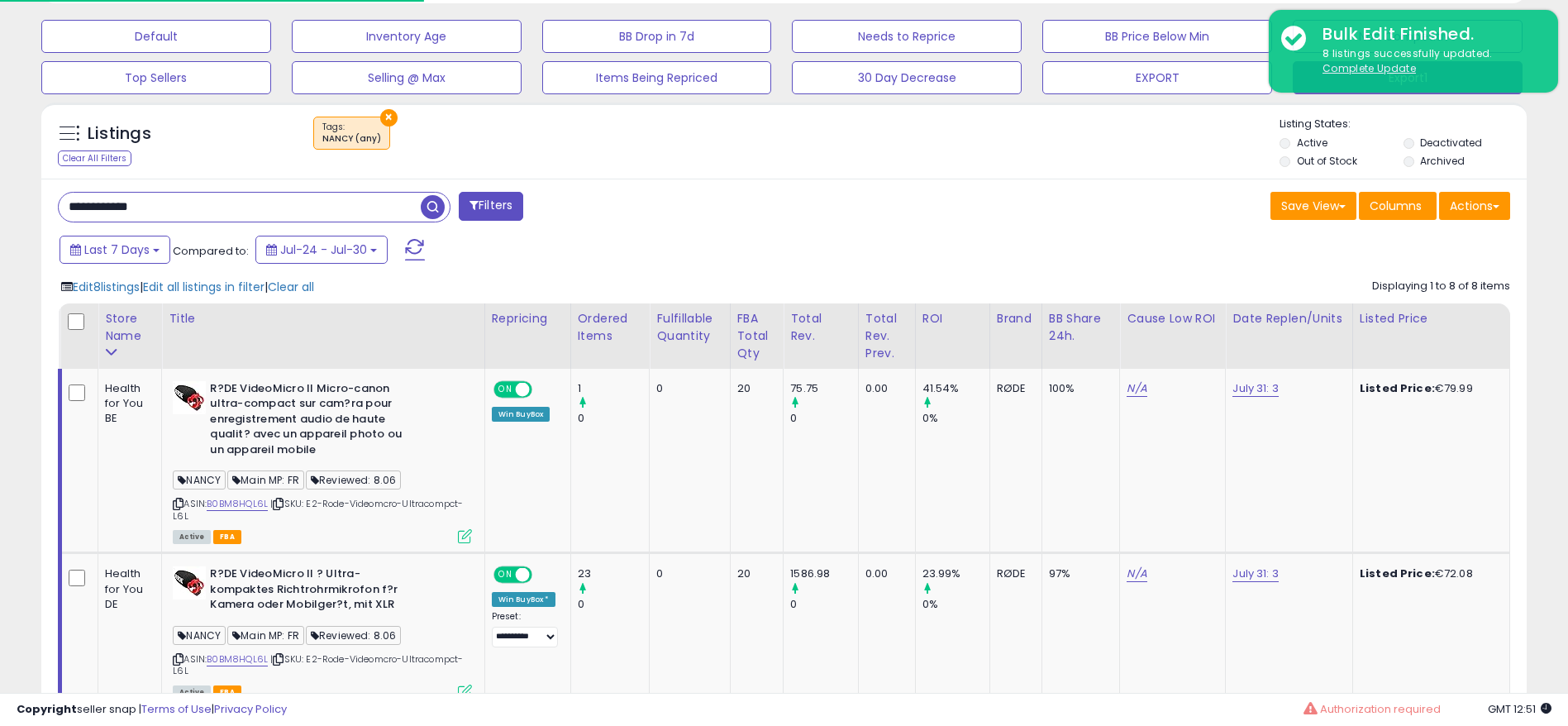 click at bounding box center (432, 207) 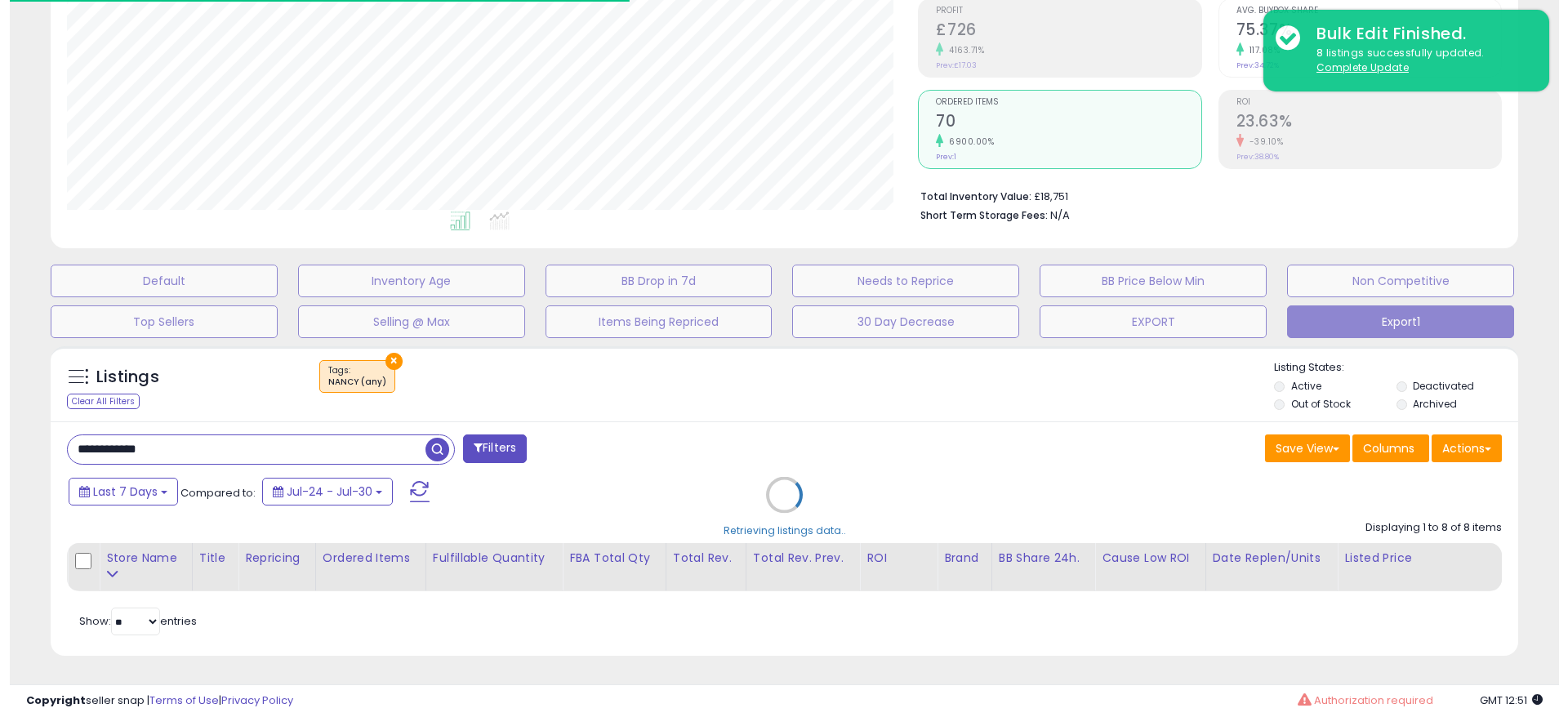 scroll, scrollTop: 250, scrollLeft: 0, axis: vertical 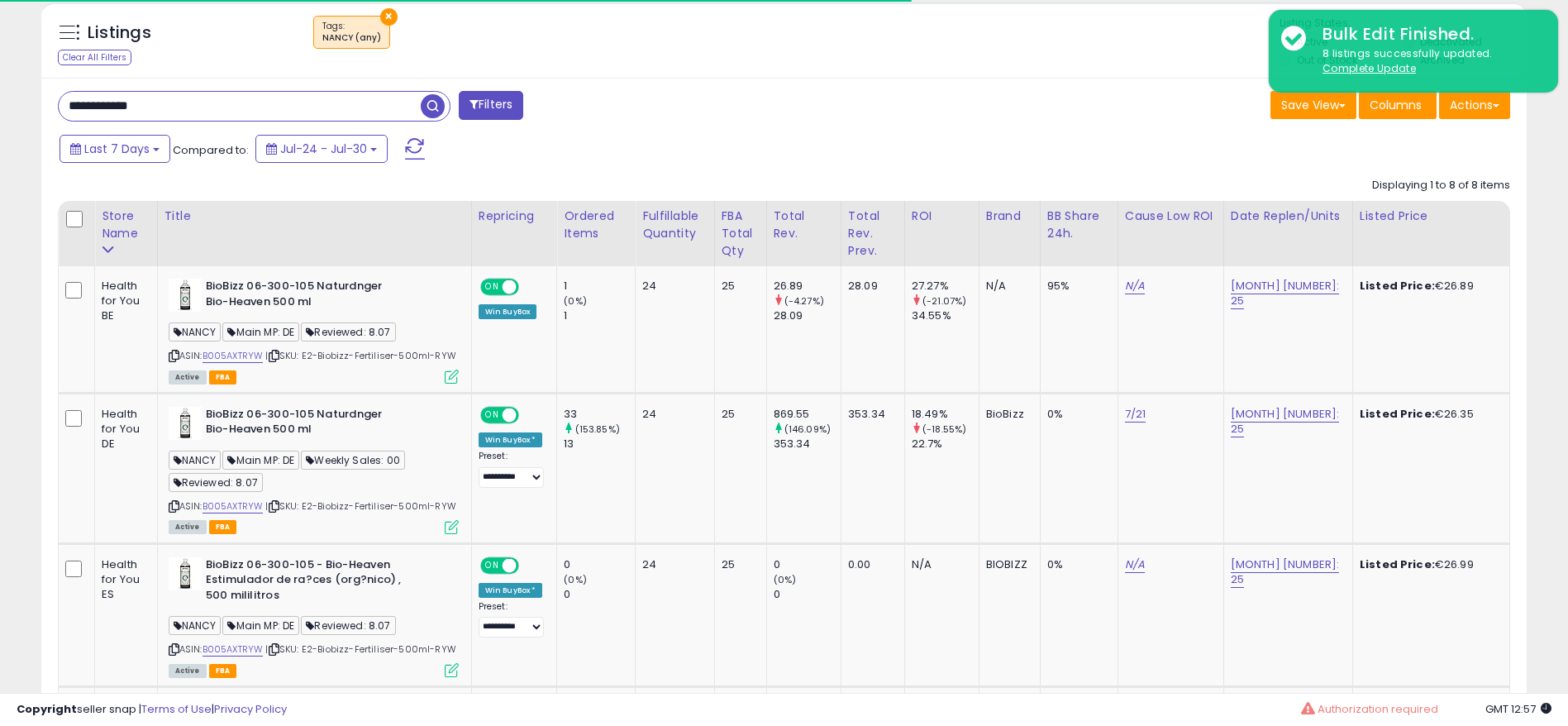 click on "**********" at bounding box center (240, 106) 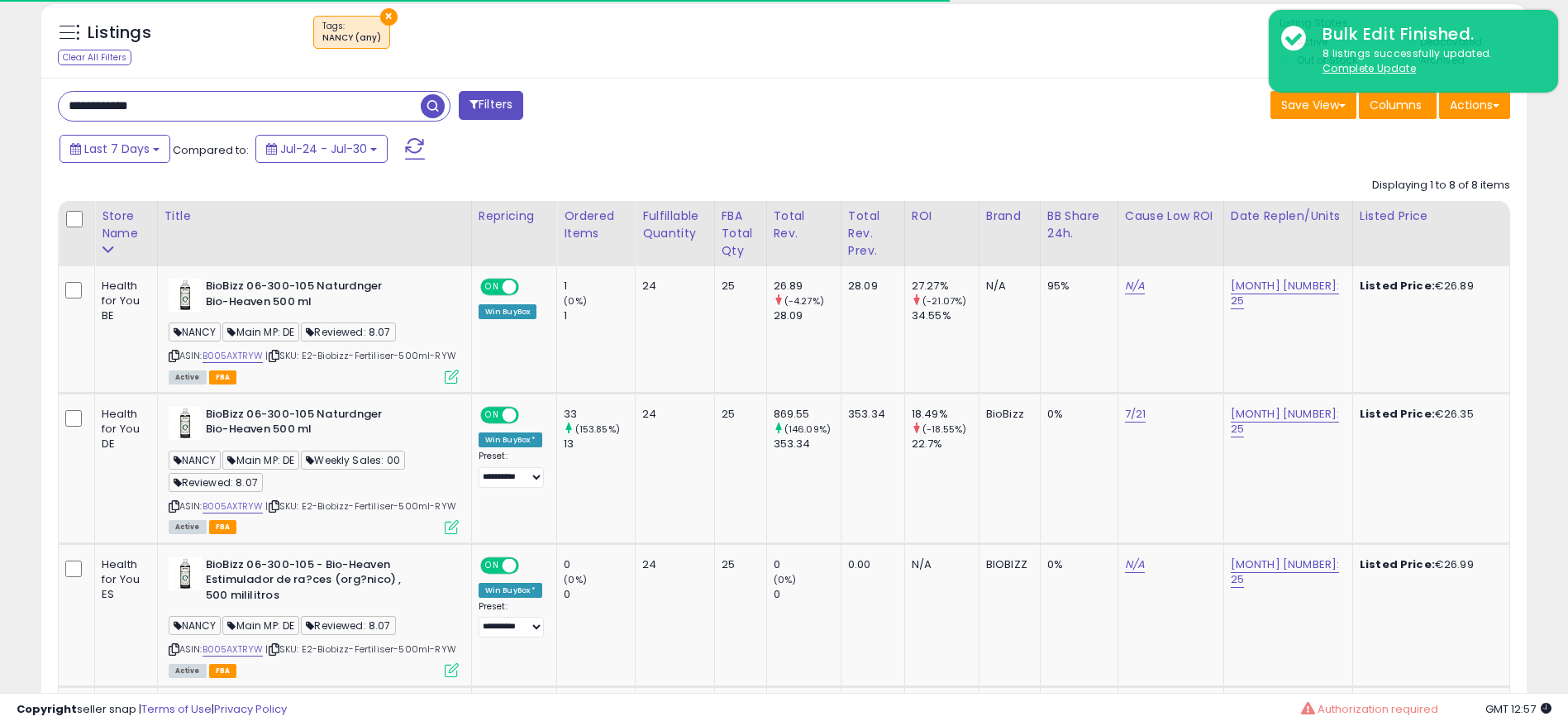 click on "**********" at bounding box center (240, 106) 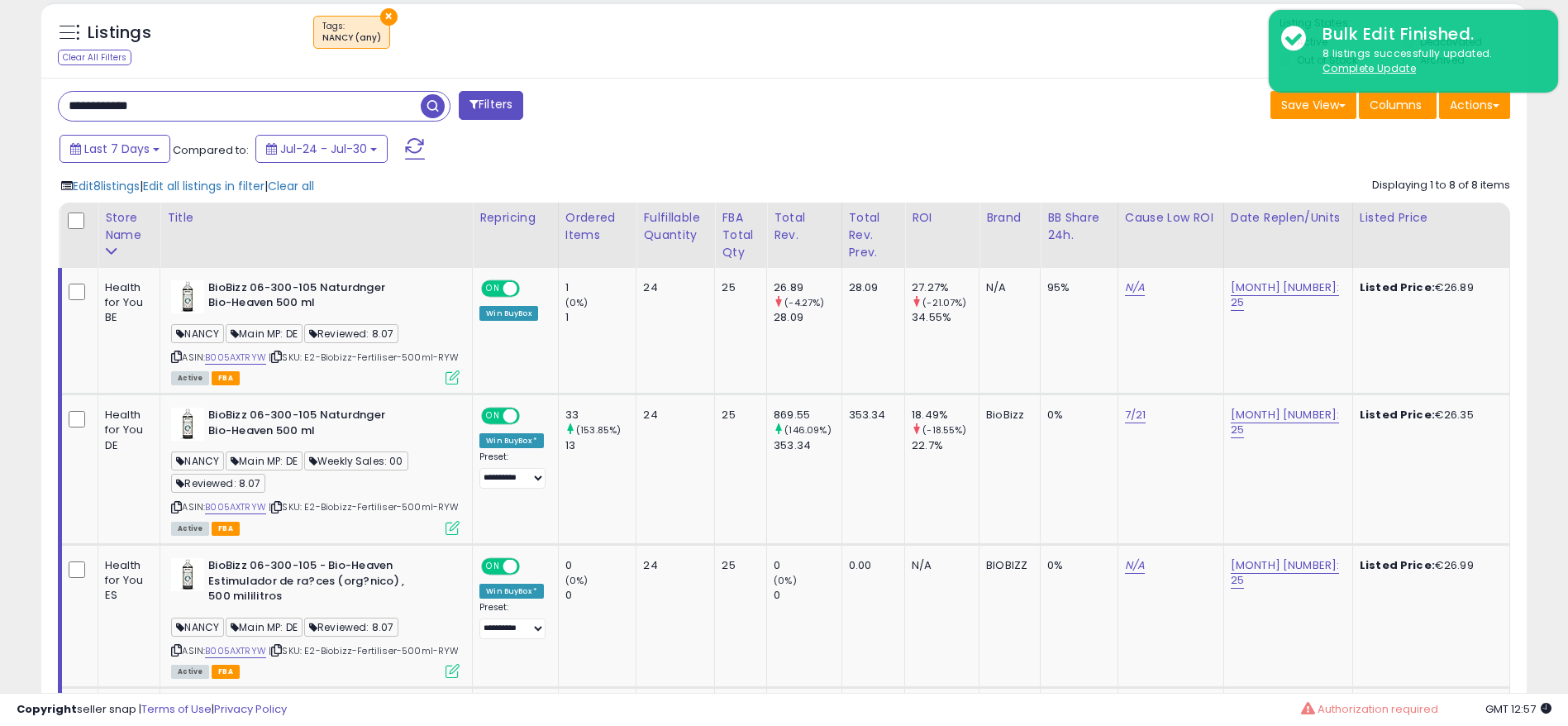 click on "**********" at bounding box center (240, 106) 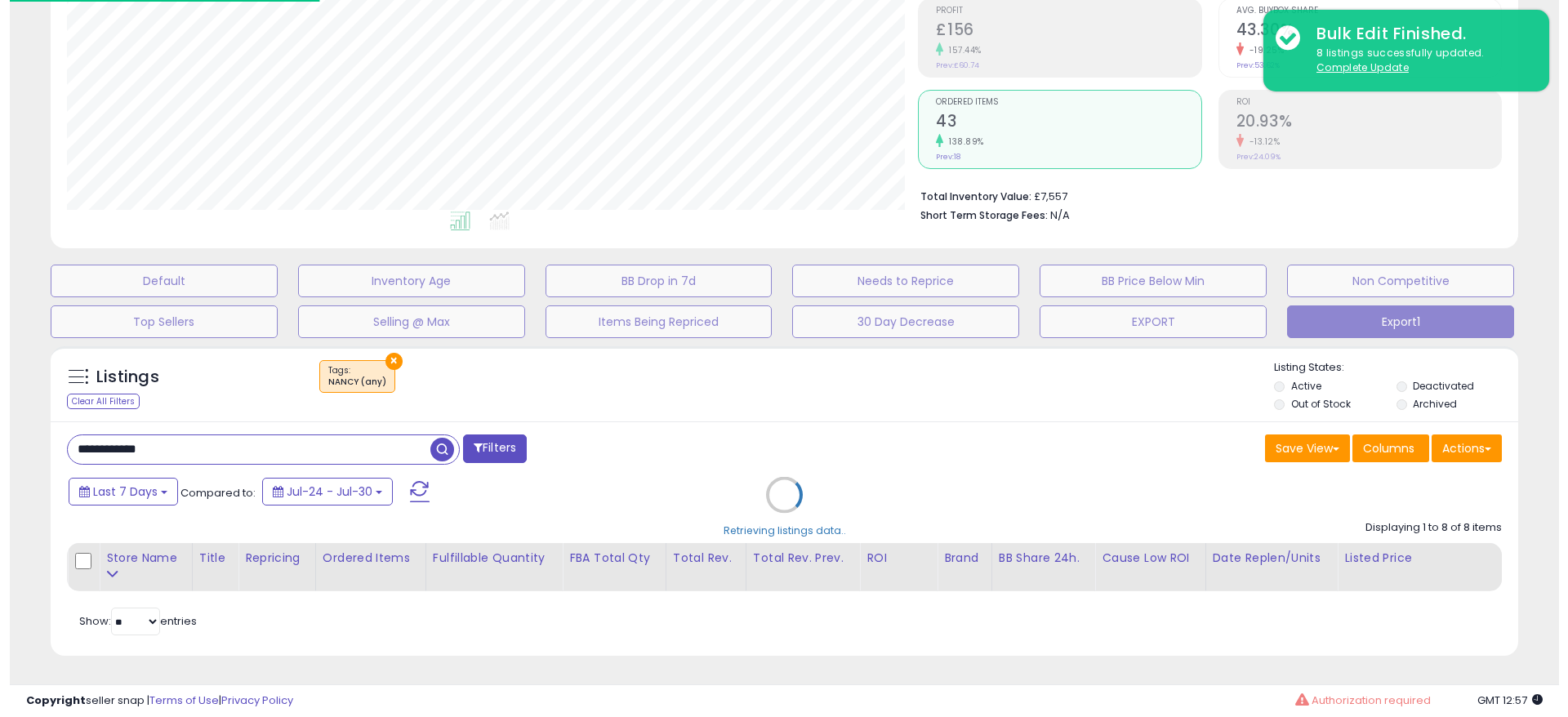 scroll, scrollTop: 250, scrollLeft: 0, axis: vertical 